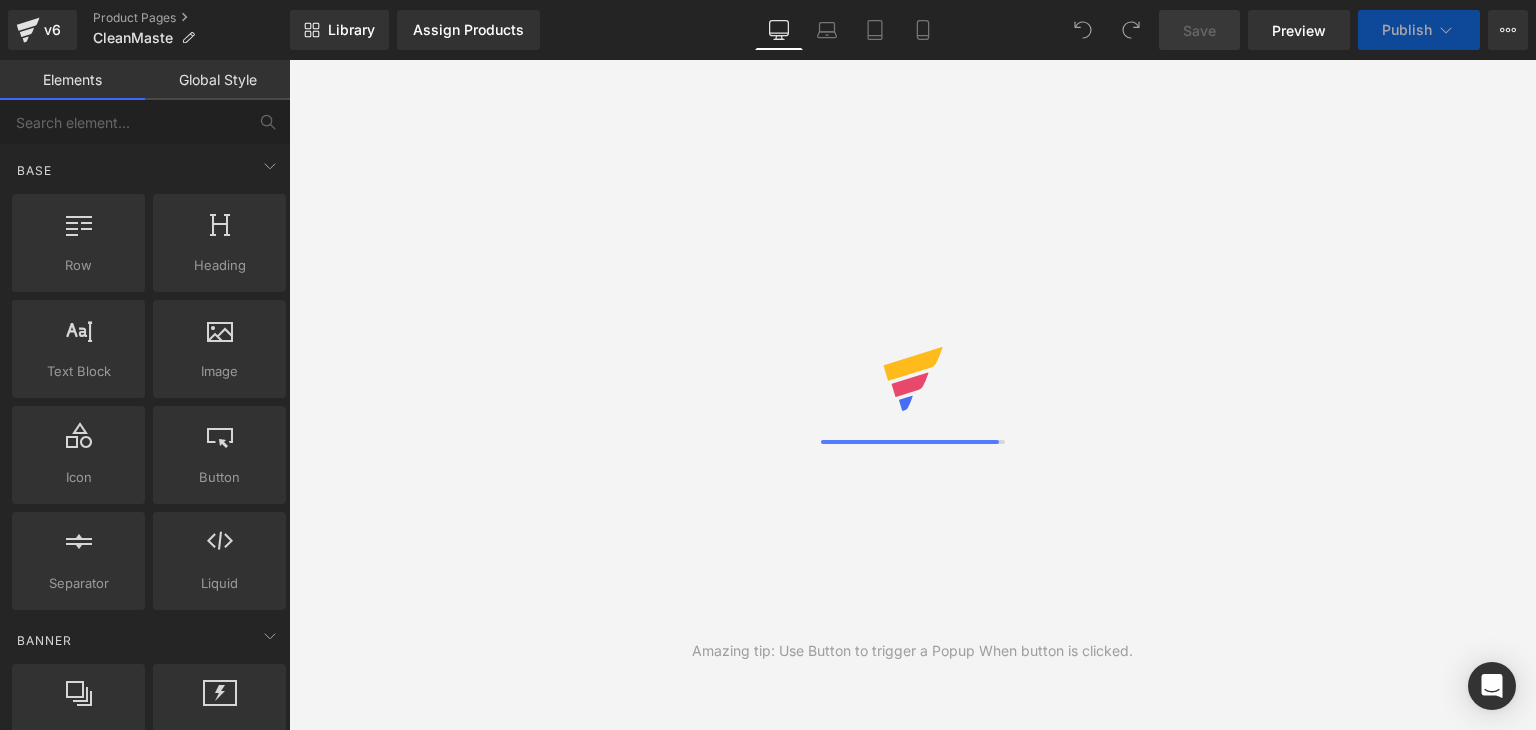 scroll, scrollTop: 0, scrollLeft: 0, axis: both 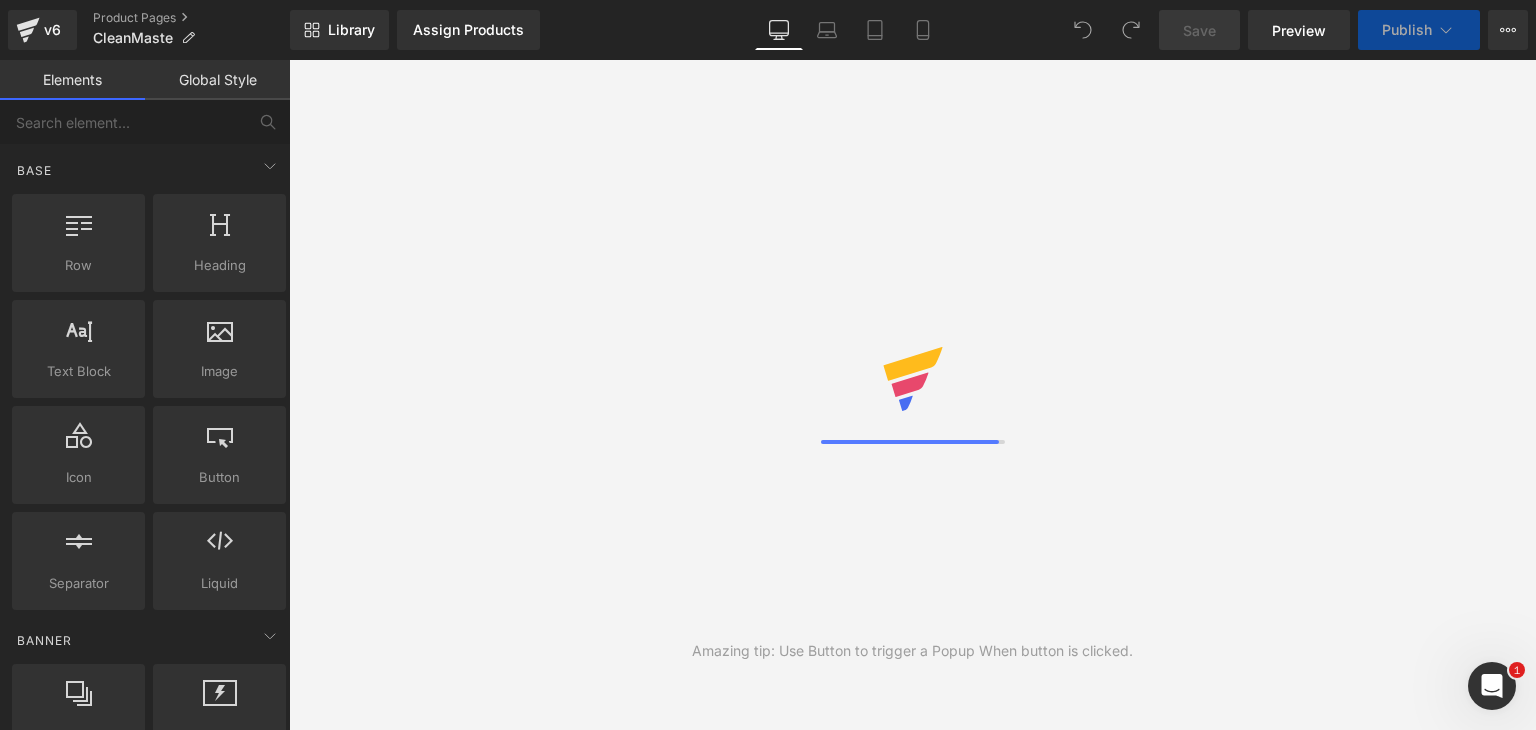 drag, startPoint x: 0, startPoint y: 0, endPoint x: 875, endPoint y: 243, distance: 908.11566 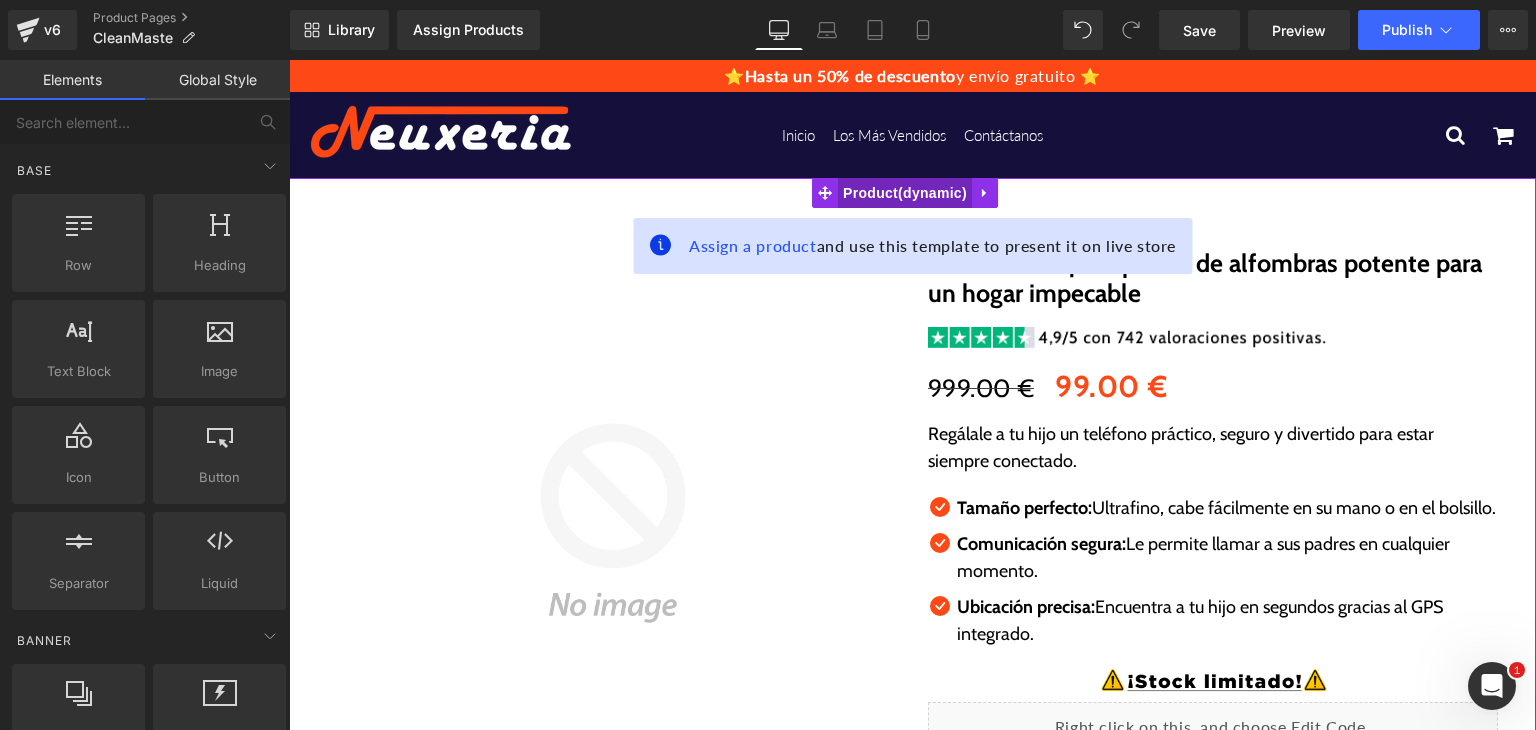 click on "Product" at bounding box center (905, 193) 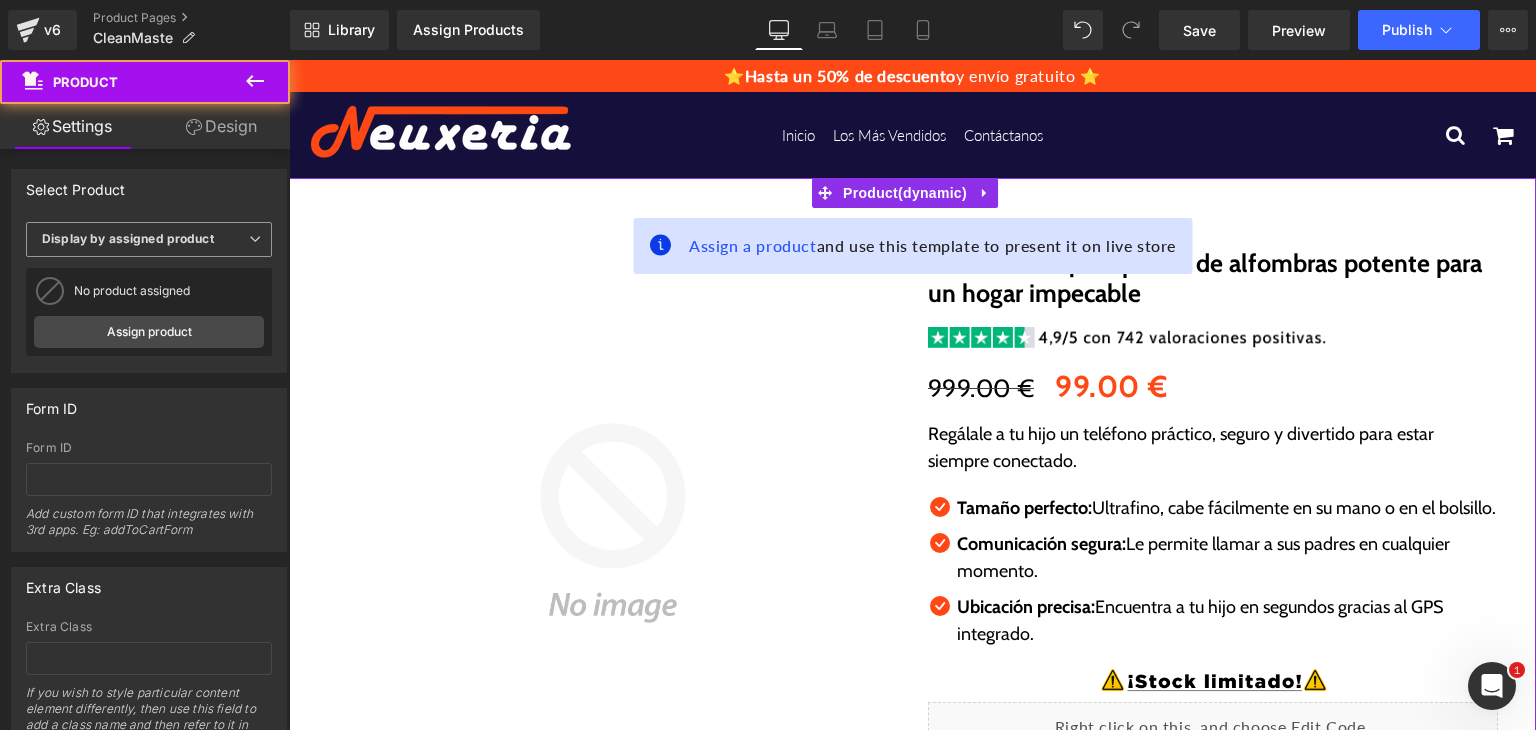 click on "Display by assigned product" at bounding box center (128, 238) 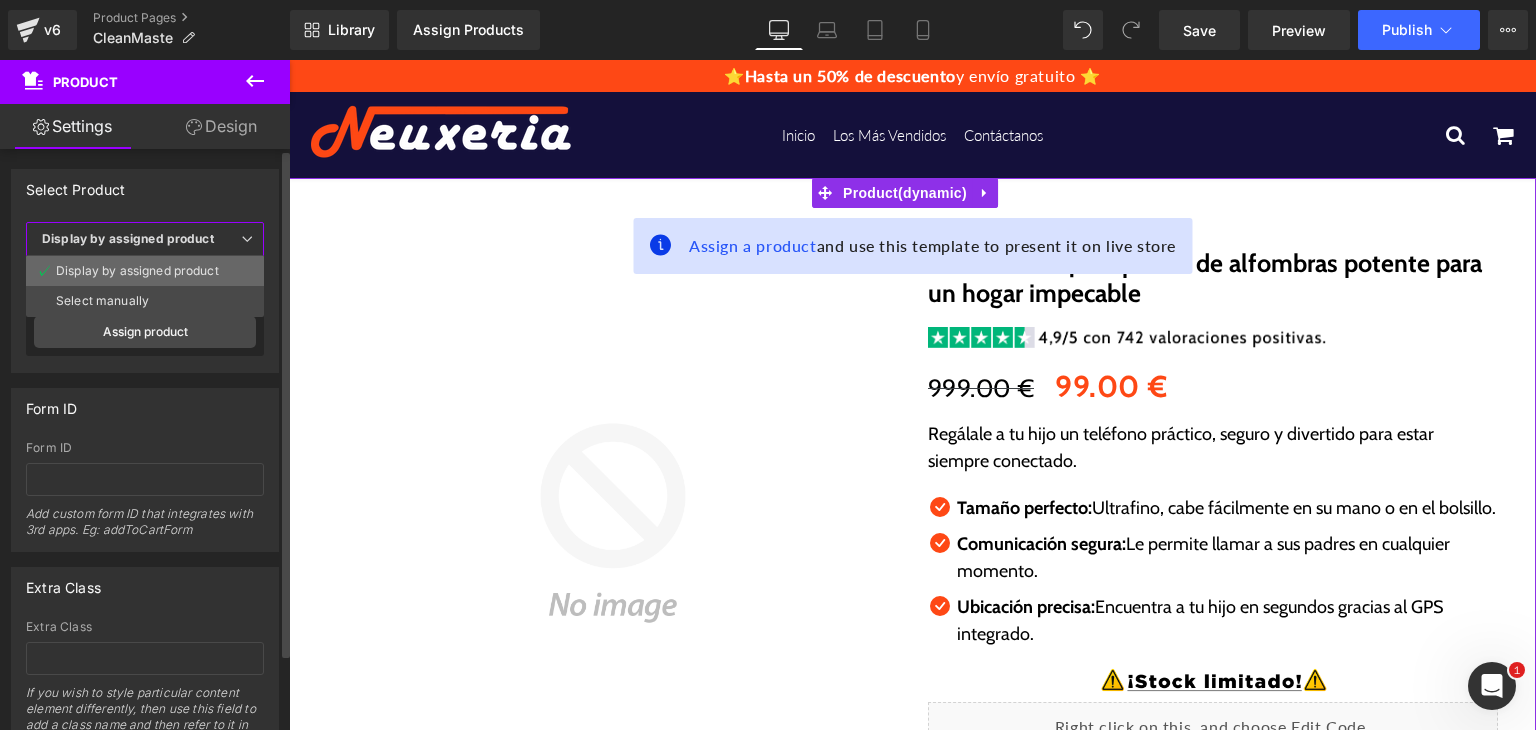 click on "Display by assigned product" at bounding box center [137, 271] 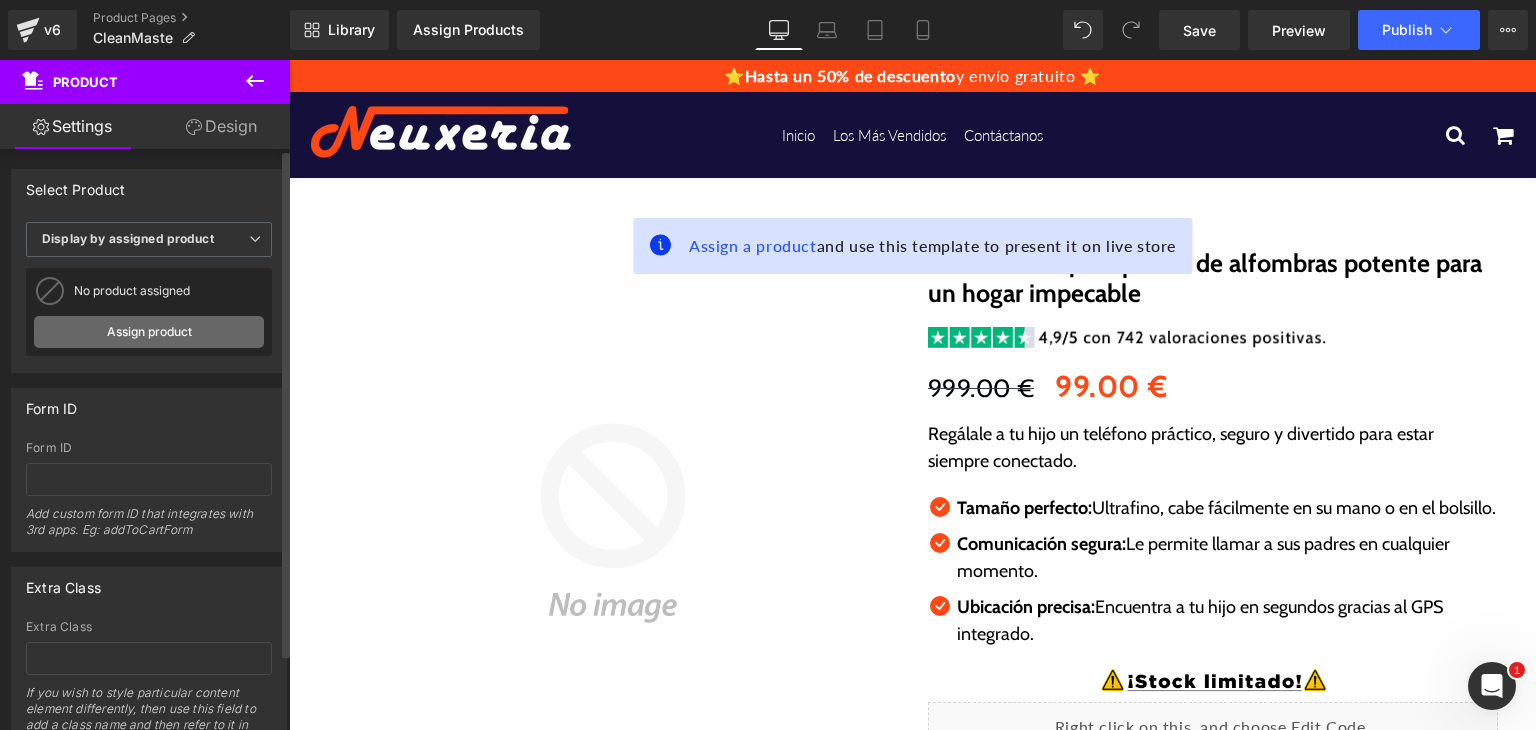 click on "Assign product" at bounding box center [149, 332] 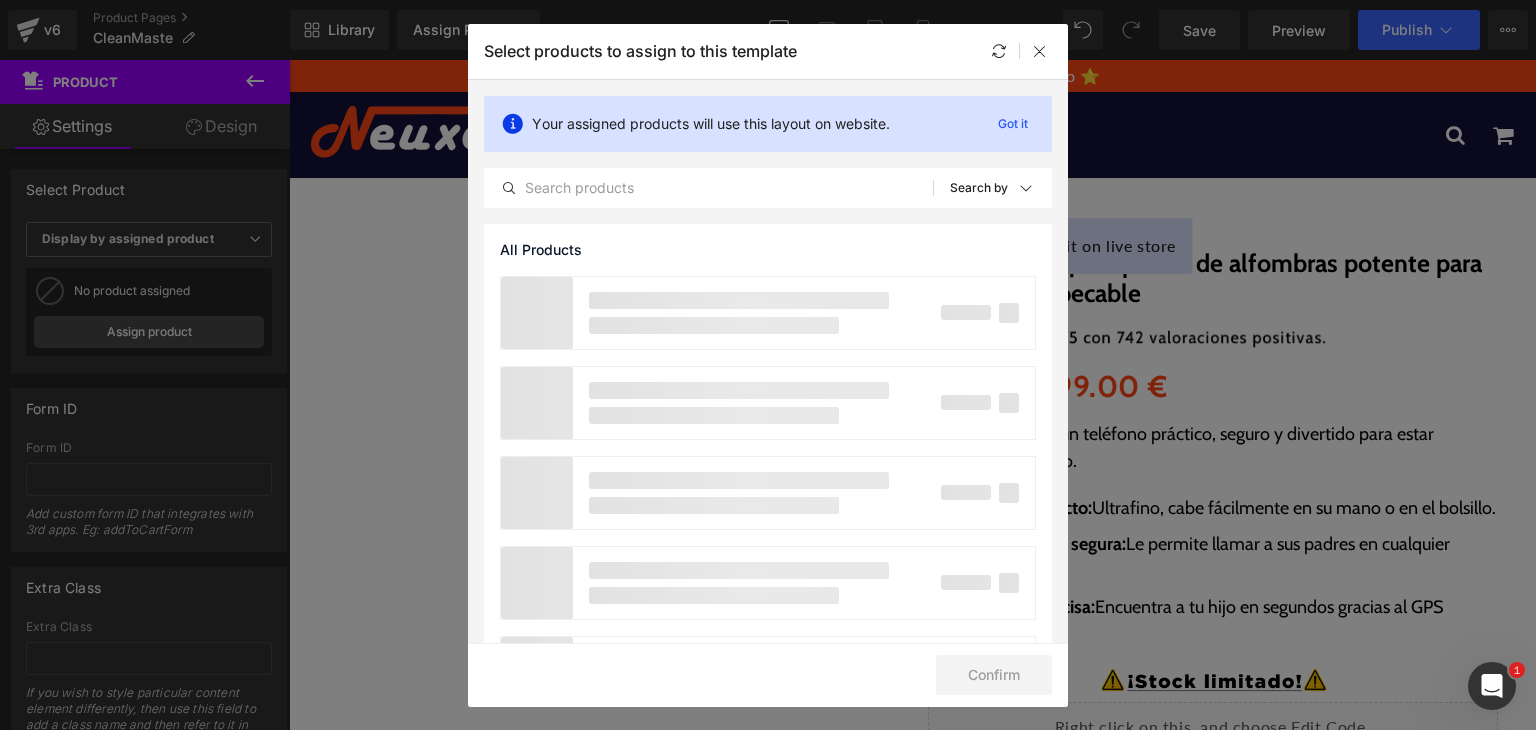click on "Your assigned products will use this layout on website. Got it All Products Shopify Collections Product Templates Shopify Collections Sort:  Search by" 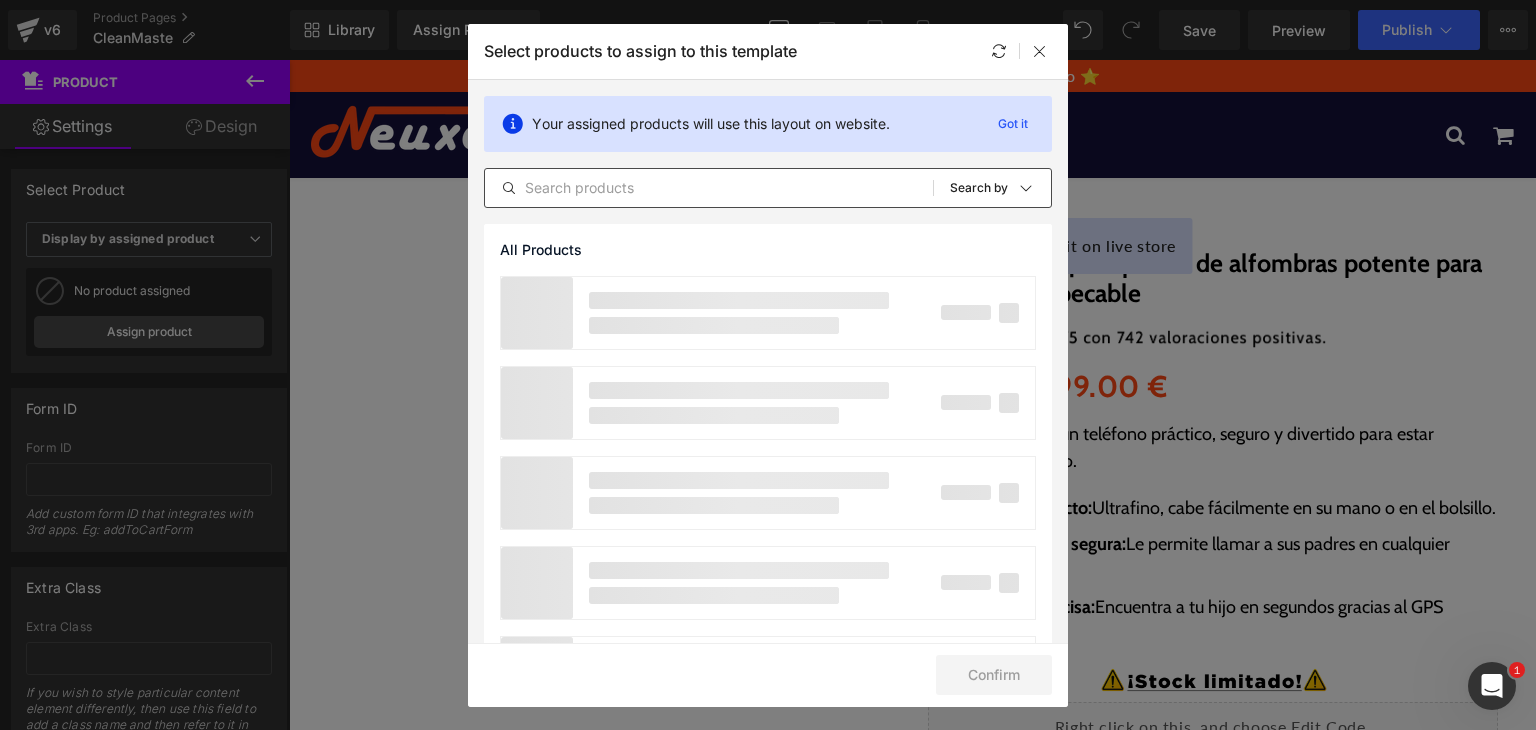 click at bounding box center (709, 188) 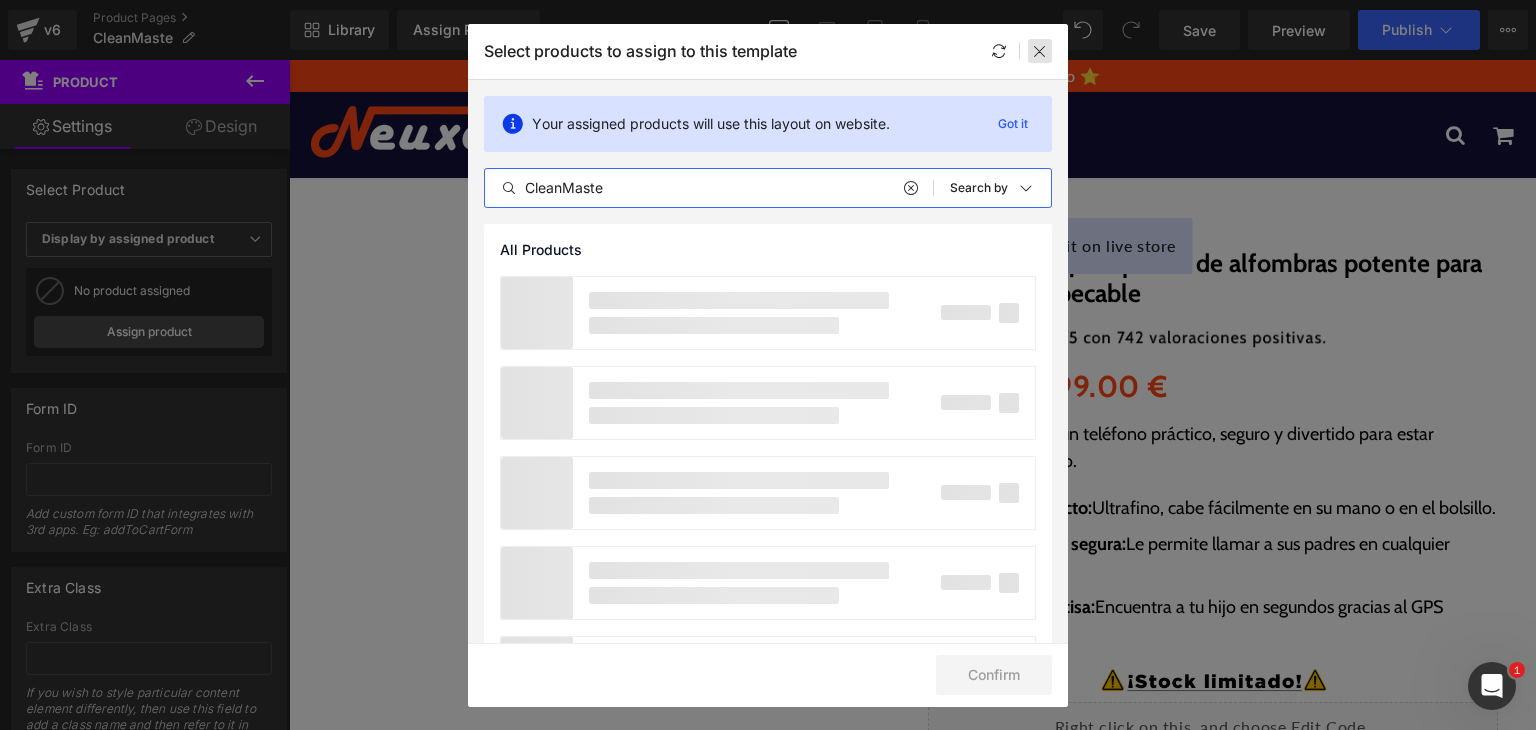type on "CleanMaste" 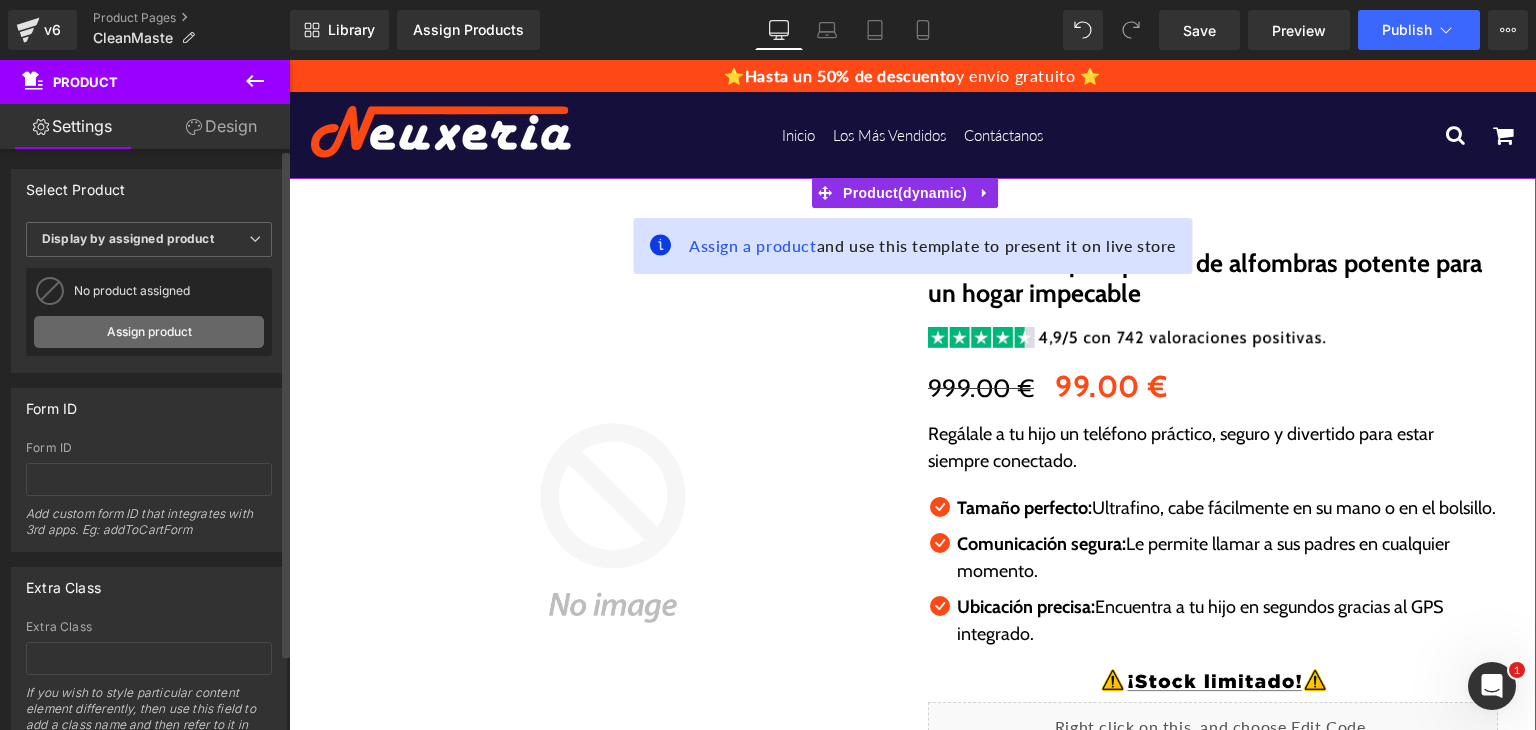 click on "Assign product" at bounding box center [149, 332] 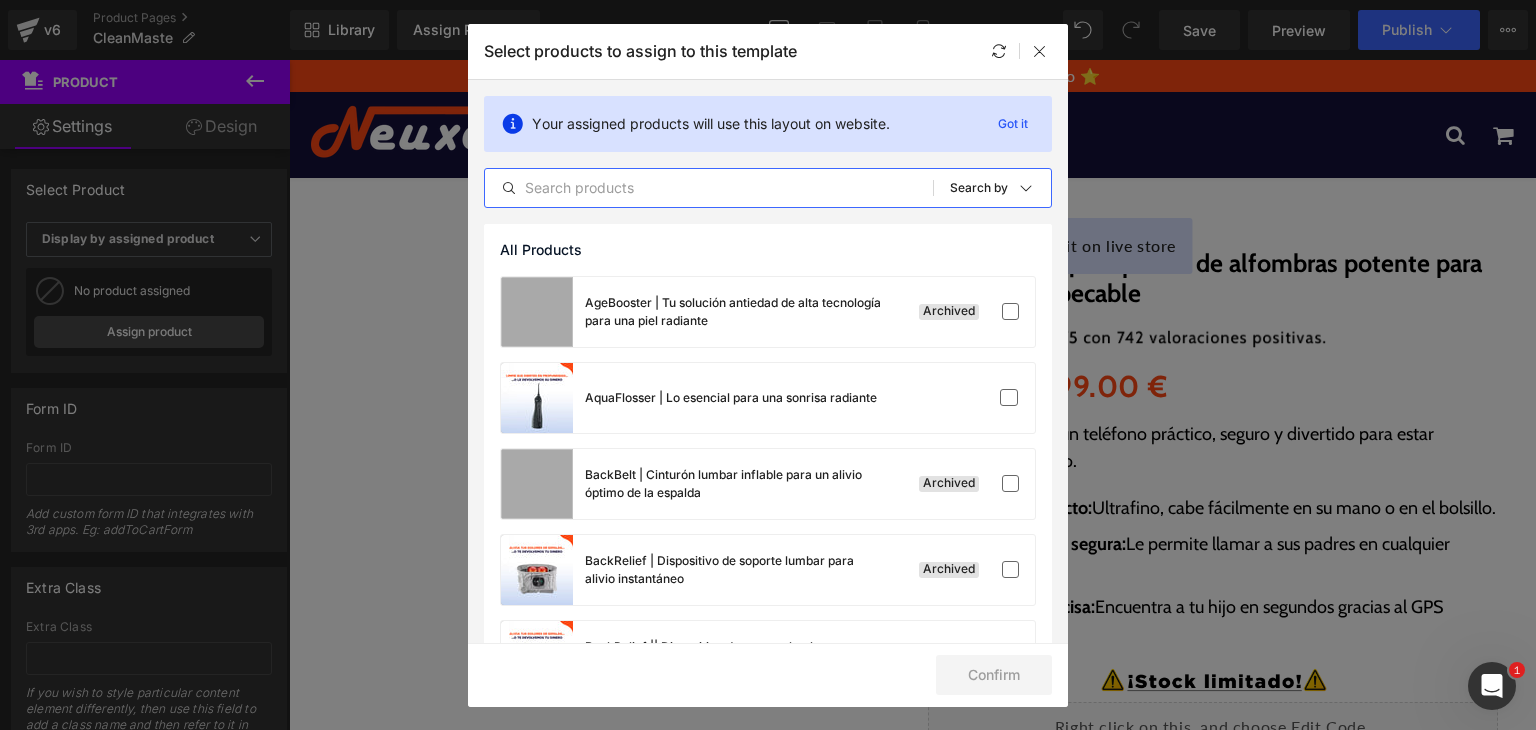 click at bounding box center (709, 188) 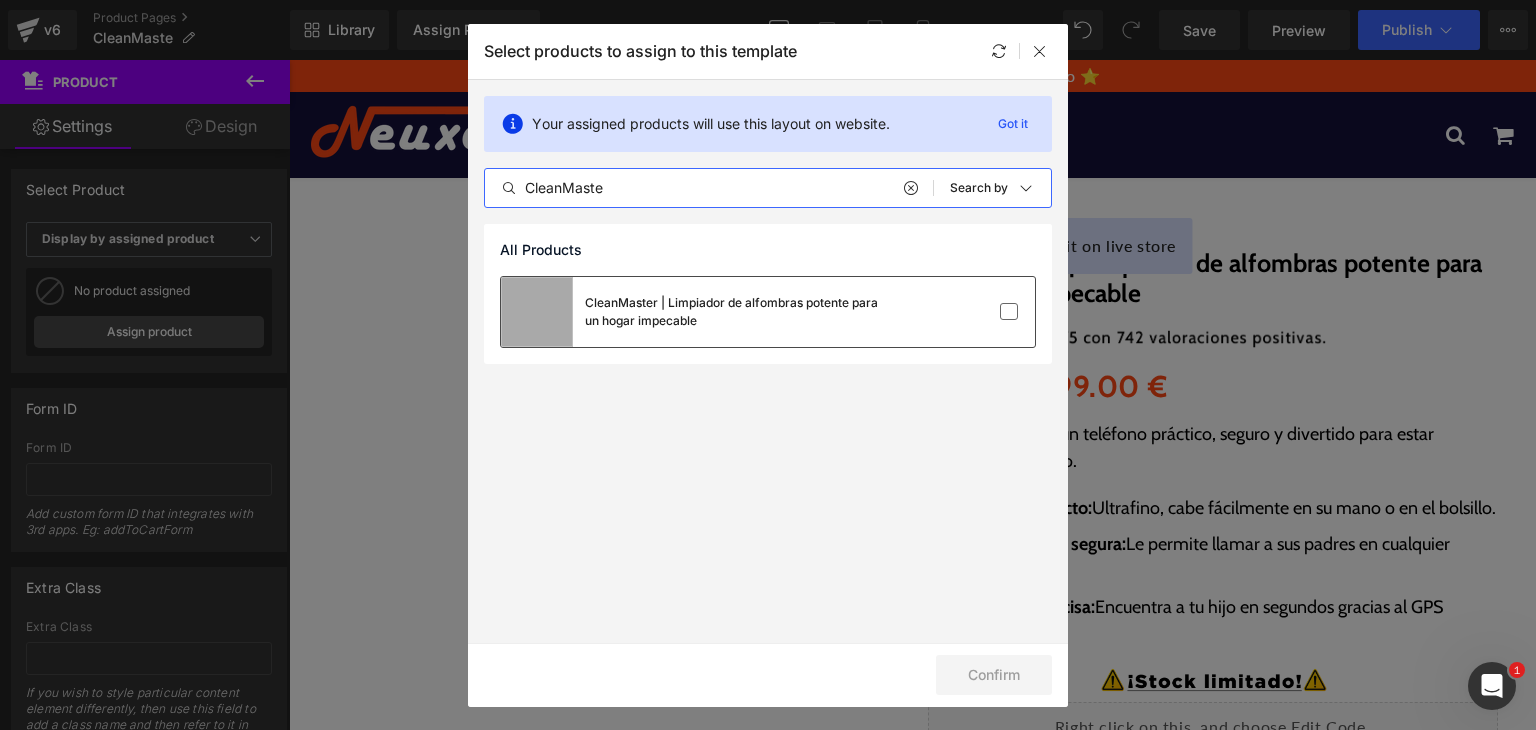 type on "CleanMaste" 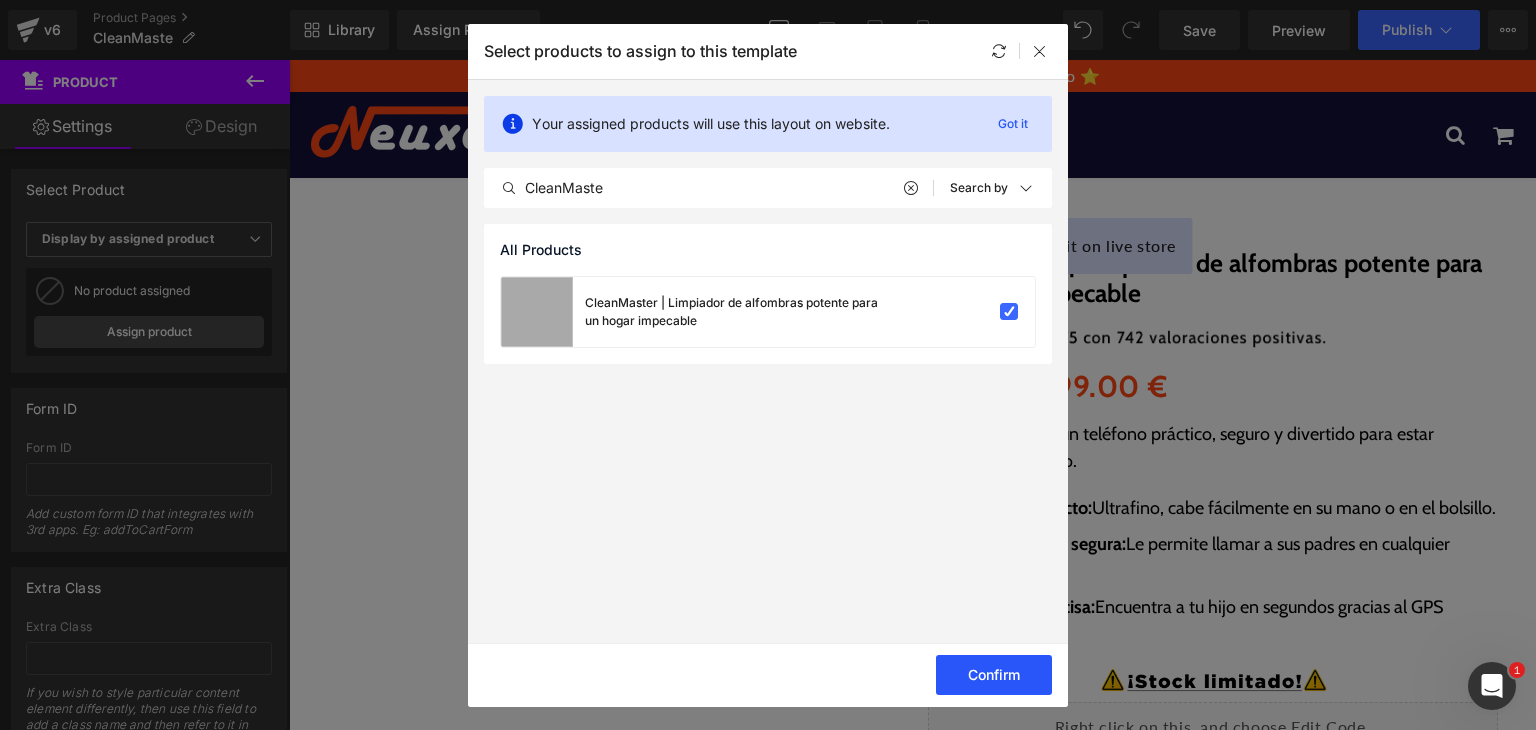 click on "Confirm" at bounding box center (994, 675) 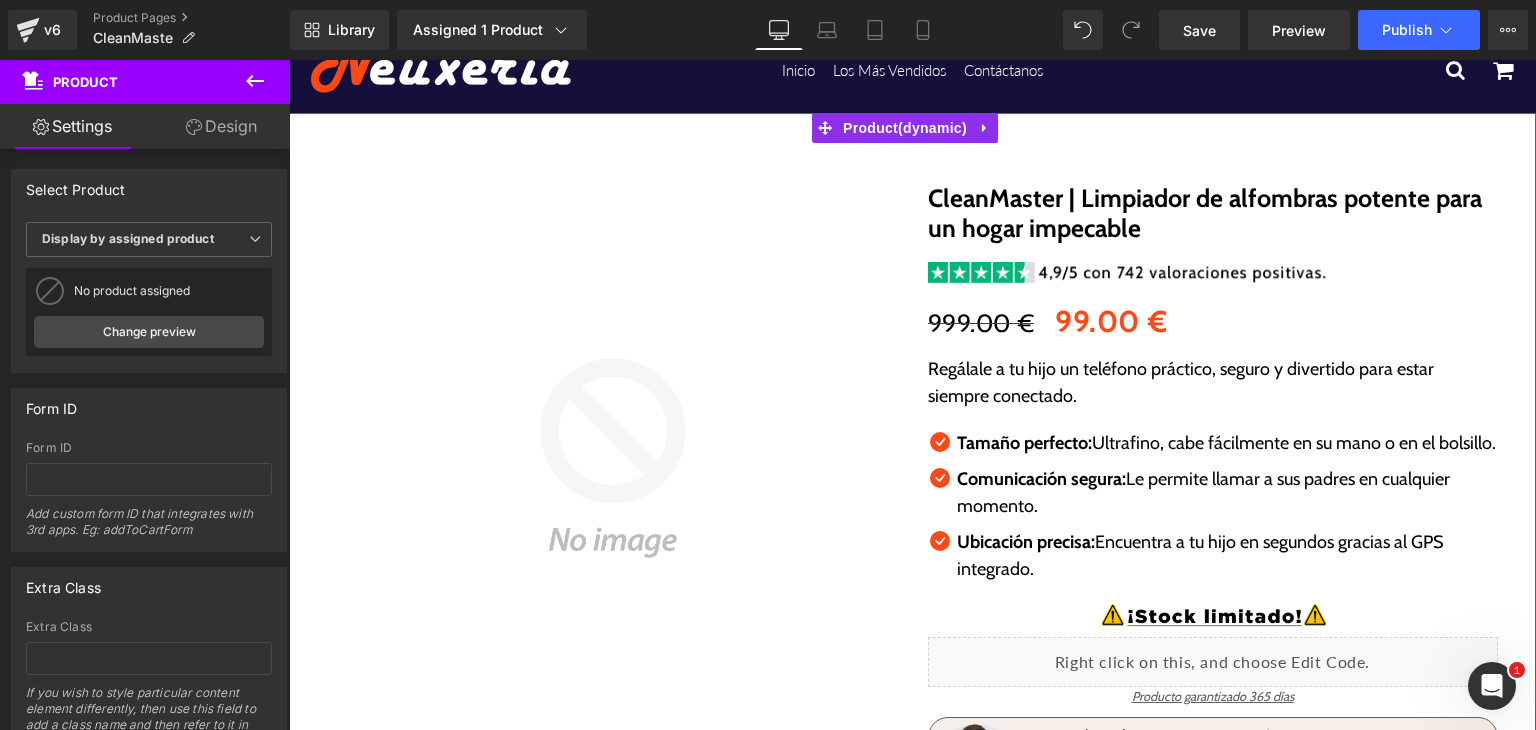 scroll, scrollTop: 100, scrollLeft: 0, axis: vertical 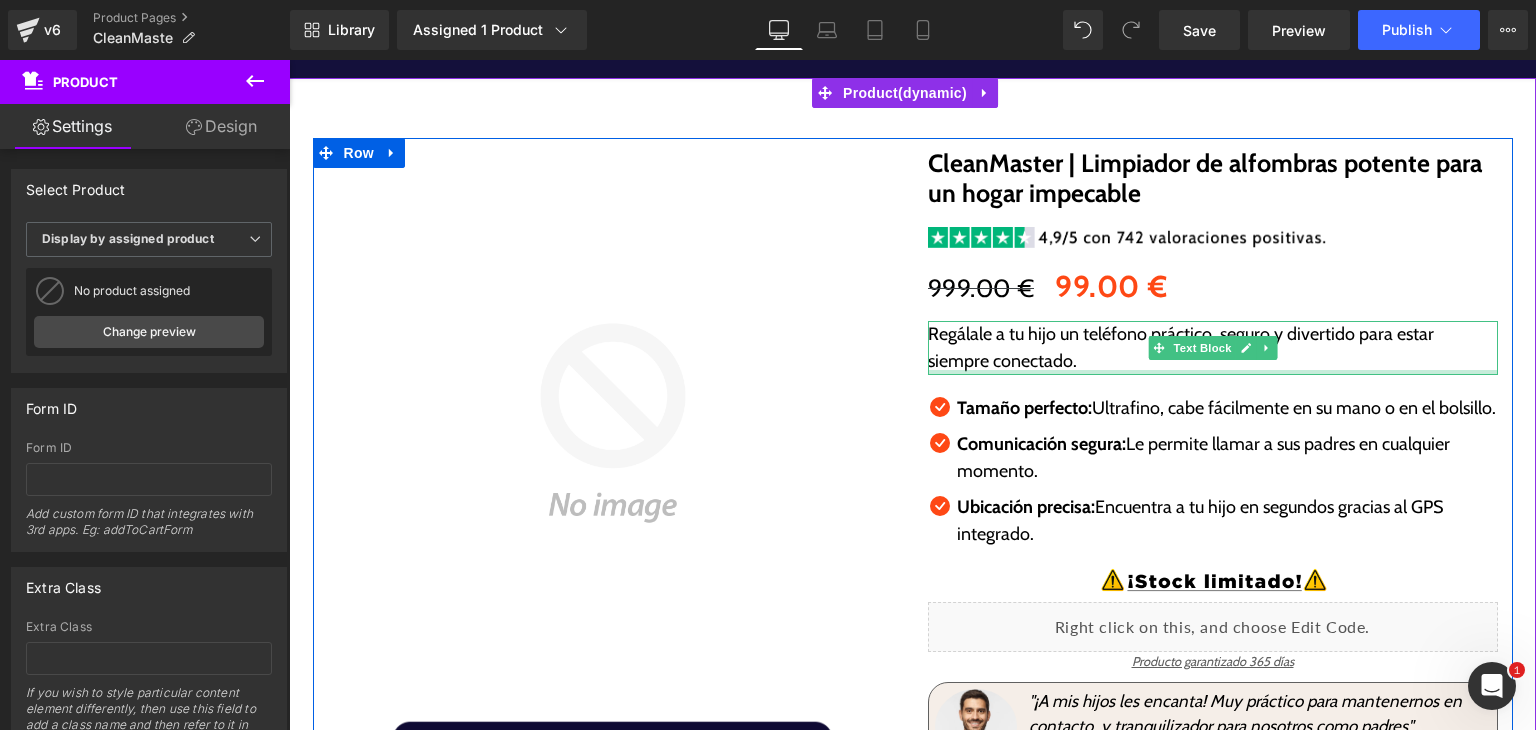 drag, startPoint x: 940, startPoint y: 374, endPoint x: 932, endPoint y: 349, distance: 26.24881 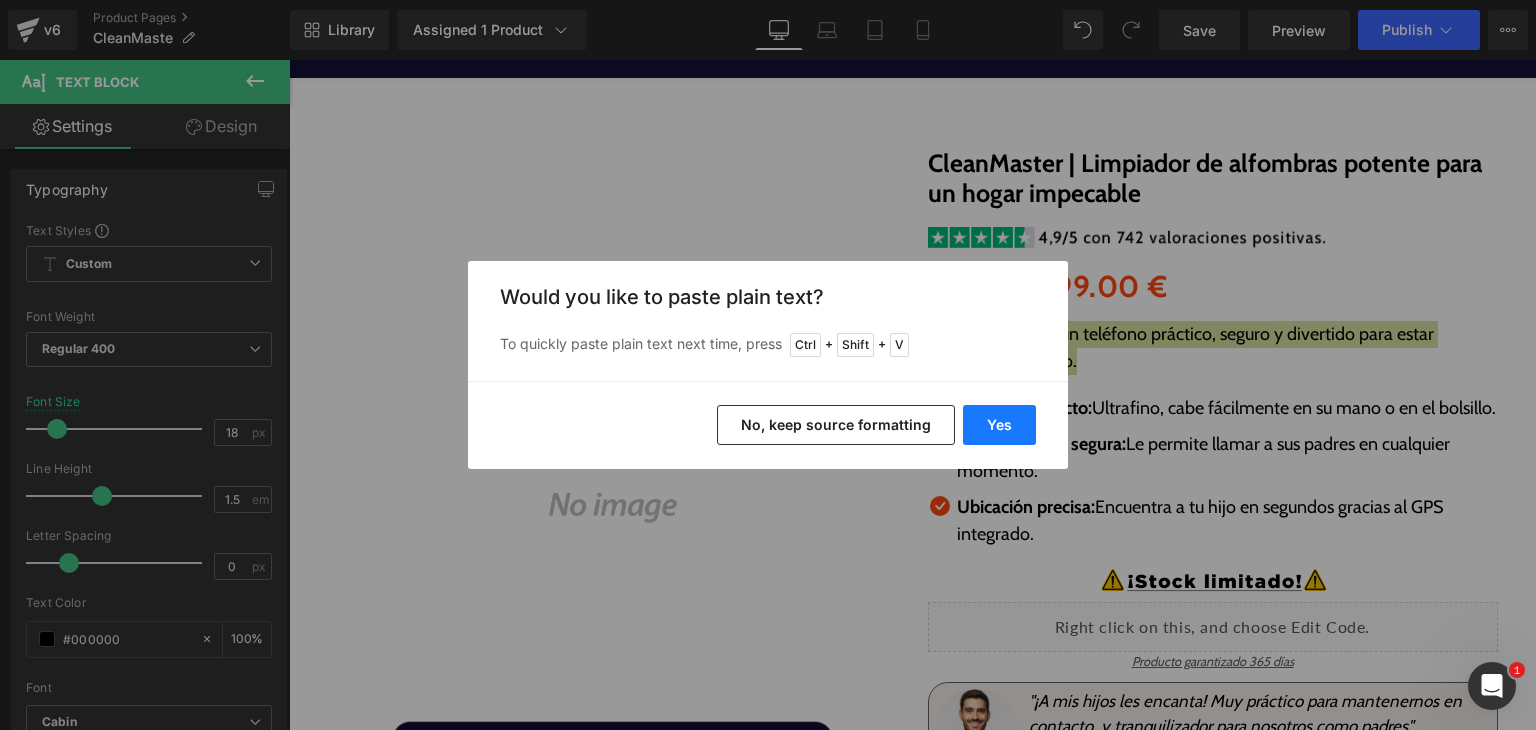 click on "Yes" at bounding box center (999, 425) 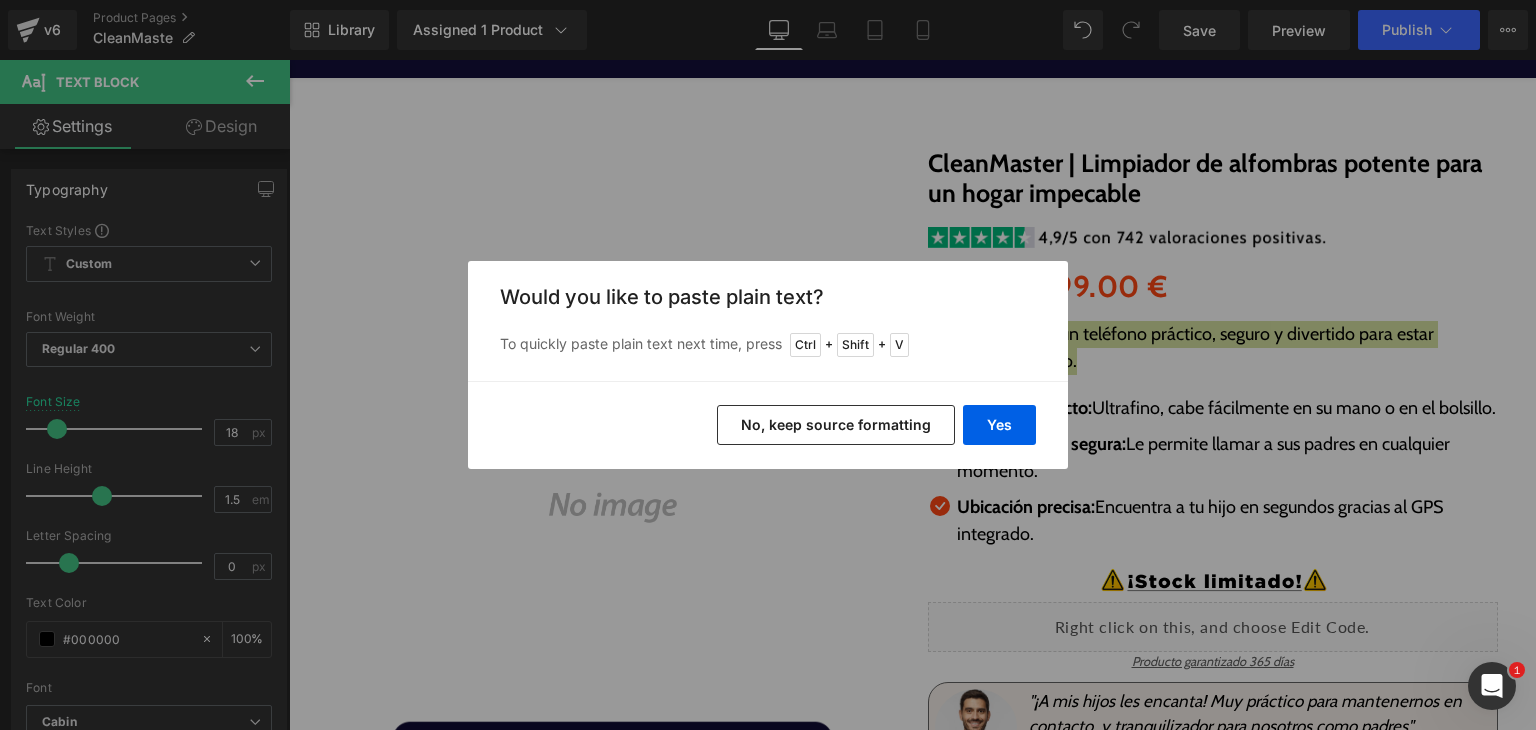 type 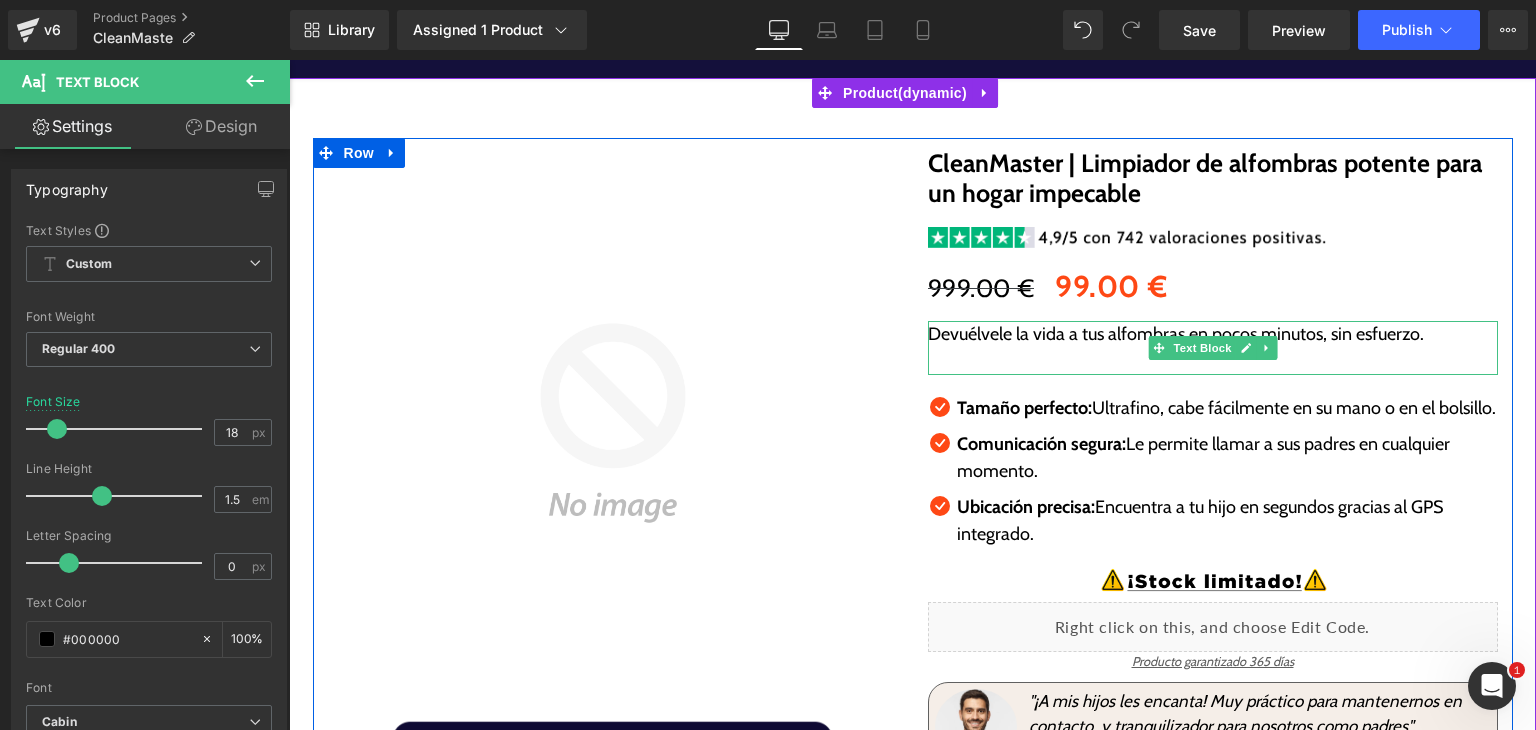 click at bounding box center (1213, 361) 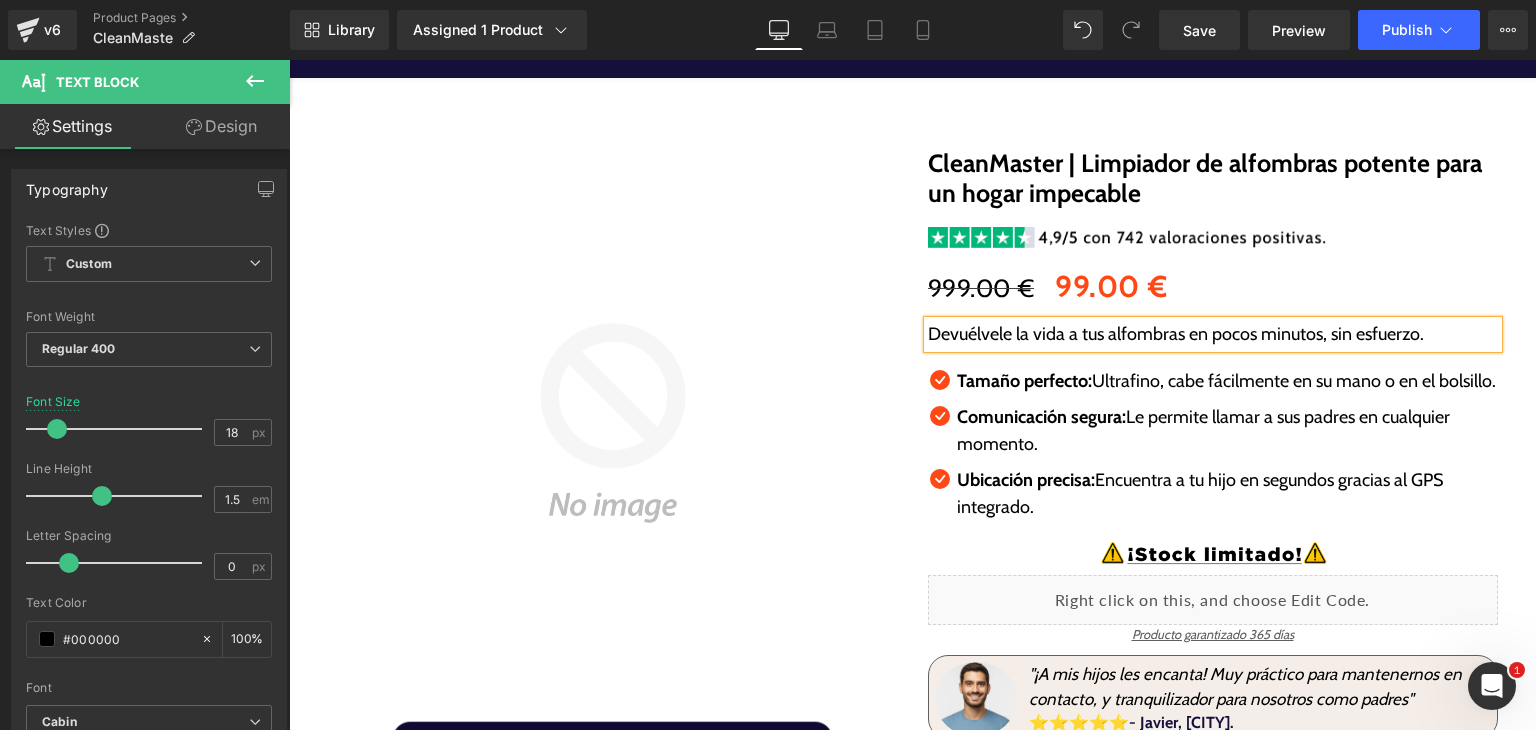 click on "Tamaño perfecto:" at bounding box center [1024, 381] 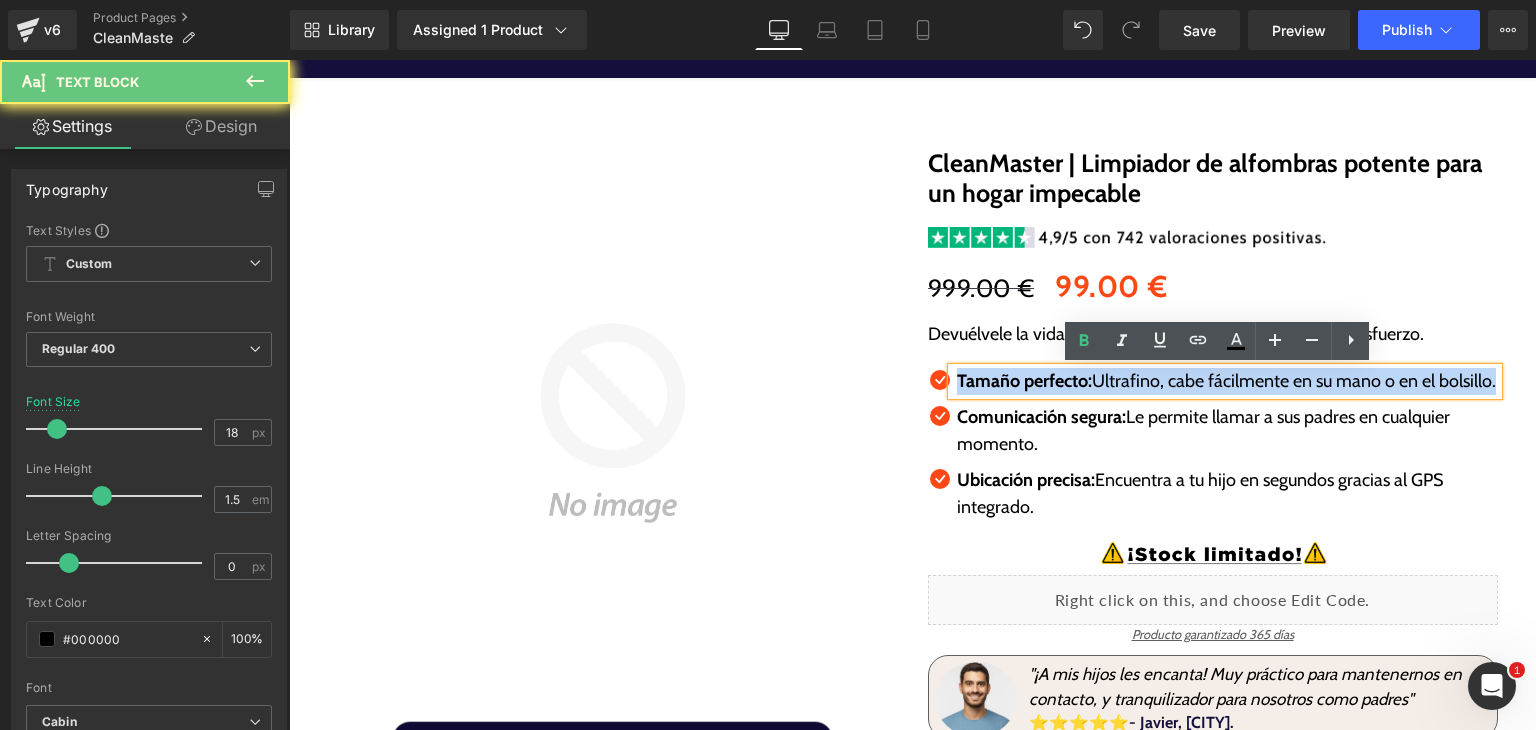 click on "Tamaño perfecto:" at bounding box center [1024, 381] 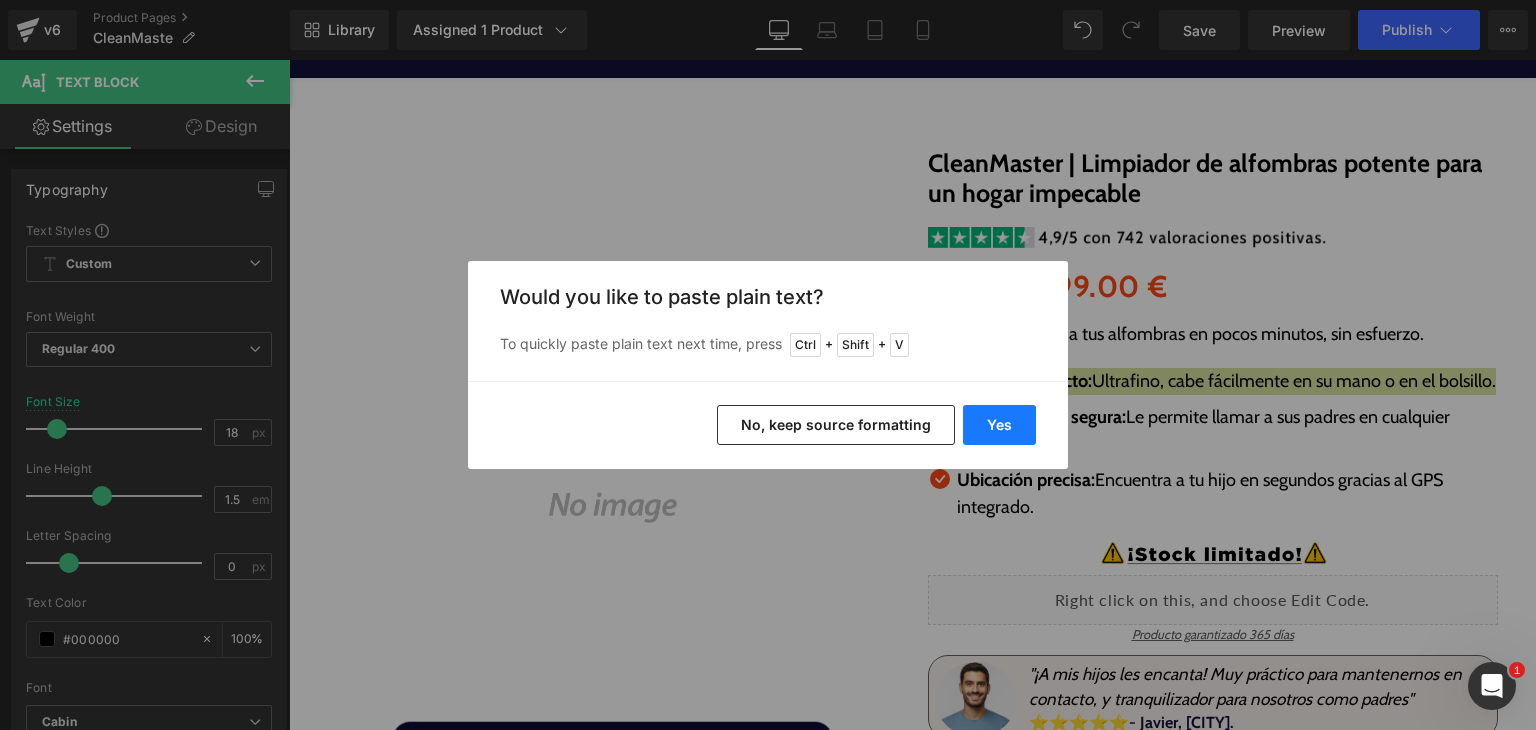 click on "Yes" at bounding box center [999, 425] 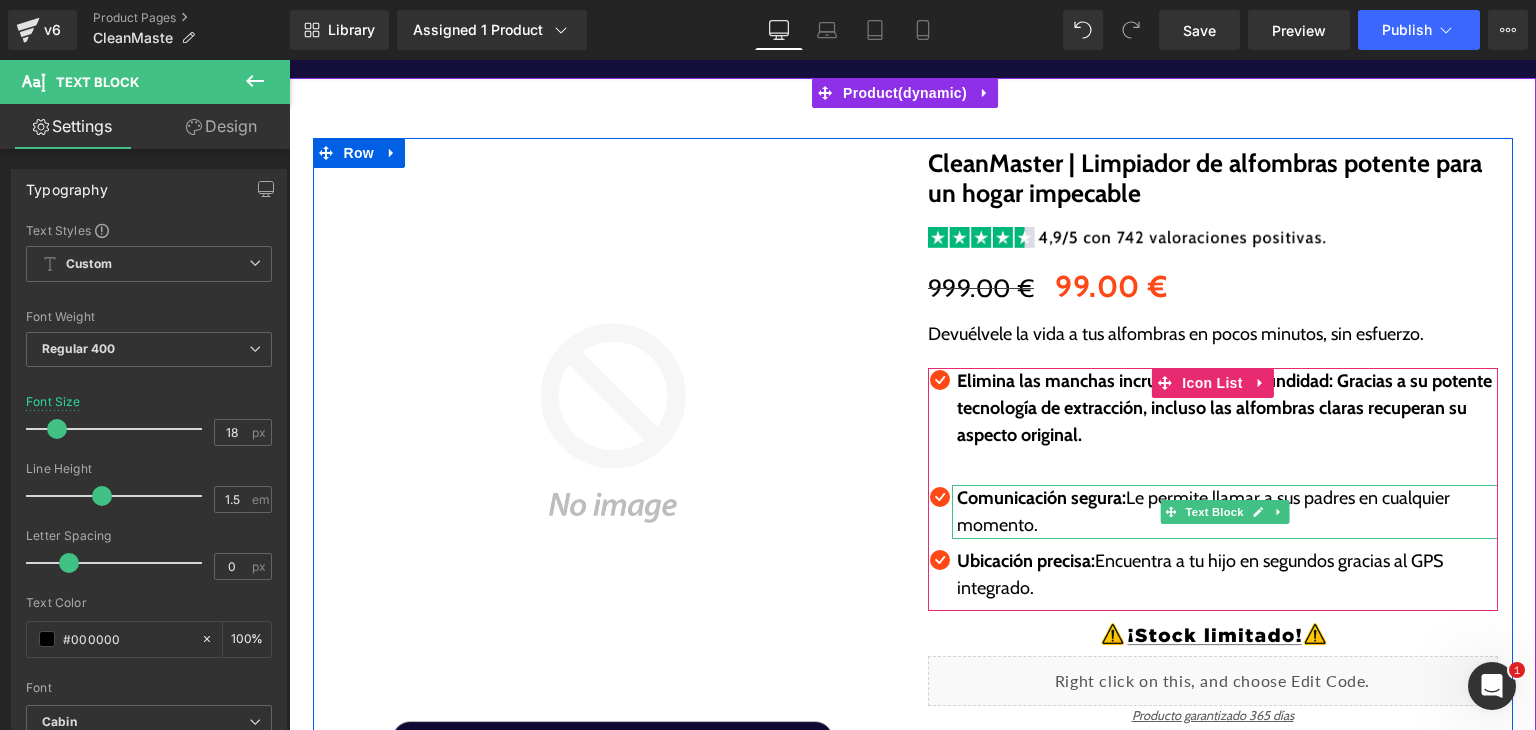 click on "Comunicación segura:" at bounding box center [1041, 498] 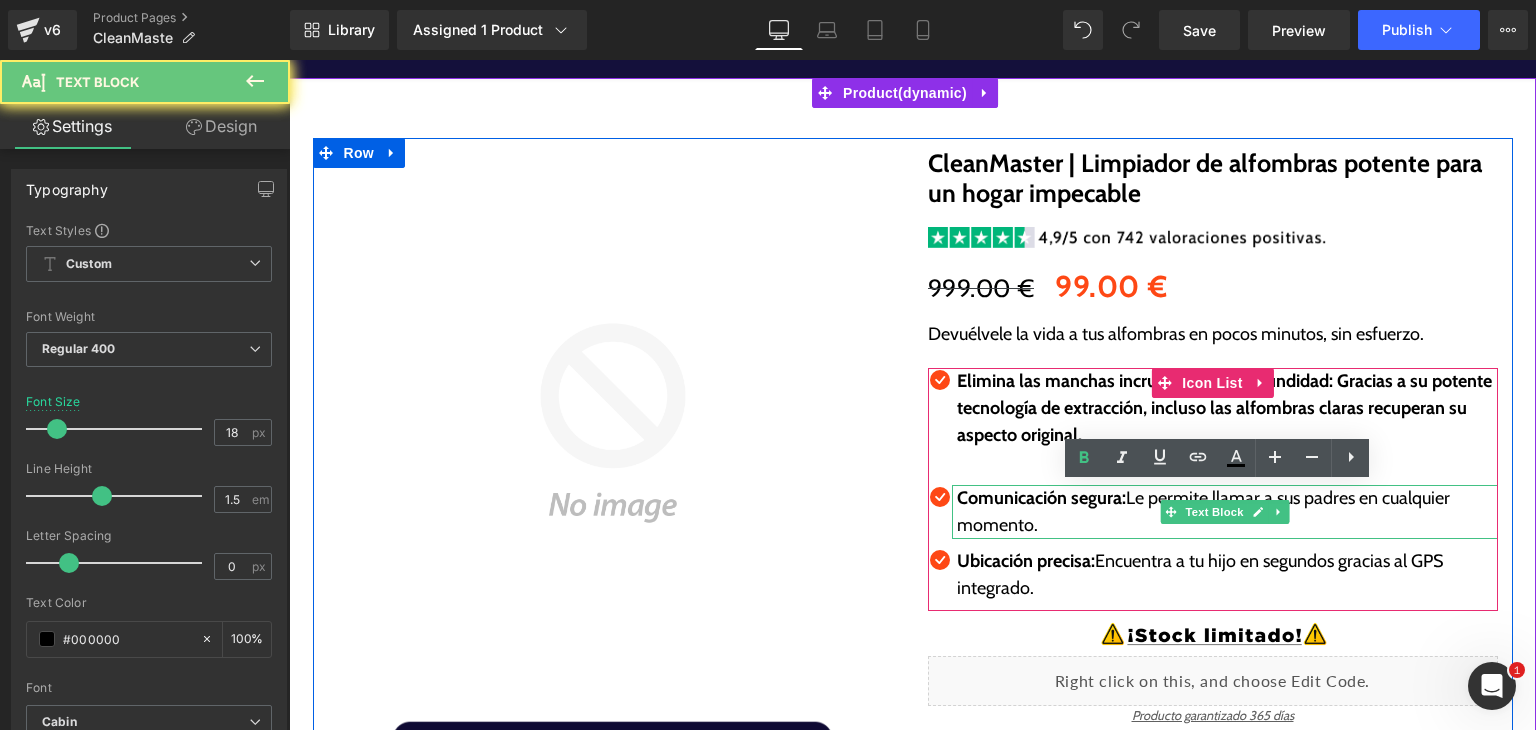 click on "Comunicación segura:" at bounding box center (1041, 498) 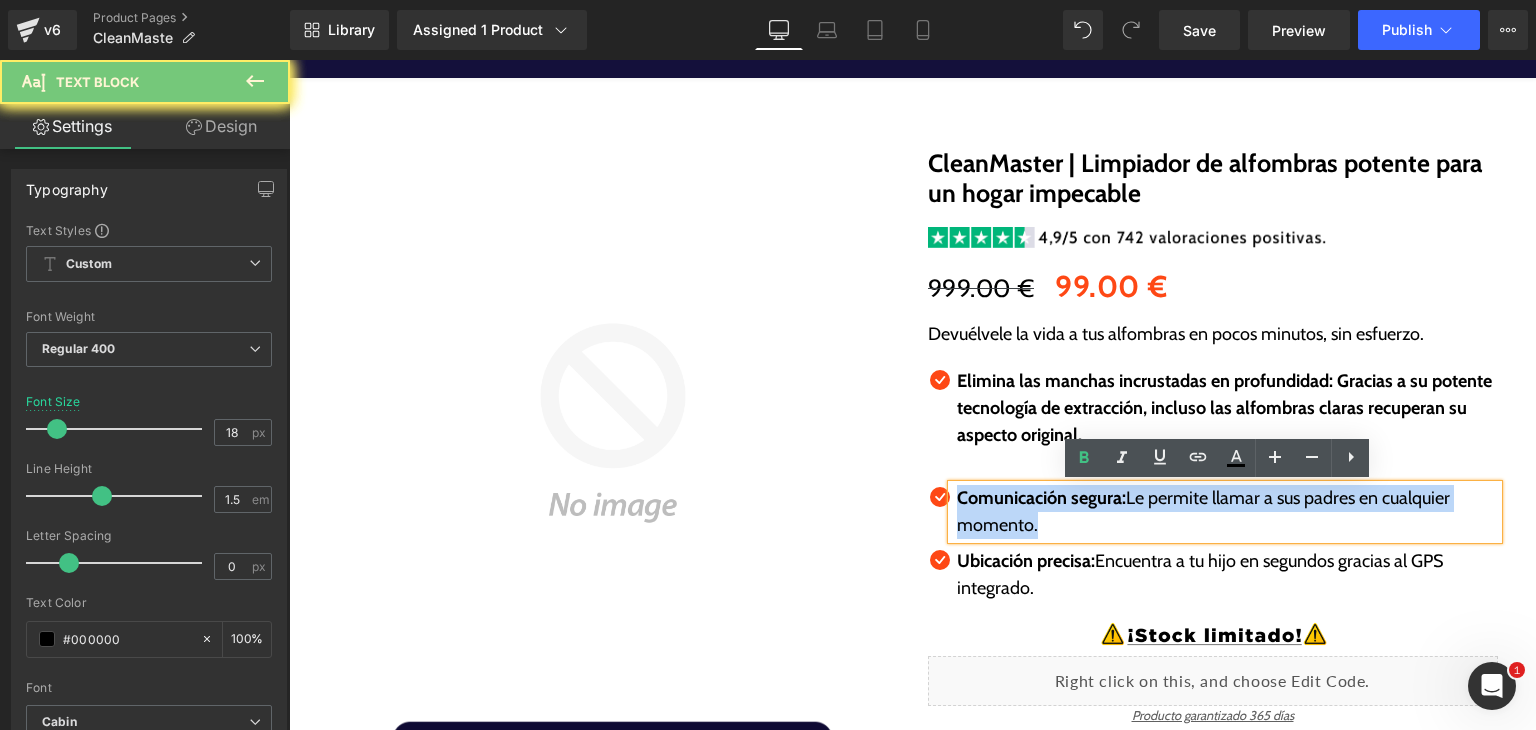 click on "Comunicación segura:" at bounding box center (1041, 498) 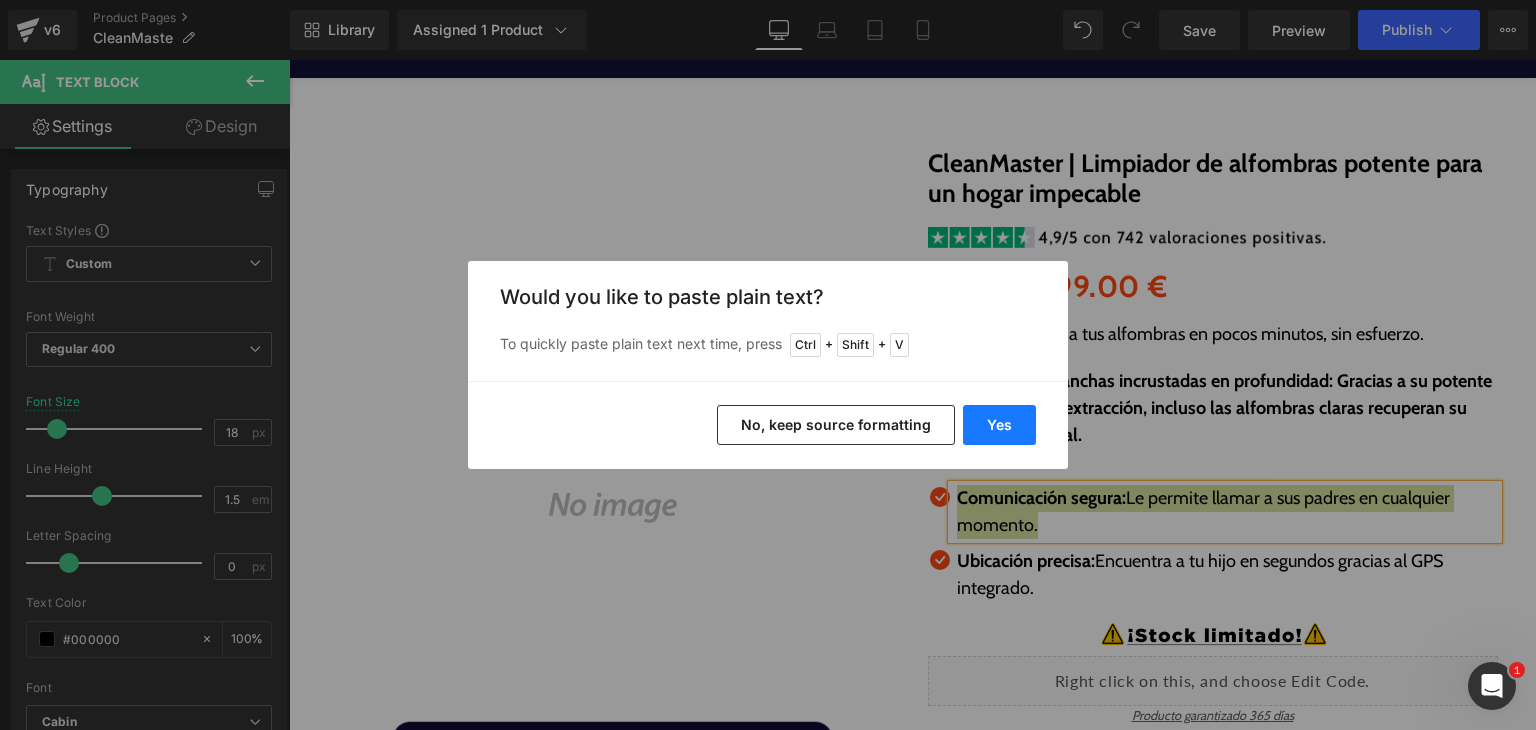 click on "Yes" at bounding box center [999, 425] 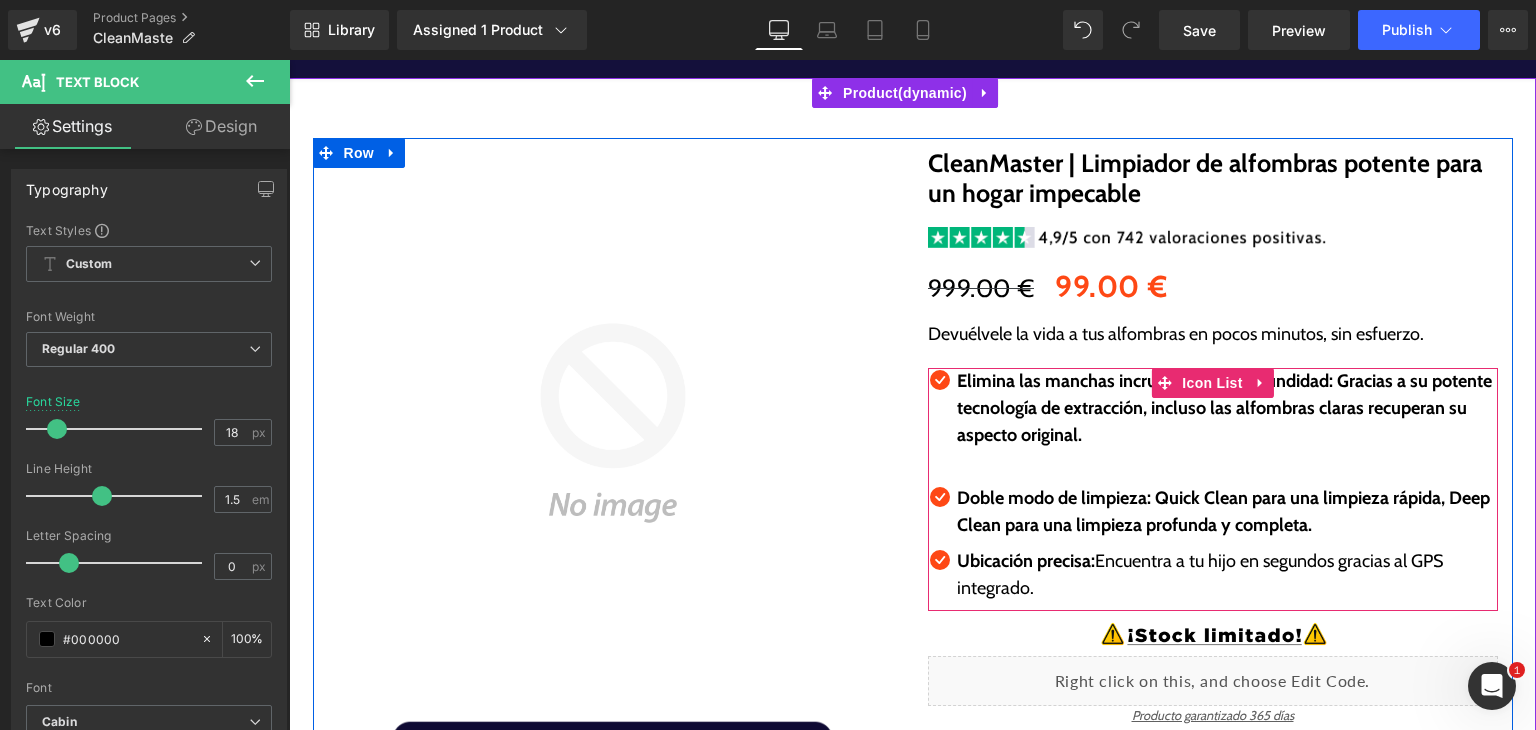 click on "Ubicación precisa:" at bounding box center [1026, 561] 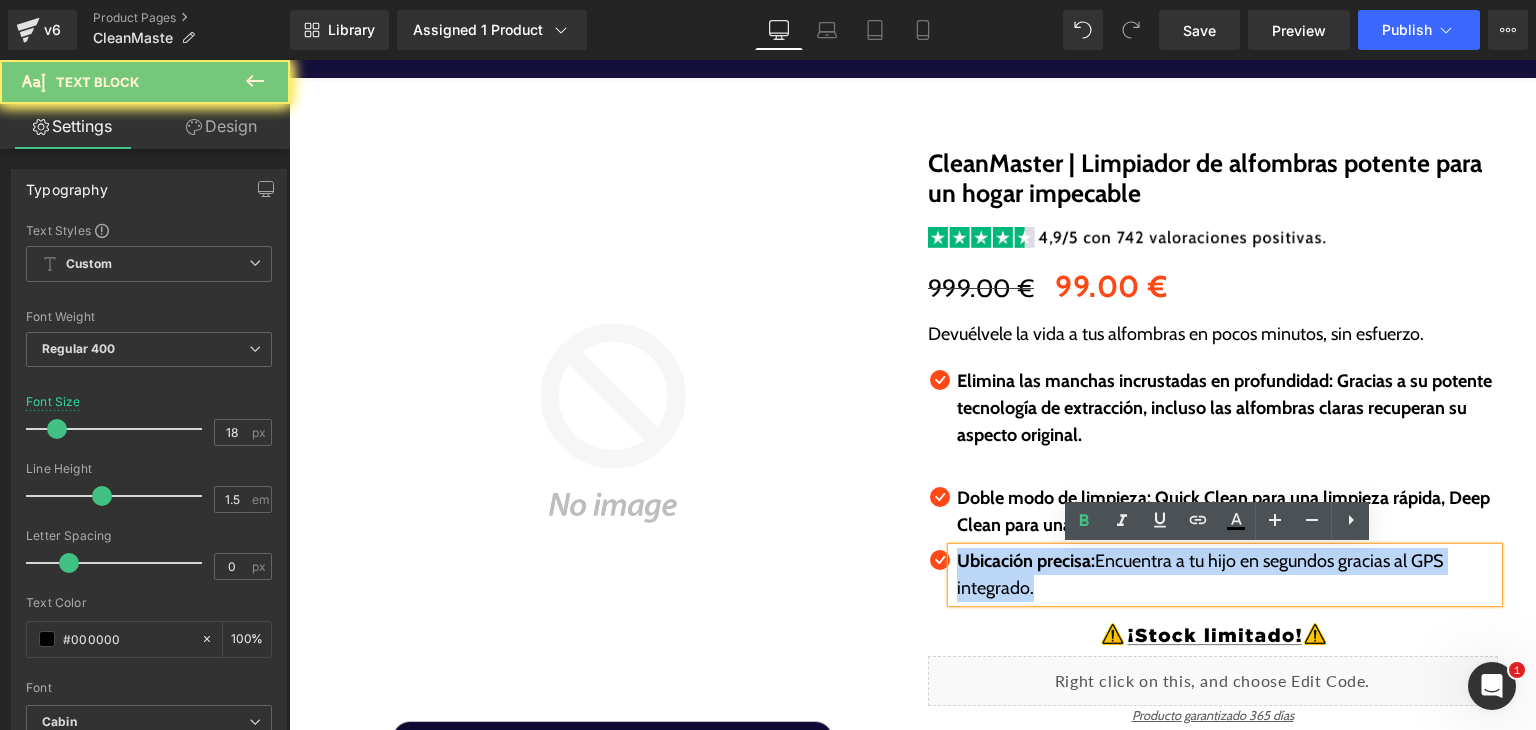 click on "Ubicación precisa:" at bounding box center (1026, 561) 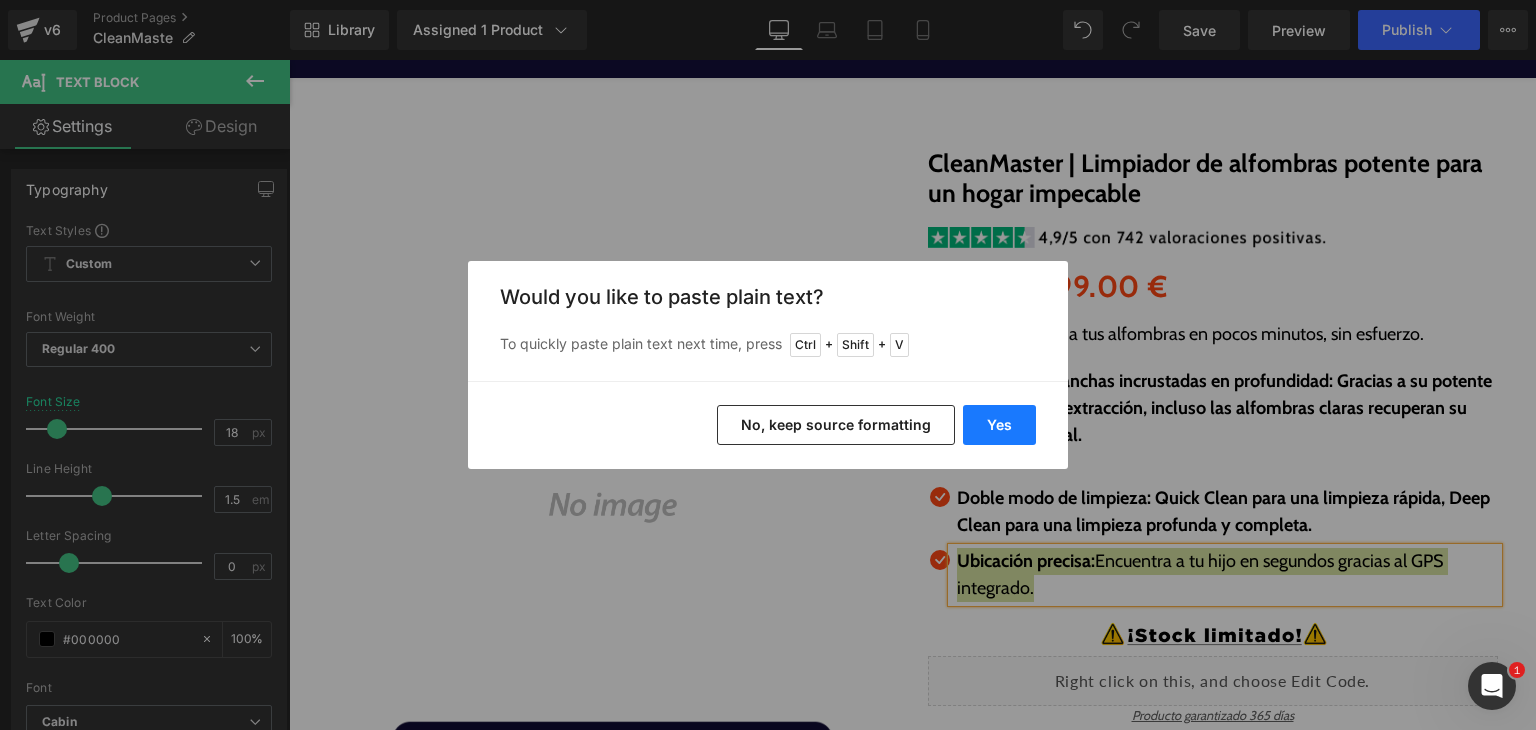 click on "Yes" at bounding box center (999, 425) 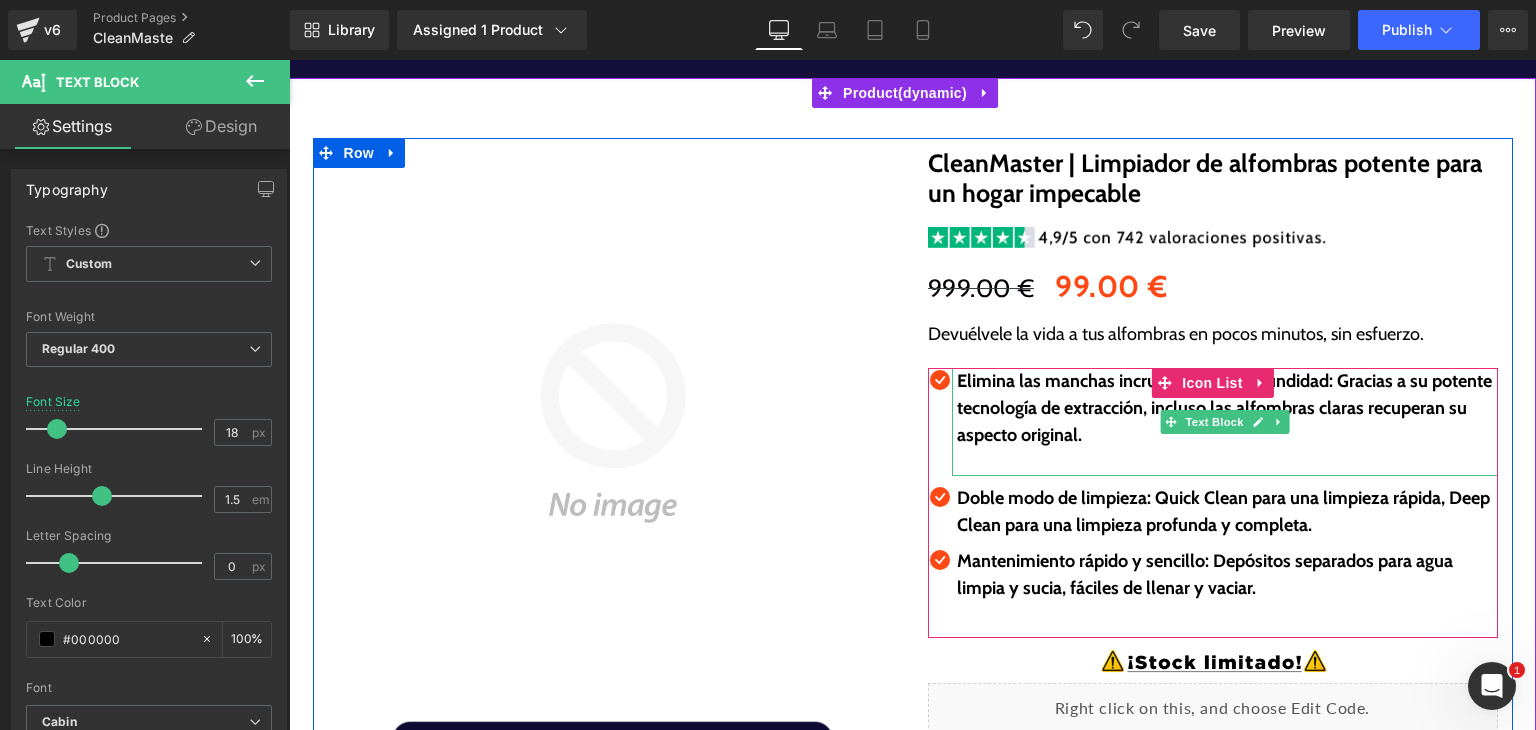 click at bounding box center [1227, 462] 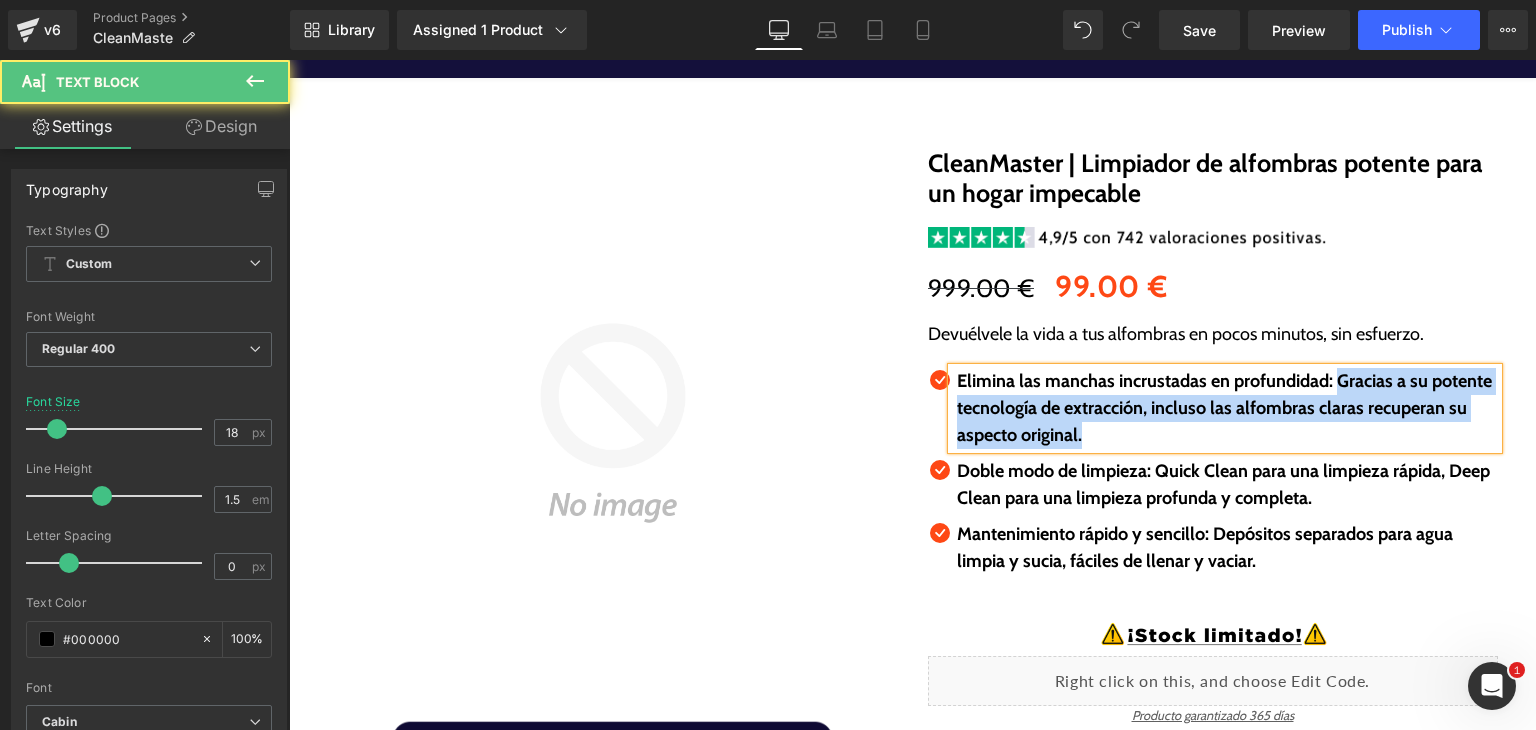 drag, startPoint x: 1329, startPoint y: 379, endPoint x: 1385, endPoint y: 425, distance: 72.47068 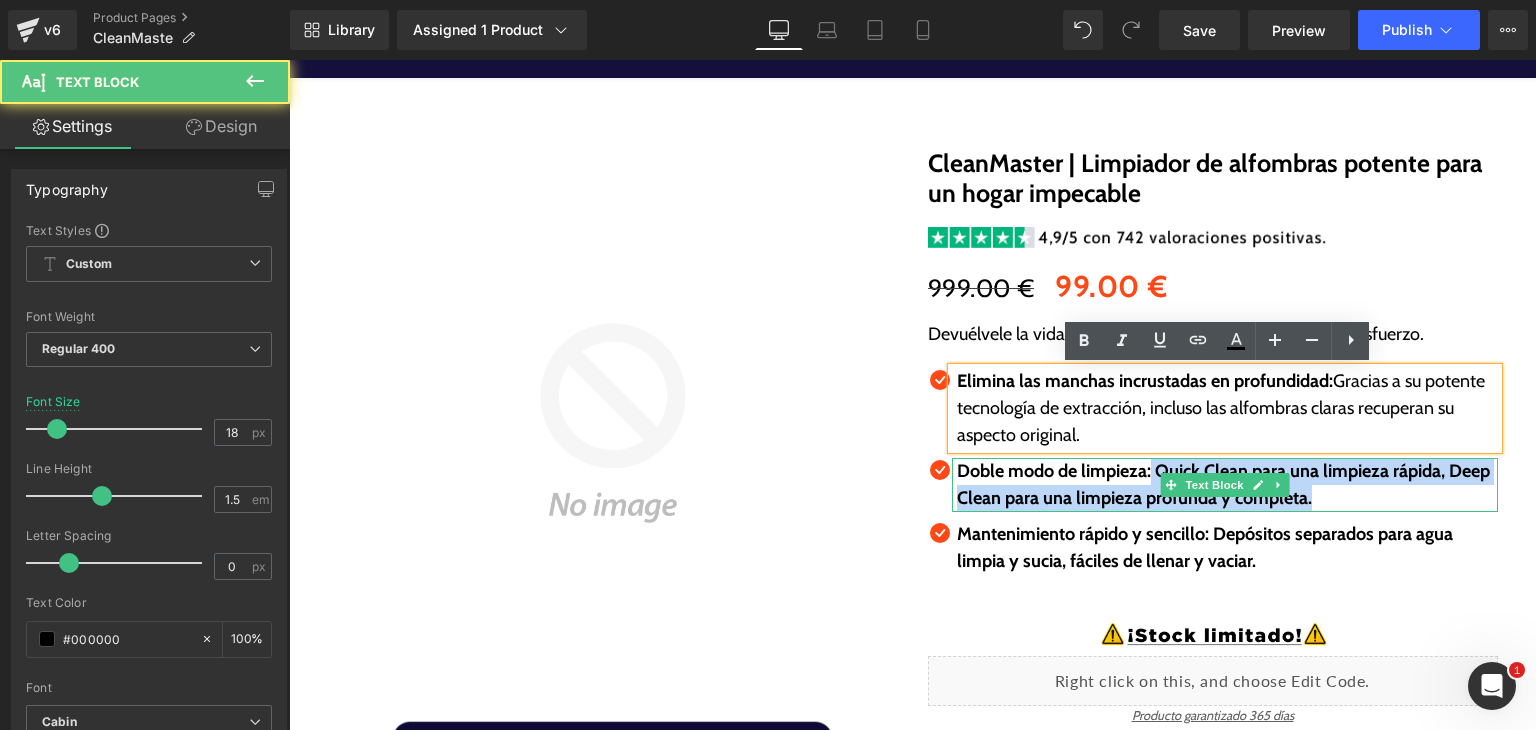 drag, startPoint x: 1145, startPoint y: 467, endPoint x: 1312, endPoint y: 493, distance: 169.01184 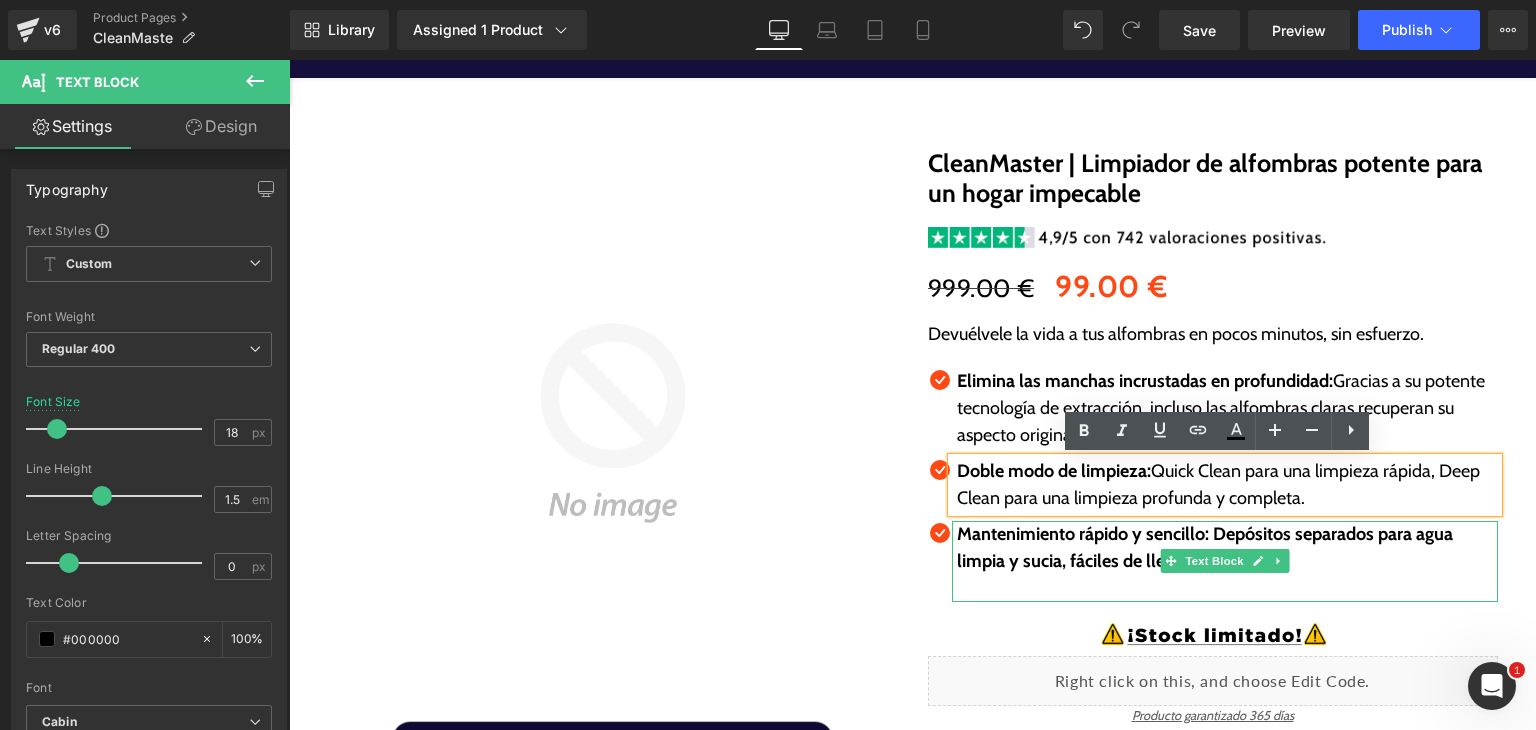click on "Mantenimiento rápido y sencillo: Depósitos separados para agua limpia y sucia, fáciles de llenar y vaciar." at bounding box center (1205, 547) 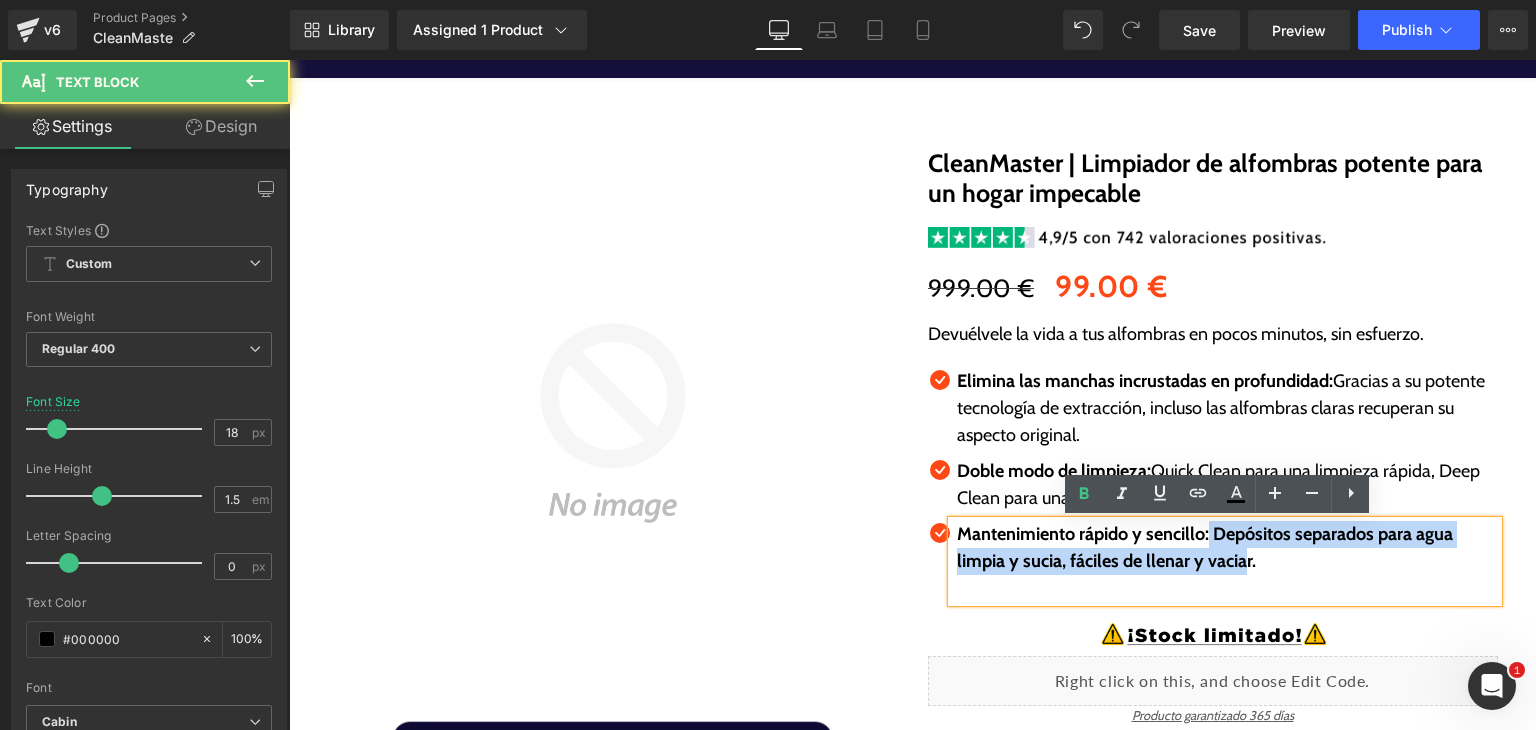 drag, startPoint x: 1204, startPoint y: 526, endPoint x: 1238, endPoint y: 589, distance: 71.5891 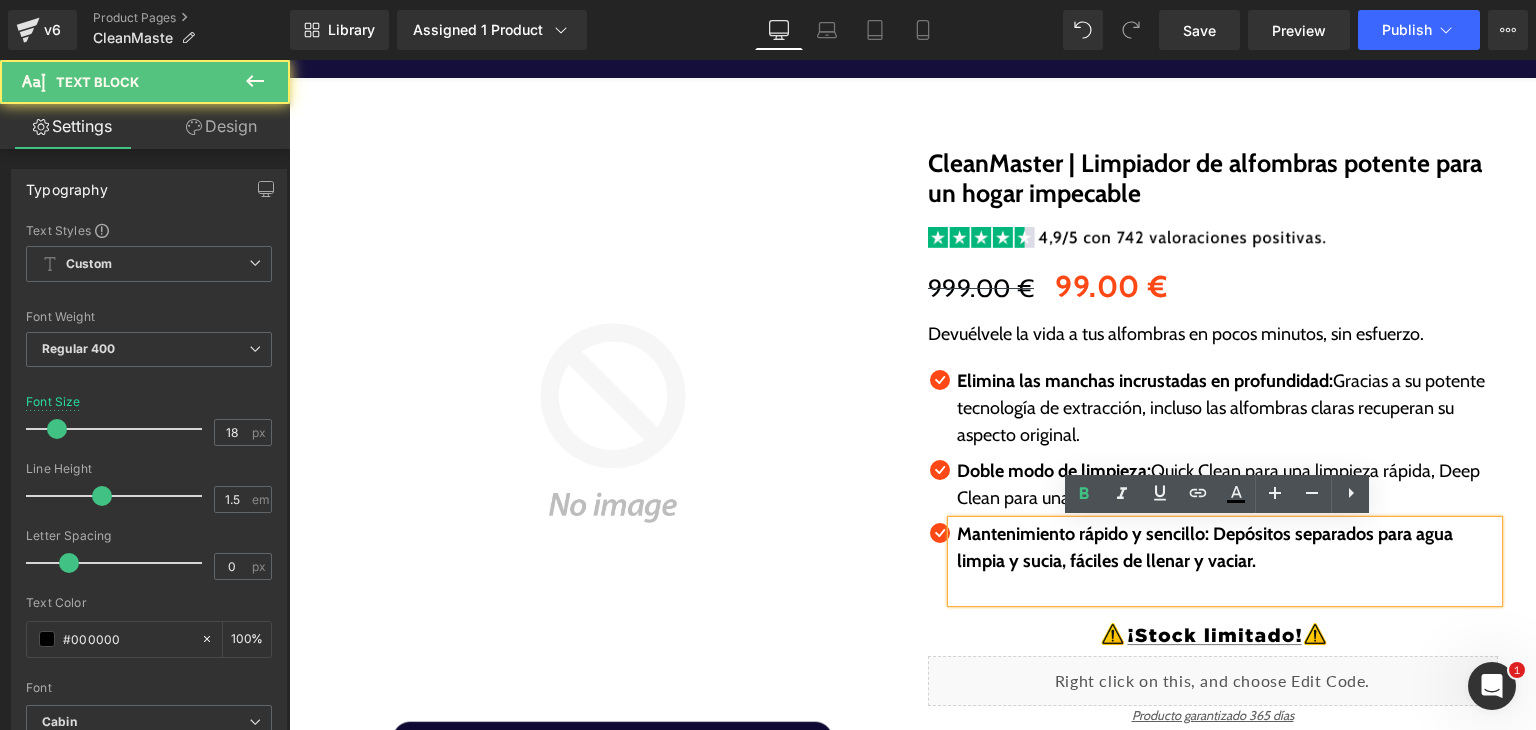 drag, startPoint x: 1256, startPoint y: 609, endPoint x: 1248, endPoint y: 585, distance: 25.298222 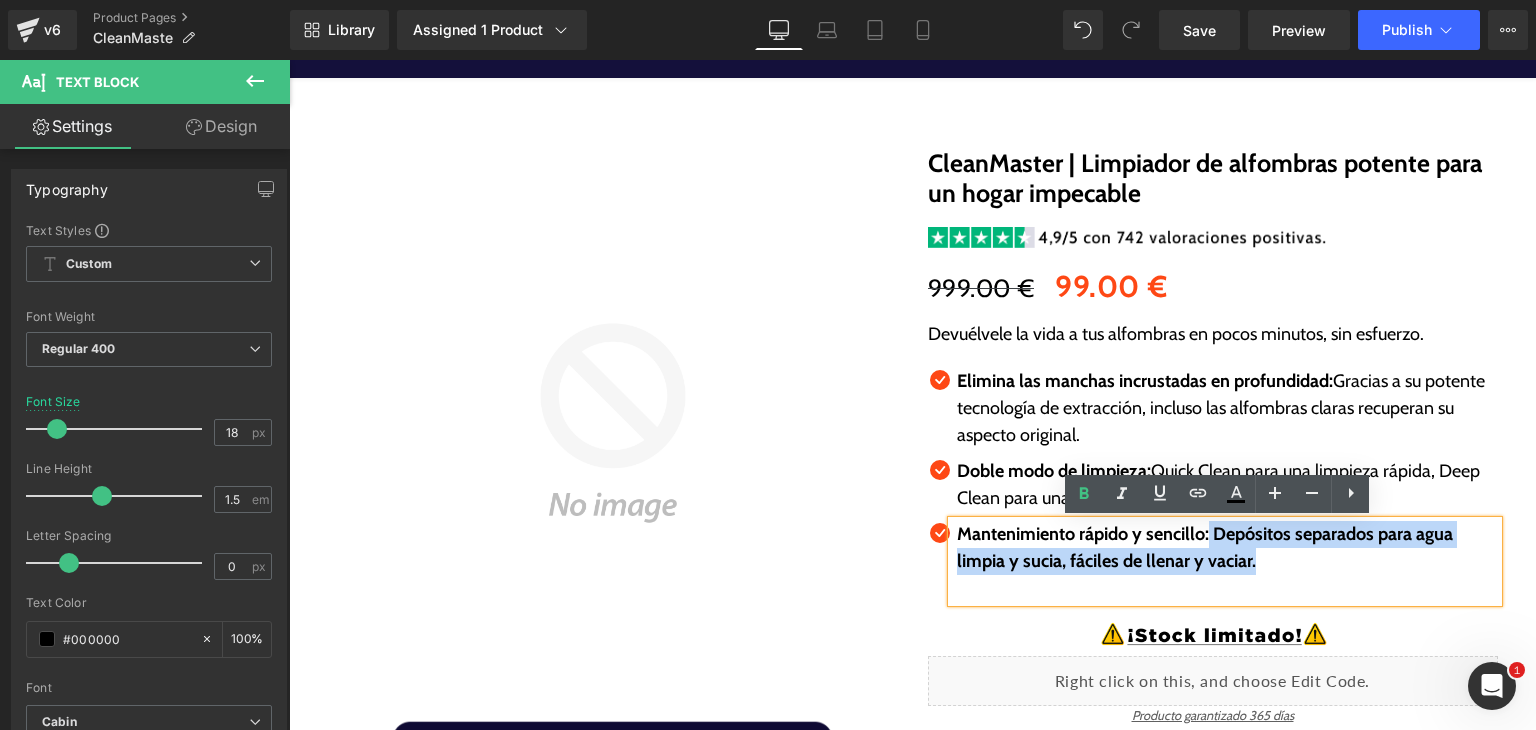 drag, startPoint x: 1258, startPoint y: 577, endPoint x: 1203, endPoint y: 540, distance: 66.287254 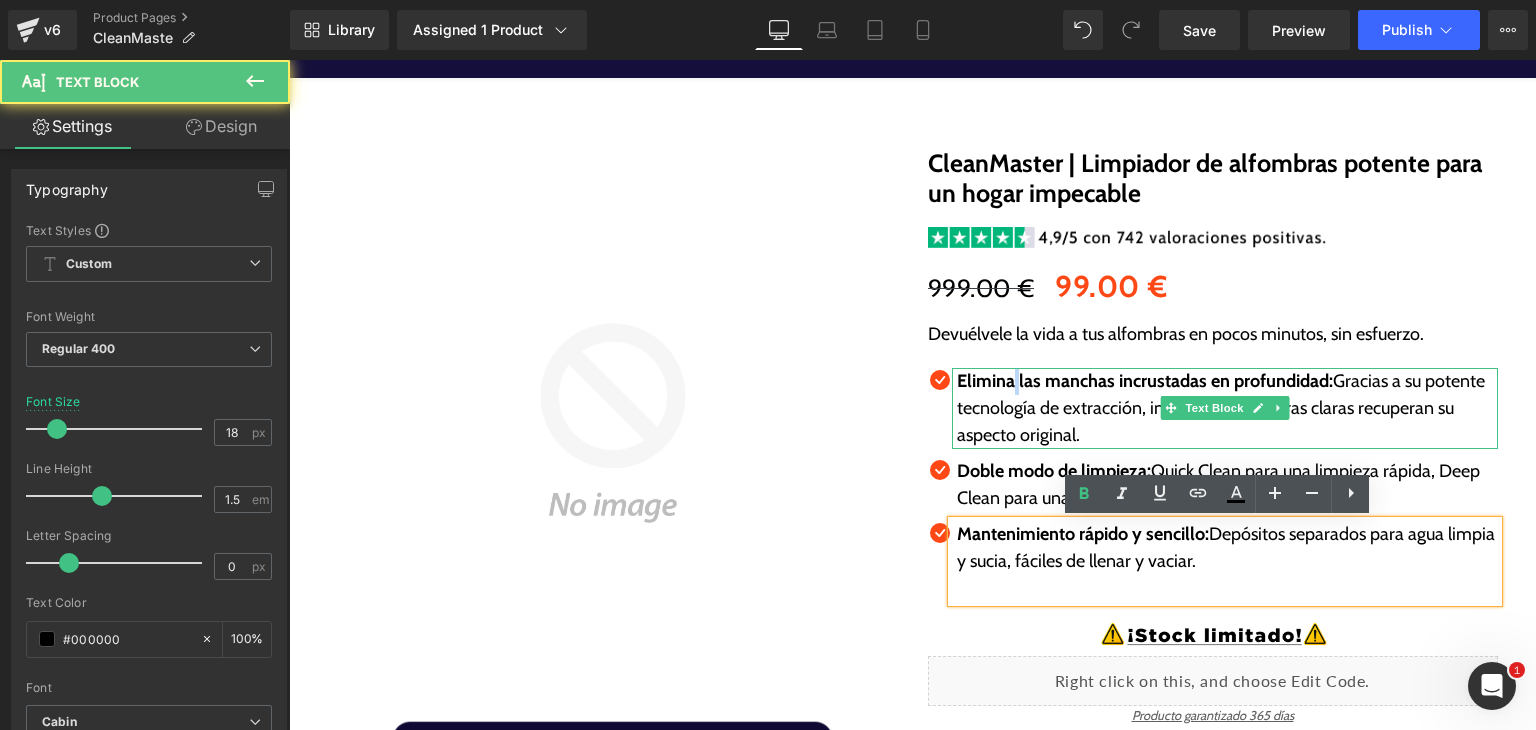 click on "Elimina las manchas incrustadas en profundidad:" at bounding box center (1145, 381) 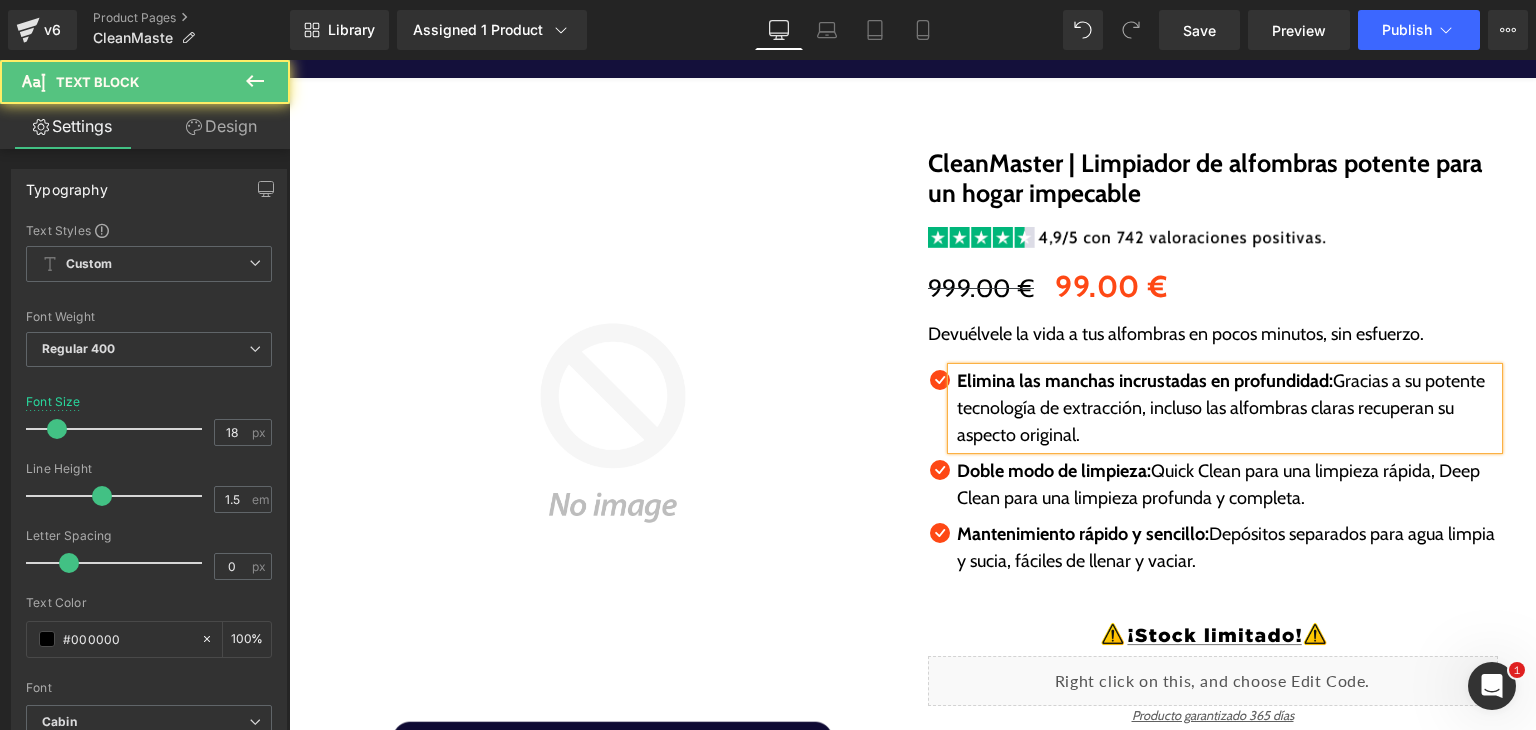 click on "Elimina las manchas incrustadas en profundidad:" at bounding box center (1145, 381) 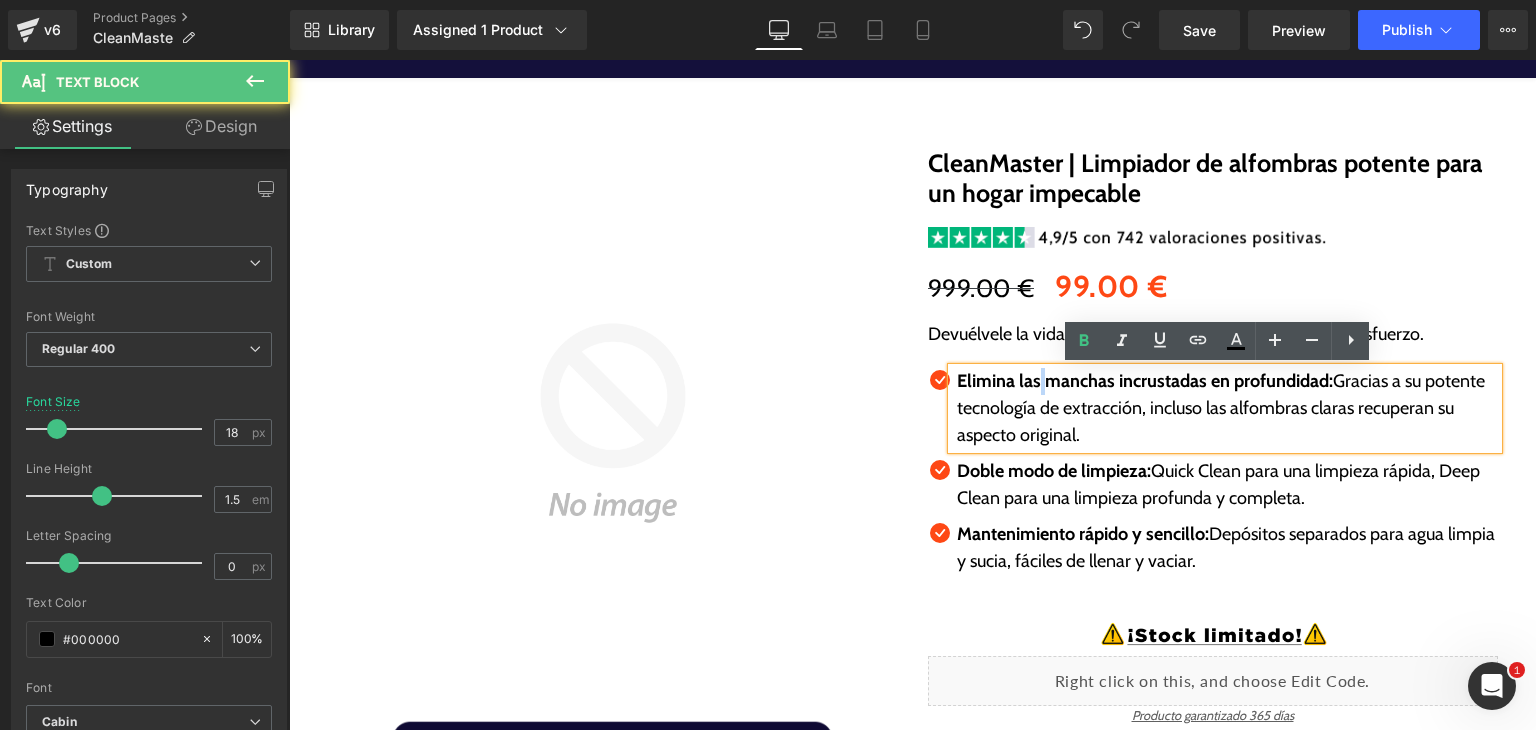 click on "Elimina las manchas incrustadas en profundidad:" at bounding box center (1145, 381) 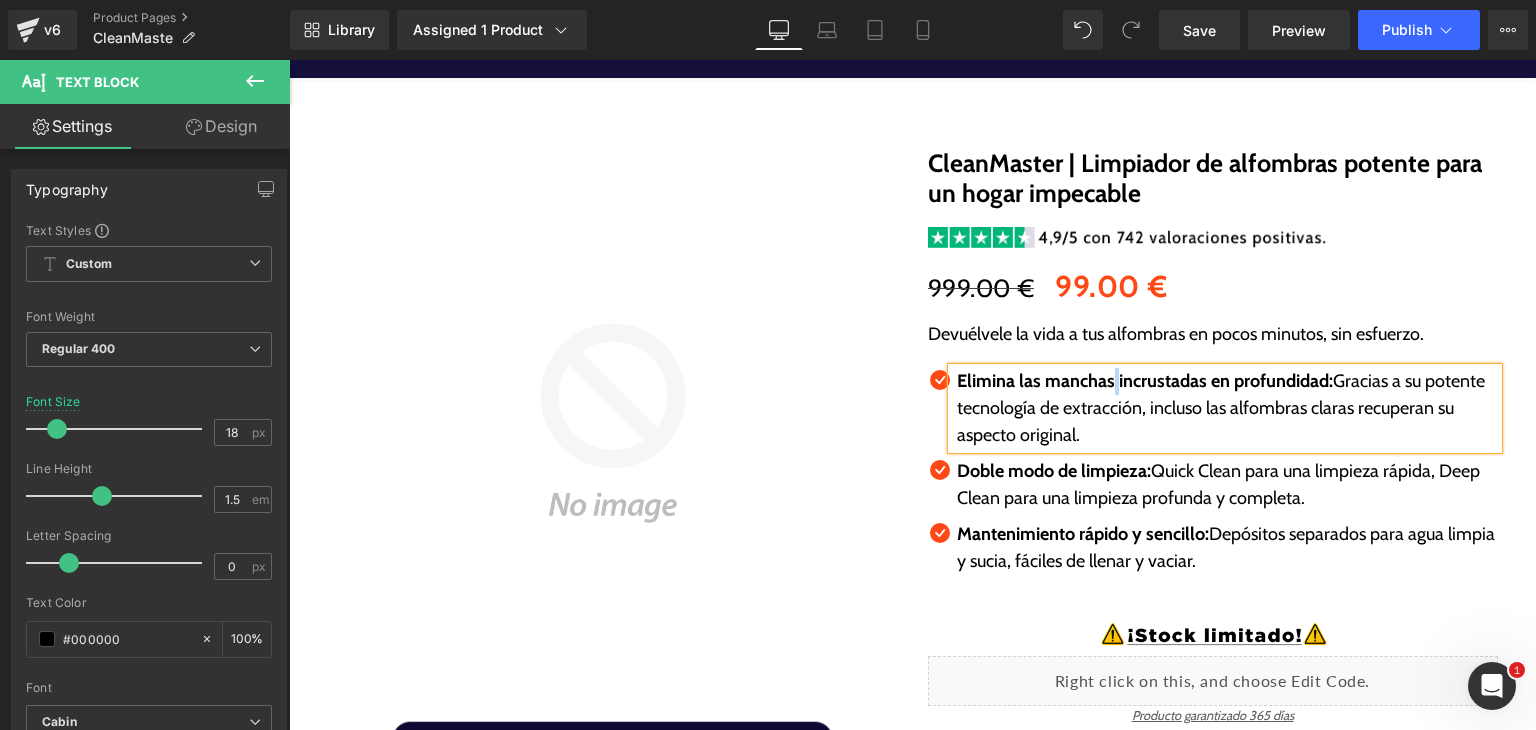 click on "Elimina las manchas incrustadas en profundidad:" at bounding box center [1145, 381] 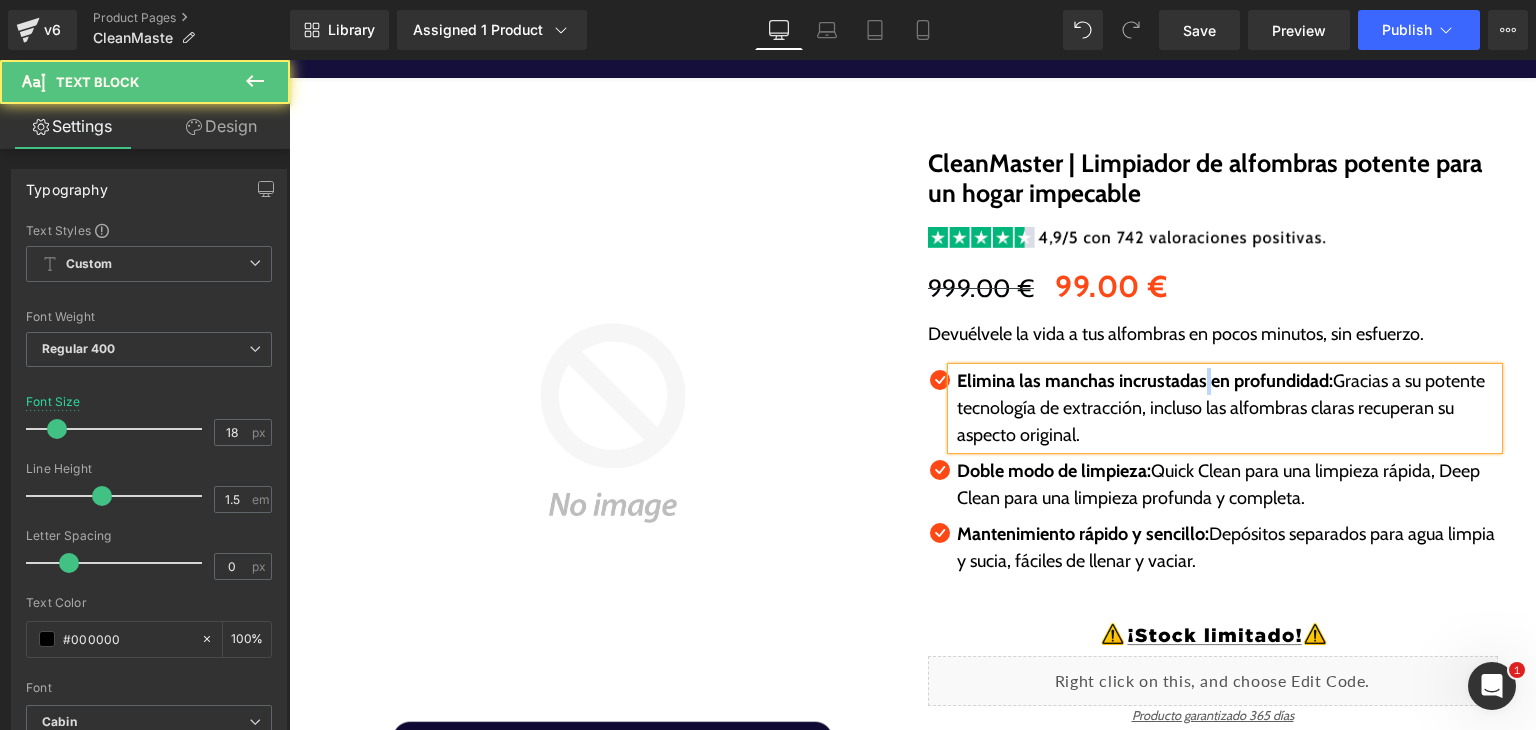 click on "Elimina las manchas incrustadas en profundidad:" at bounding box center (1145, 381) 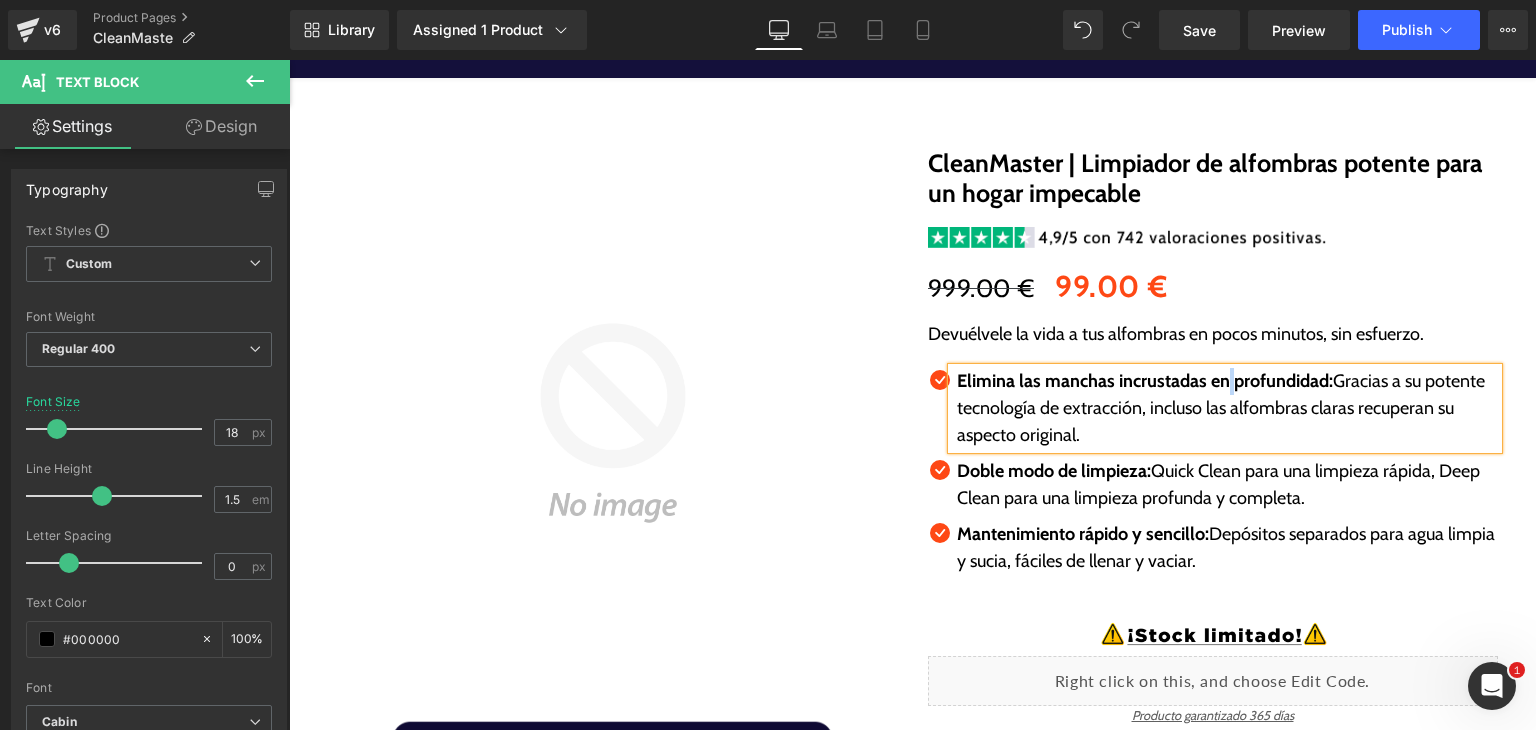 click on "Elimina las manchas incrustadas en profundidad:" at bounding box center [1145, 381] 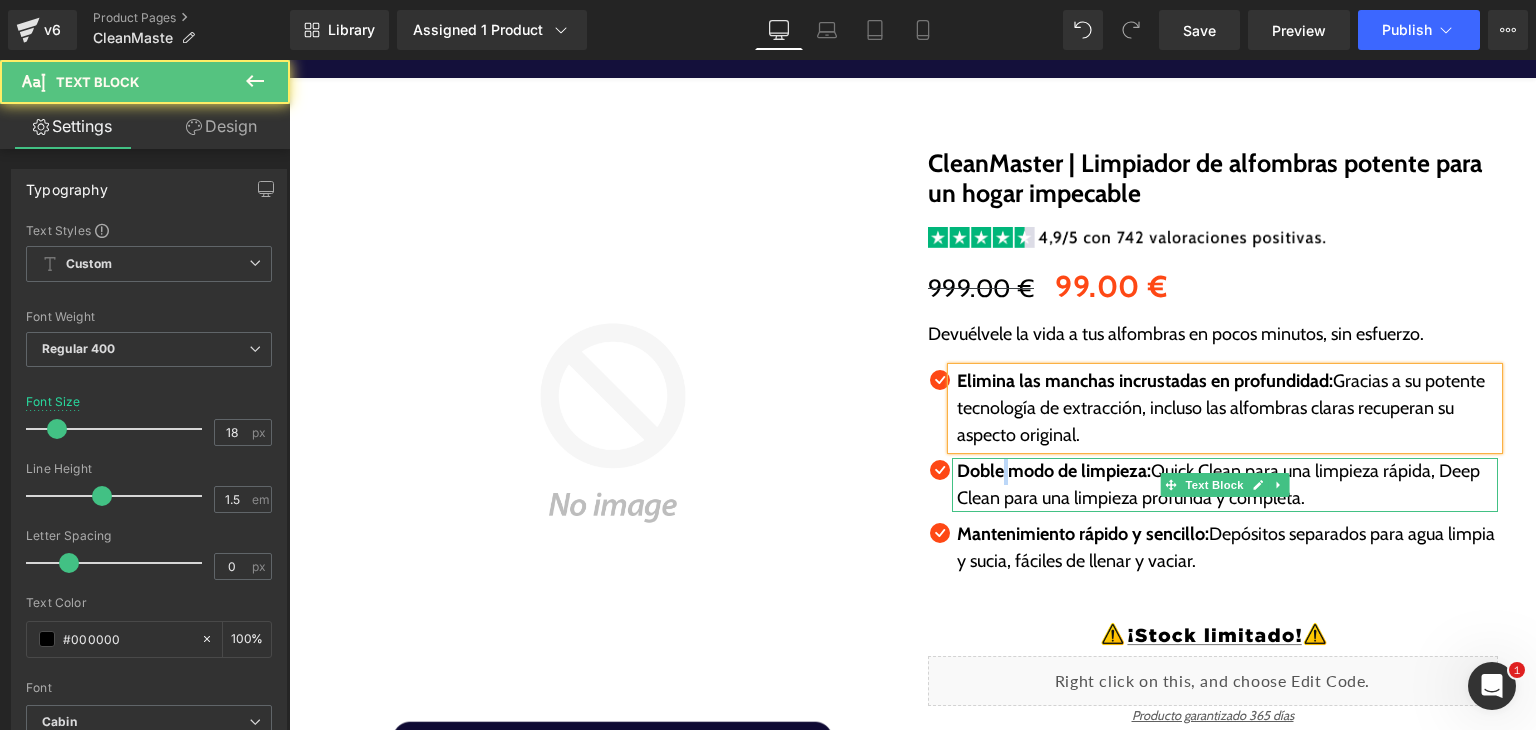 click on "Doble modo de limpieza:" at bounding box center [1054, 471] 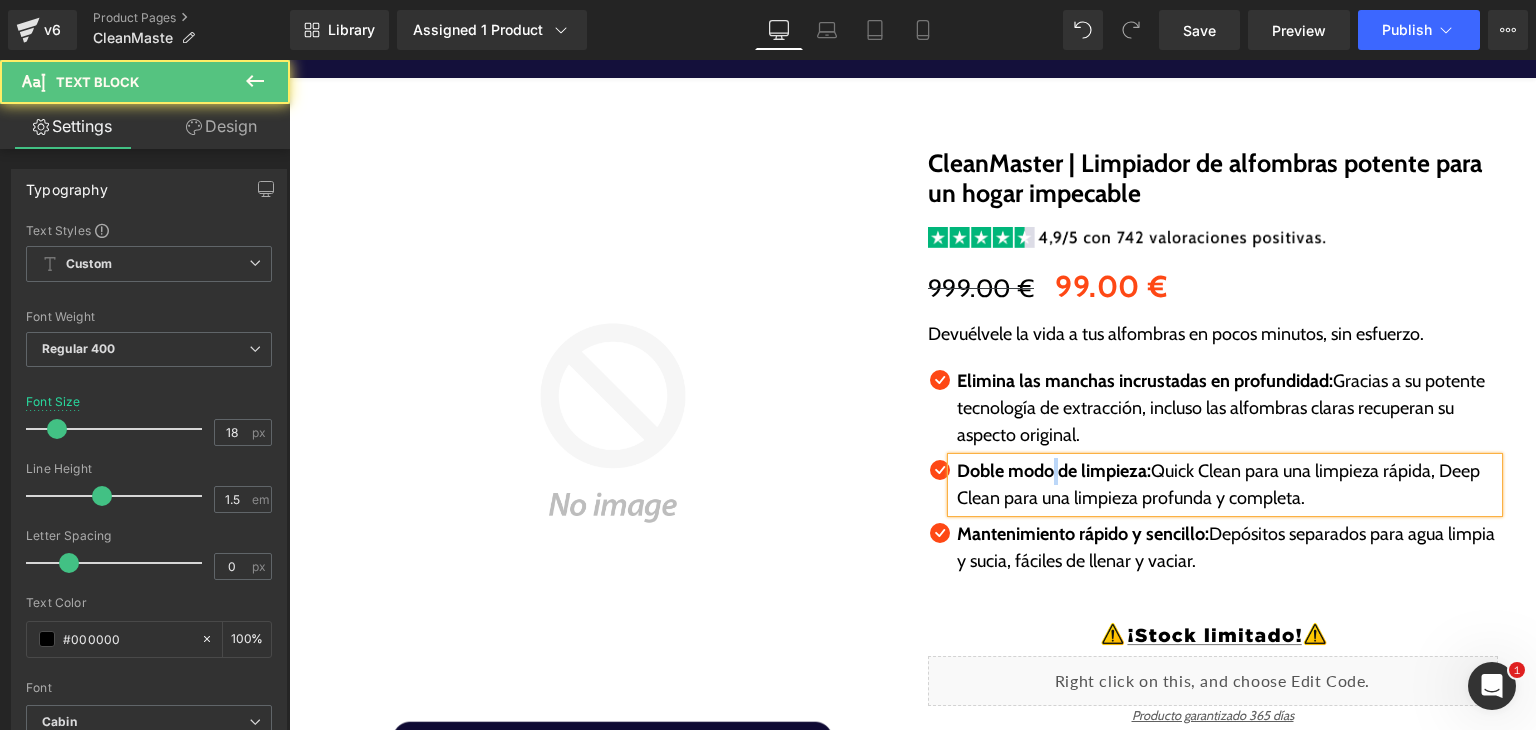 click on "Doble modo de limpieza:" at bounding box center [1054, 471] 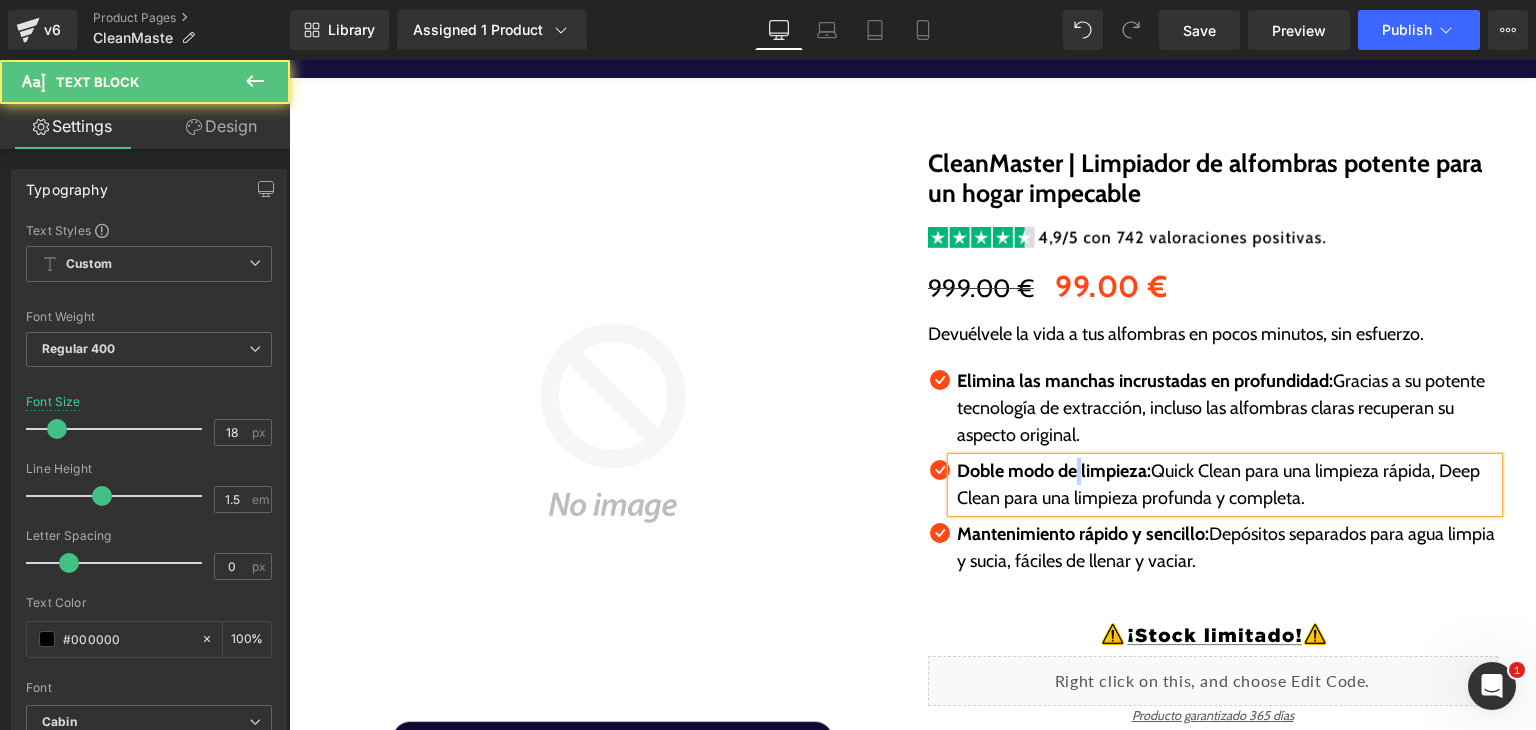 click on "Doble modo de limpieza:" at bounding box center (1054, 471) 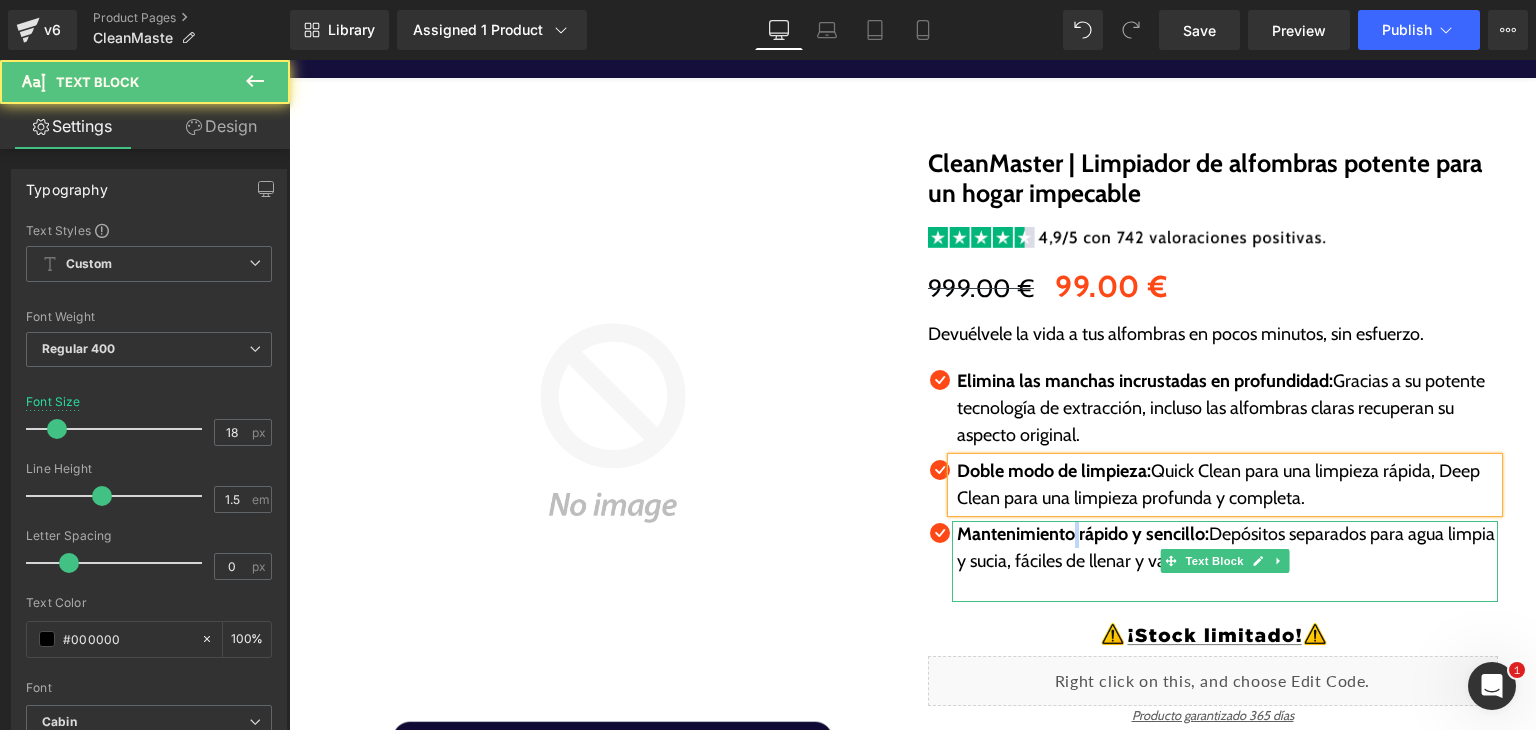 click on "Mantenimiento rápido y sencillo:" at bounding box center [1083, 534] 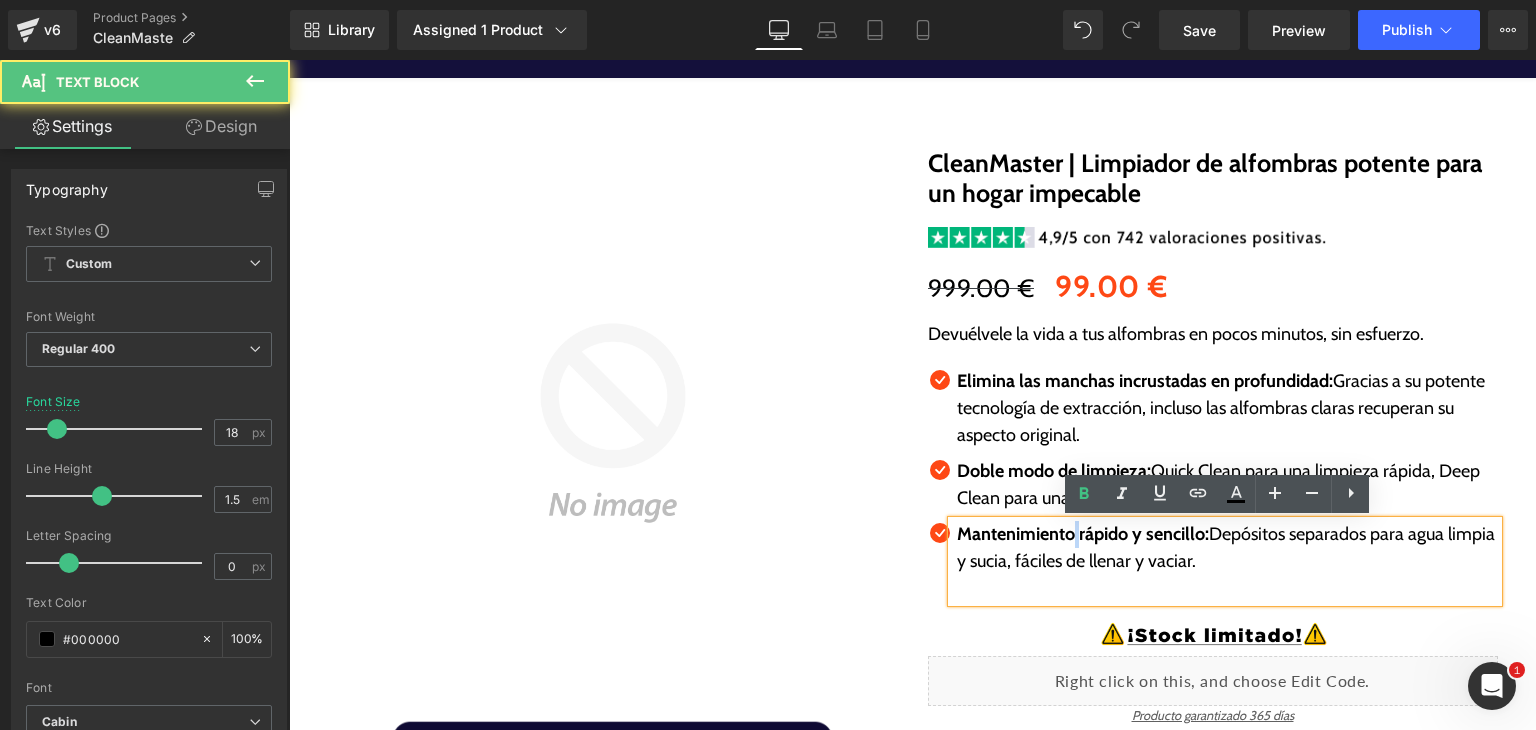 type 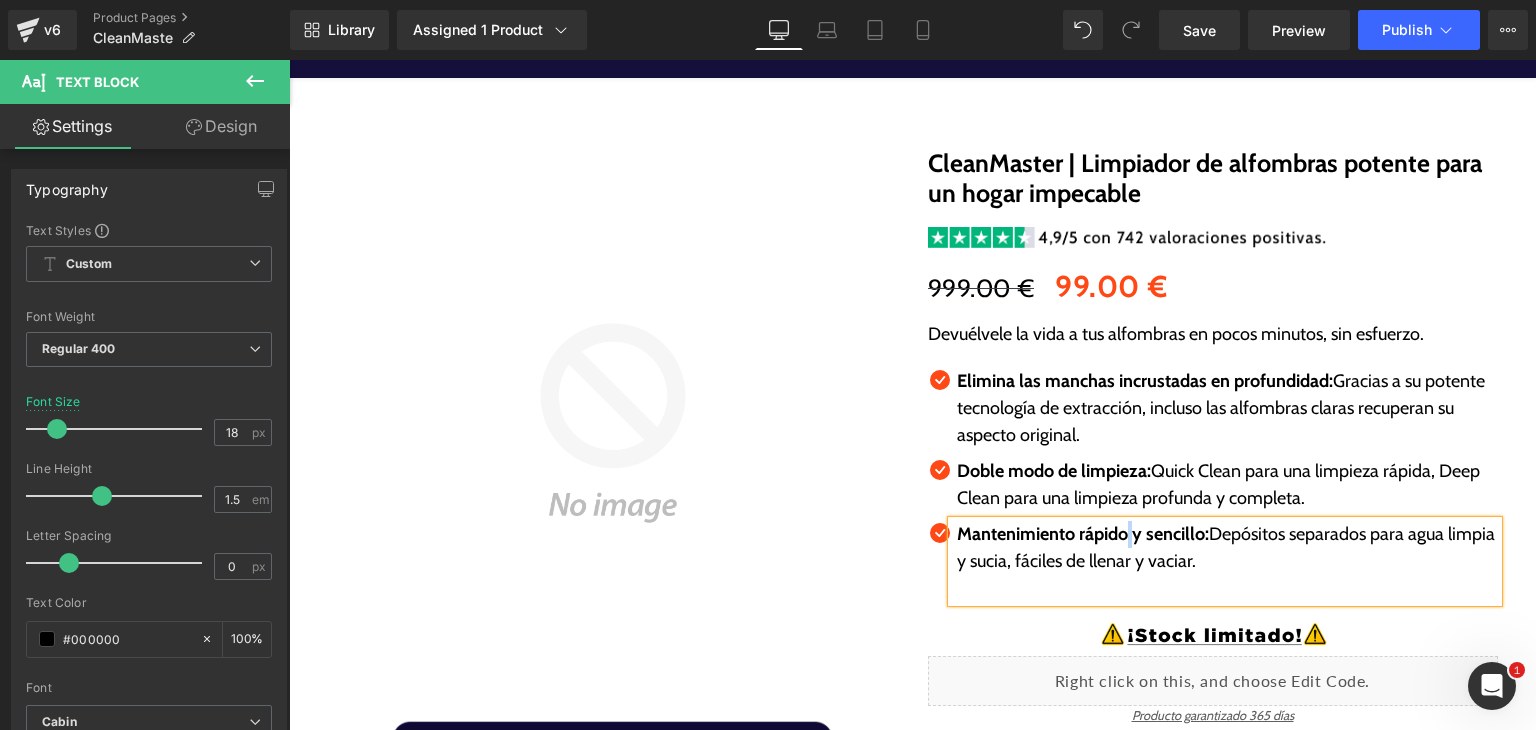 click on "Mantenimiento rápido y sencillo:" at bounding box center [1083, 534] 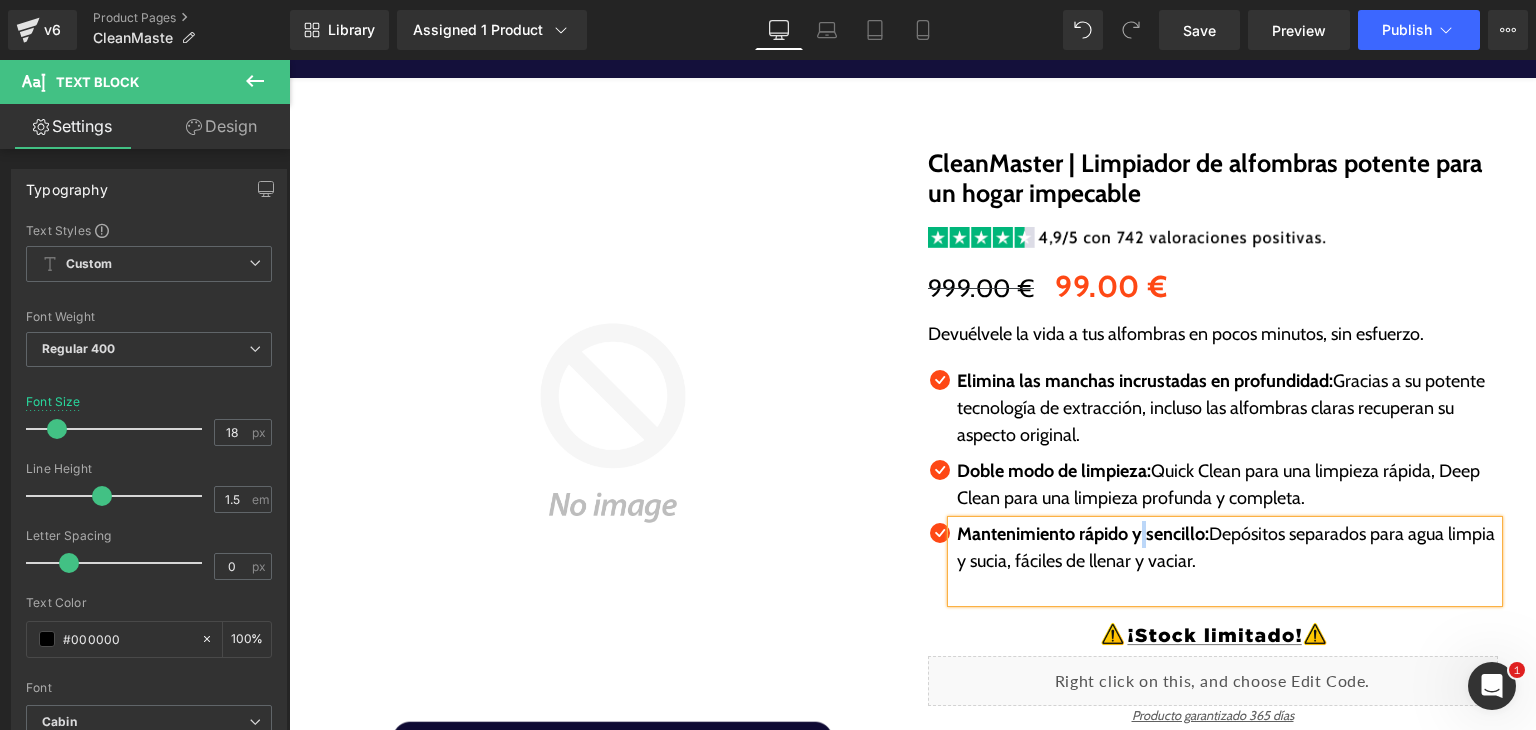 click on "Mantenimiento rápido y sencillo:" at bounding box center (1083, 534) 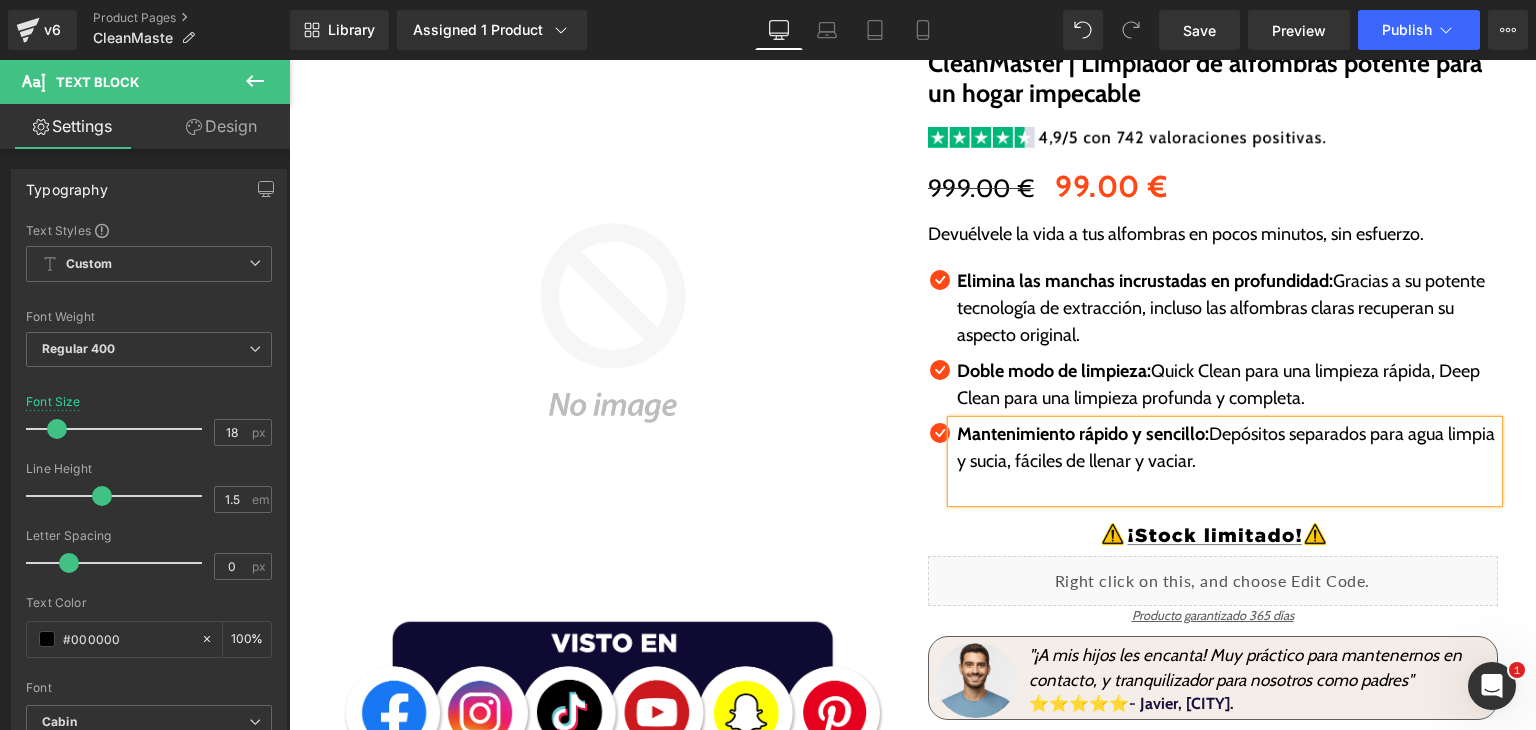 scroll, scrollTop: 300, scrollLeft: 0, axis: vertical 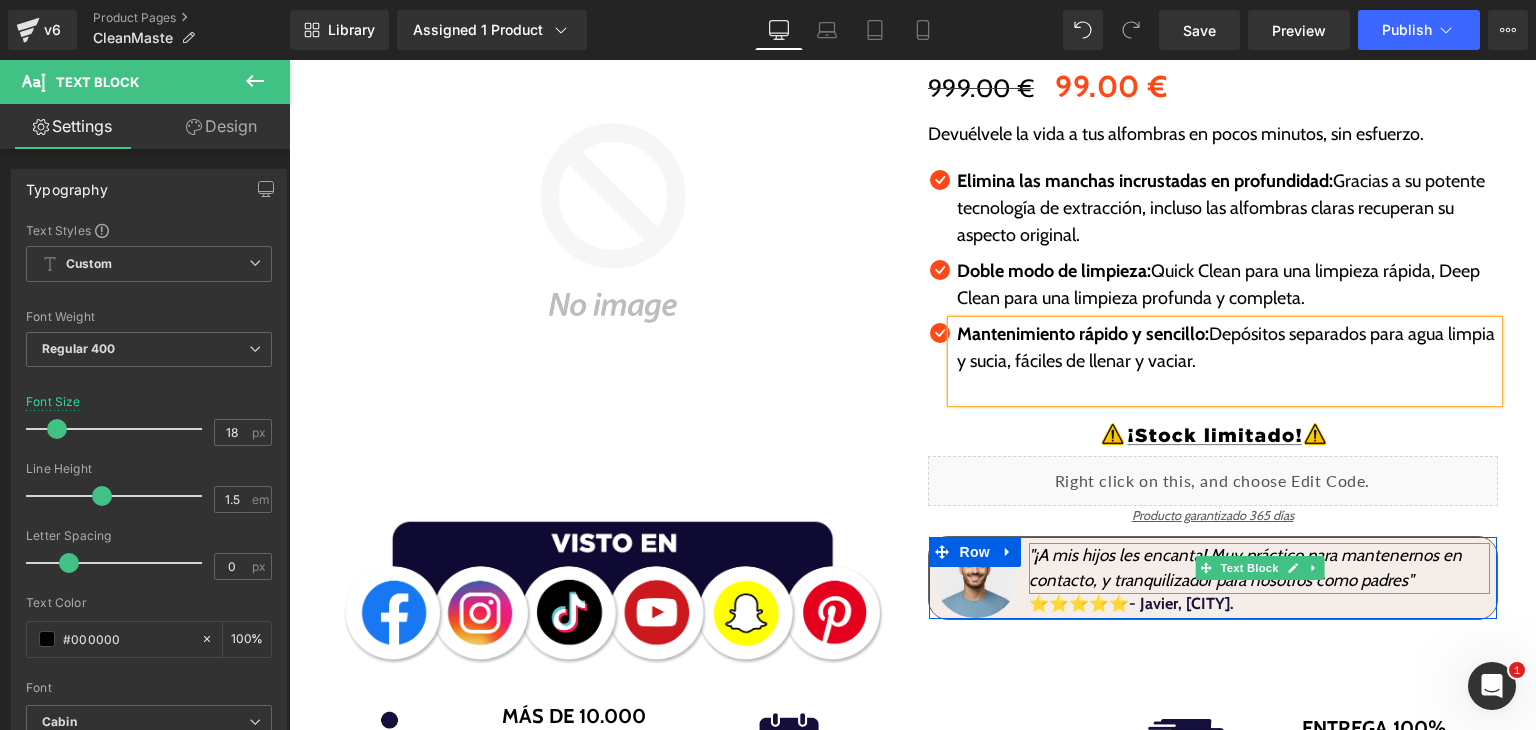 click on ""¡A mis hijos les encanta! Muy práctico para mantenernos en contacto, y tranquilizador para nosotros como padres"" at bounding box center [1245, 568] 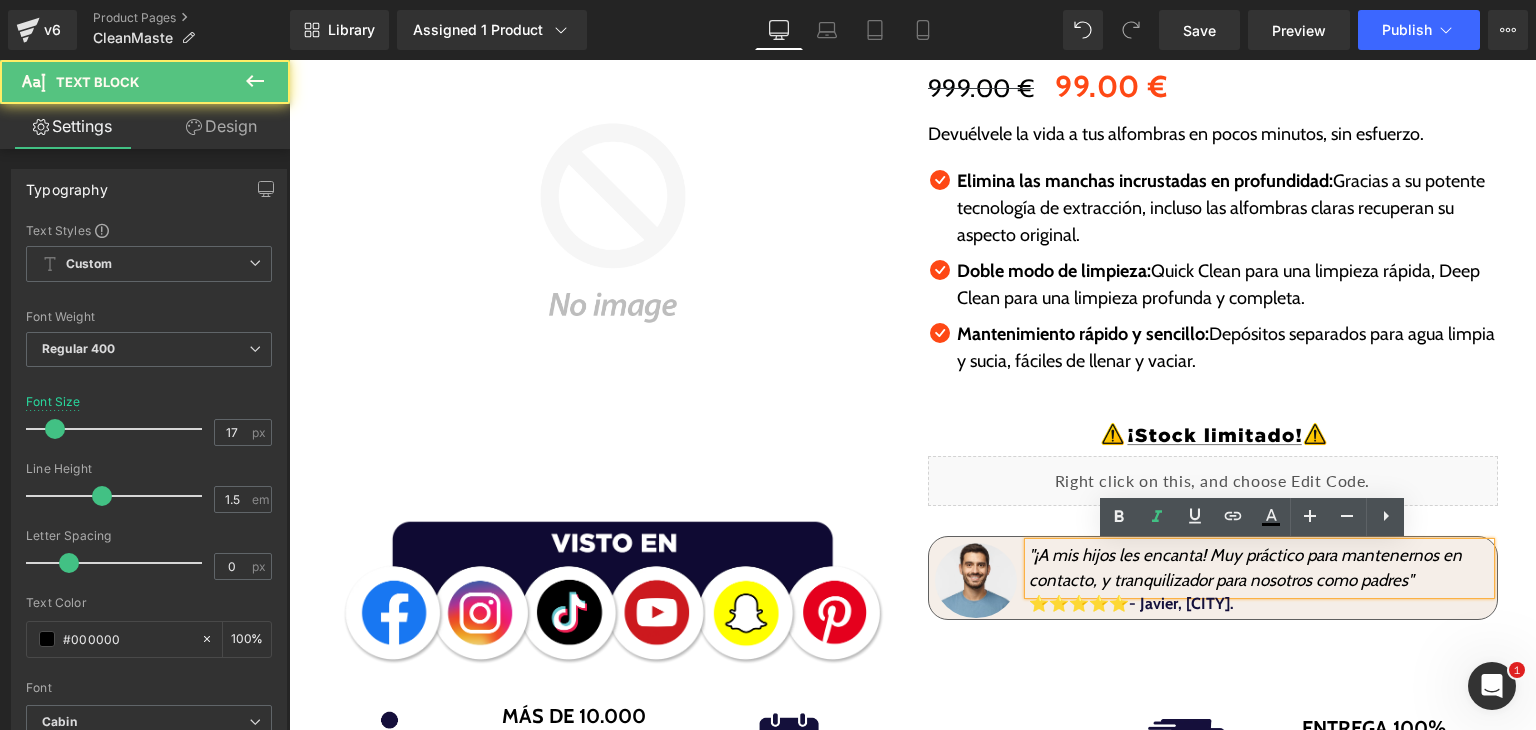 click on ""¡A mis hijos les encanta! Muy práctico para mantenernos en contacto, y tranquilizador para nosotros como padres"" at bounding box center [1245, 568] 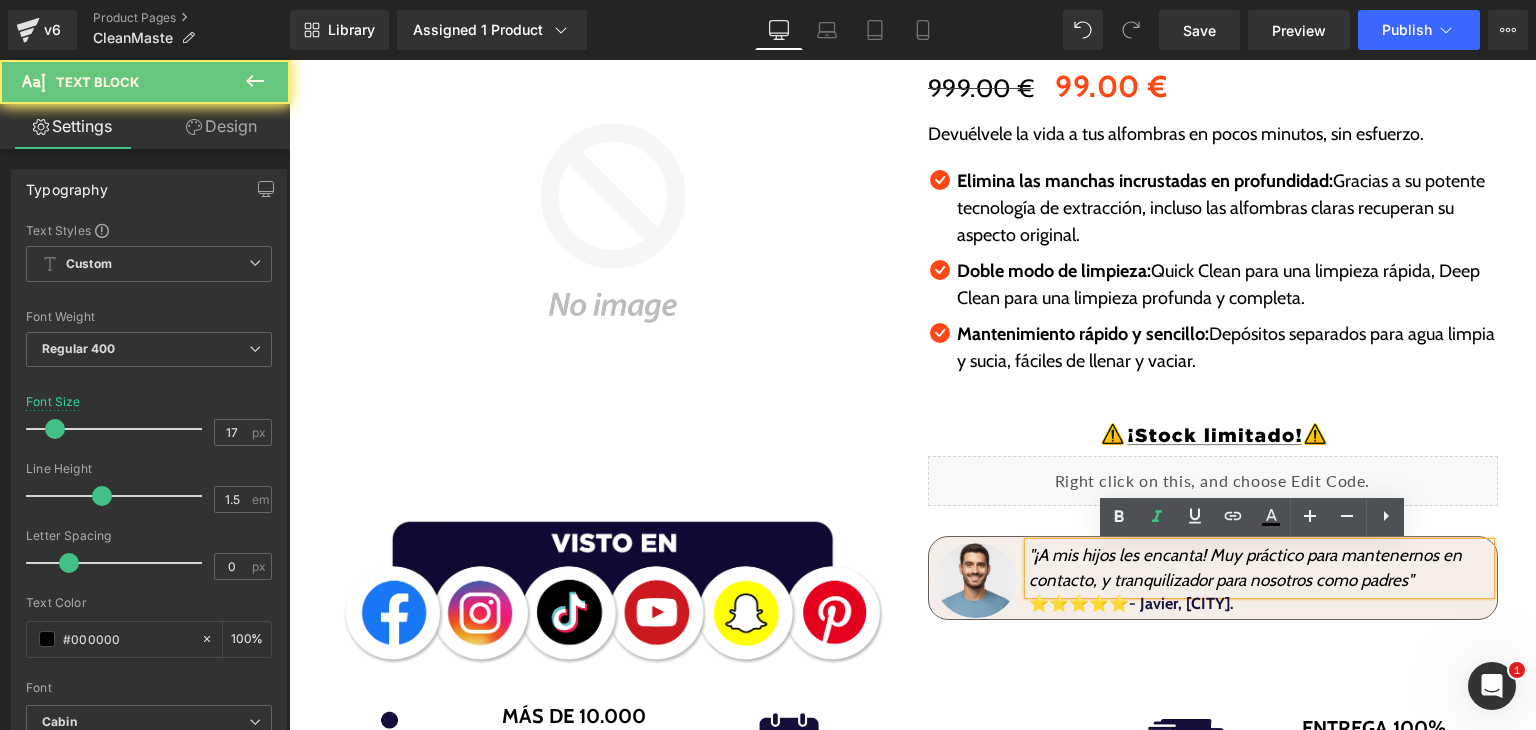 click on ""¡A mis hijos les encanta! Muy práctico para mantenernos en contacto, y tranquilizador para nosotros como padres"" at bounding box center (1245, 568) 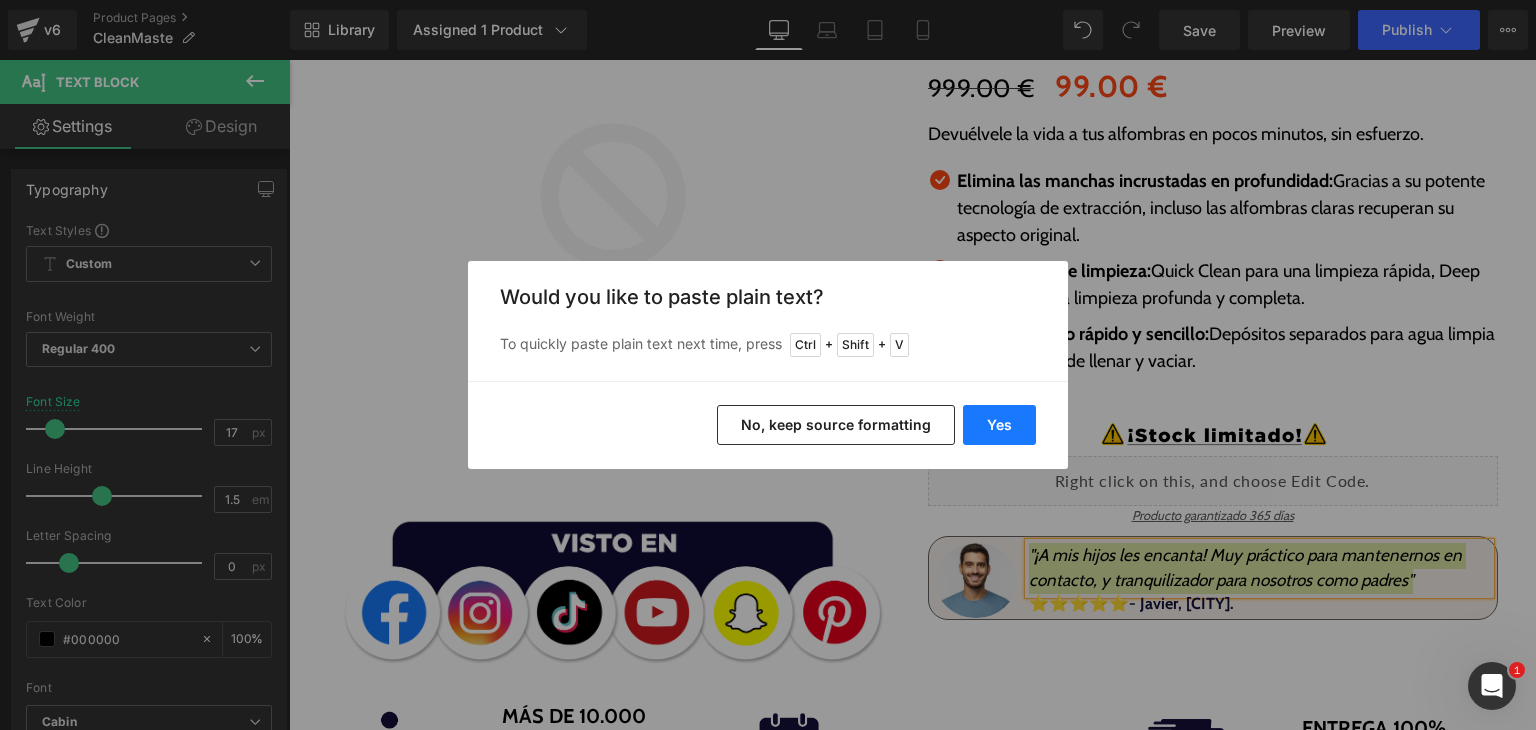 click on "Yes" at bounding box center (999, 425) 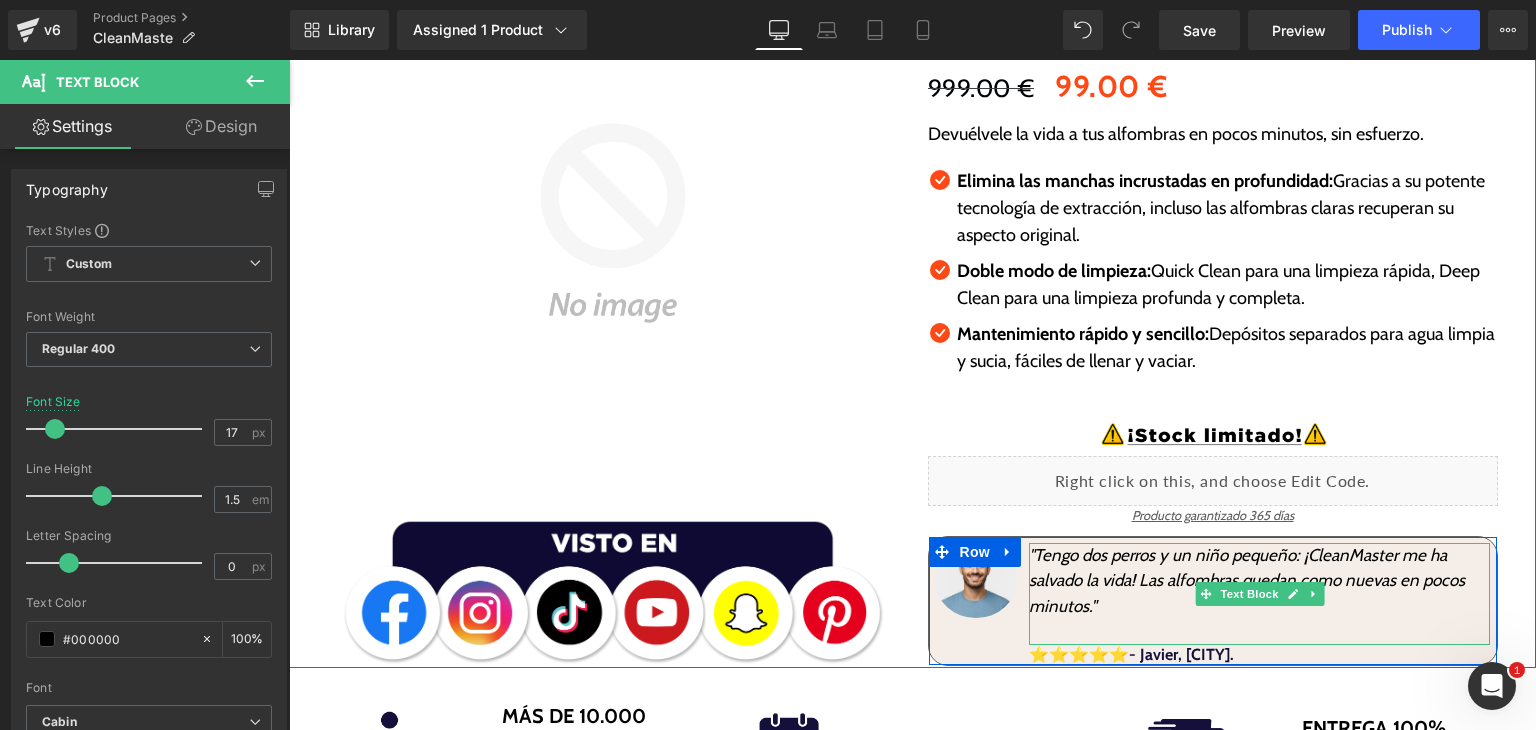 click at bounding box center [1259, 632] 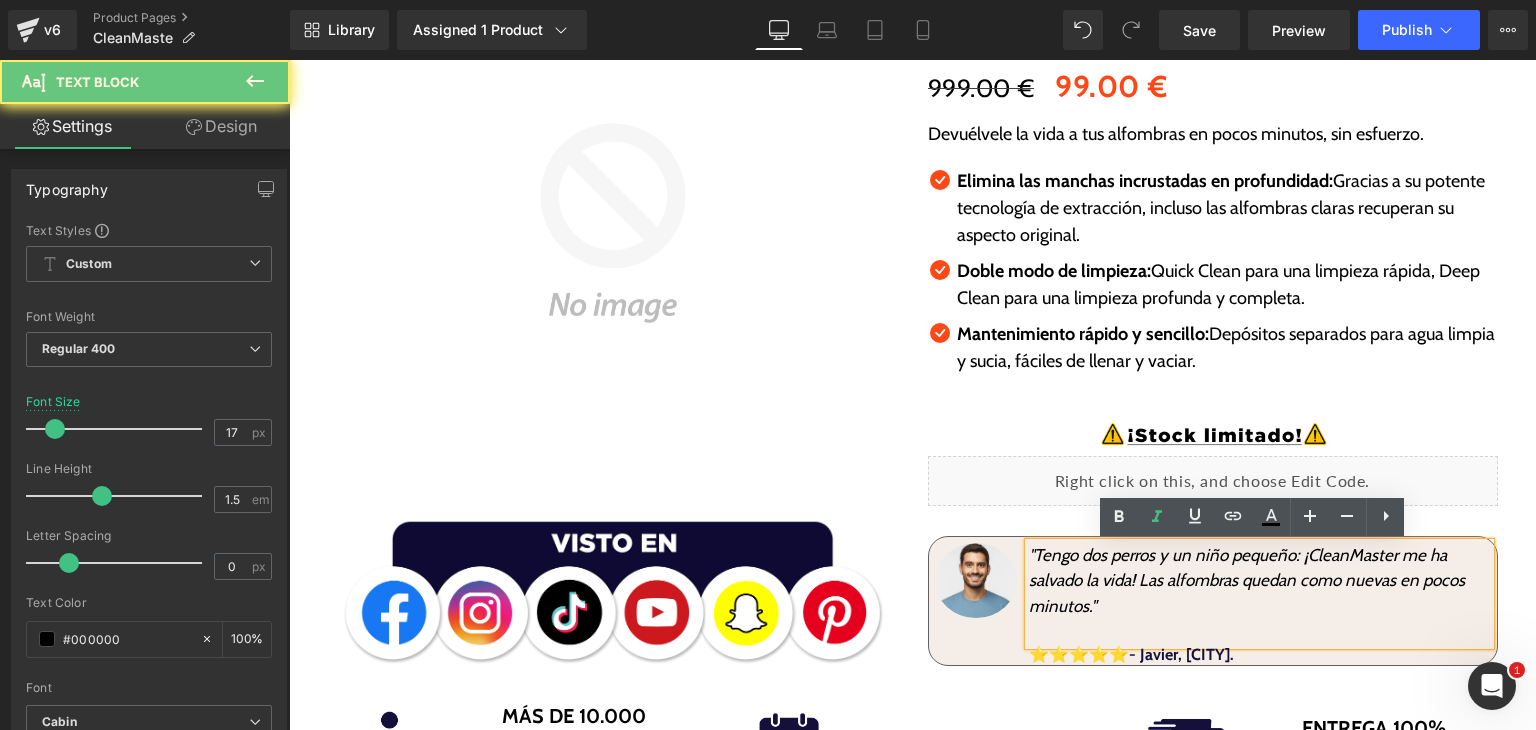 click at bounding box center [1259, 632] 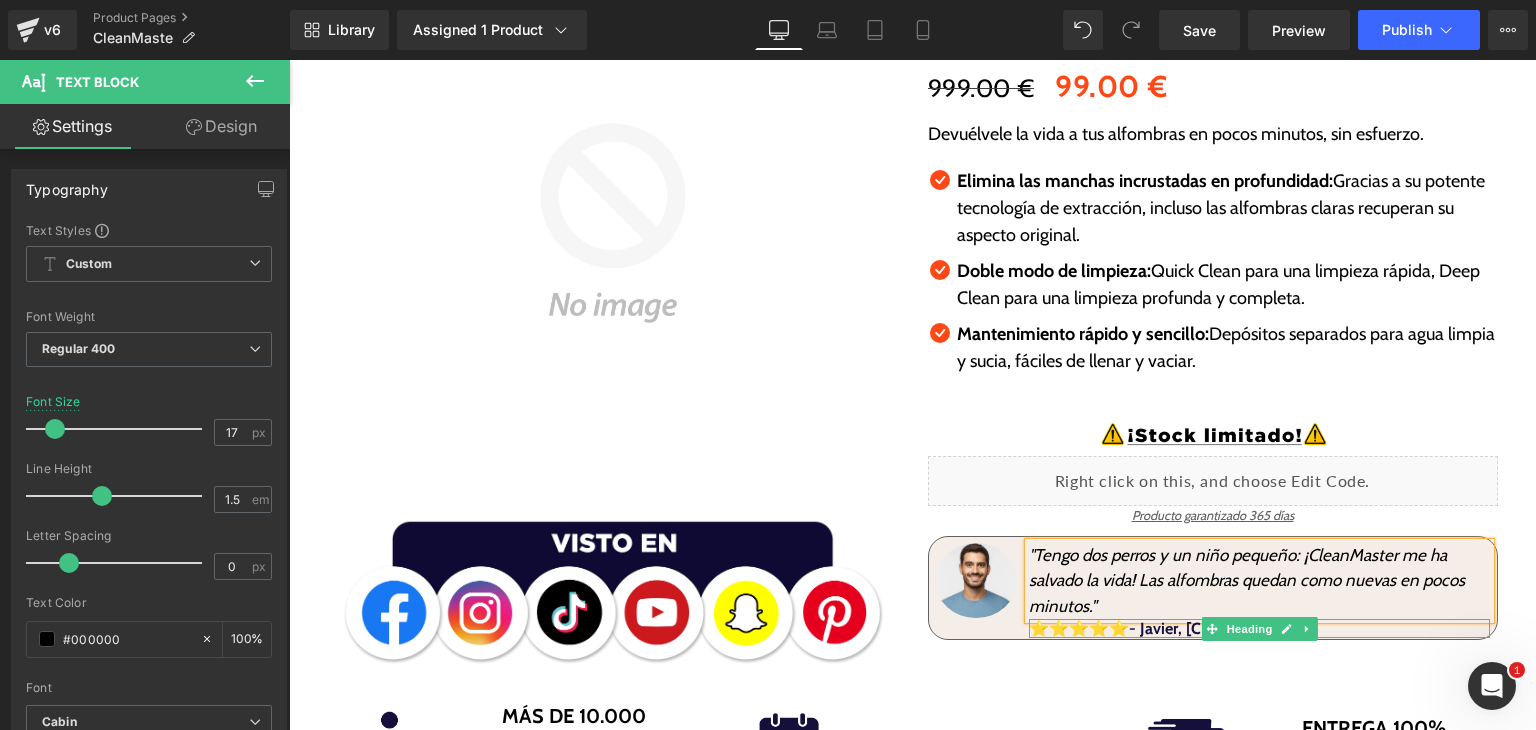 click on "⭐⭐⭐⭐⭐- Javier, [CITY]." at bounding box center (1131, 628) 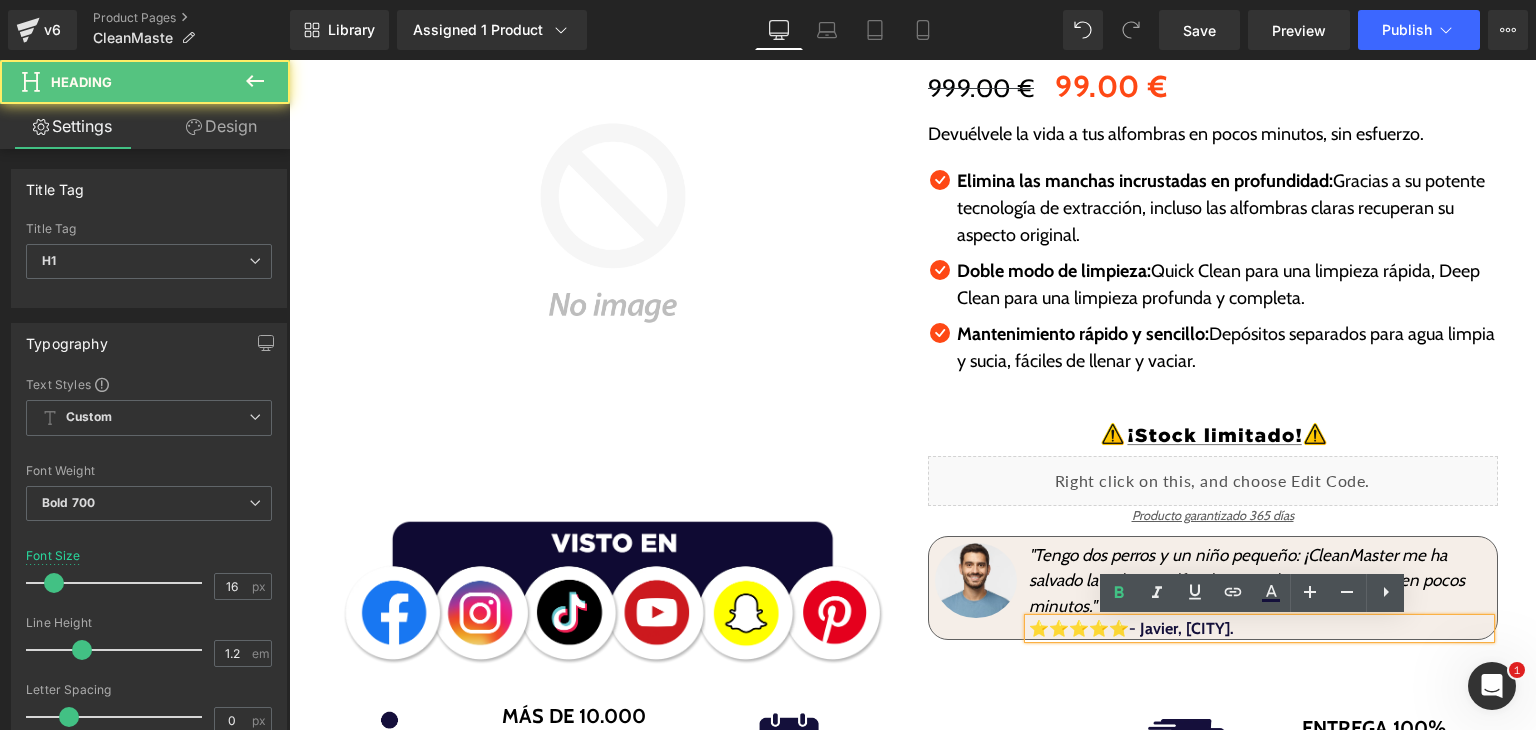 click on "⭐⭐⭐⭐⭐- Javier, [CITY]." at bounding box center (1131, 628) 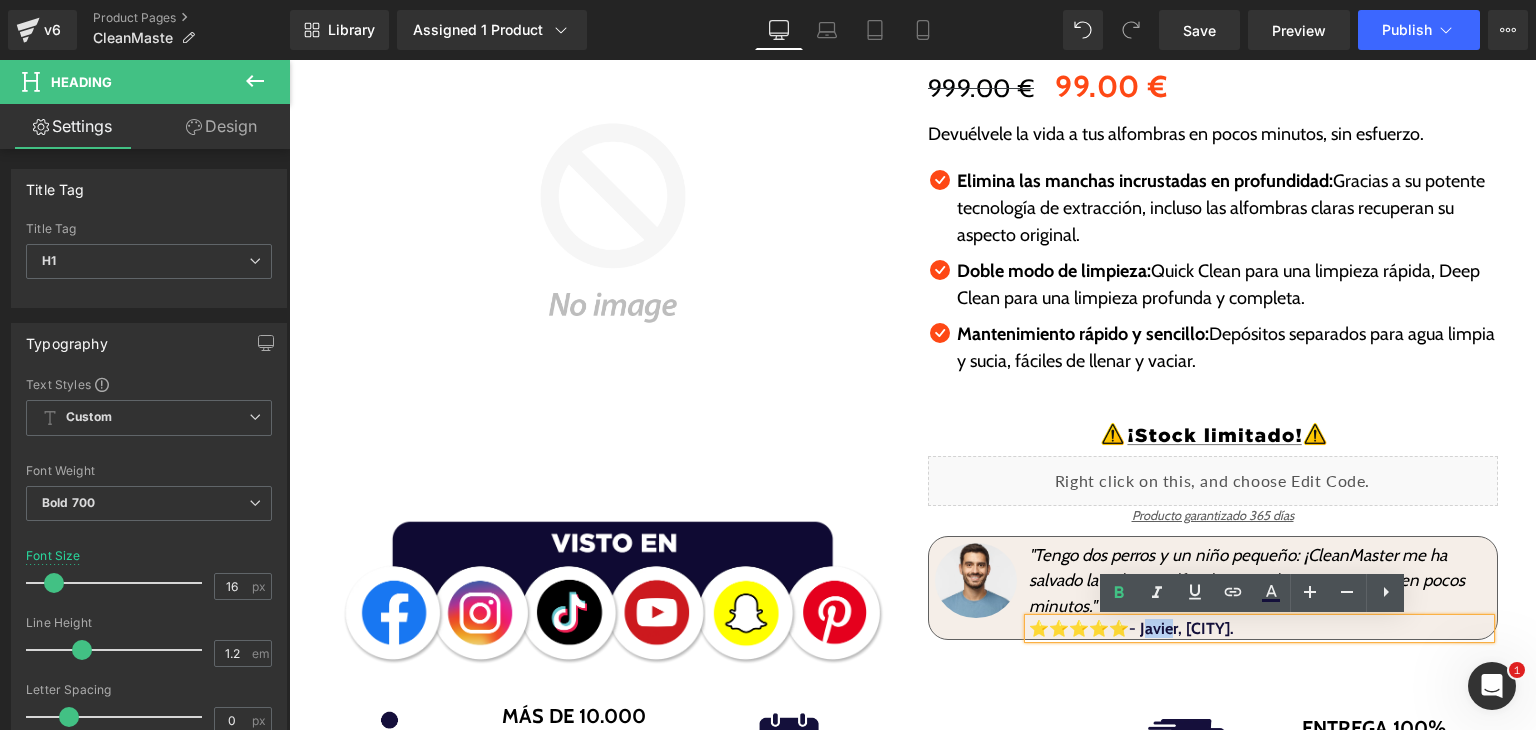drag, startPoint x: 1175, startPoint y: 632, endPoint x: 1148, endPoint y: 633, distance: 27.018513 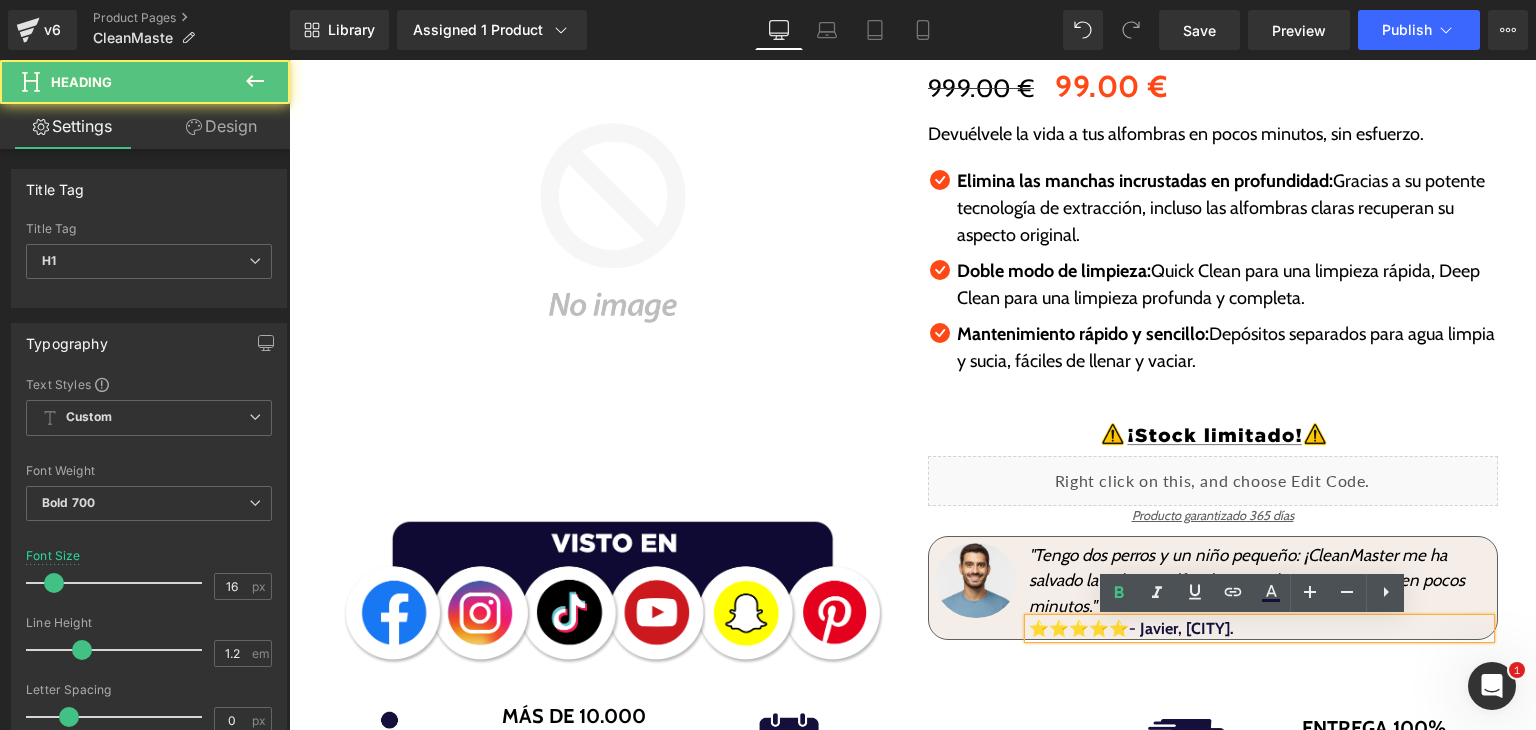 click on "⭐⭐⭐⭐⭐- Javier, [CITY]." at bounding box center (1131, 628) 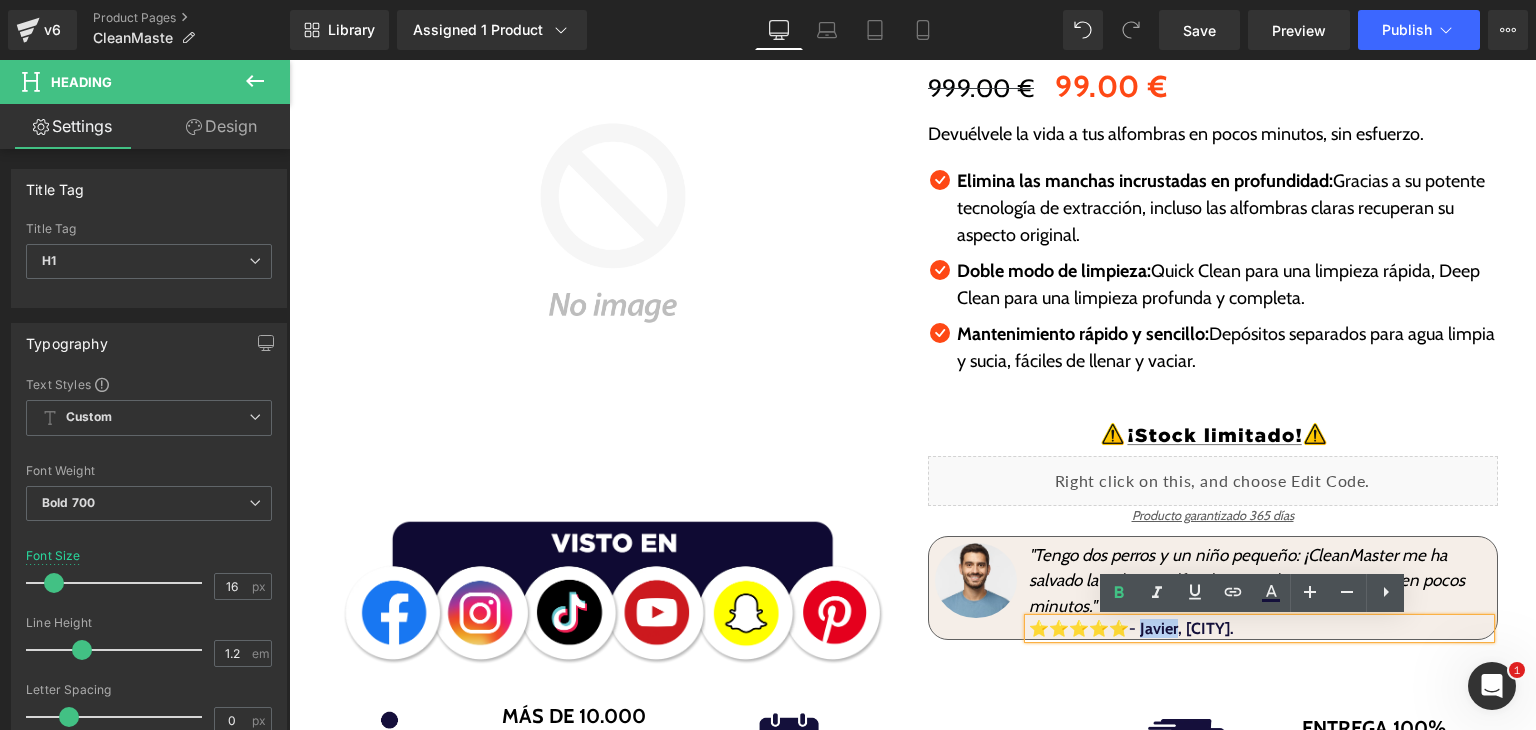 drag, startPoint x: 1140, startPoint y: 630, endPoint x: 1176, endPoint y: 634, distance: 36.221542 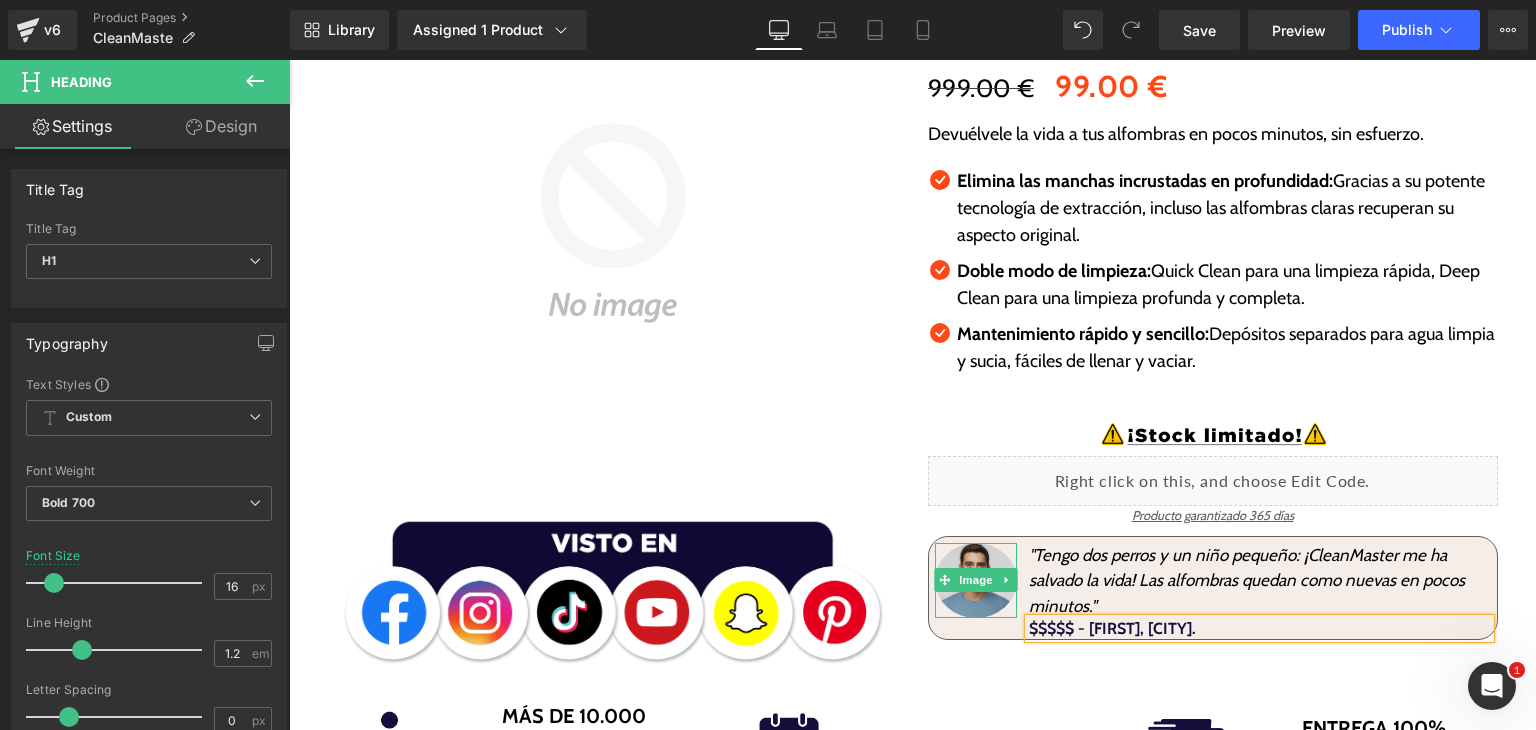 click at bounding box center [976, 581] 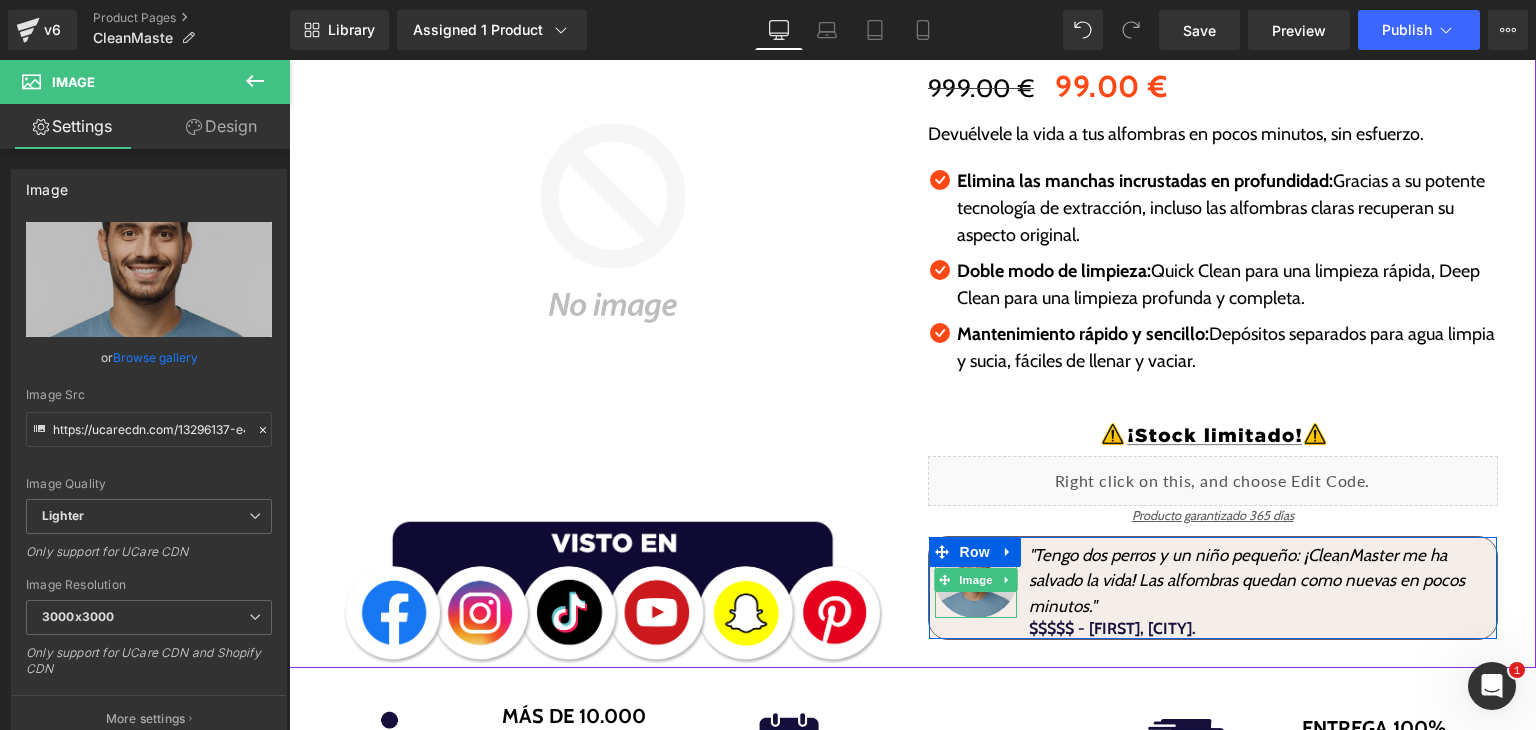 click at bounding box center [976, 581] 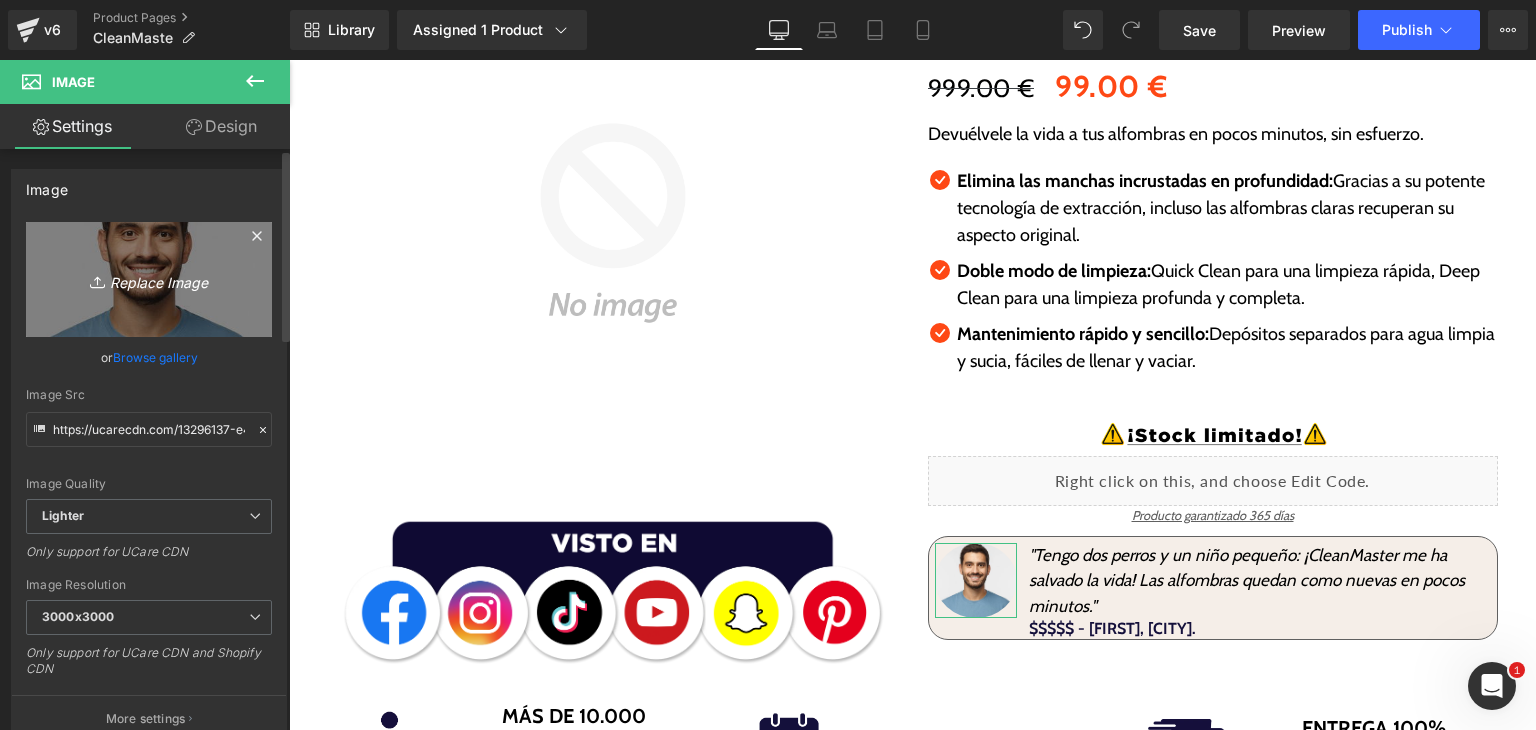 click on "Replace Image" at bounding box center [149, 279] 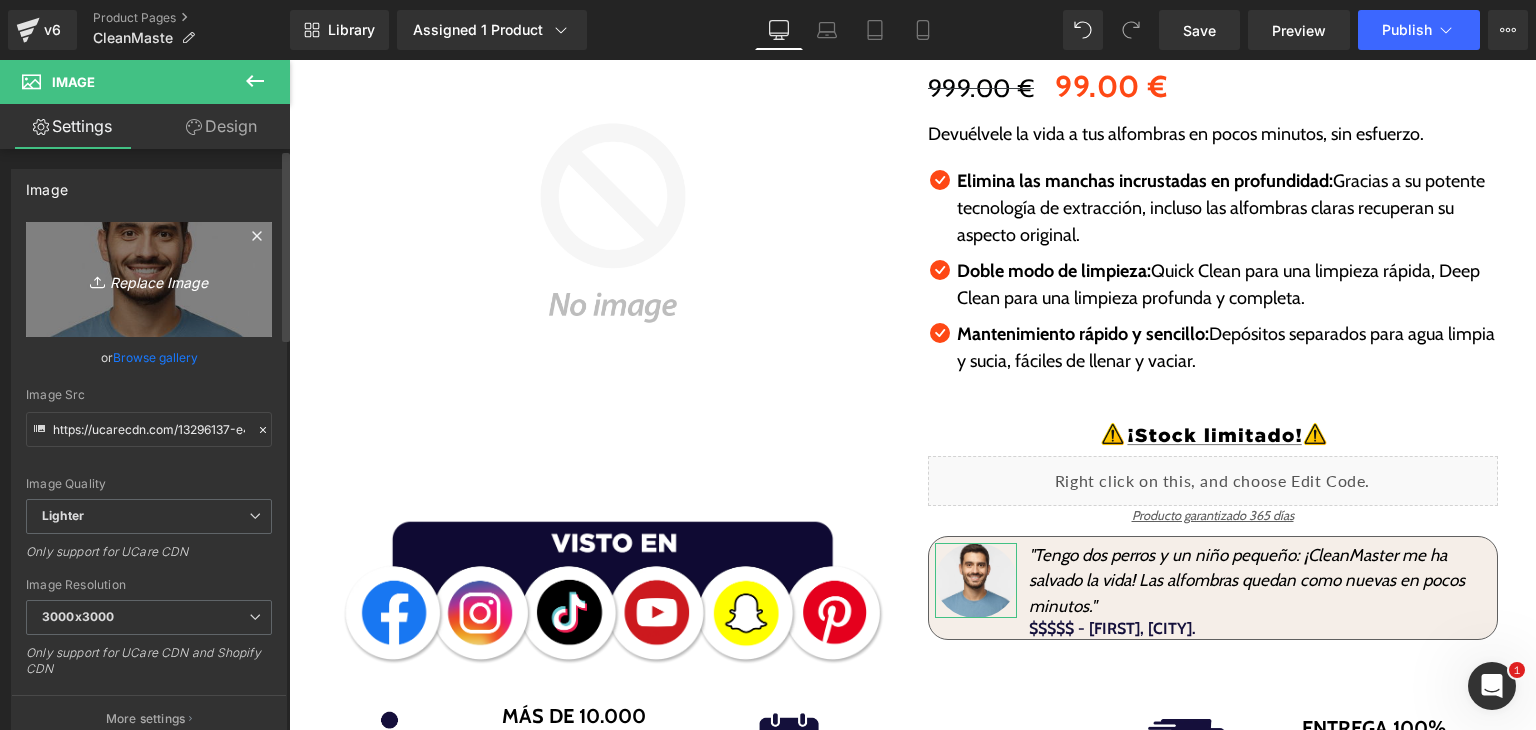 type on "C:\fakepath\Screenshot 2025-08-01 192240.png" 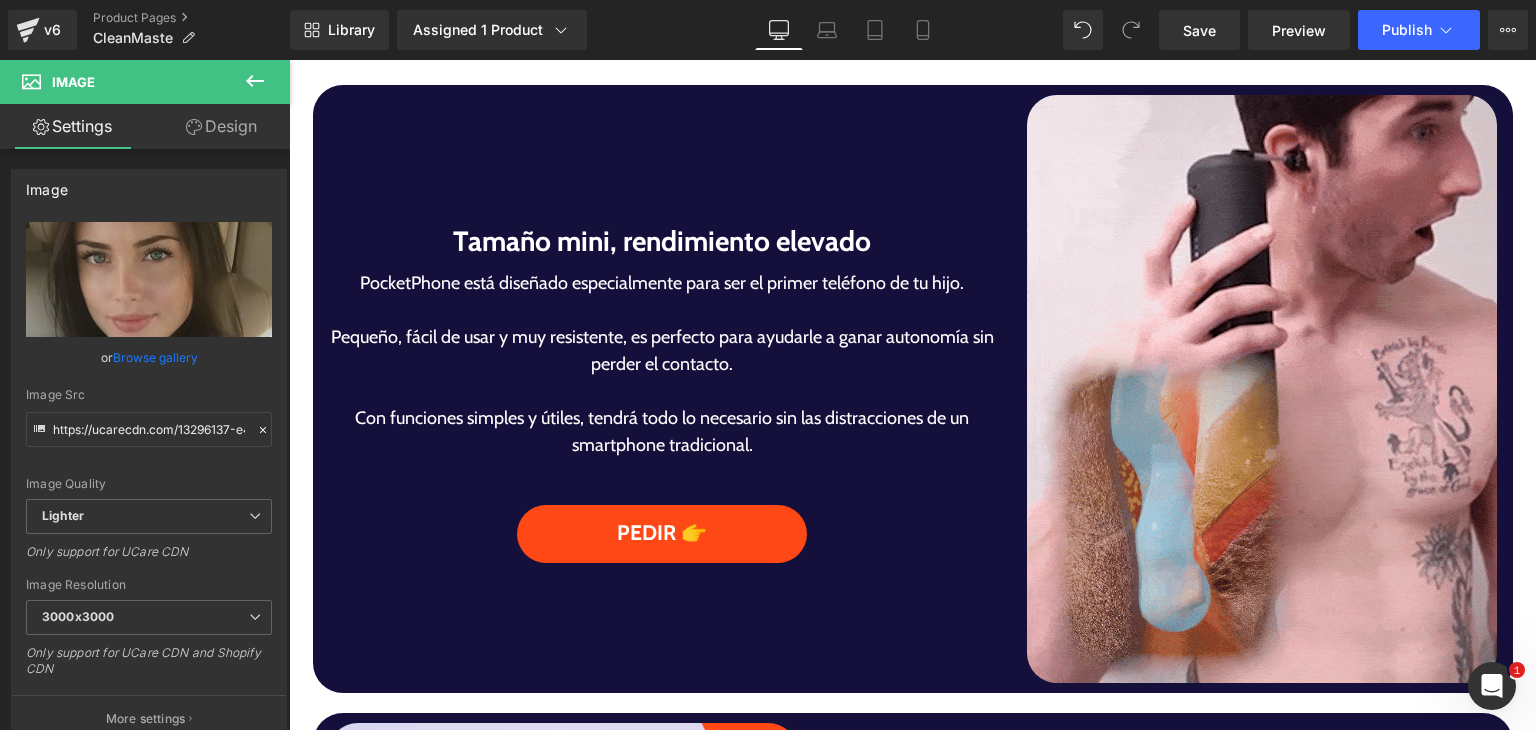 scroll, scrollTop: 1100, scrollLeft: 0, axis: vertical 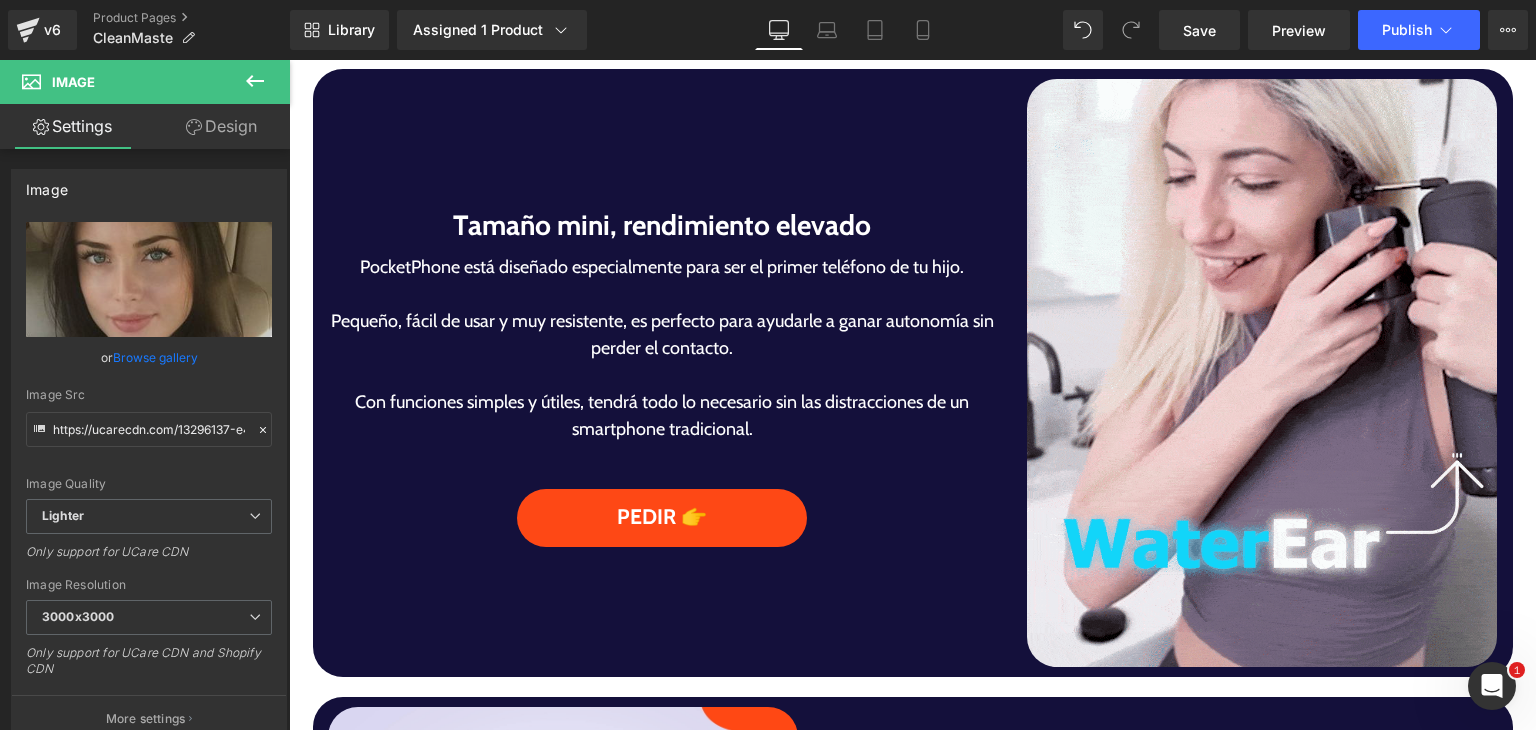 click on "Tamaño mini, rendimiento elevado" at bounding box center (663, 226) 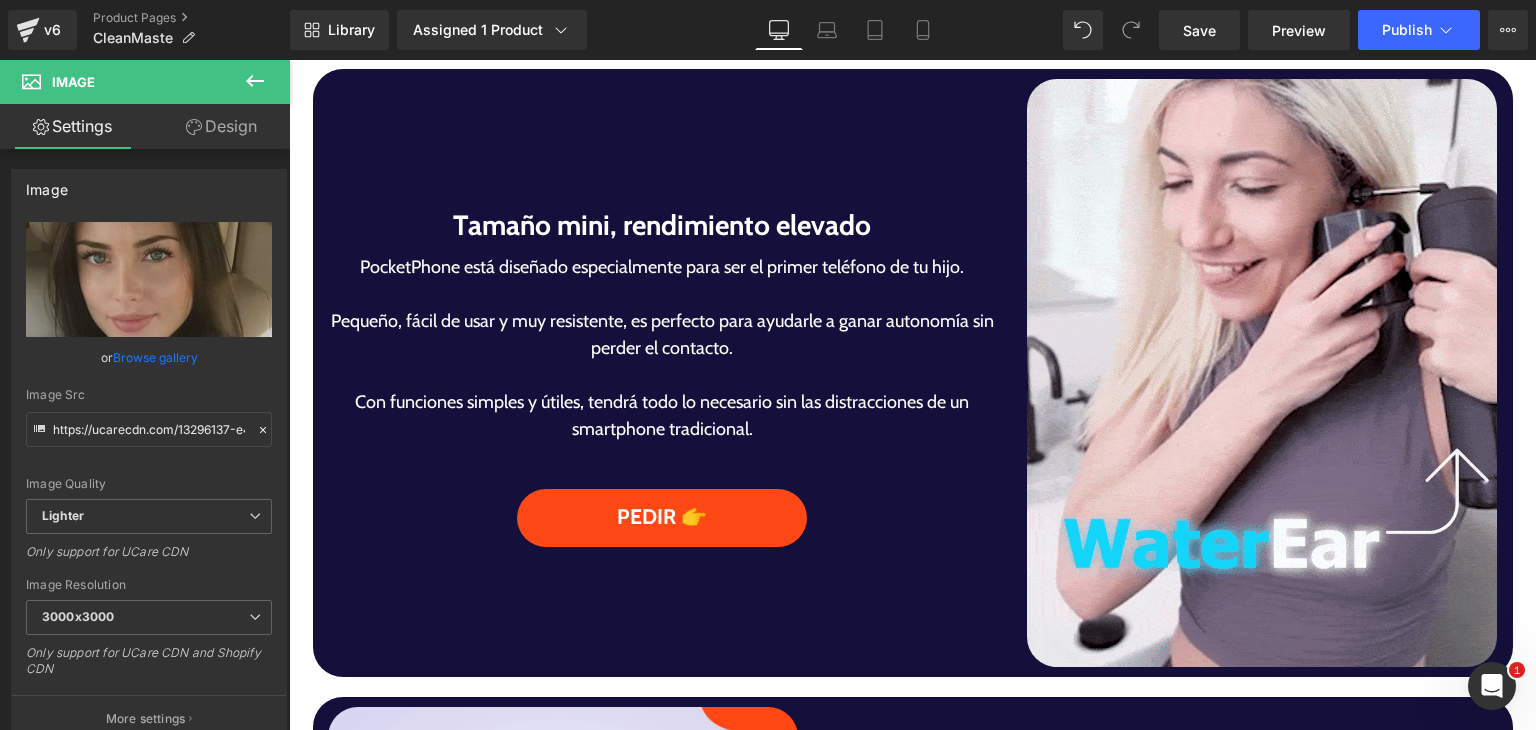 click on "Tamaño mini, rendimiento elevado" at bounding box center (663, 226) 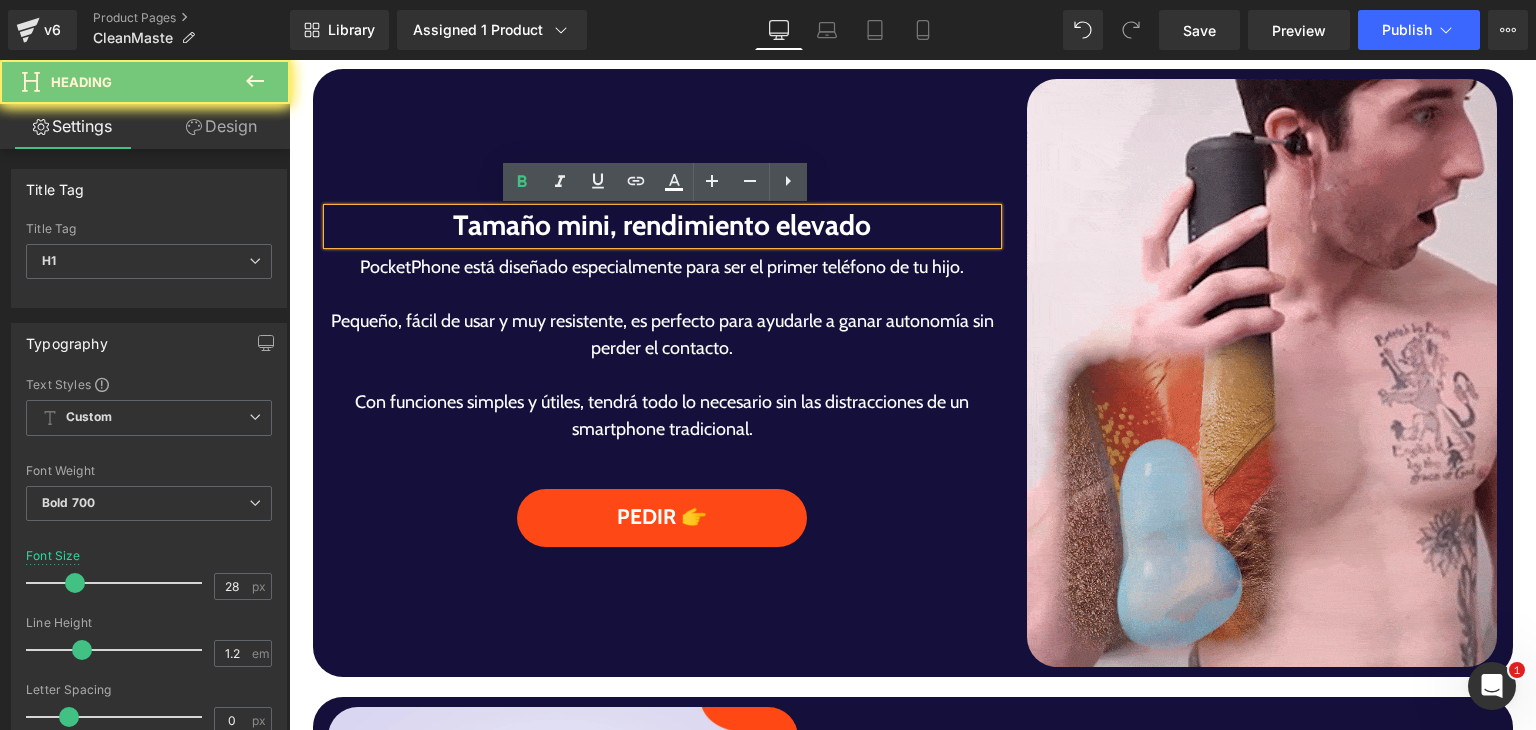click on "Tamaño mini, rendimiento elevado" at bounding box center (663, 226) 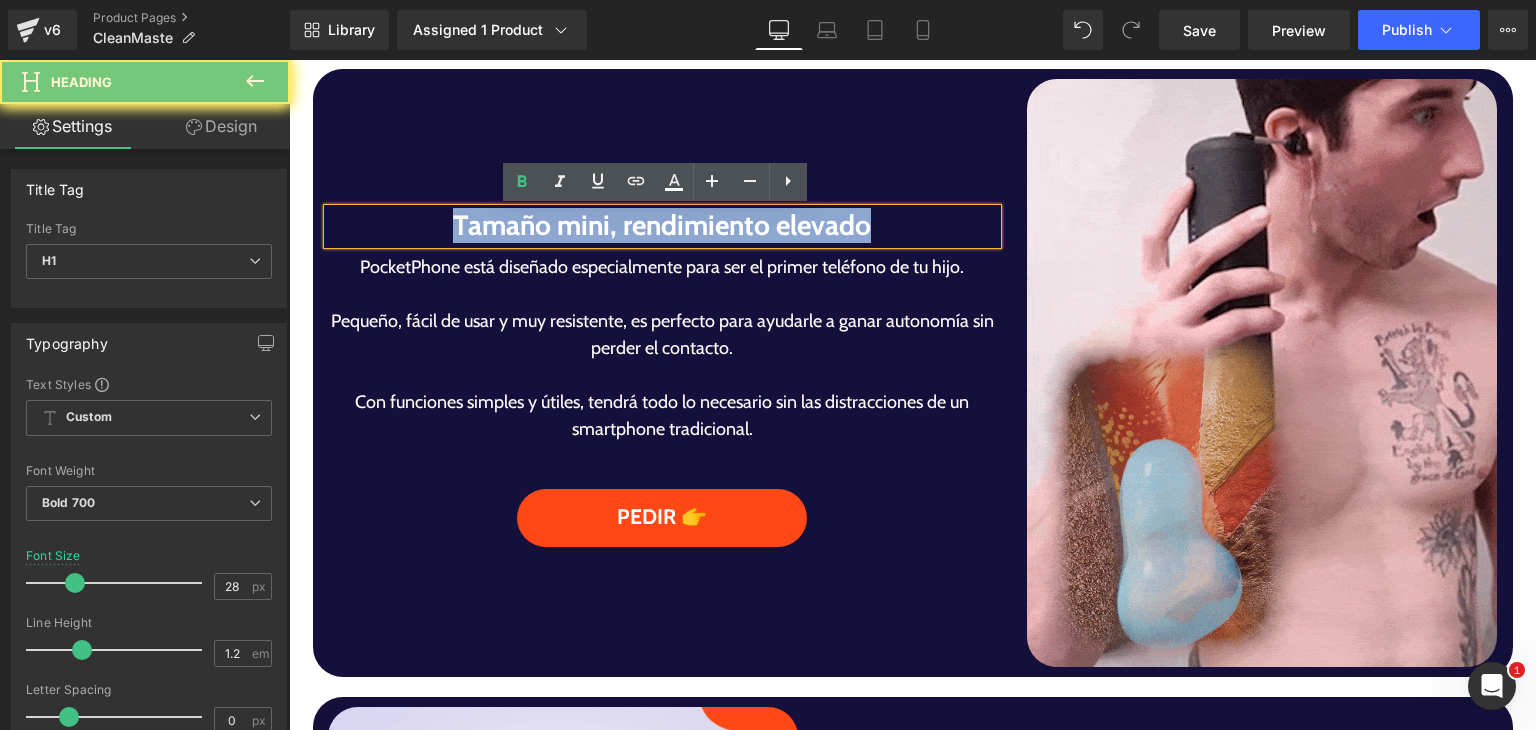 paste 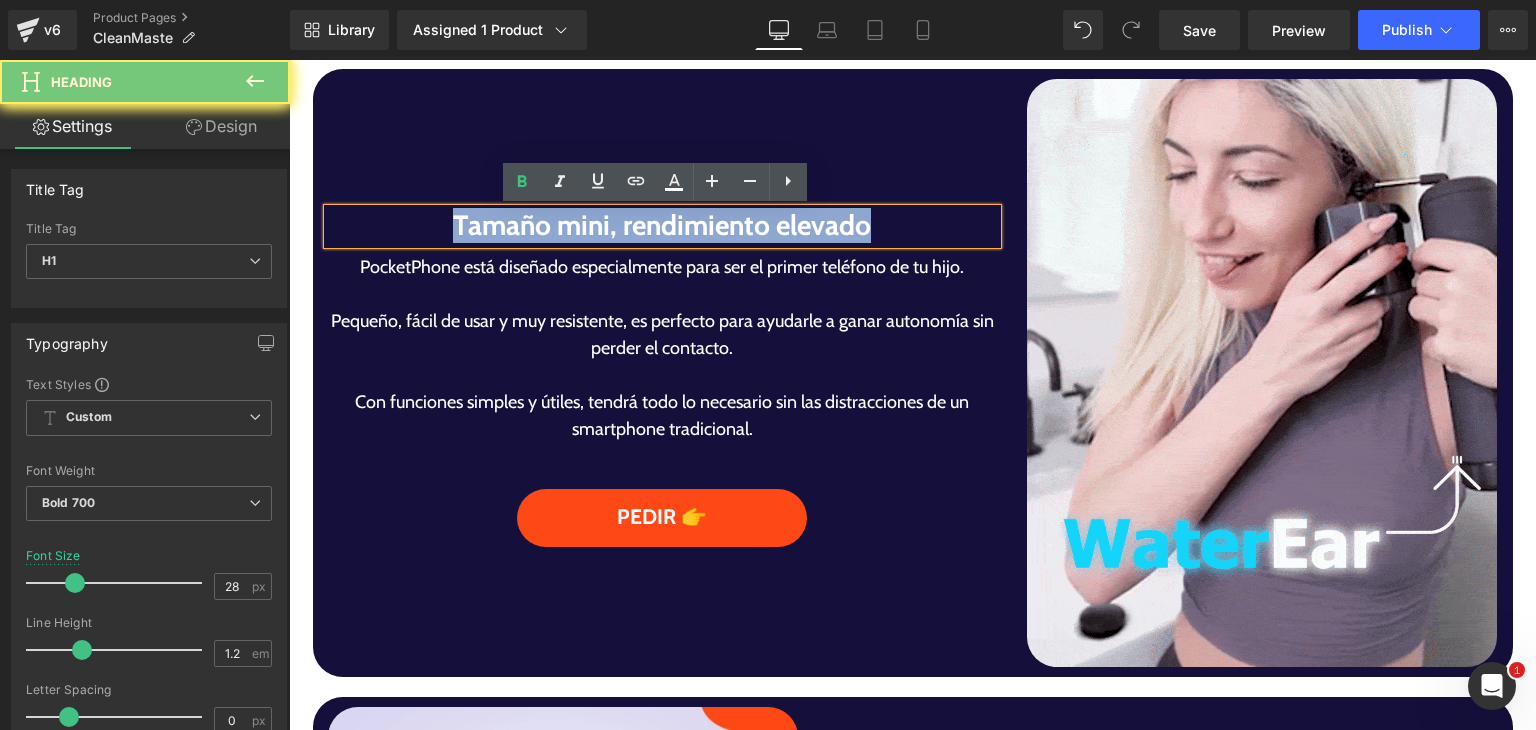 type 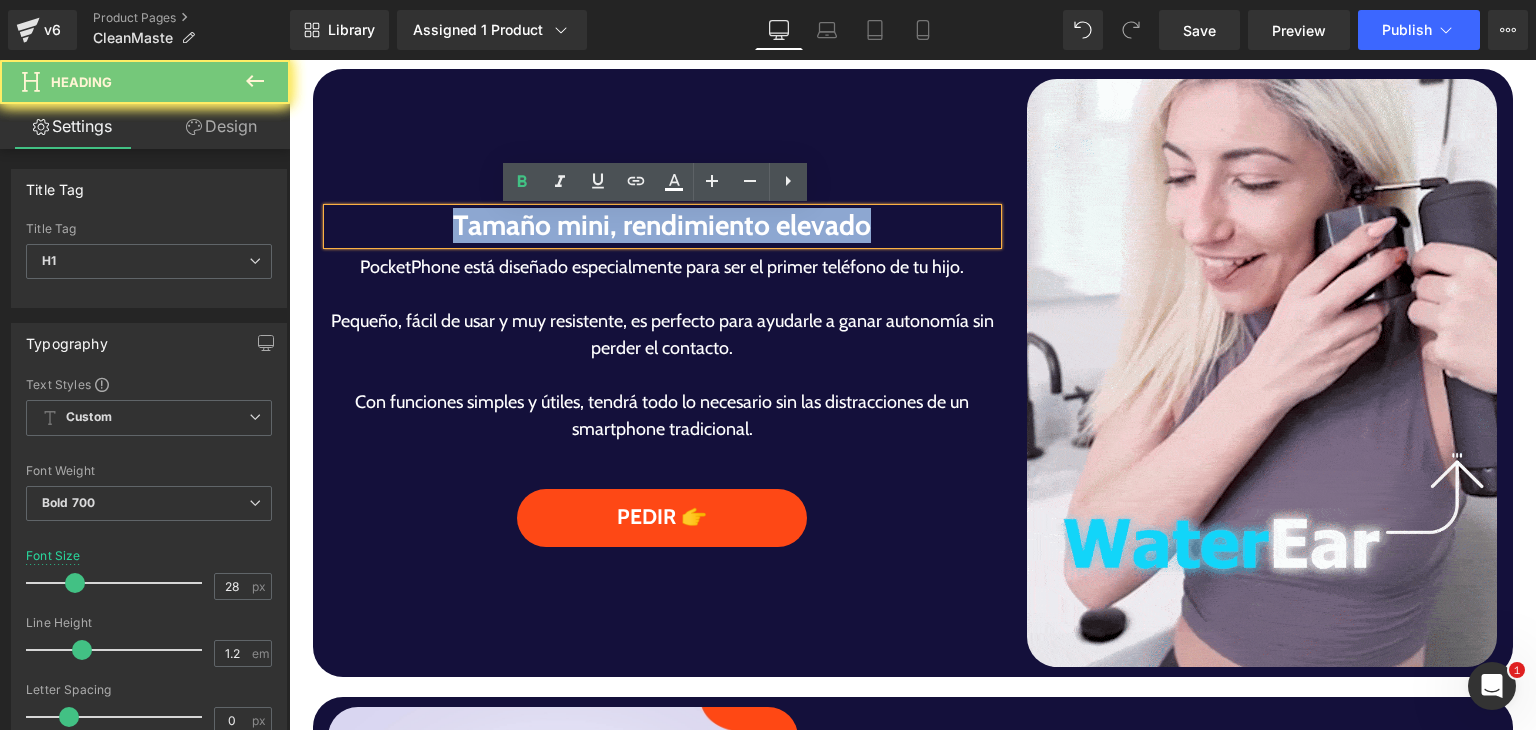 scroll, scrollTop: 1087, scrollLeft: 0, axis: vertical 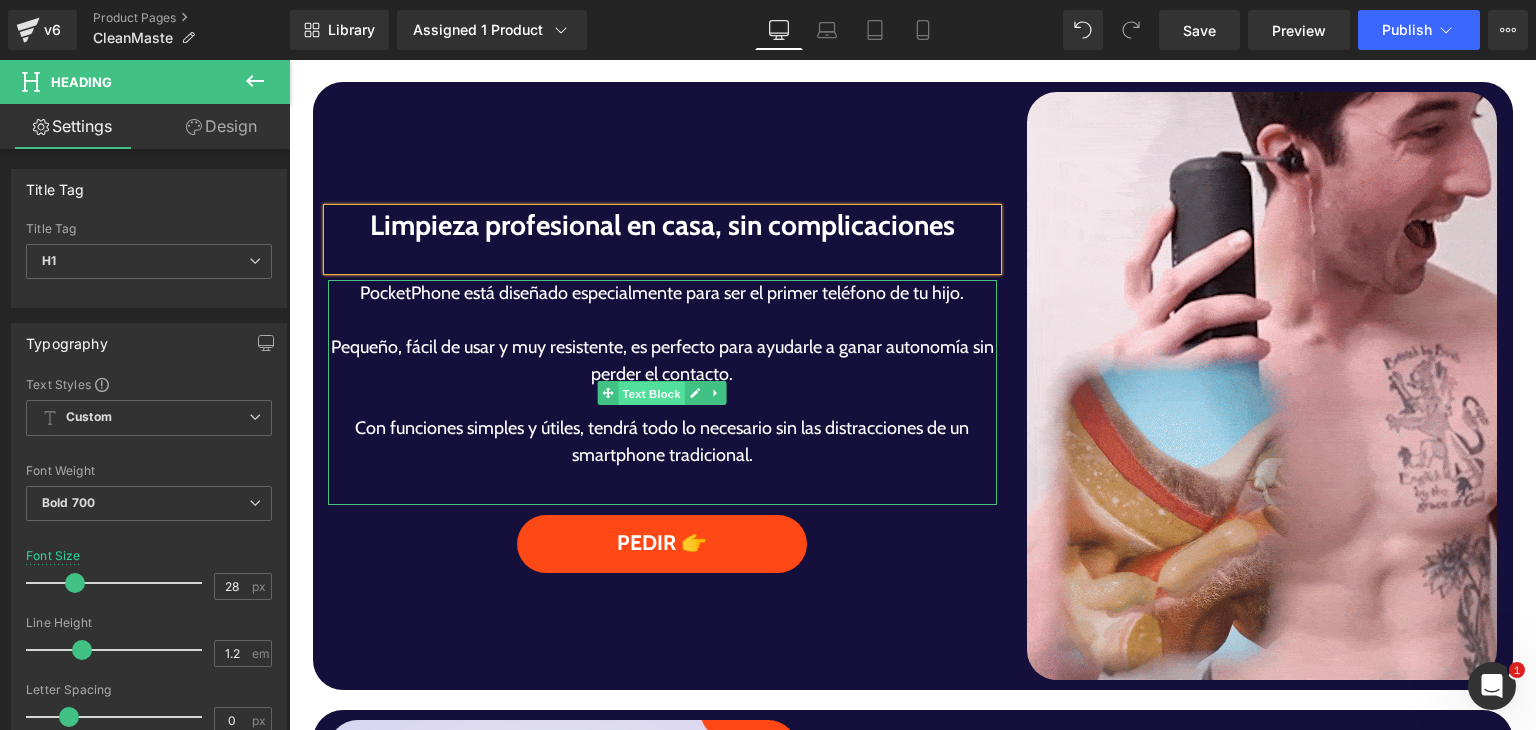 click on "Text Block" at bounding box center [652, 394] 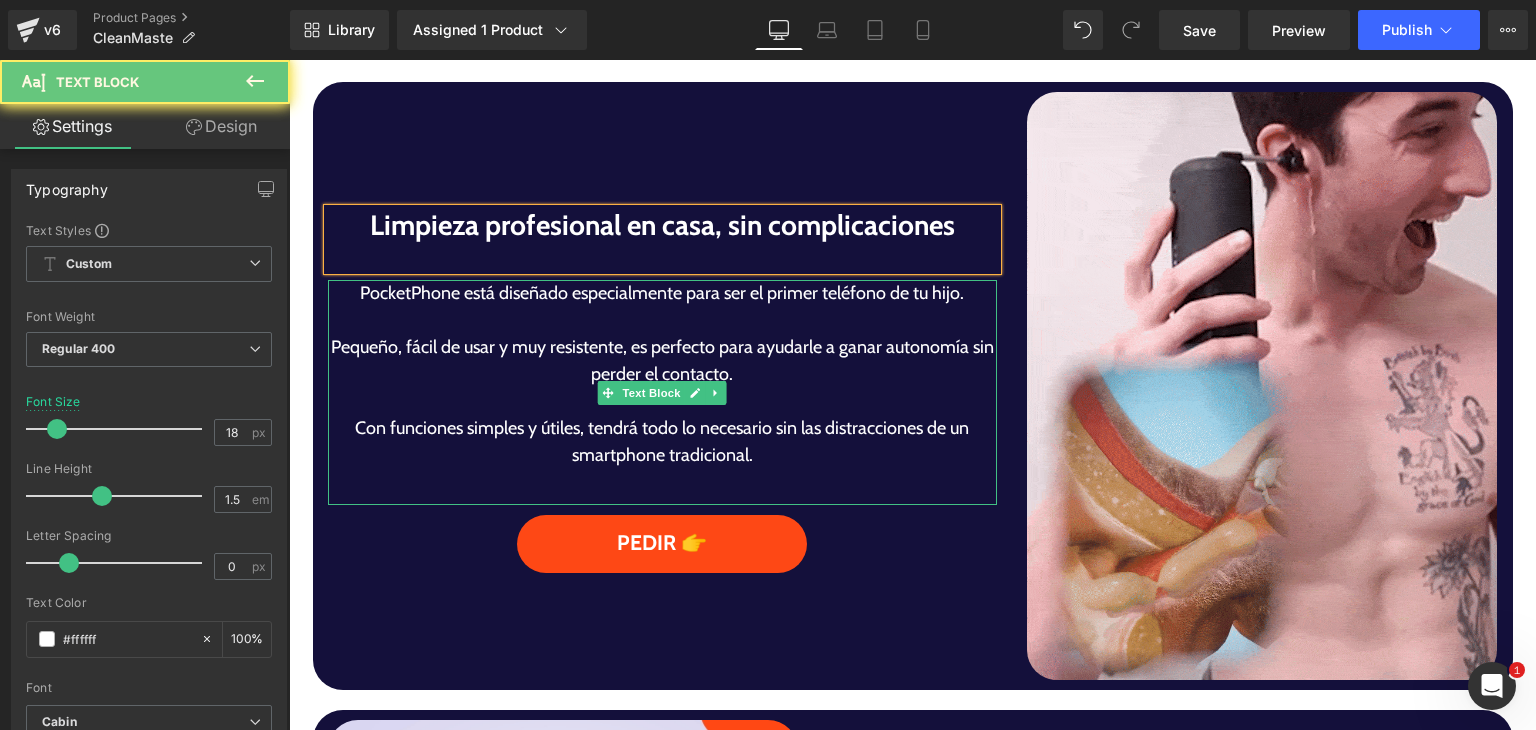 click on "Pequeño, fácil de usar y muy resistente, es perfecto para ayudarle a ganar autonomía sin perder el contacto." at bounding box center (663, 361) 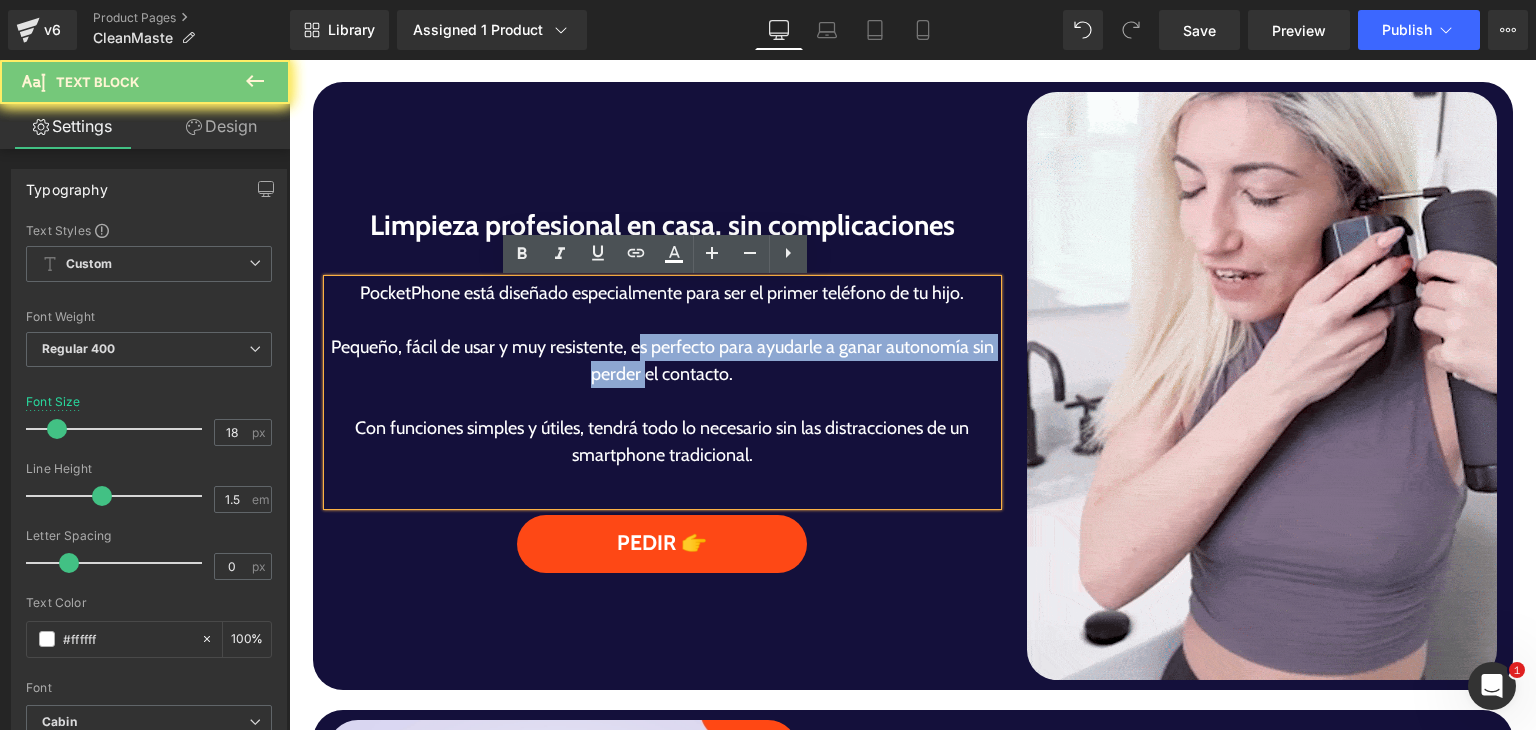 click on "Pequeño, fácil de usar y muy resistente, es perfecto para ayudarle a ganar autonomía sin perder el contacto." at bounding box center (663, 361) 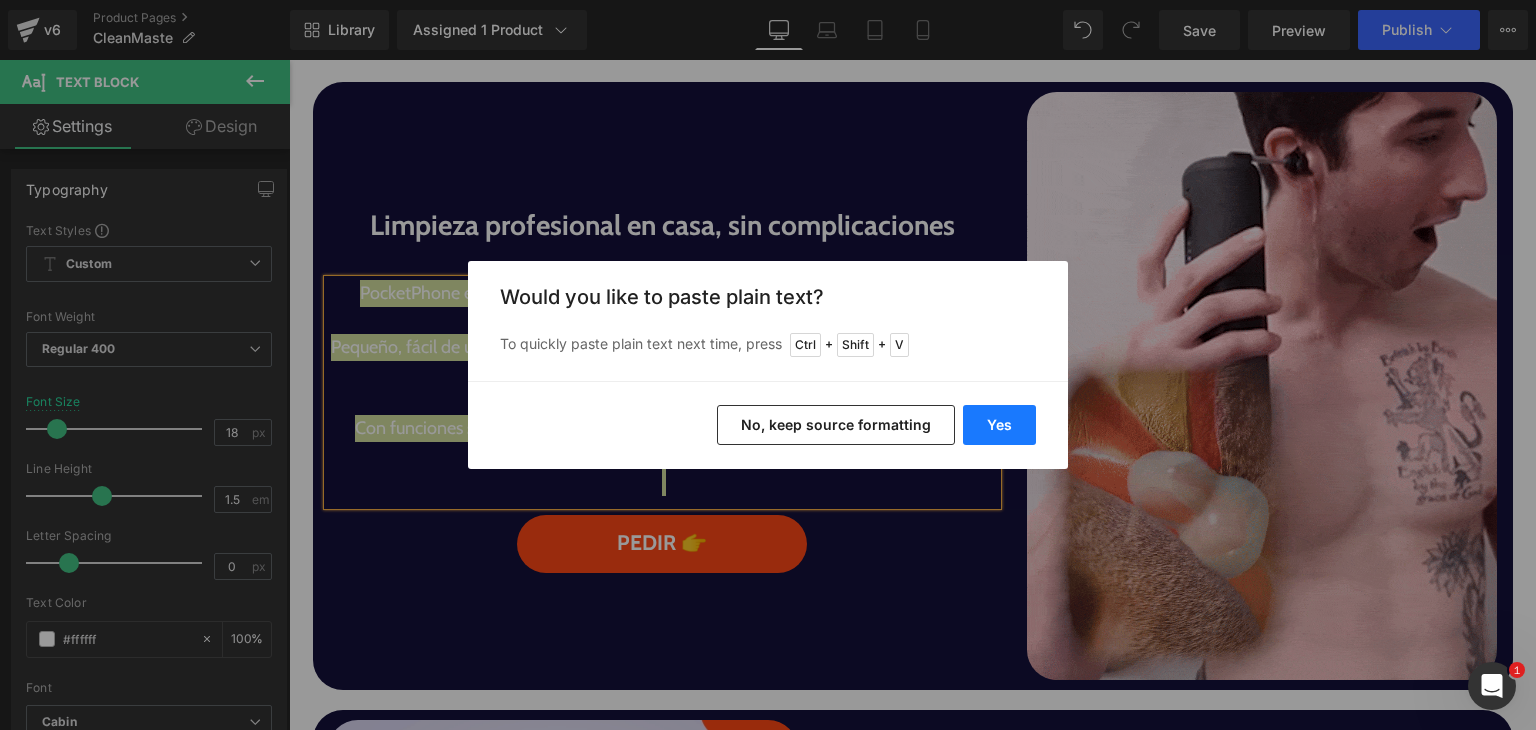 click on "Yes" at bounding box center [999, 425] 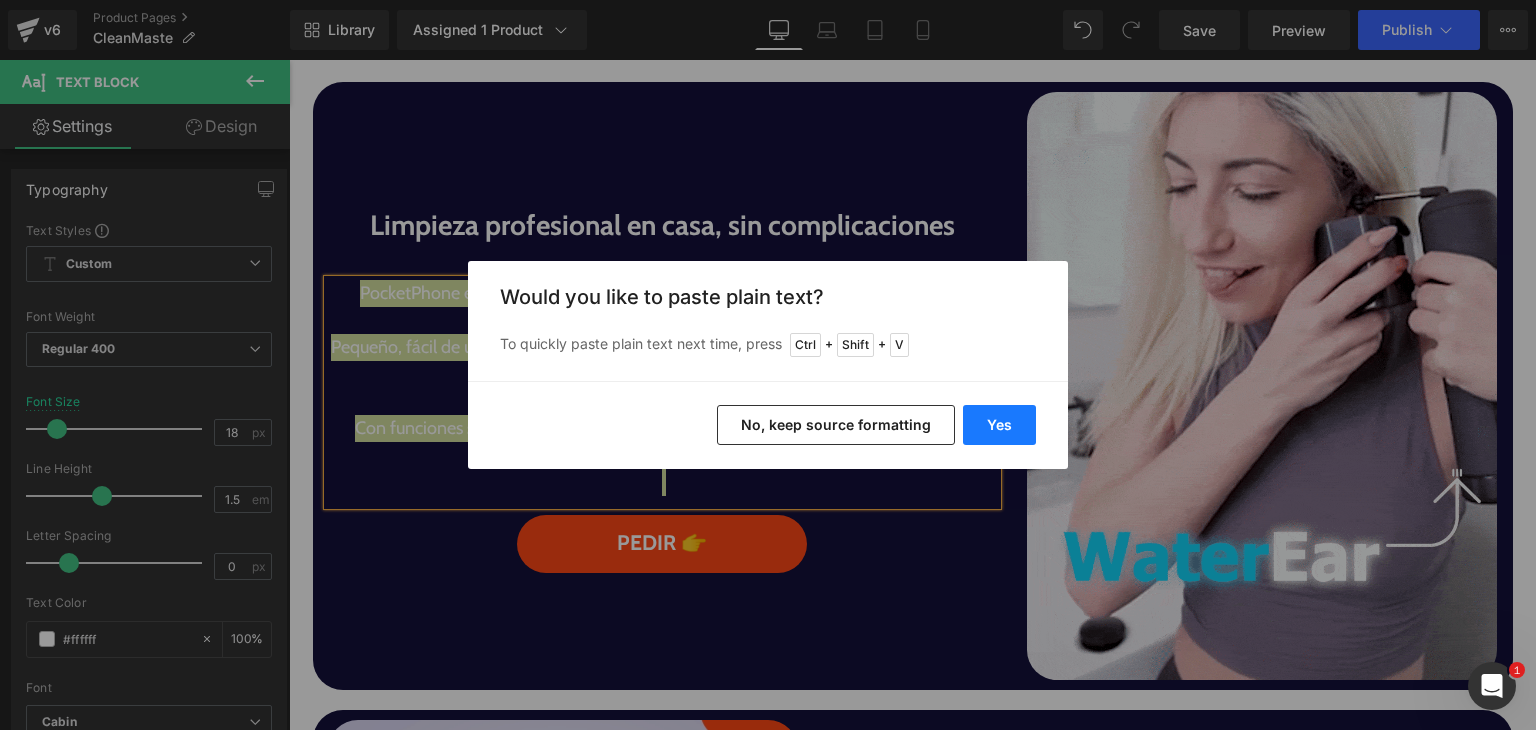 type 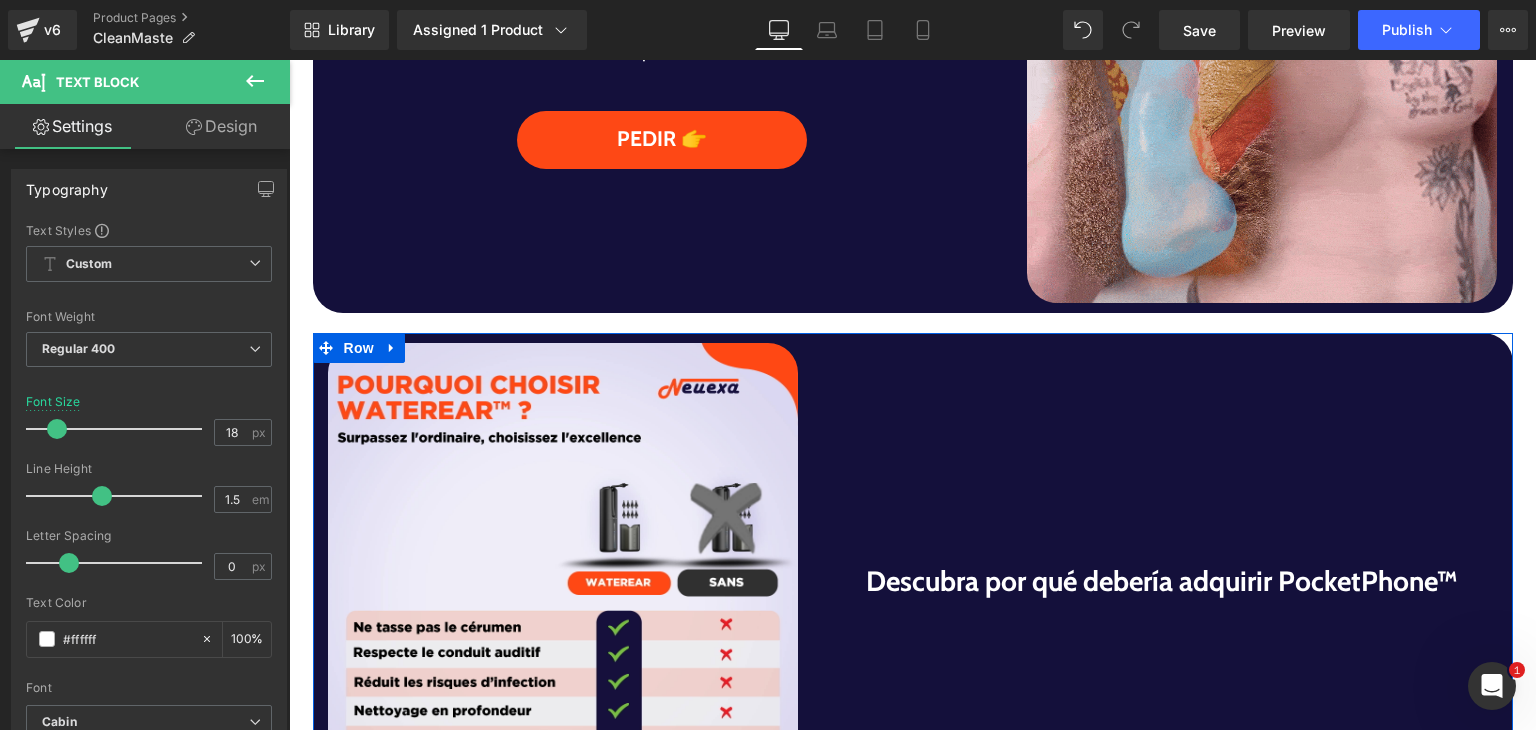 scroll, scrollTop: 1287, scrollLeft: 0, axis: vertical 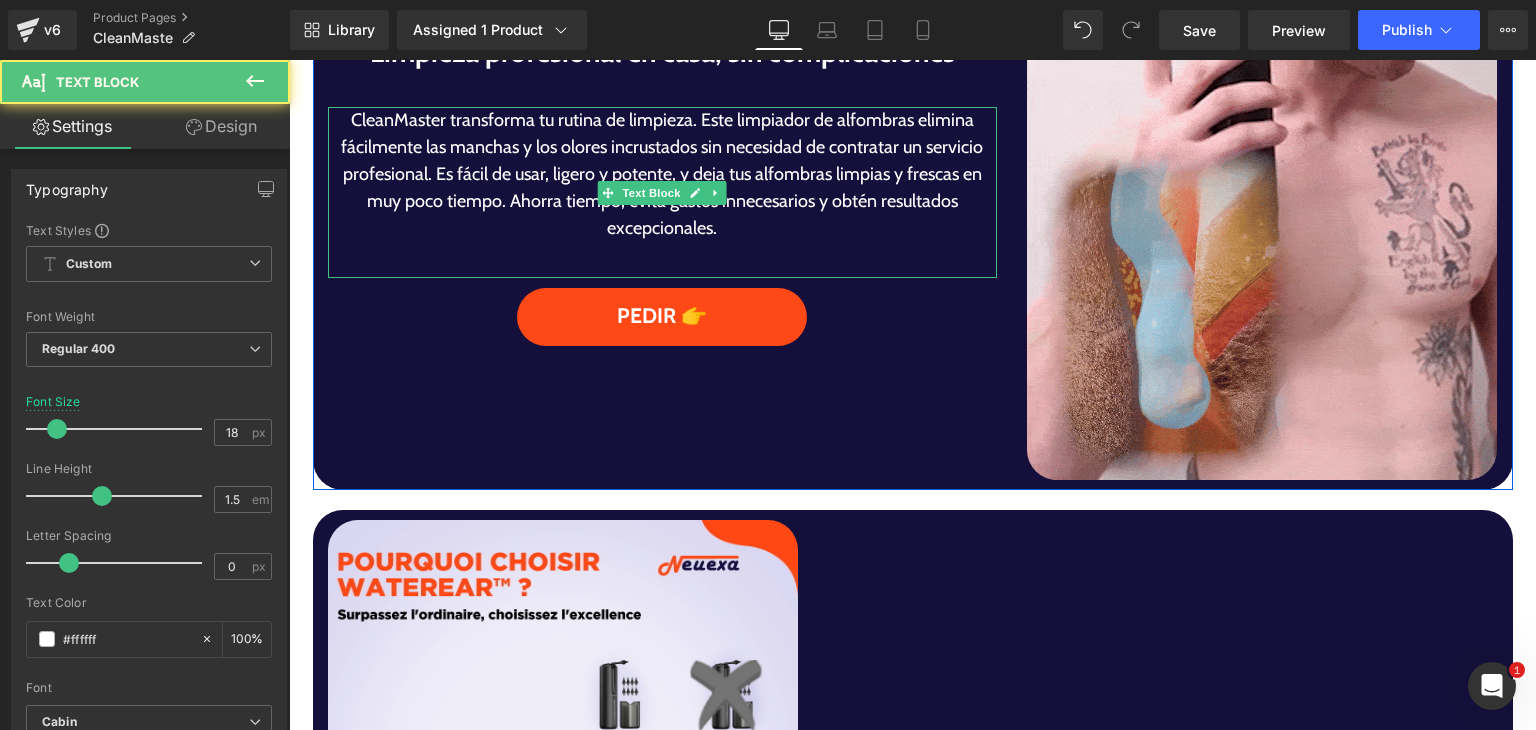 click on "CleanMaster transforma tu rutina de limpieza. Este limpiador de alfombras elimina fácilmente las manchas y los olores incrustados sin necesidad de contratar un servicio profesional. Es fácil de usar, ligero y potente, y deja tus alfombras limpias y frescas en muy poco tiempo. Ahorra tiempo, evita gastos innecesarios y obtén resultados excepcionales." at bounding box center [663, 174] 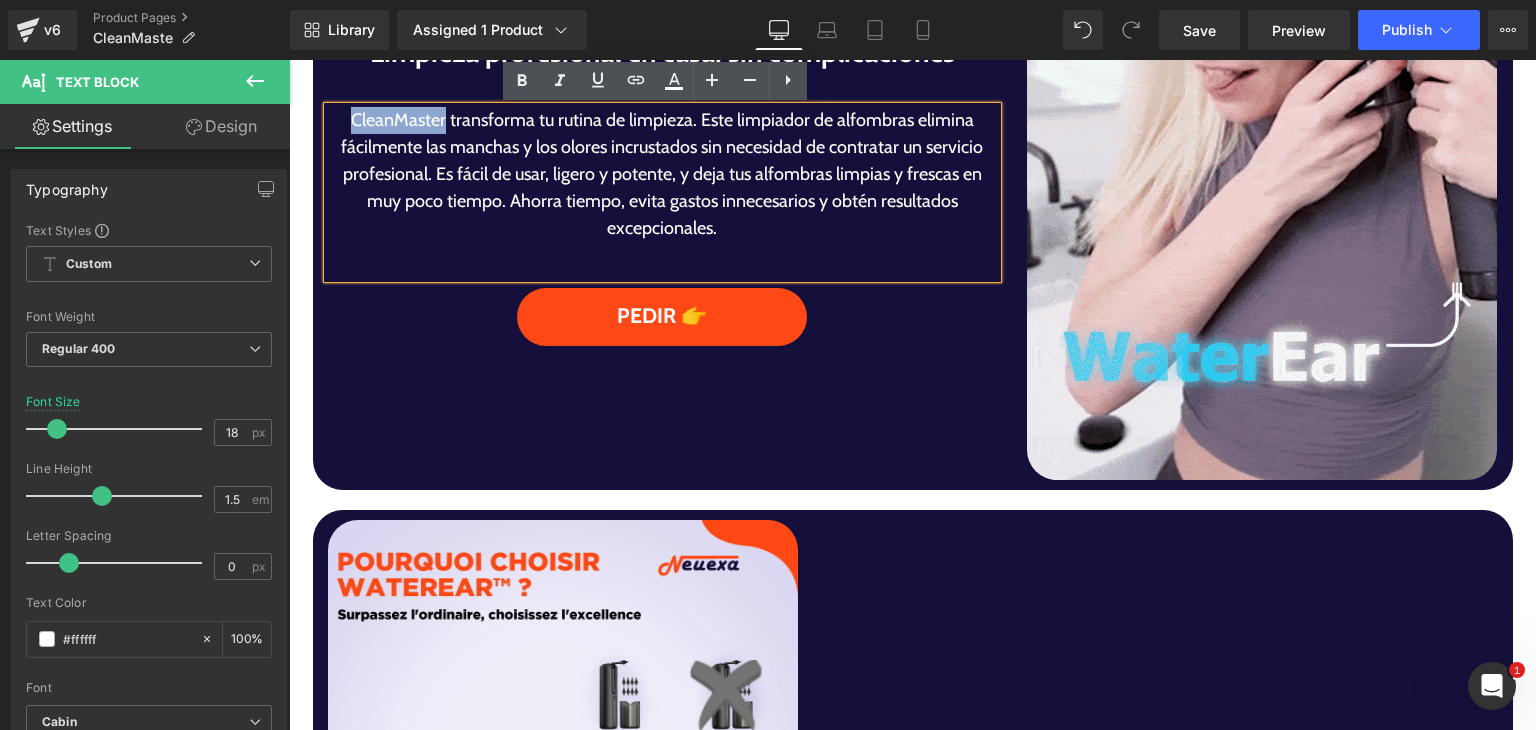 drag, startPoint x: 437, startPoint y: 121, endPoint x: 346, endPoint y: 117, distance: 91.08787 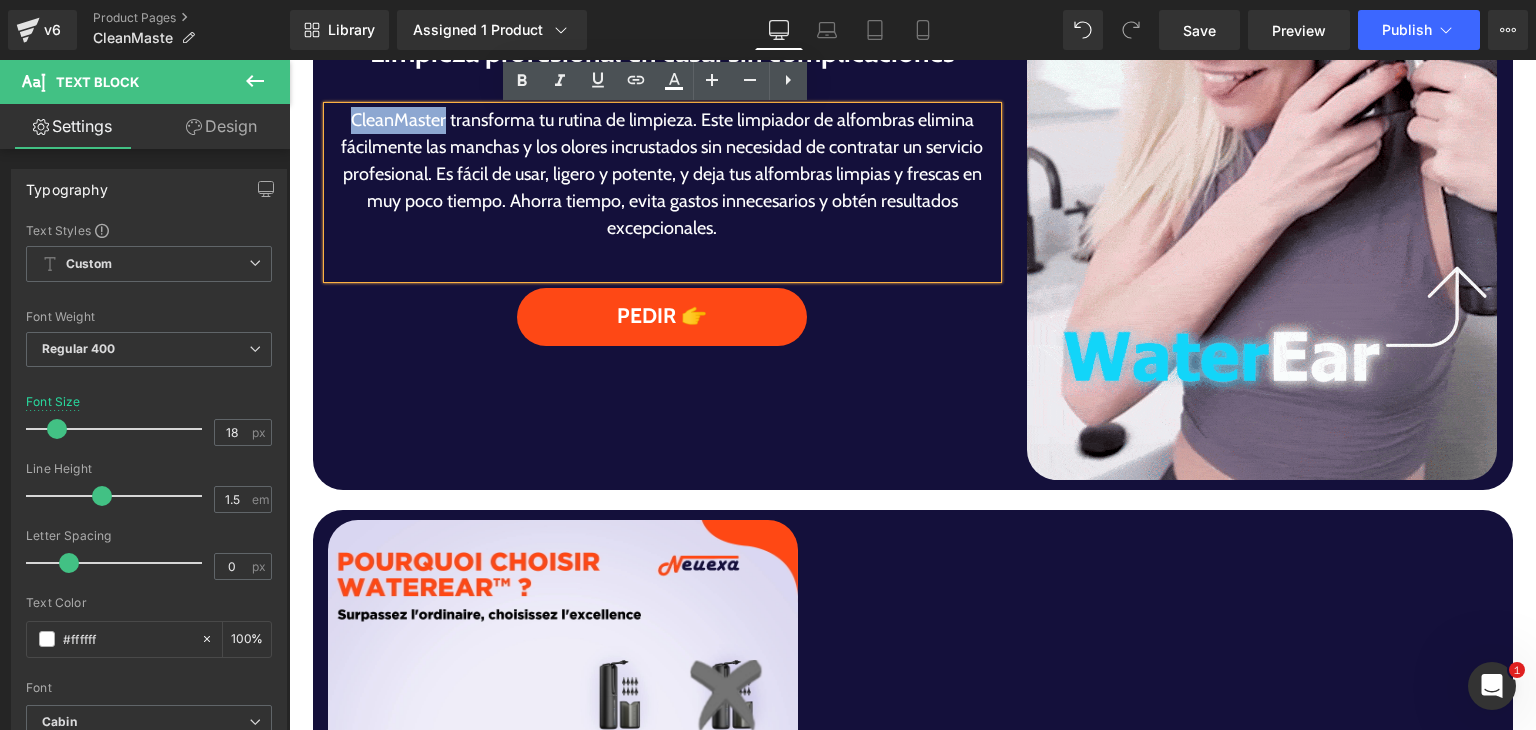 click on "CleanMaster transforma tu rutina de limpieza. Este limpiador de alfombras elimina fácilmente las manchas y los olores incrustados sin necesidad de contratar un servicio profesional. Es fácil de usar, ligero y potente, y deja tus alfombras limpias y frescas en muy poco tiempo. Ahorra tiempo, evita gastos innecesarios y obtén resultados excepcionales." at bounding box center (663, 174) 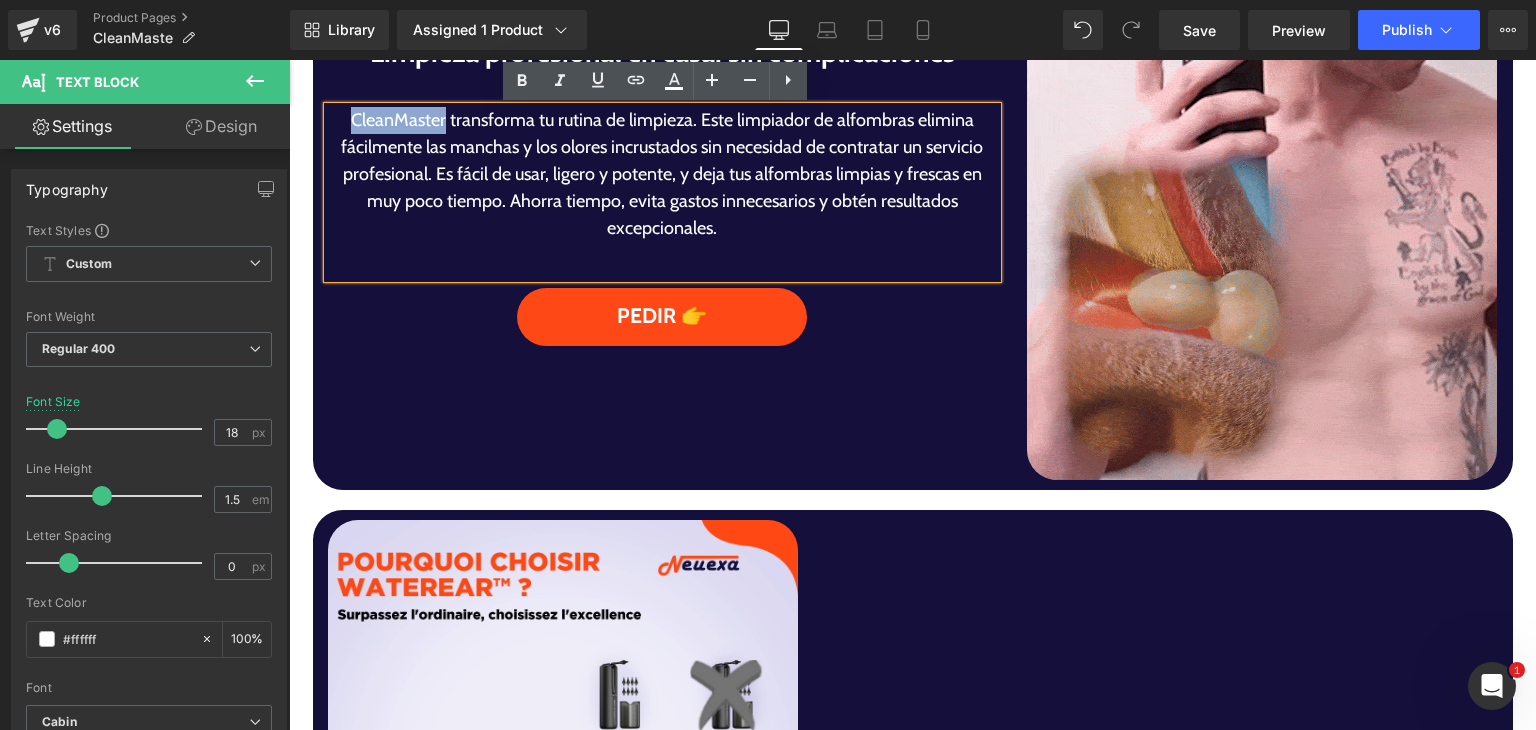 copy on "CleanMaster" 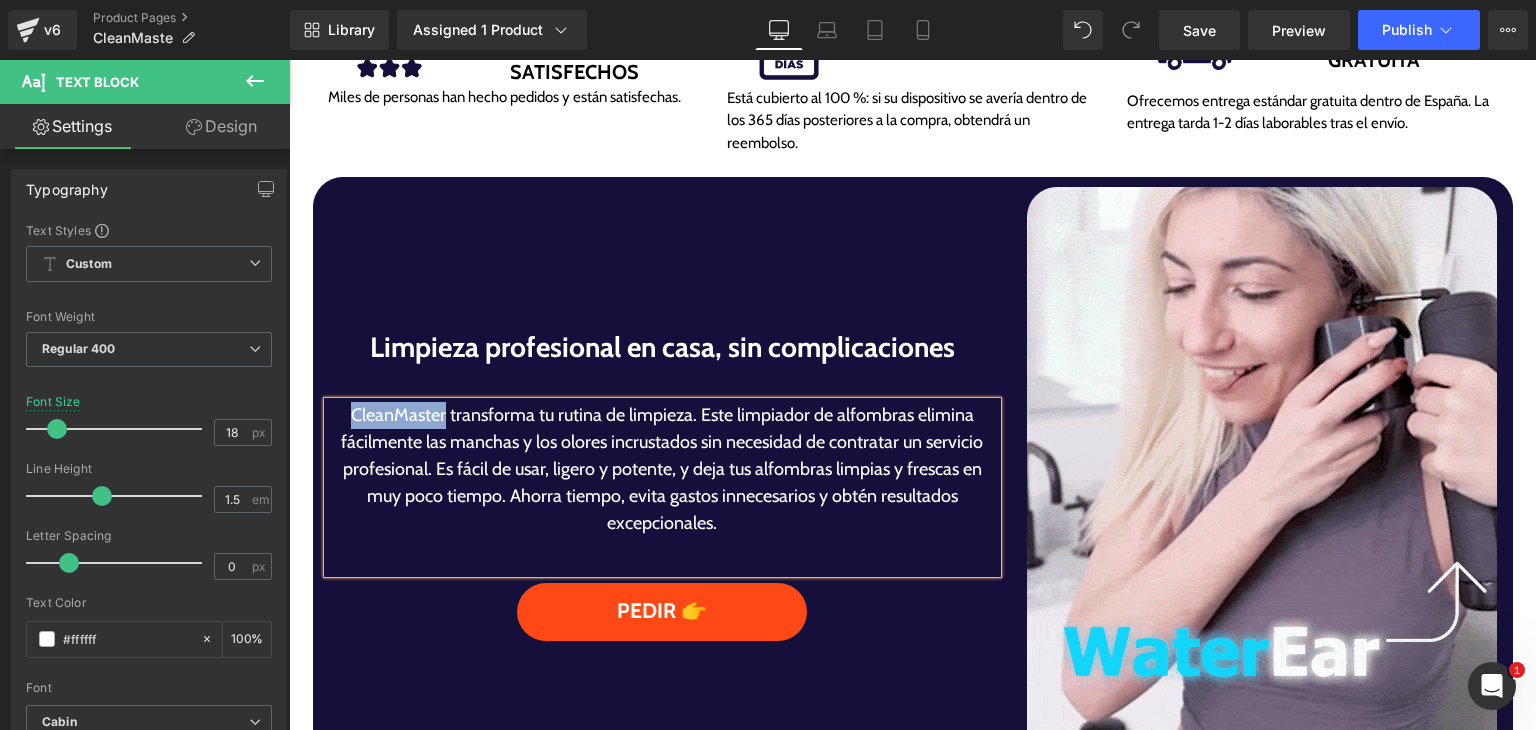 scroll, scrollTop: 987, scrollLeft: 0, axis: vertical 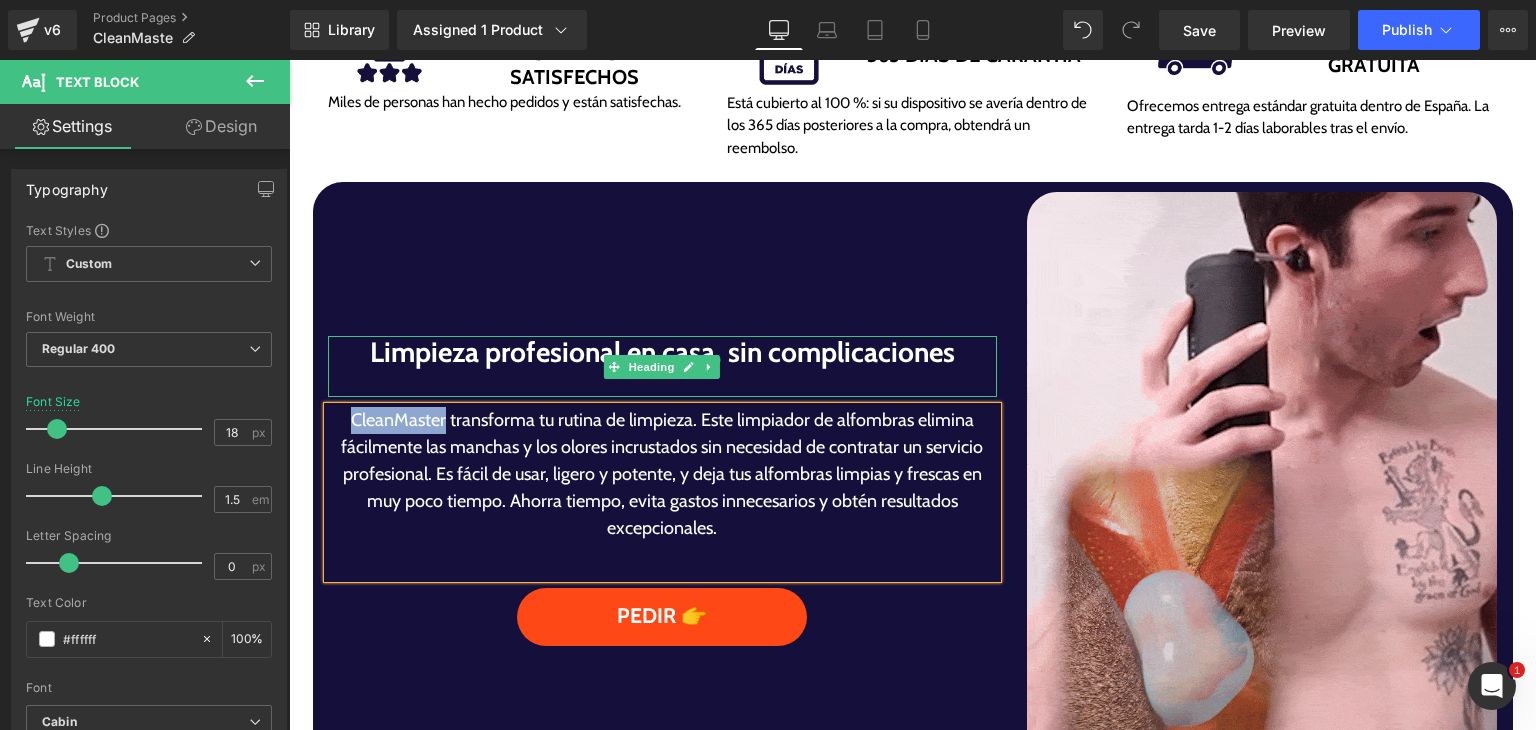 click on "Limpieza profesional en casa, sin complicaciones" at bounding box center (663, 353) 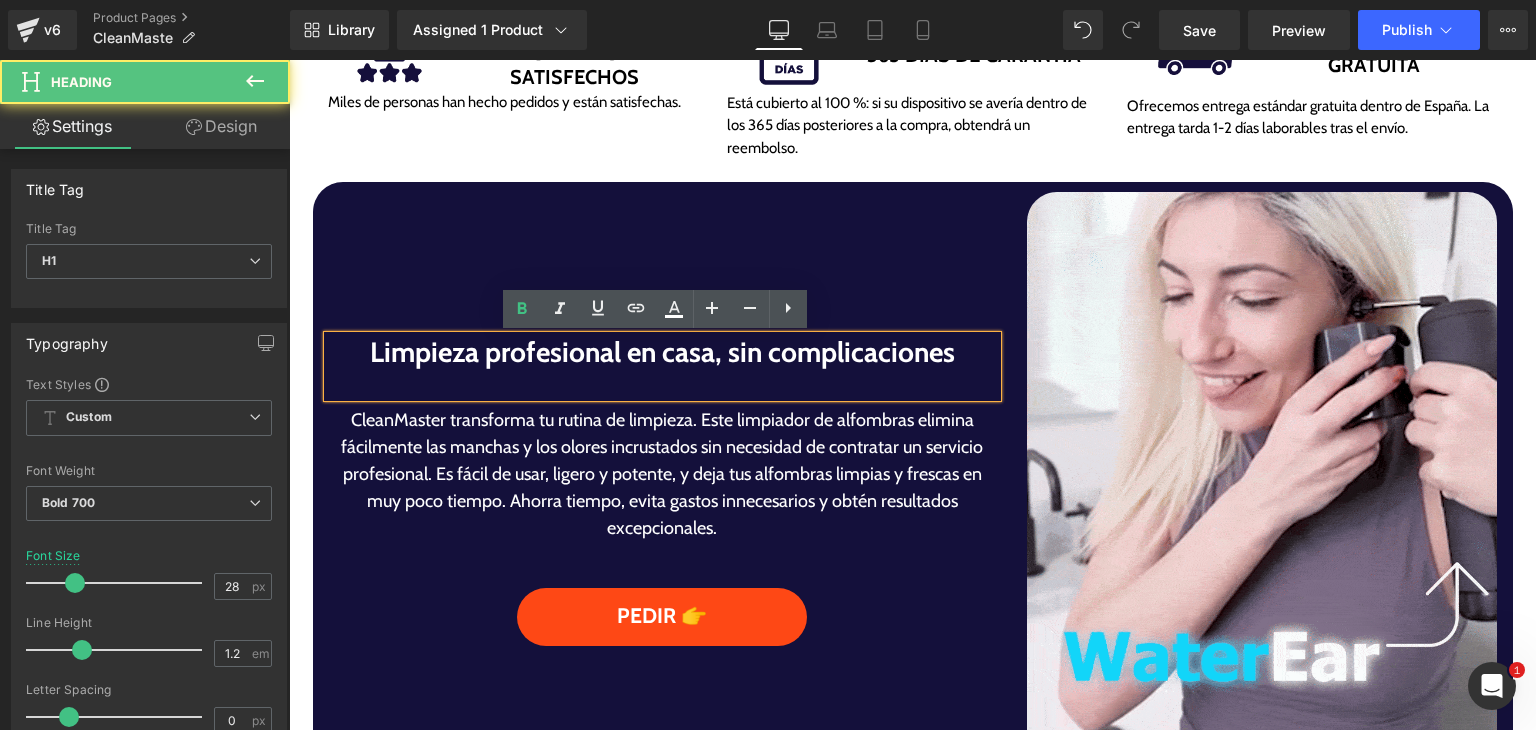 click at bounding box center [663, 383] 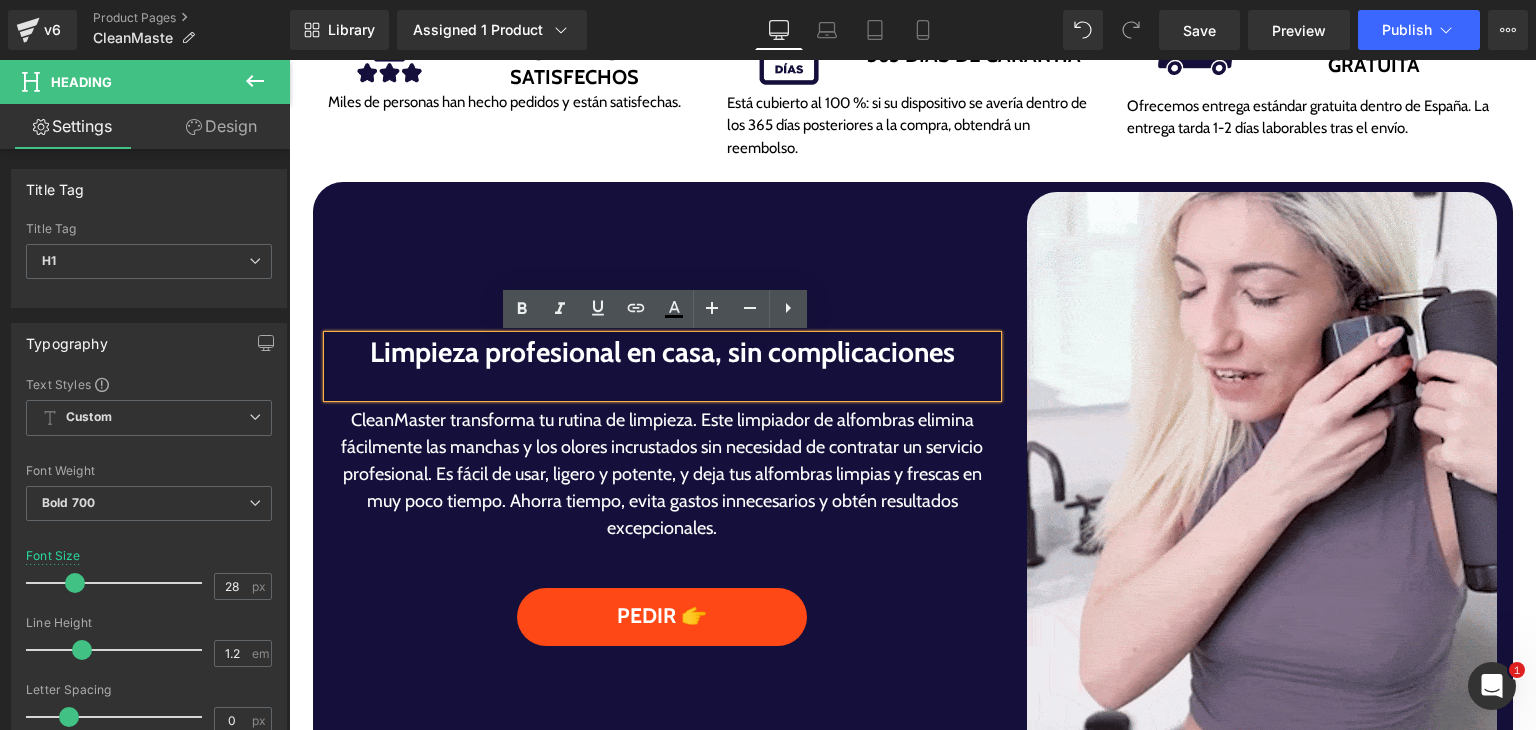 click at bounding box center (663, 383) 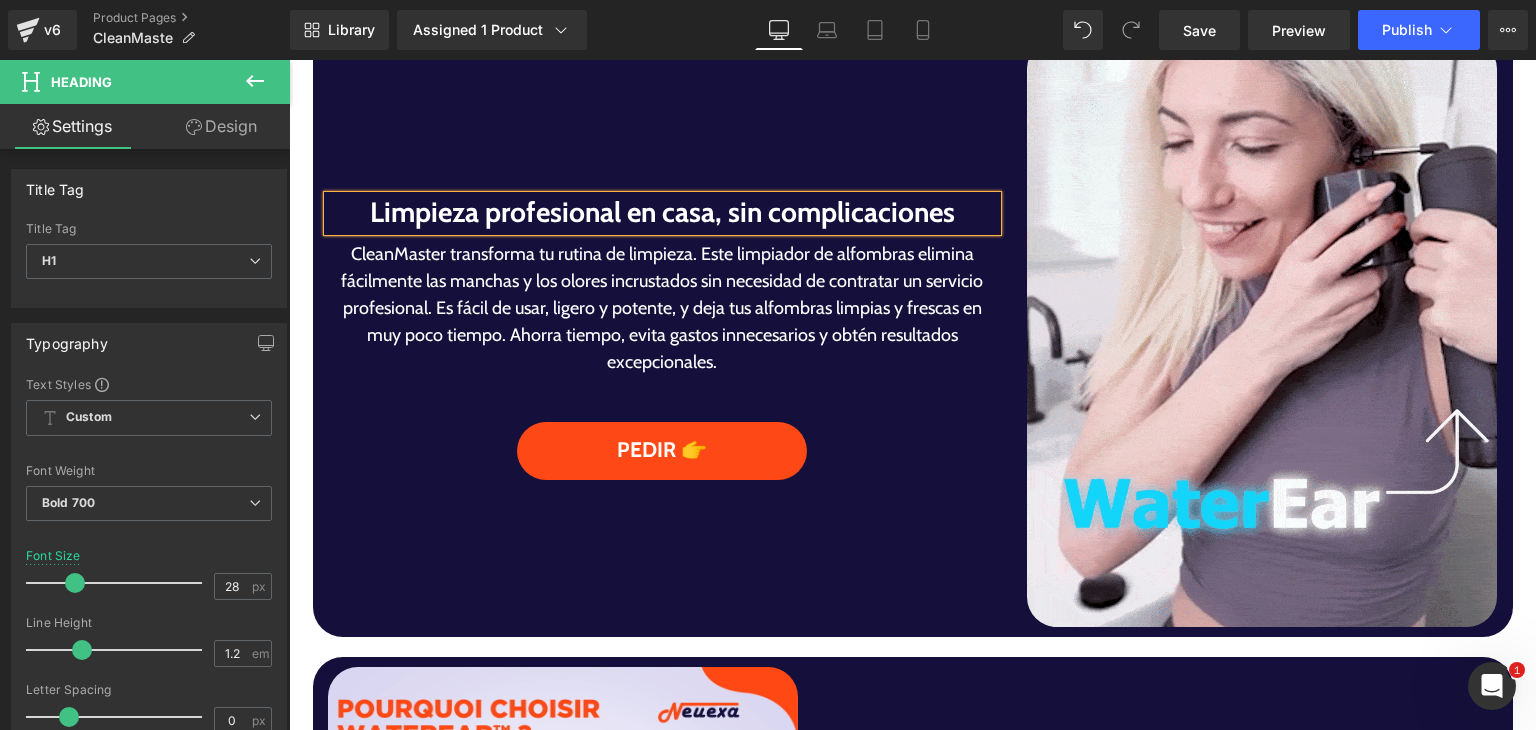scroll, scrollTop: 1500, scrollLeft: 0, axis: vertical 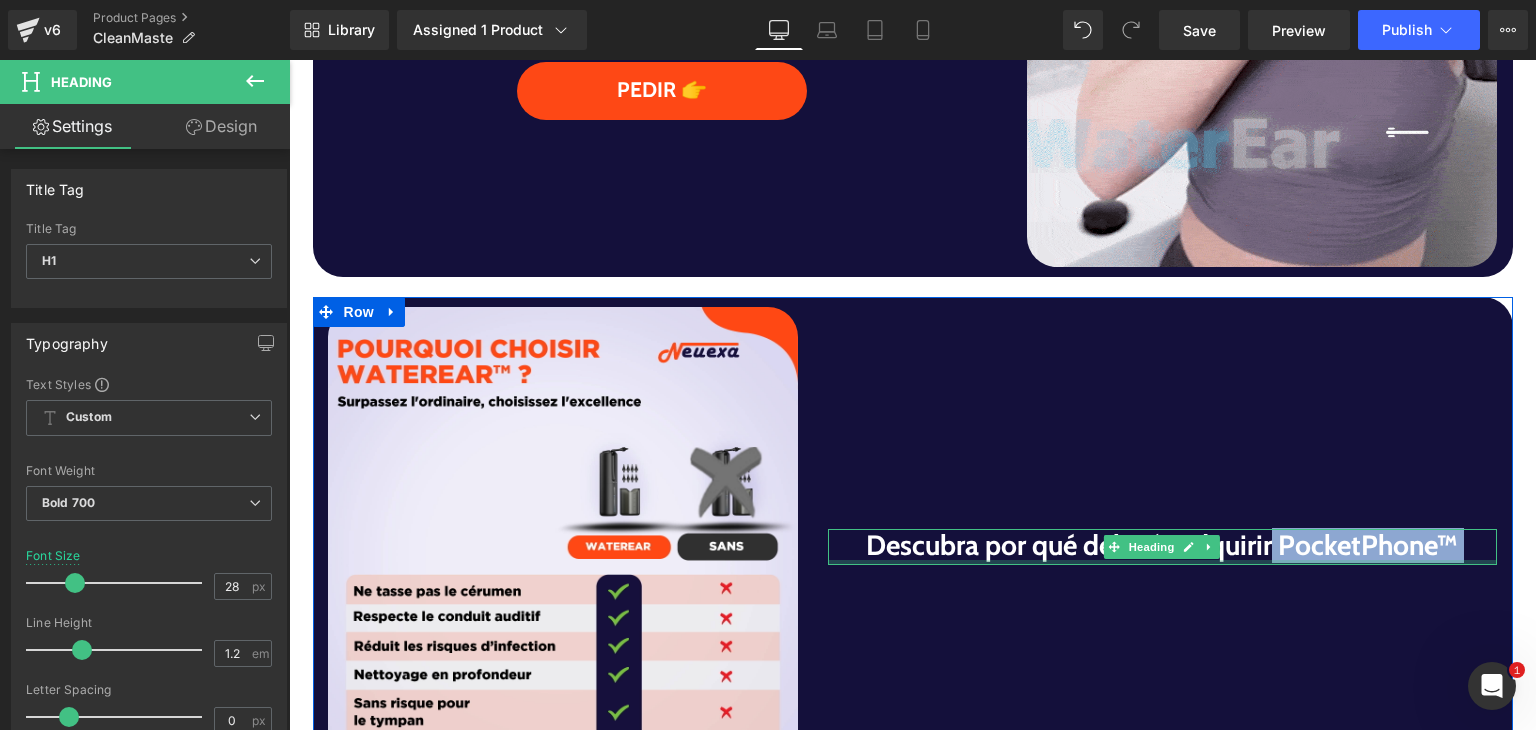 drag, startPoint x: 1269, startPoint y: 552, endPoint x: 1411, endPoint y: 562, distance: 142.35168 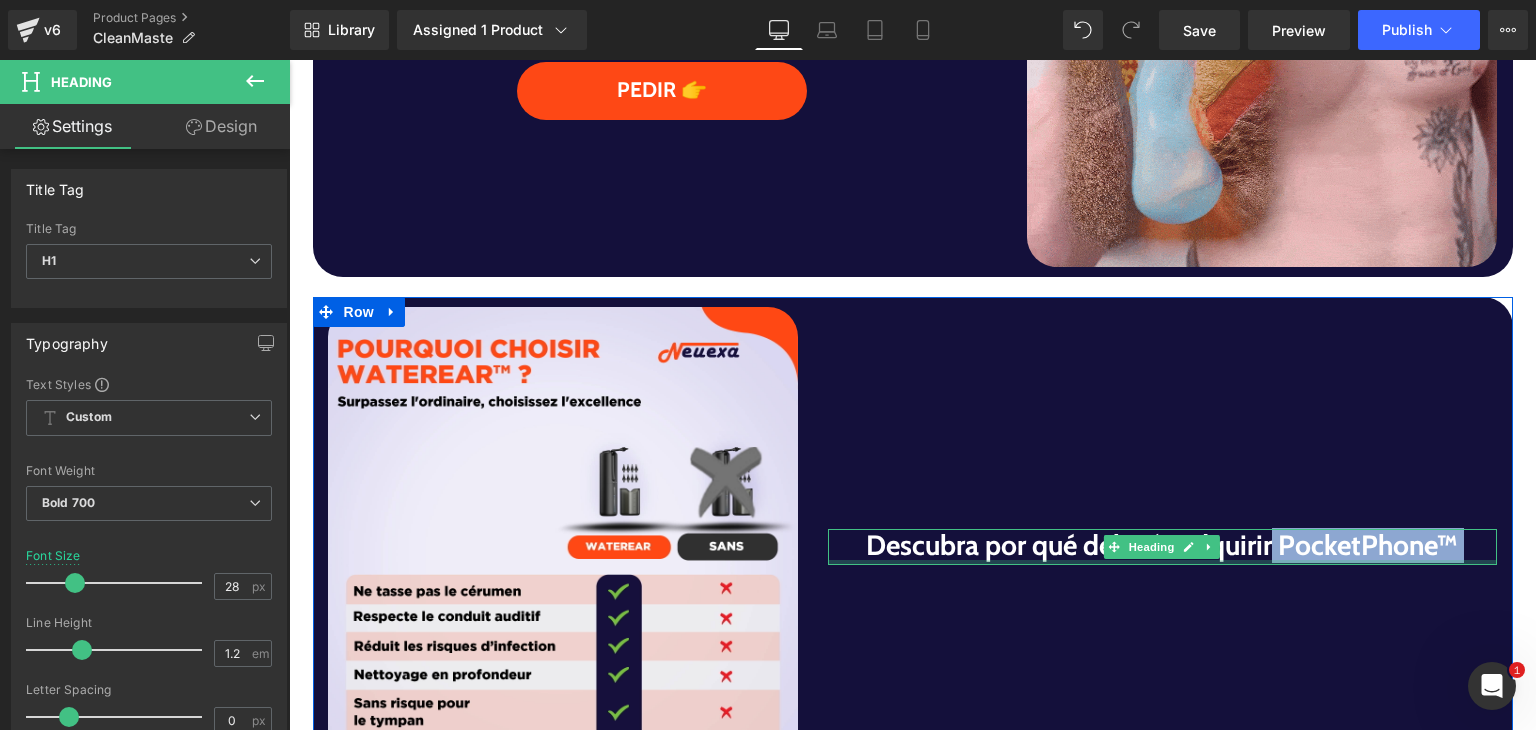 click on "Descubra por qué debería adquirir PocketPhone™ Heading" at bounding box center (1163, 547) 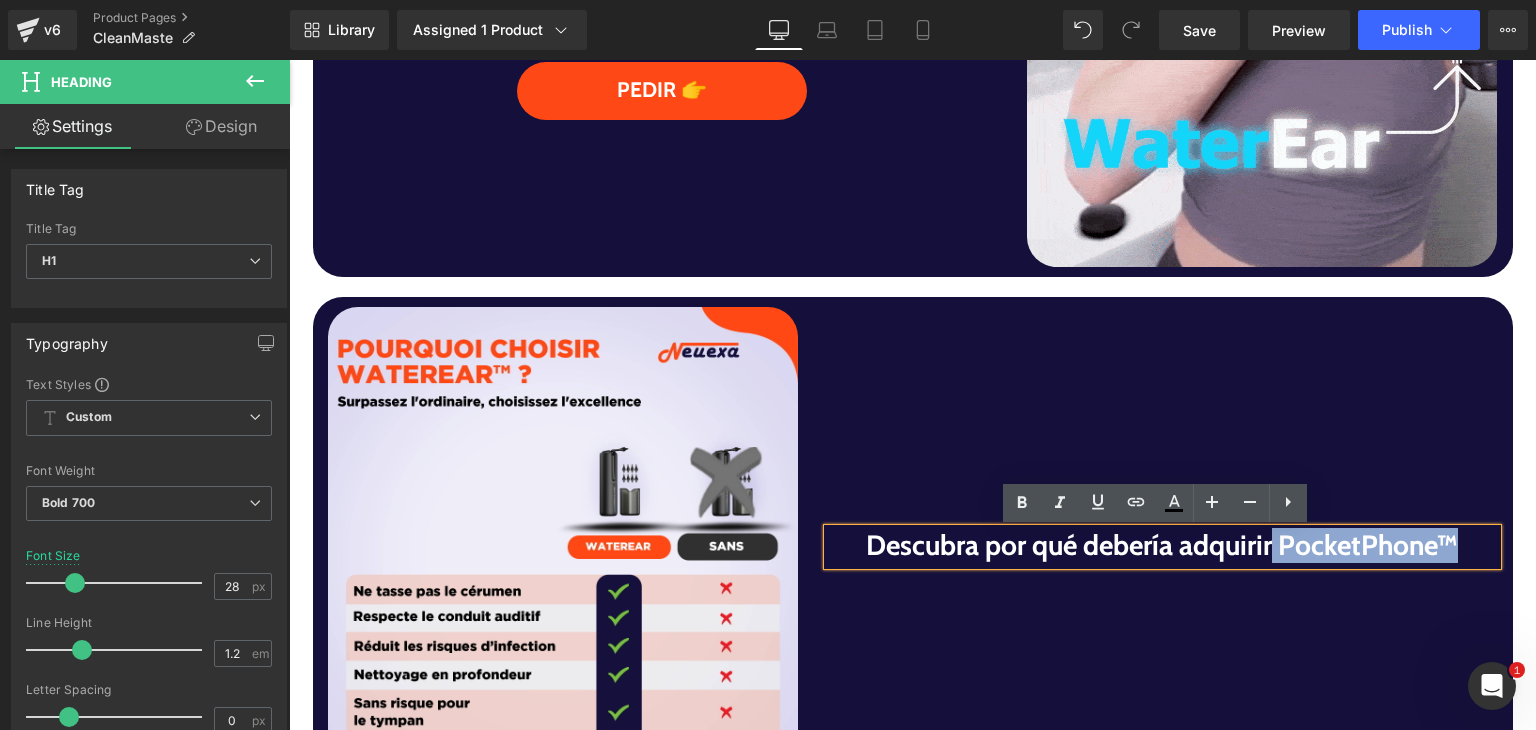 click on "Descubra por qué debería adquirir PocketPhone™" at bounding box center [1163, 546] 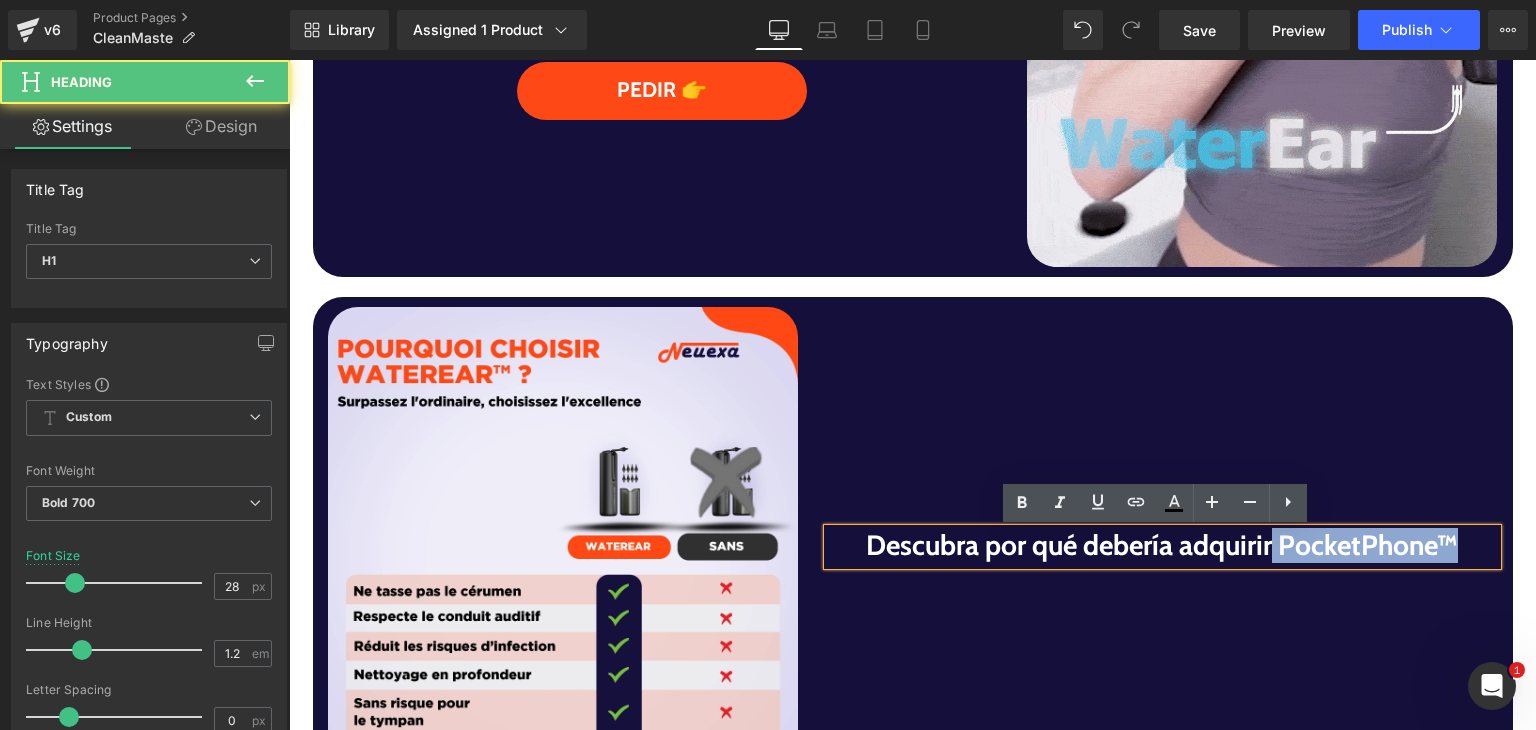 click on "Descubra por qué debería adquirir PocketPhone™" at bounding box center [1163, 546] 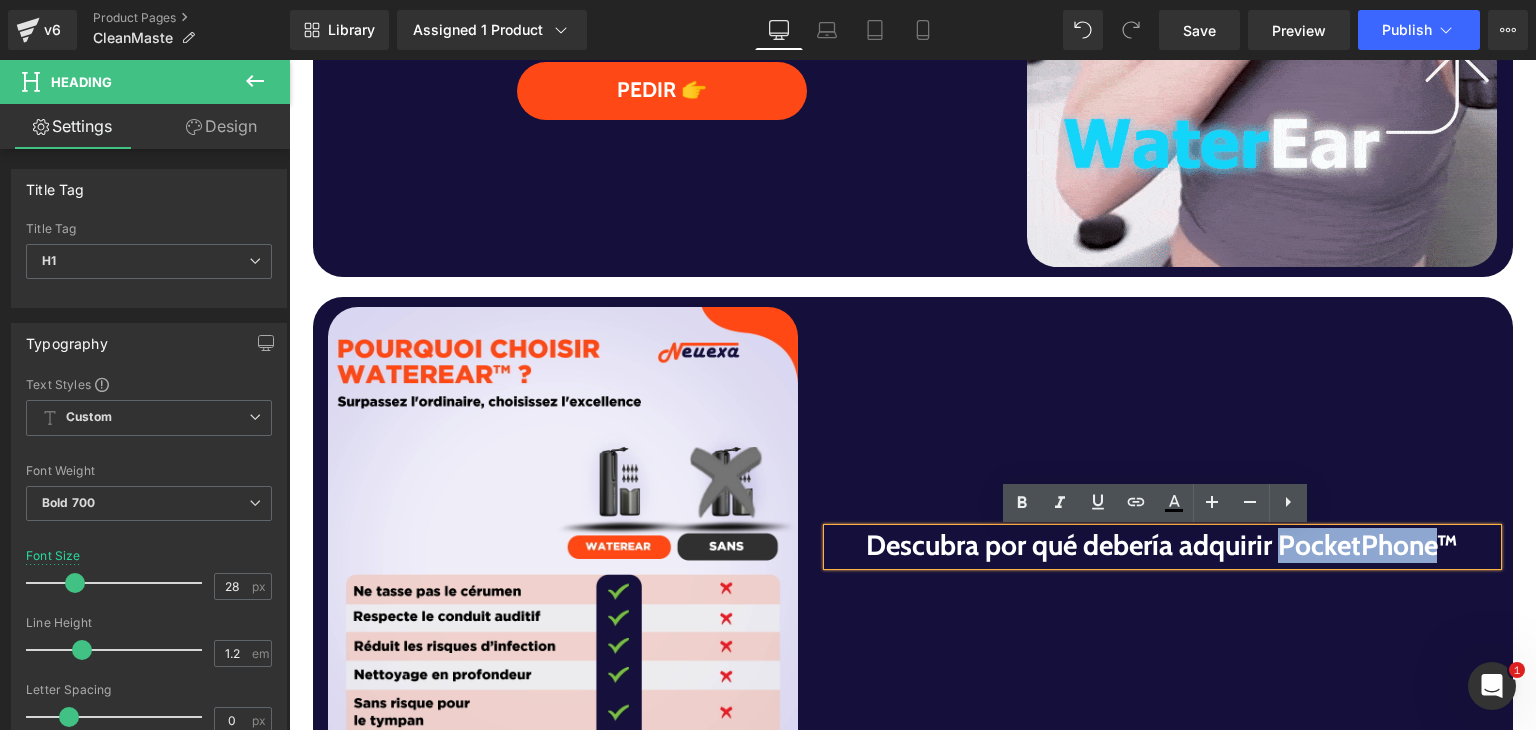 drag, startPoint x: 1426, startPoint y: 549, endPoint x: 1277, endPoint y: 549, distance: 149 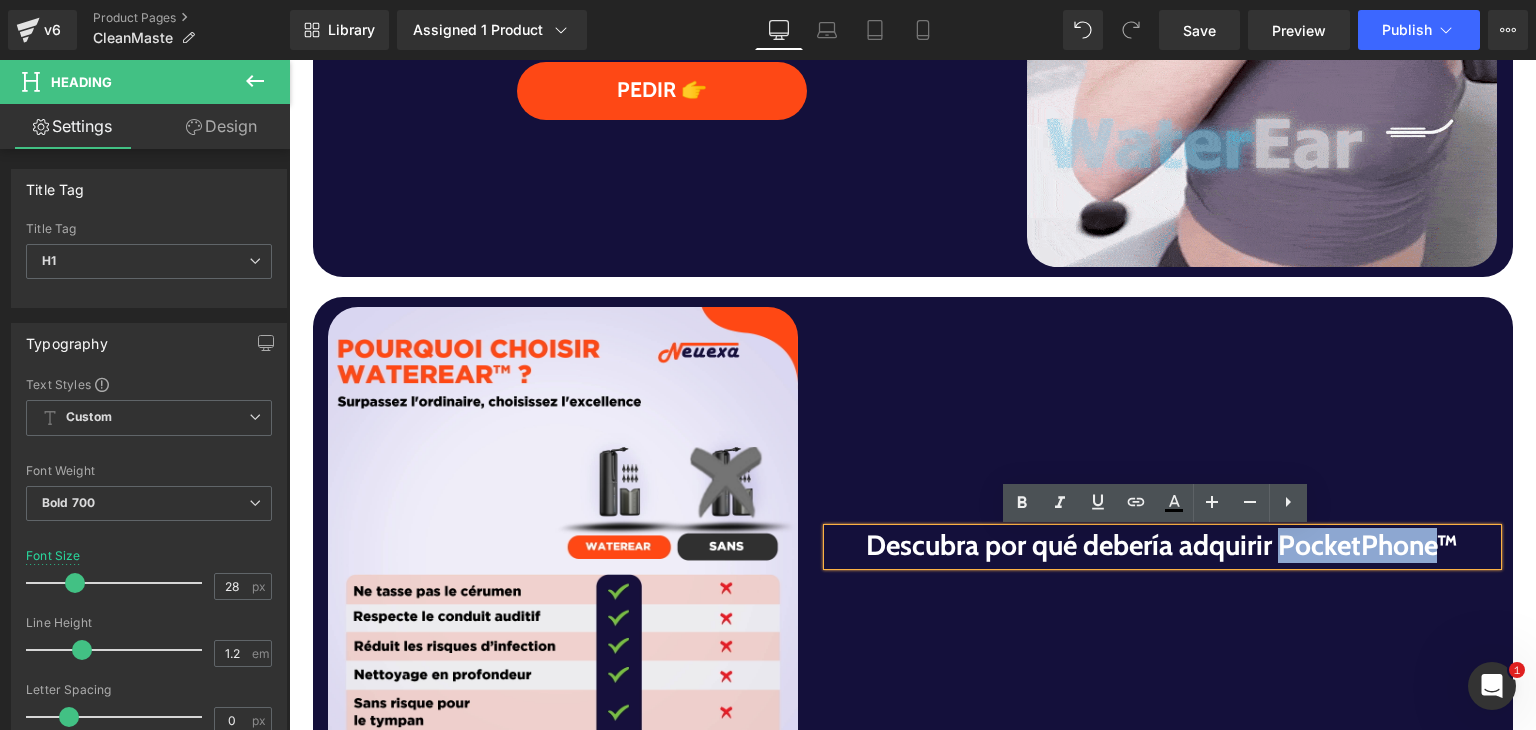 click on "Descubra por qué debería adquirir PocketPhone™" at bounding box center [1163, 546] 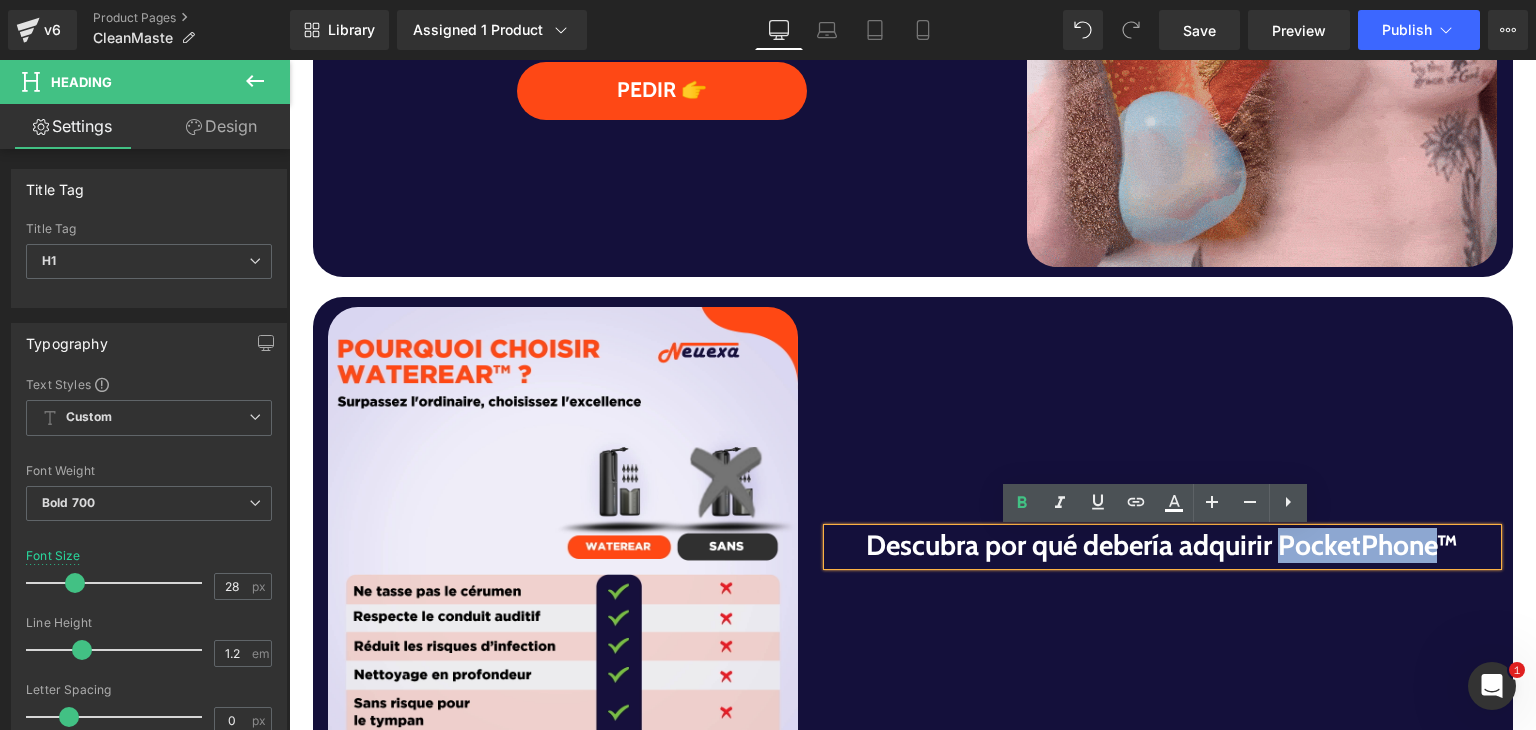 paste 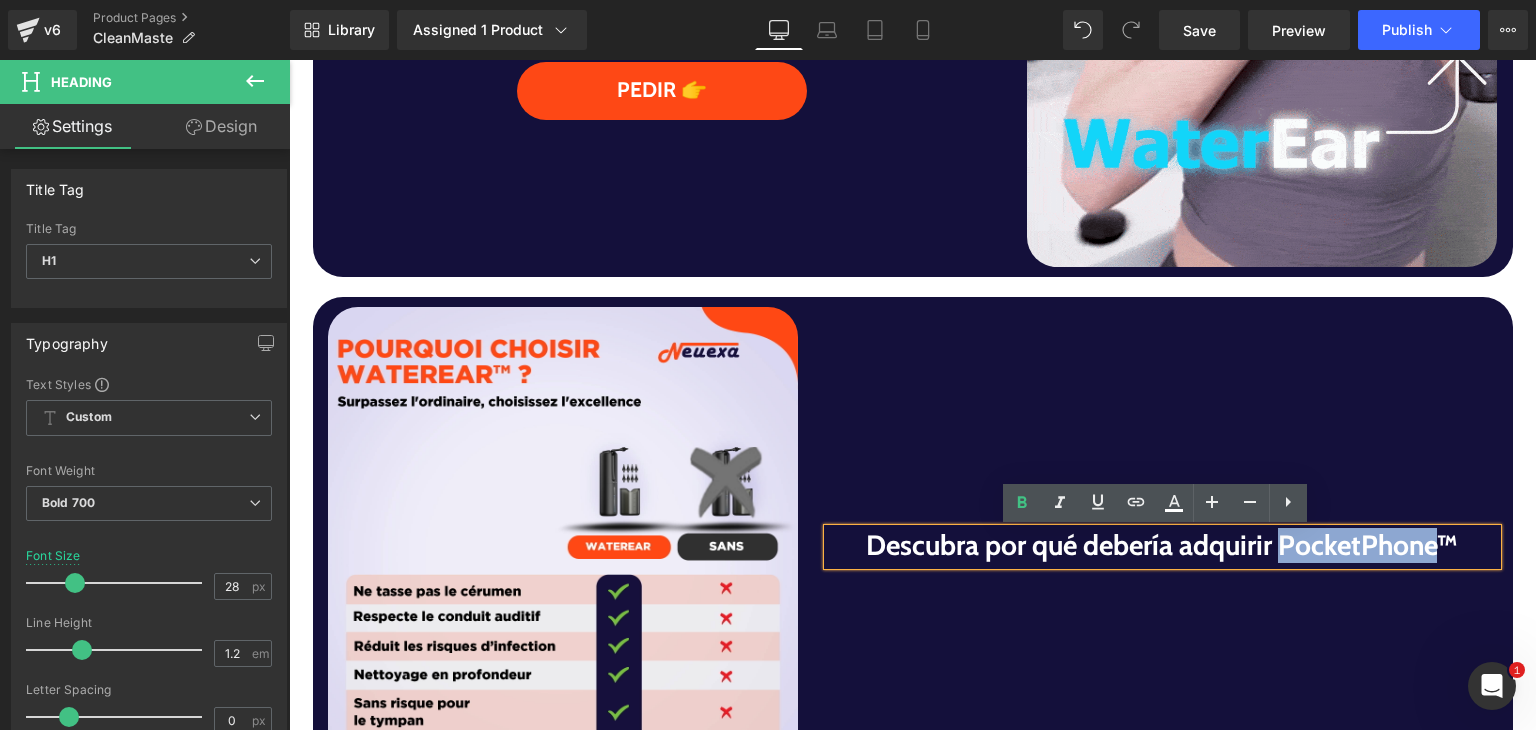 type 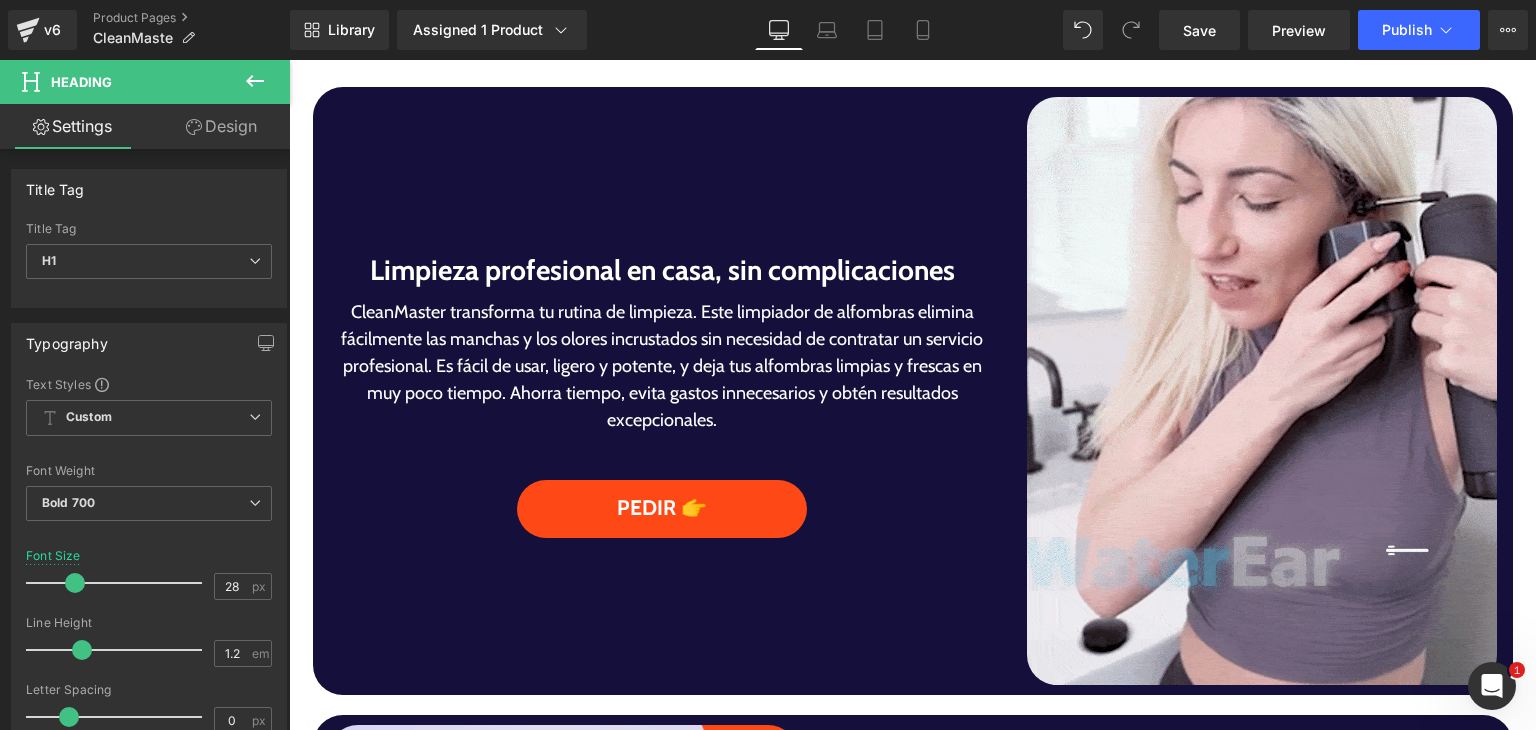 scroll, scrollTop: 1200, scrollLeft: 0, axis: vertical 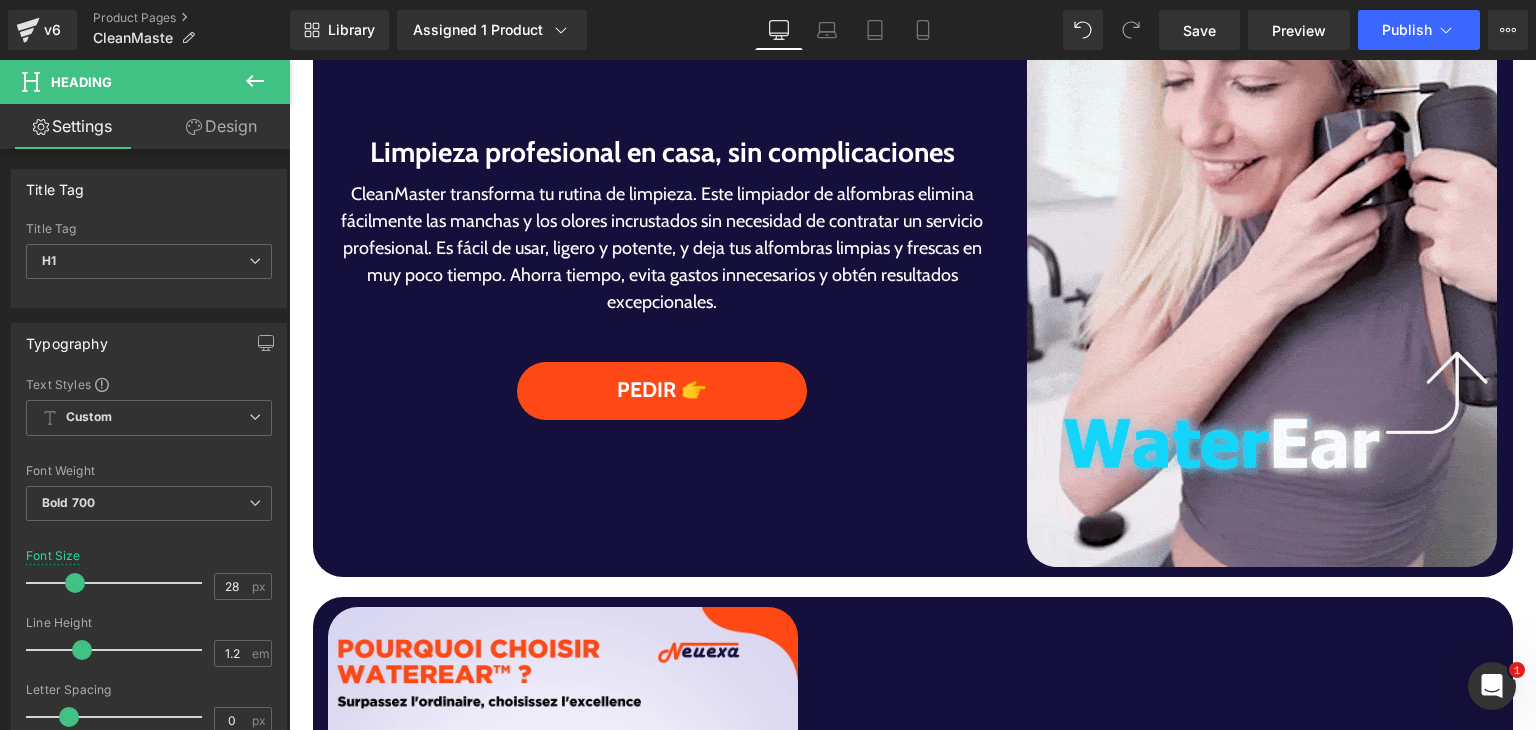 click on "CleanMaster transforma tu rutina de limpieza. Este limpiador de alfombras elimina fácilmente las manchas y los olores incrustados sin necesidad de contratar un servicio profesional. Es fácil de usar, ligero y potente, y deja tus alfombras limpias y frescas en muy poco tiempo. Ahorra tiempo, evita gastos innecesarios y obtén resultados excepcionales." at bounding box center (663, 248) 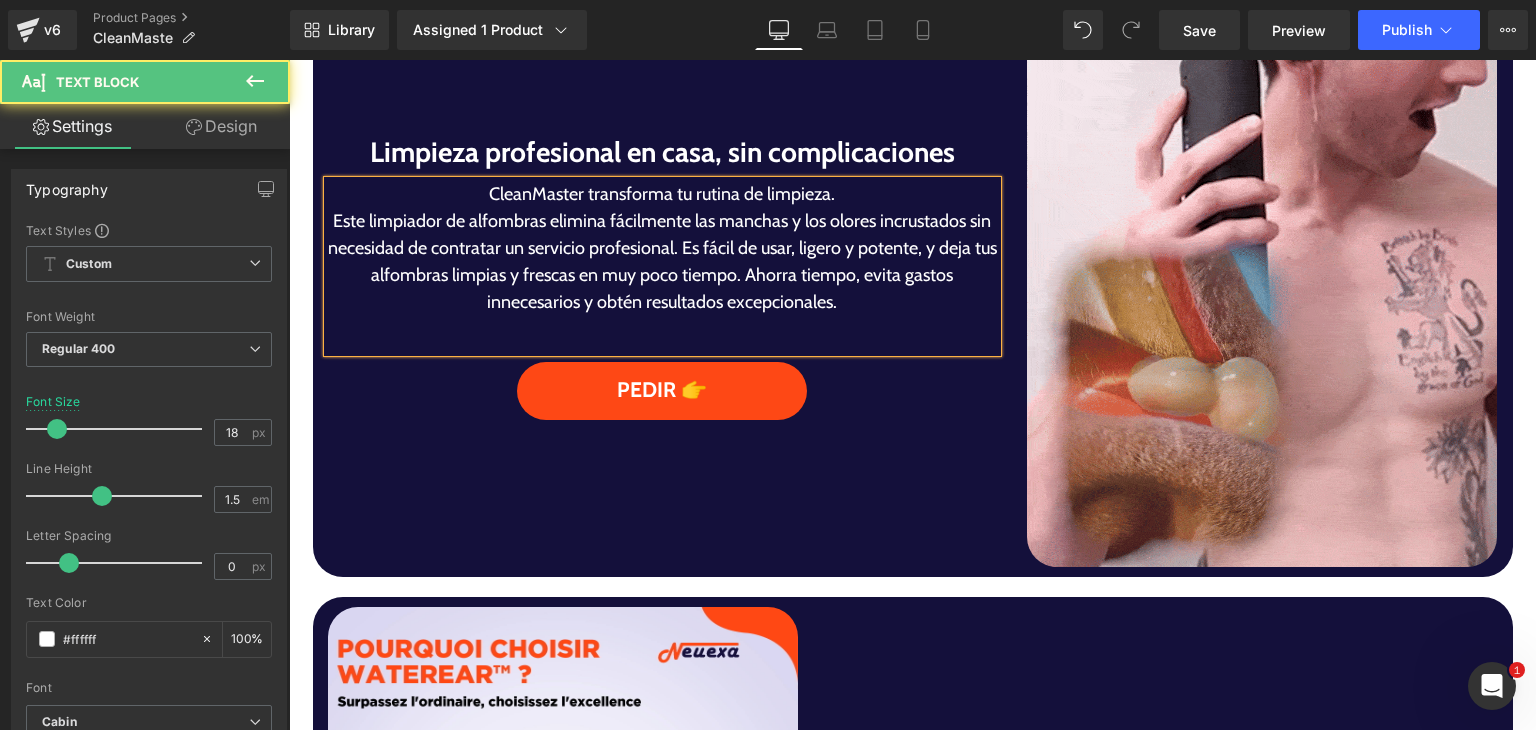 click on "Este limpiador de alfombras elimina fácilmente las manchas y los olores incrustados sin necesidad de contratar un servicio profesional. Es fácil de usar, ligero y potente, y deja tus alfombras limpias y frescas en muy poco tiempo. Ahorra tiempo, evita gastos innecesarios y obtén resultados excepcionales." at bounding box center [663, 262] 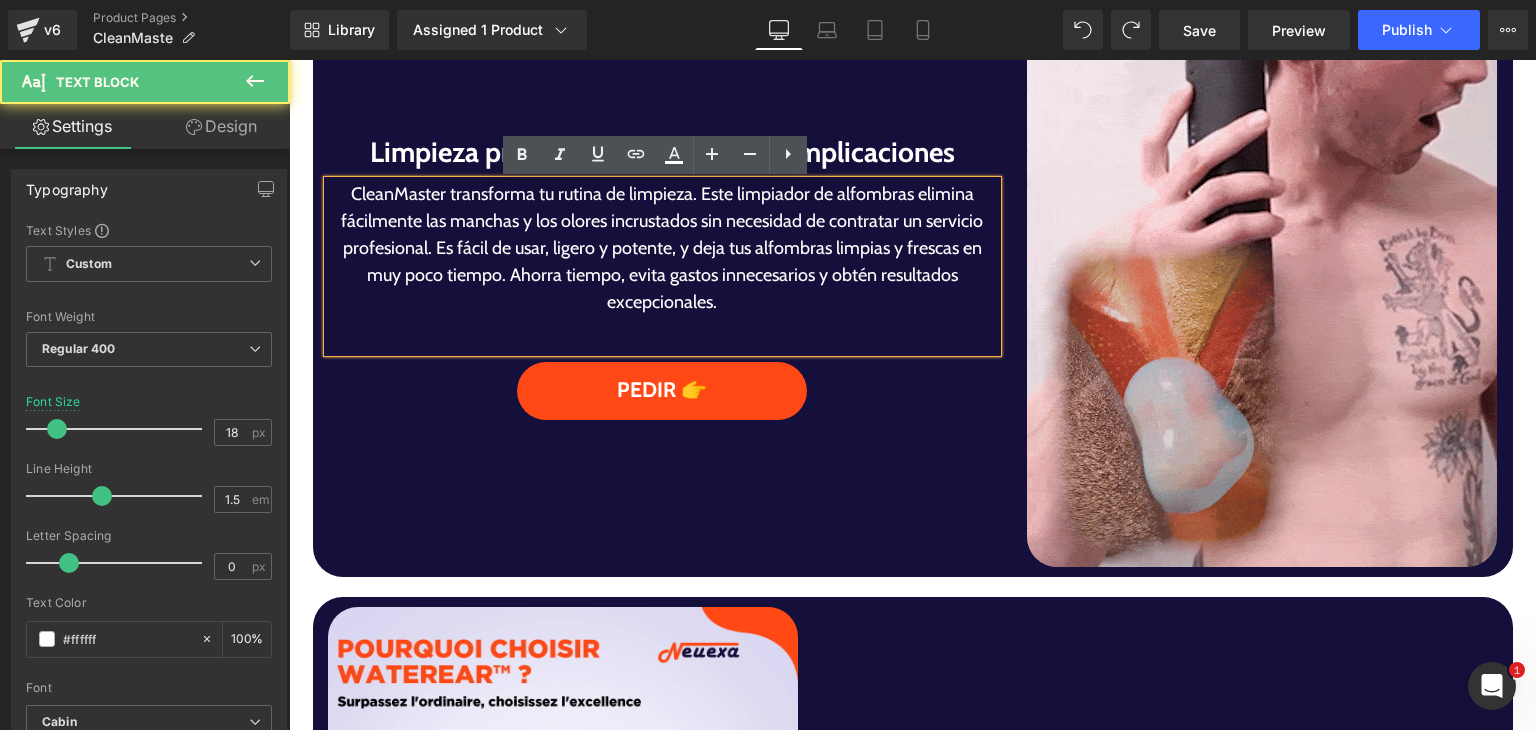 click on "CleanMaster transforma tu rutina de limpieza. Este limpiador de alfombras elimina fácilmente las manchas y los olores incrustados sin necesidad de contratar un servicio profesional. Es fácil de usar, ligero y potente, y deja tus alfombras limpias y frescas en muy poco tiempo. Ahorra tiempo, evita gastos innecesarios y obtén resultados excepcionales." at bounding box center [663, 248] 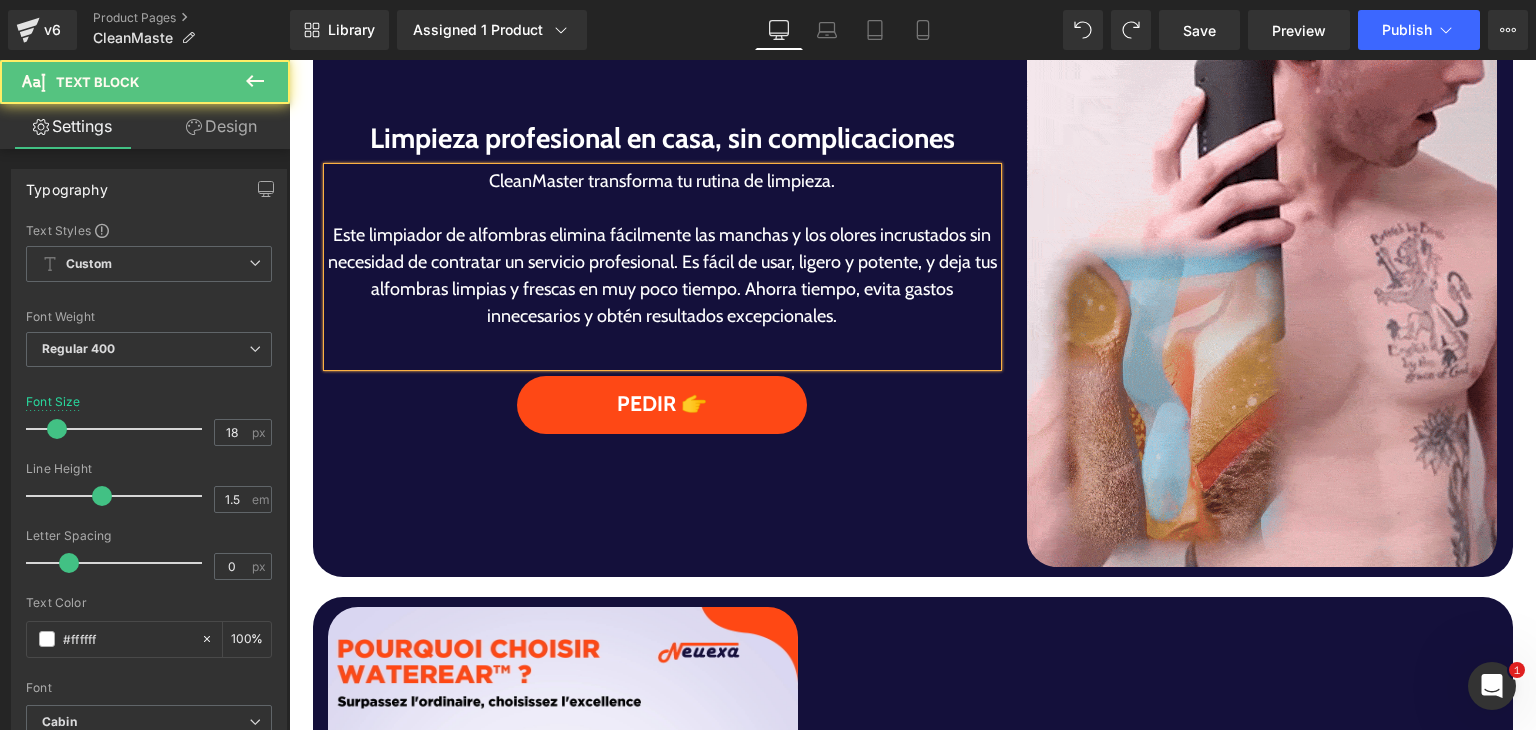 scroll, scrollTop: 1187, scrollLeft: 0, axis: vertical 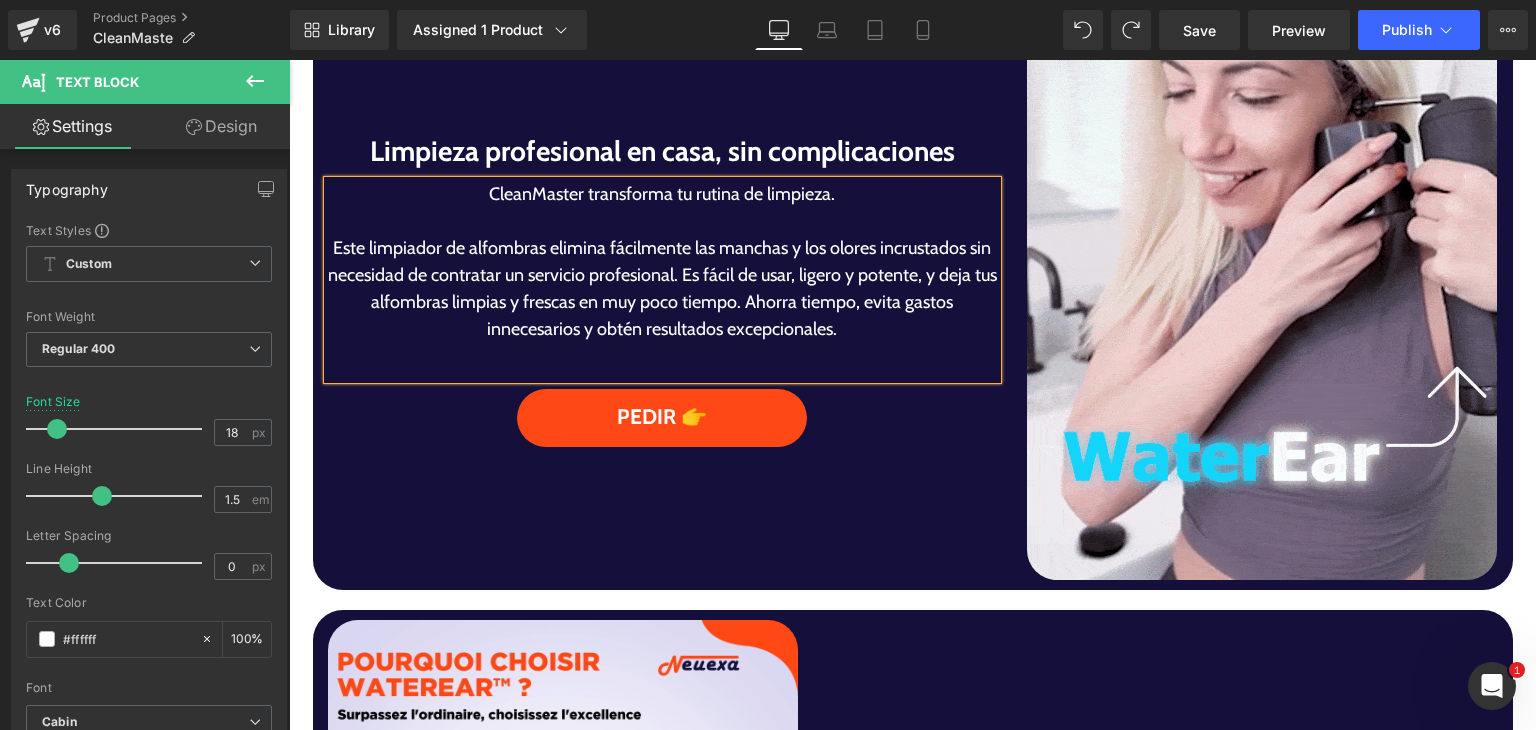 click on "Este limpiador de alfombras elimina fácilmente las manchas y los olores incrustados sin necesidad de contratar un servicio profesional. Es fácil de usar, ligero y potente, y deja tus alfombras limpias y frescas en muy poco tiempo. Ahorra tiempo, evita gastos innecesarios y obtén resultados excepcionales." at bounding box center [663, 289] 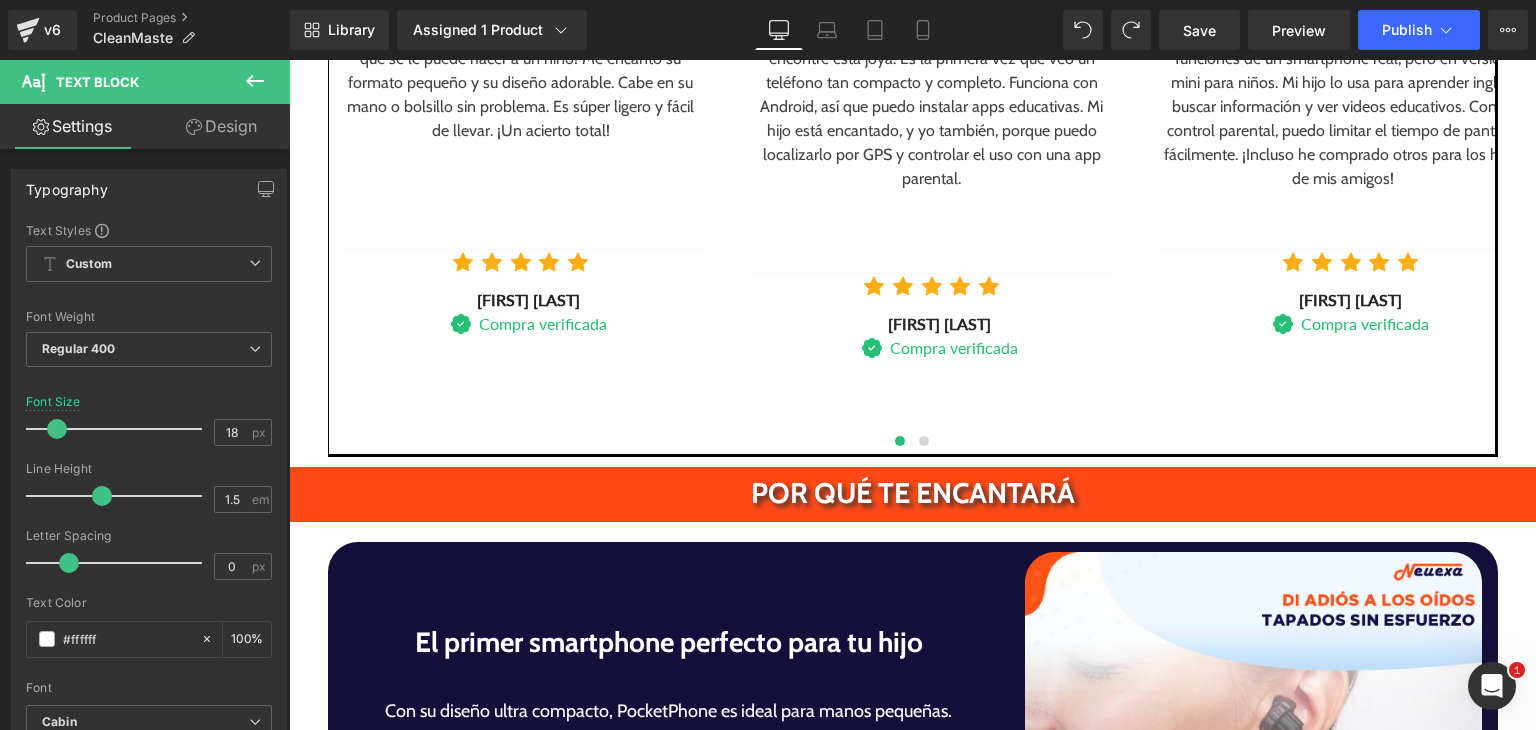 scroll, scrollTop: 3373, scrollLeft: 0, axis: vertical 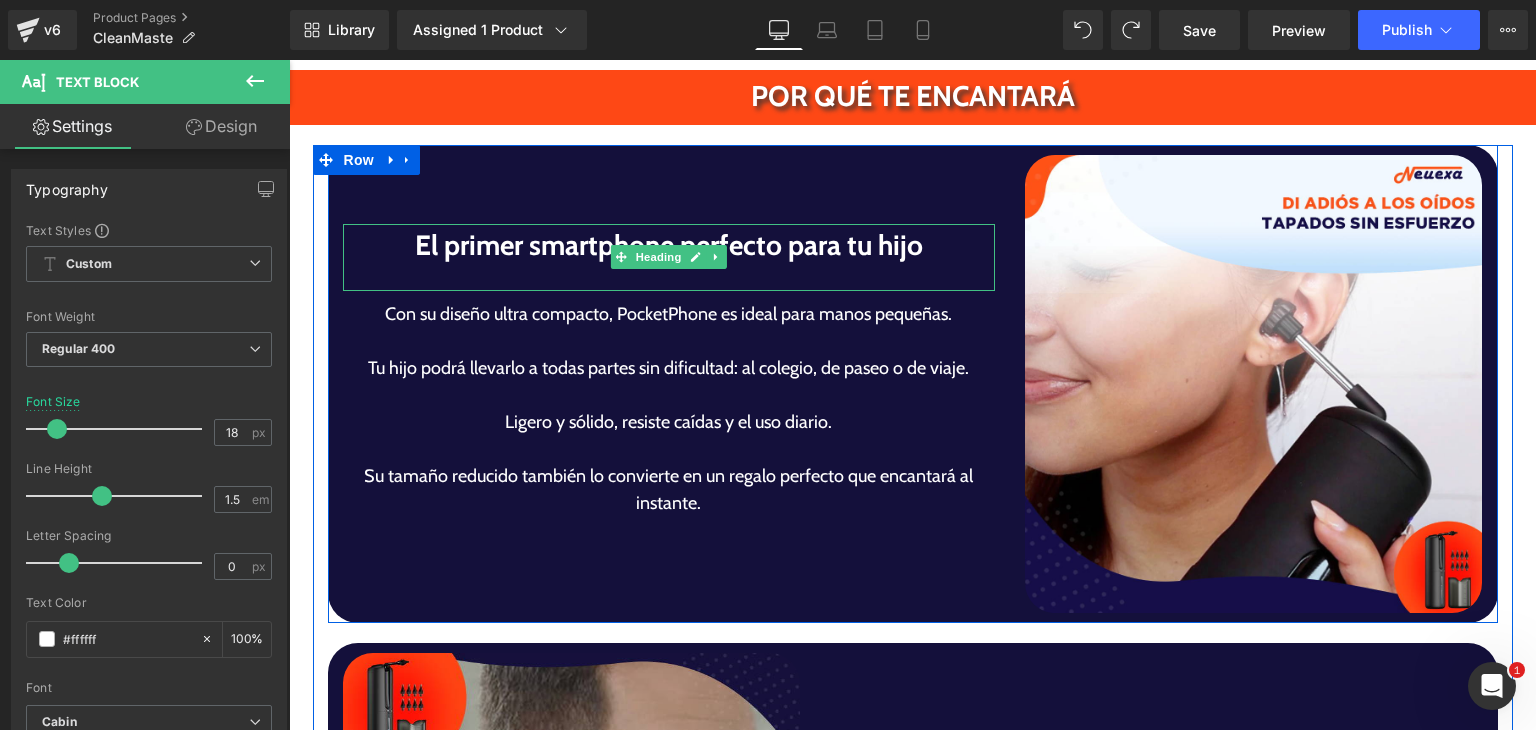 click on "El primer smartphone perfecto para tu hijo" at bounding box center (669, 245) 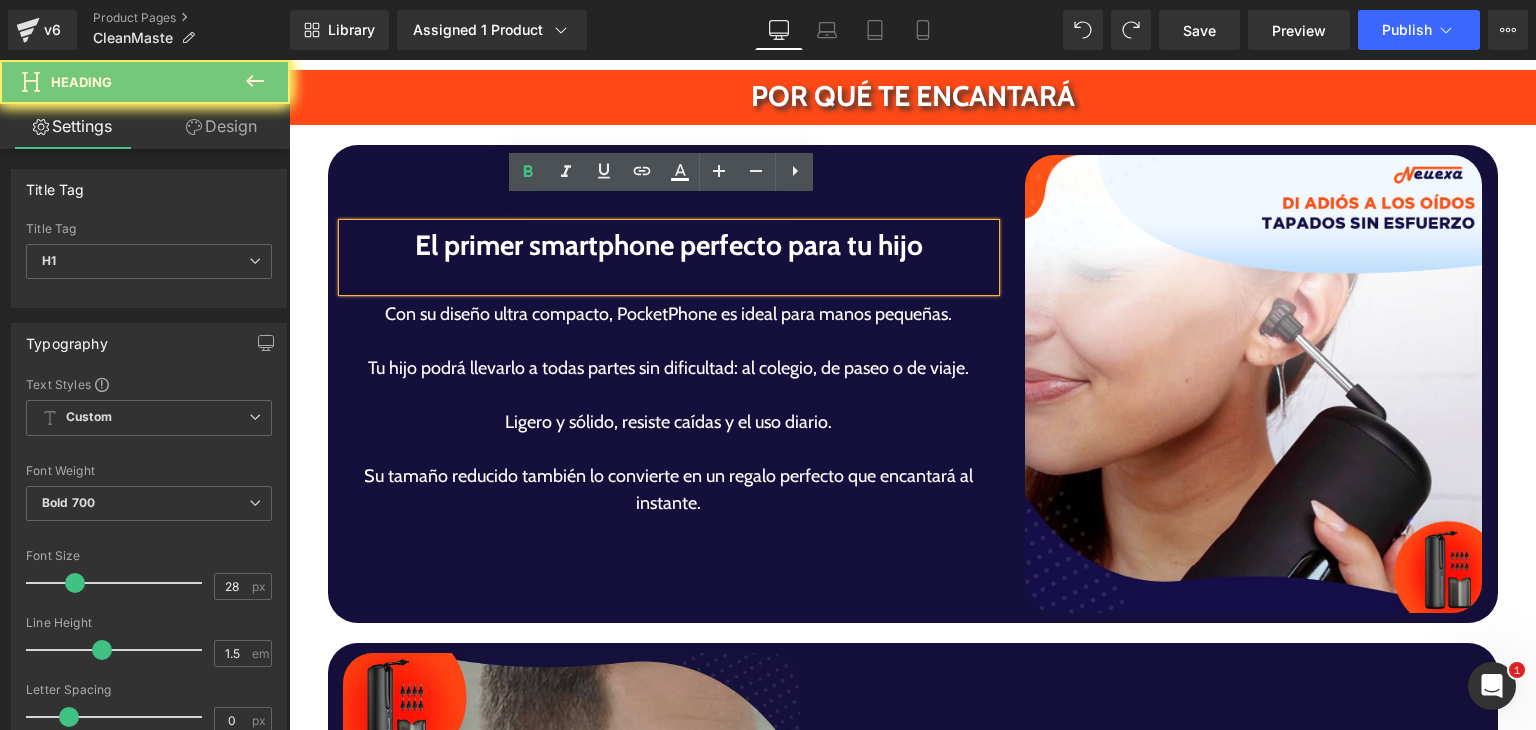 click on "El primer smartphone perfecto para tu hijo" at bounding box center [669, 245] 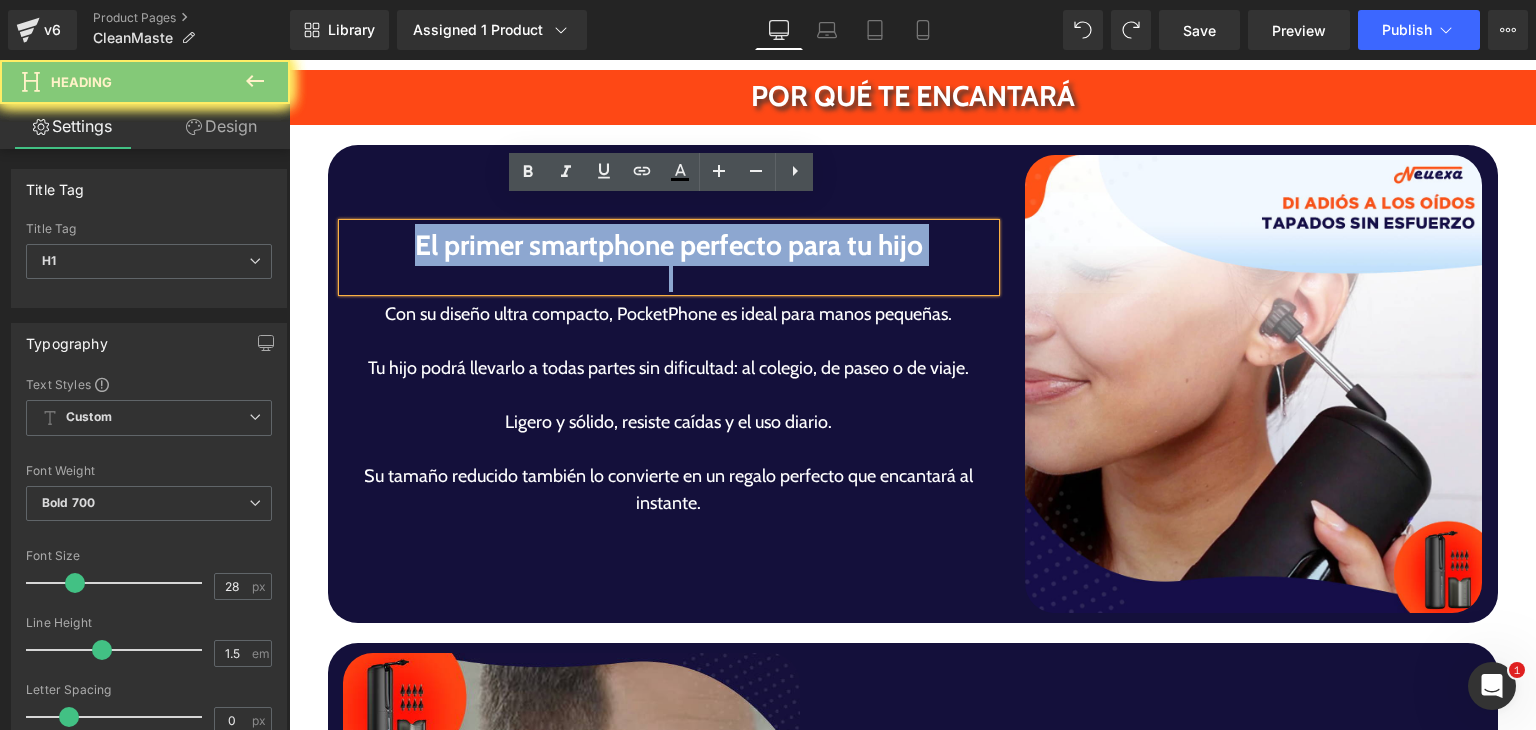 click on "El primer smartphone perfecto para tu hijo" at bounding box center [669, 245] 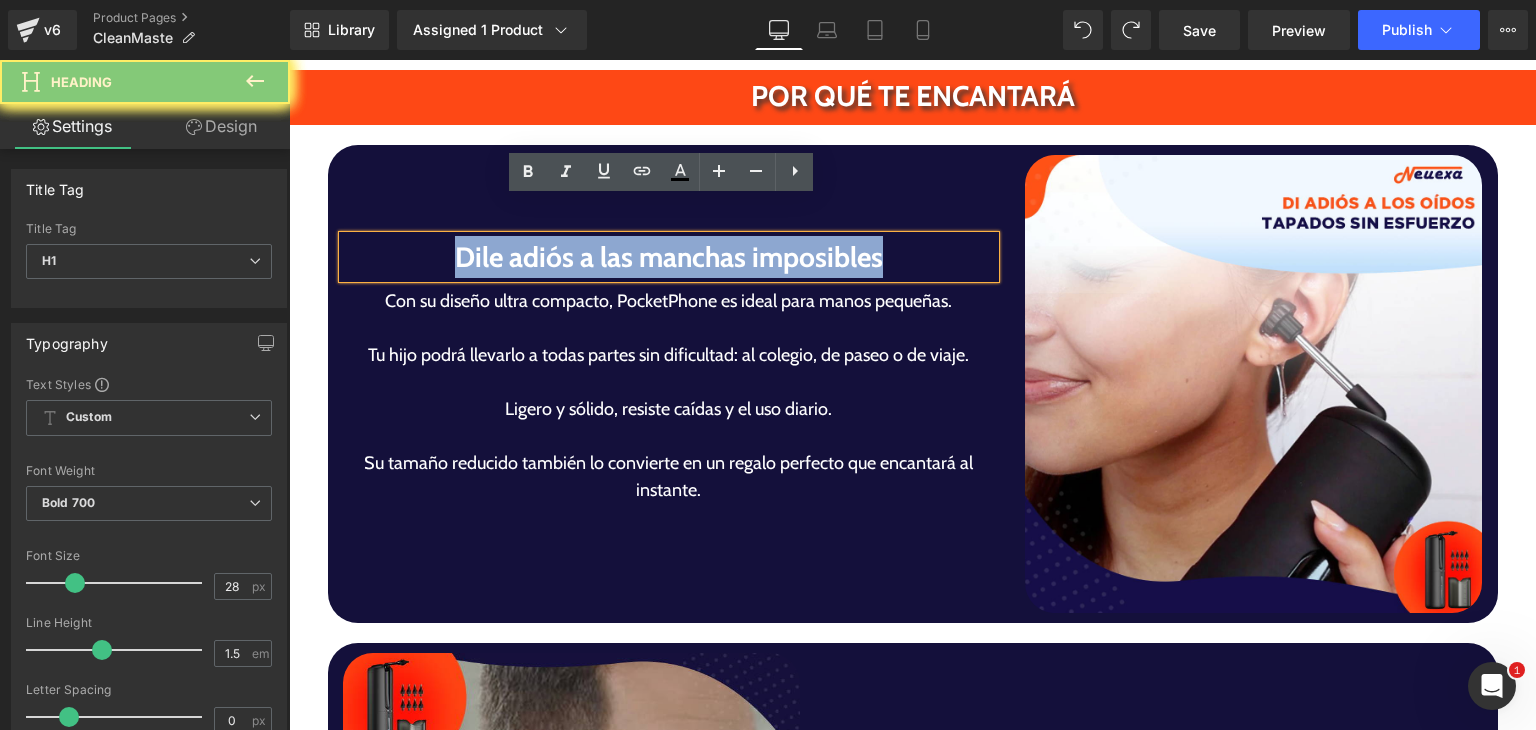scroll, scrollTop: 3386, scrollLeft: 0, axis: vertical 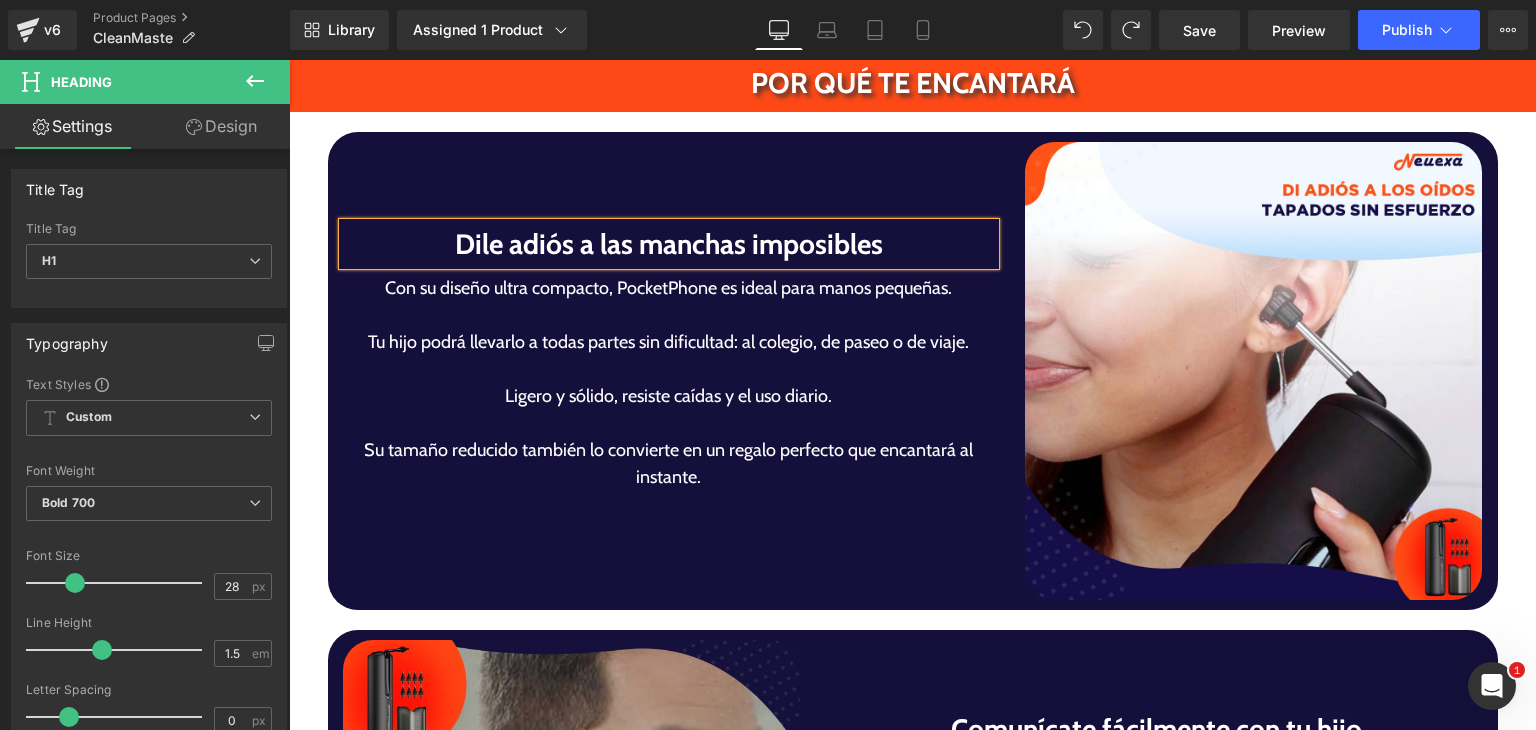 click at bounding box center [669, 369] 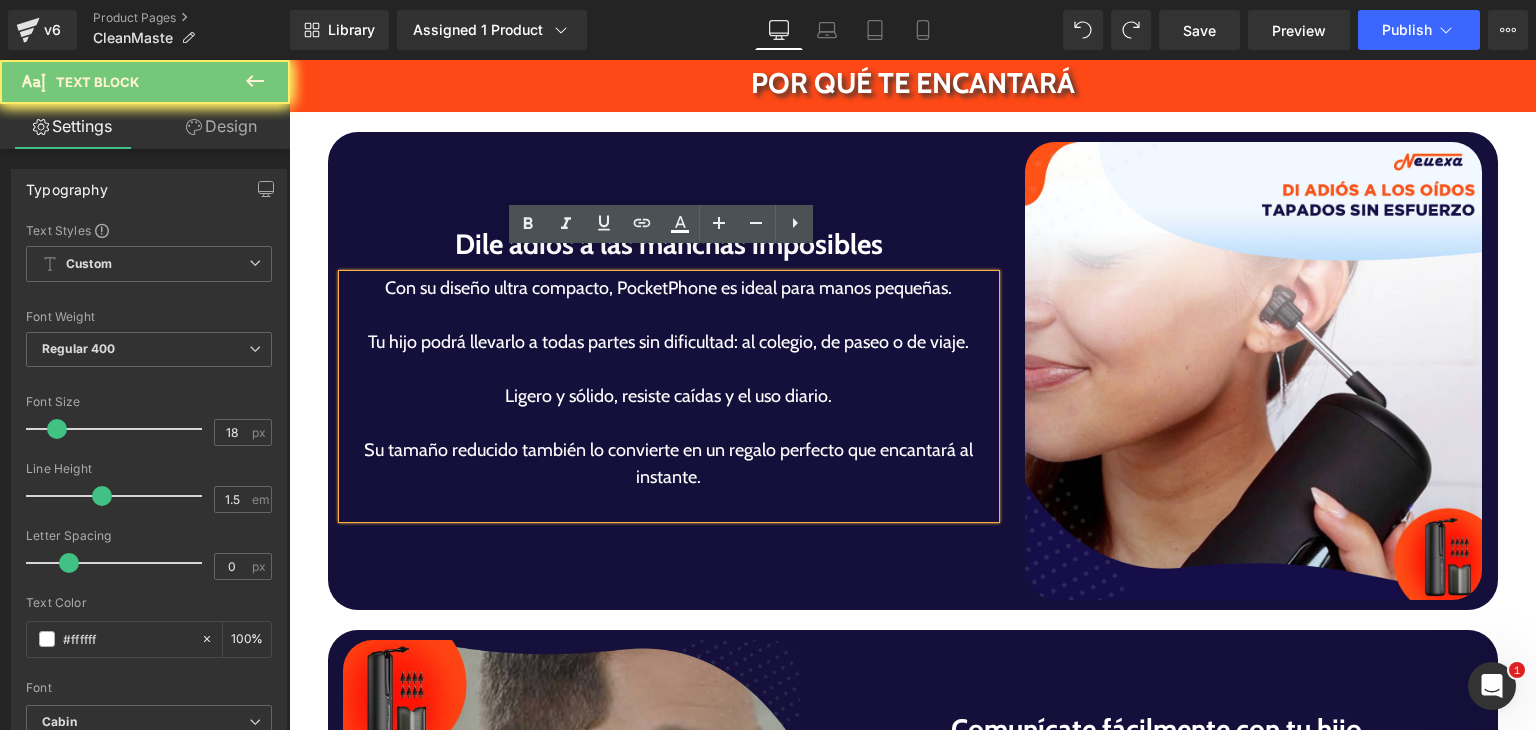 click on "Tu hijo podrá llevarlo a todas partes sin dificultad: al colegio, de paseo o de viaje." at bounding box center (669, 342) 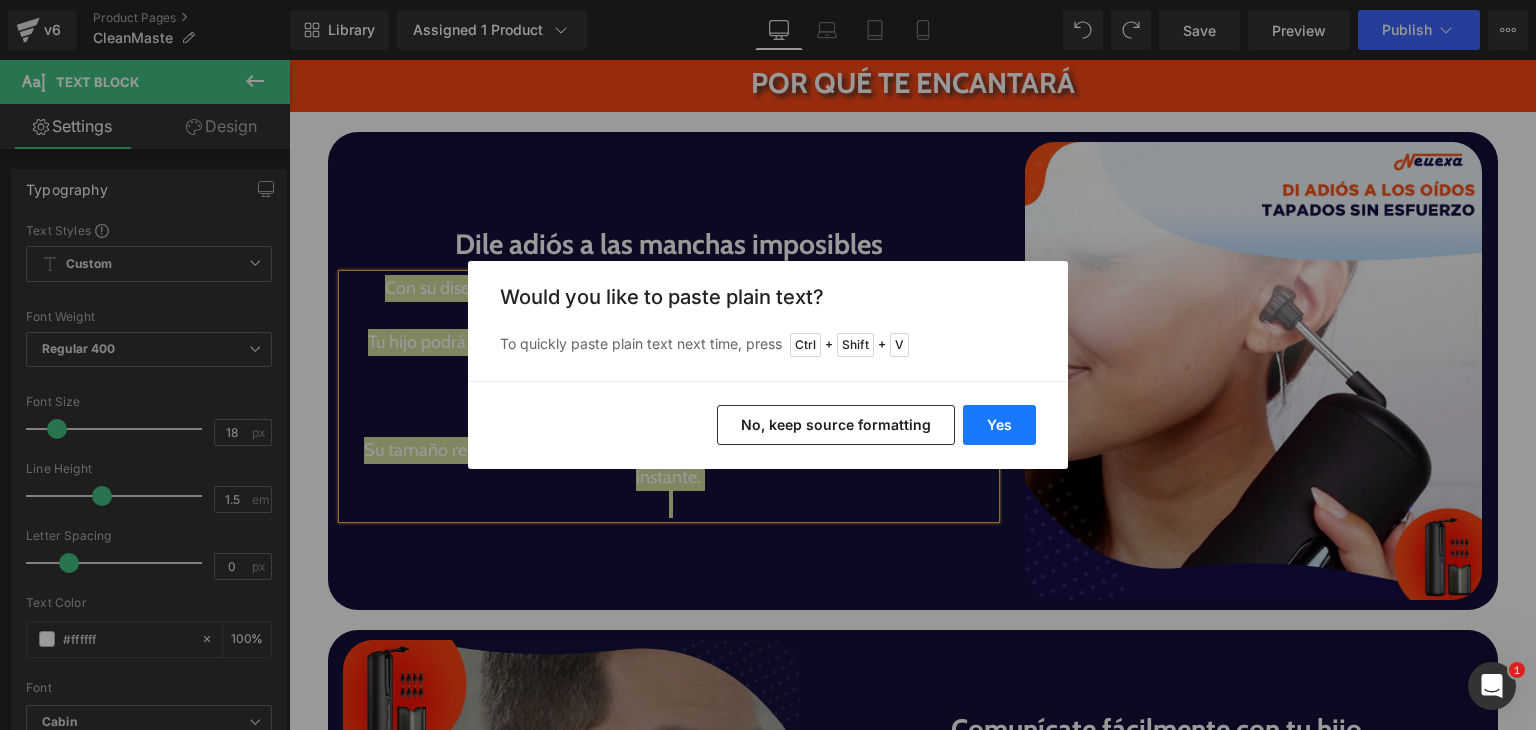 click on "Yes" at bounding box center [999, 425] 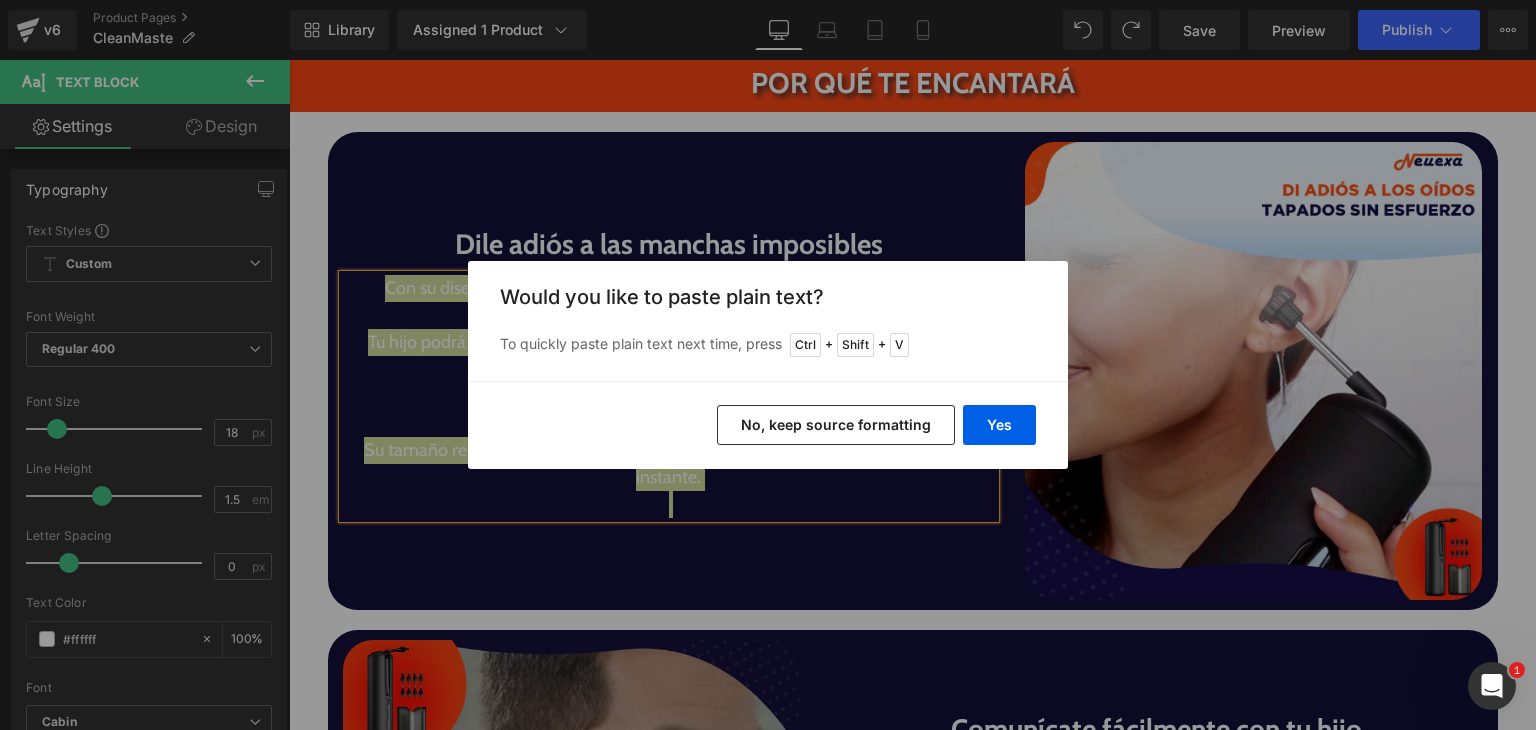 type 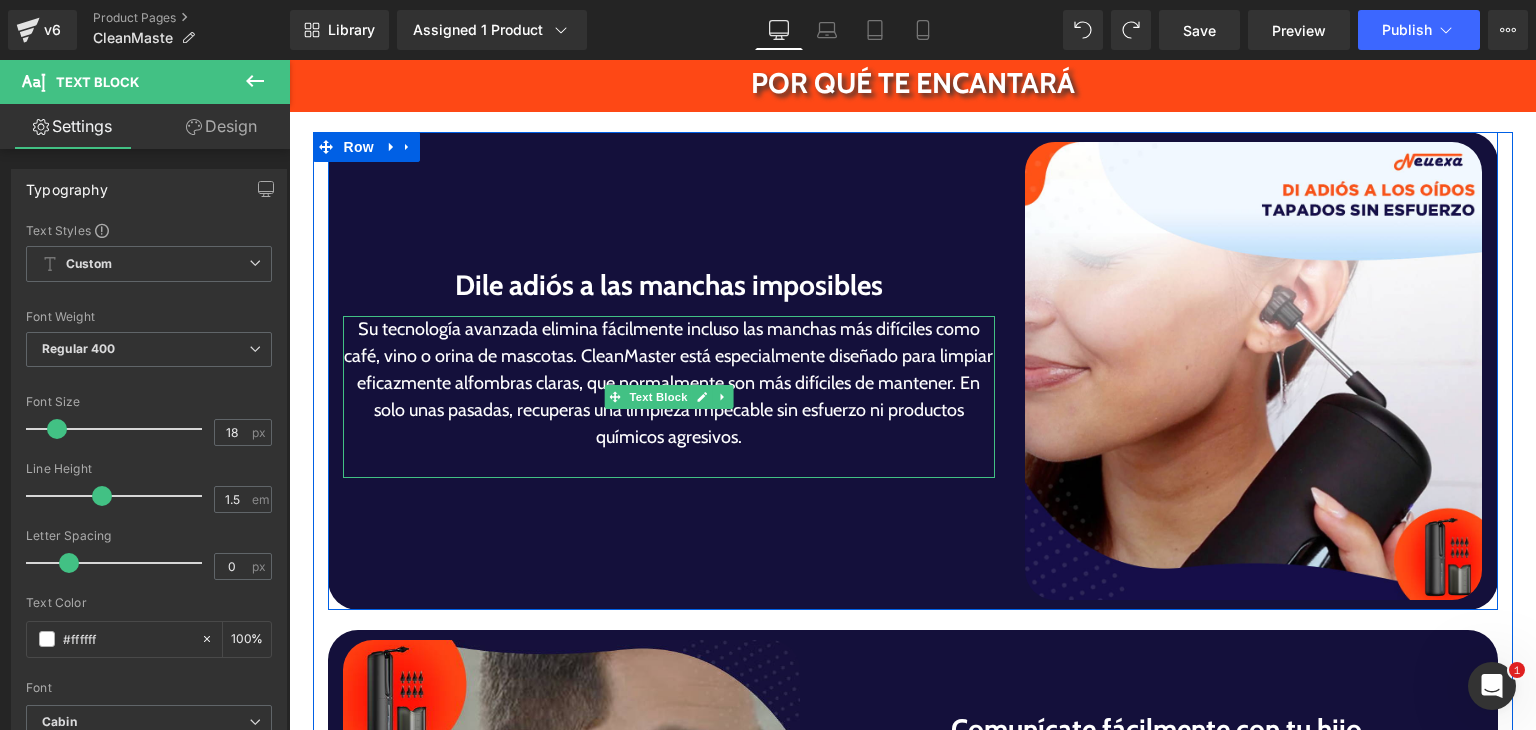 click on "Su tecnología avanzada elimina fácilmente incluso las manchas más difíciles como café, vino o orina de mascotas. CleanMaster está especialmente diseñado para limpiar eficazmente alfombras claras, que normalmente son más difíciles de mantener. En solo unas pasadas, recuperas una limpieza impecable sin esfuerzo ni productos químicos agresivos." at bounding box center [669, 383] 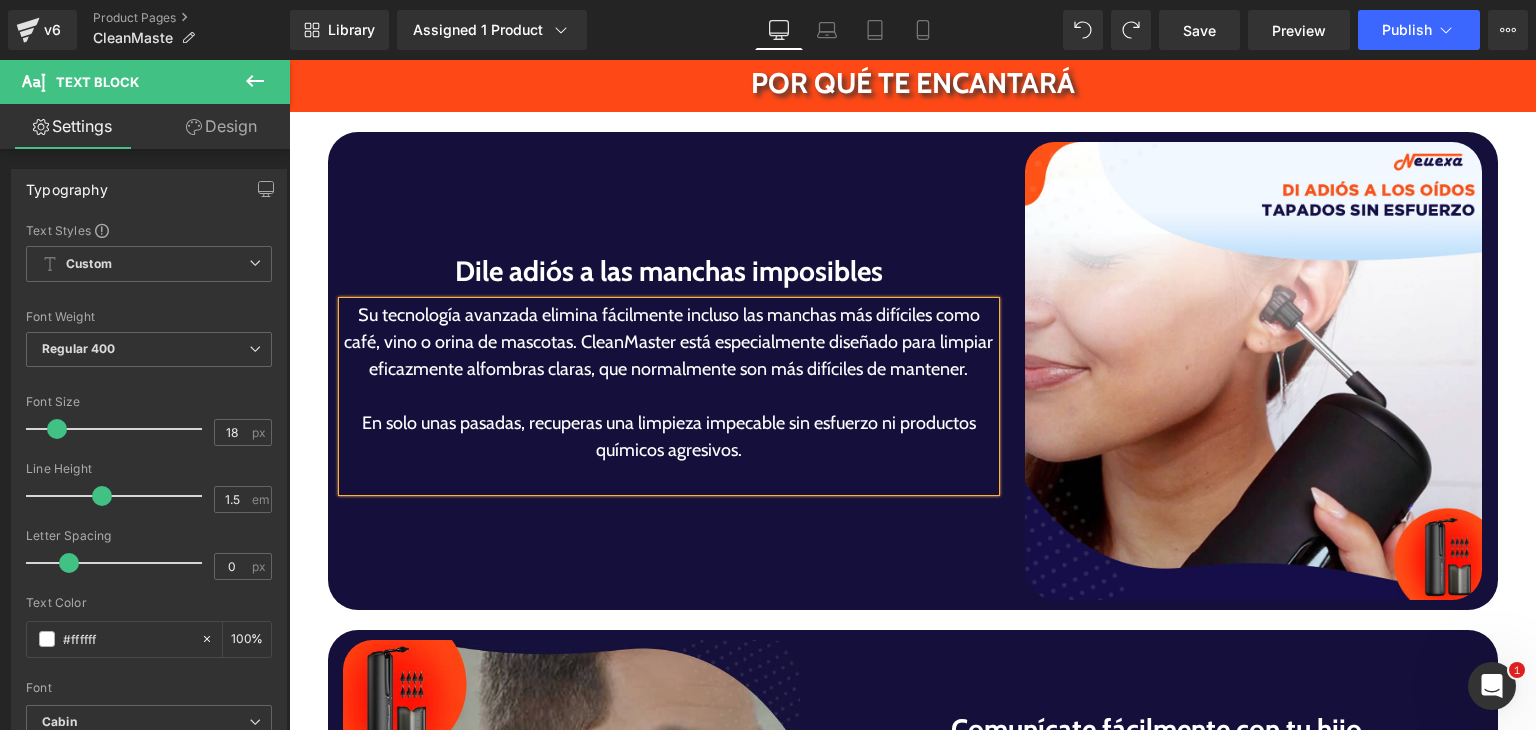 scroll, scrollTop: 3372, scrollLeft: 0, axis: vertical 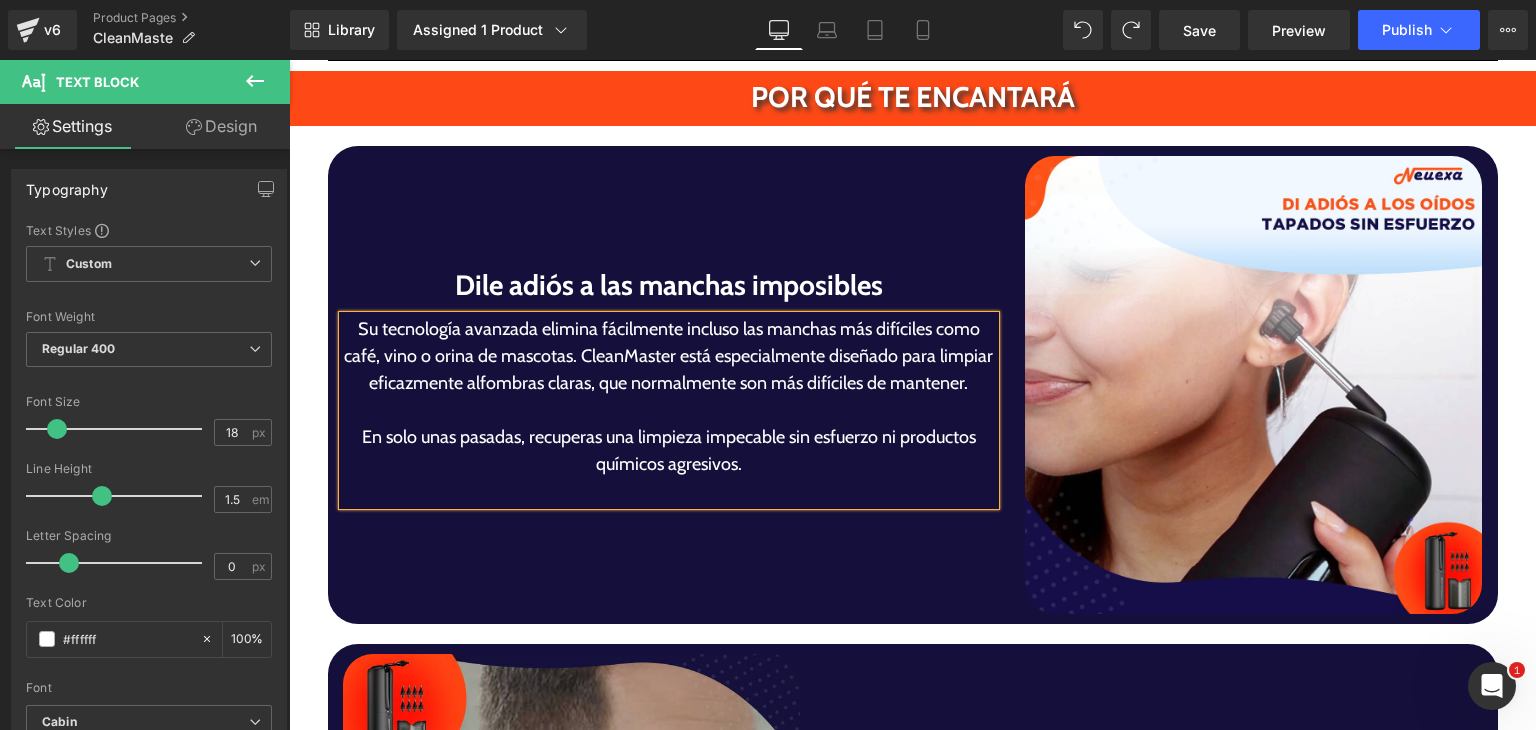click on "Su tecnología avanzada elimina fácilmente incluso las manchas más difíciles como café, vino o orina de mascotas. CleanMaster está especialmente diseñado para limpiar eficazmente alfombras claras, que normalmente son más difíciles de mantener." at bounding box center (669, 356) 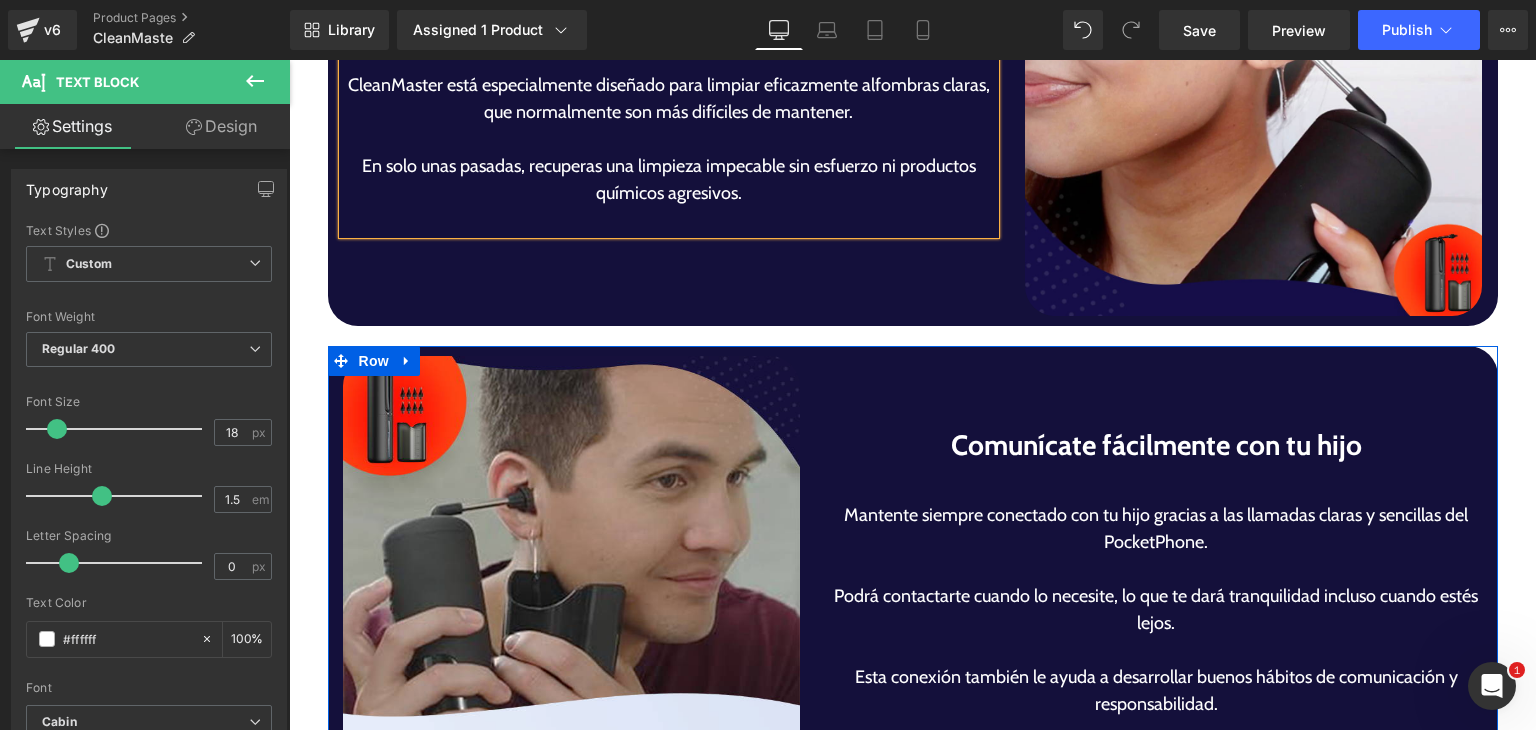 scroll, scrollTop: 3845, scrollLeft: 0, axis: vertical 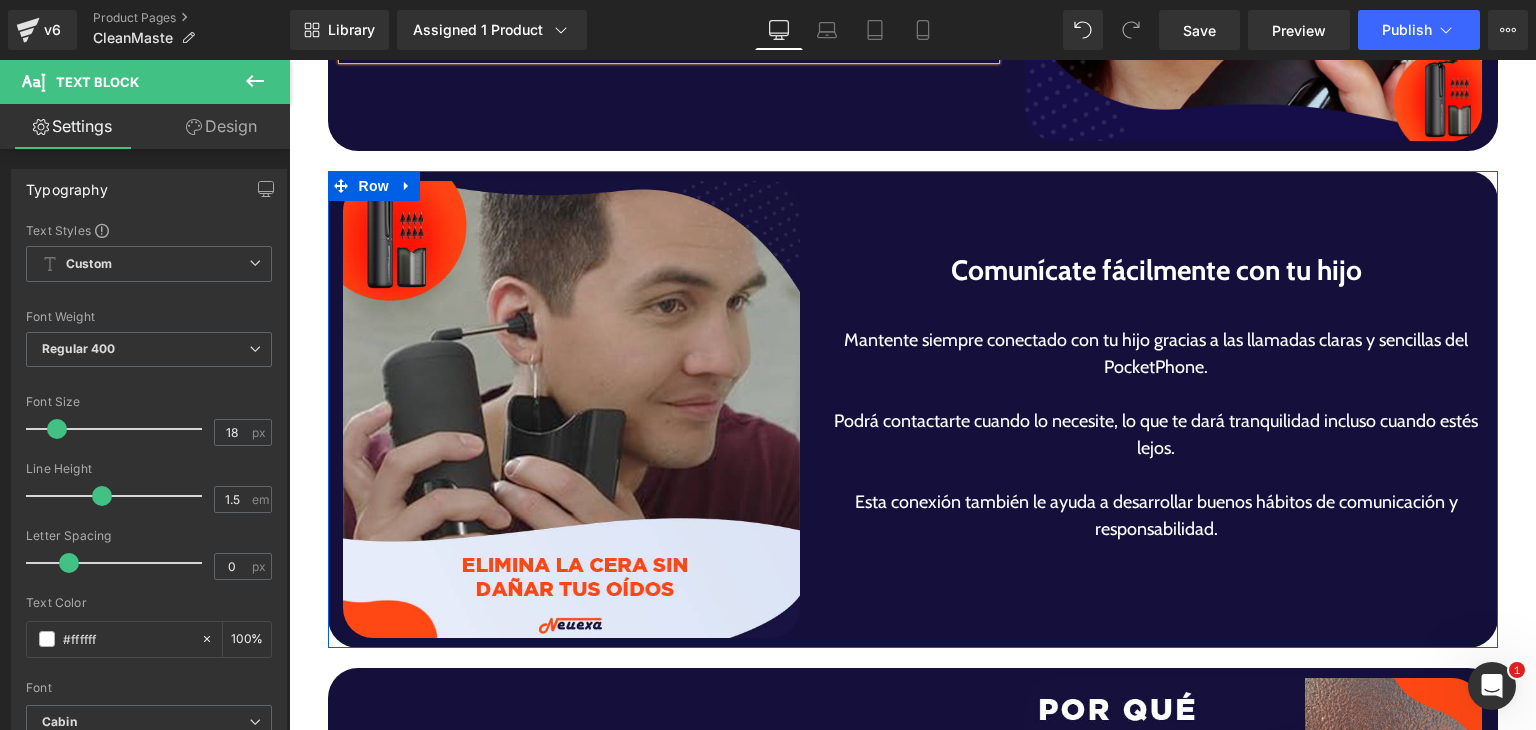 click on "Comunícate fácilmente con tu hijo" at bounding box center [1156, 270] 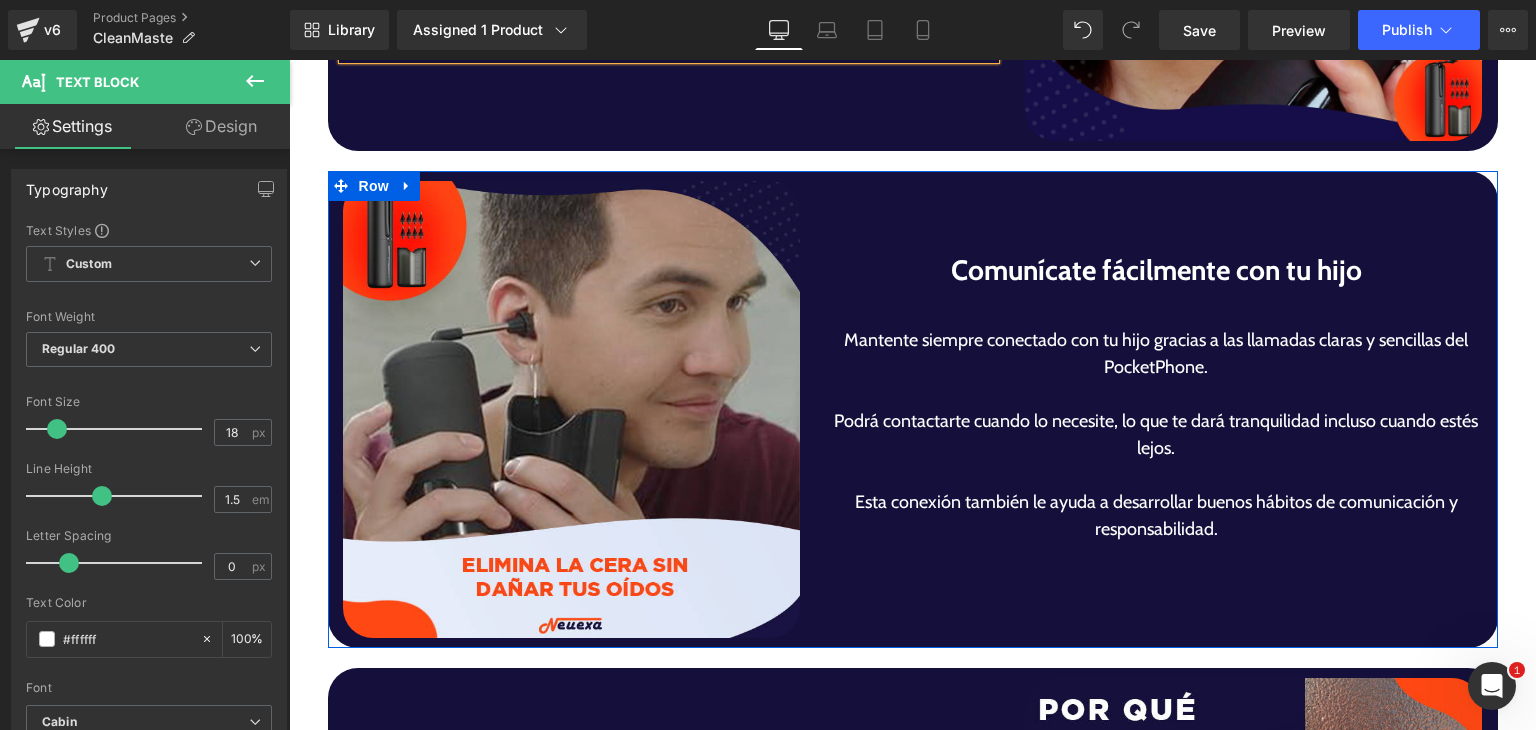 click on "Comunícate fácilmente con tu hijo" at bounding box center (1156, 270) 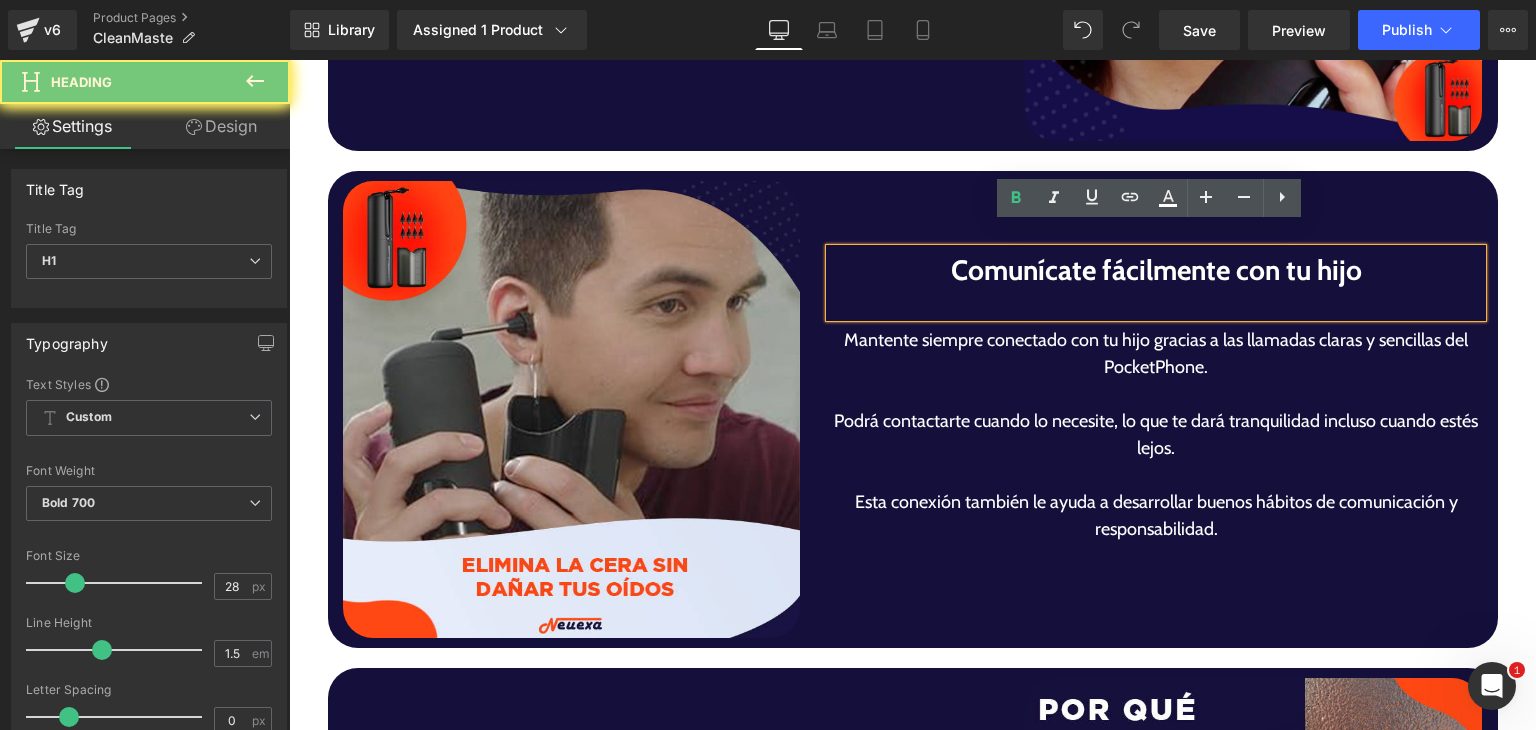 click on "Comunícate fácilmente con tu hijo" at bounding box center (1156, 270) 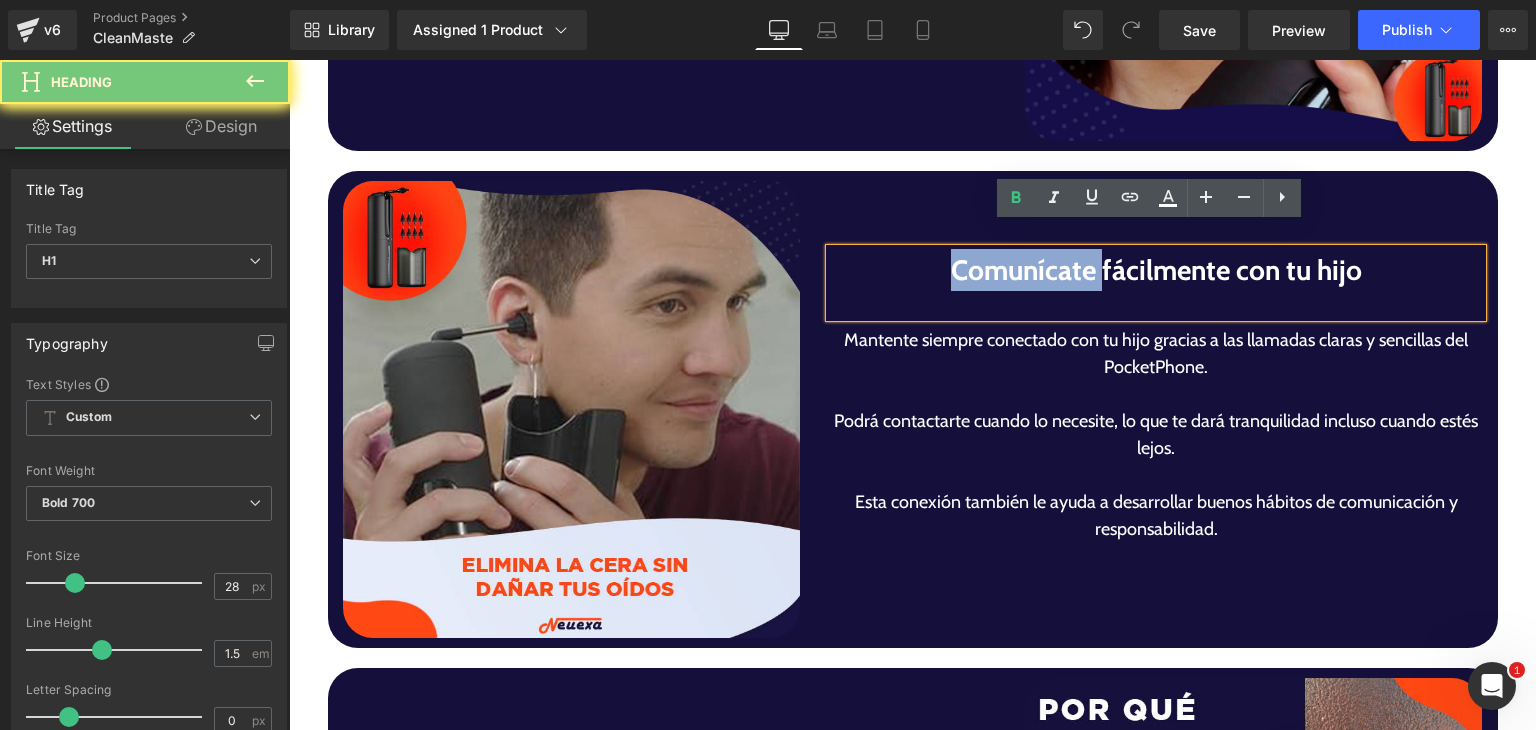 click on "Comunícate fácilmente con tu hijo" at bounding box center [1156, 270] 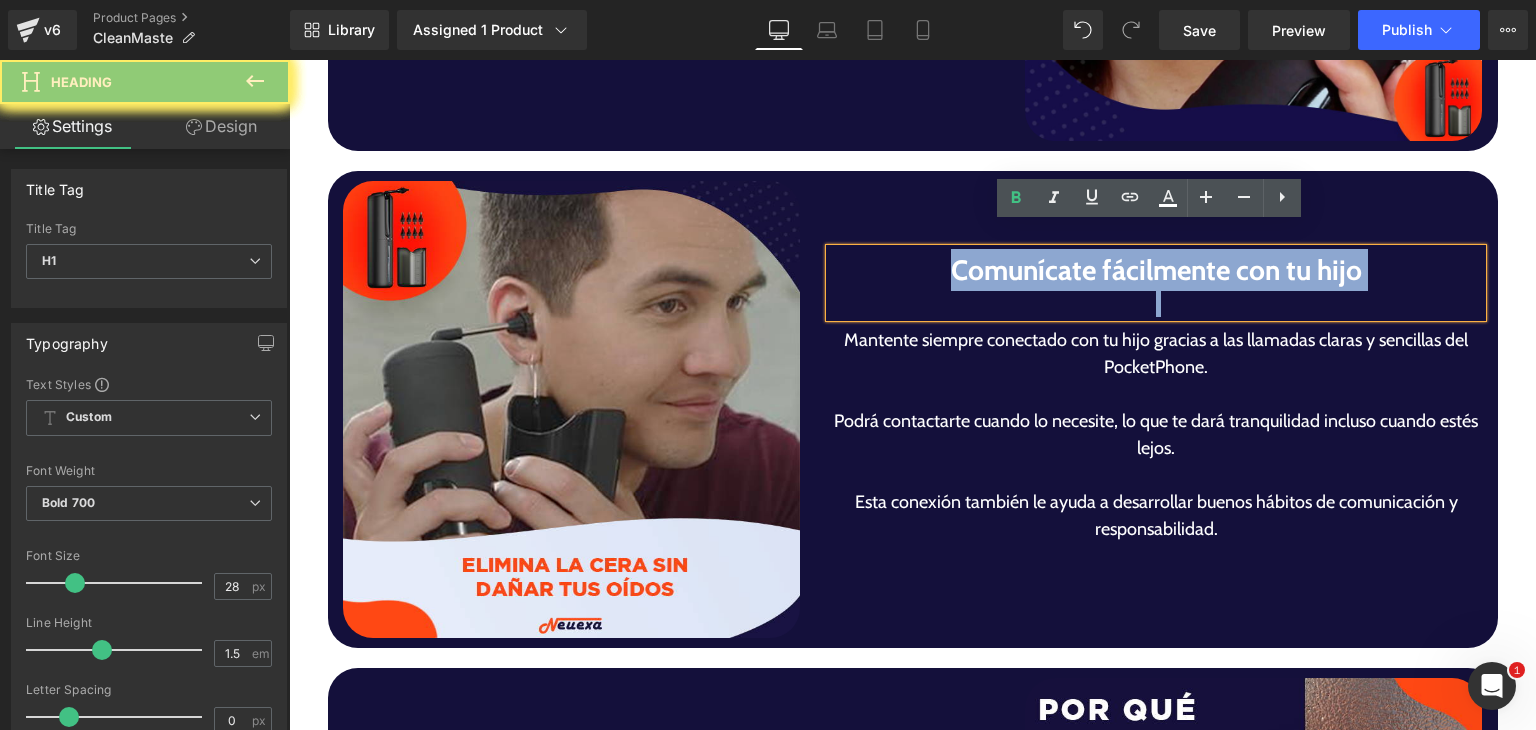 click on "Comunícate fácilmente con tu hijo" at bounding box center (1156, 270) 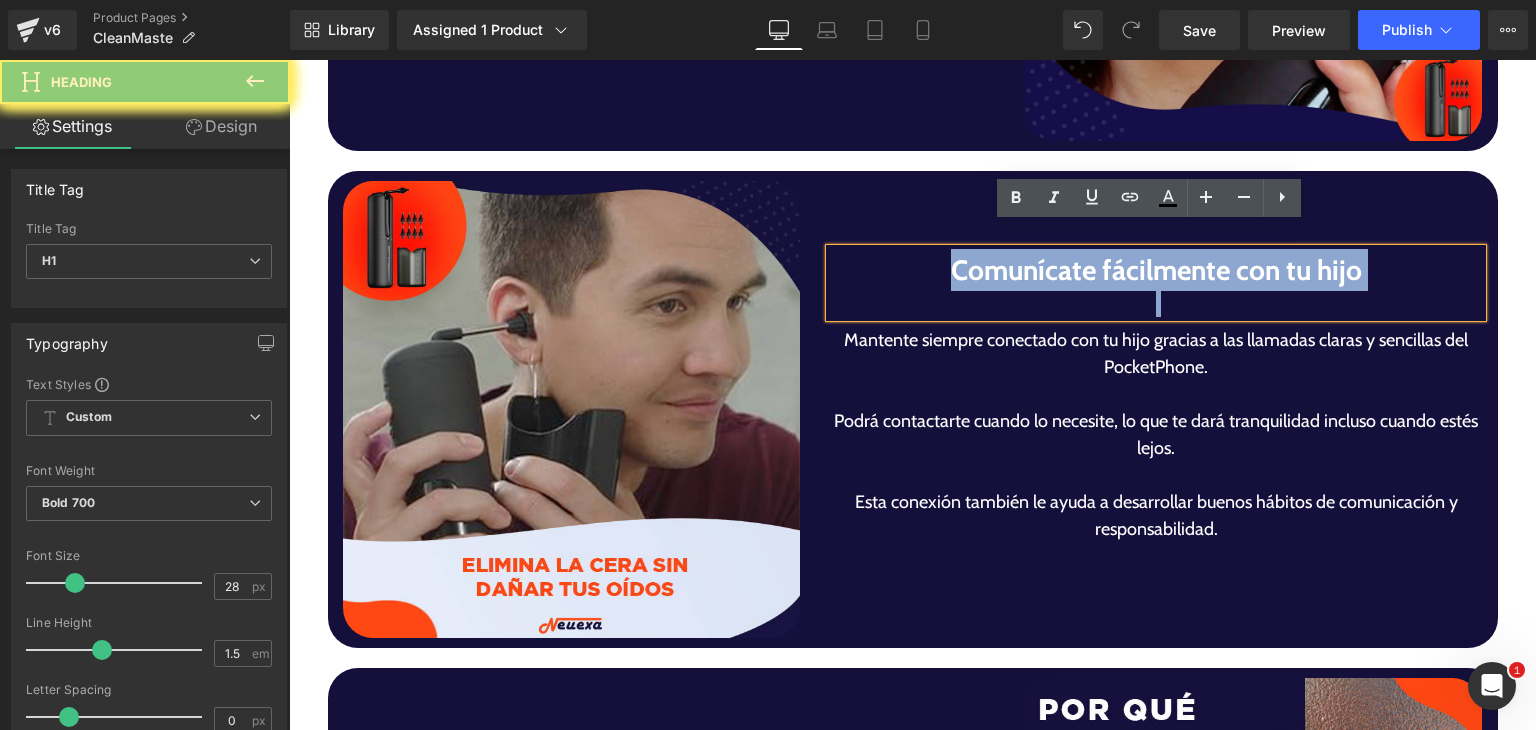 paste 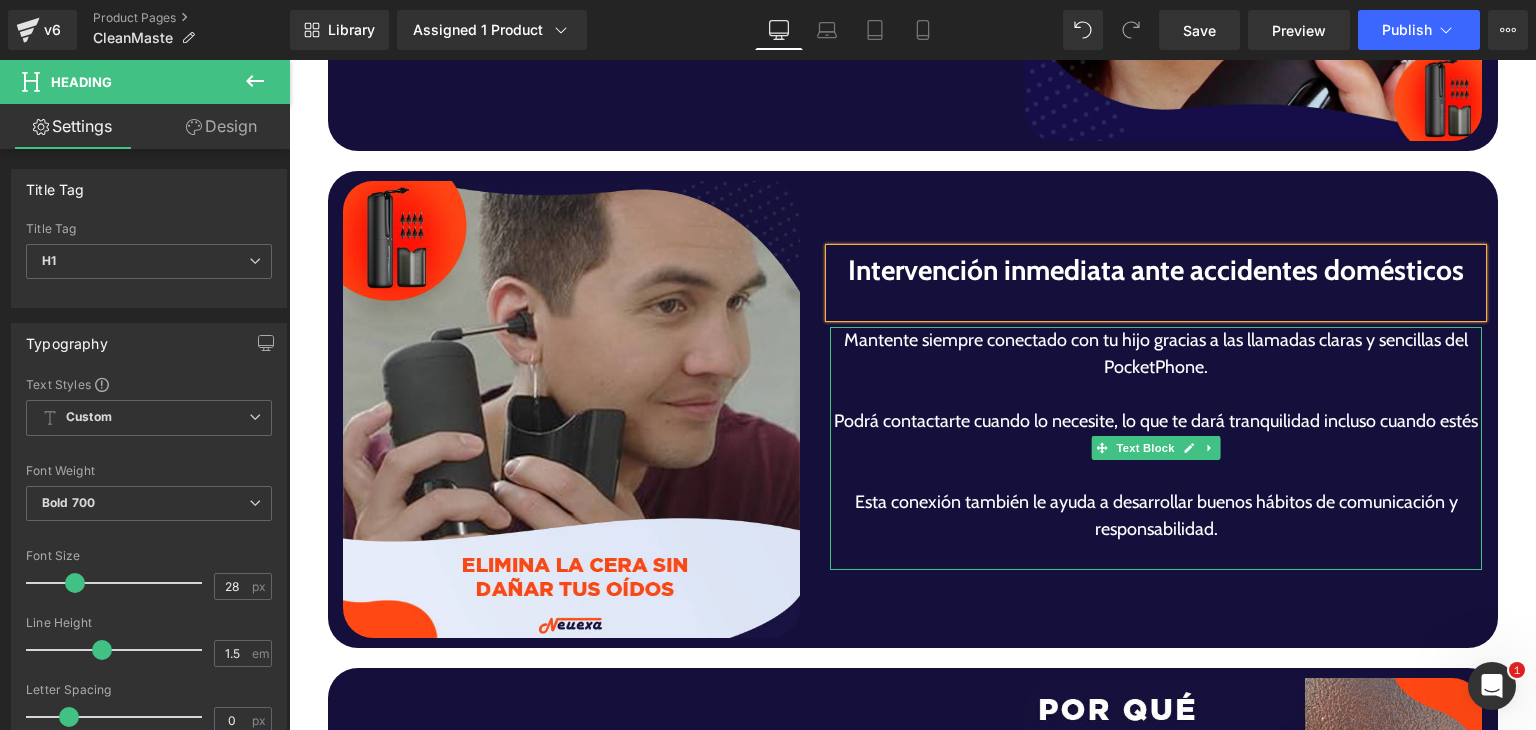 click on "Podrá contactarte cuando lo necesite, lo que te dará tranquilidad incluso cuando estés lejos." at bounding box center [1156, 435] 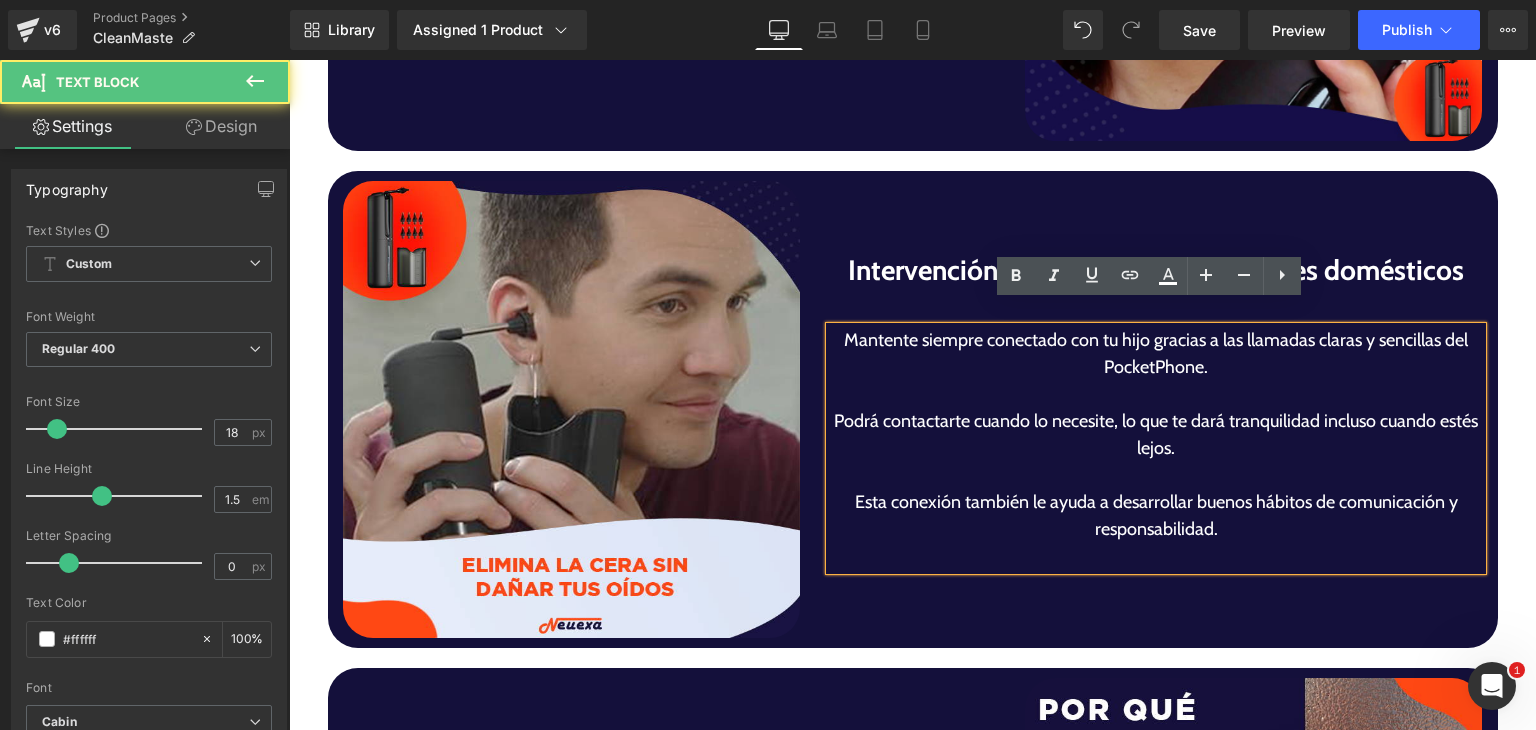 click on "Podrá contactarte cuando lo necesite, lo que te dará tranquilidad incluso cuando estés lejos." at bounding box center (1156, 435) 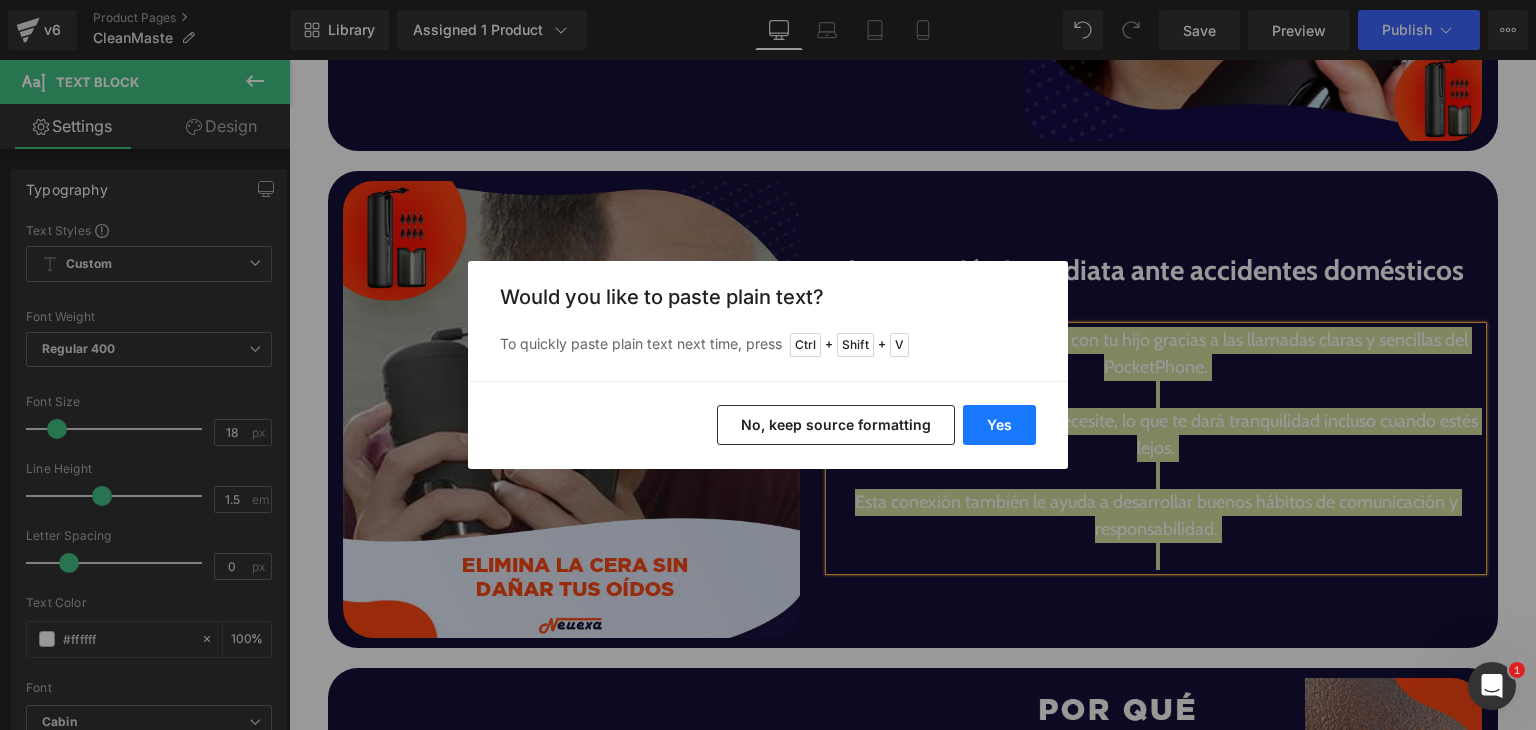 click on "Yes" at bounding box center [999, 425] 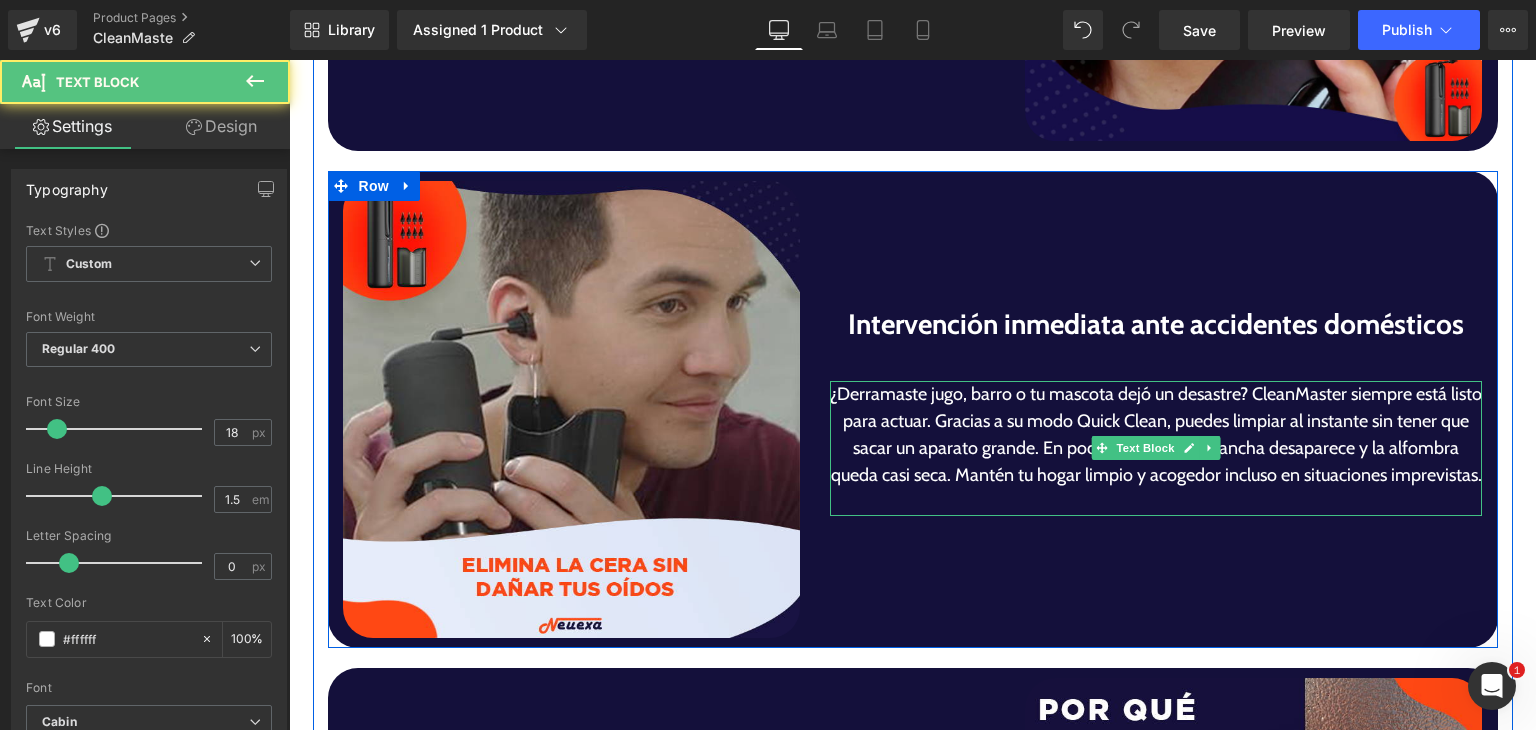 click on "¿Derramaste jugo, barro o tu mascota dejó un desastre? CleanMaster siempre está listo para actuar. Gracias a su modo Quick Clean, puedes limpiar al instante sin tener que sacar un aparato grande. En pocos minutos, la mancha desaparece y la alfombra queda casi seca. Mantén tu hogar limpio y acogedor incluso en situaciones imprevistas." at bounding box center [1156, 435] 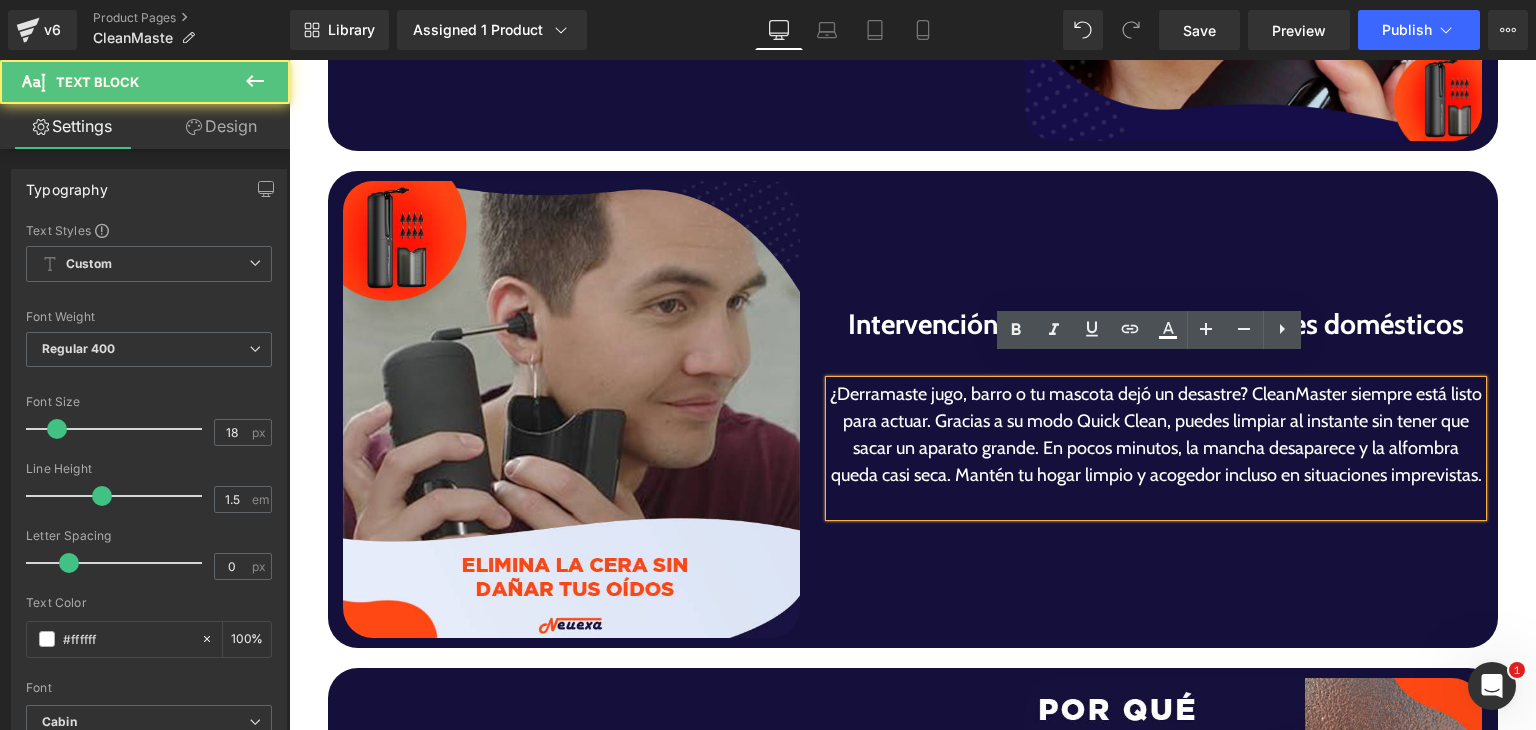 click on "¿Derramaste jugo, barro o tu mascota dejó un desastre? CleanMaster siempre está listo para actuar. Gracias a su modo Quick Clean, puedes limpiar al instante sin tener que sacar un aparato grande. En pocos minutos, la mancha desaparece y la alfombra queda casi seca. Mantén tu hogar limpio y acogedor incluso en situaciones imprevistas." at bounding box center (1156, 435) 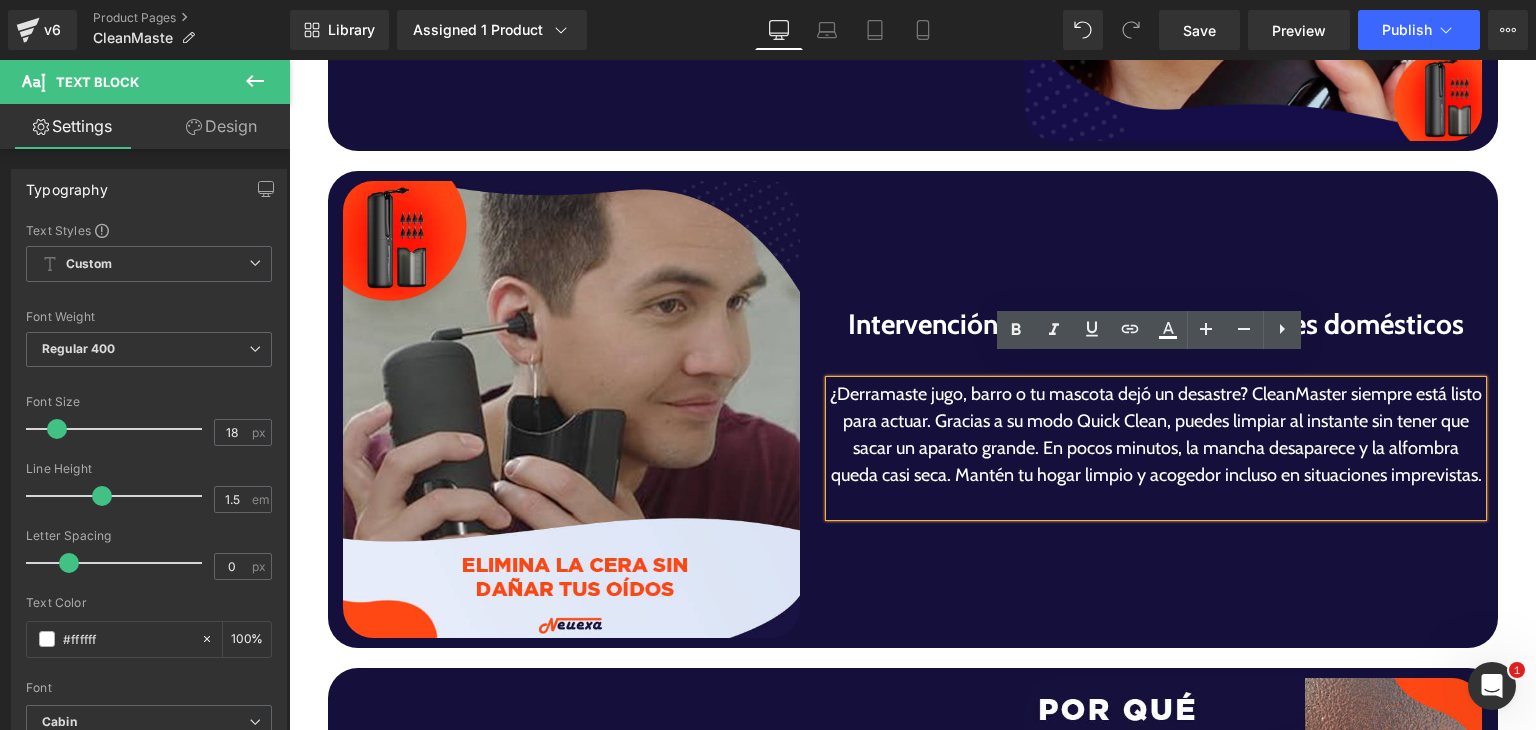 click on "¿Derramaste jugo, barro o tu mascota dejó un desastre? CleanMaster siempre está listo para actuar. Gracias a su modo Quick Clean, puedes limpiar al instante sin tener que sacar un aparato grande. En pocos minutos, la mancha desaparece y la alfombra queda casi seca. Mantén tu hogar limpio y acogedor incluso en situaciones imprevistas." at bounding box center [1156, 435] 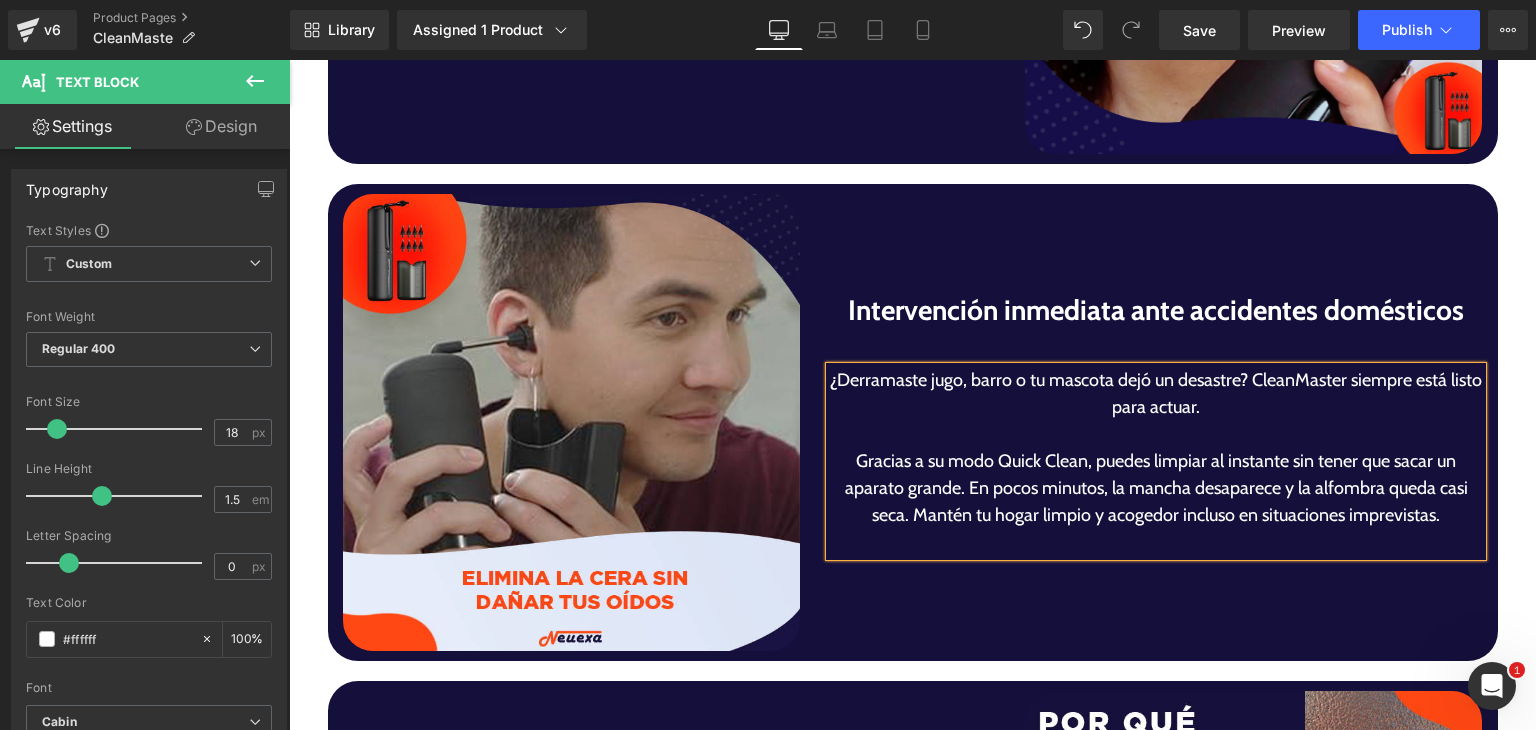 scroll, scrollTop: 3818, scrollLeft: 0, axis: vertical 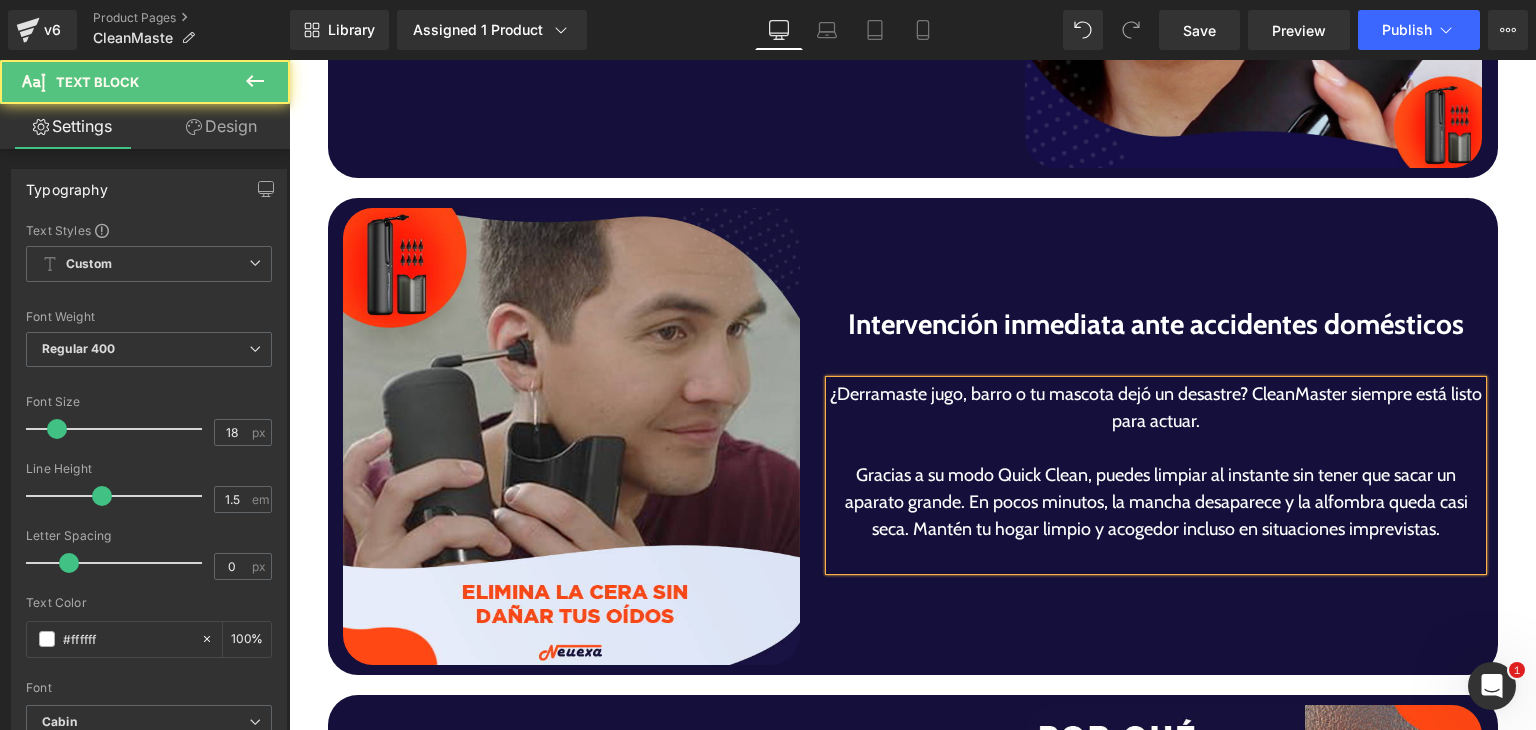 click on "Gracias a su modo Quick Clean, puedes limpiar al instante sin tener que sacar un aparato grande. En pocos minutos, la mancha desaparece y la alfombra queda casi seca. Mantén tu hogar limpio y acogedor incluso en situaciones imprevistas." at bounding box center (1156, 502) 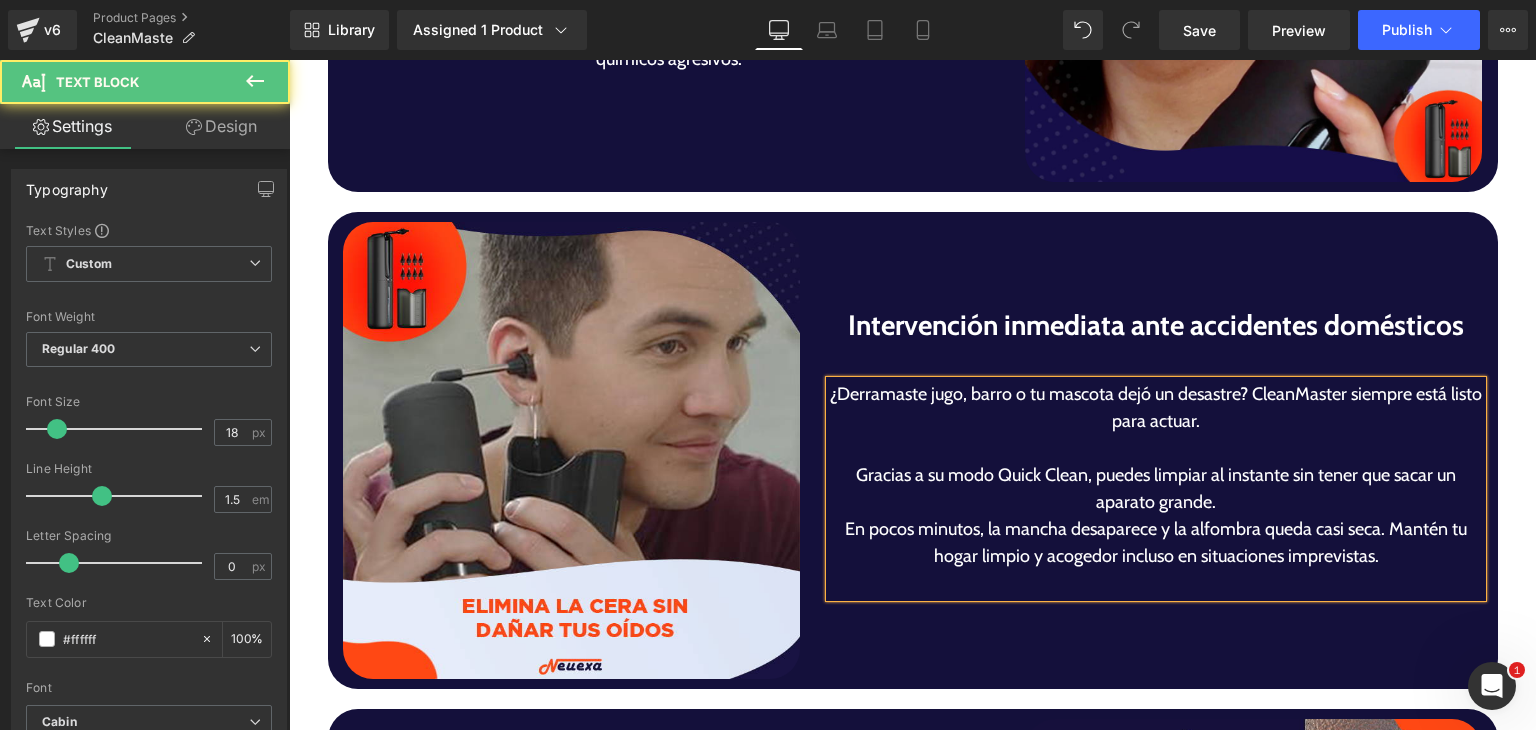 scroll, scrollTop: 3791, scrollLeft: 0, axis: vertical 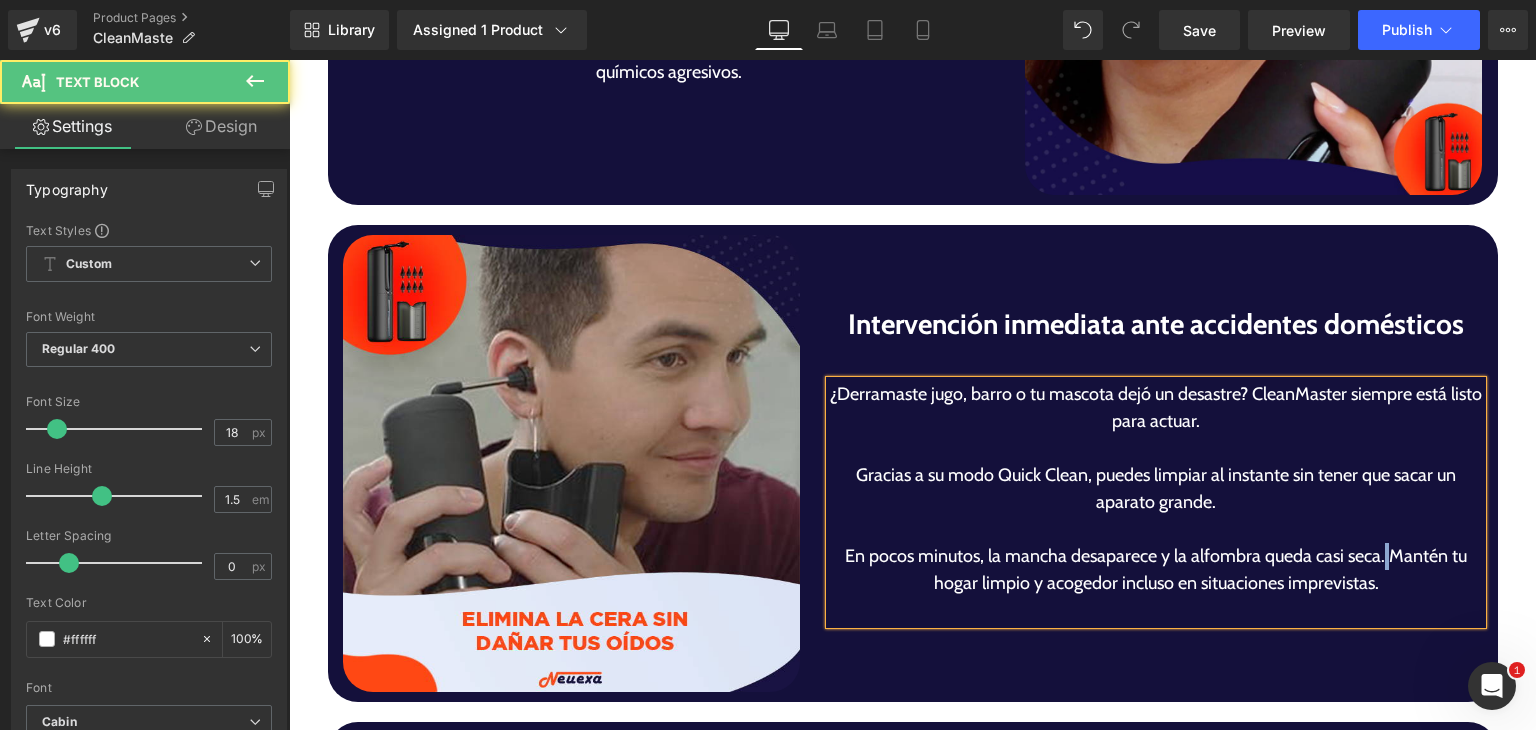 click on "En pocos minutos, la mancha desaparece y la alfombra queda casi seca. Mantén tu hogar limpio y acogedor incluso en situaciones imprevistas." at bounding box center (1156, 570) 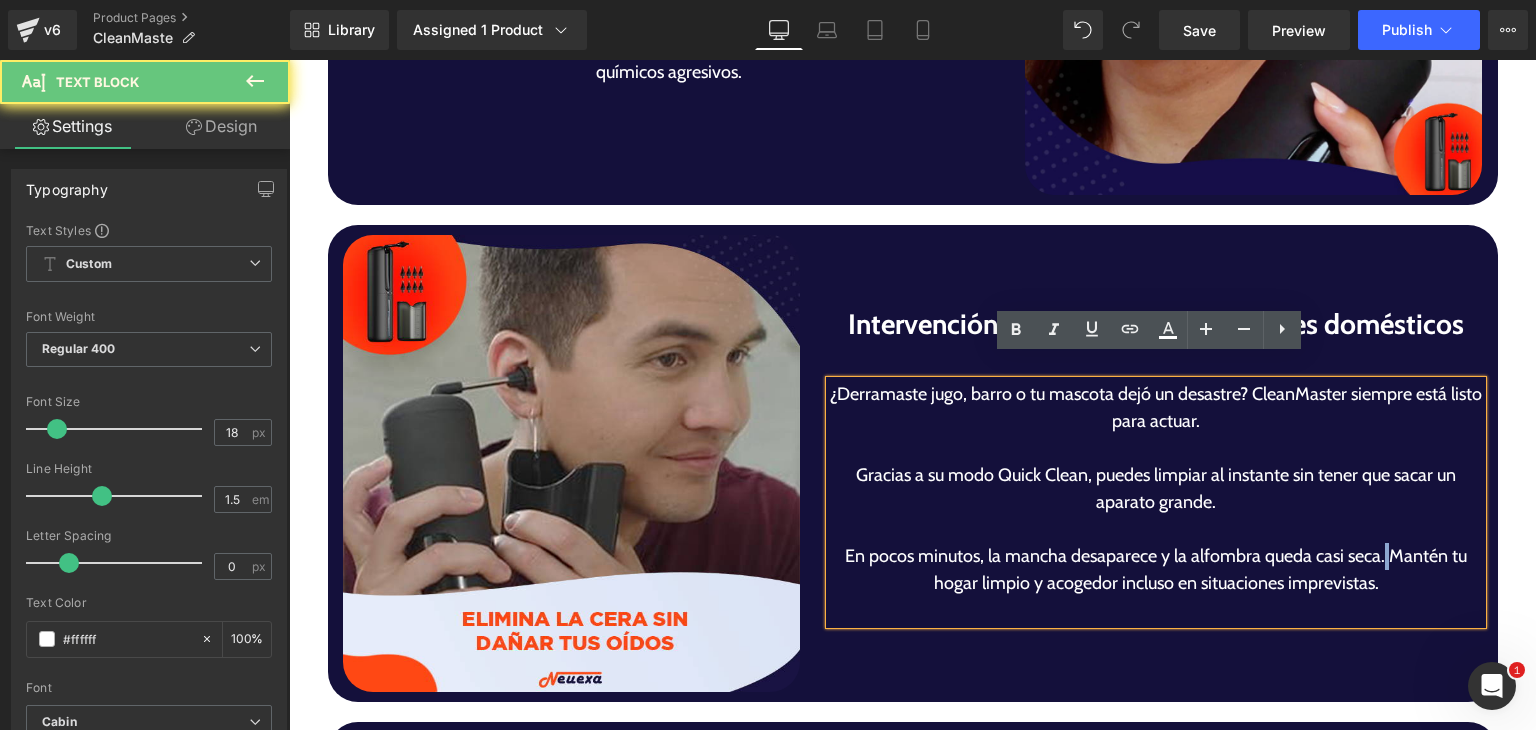click on "En pocos minutos, la mancha desaparece y la alfombra queda casi seca. Mantén tu hogar limpio y acogedor incluso en situaciones imprevistas." at bounding box center (1156, 570) 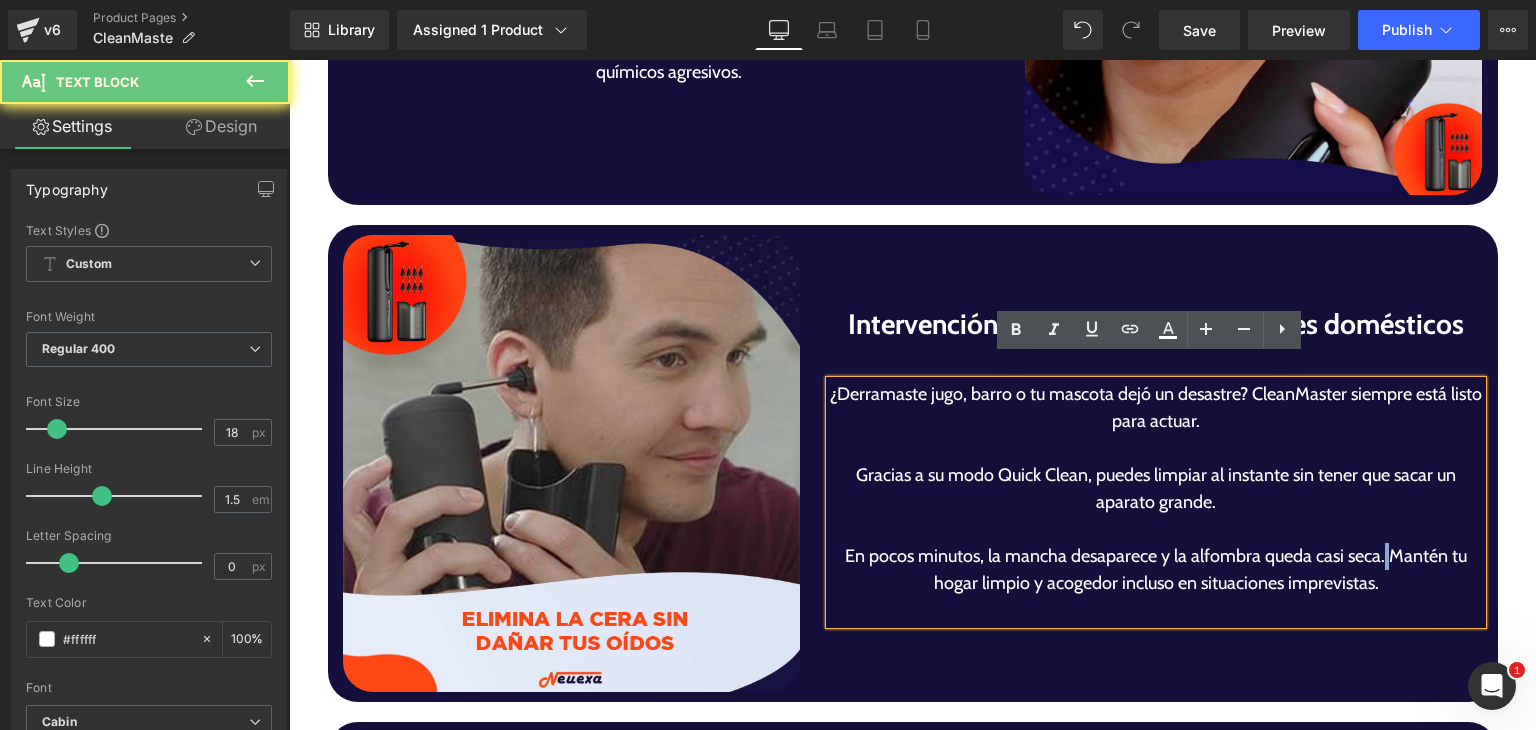click on "En pocos minutos, la mancha desaparece y la alfombra queda casi seca. Mantén tu hogar limpio y acogedor incluso en situaciones imprevistas." at bounding box center (1156, 570) 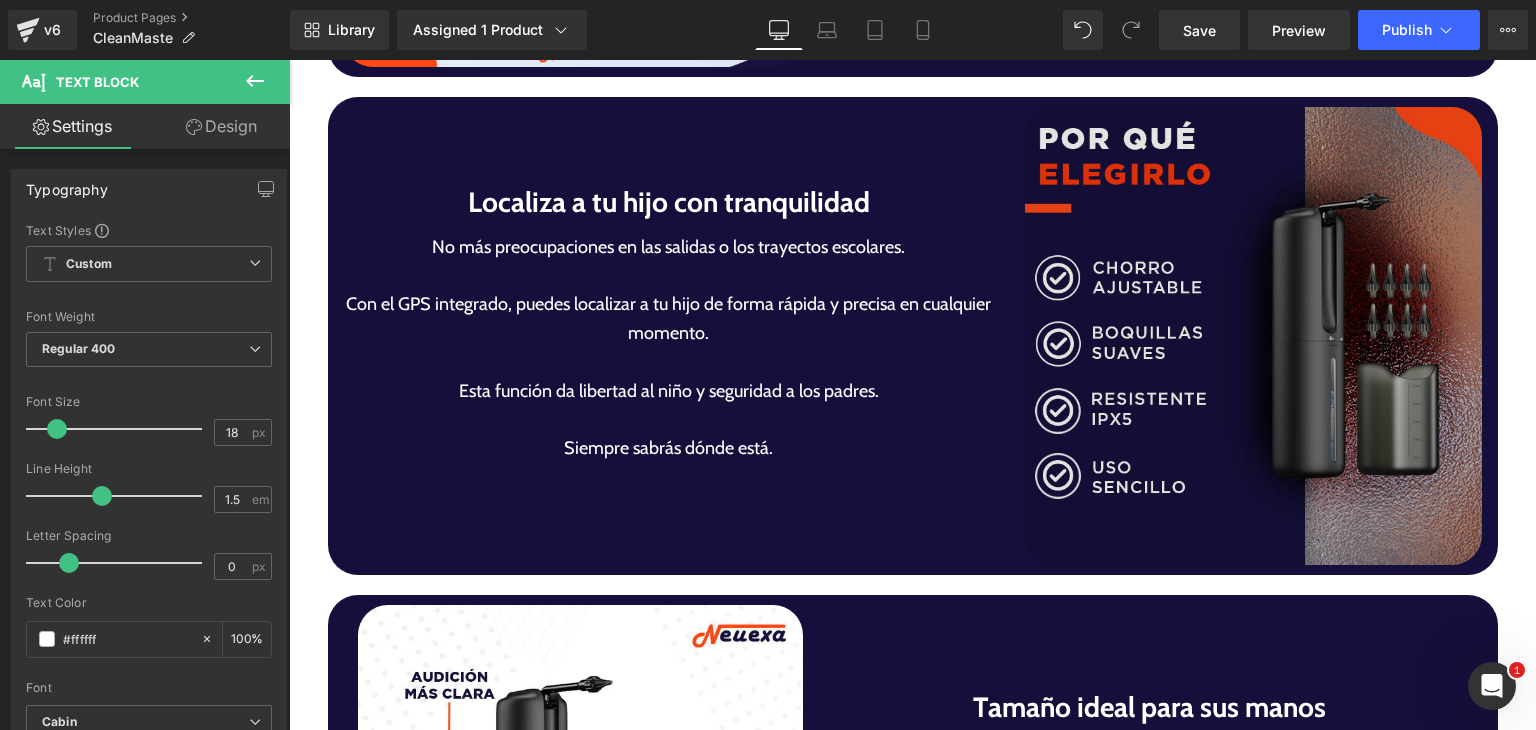 scroll, scrollTop: 4478, scrollLeft: 0, axis: vertical 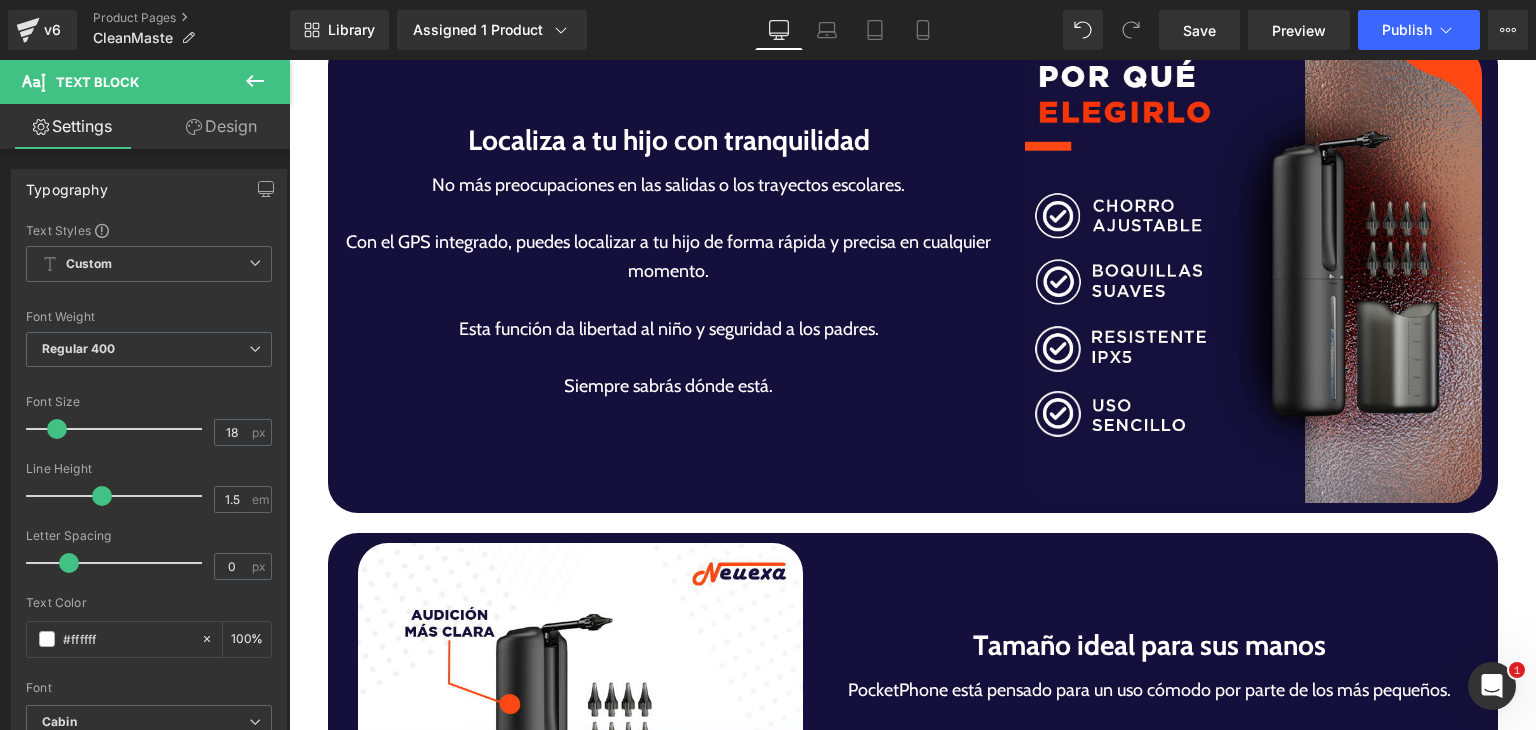 click on "Localiza a tu hijo con tranquilidad" at bounding box center [669, 140] 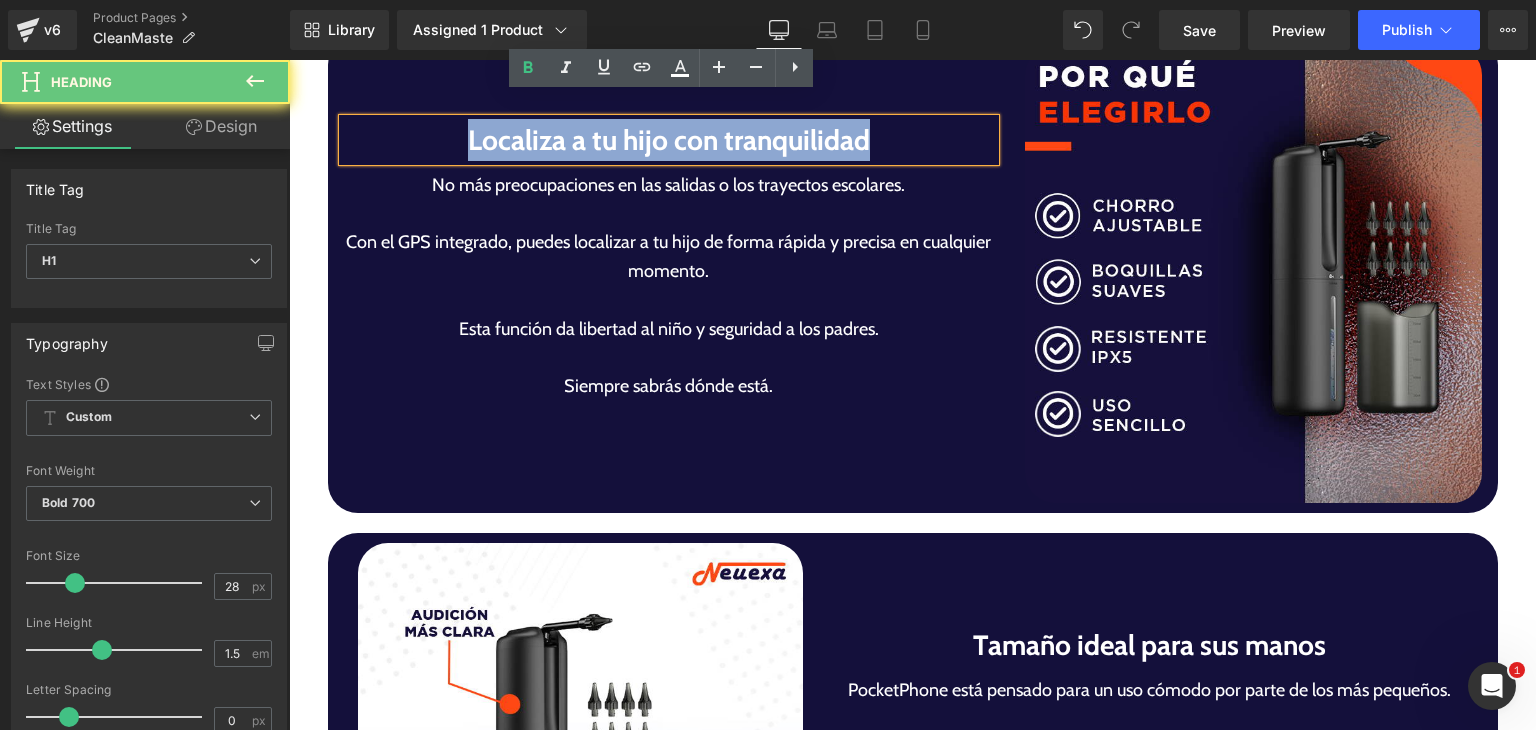 click on "Localiza a tu hijo con tranquilidad" at bounding box center [669, 140] 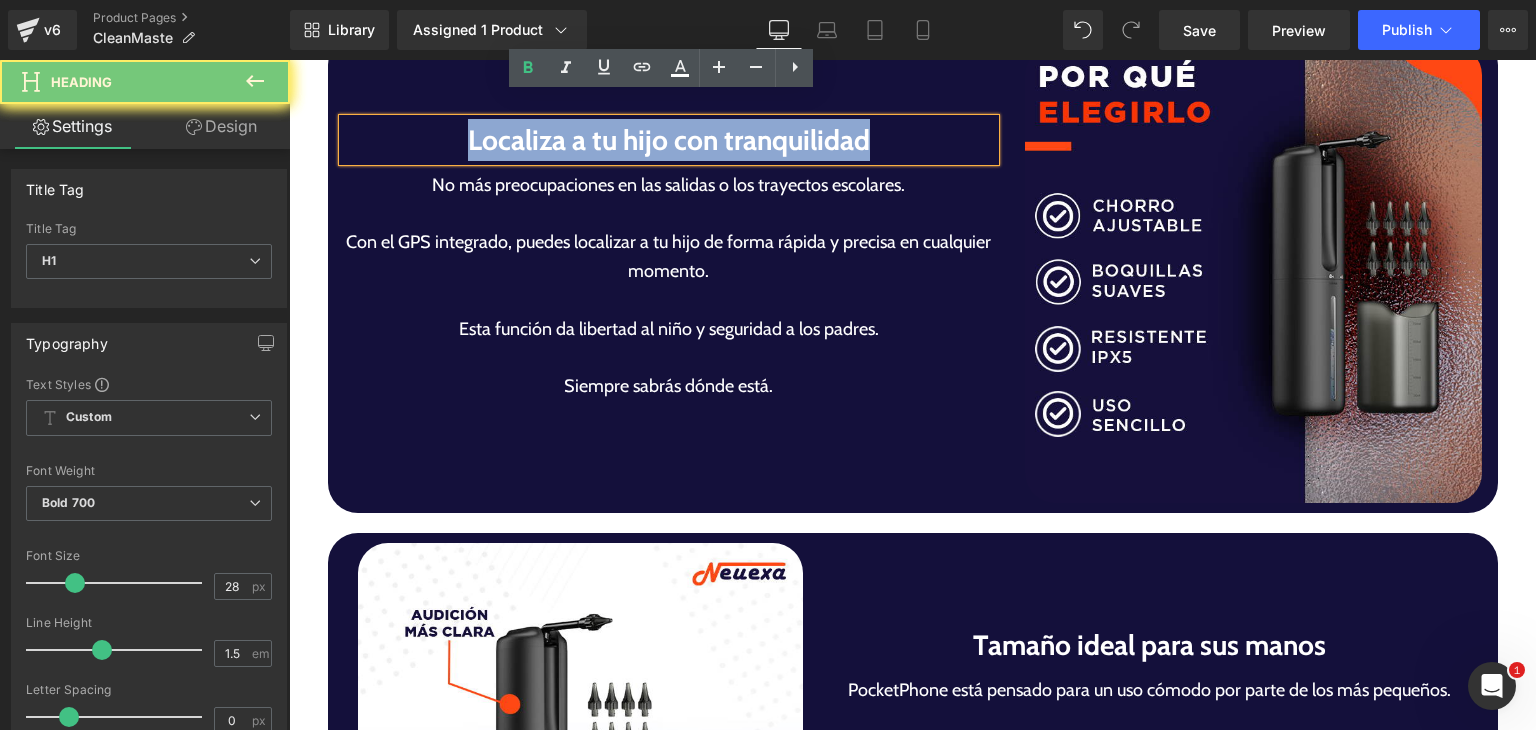 scroll, scrollTop: 4465, scrollLeft: 0, axis: vertical 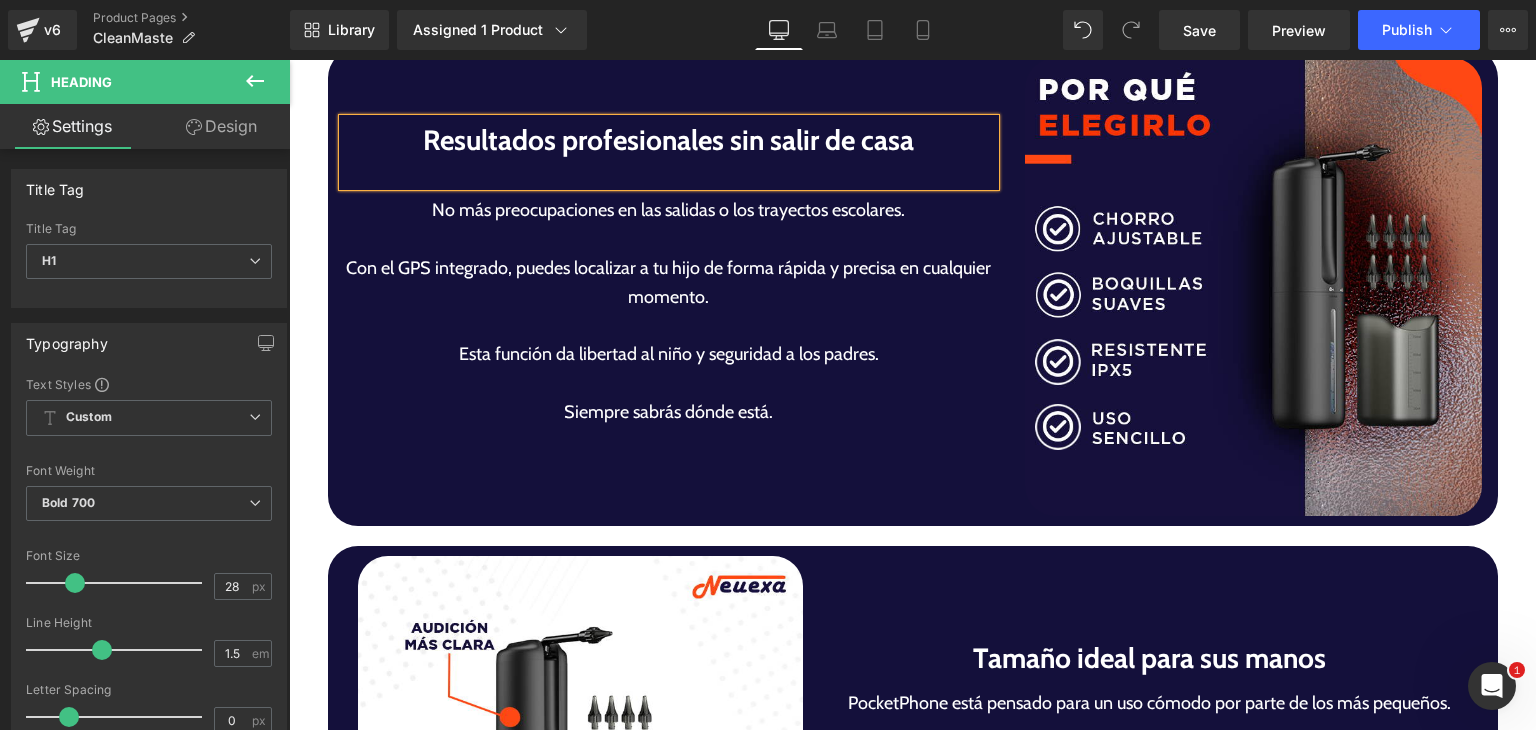 click at bounding box center [669, 239] 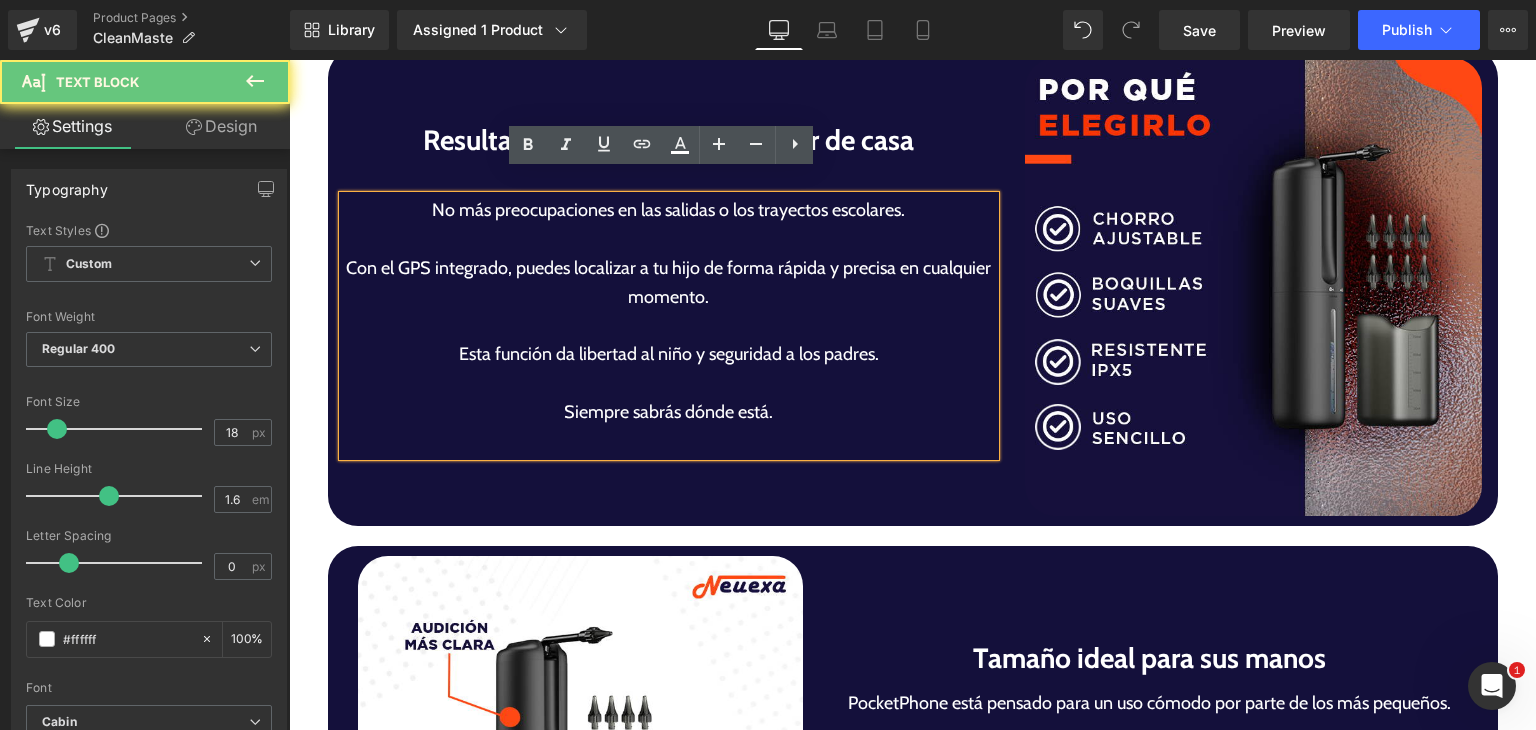 drag, startPoint x: 539, startPoint y: 225, endPoint x: 564, endPoint y: 253, distance: 37.536648 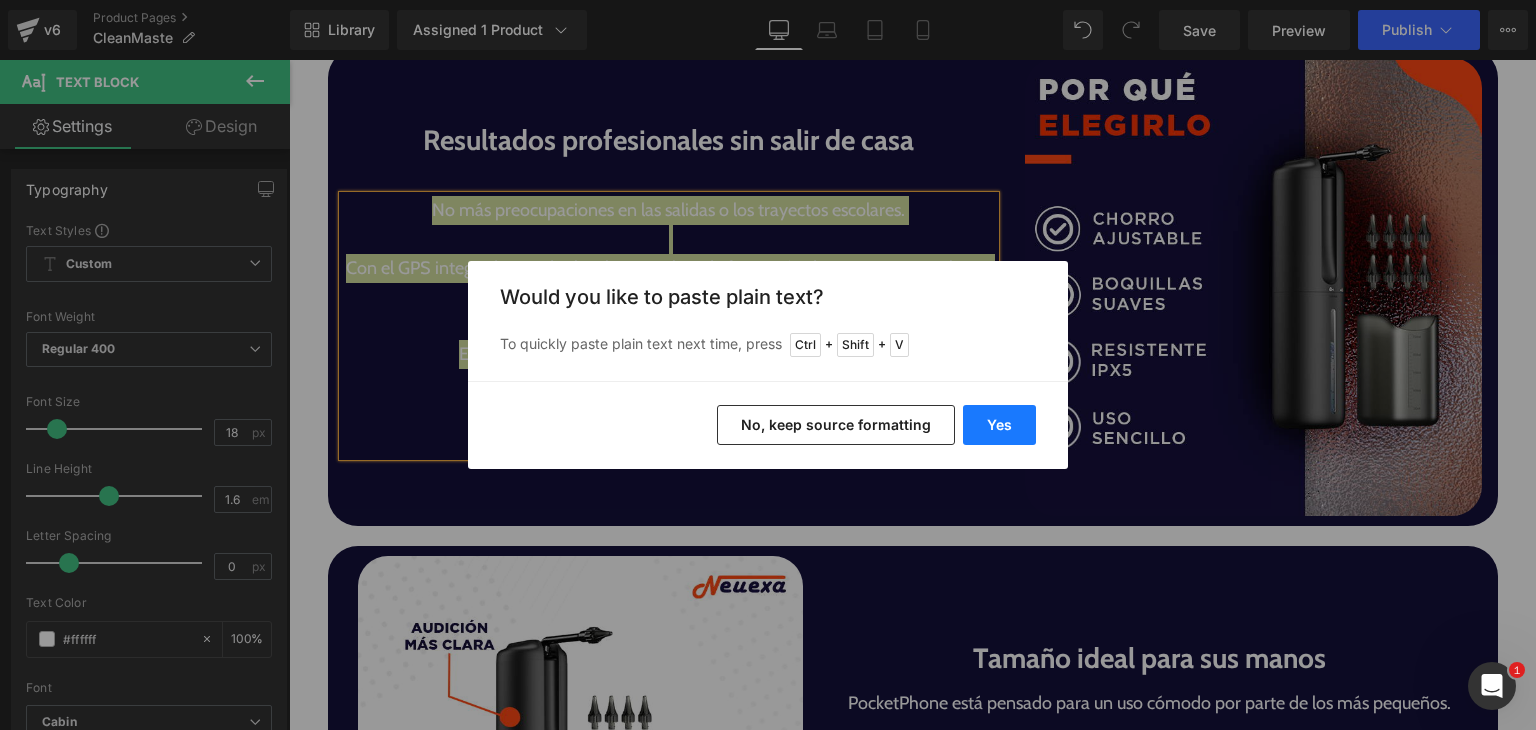 drag, startPoint x: 1018, startPoint y: 416, endPoint x: 728, endPoint y: 355, distance: 296.34607 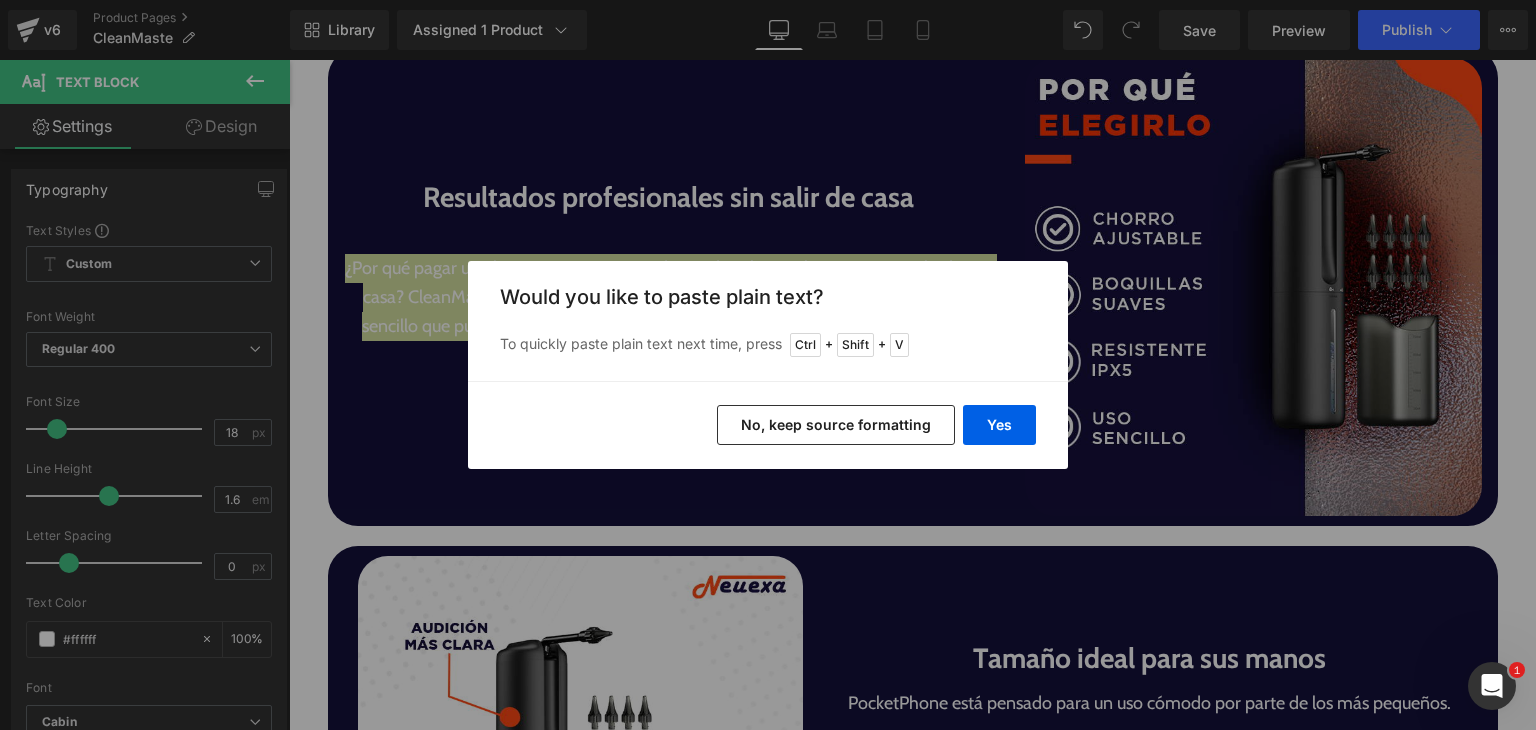scroll, scrollTop: 4523, scrollLeft: 0, axis: vertical 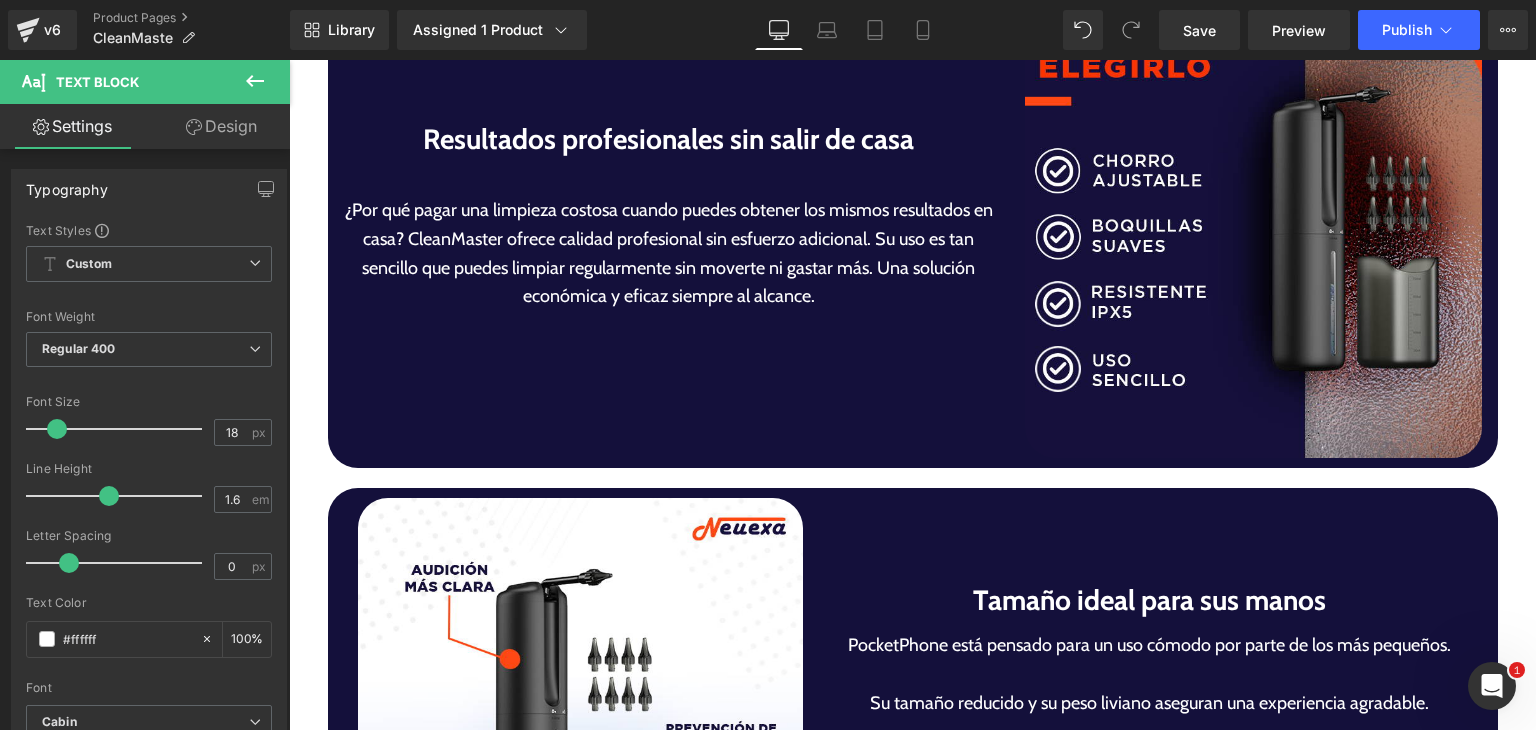 click on "Resultados profesionales sin salir de casa Heading         ¿Por qué pagar una limpieza costosa cuando puedes obtener los mismos resultados en casa? CleanMaster ofrece calidad profesional sin esfuerzo adicional. Su uso es tan sencillo que puedes limpiar regularmente sin moverte ni gastar más. Una solución económica y eficaz siempre al alcance. Text Block" at bounding box center [669, 229] 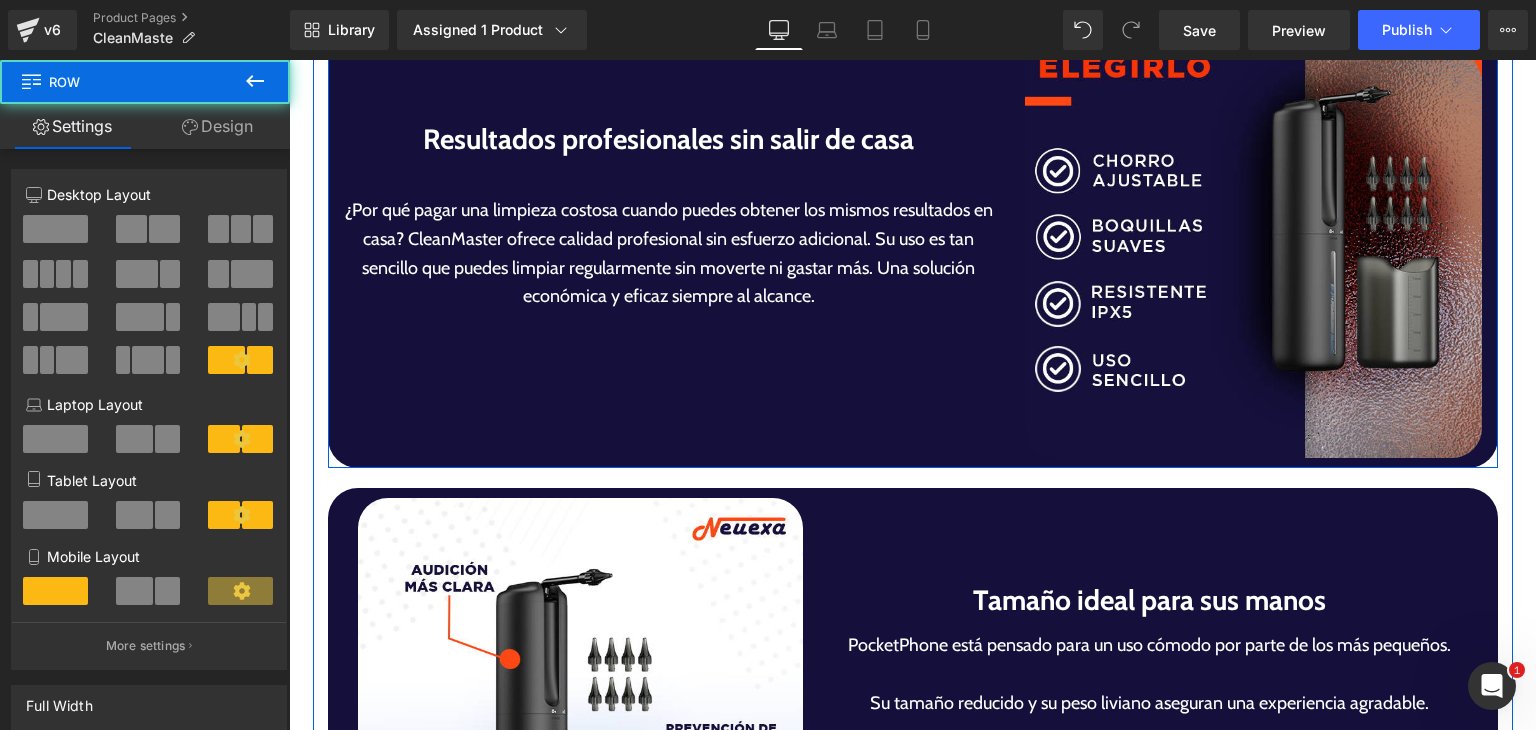 click at bounding box center [669, 173] 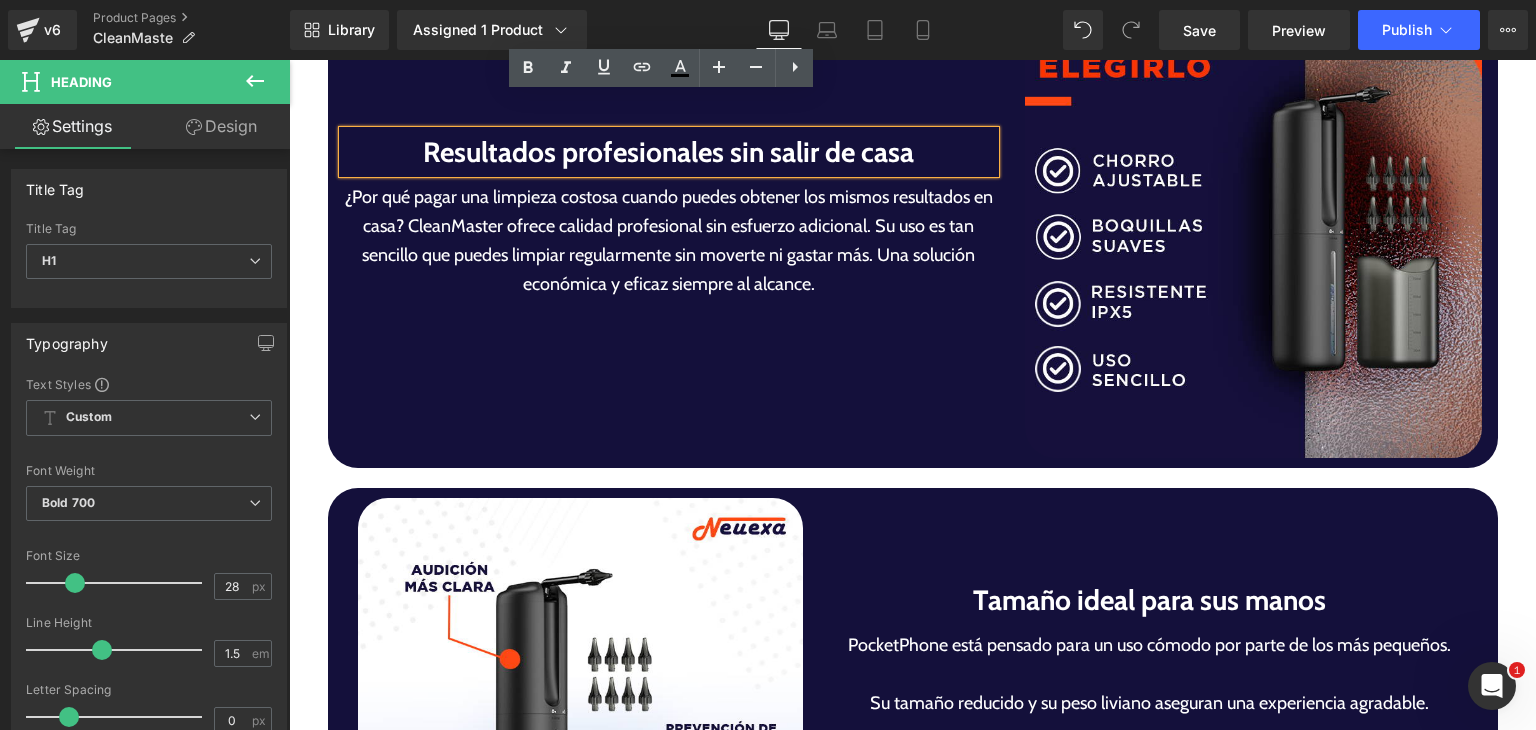 scroll, scrollTop: 4536, scrollLeft: 0, axis: vertical 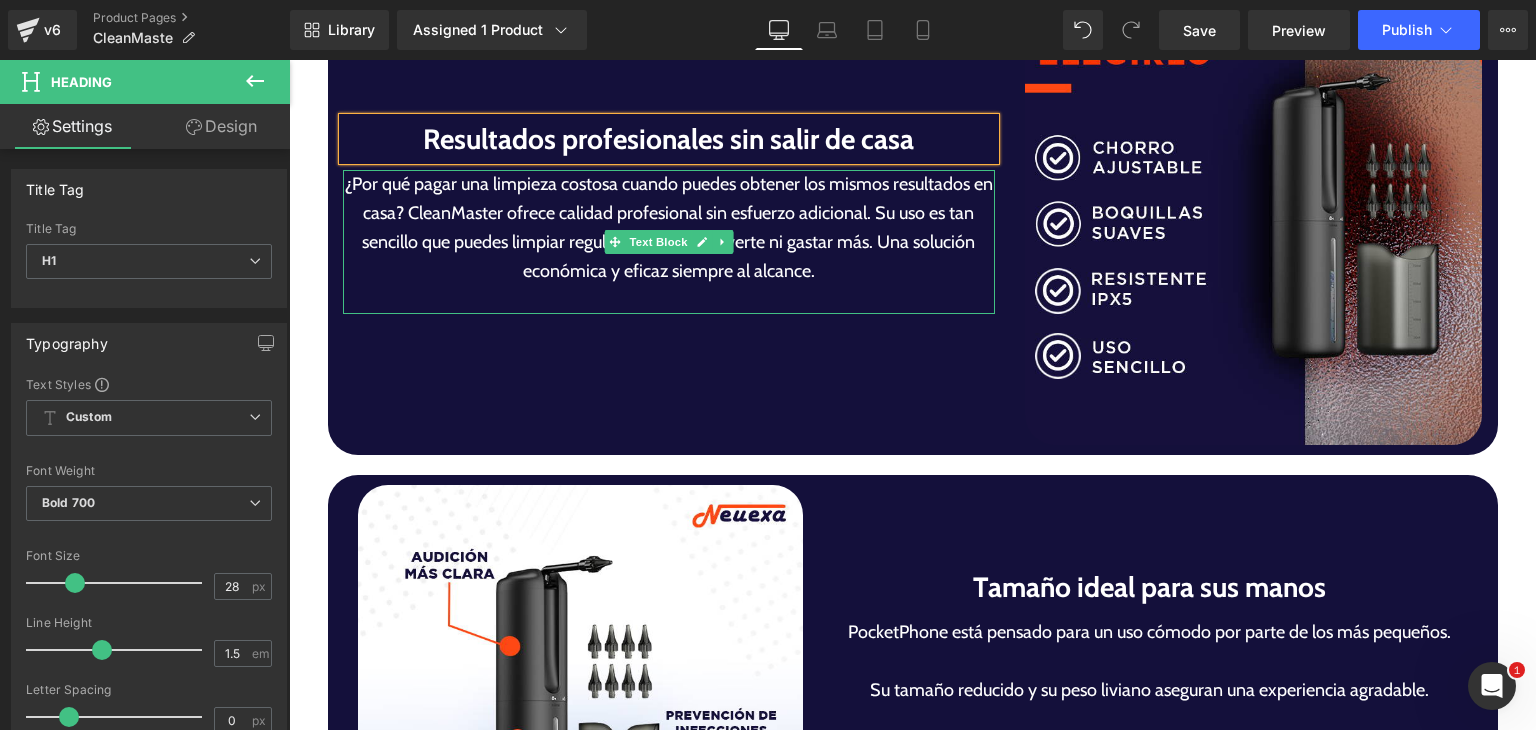 click on "¿Por qué pagar una limpieza costosa cuando puedes obtener los mismos resultados en casa? CleanMaster ofrece calidad profesional sin esfuerzo adicional. Su uso es tan sencillo que puedes limpiar regularmente sin moverte ni gastar más. Una solución económica y eficaz siempre al alcance." at bounding box center (669, 227) 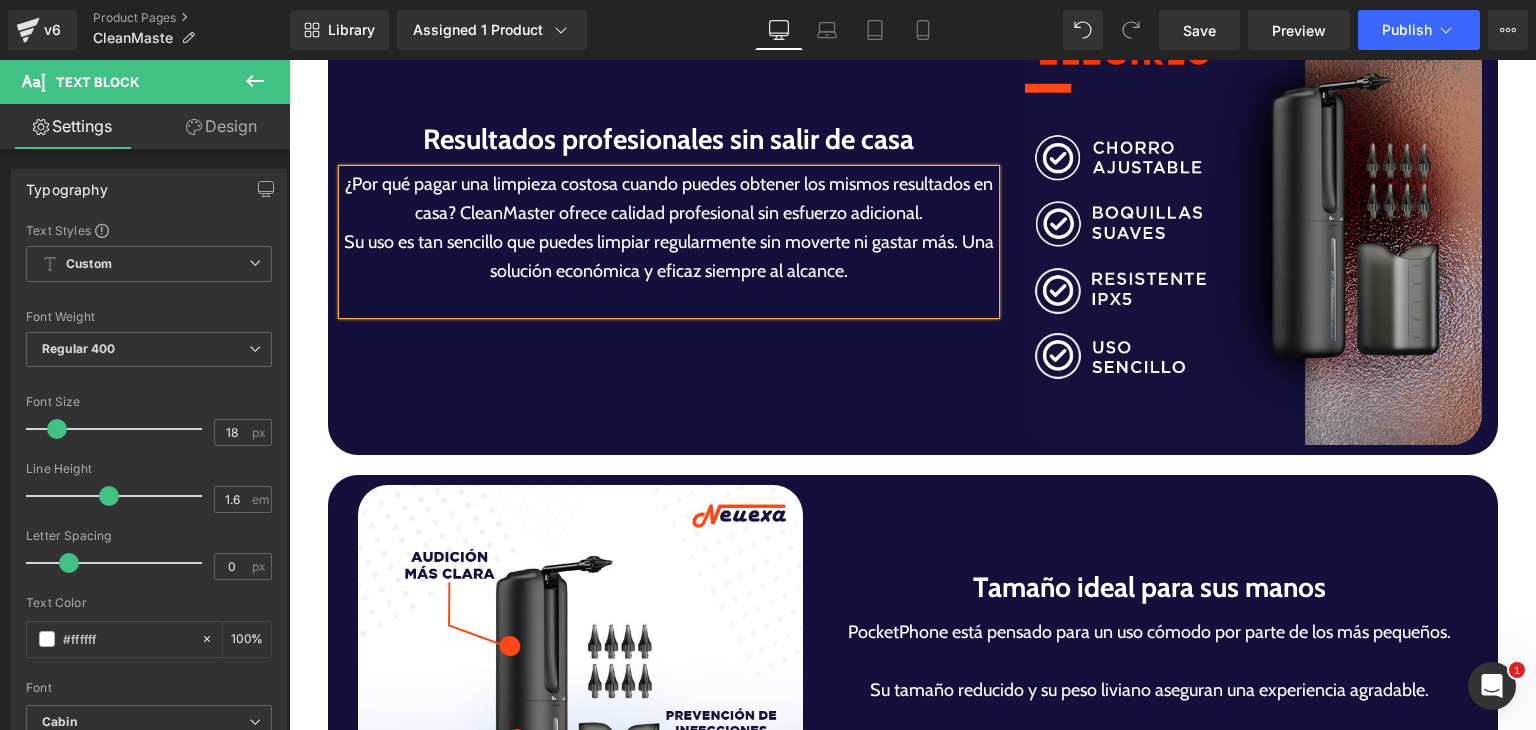 scroll, scrollTop: 4521, scrollLeft: 0, axis: vertical 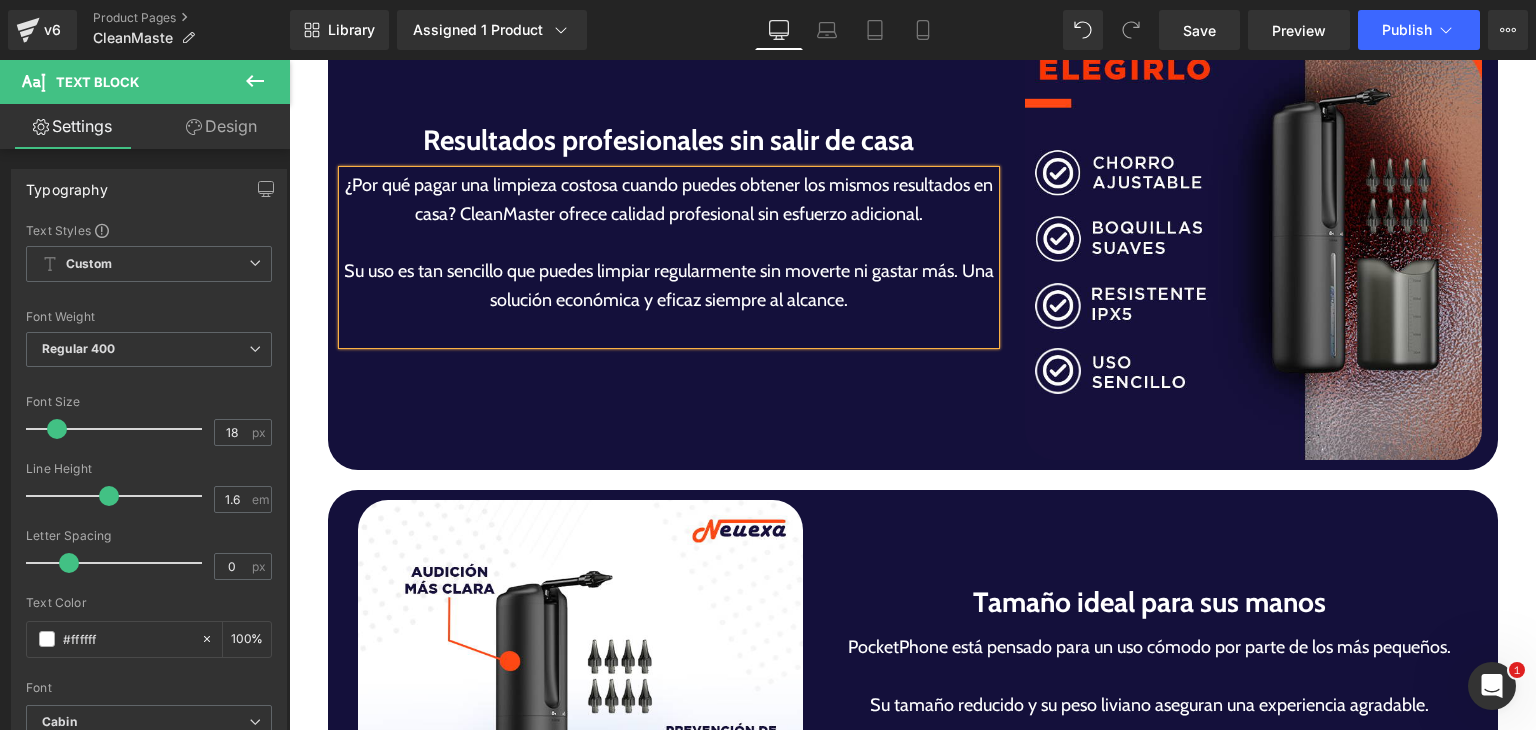 click on "Su uso es tan sencillo que puedes limpiar regularmente sin moverte ni gastar más. Una solución económica y eficaz siempre al alcance." at bounding box center [669, 286] 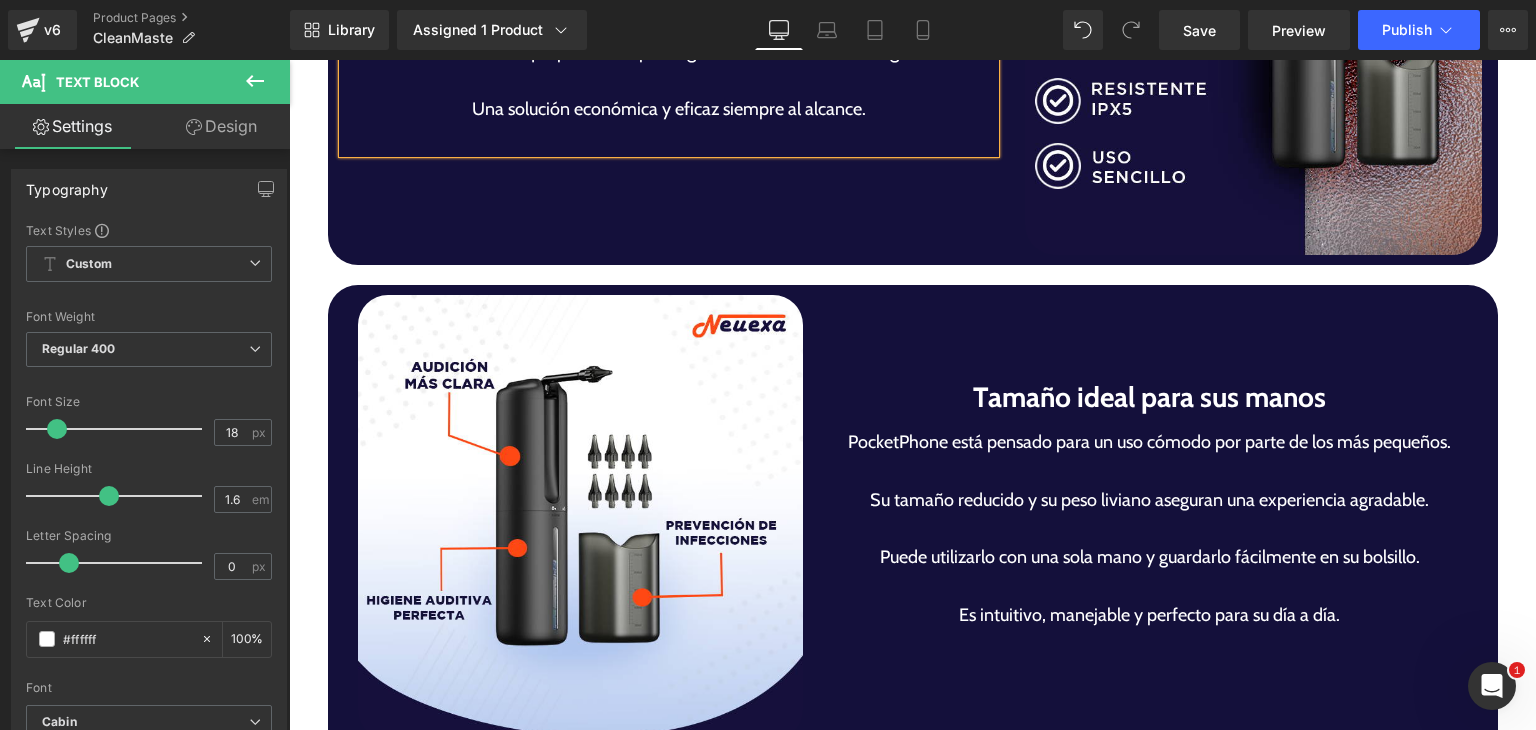 scroll, scrollTop: 4807, scrollLeft: 0, axis: vertical 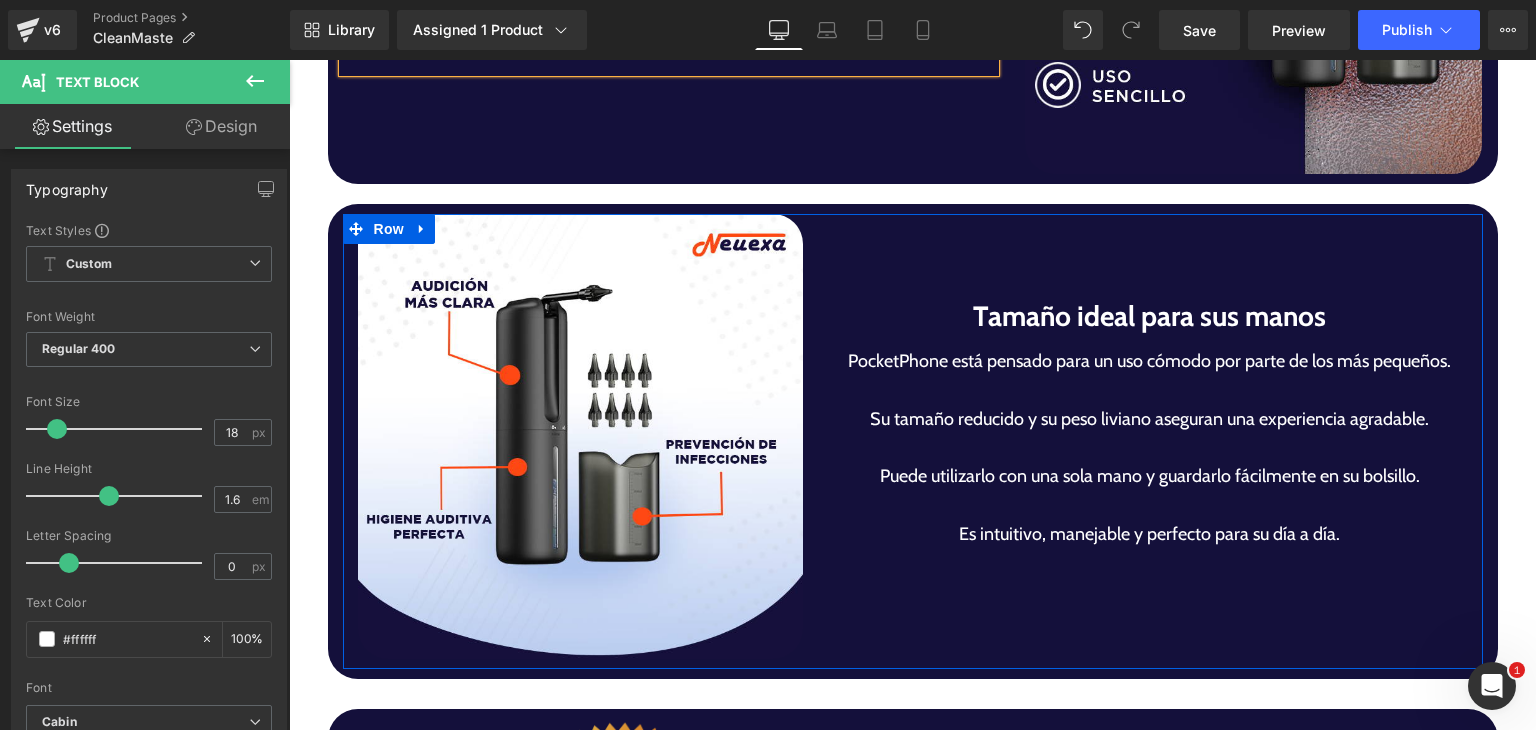 click on "Tamaño ideal para sus manos" at bounding box center (1150, 316) 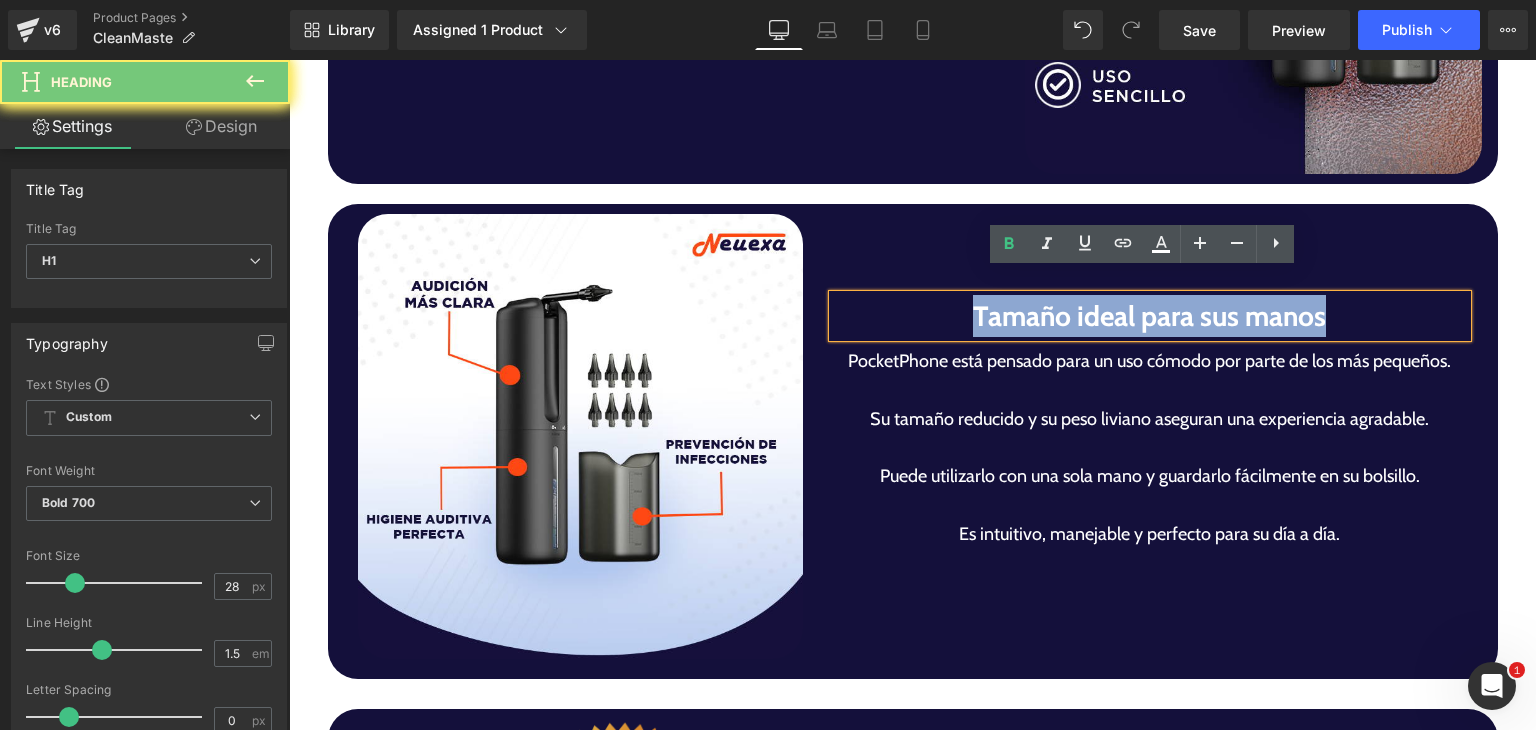 paste 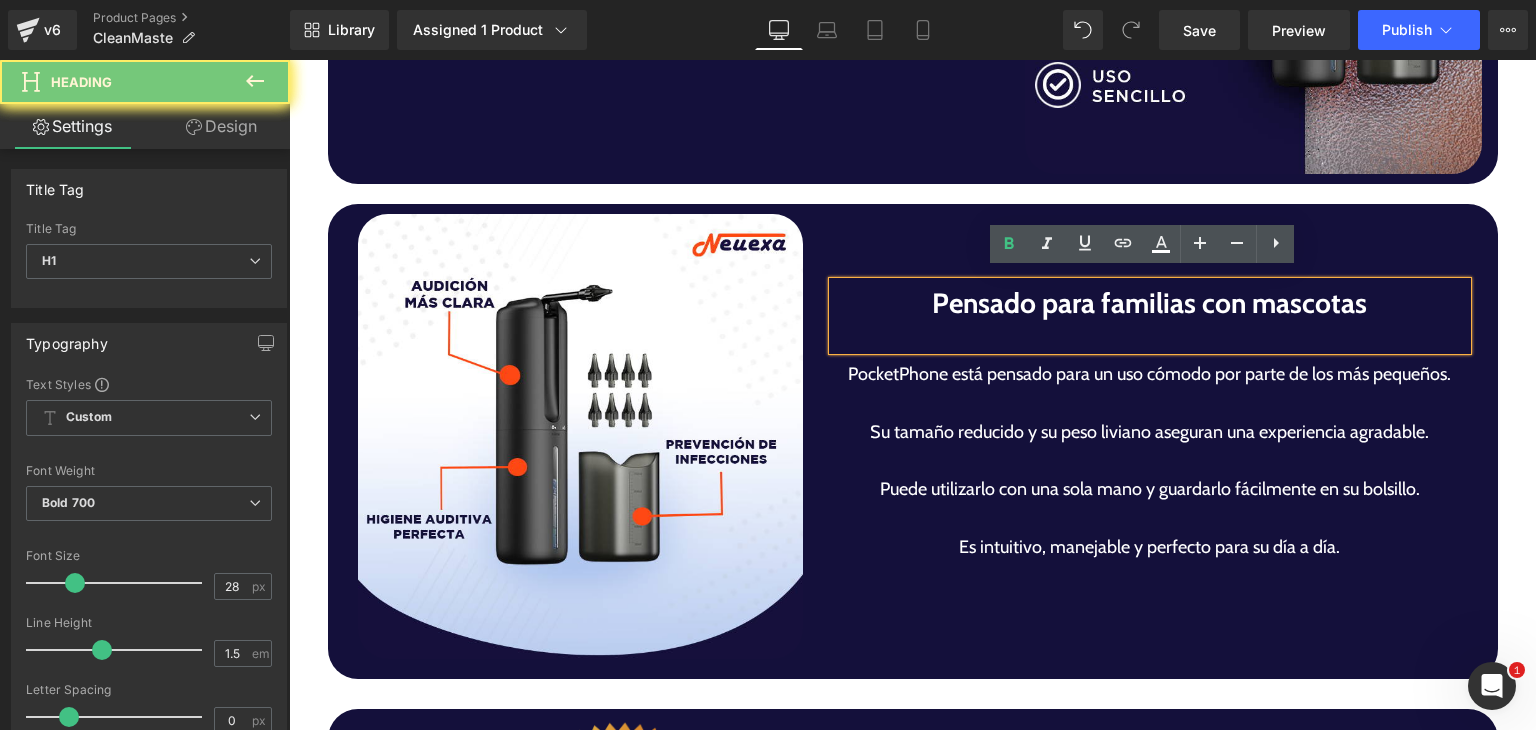 scroll, scrollTop: 4794, scrollLeft: 0, axis: vertical 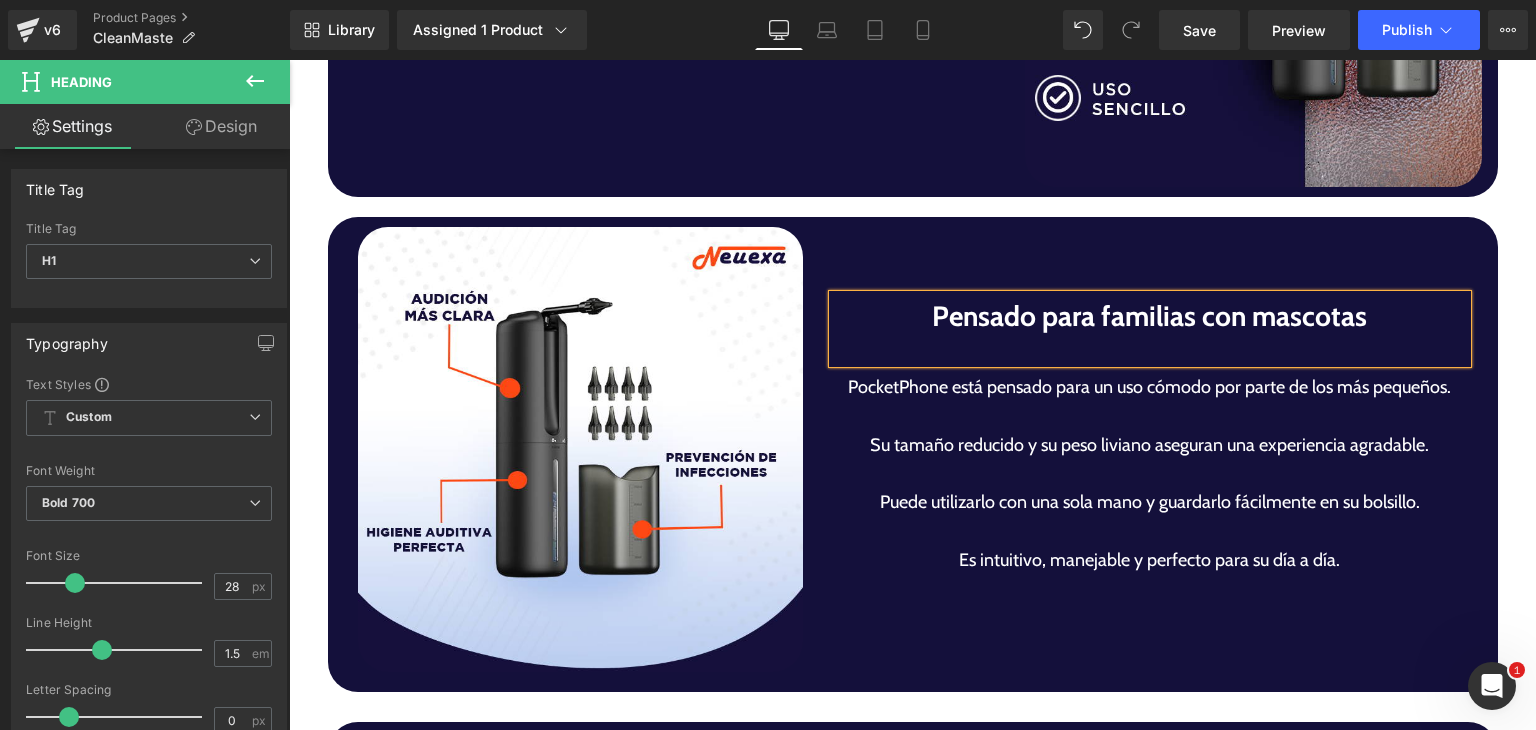 click on "Su tamaño reducido y su peso liviano aseguran una experiencia agradable." at bounding box center (1150, 445) 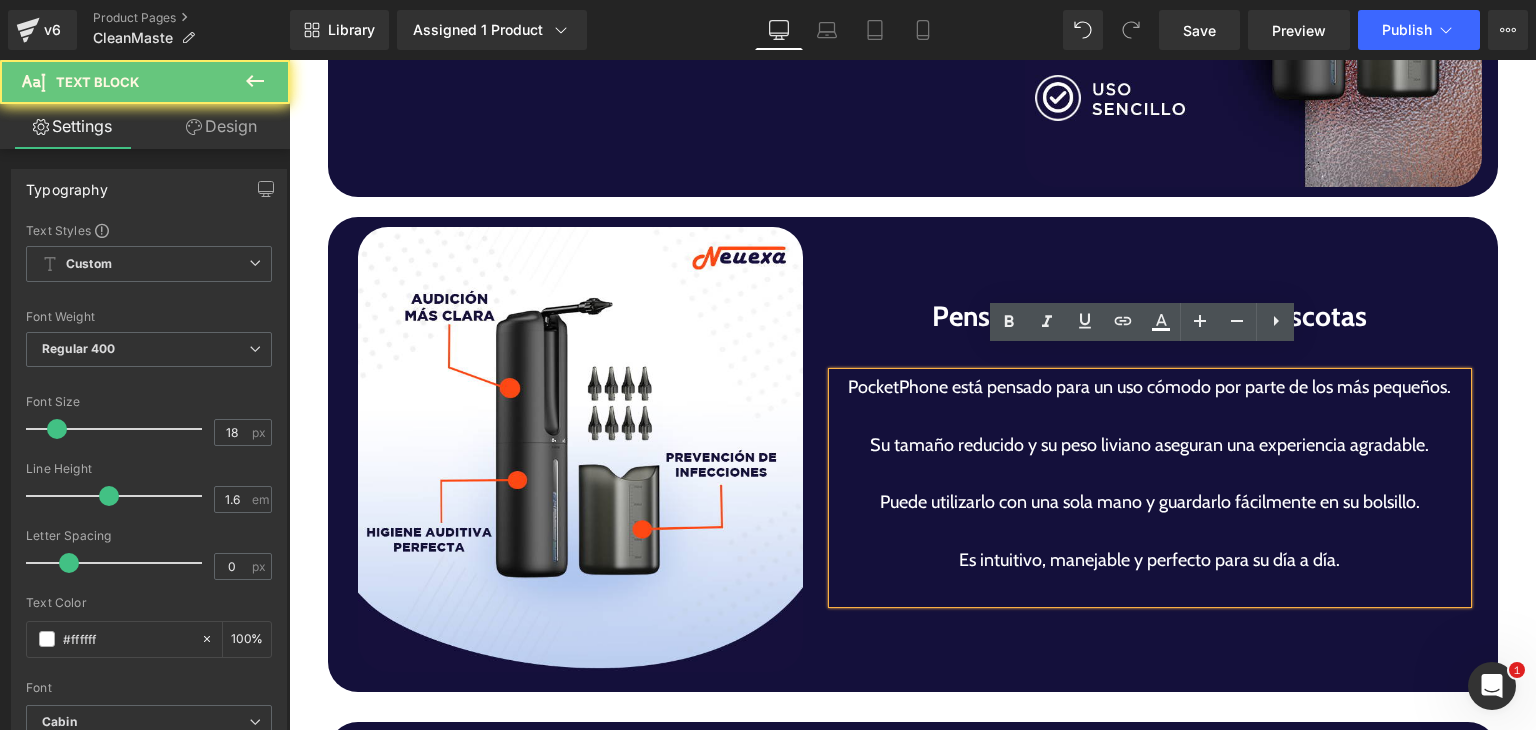 drag, startPoint x: 1024, startPoint y: 425, endPoint x: 1096, endPoint y: 420, distance: 72.1734 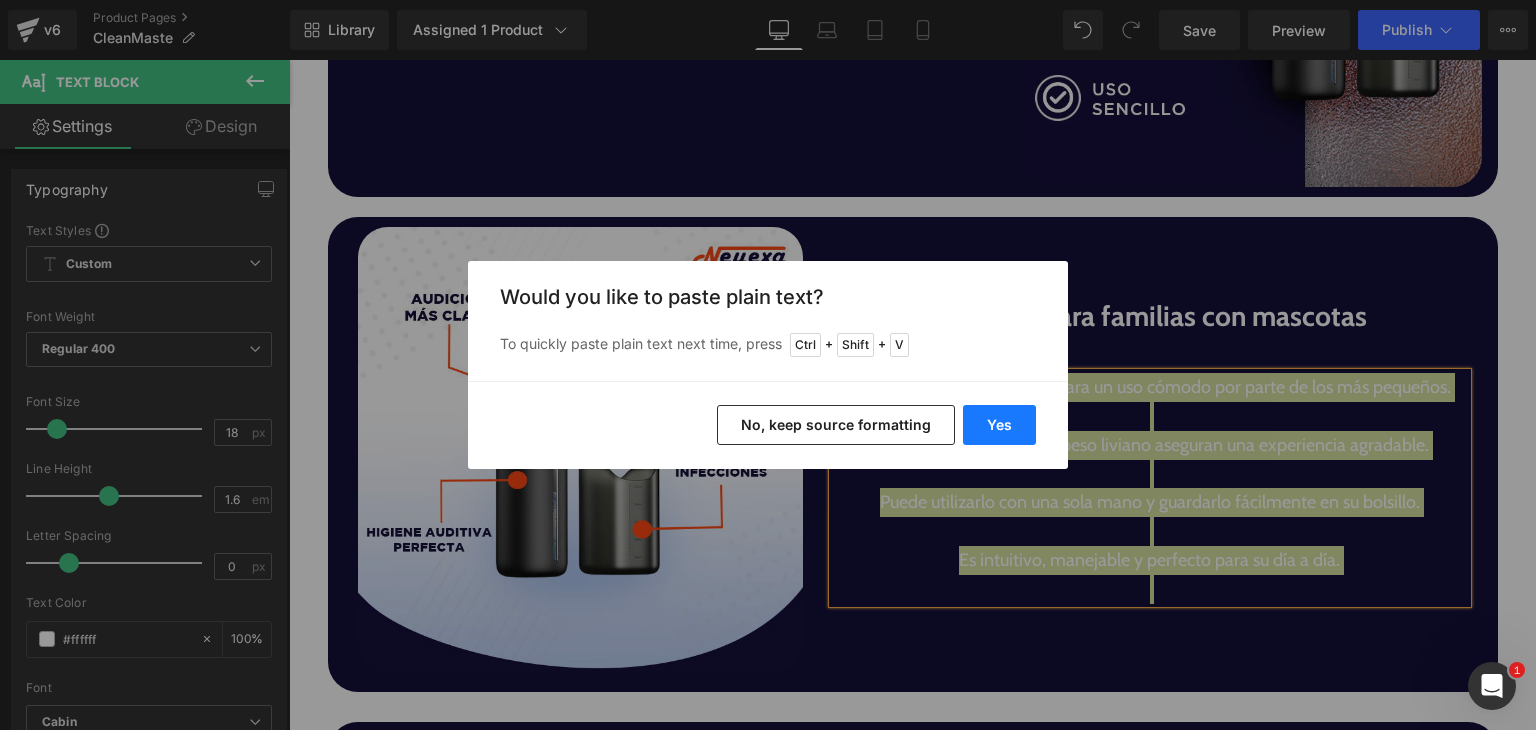 click on "Yes" at bounding box center (999, 425) 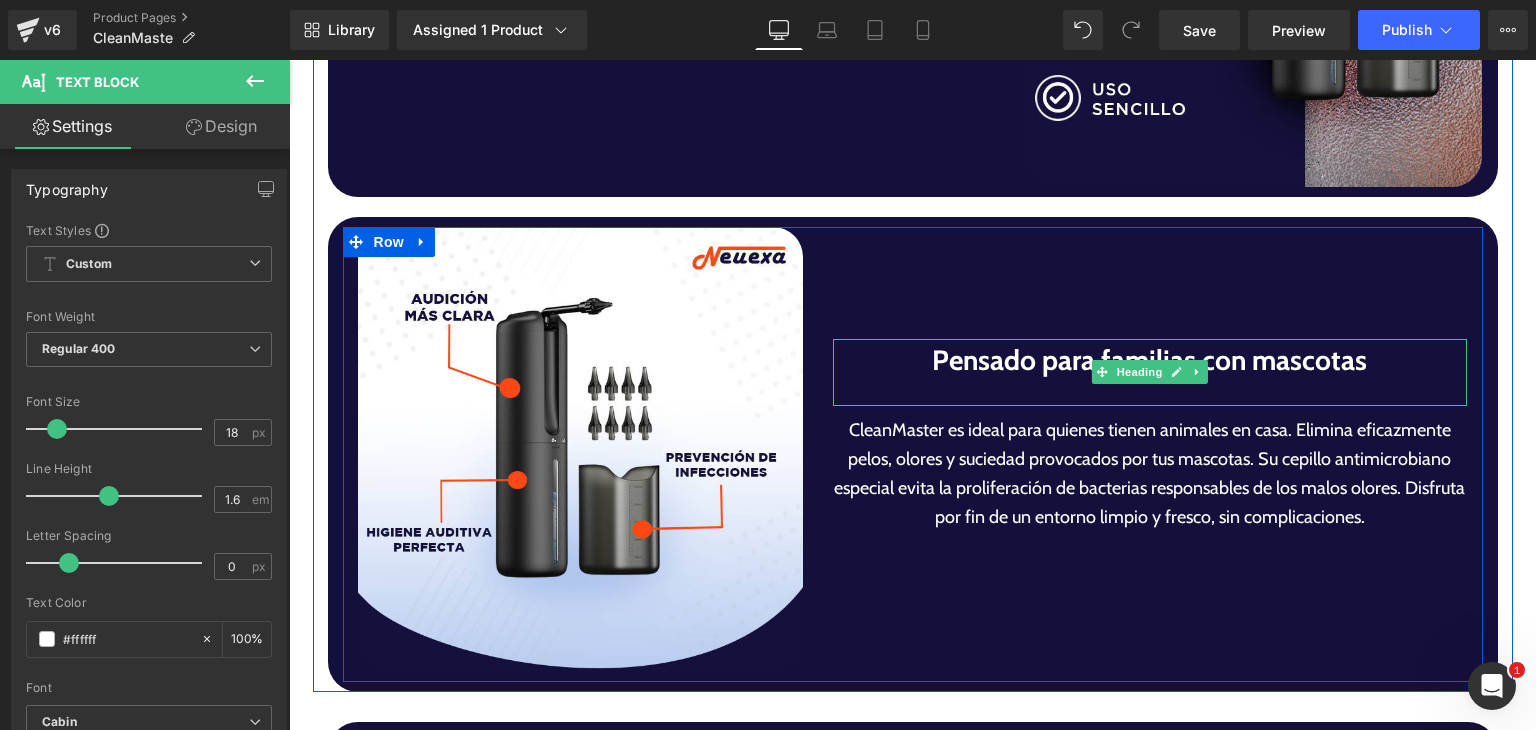 click at bounding box center (1150, 394) 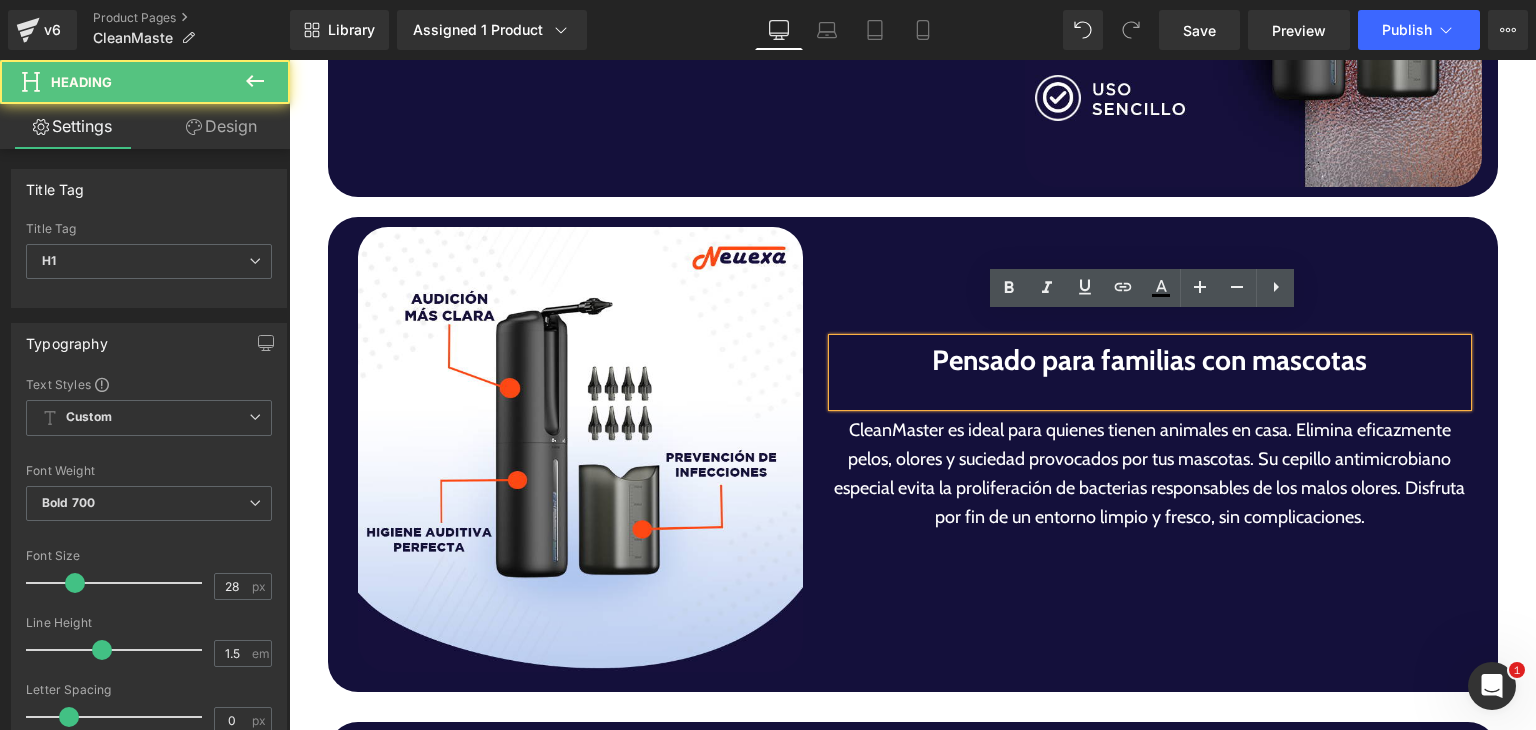 click at bounding box center [1150, 394] 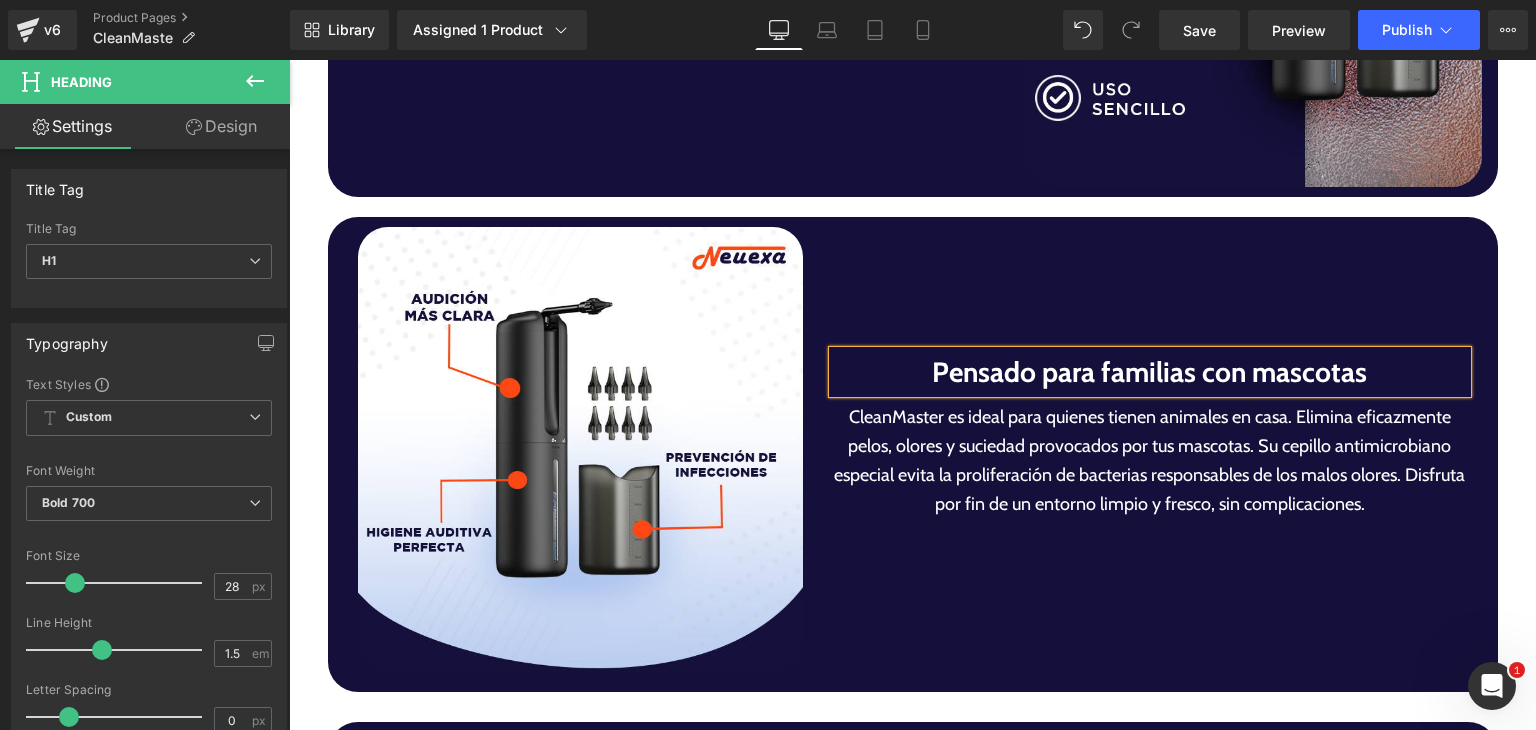 scroll, scrollTop: 4807, scrollLeft: 0, axis: vertical 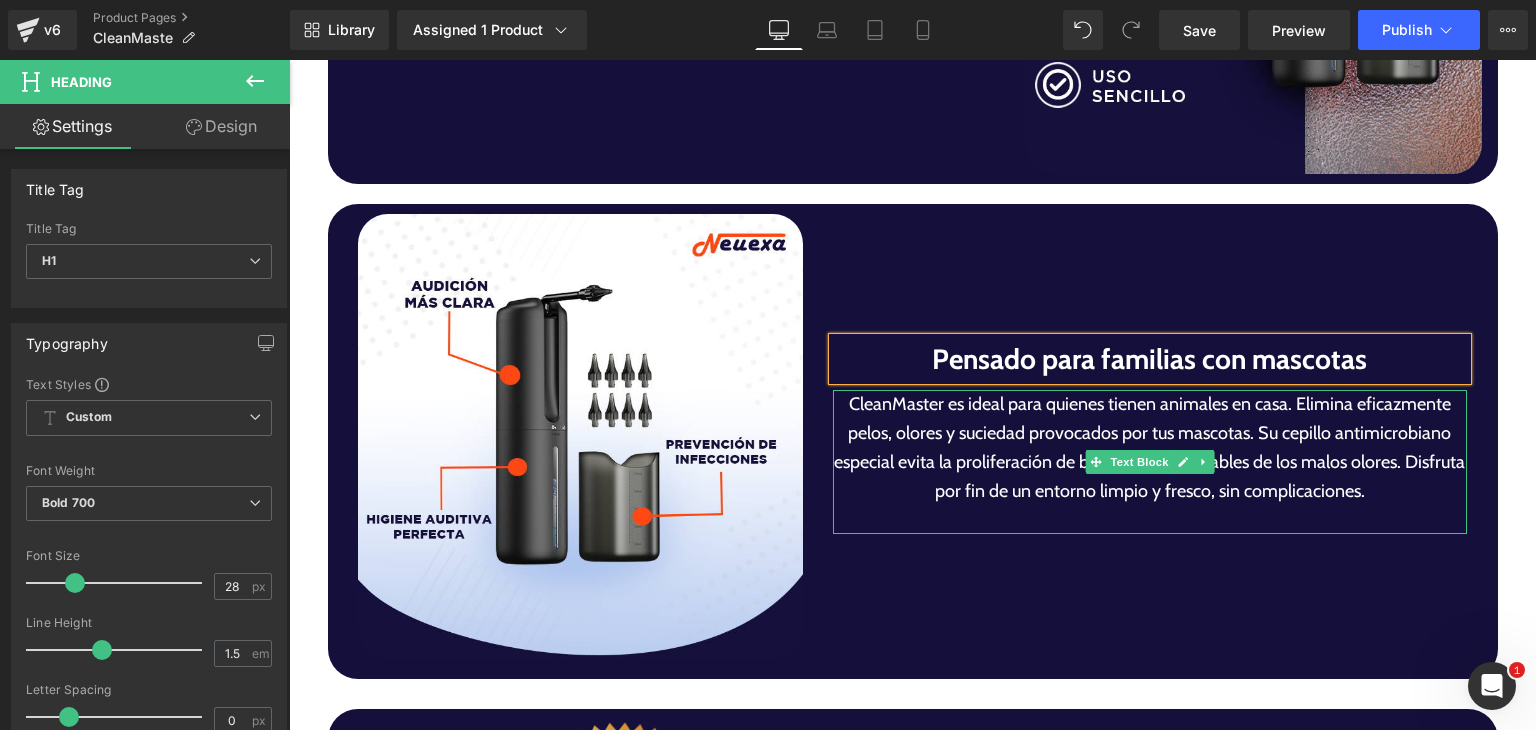 click on "CleanMaster es ideal para quienes tienen animales en casa. Elimina eficazmente pelos, olores y suciedad provocados por tus mascotas. Su cepillo antimicrobiano especial evita la proliferación de bacterias responsables de los malos olores. Disfruta por fin de un entorno limpio y fresco, sin complicaciones." at bounding box center [1150, 447] 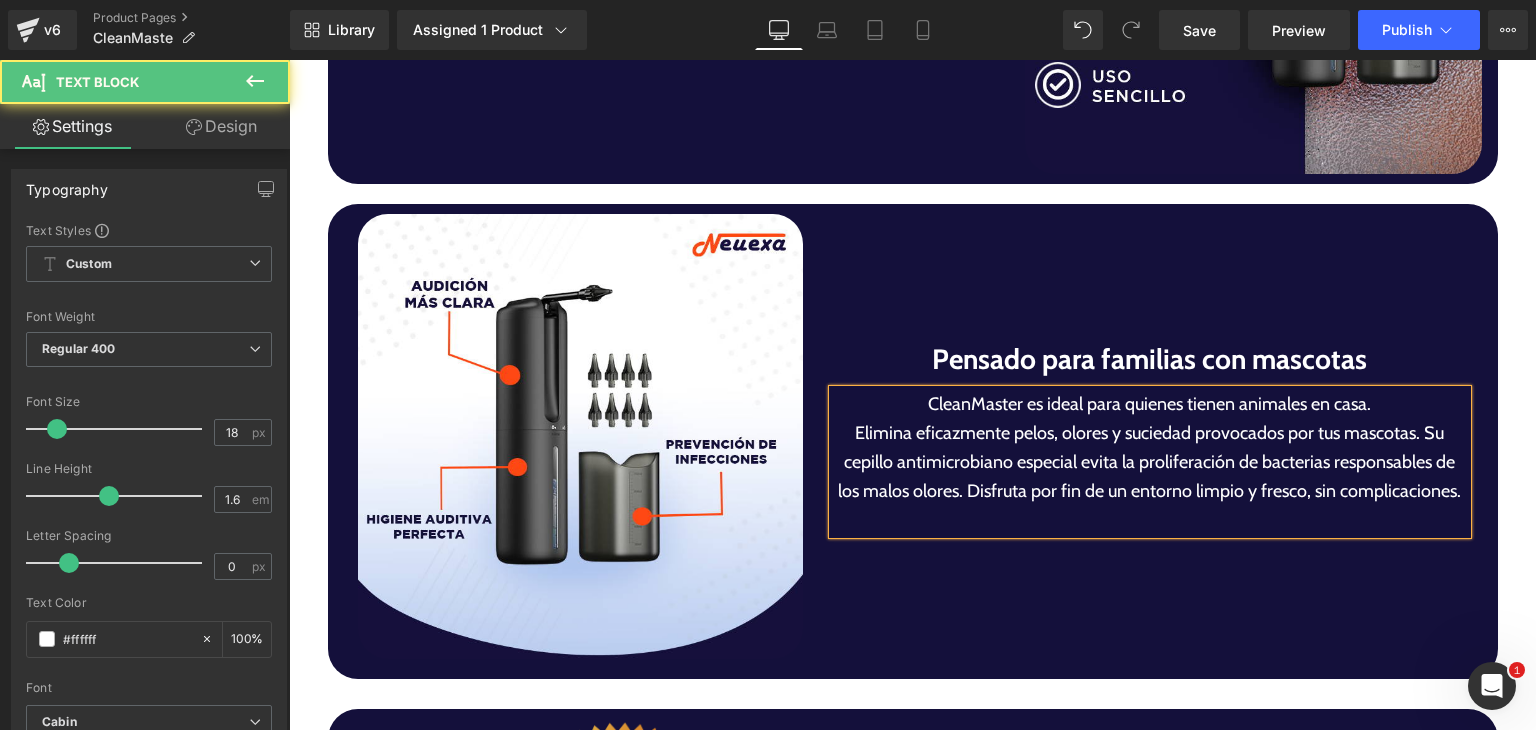 scroll, scrollTop: 4792, scrollLeft: 0, axis: vertical 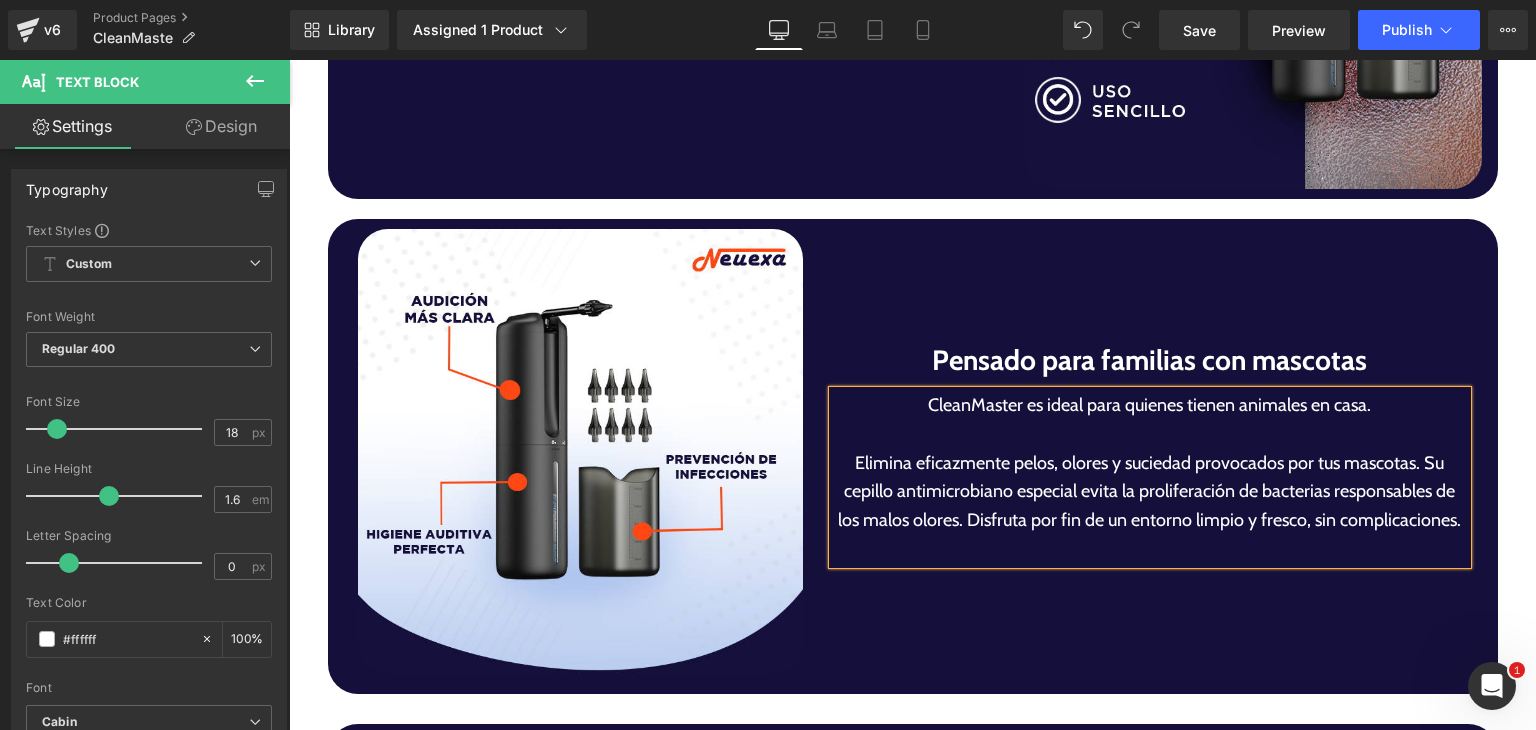 click on "Elimina eficazmente pelos, olores y suciedad provocados por tus mascotas. Su cepillo antimicrobiano especial evita la proliferación de bacterias responsables de los malos olores. Disfruta por fin de un entorno limpio y fresco, sin complicaciones." at bounding box center (1150, 492) 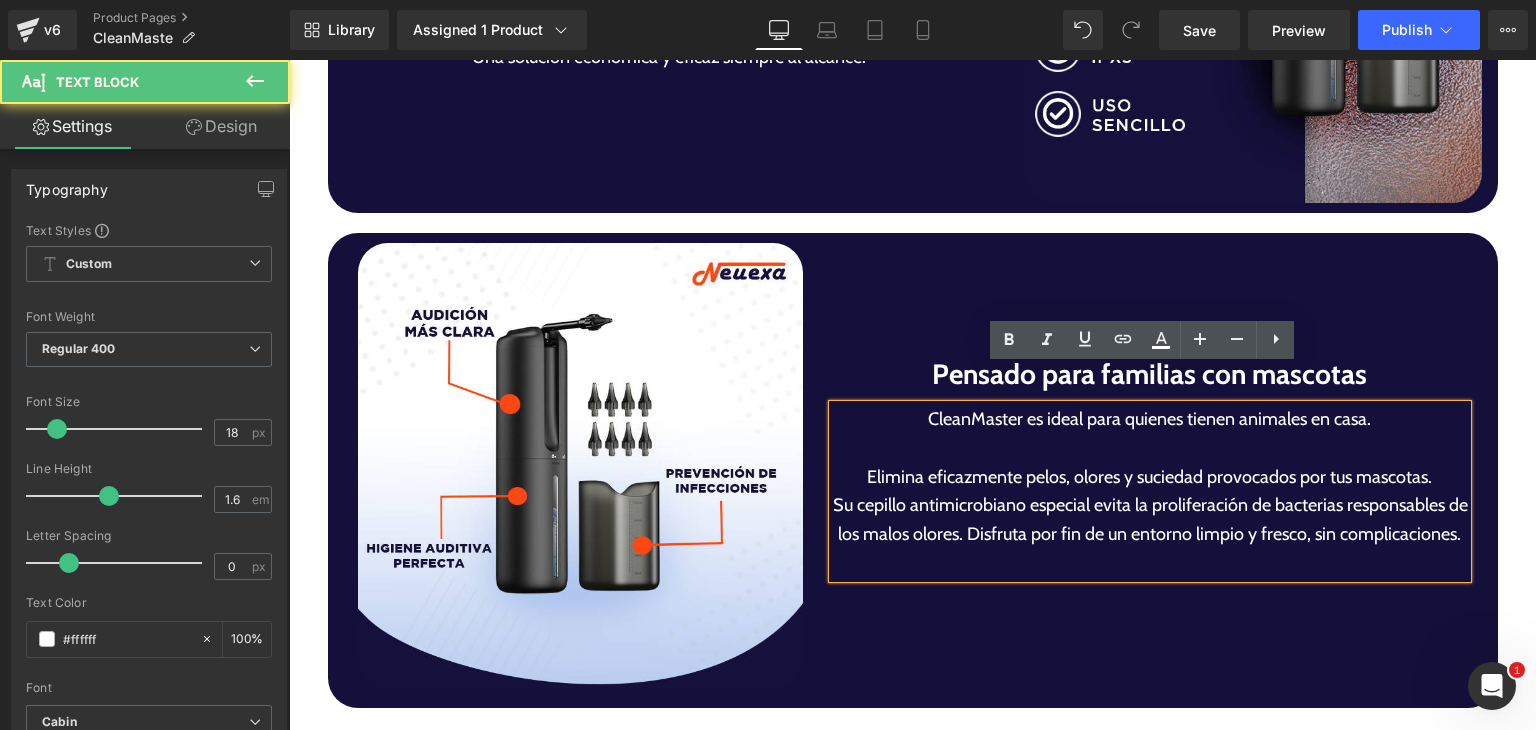 scroll, scrollTop: 4764, scrollLeft: 0, axis: vertical 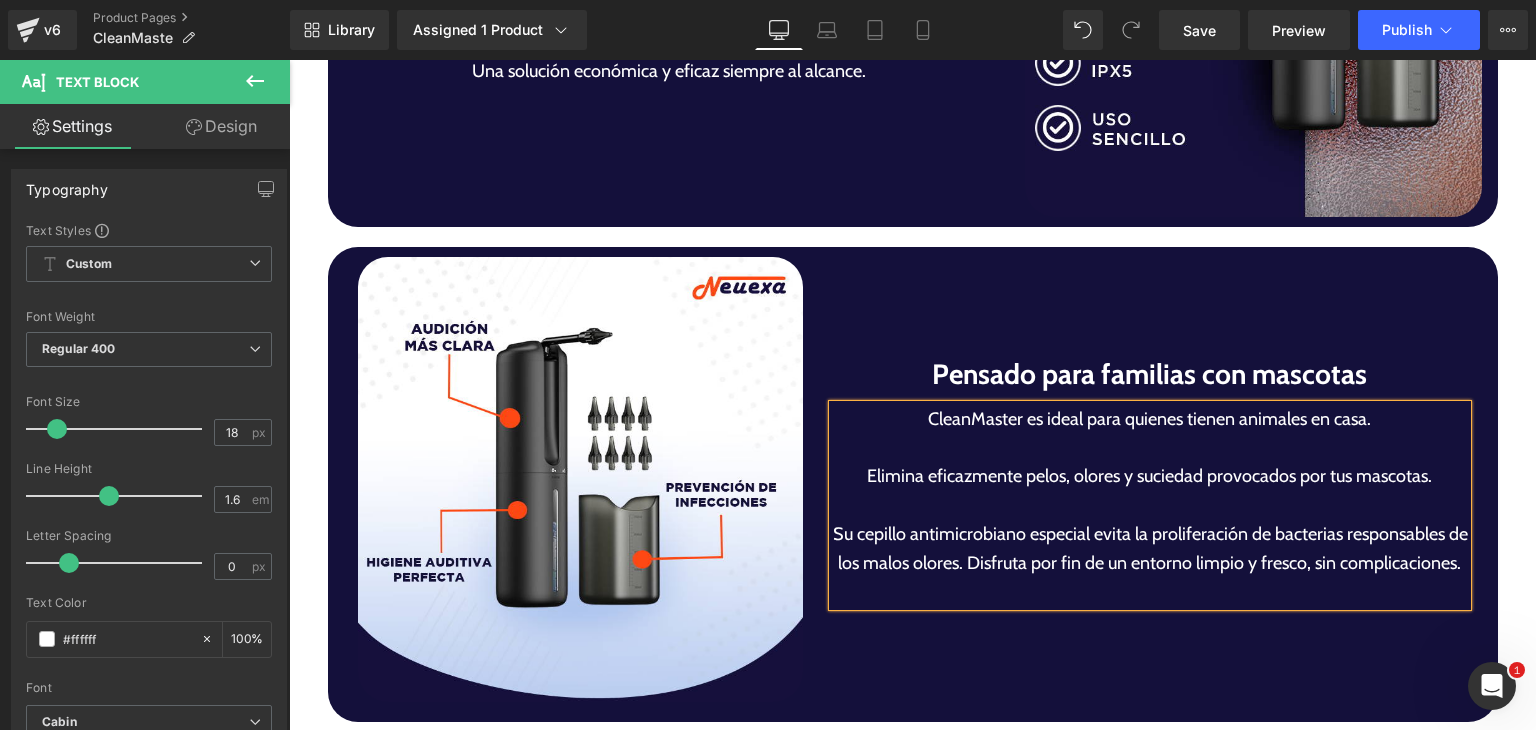 click on "Su cepillo antimicrobiano especial evita la proliferación de bacterias responsables de los malos olores. Disfruta por fin de un entorno limpio y fresco, sin complicaciones." at bounding box center [1150, 549] 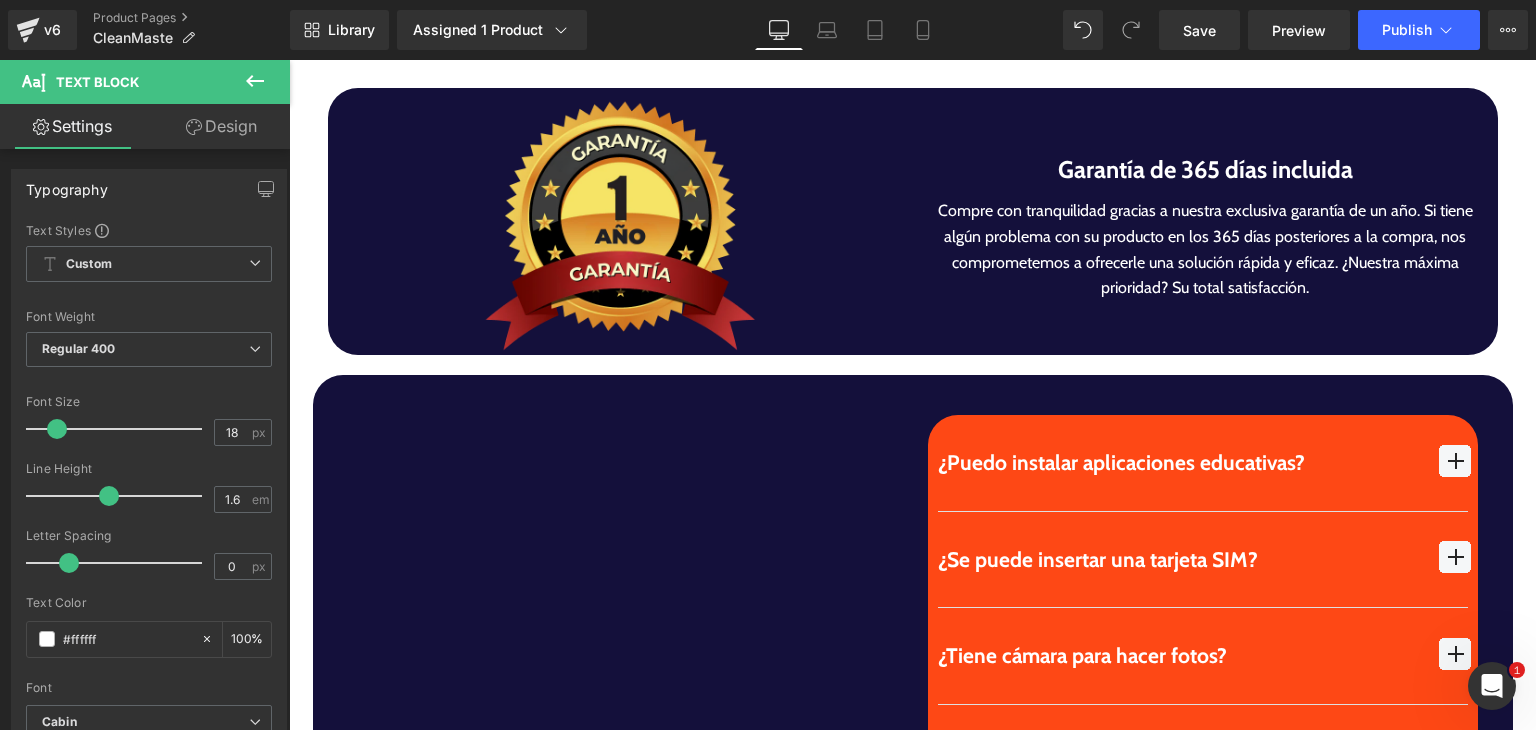 scroll, scrollTop: 5549, scrollLeft: 0, axis: vertical 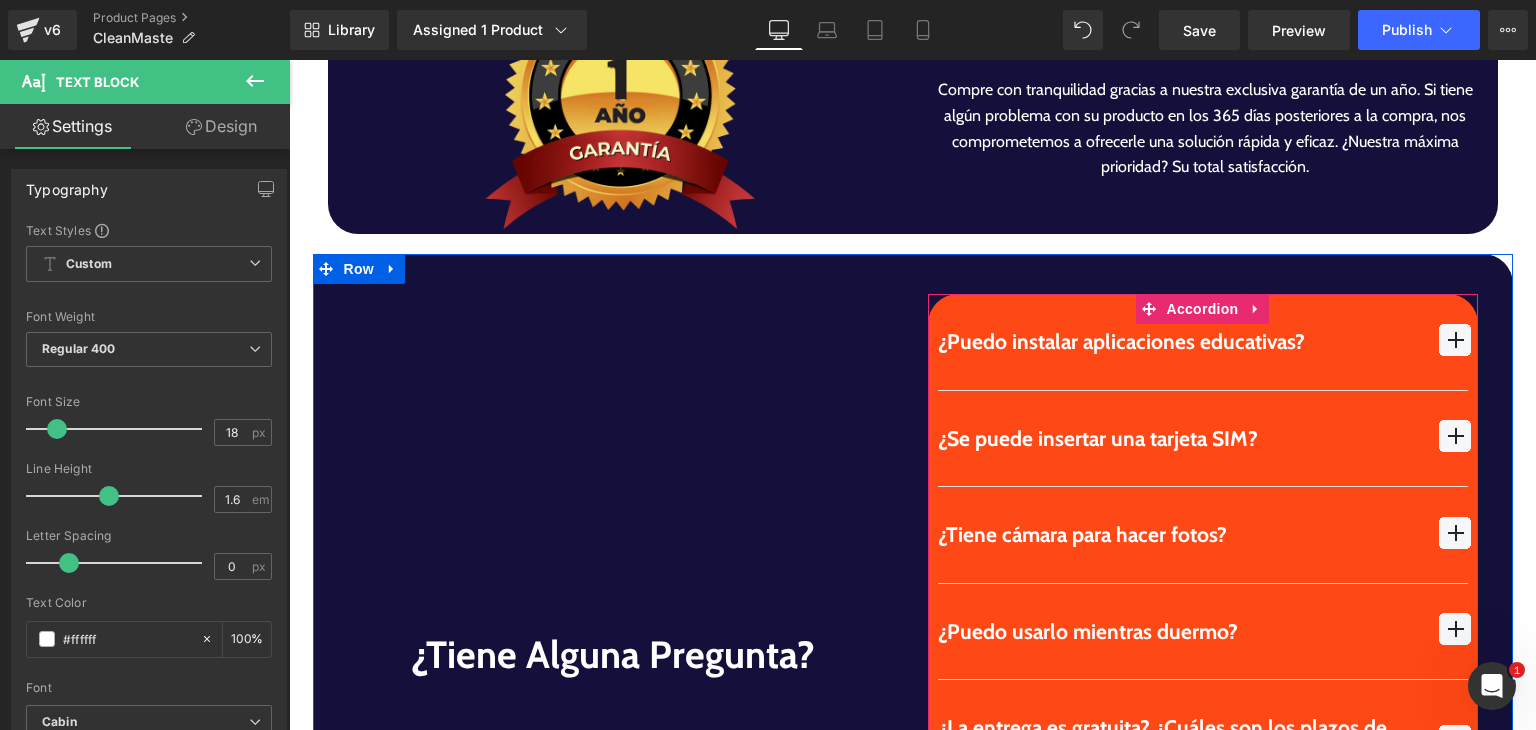 click on "¿Puedo instalar aplicaciones educativas?" at bounding box center [1179, 342] 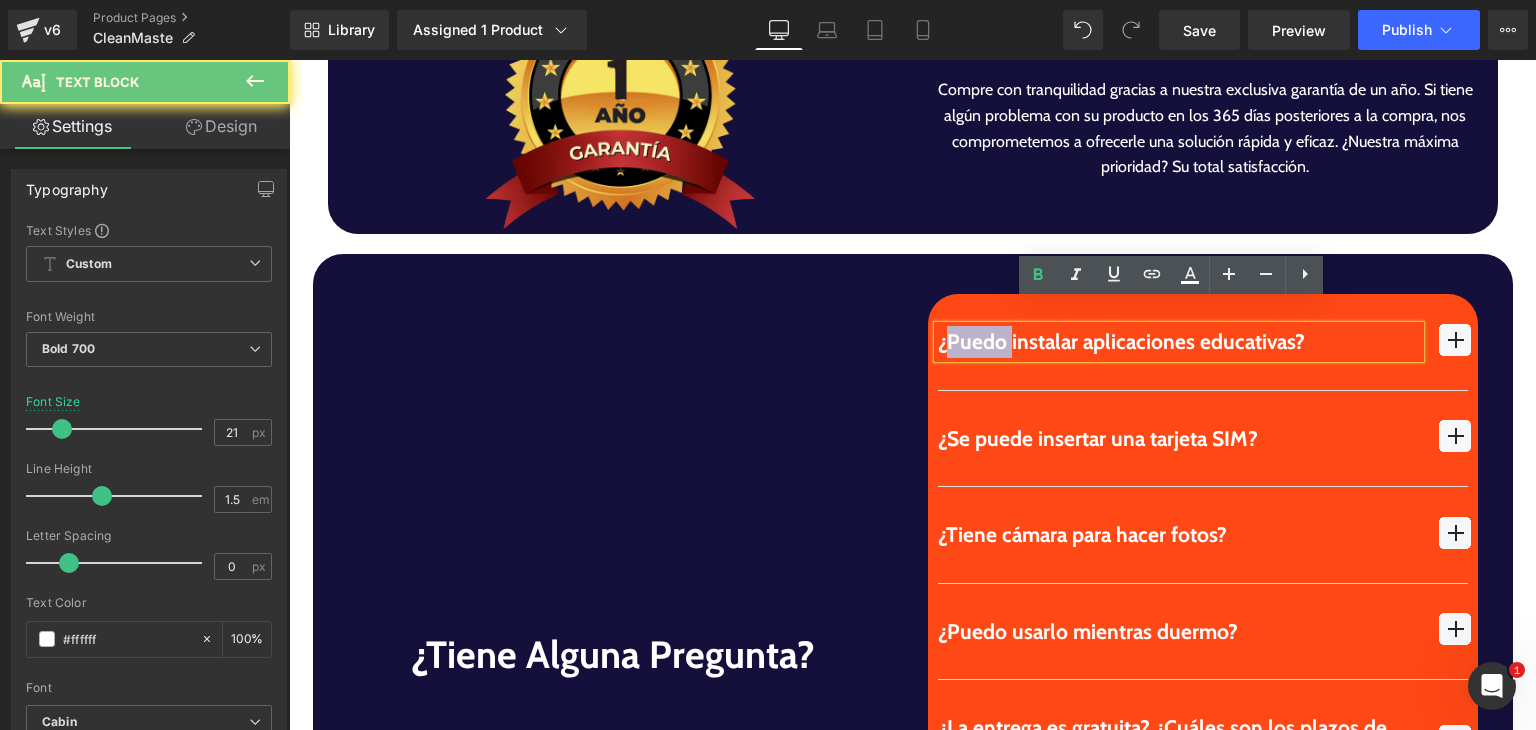 click on "¿Puedo instalar aplicaciones educativas?" at bounding box center (1179, 342) 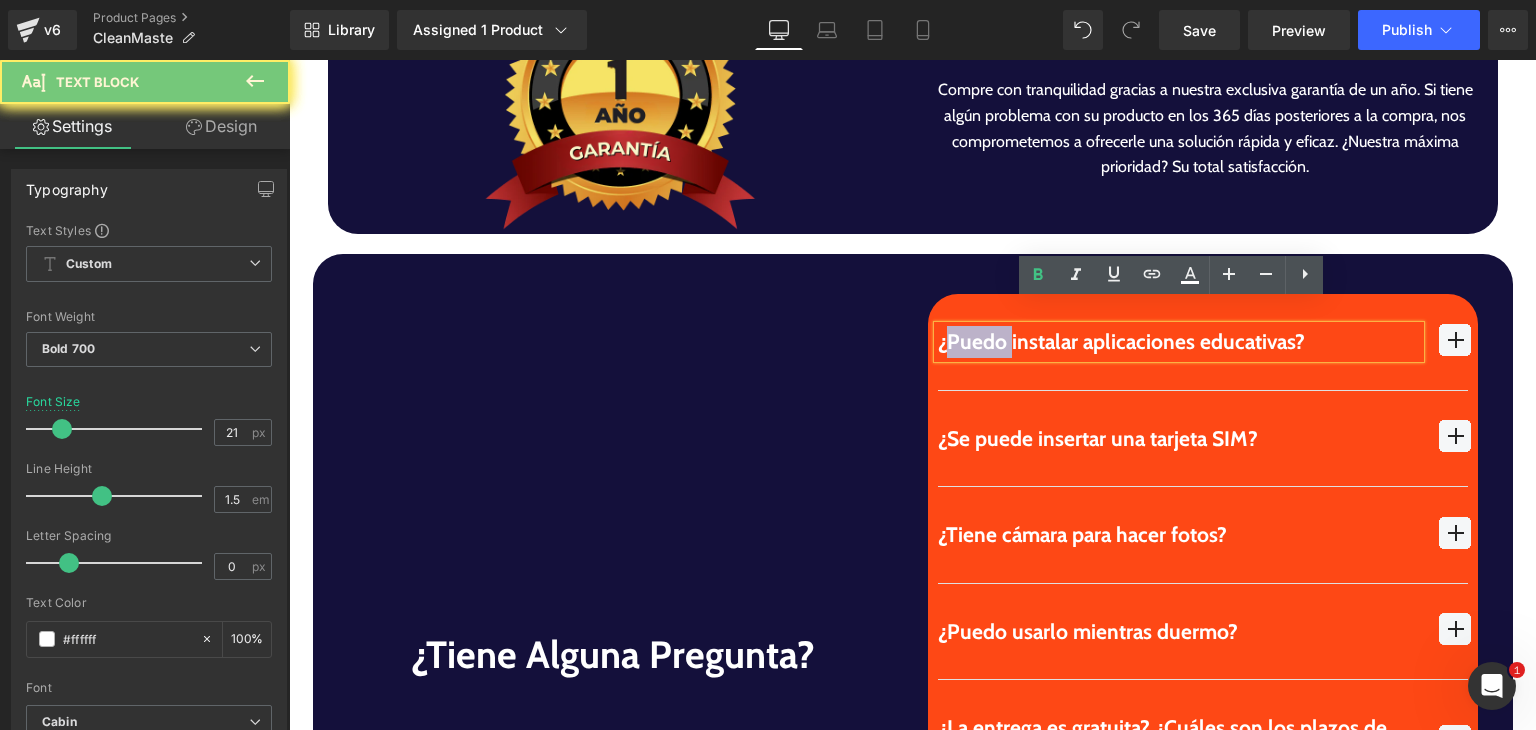 click on "¿Puedo instalar aplicaciones educativas?" at bounding box center (1179, 342) 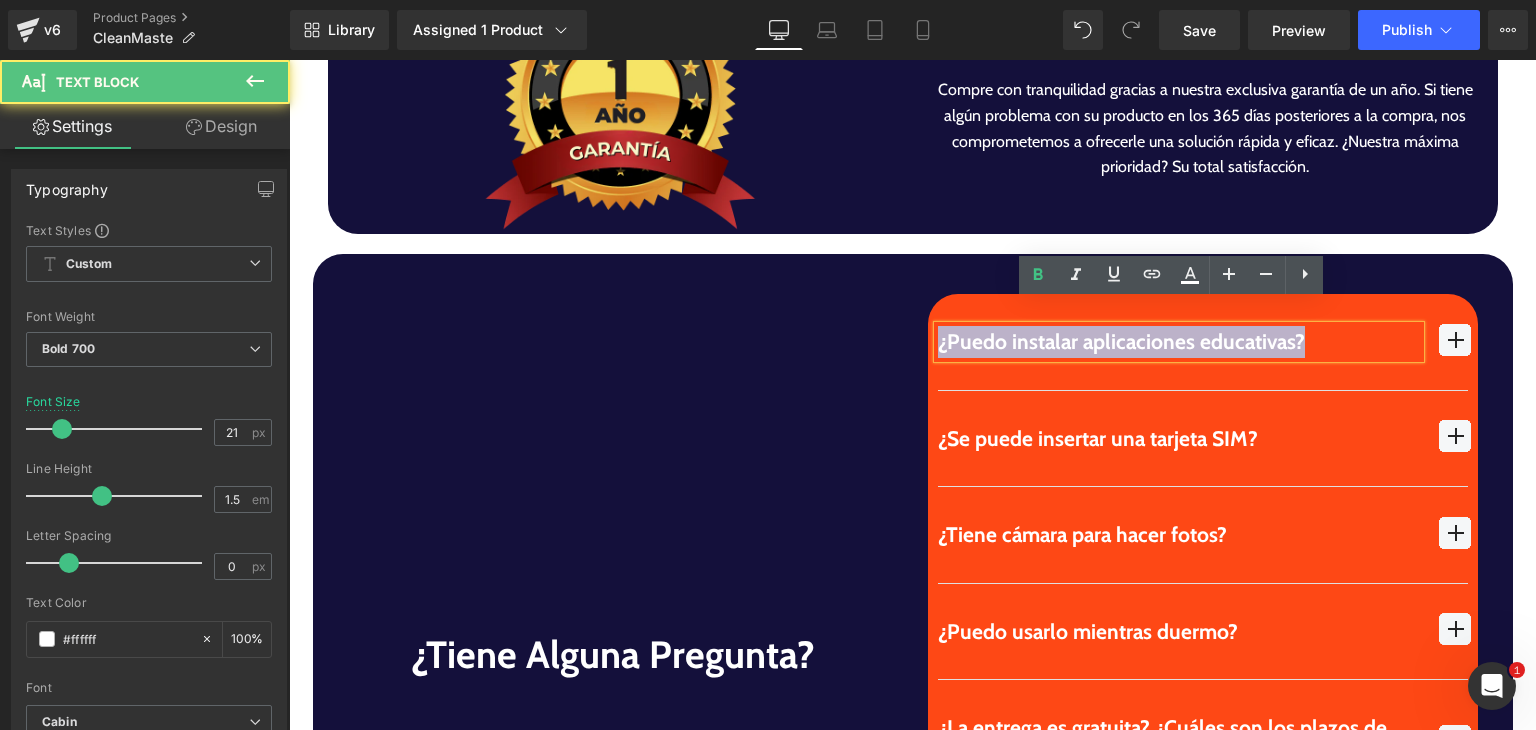 click on "¿Puedo instalar aplicaciones educativas?" at bounding box center (1179, 342) 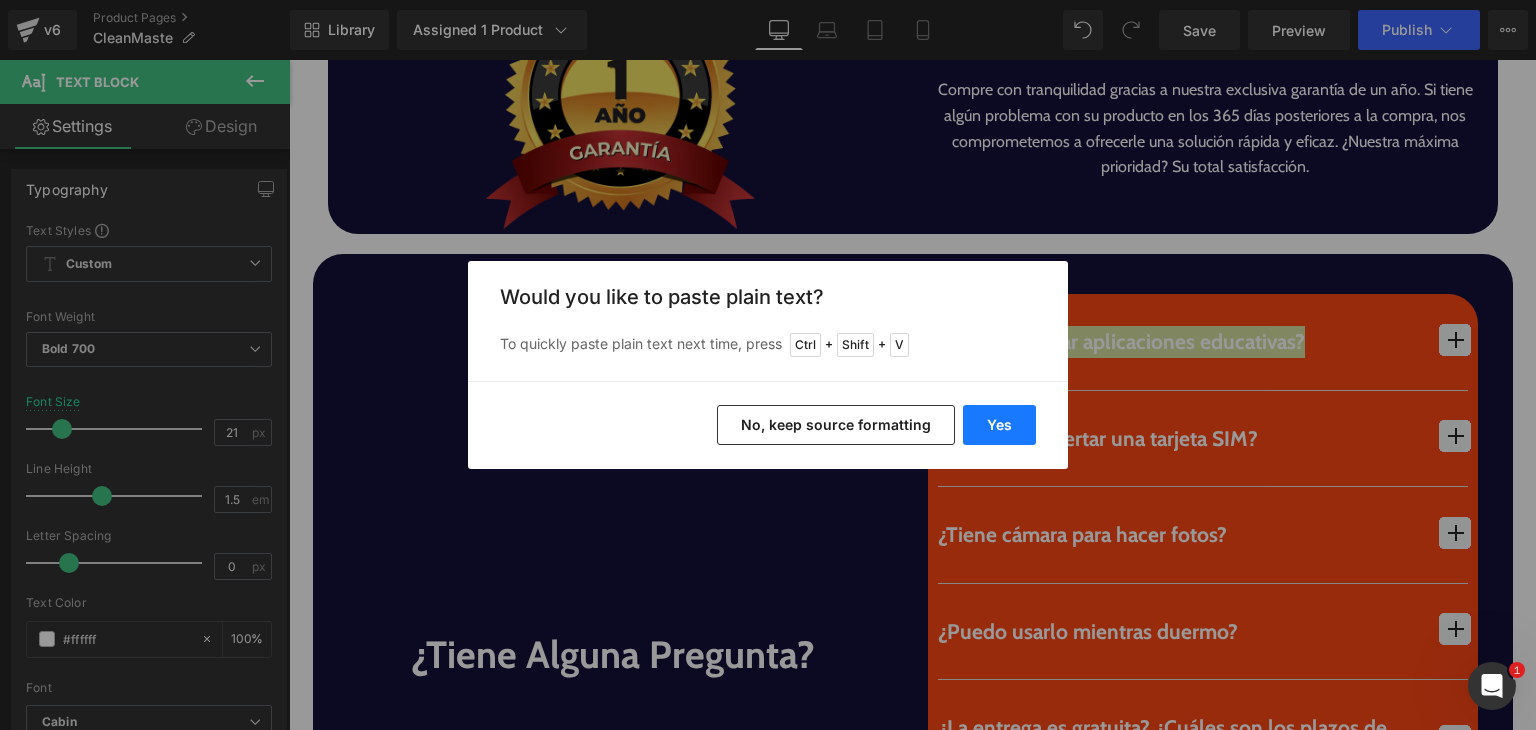 click on "Yes" at bounding box center (999, 425) 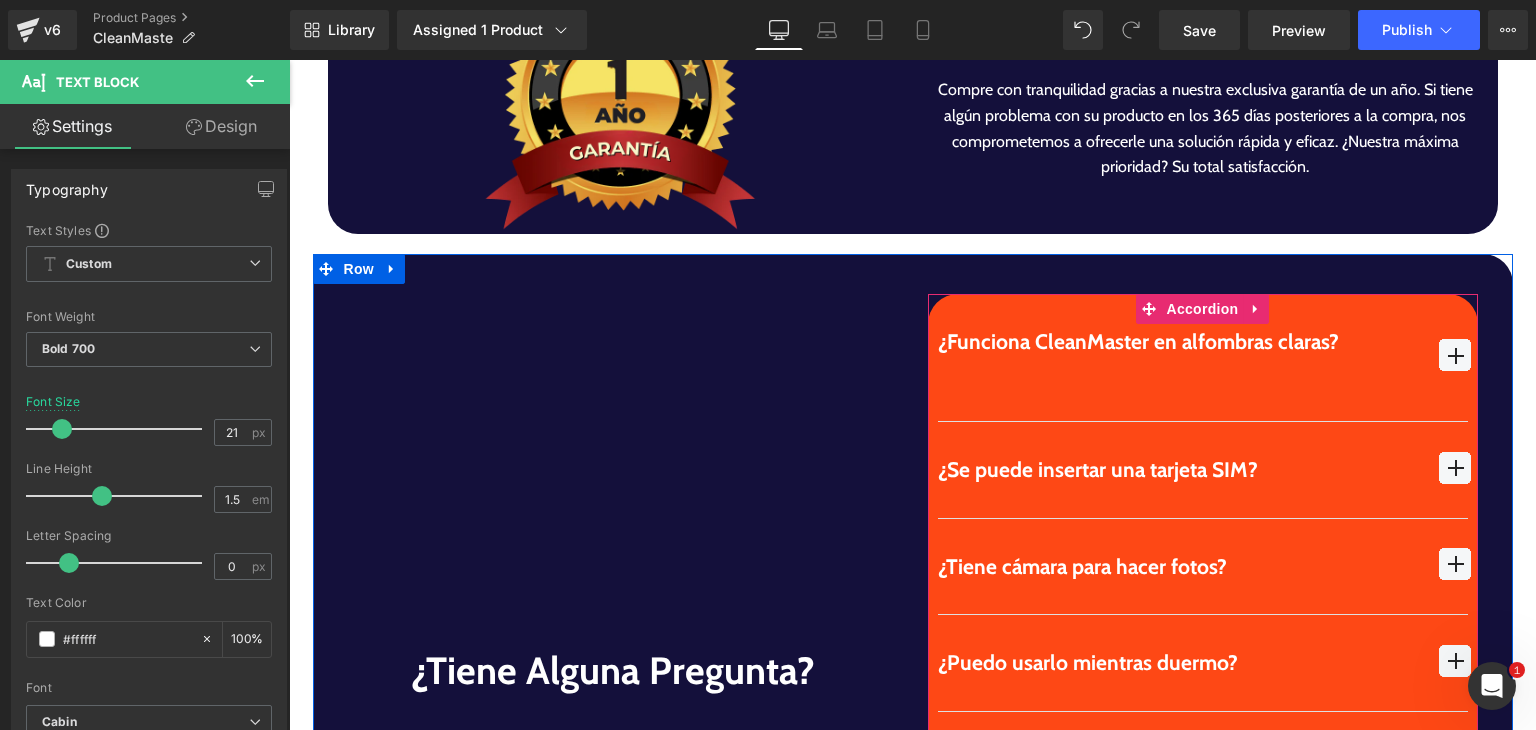 click at bounding box center (1455, 355) 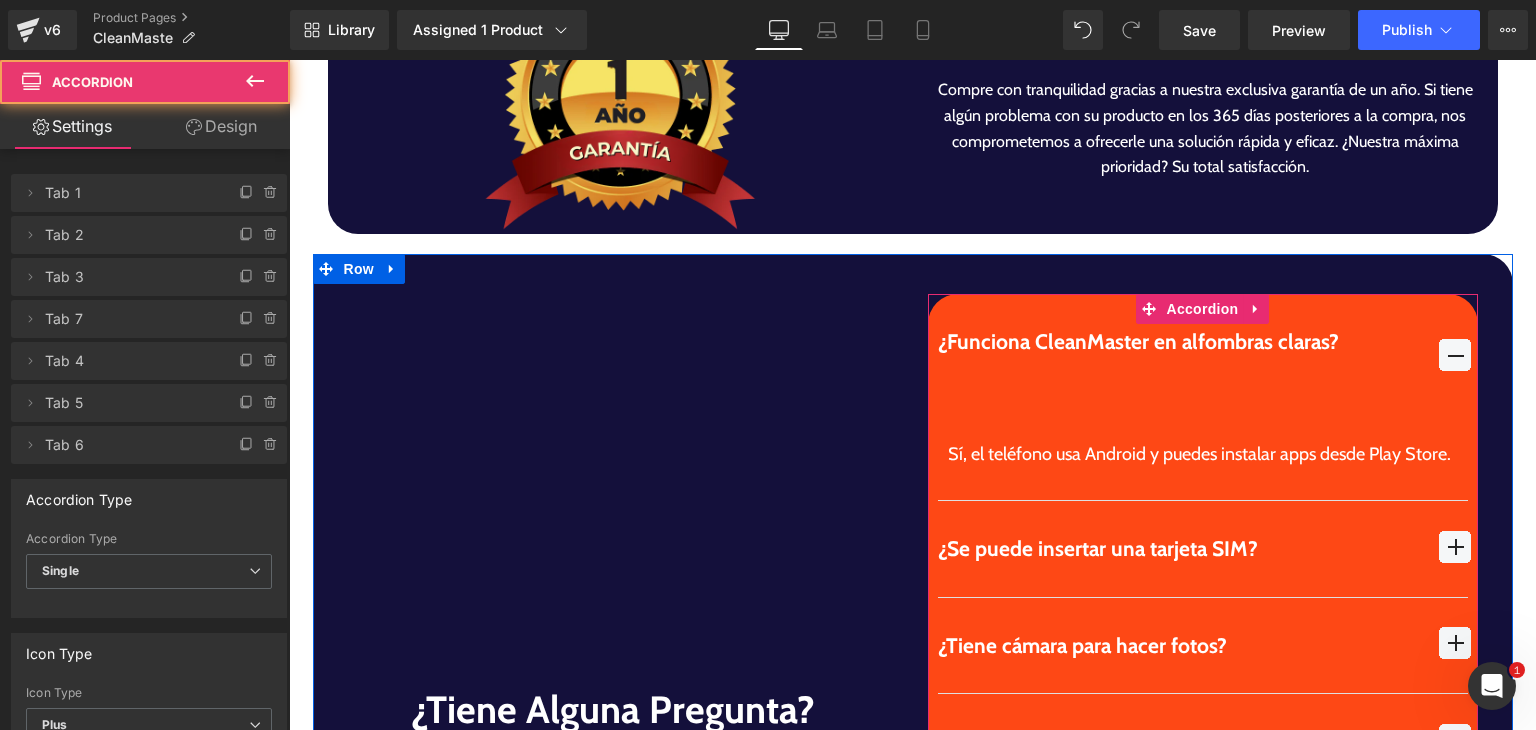 click at bounding box center (1179, 374) 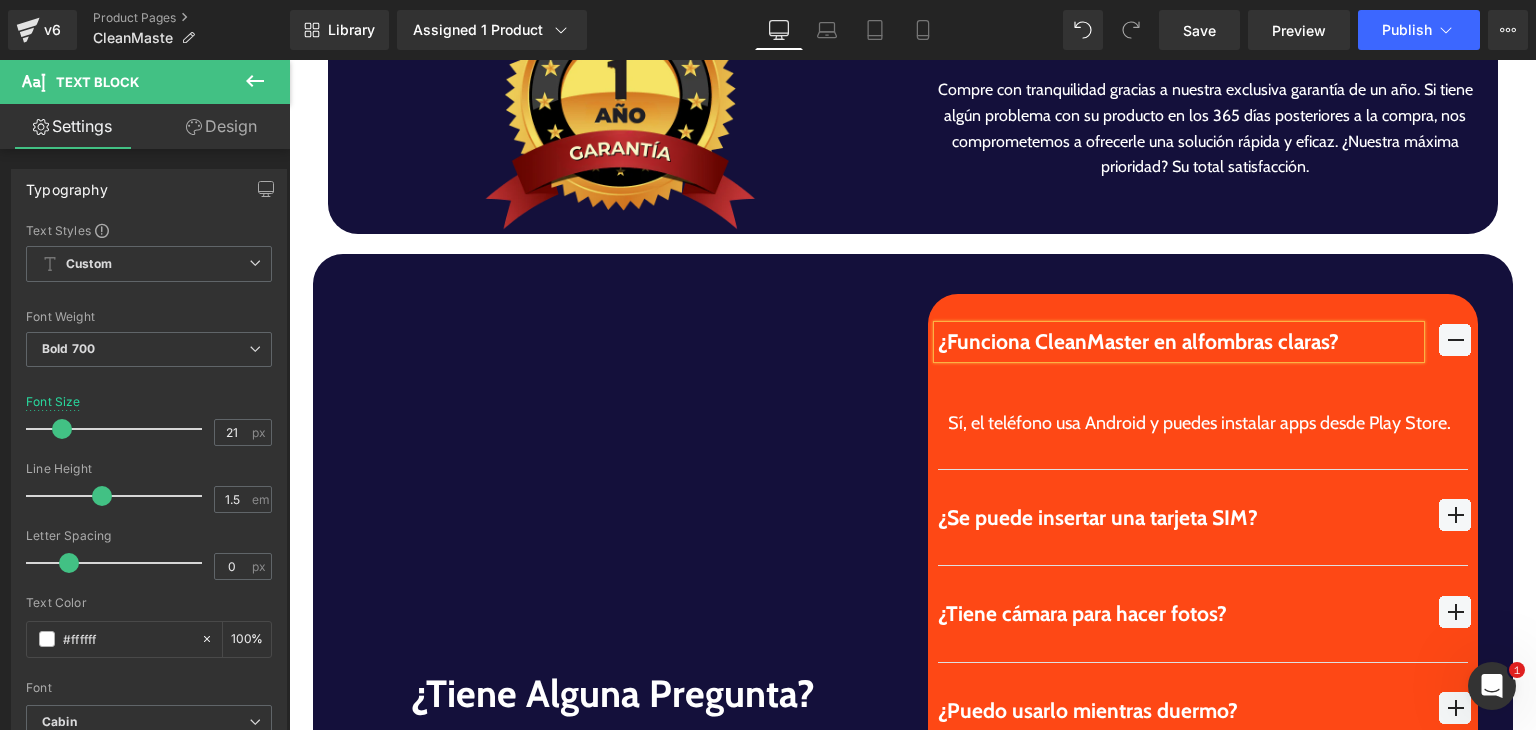 click on "Sí, el teléfono usa Android y puedes instalar apps desde Play Store.
Text Block" at bounding box center [1203, 423] 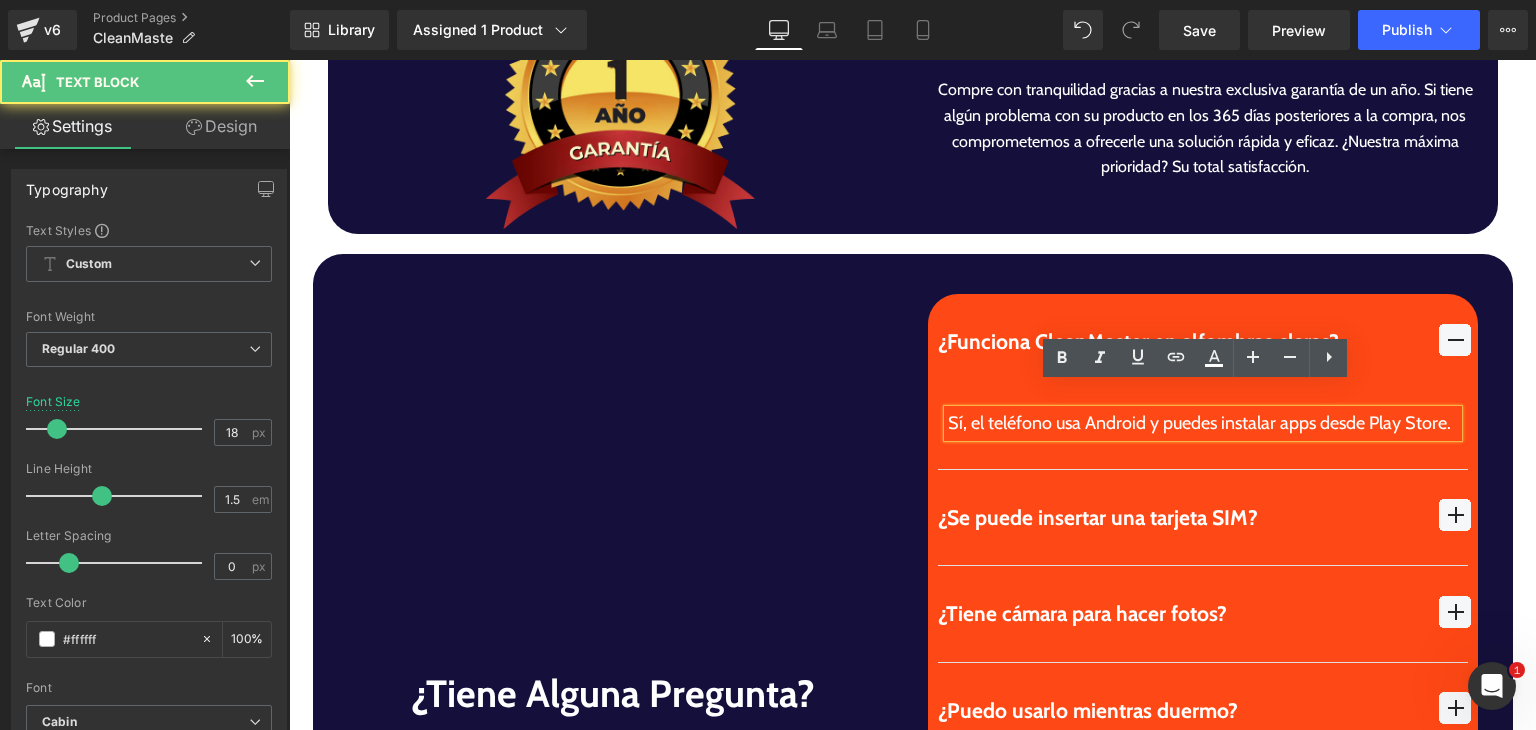 click on "Sí, el teléfono usa Android y puedes instalar apps desde Play Store.
Text Block" at bounding box center (1203, 423) 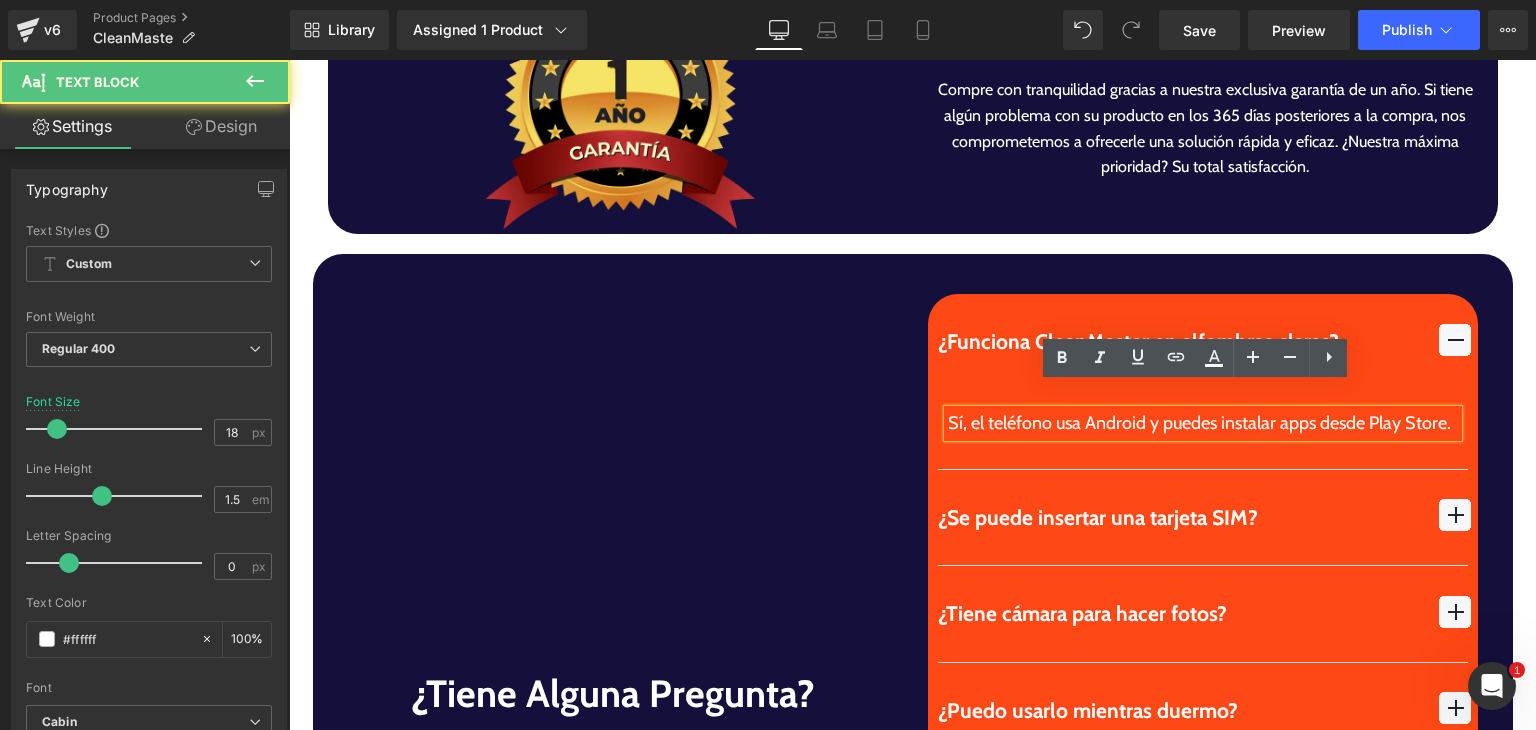 click on "Sí, el teléfono usa Android y puedes instalar apps desde Play Store." at bounding box center (1203, 423) 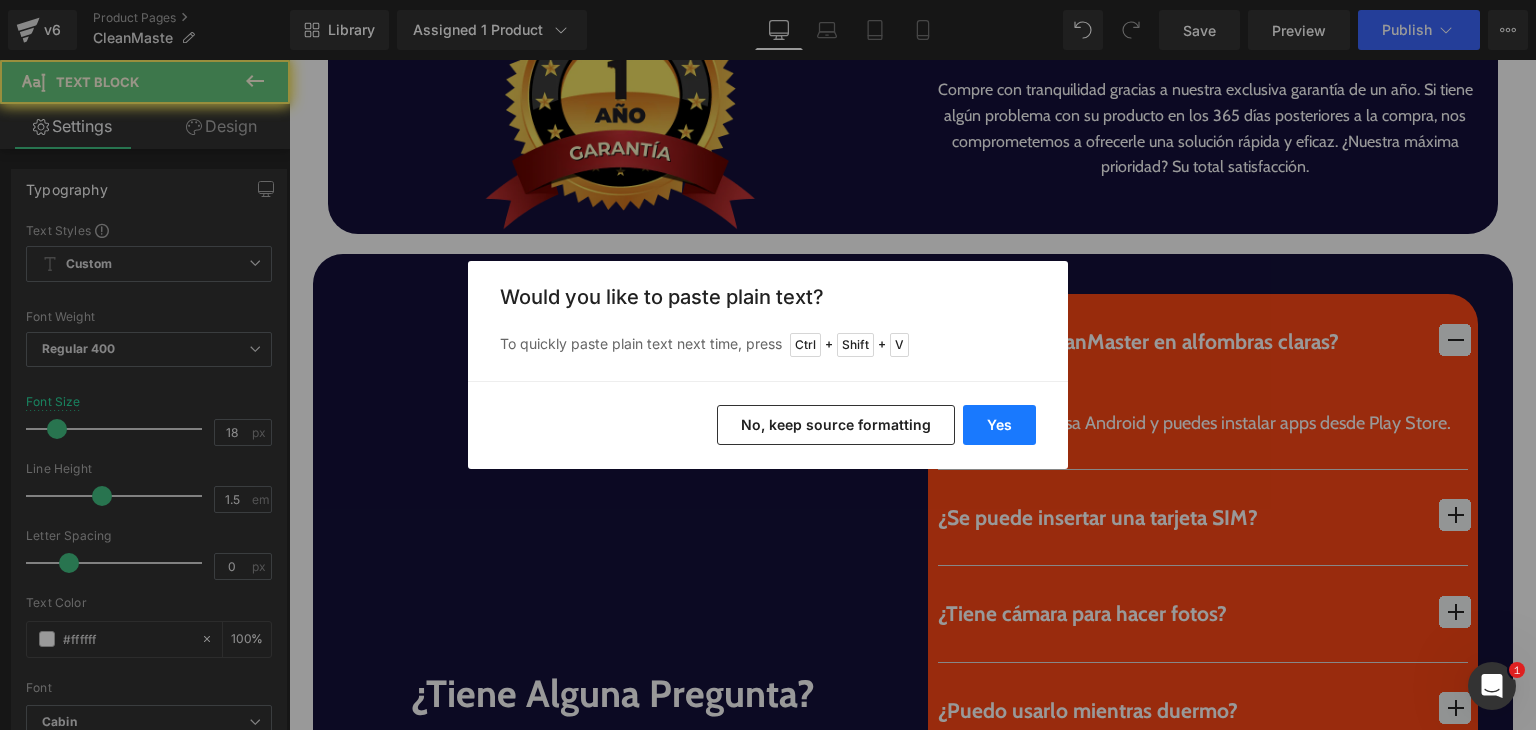 click on "Yes" at bounding box center (999, 425) 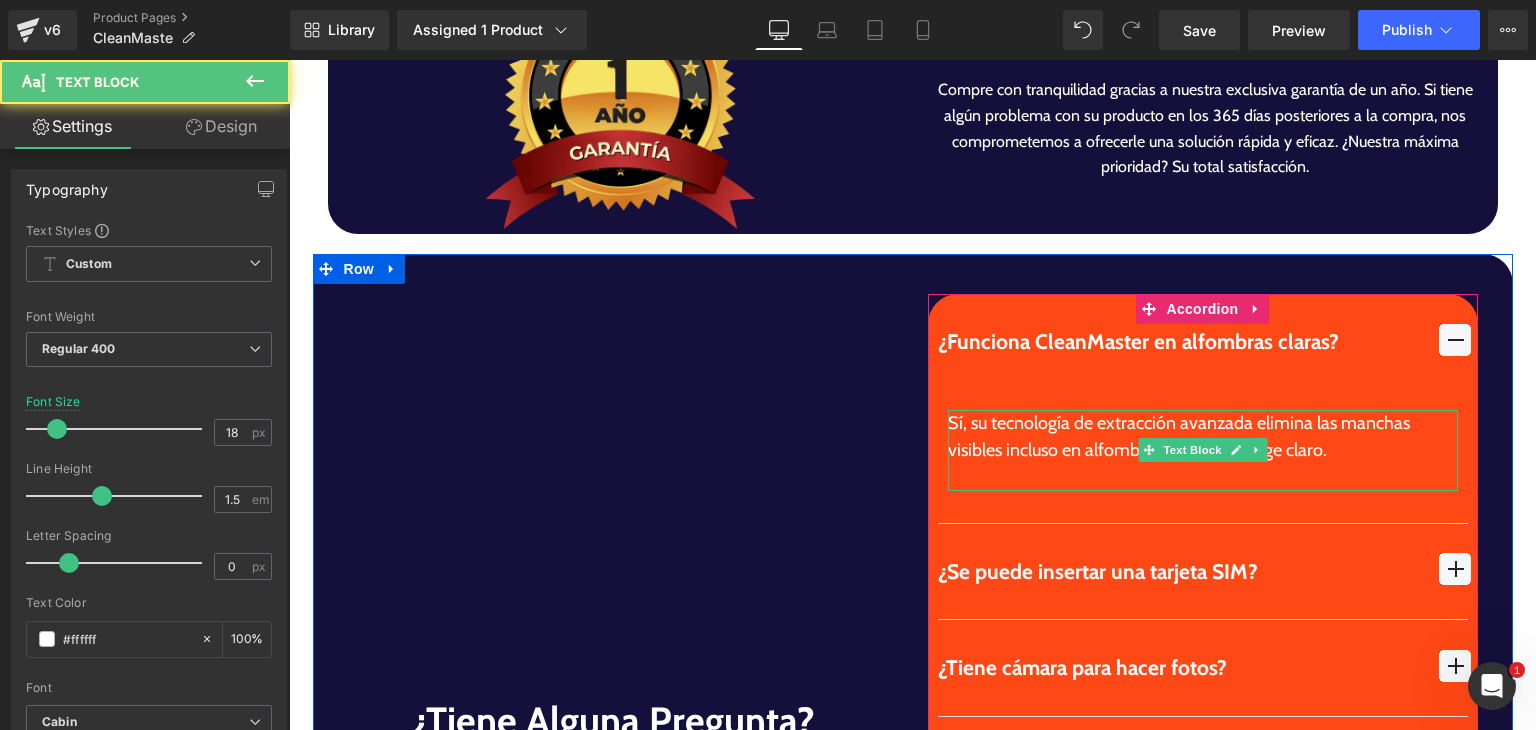 click at bounding box center (1203, 477) 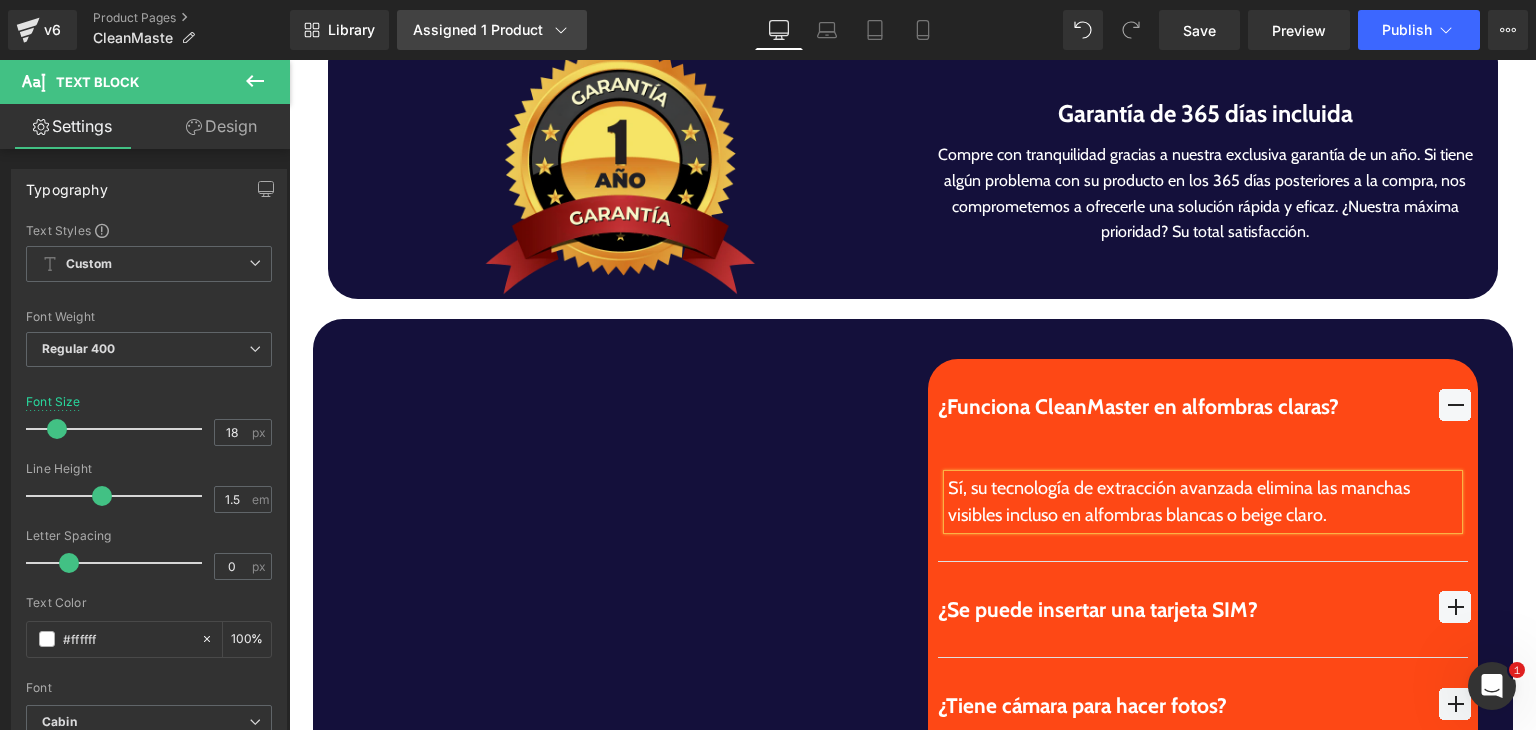 scroll, scrollTop: 5449, scrollLeft: 0, axis: vertical 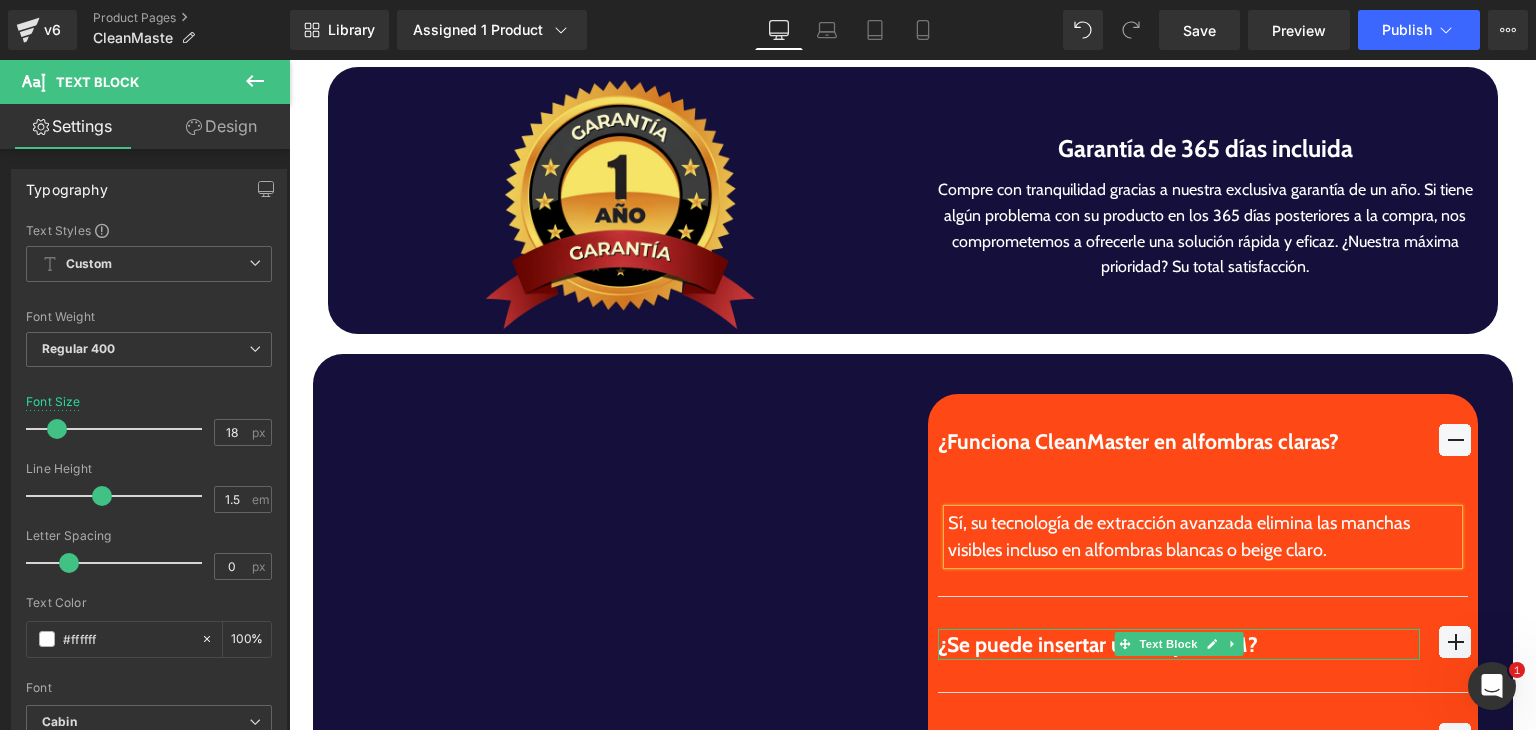click on "¿Se puede insertar una tarjeta SIM?" at bounding box center (1179, 645) 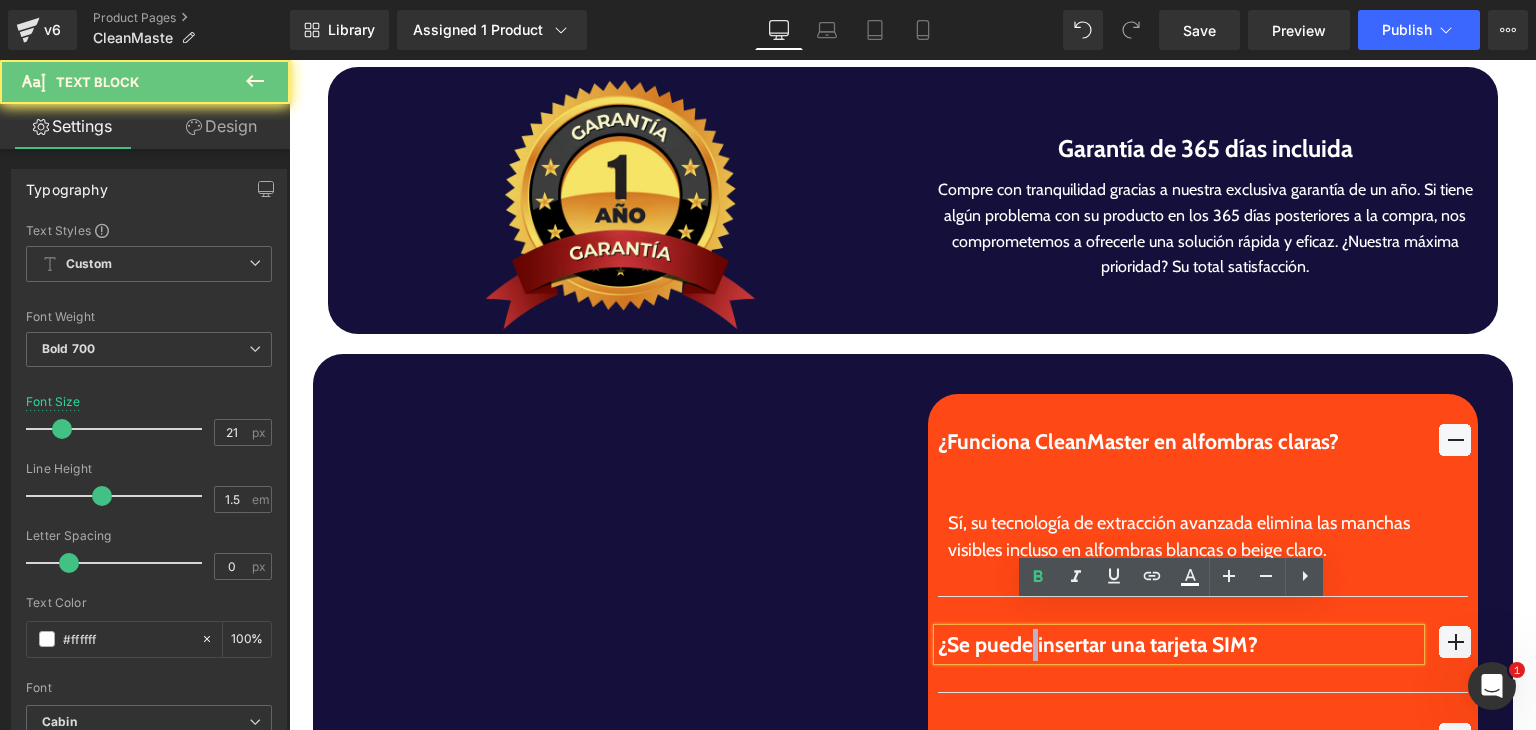 click on "¿Se puede insertar una tarjeta SIM?" at bounding box center [1179, 645] 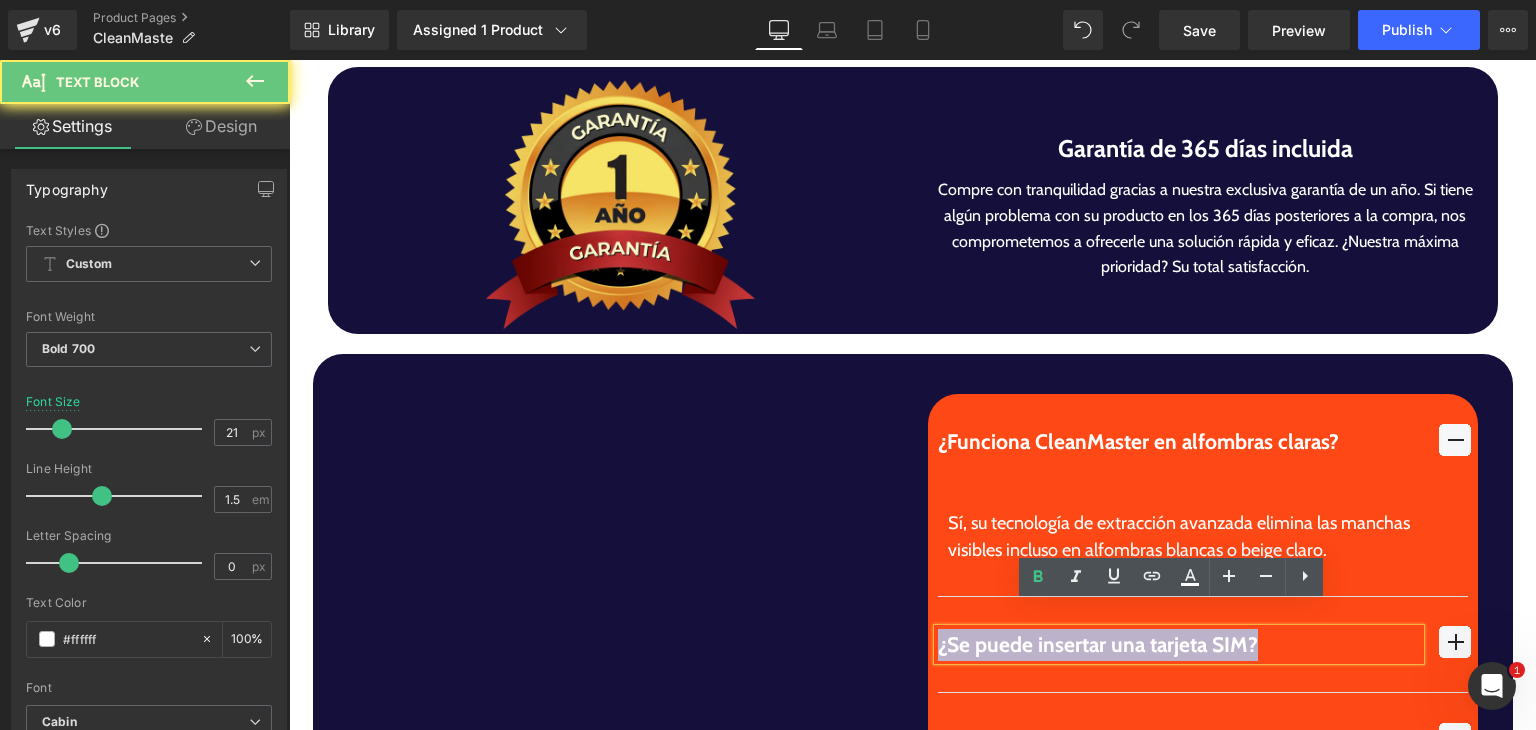 click on "¿Se puede insertar una tarjeta SIM?" at bounding box center (1179, 645) 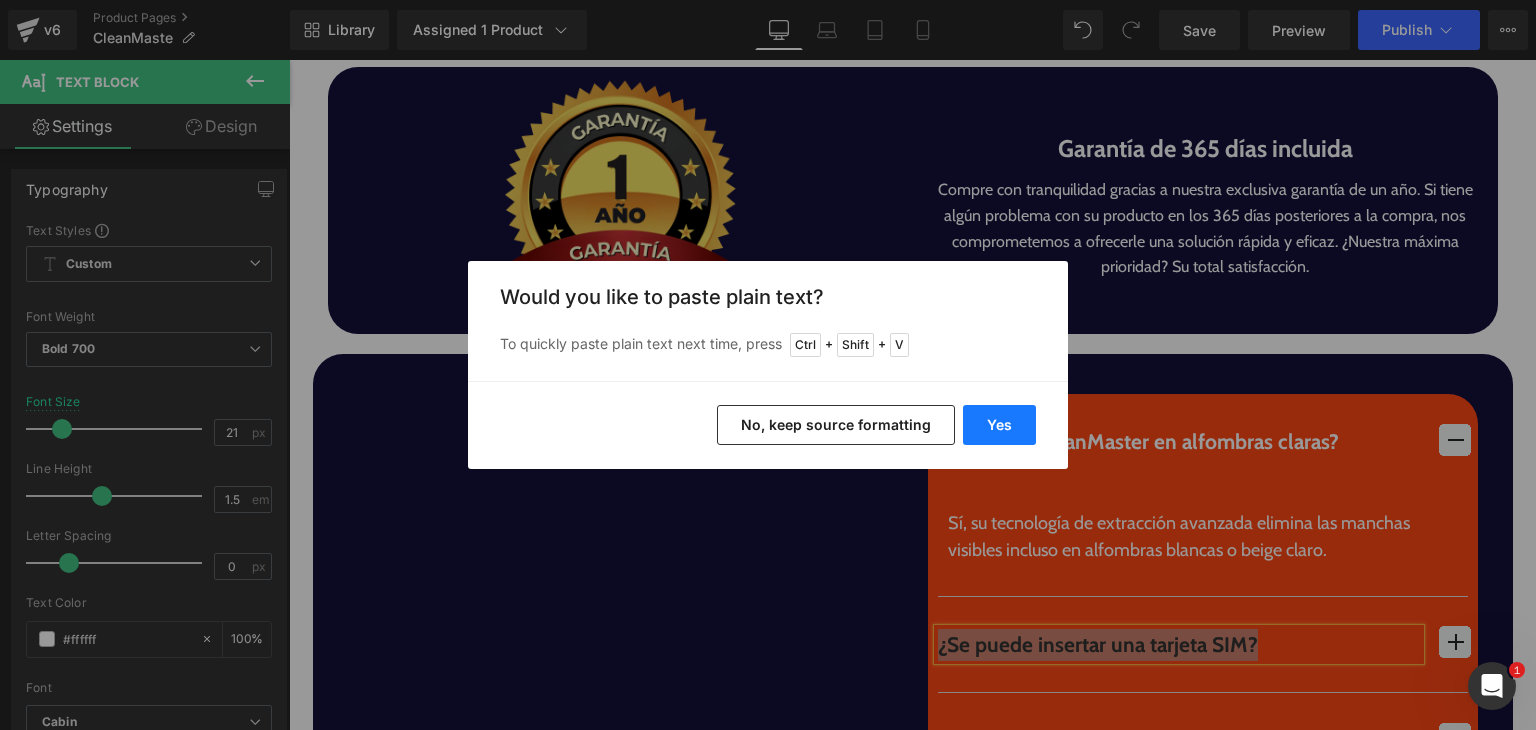 click on "Yes" at bounding box center (999, 425) 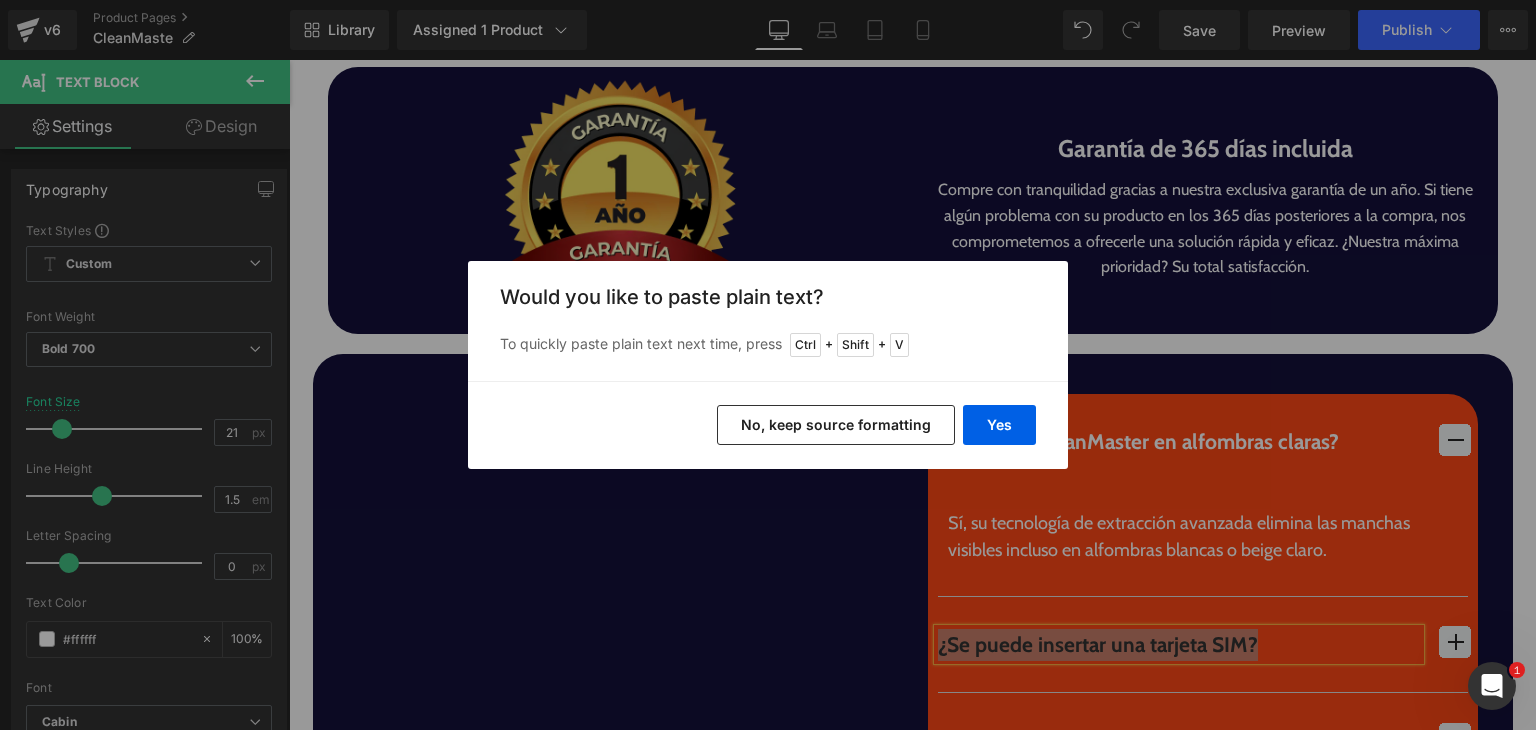 type 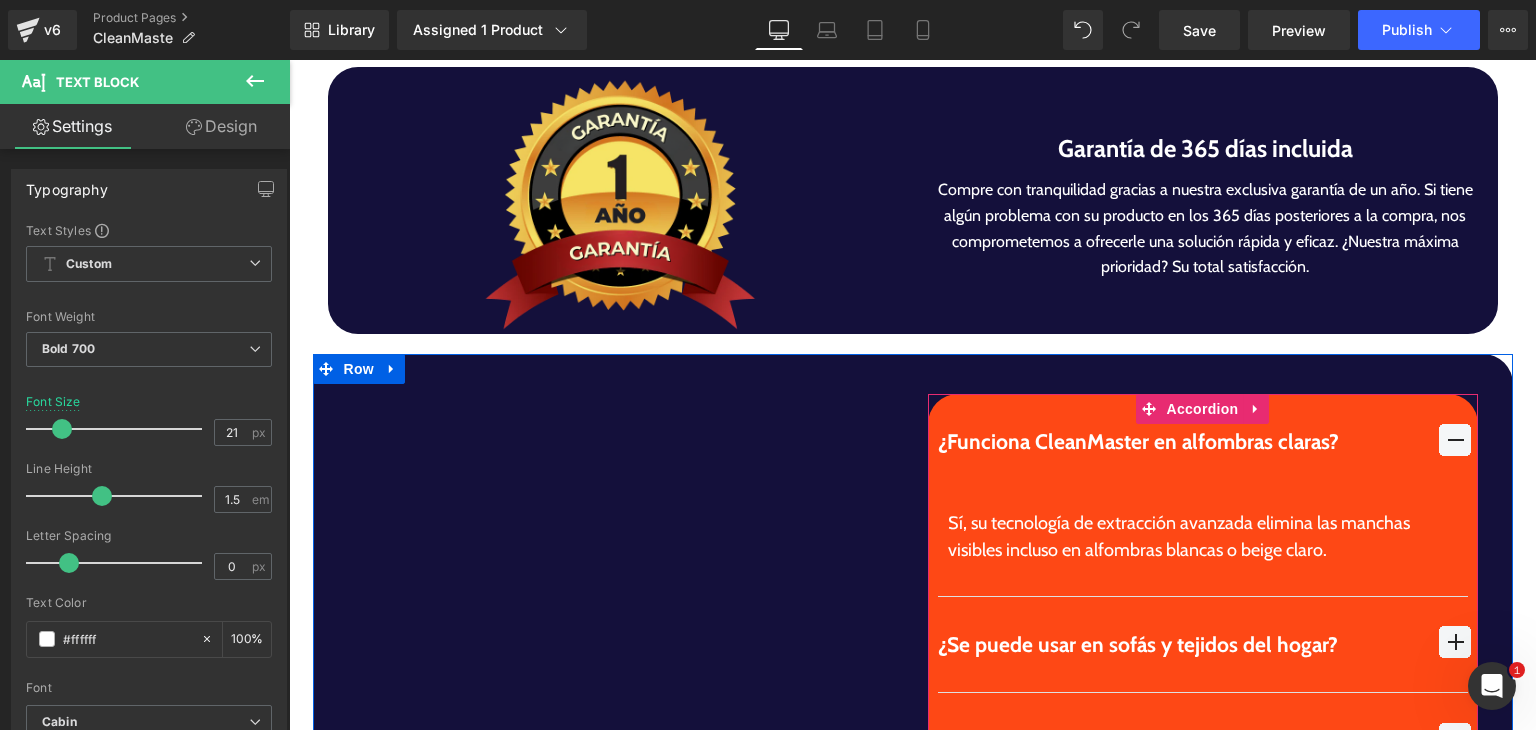 click at bounding box center [1455, 642] 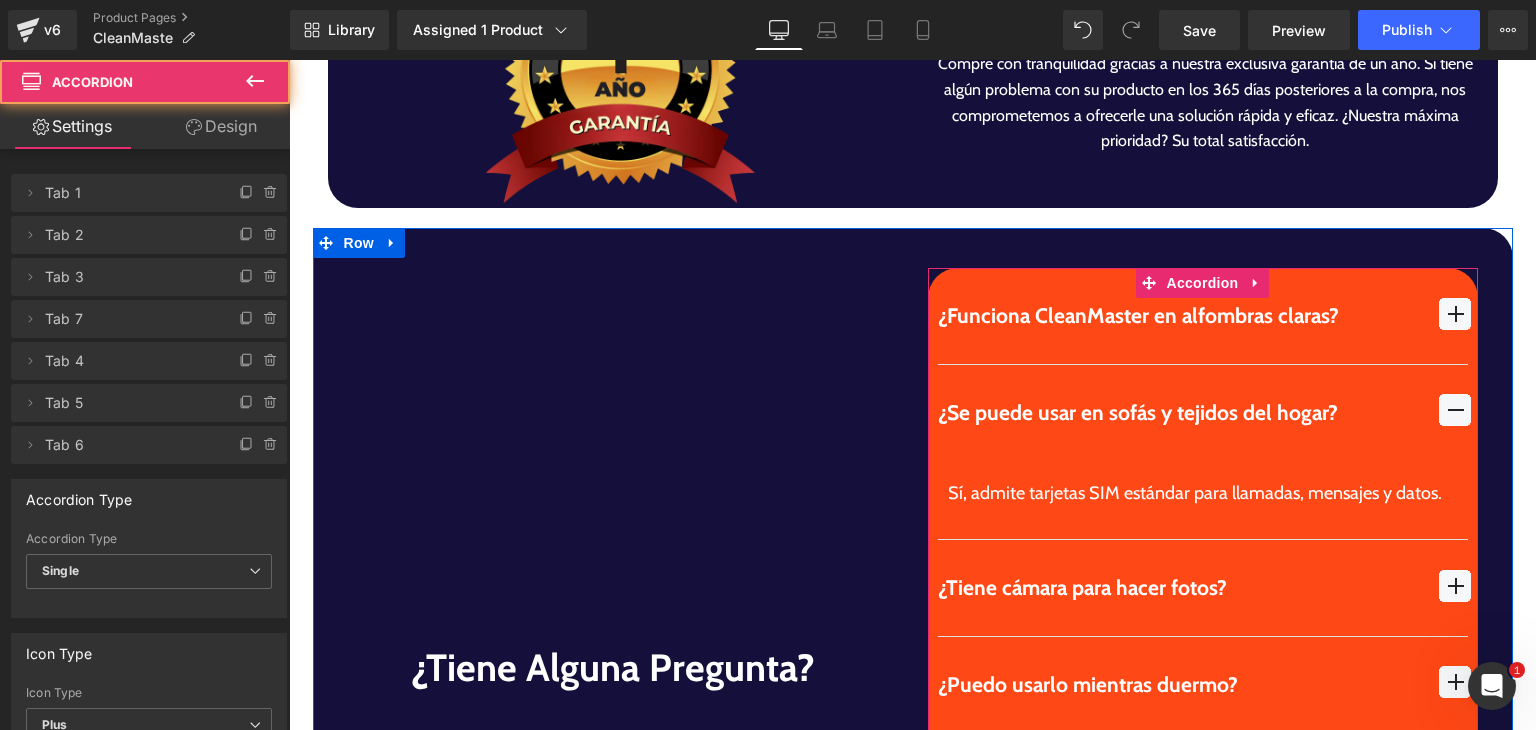 scroll, scrollTop: 5649, scrollLeft: 0, axis: vertical 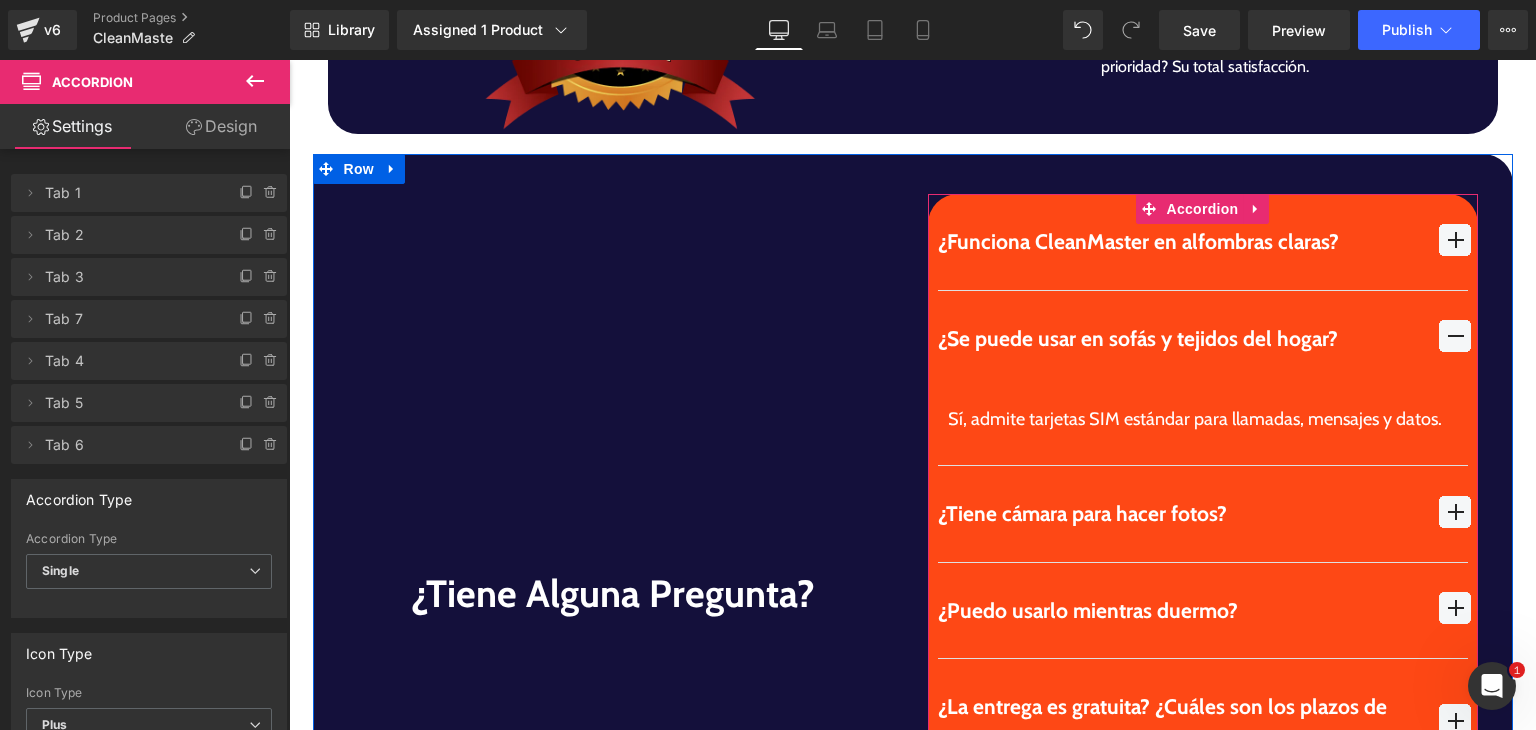 click on "Sí, admite tarjetas SIM estándar para llamadas, mensajes y datos." at bounding box center [1203, 419] 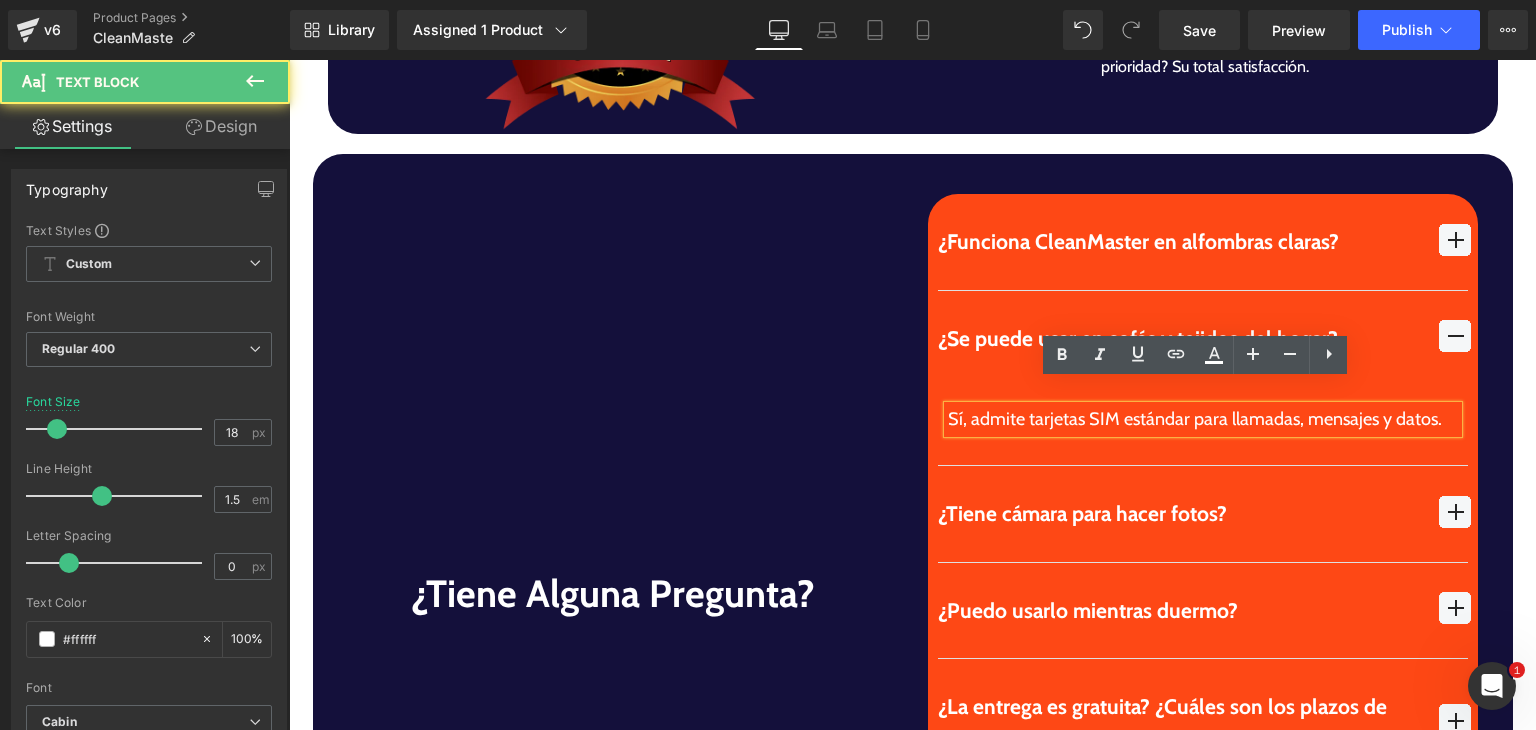 click on "Sí, admite tarjetas SIM estándar para llamadas, mensajes y datos." at bounding box center [1203, 419] 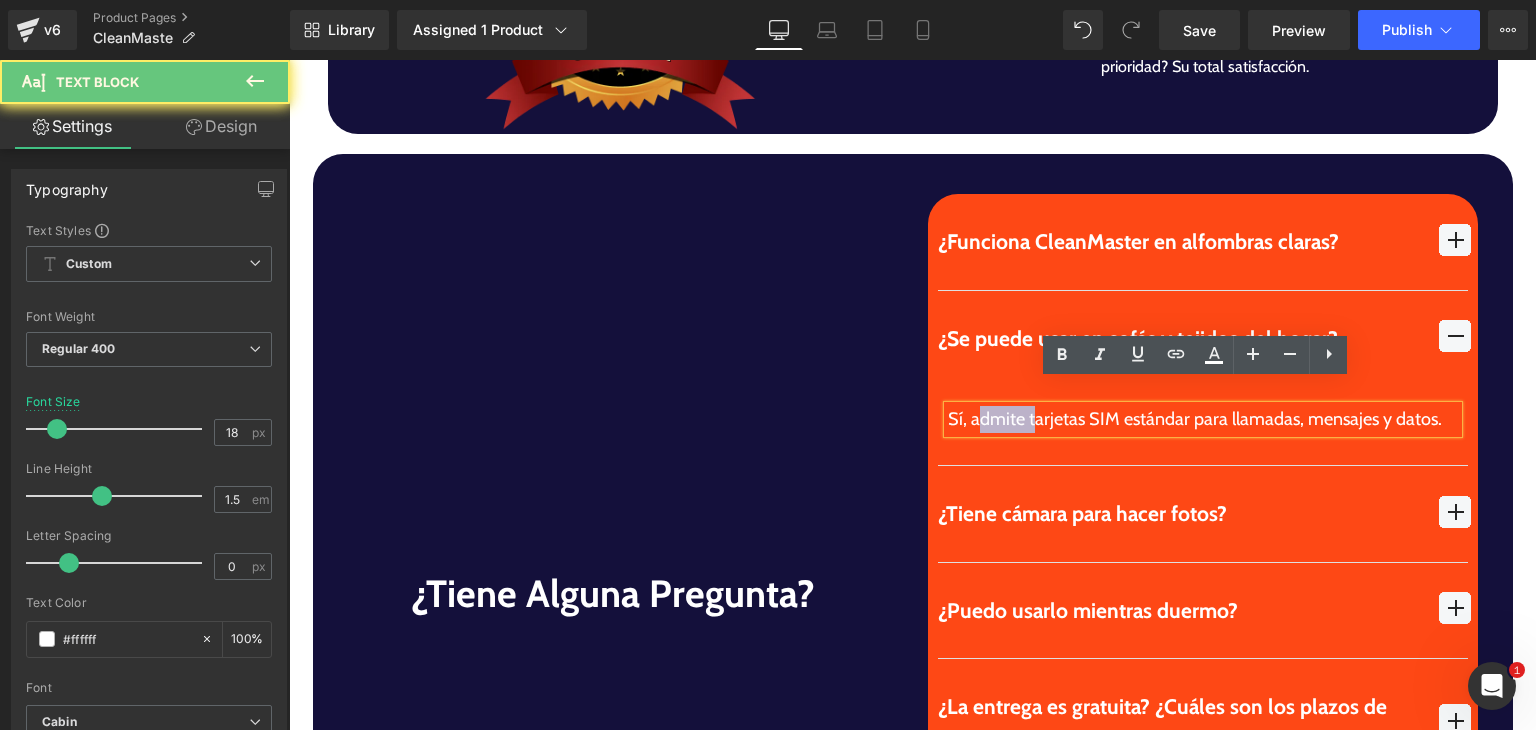 click on "Sí, admite tarjetas SIM estándar para llamadas, mensajes y datos." at bounding box center [1203, 419] 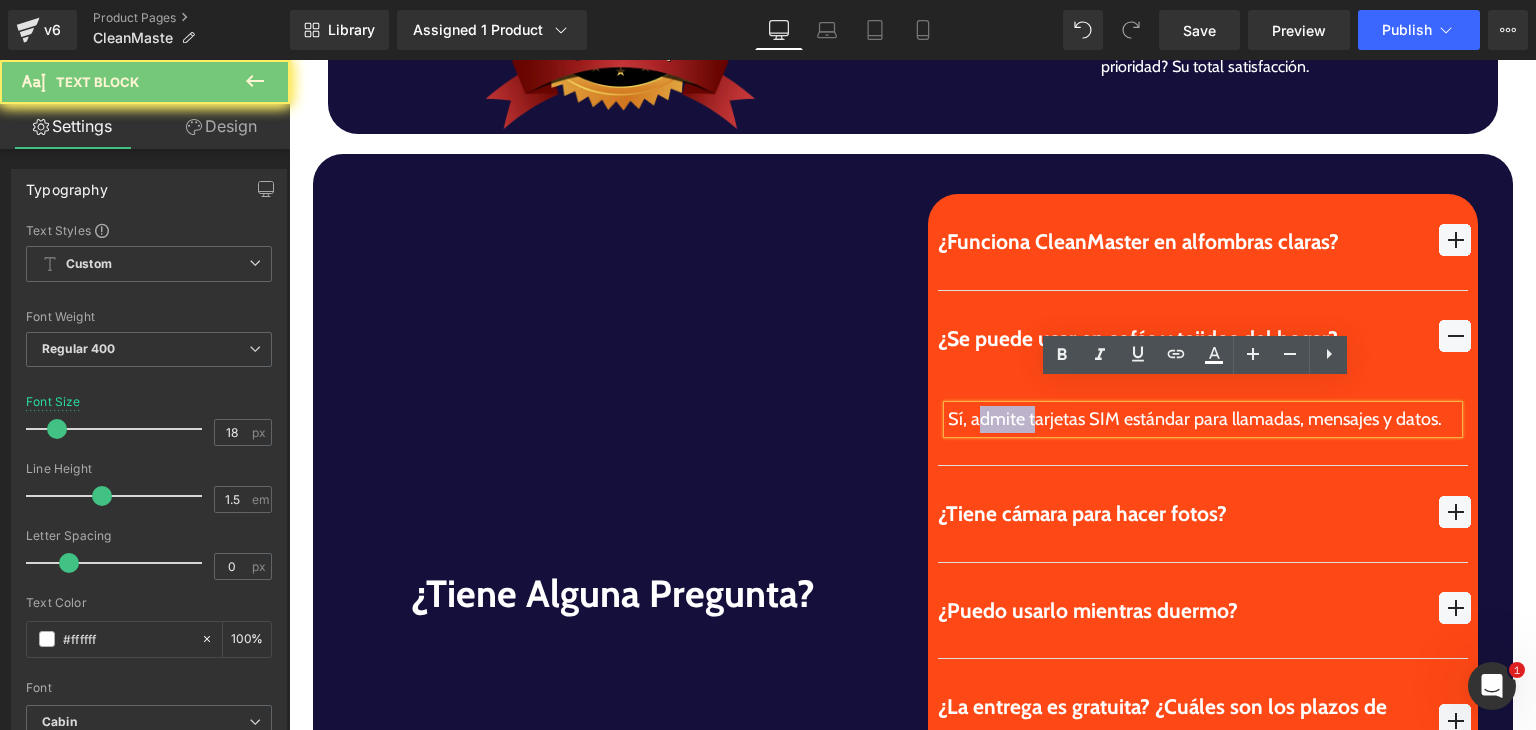 click on "Sí, admite tarjetas SIM estándar para llamadas, mensajes y datos." at bounding box center [1203, 419] 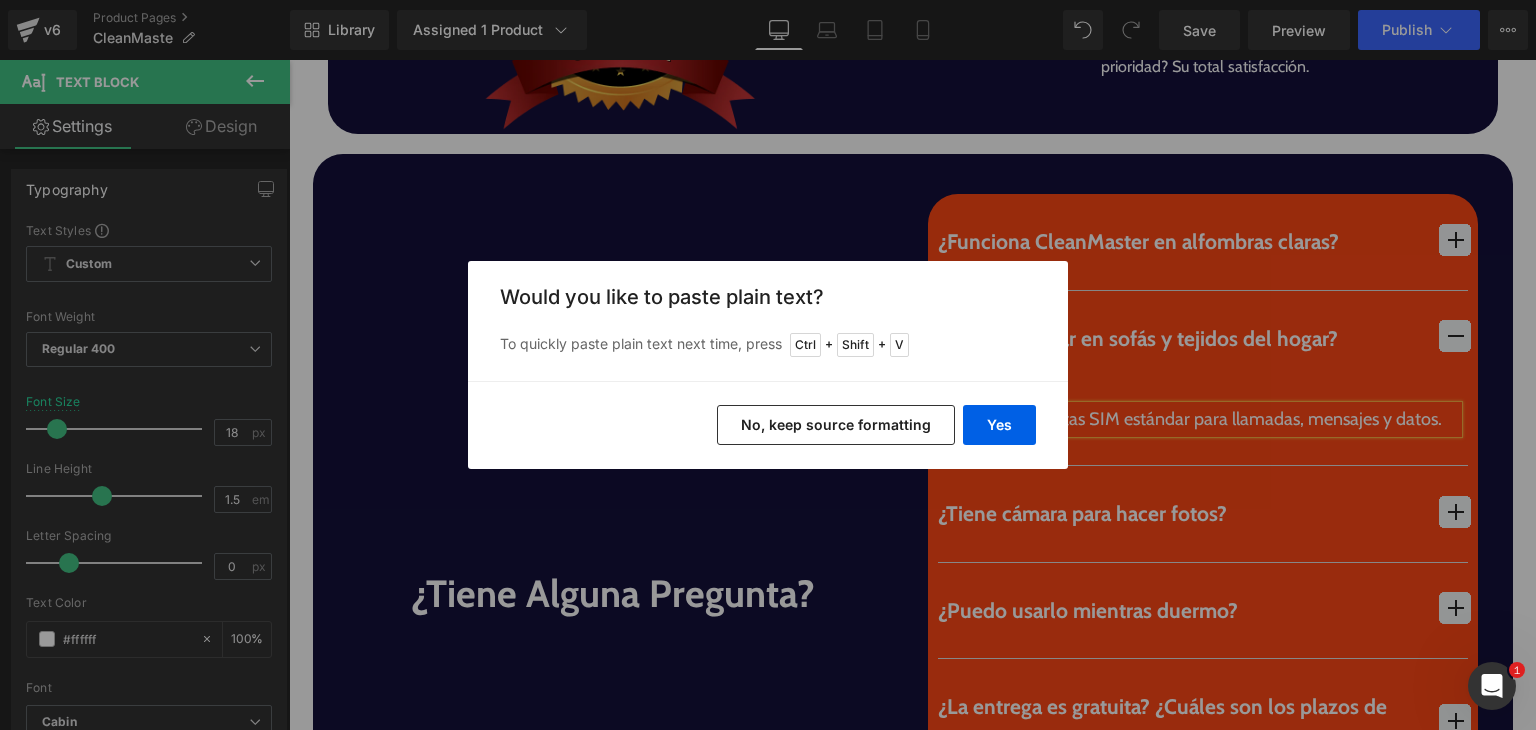 click on "Yes No, keep source formatting" at bounding box center (768, 425) 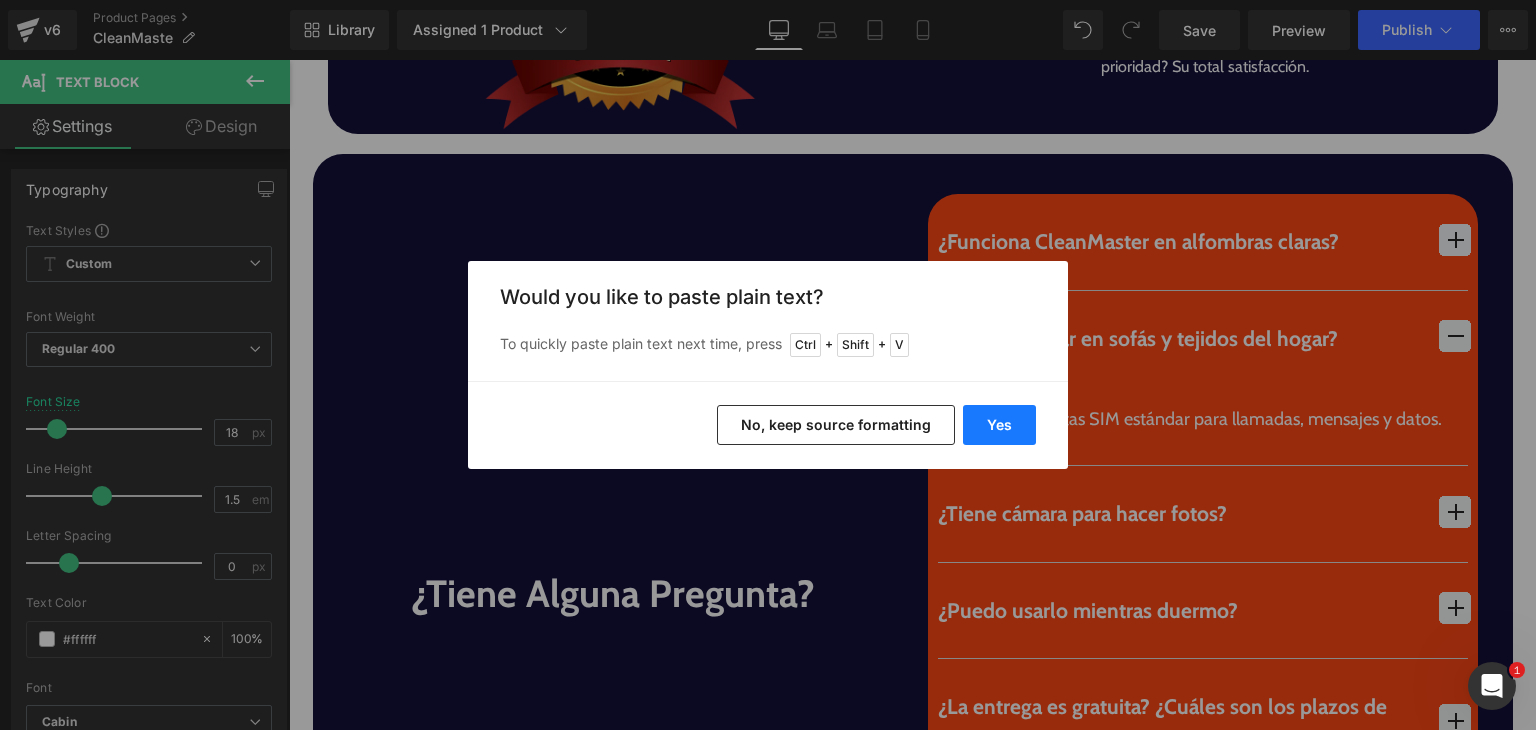 drag, startPoint x: 991, startPoint y: 431, endPoint x: 710, endPoint y: 365, distance: 288.64685 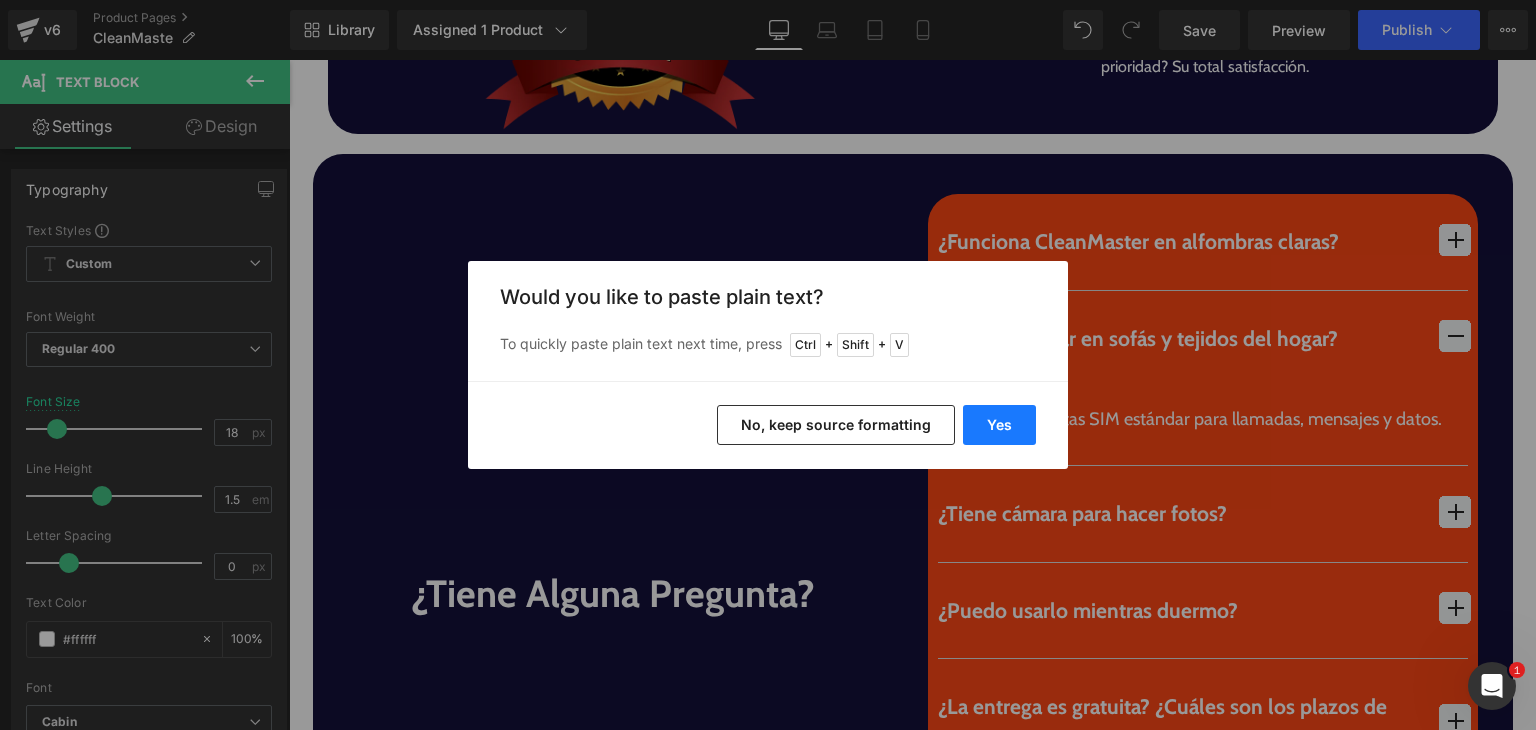 click on "Yes" at bounding box center (999, 425) 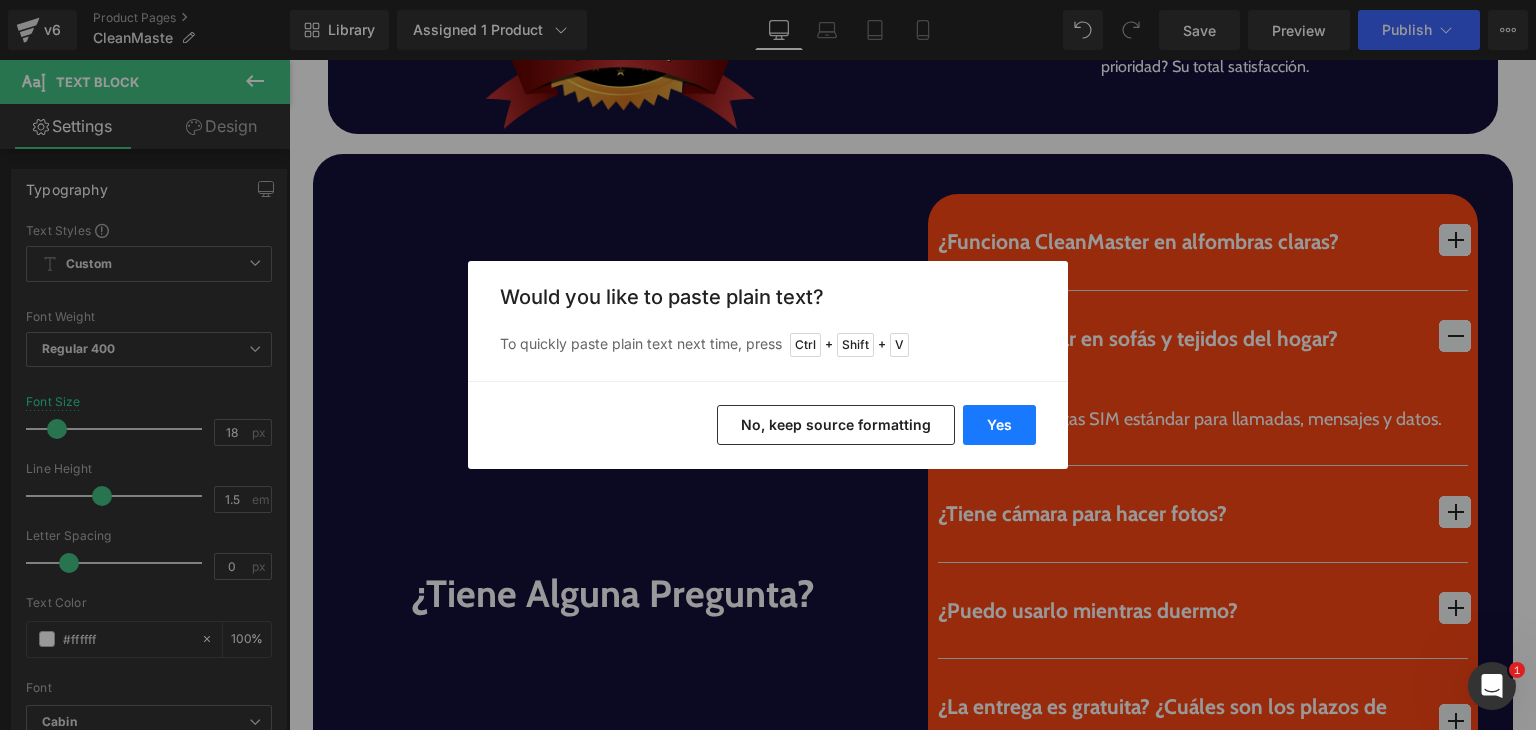 type 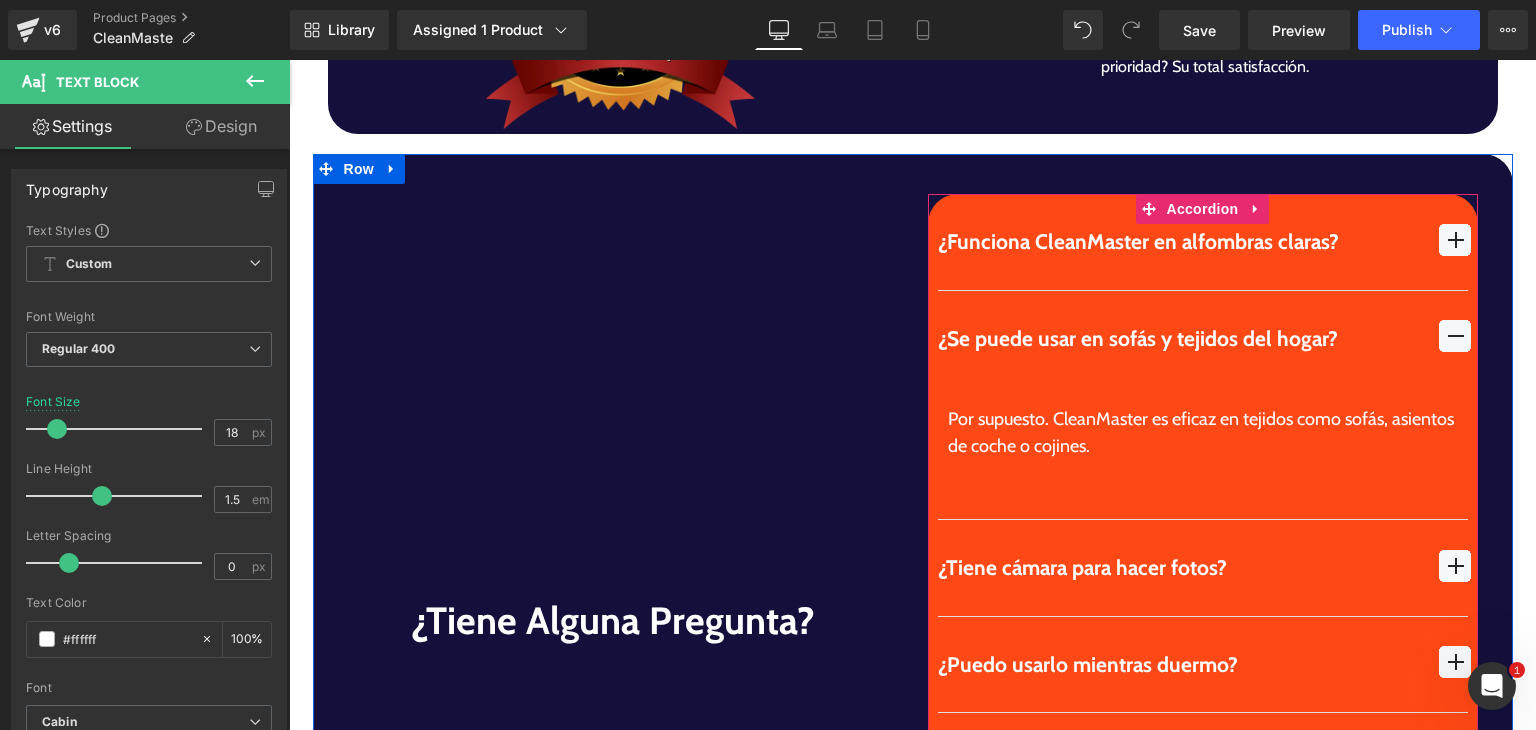 click on "¿Se puede usar en sofás y tejidos del hogar? Text Block" at bounding box center [1203, 339] 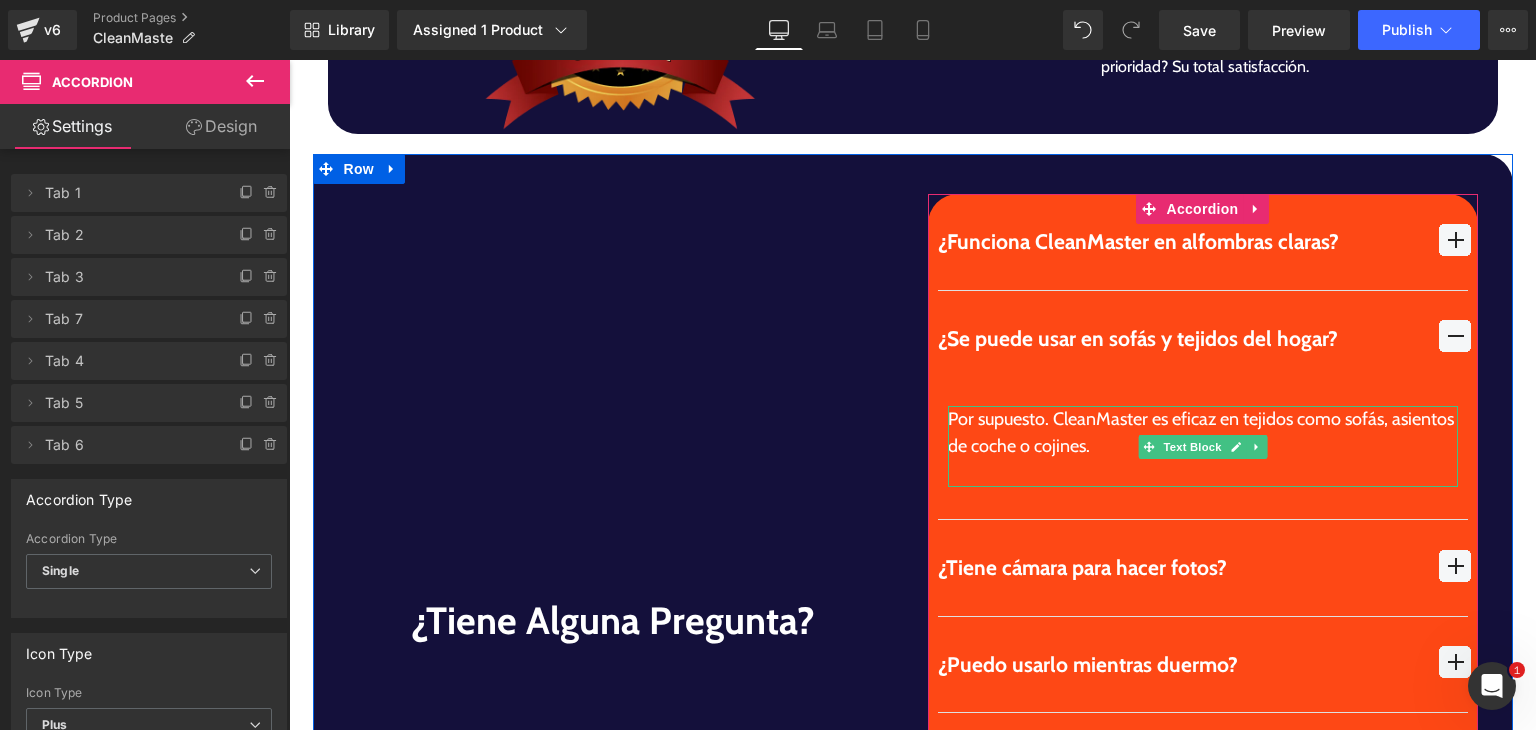 click at bounding box center [1203, 473] 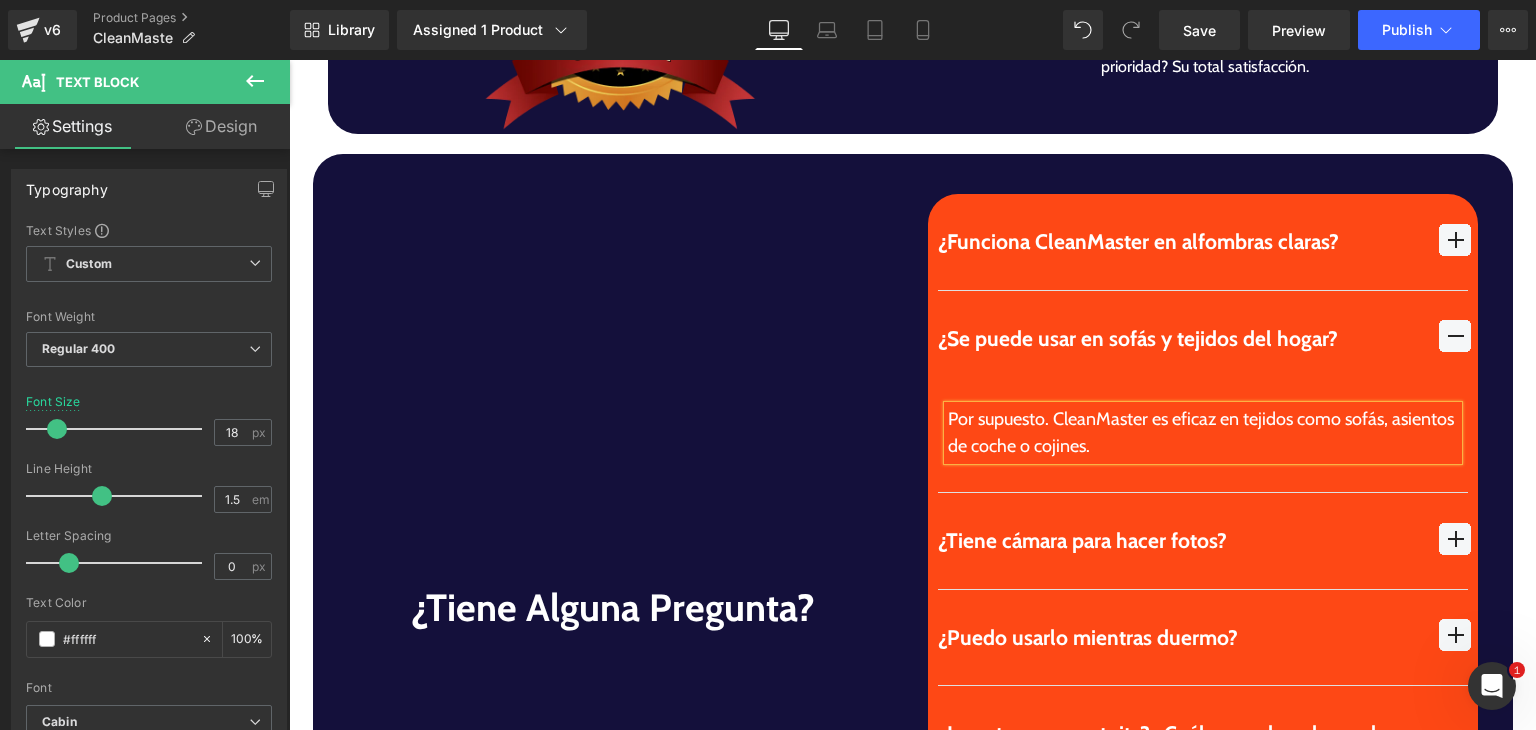 click on "¿Funciona CleanMaster en alfombras claras?
Text Block" at bounding box center [1203, 607] 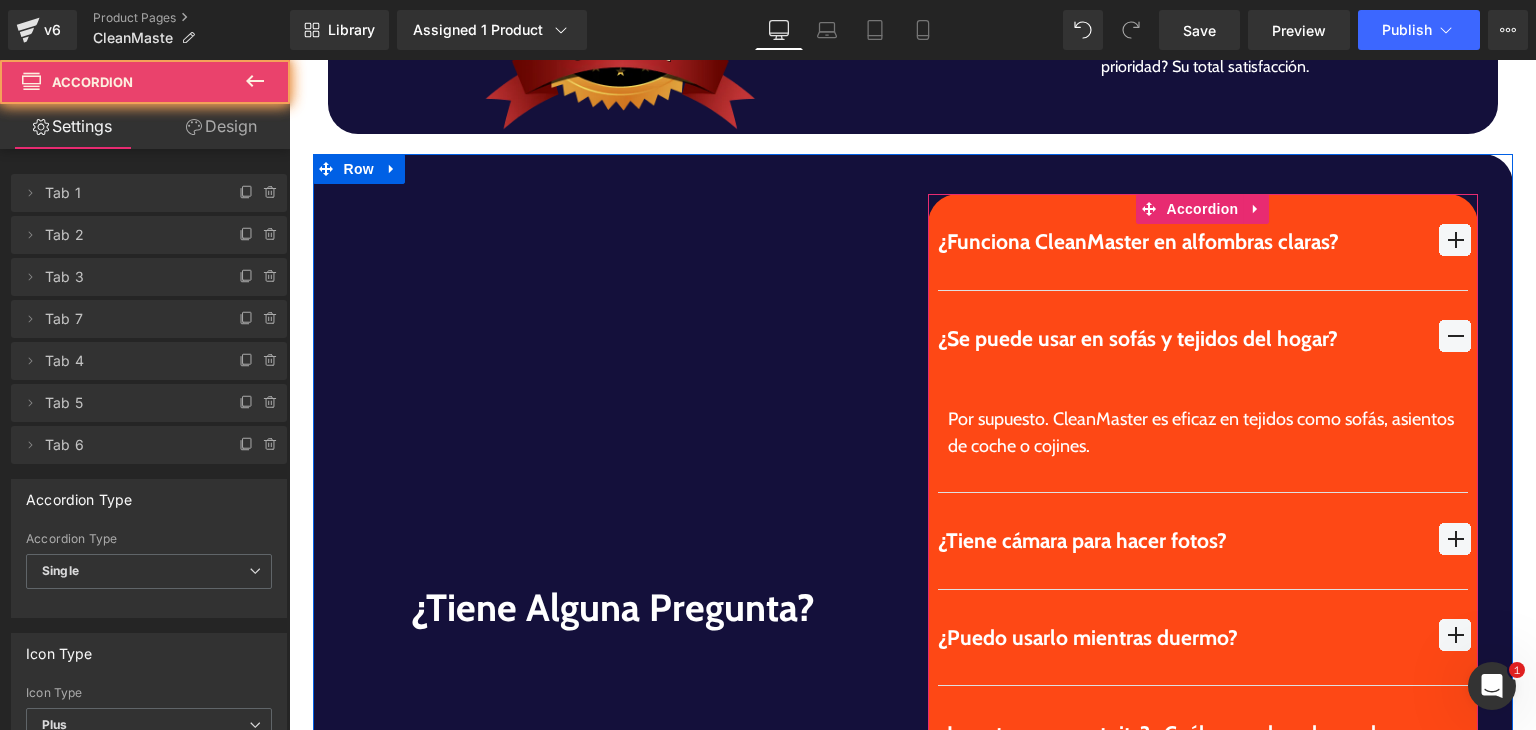 click at bounding box center [1455, 336] 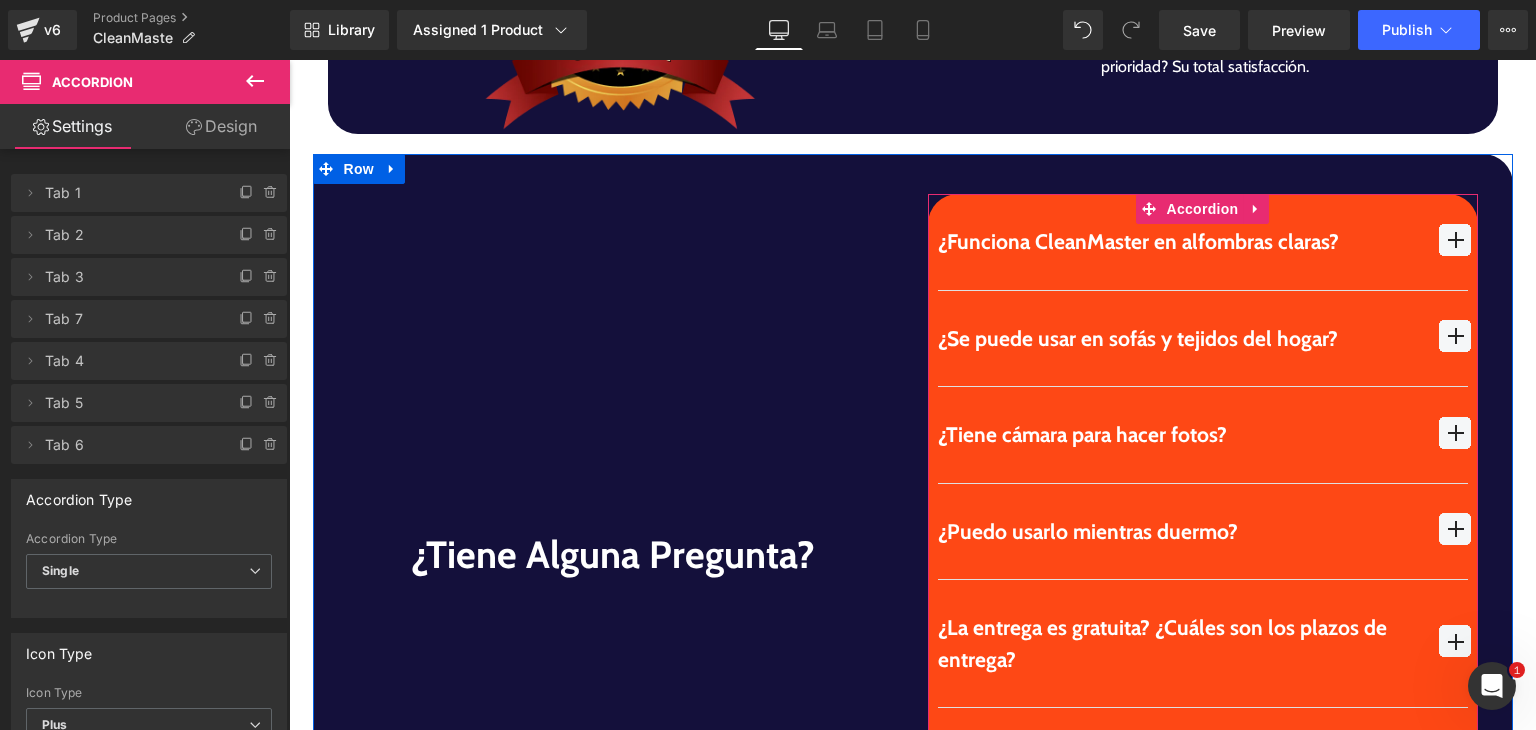 click at bounding box center (1455, 433) 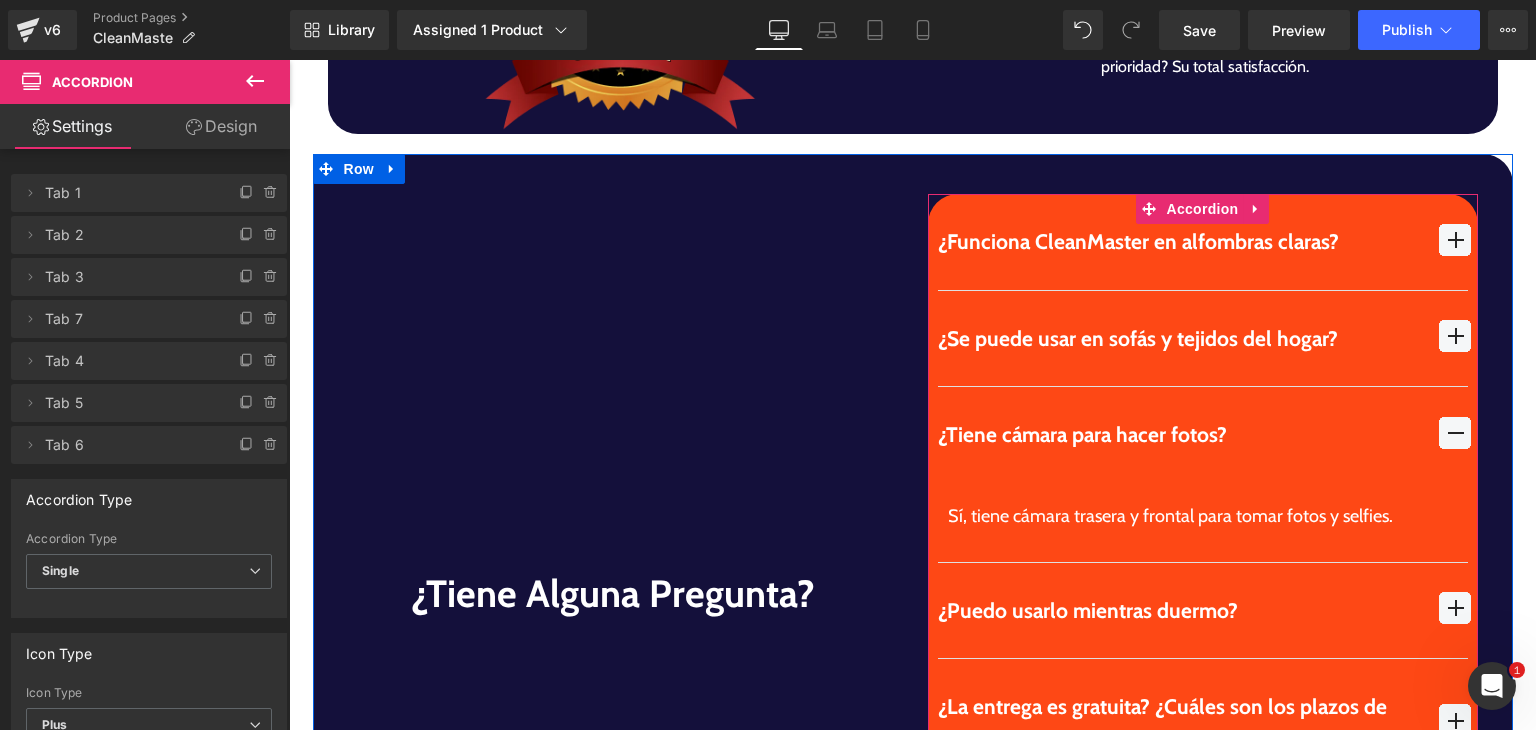 click on "¿Tiene cámara para hacer fotos?" at bounding box center (1179, 435) 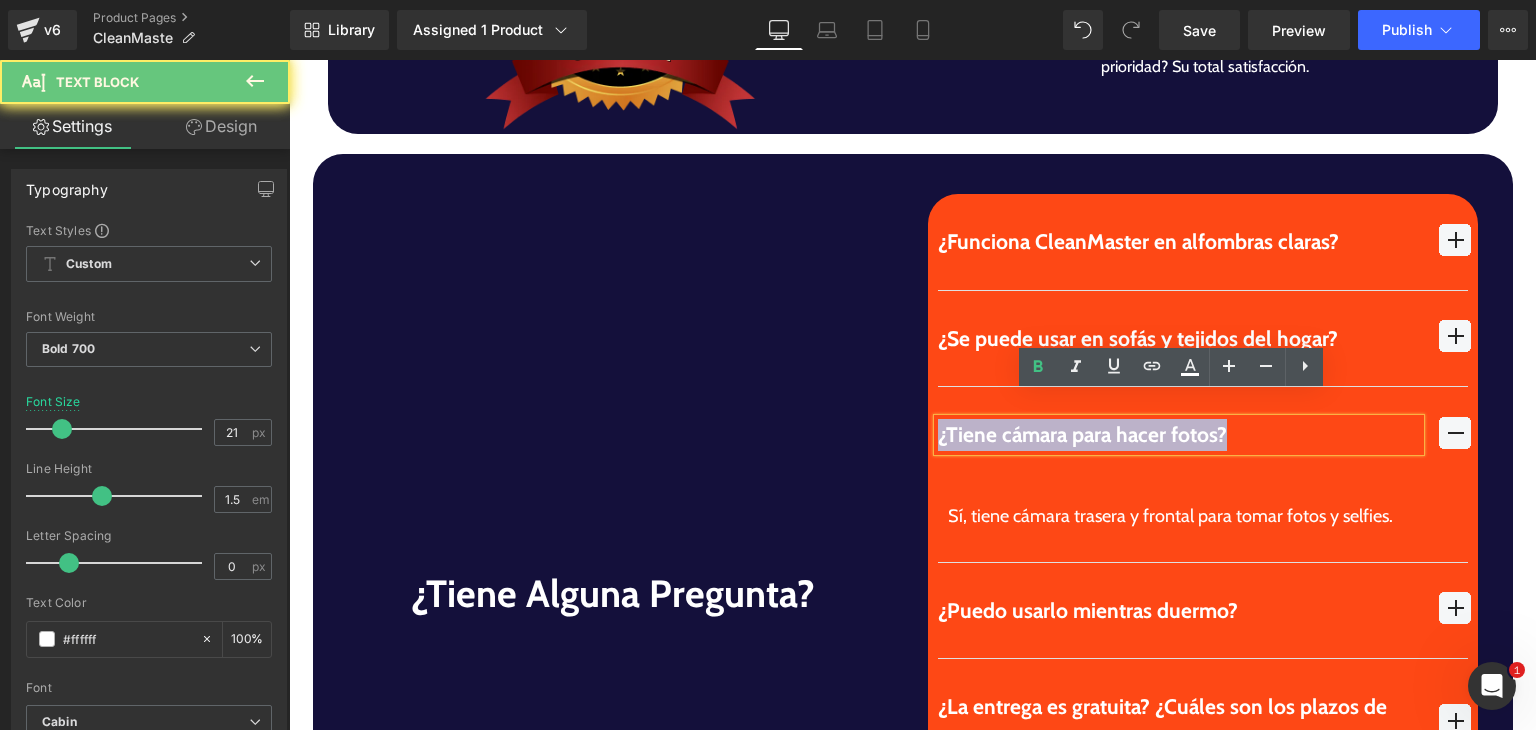 click on "¿Tiene cámara para hacer fotos?" at bounding box center [1179, 435] 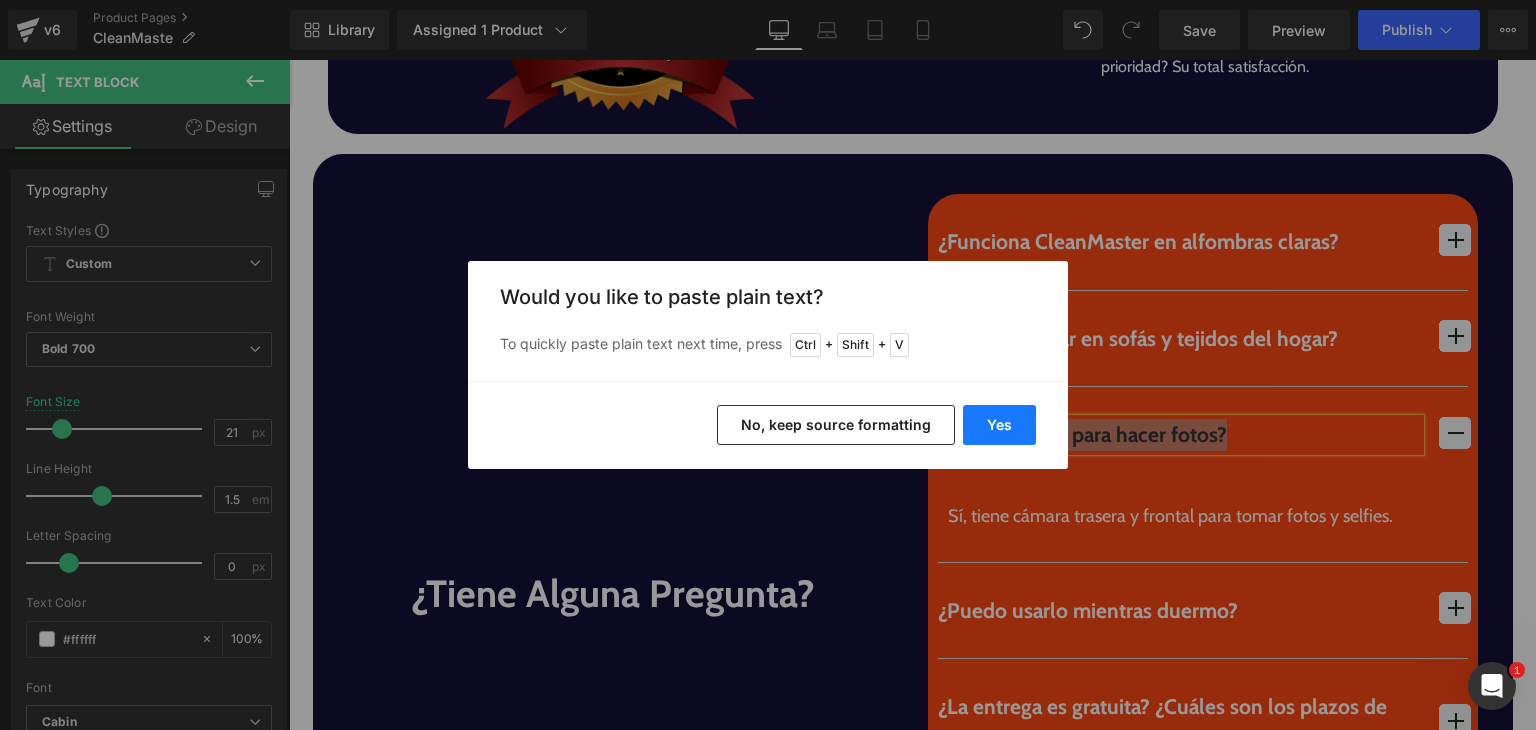click on "Yes" at bounding box center (999, 425) 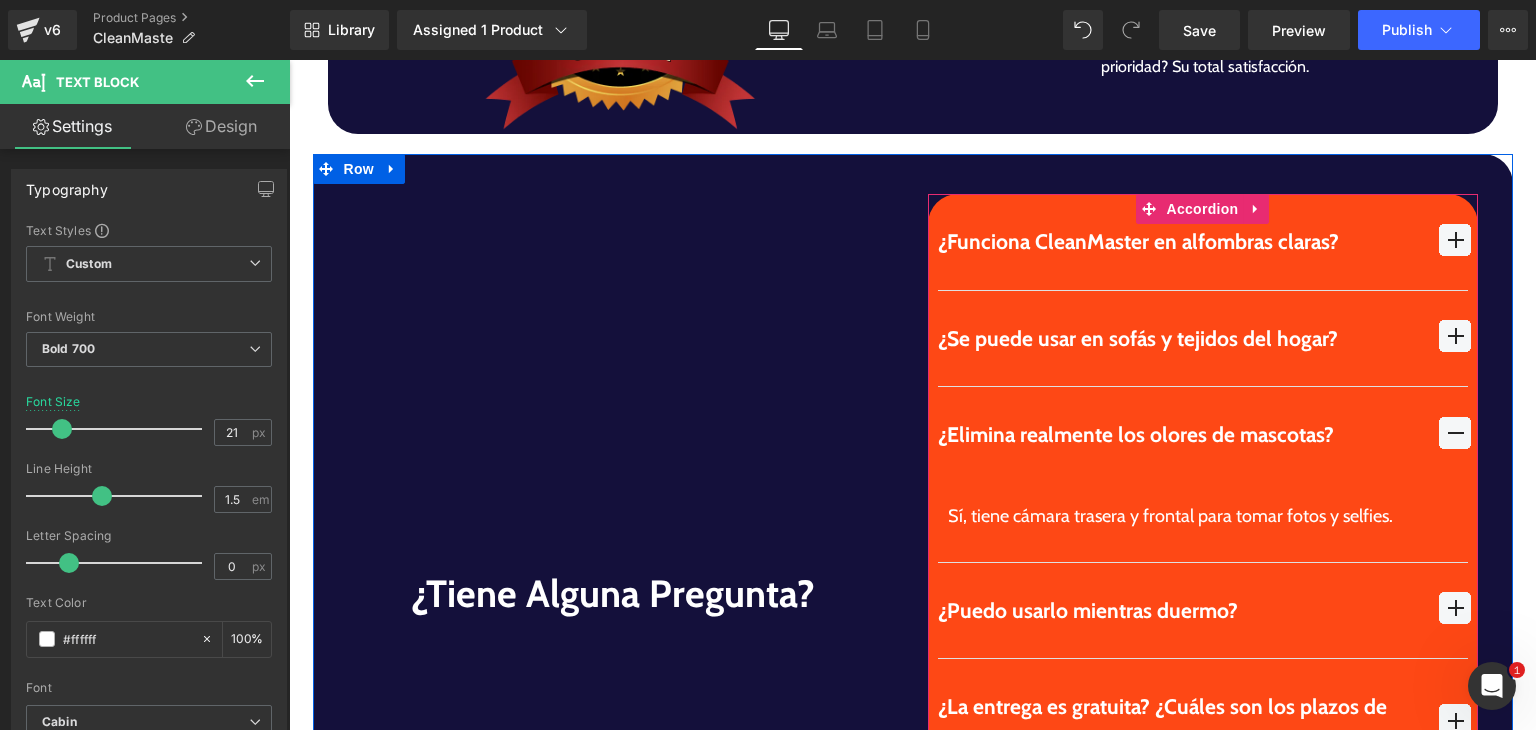 click on "Sí, tiene cámara trasera y frontal para tomar fotos y selfies." at bounding box center (1203, 516) 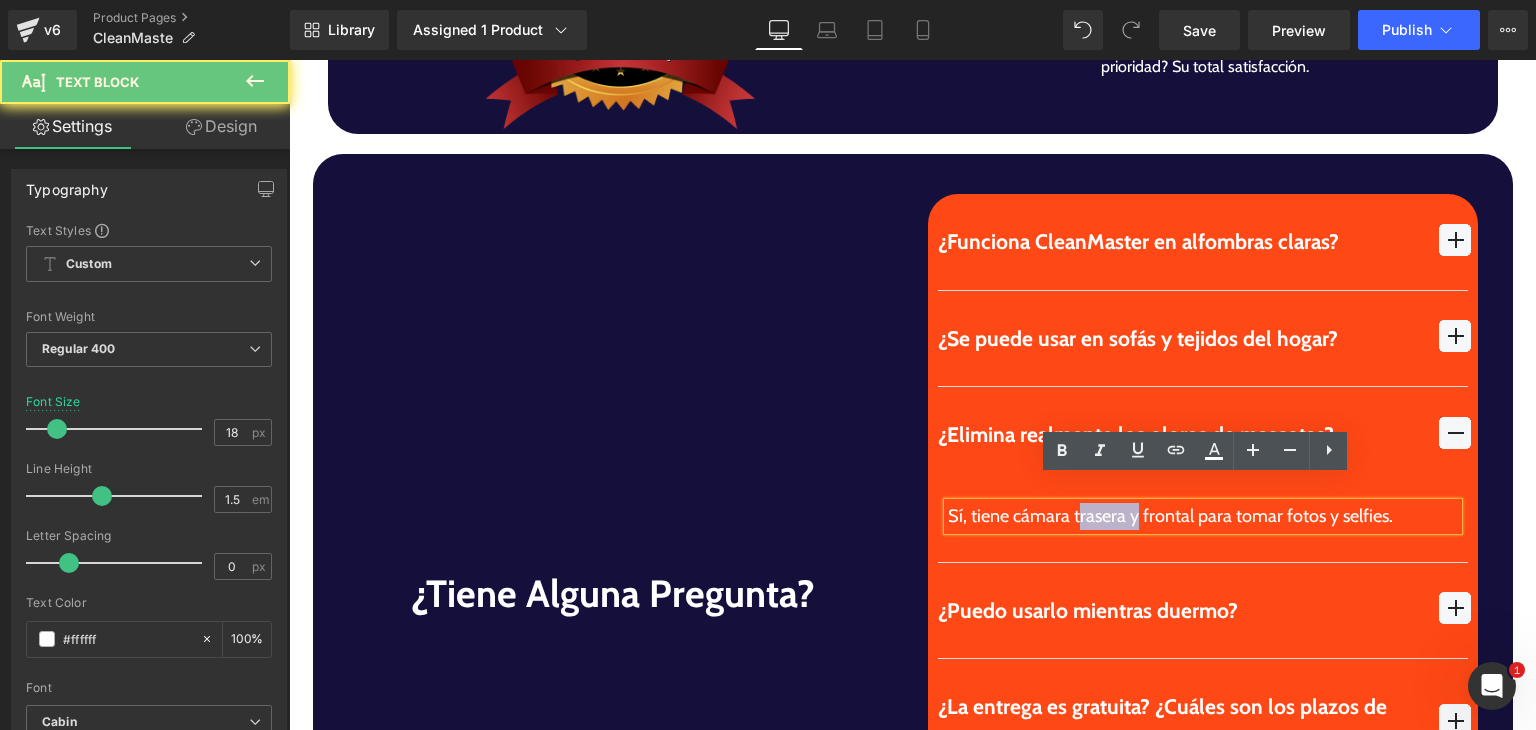 click on "Sí, tiene cámara trasera y frontal para tomar fotos y selfies." at bounding box center [1203, 516] 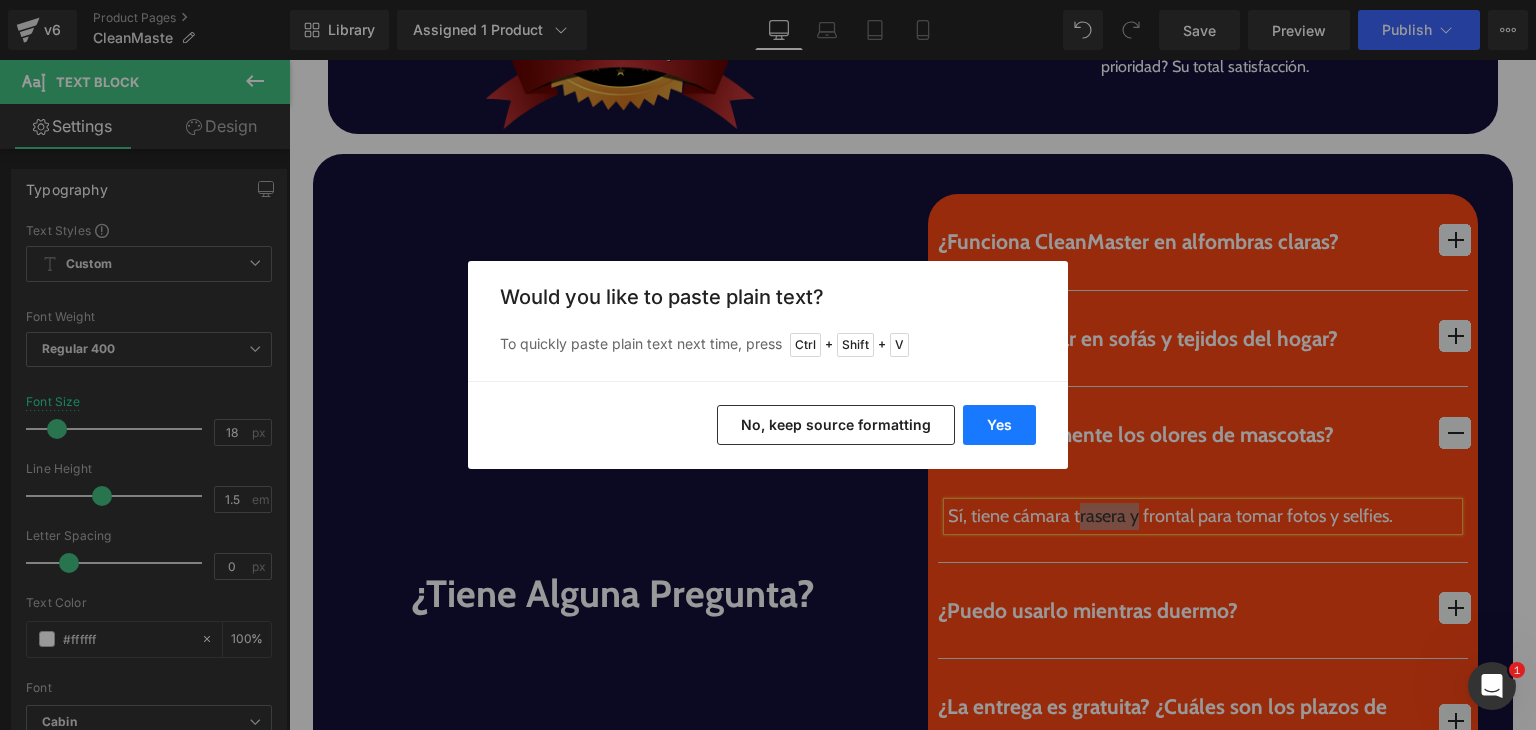 drag, startPoint x: 1006, startPoint y: 432, endPoint x: 717, endPoint y: 372, distance: 295.16266 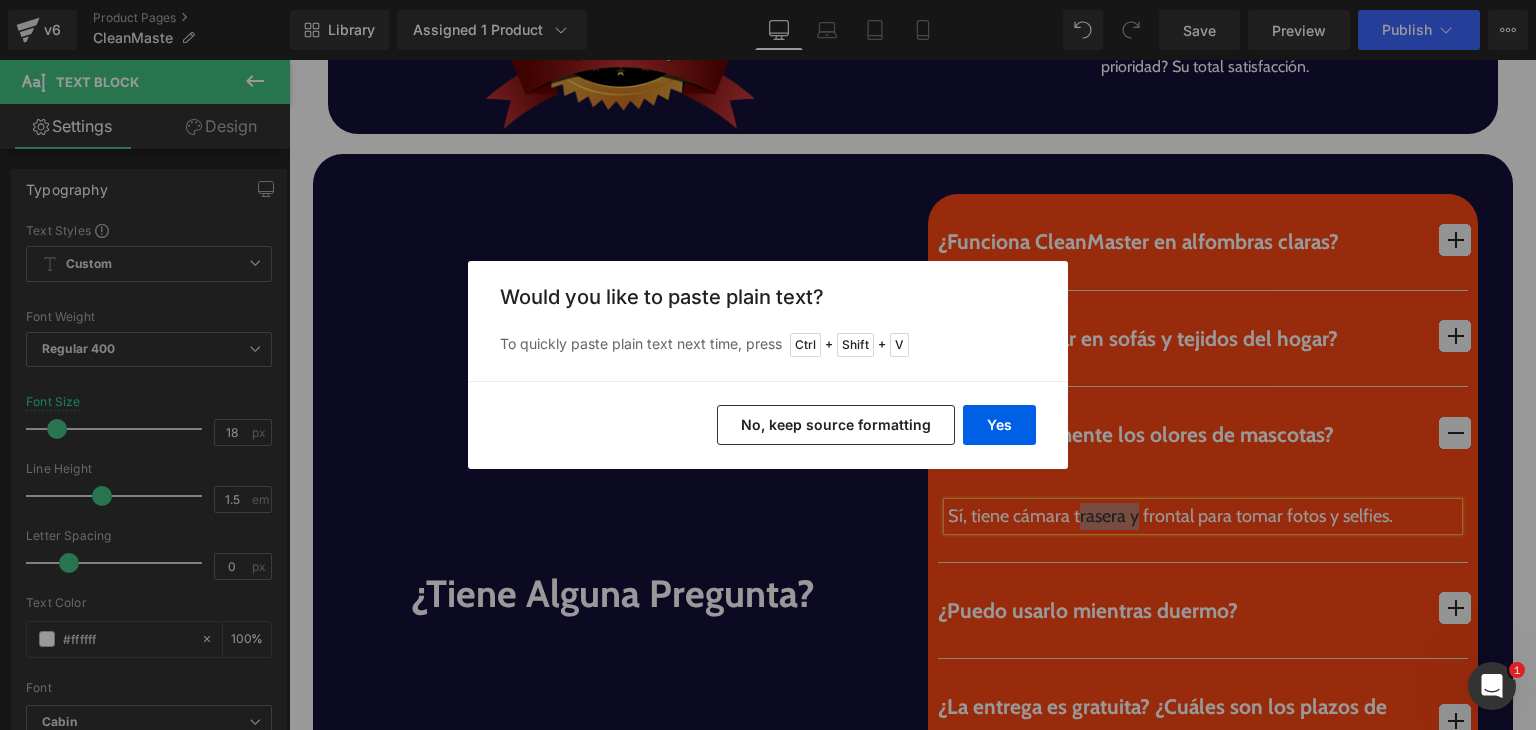 type 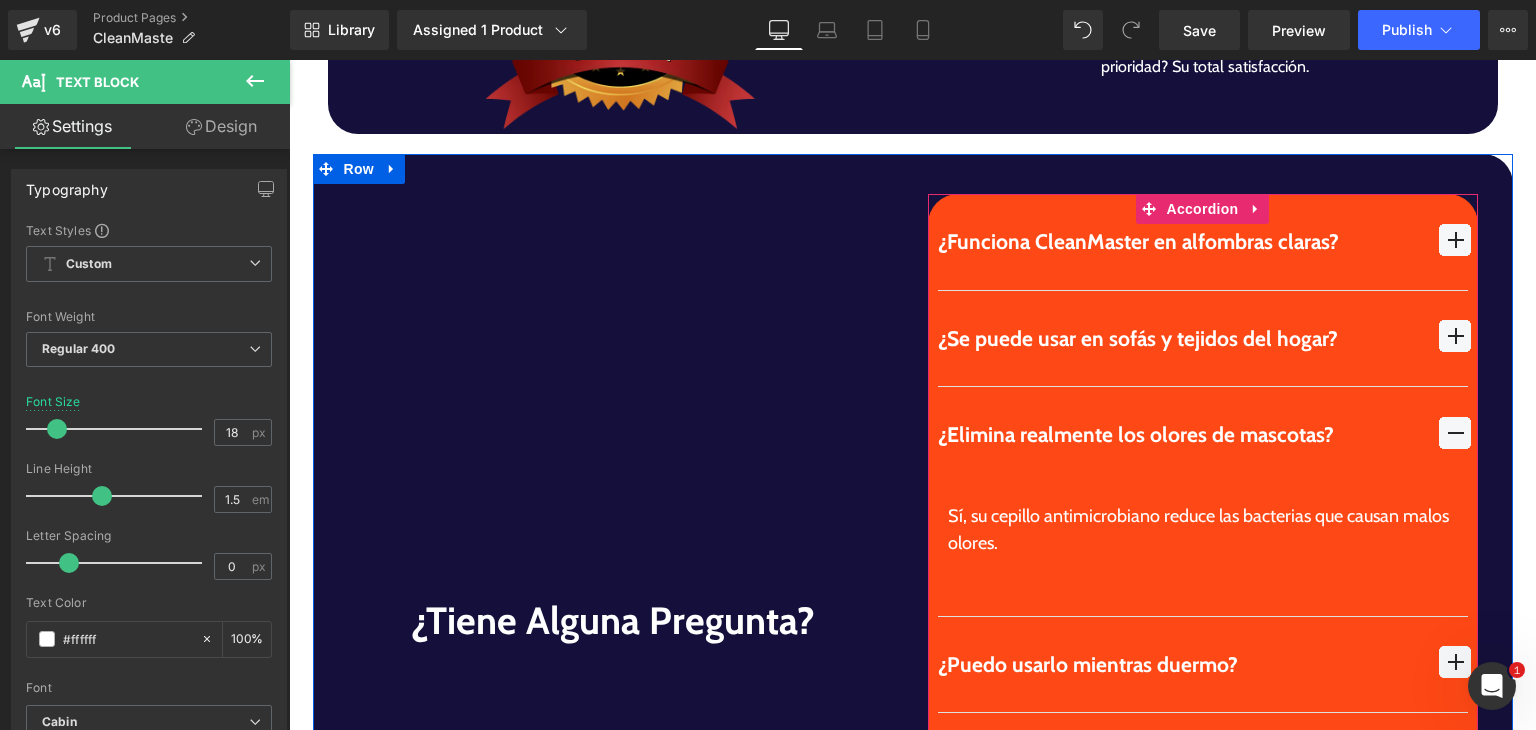 click on "¿Elimina realmente los olores de mascotas? Text Block" at bounding box center (1203, 435) 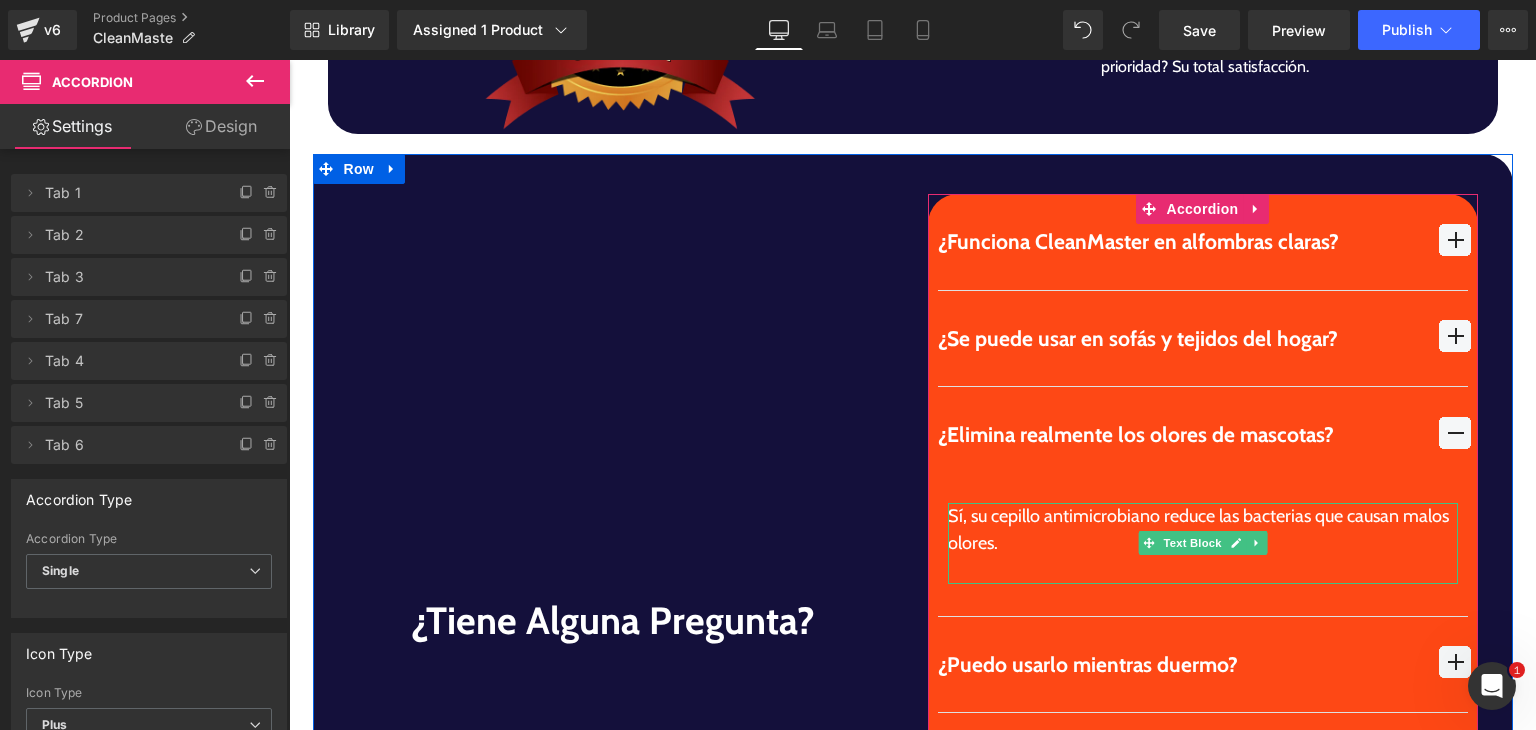 click at bounding box center (1203, 570) 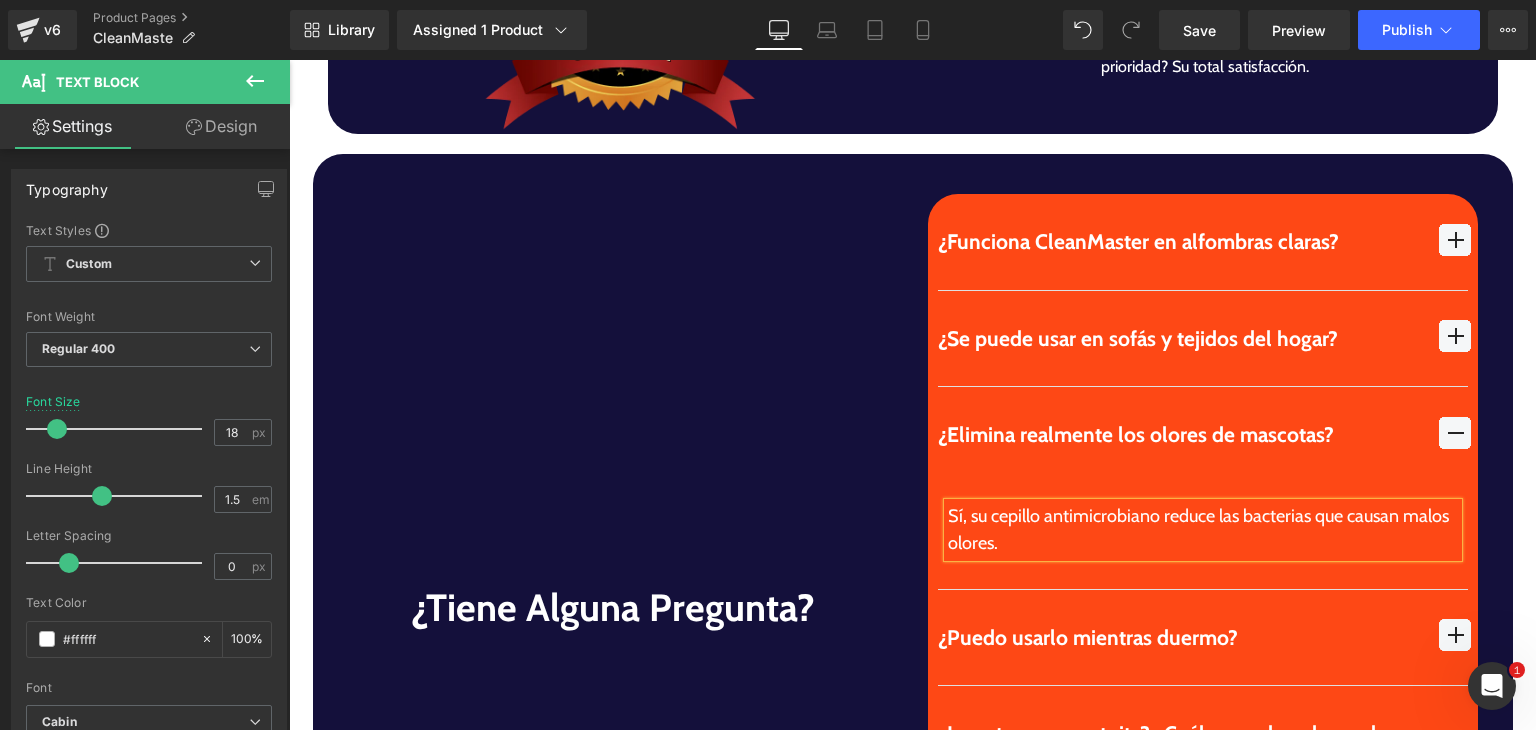 click on "¿Funciona CleanMaster en alfombras claras?
Text Block" at bounding box center (1203, 607) 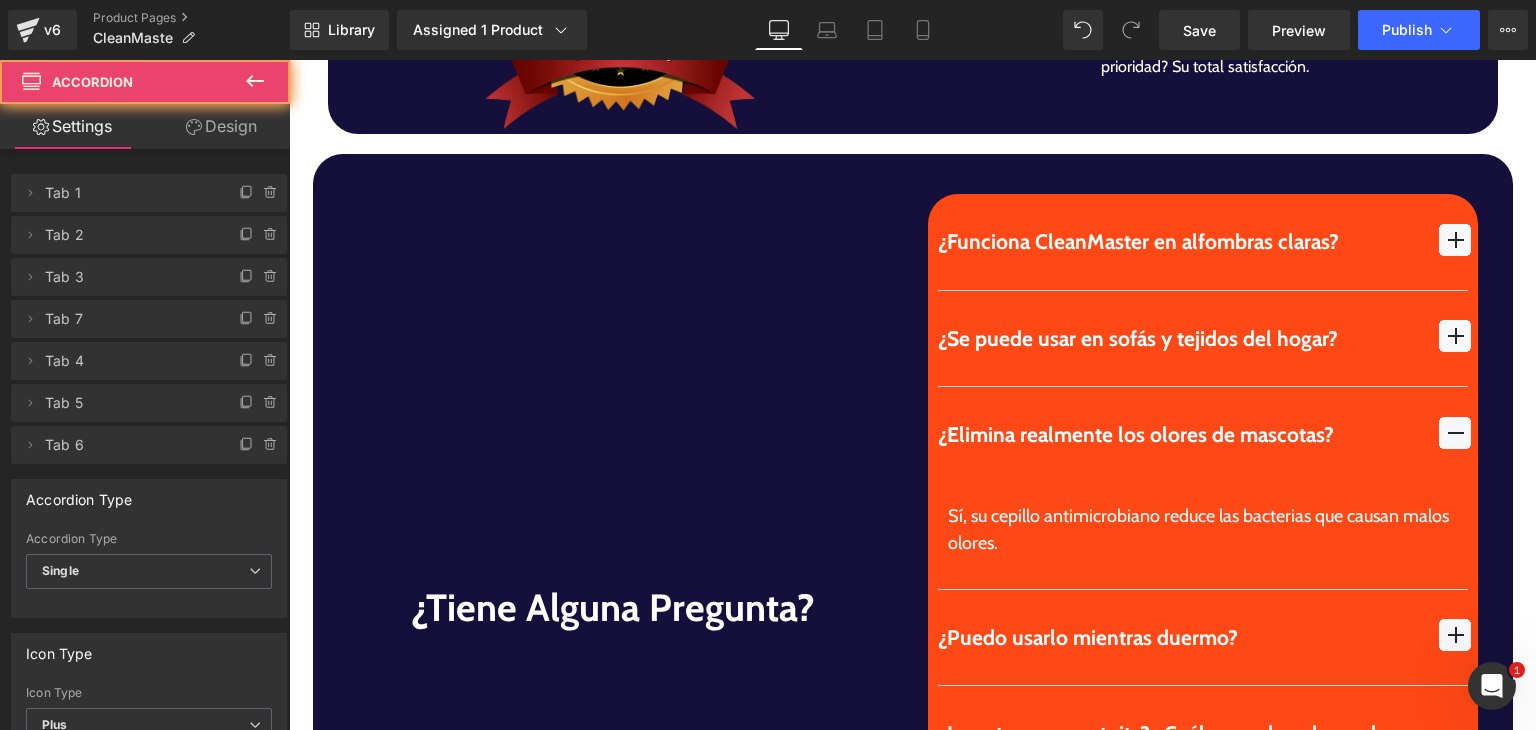 click at bounding box center (1455, 433) 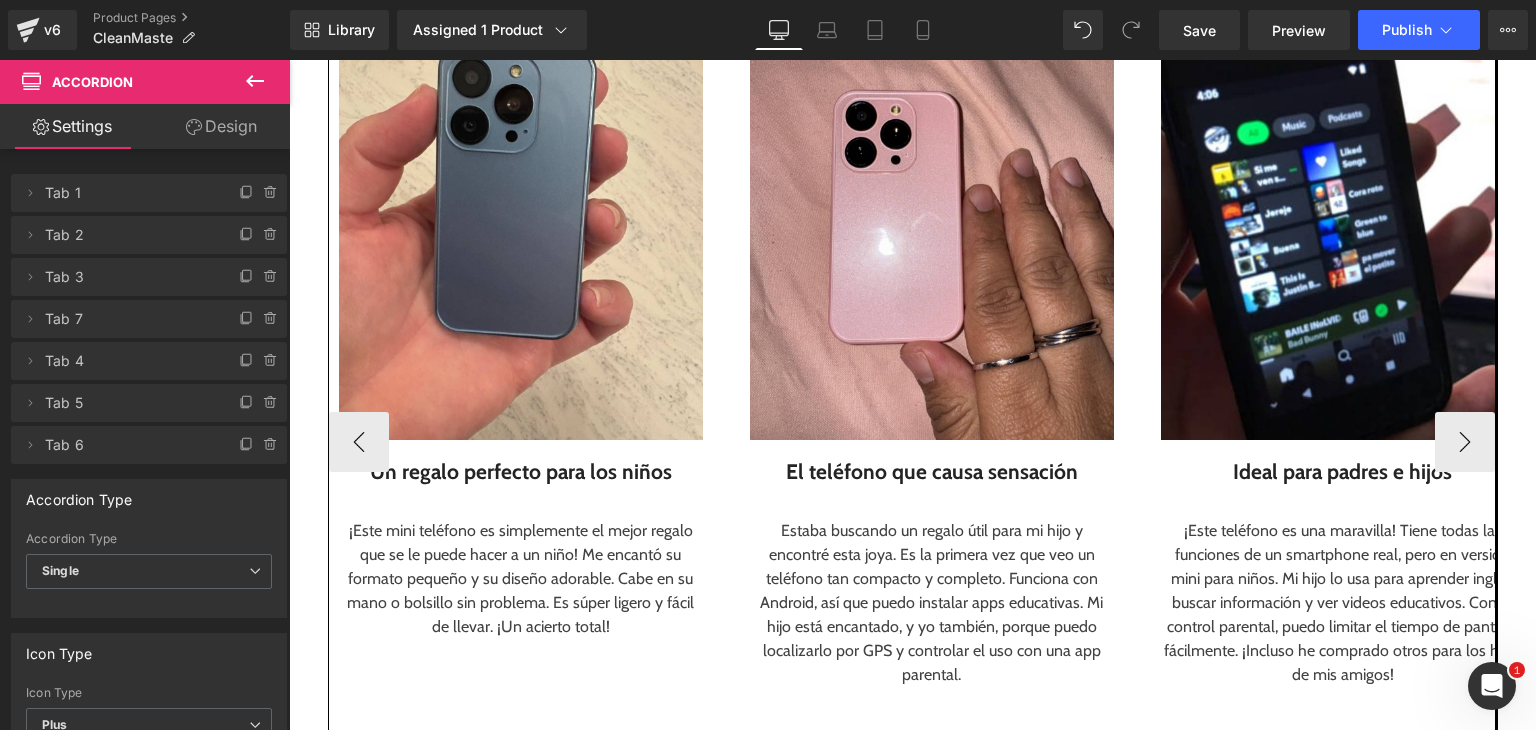 scroll, scrollTop: 2749, scrollLeft: 0, axis: vertical 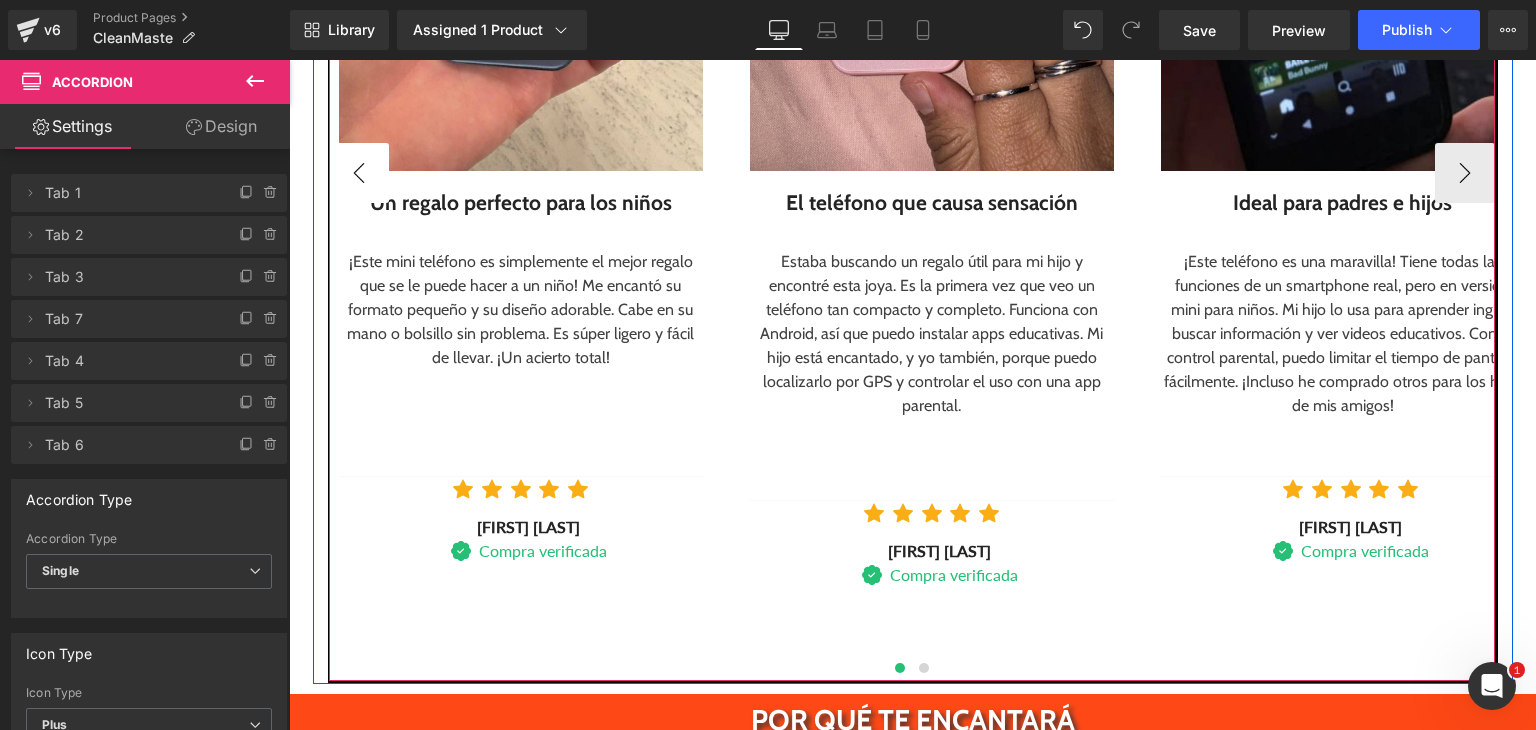 click on "‹" at bounding box center [359, 173] 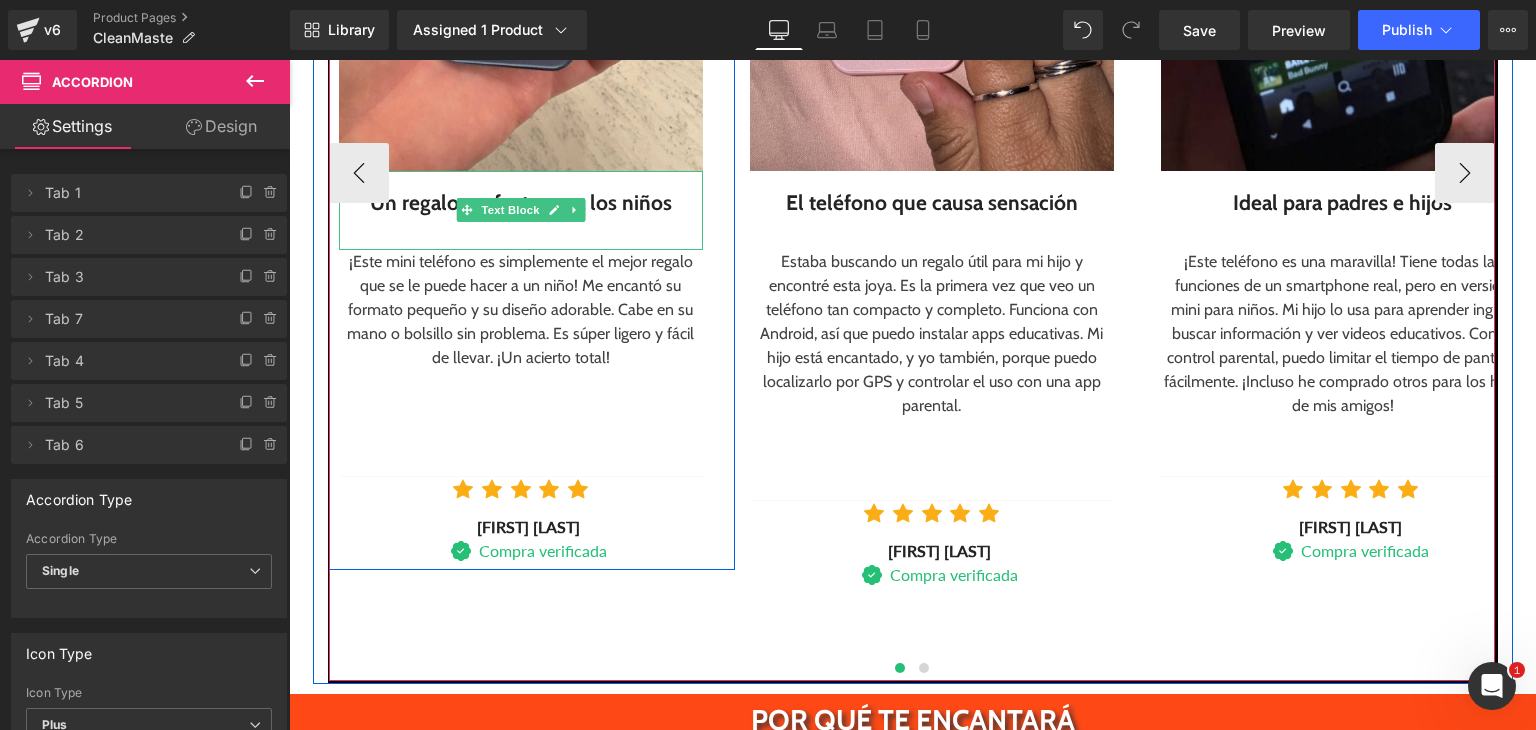 click on "Un regalo perfecto para los niños" at bounding box center (521, 203) 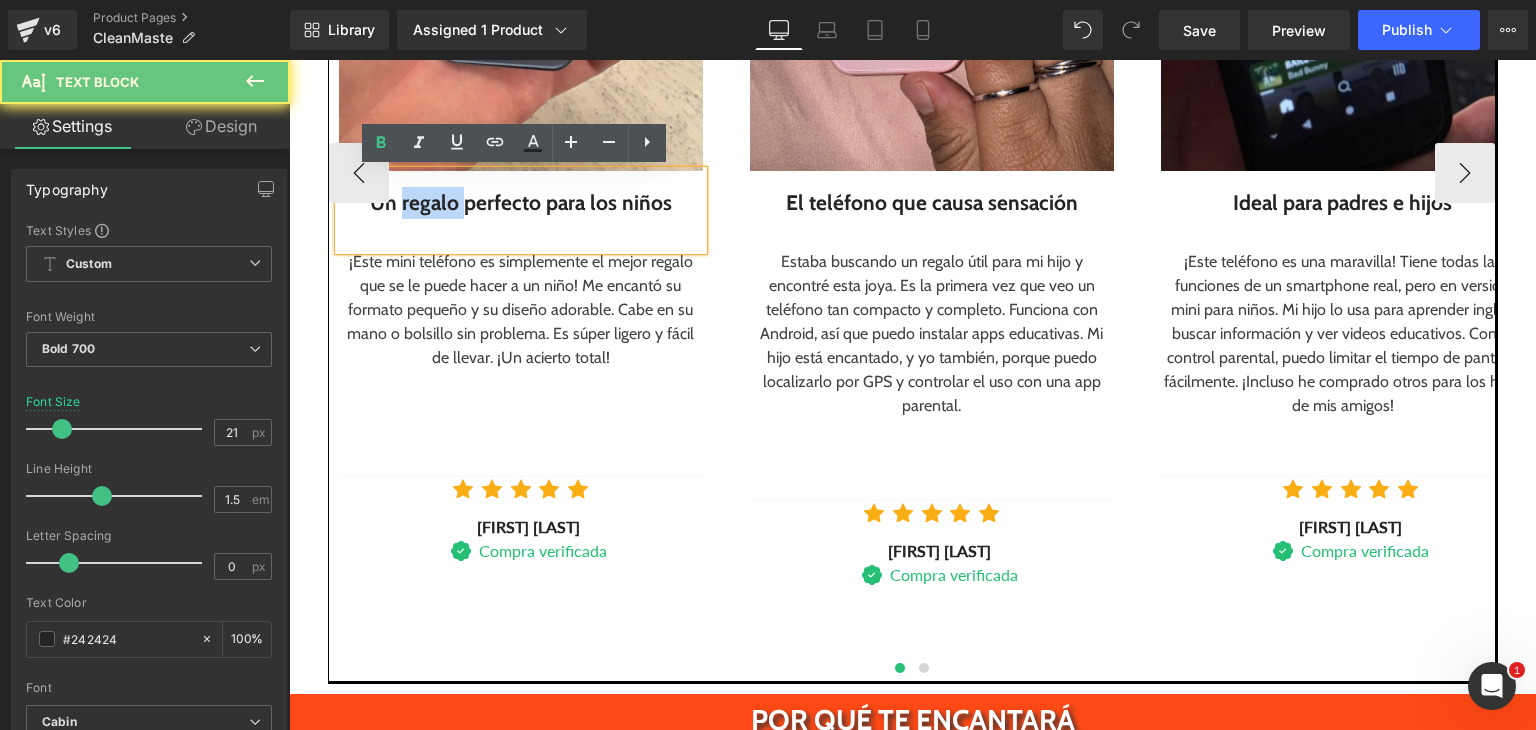 click on "Un regalo perfecto para los niños" at bounding box center (521, 203) 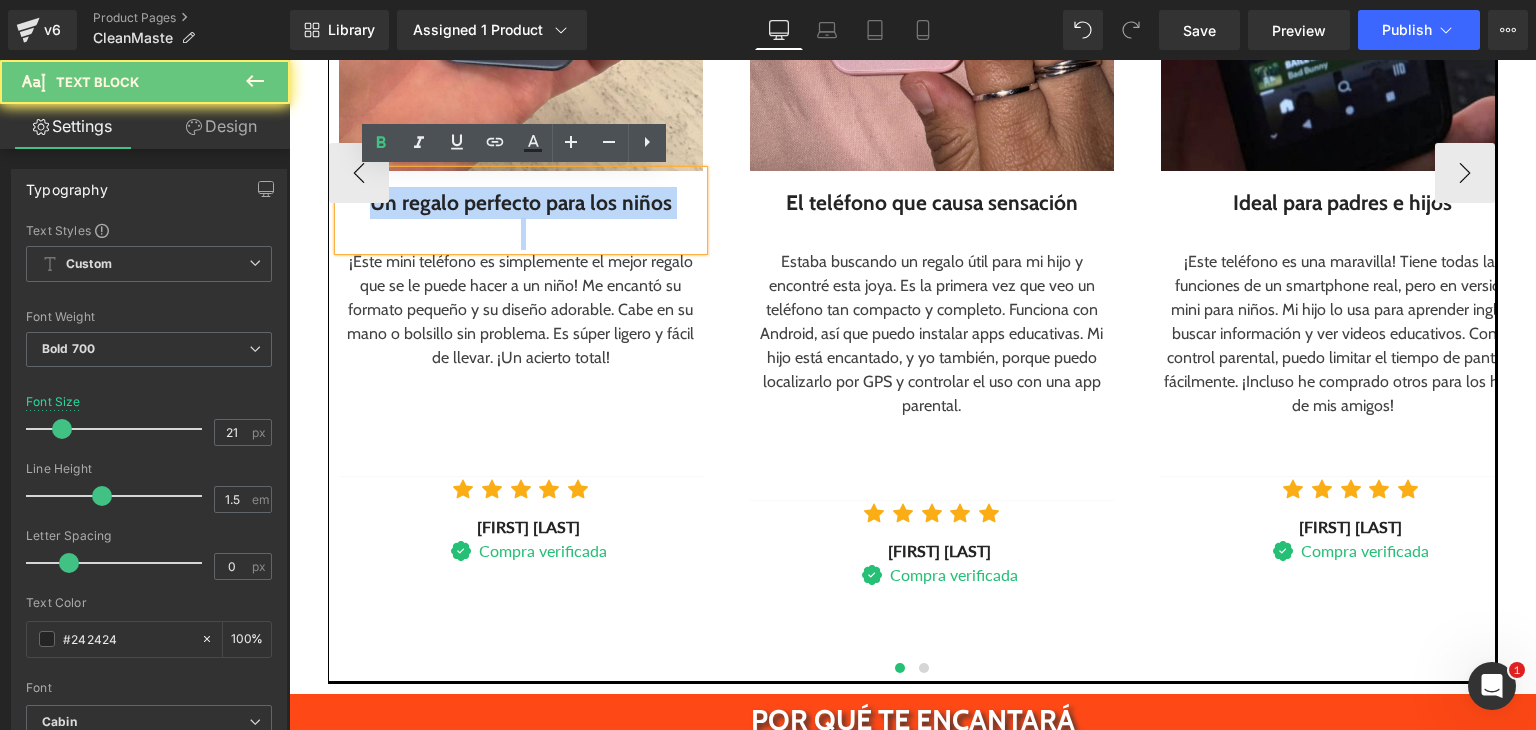 click on "Un regalo perfecto para los niños" at bounding box center [521, 203] 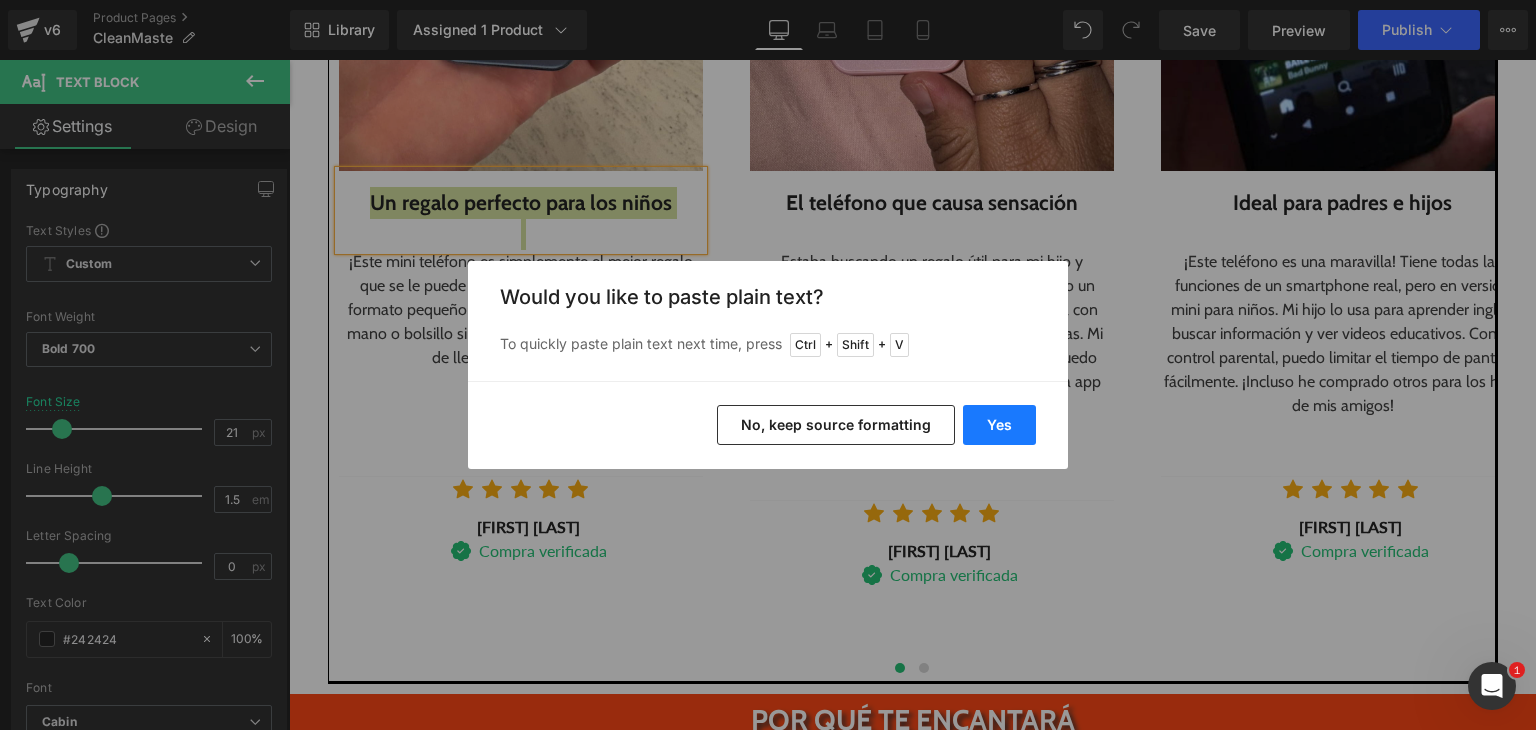 click on "Yes" at bounding box center (999, 425) 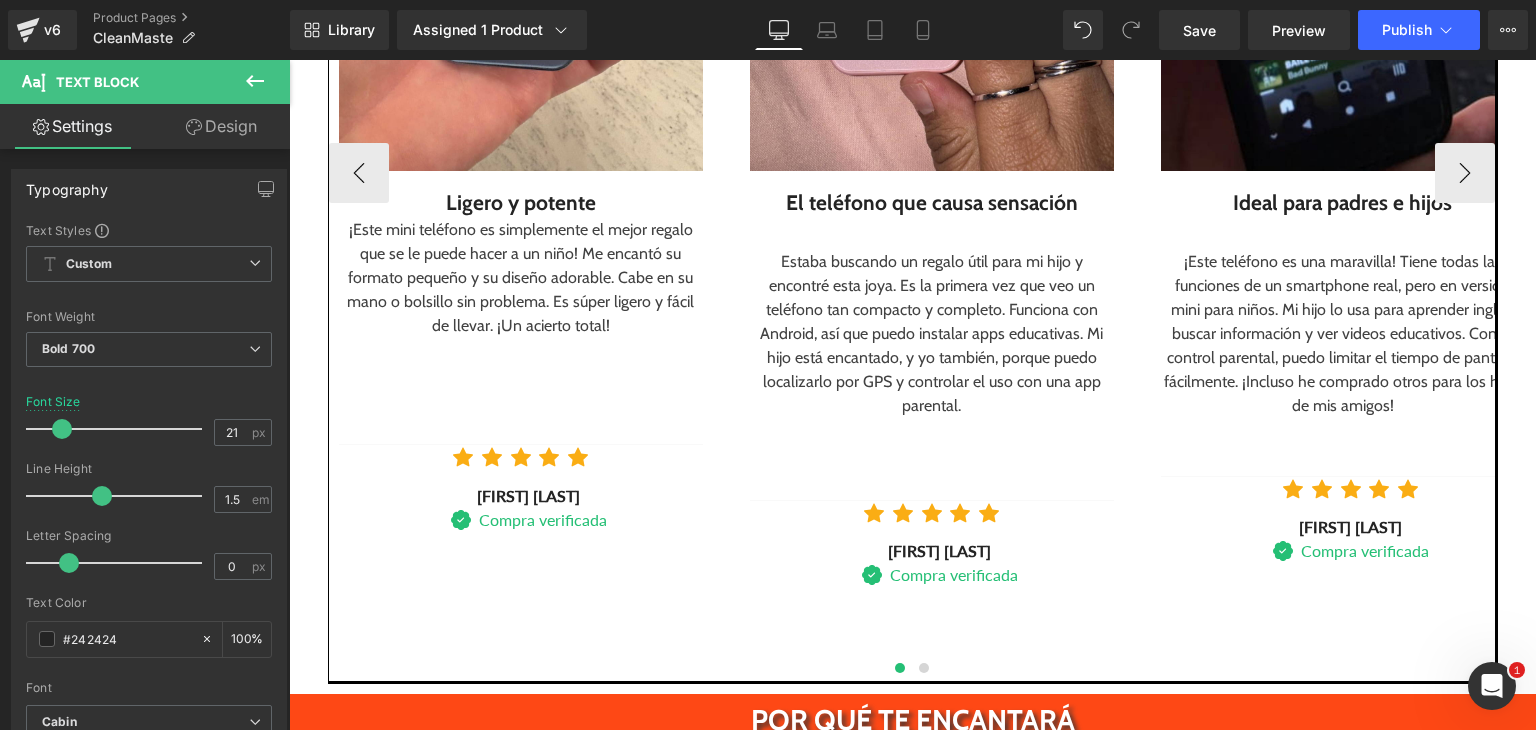 click on "¡Este mini teléfono es simplemente el mejor regalo que se le puede hacer a un niño! Me encantó su formato pequeño y su diseño adorable. Cabe en su mano o bolsillo sin problema. Es súper ligero y fácil de llevar. ¡Un acierto total!" at bounding box center [521, 278] 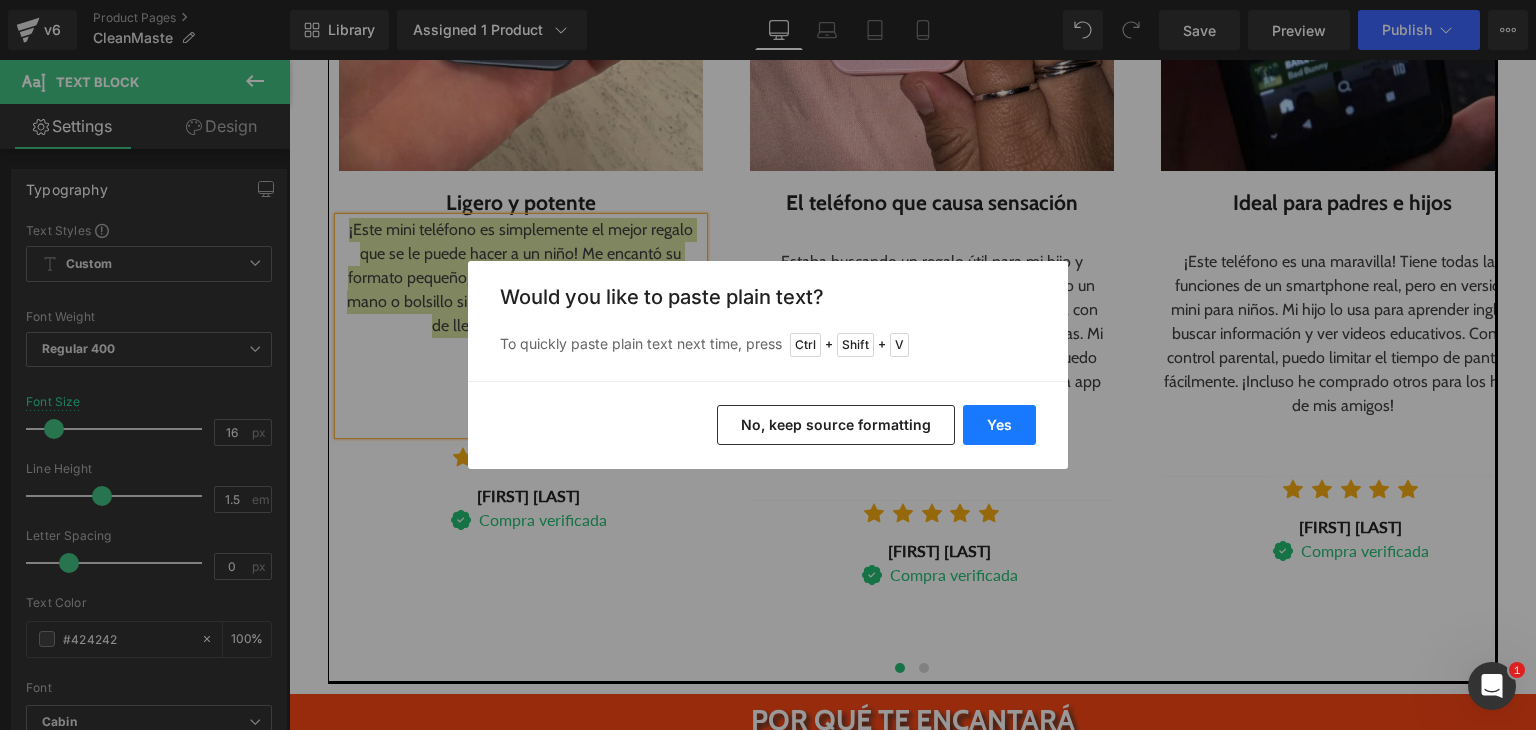 click on "Yes" at bounding box center [999, 425] 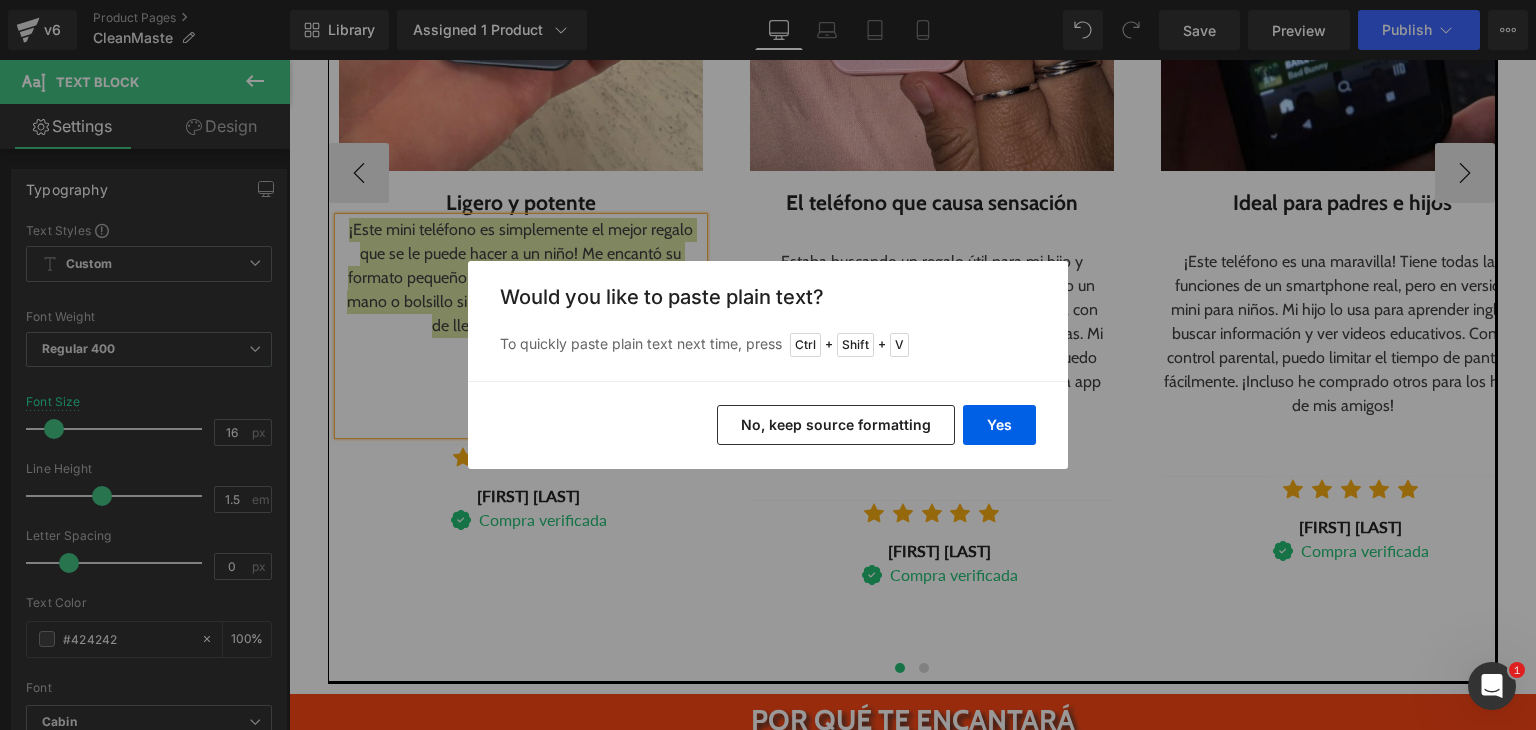 type 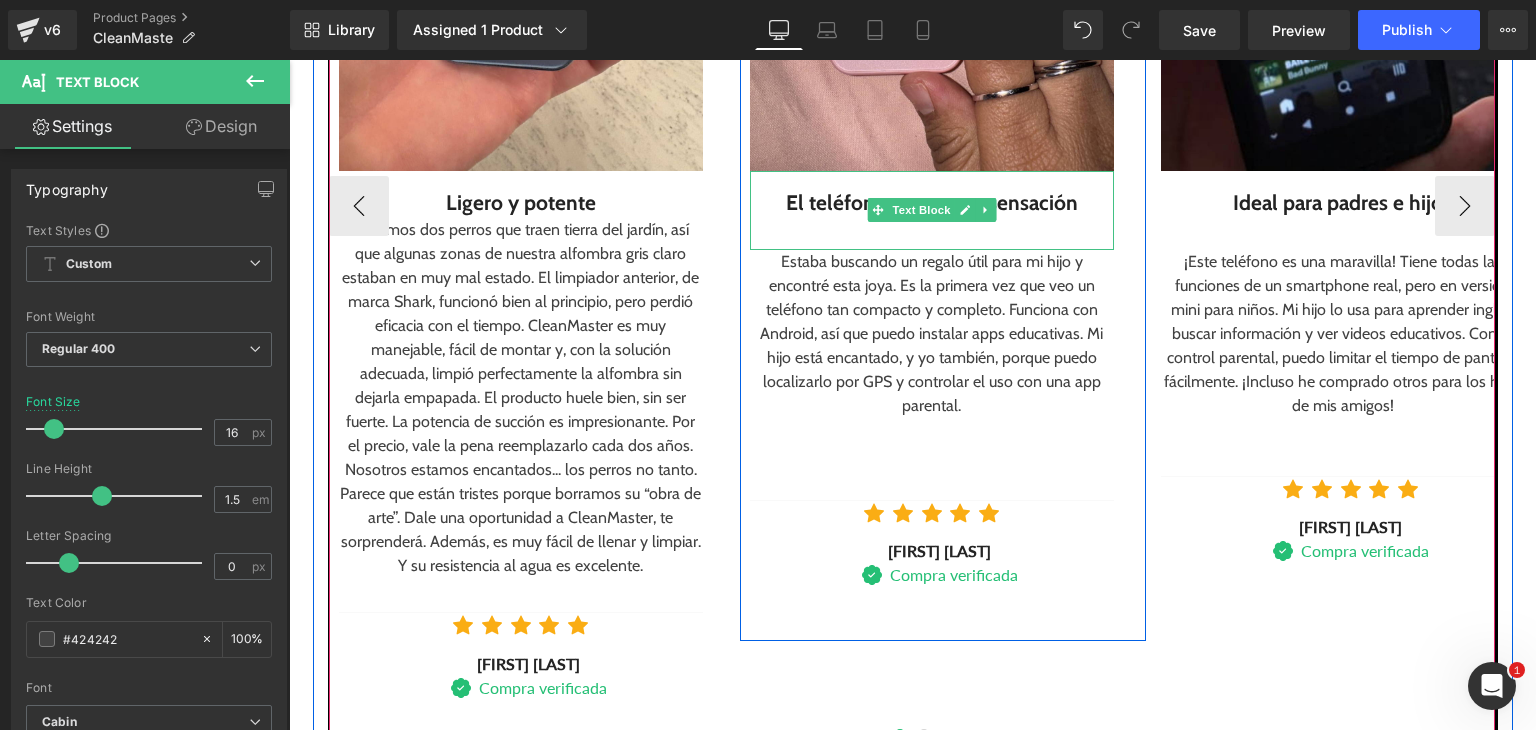 click on "El teléfono que causa sensación" at bounding box center [932, 203] 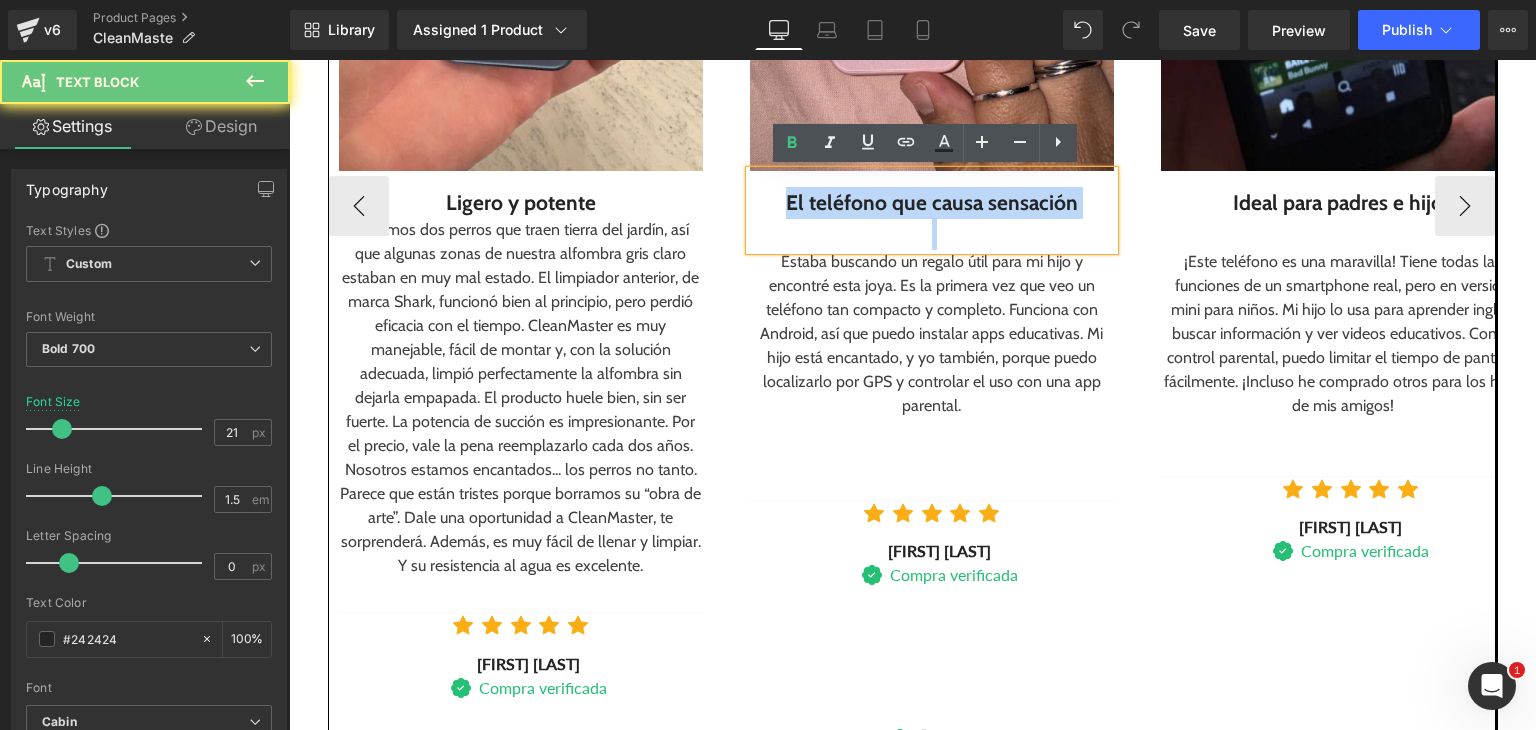 click on "El teléfono que causa sensación" at bounding box center [932, 203] 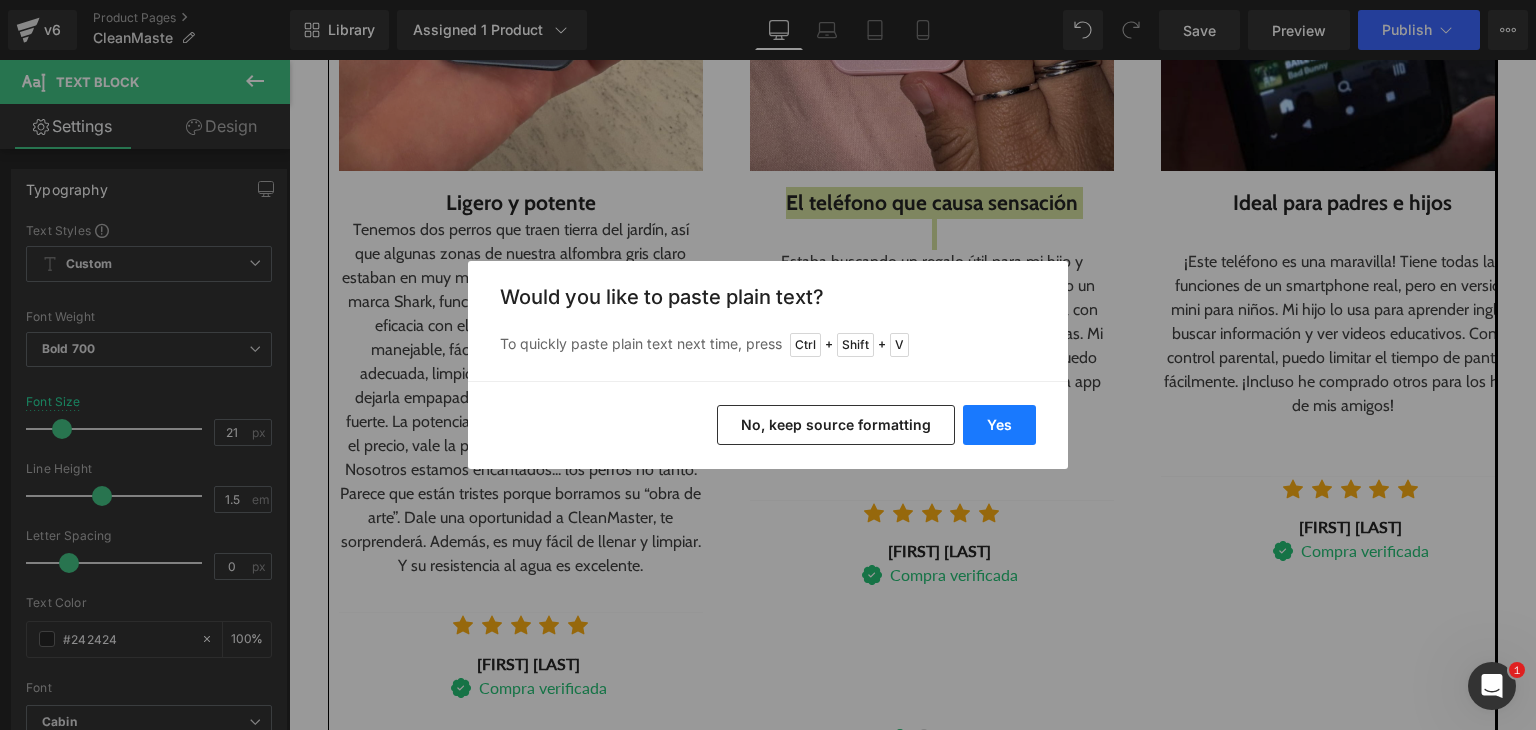 click on "Yes" at bounding box center (999, 425) 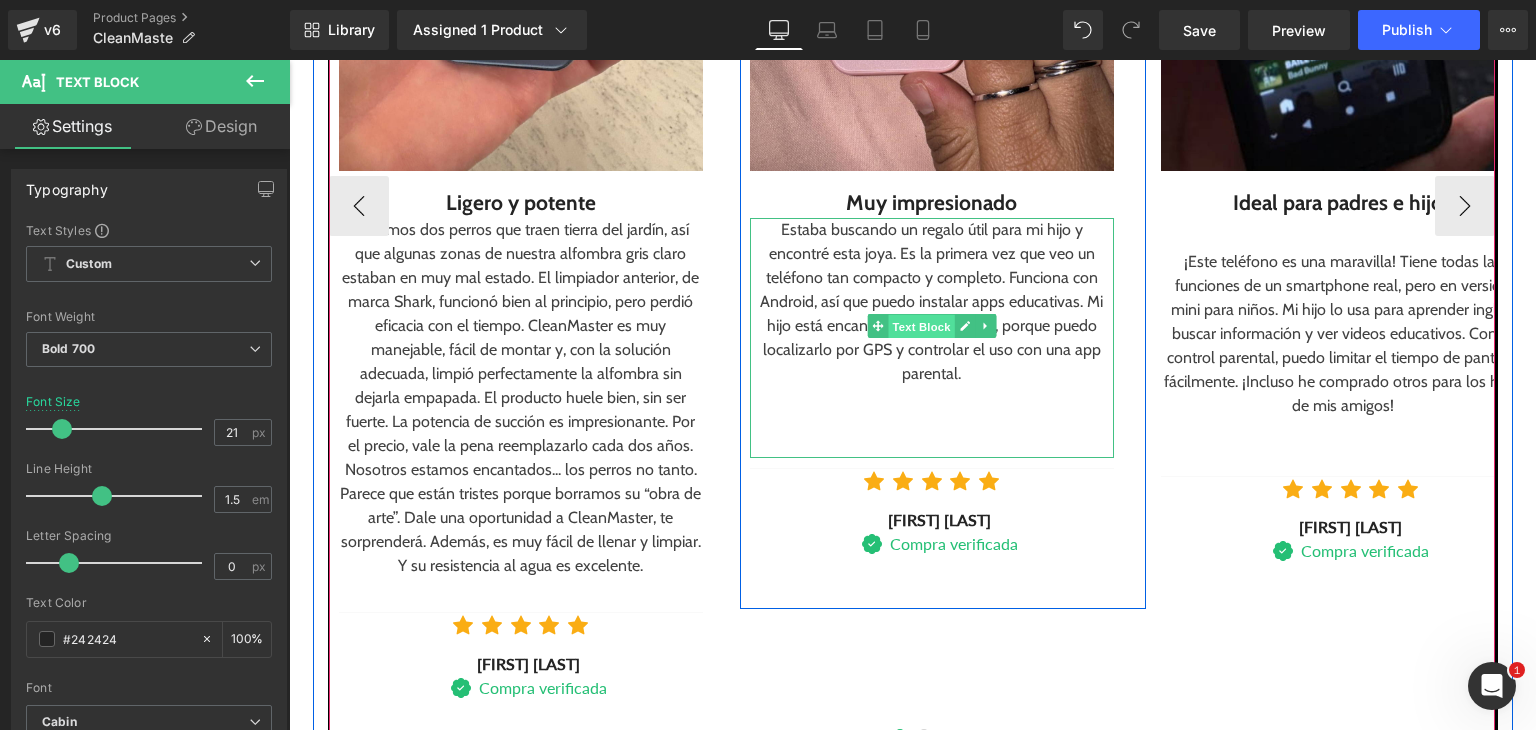 click on "Text Block" at bounding box center (921, 327) 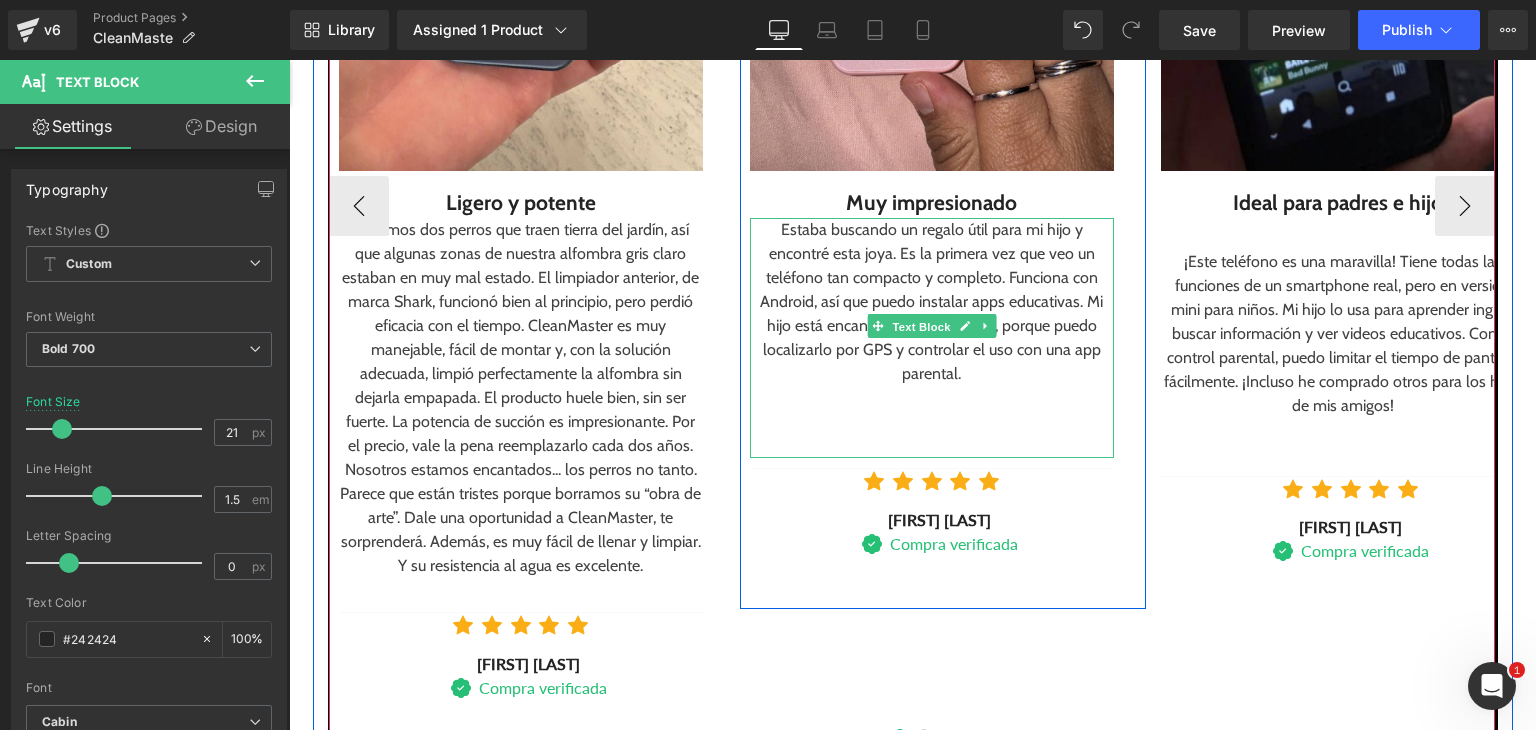 click on "Estaba buscando un regalo útil para mi hijo y encontré esta joya. Es la primera vez que veo un teléfono tan compacto y completo. Funciona con Android, así que puedo instalar apps educativas. Mi hijo está encantado, y yo también, porque puedo localizarlo por GPS y controlar el uso con una app parental." at bounding box center (932, 302) 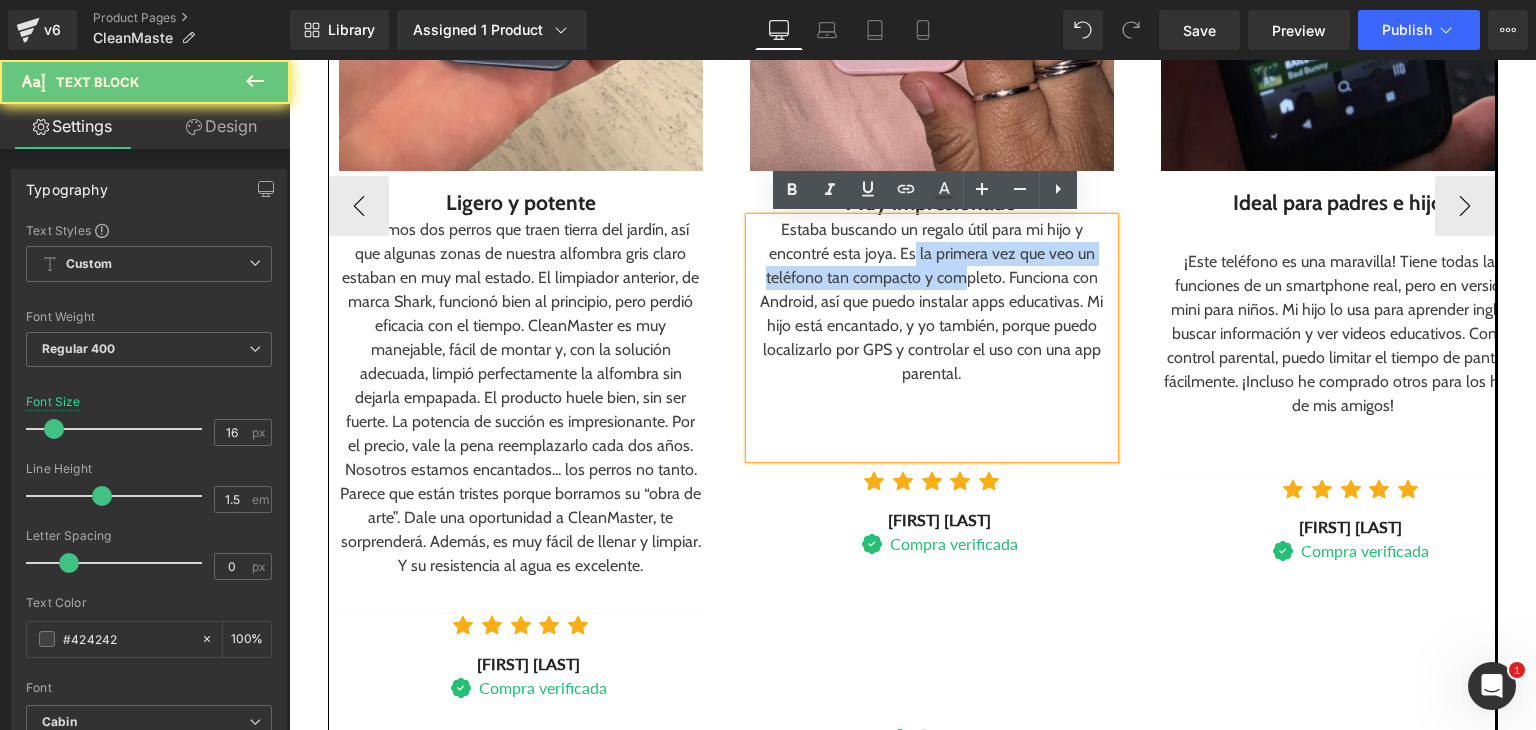 click on "Estaba buscando un regalo útil para mi hijo y encontré esta joya. Es la primera vez que veo un teléfono tan compacto y completo. Funciona con Android, así que puedo instalar apps educativas. Mi hijo está encantado, y yo también, porque puedo localizarlo por GPS y controlar el uso con una app parental." at bounding box center [932, 302] 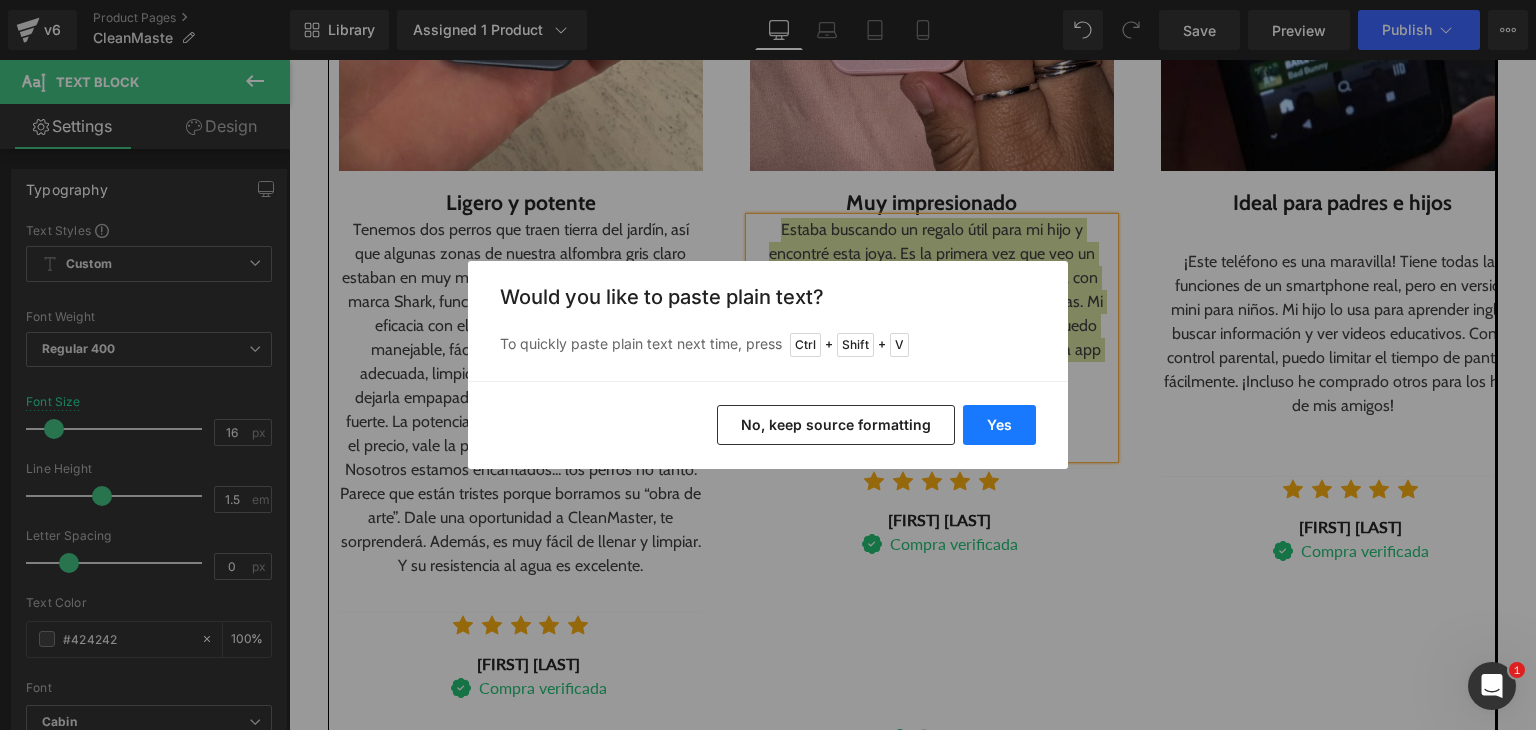 click on "Yes" at bounding box center [999, 425] 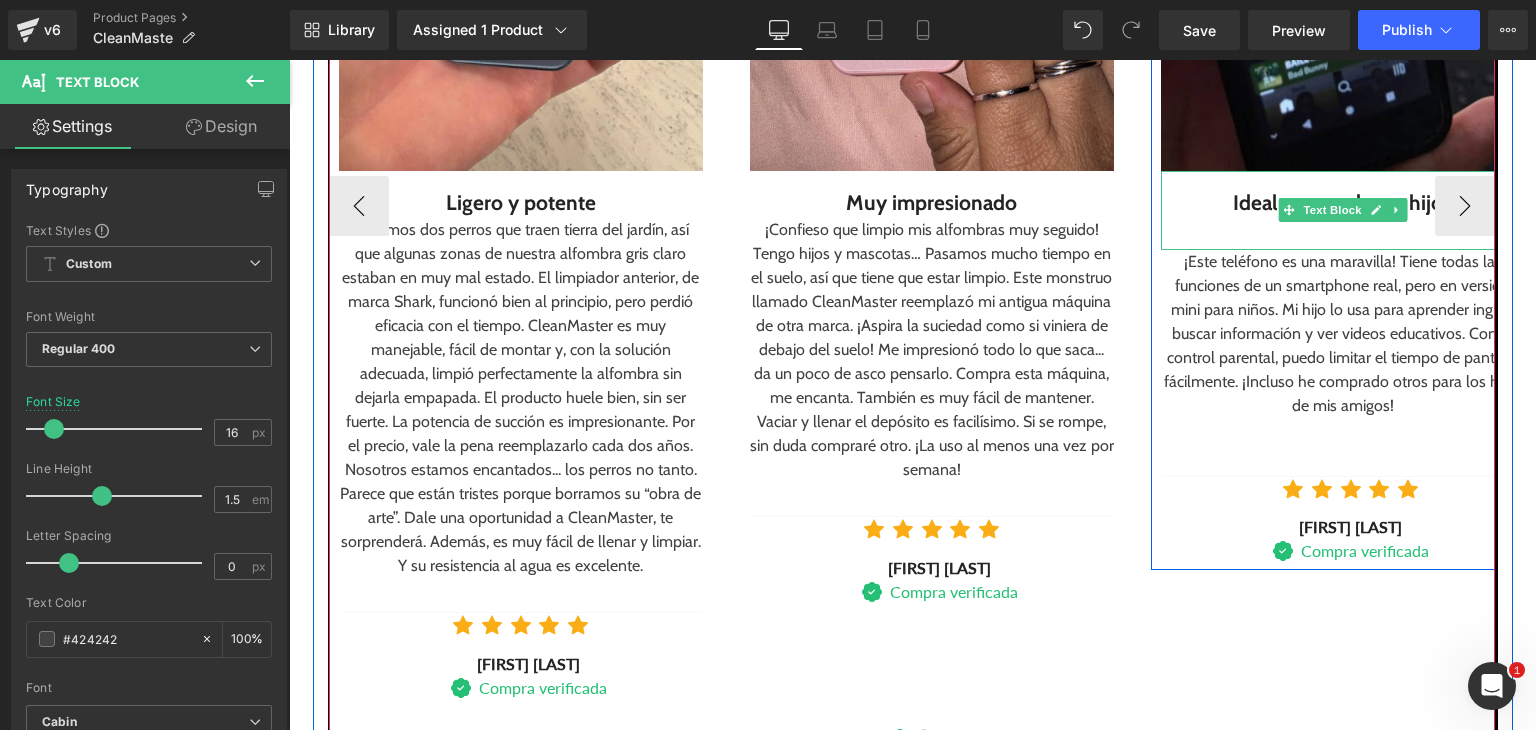 click on "Ideal para padres e hijos" at bounding box center (1343, 203) 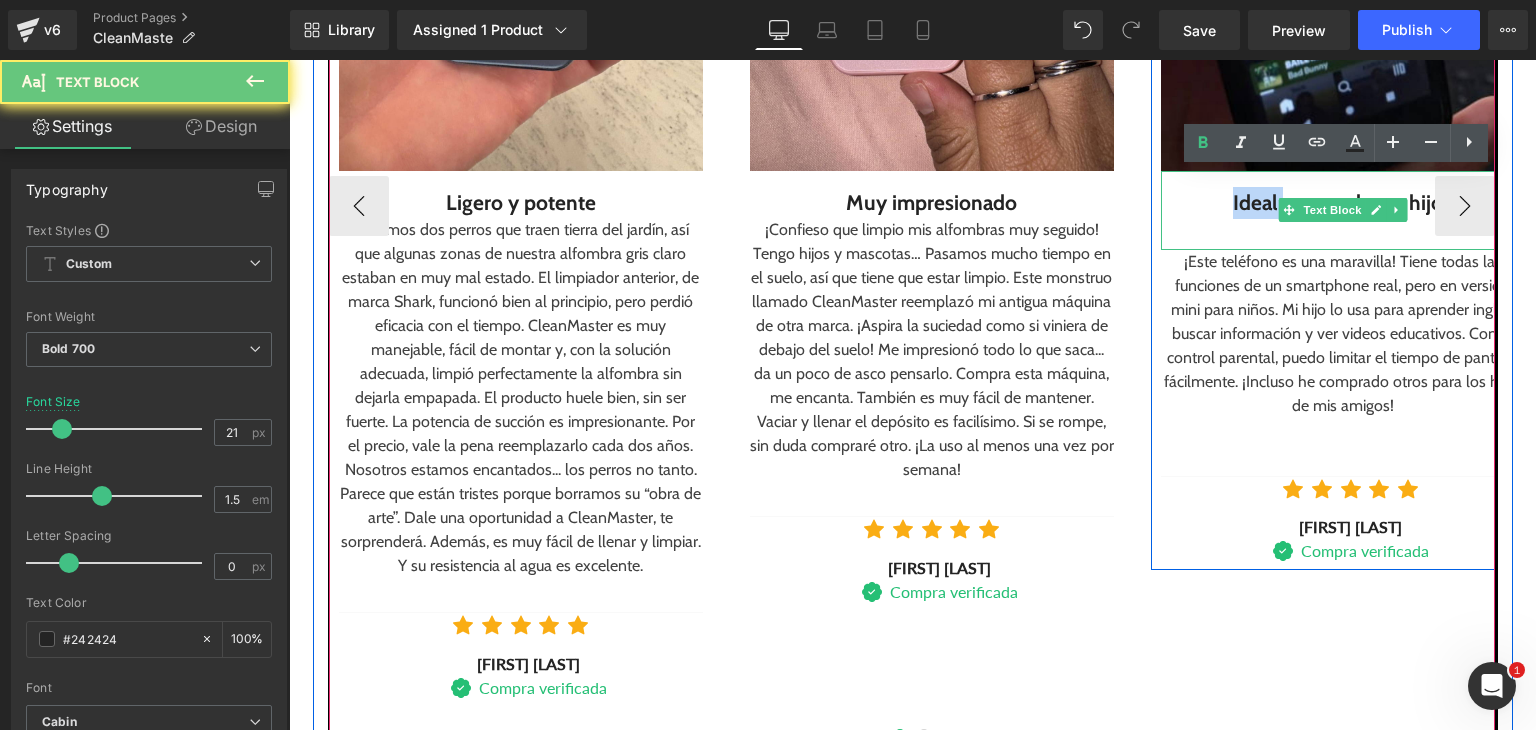 click on "Ideal para padres e hijos" at bounding box center (1343, 203) 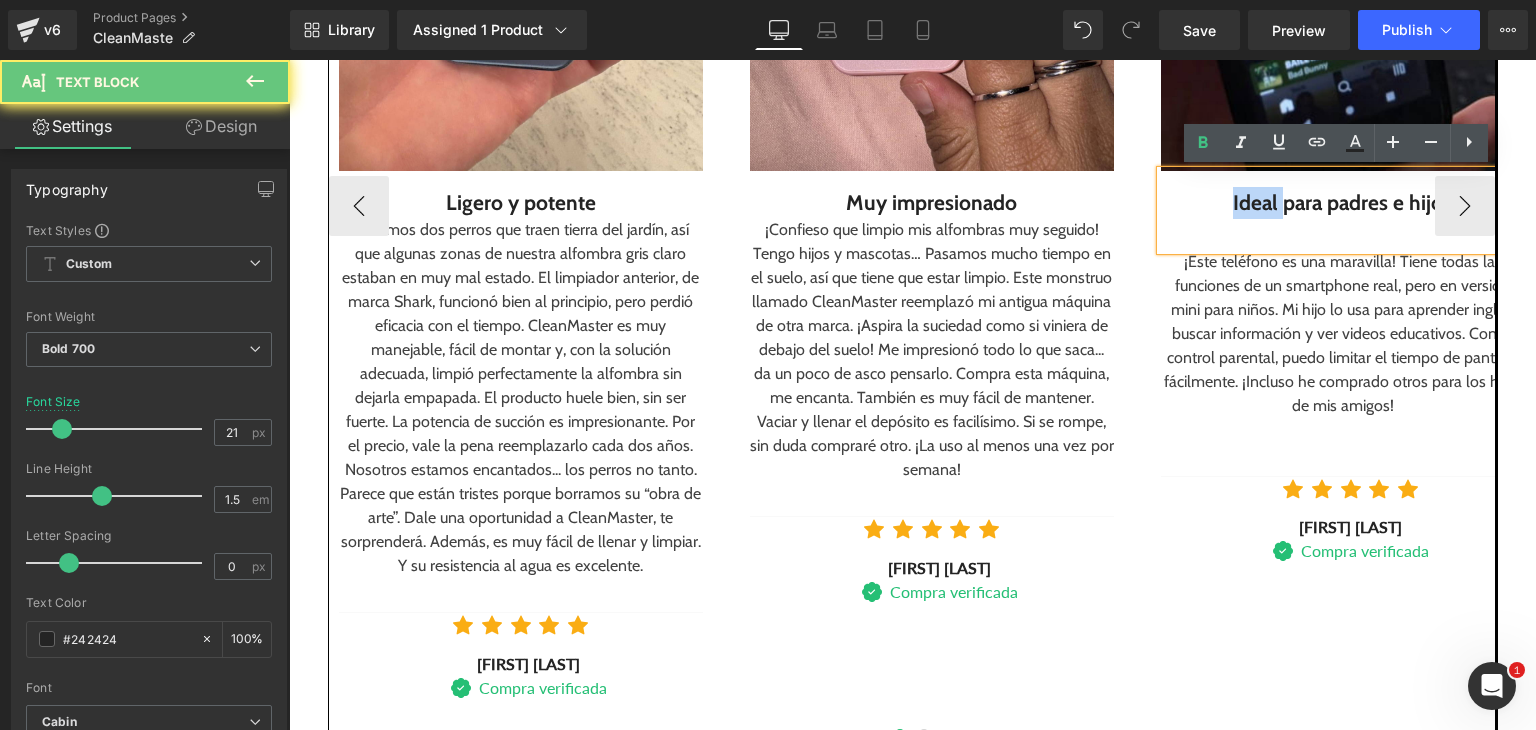 click on "Ideal para padres e hijos" at bounding box center (1343, 203) 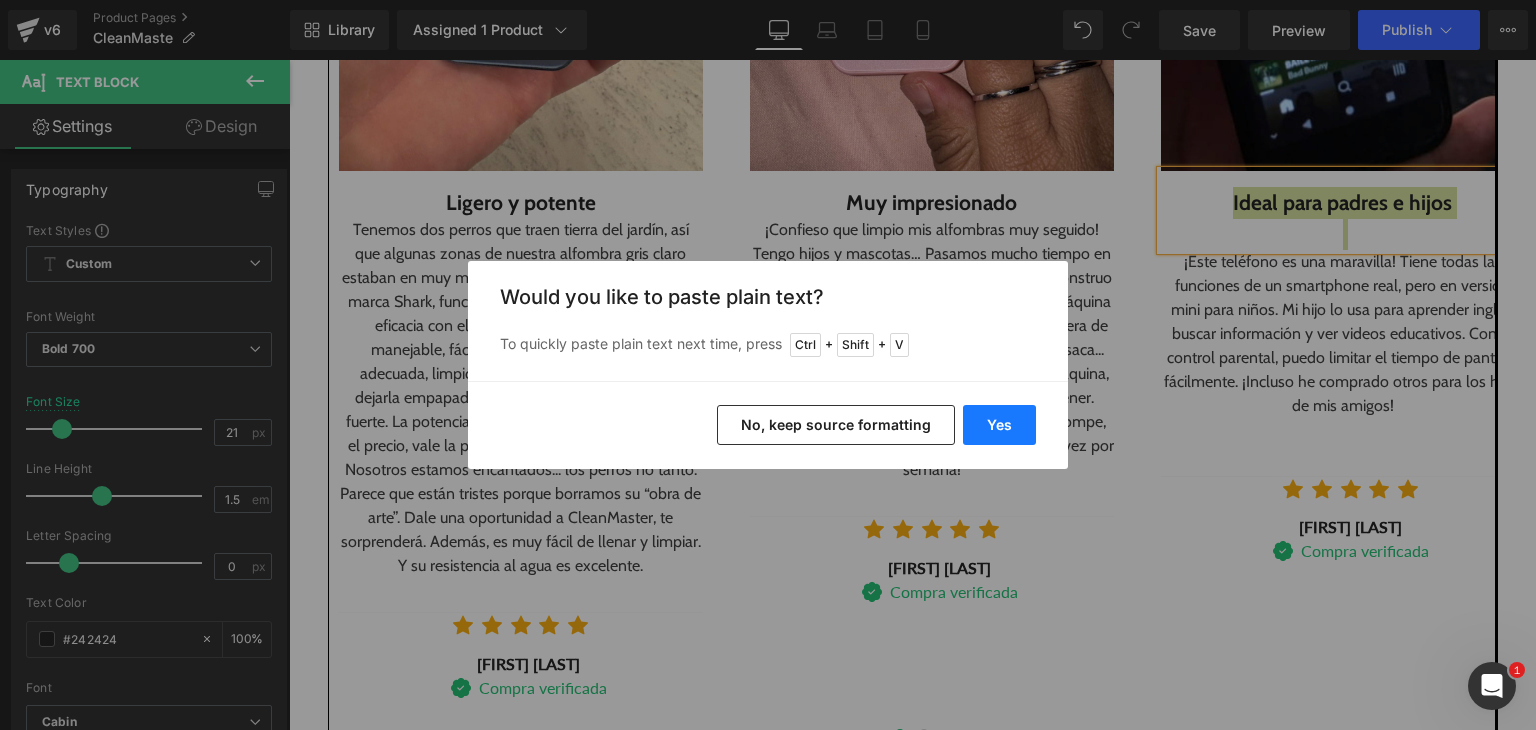 click on "Yes" at bounding box center [999, 425] 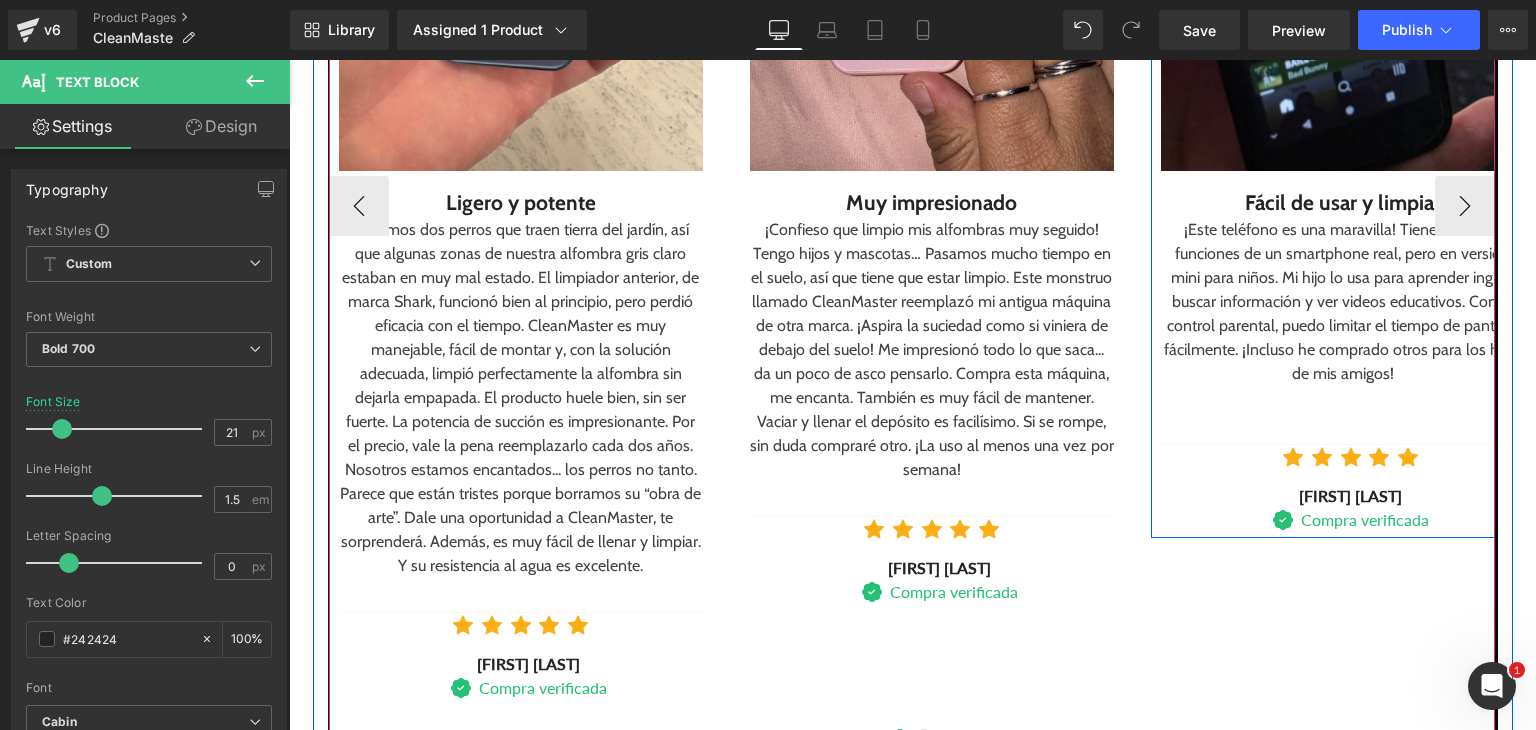 click on "¡Este teléfono es una maravilla! Tiene todas las funciones de un smartphone real, pero en versión mini para niños. Mi hijo lo usa para aprender inglés, buscar información y ver videos educativos. Con el control parental, puedo limitar el tiempo de pantalla fácilmente. ¡Incluso he comprado otros para los hijos de mis amigos!" at bounding box center [1343, 302] 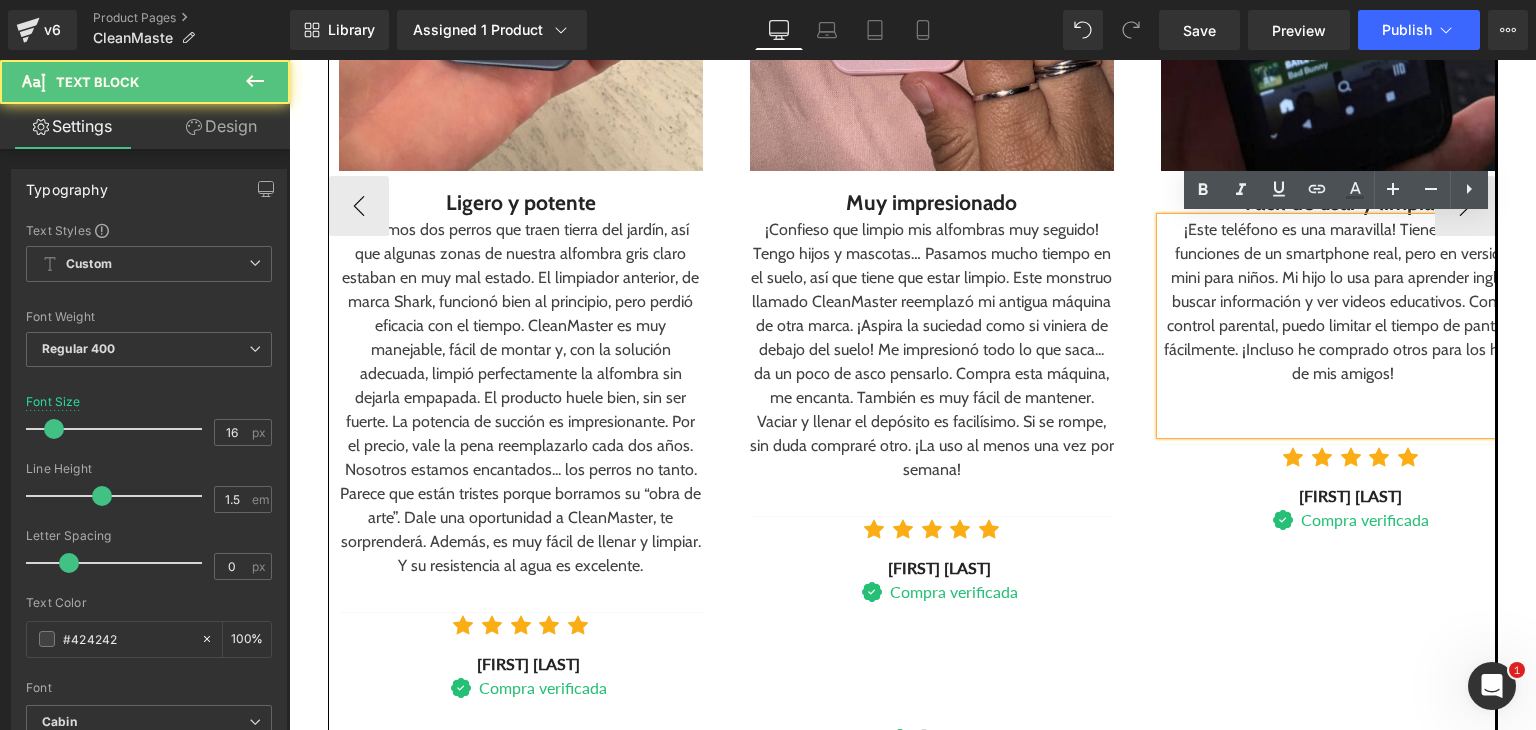 drag, startPoint x: 1253, startPoint y: 286, endPoint x: 1286, endPoint y: 297, distance: 34.785053 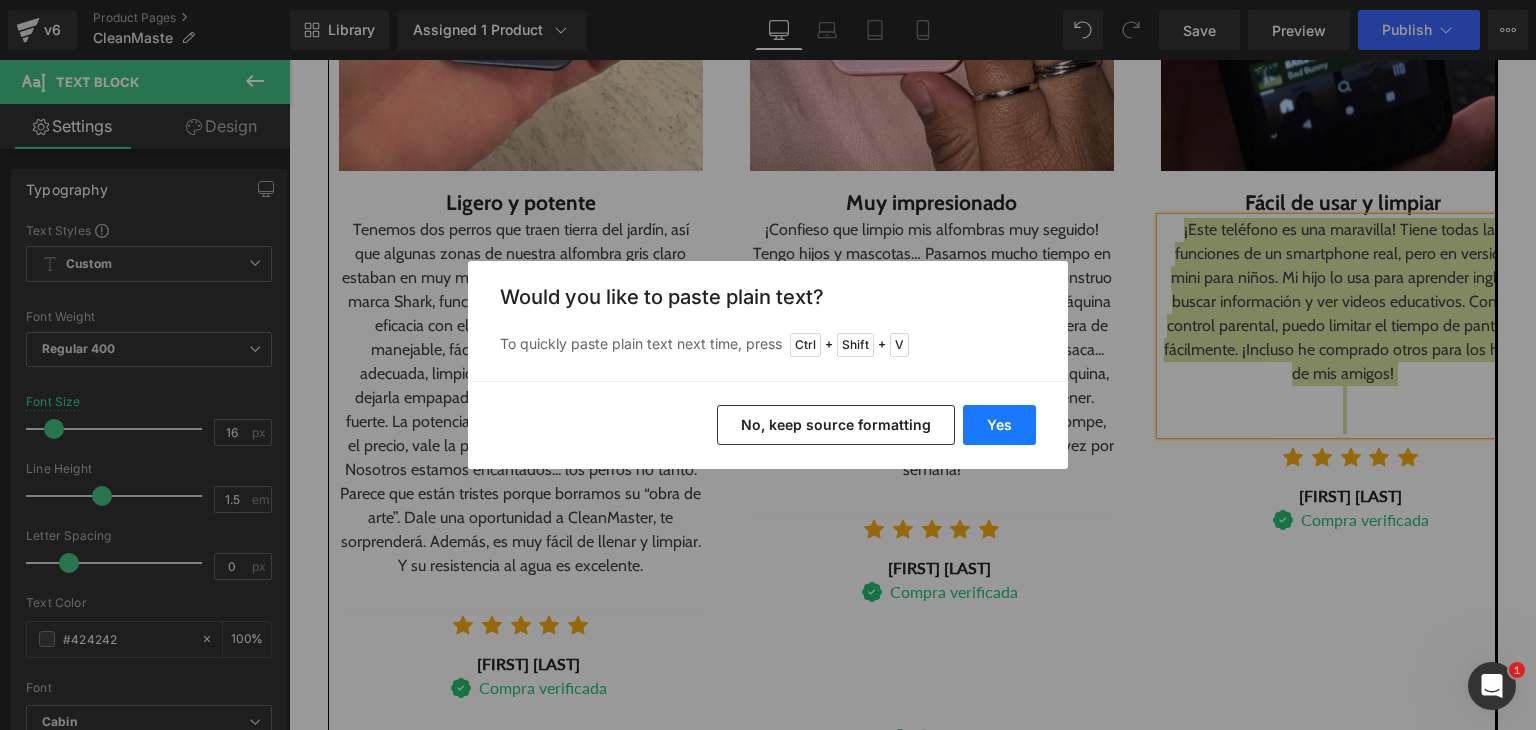 click on "Yes" at bounding box center [999, 425] 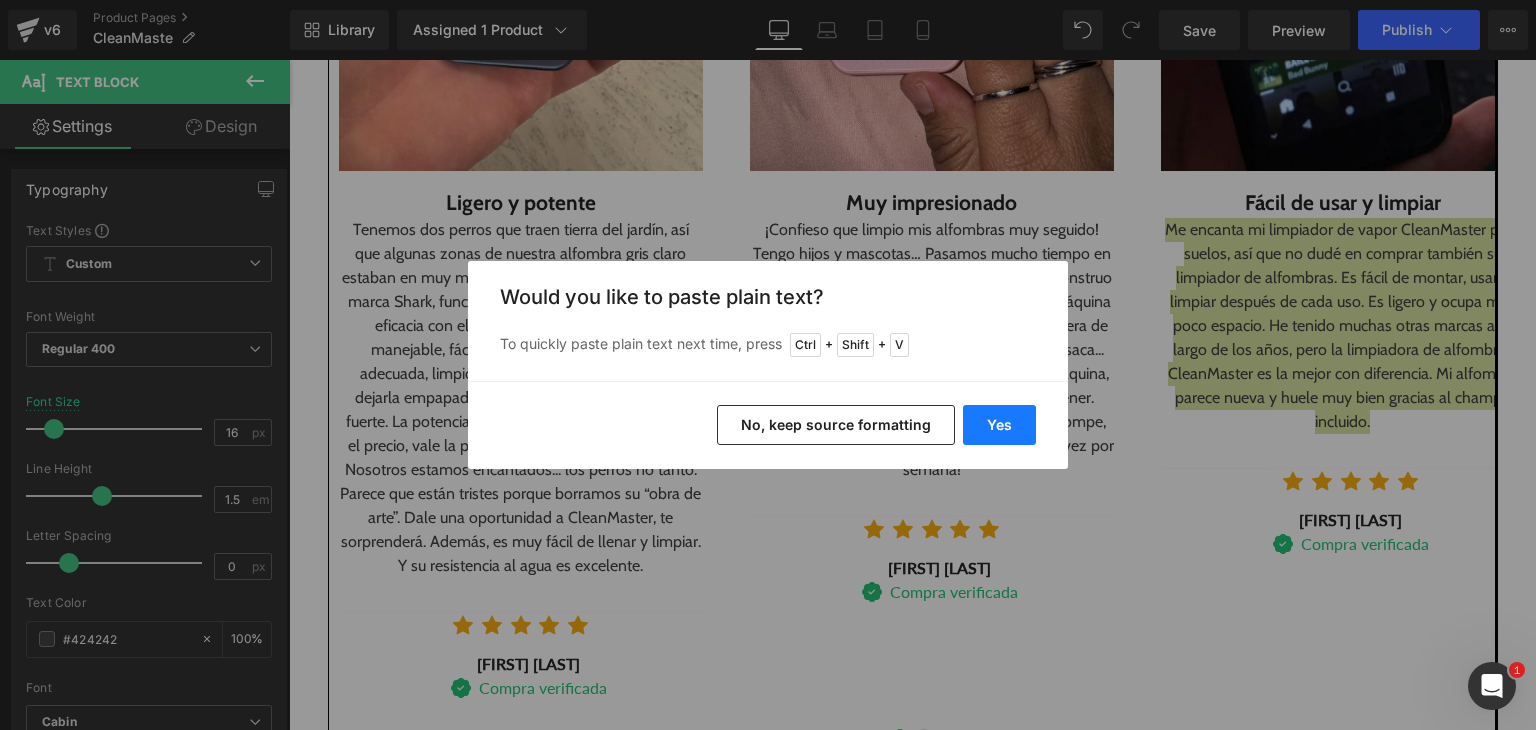type 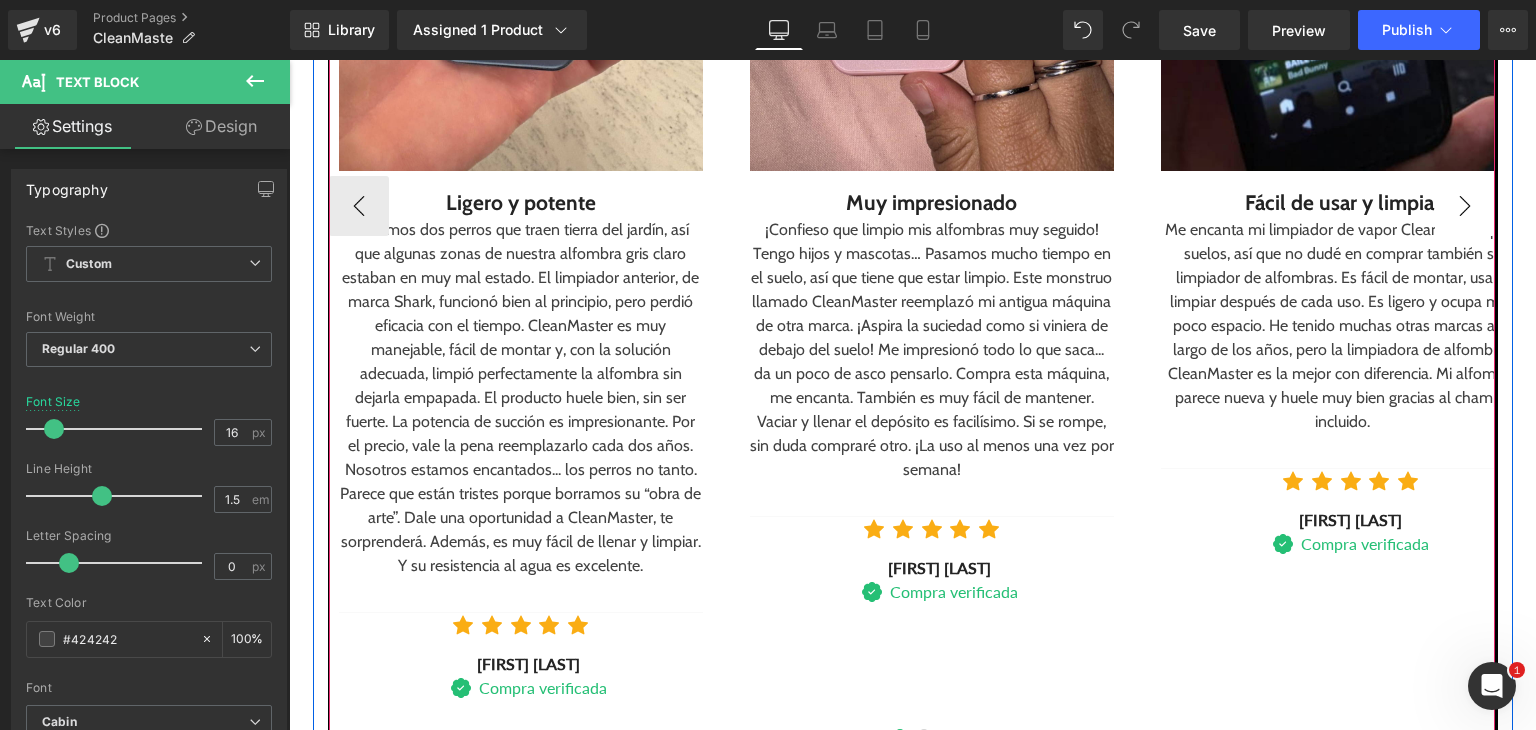 click on "›" at bounding box center (1465, 206) 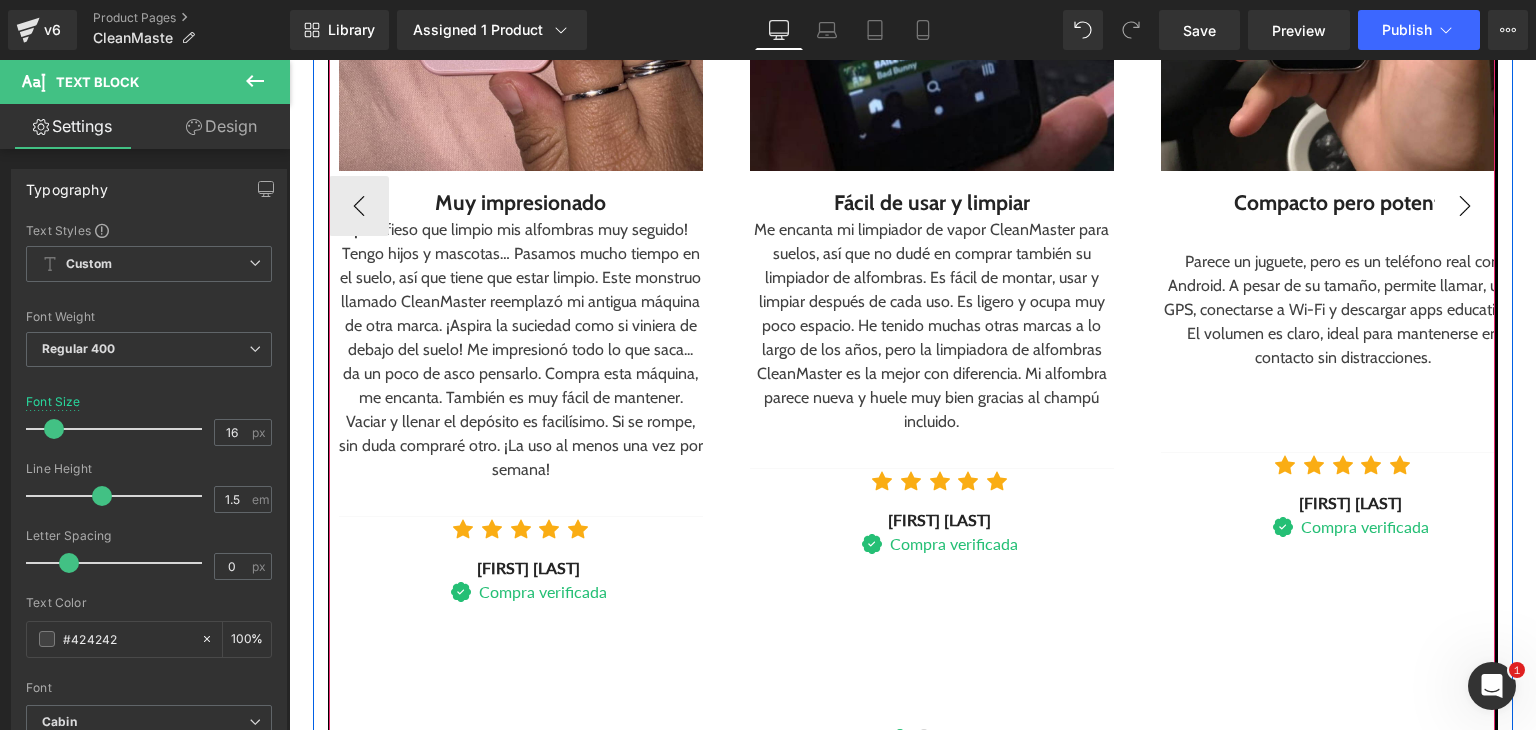 click on "›" at bounding box center (1465, 206) 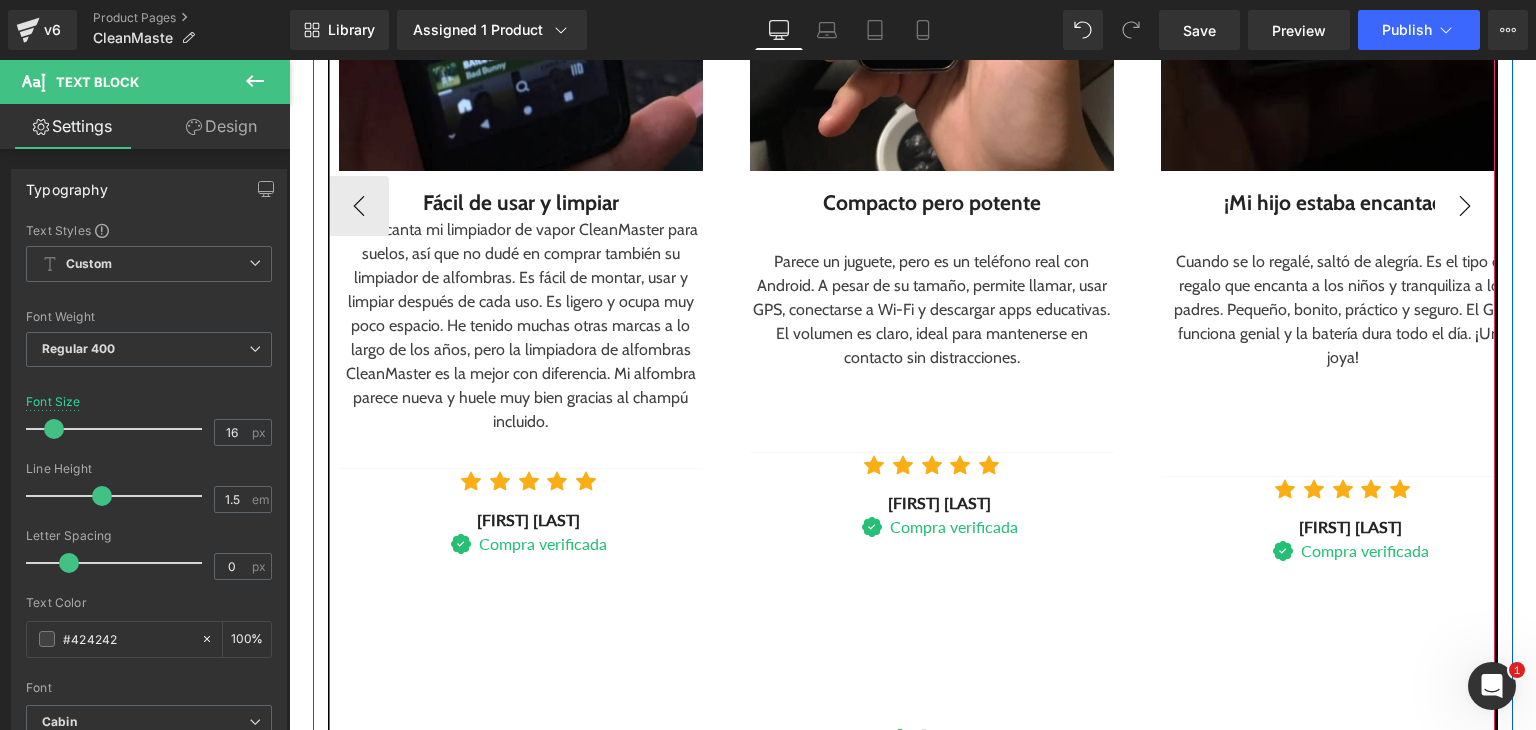 click on "›" at bounding box center [1465, 206] 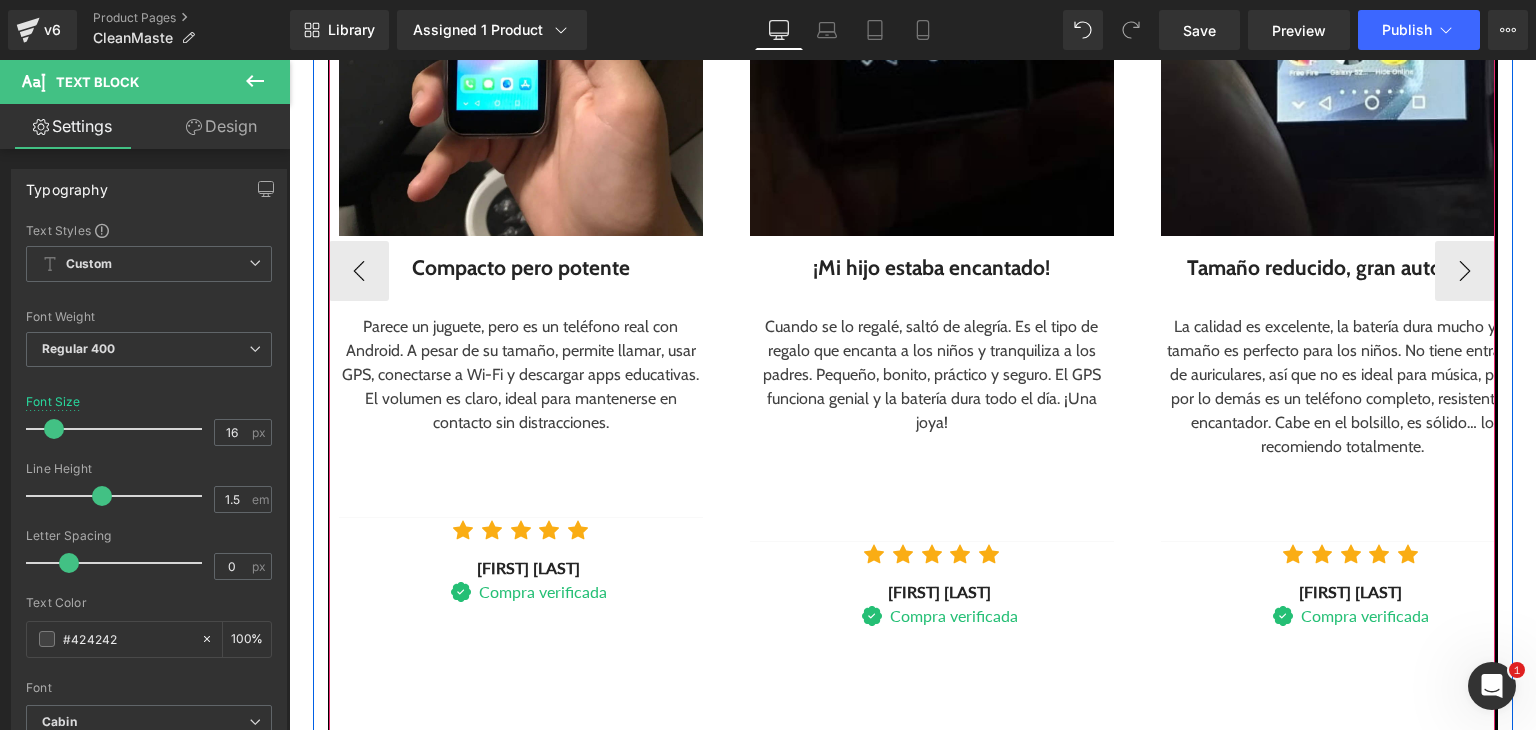 scroll, scrollTop: 2649, scrollLeft: 0, axis: vertical 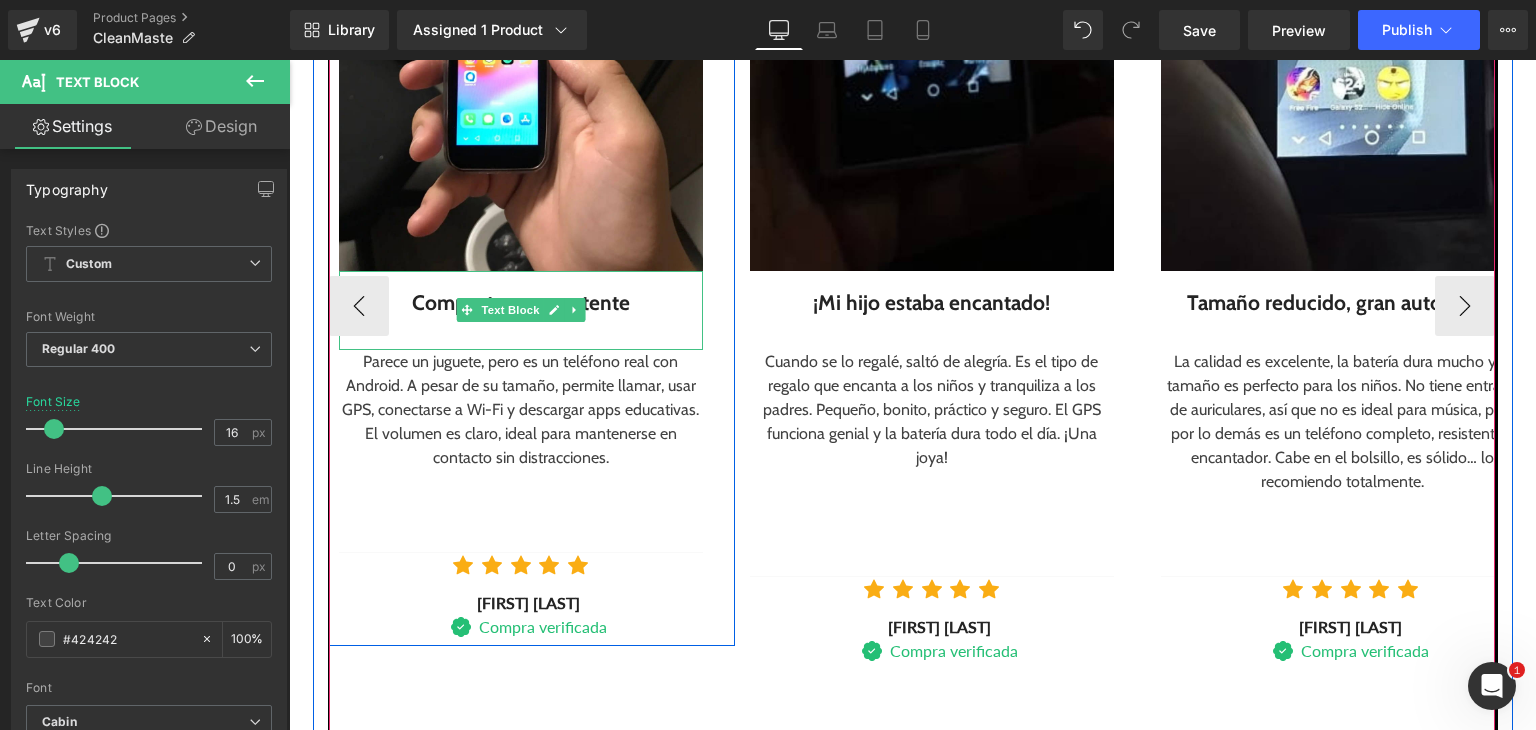 click on "Compacto pero potente" at bounding box center (521, 303) 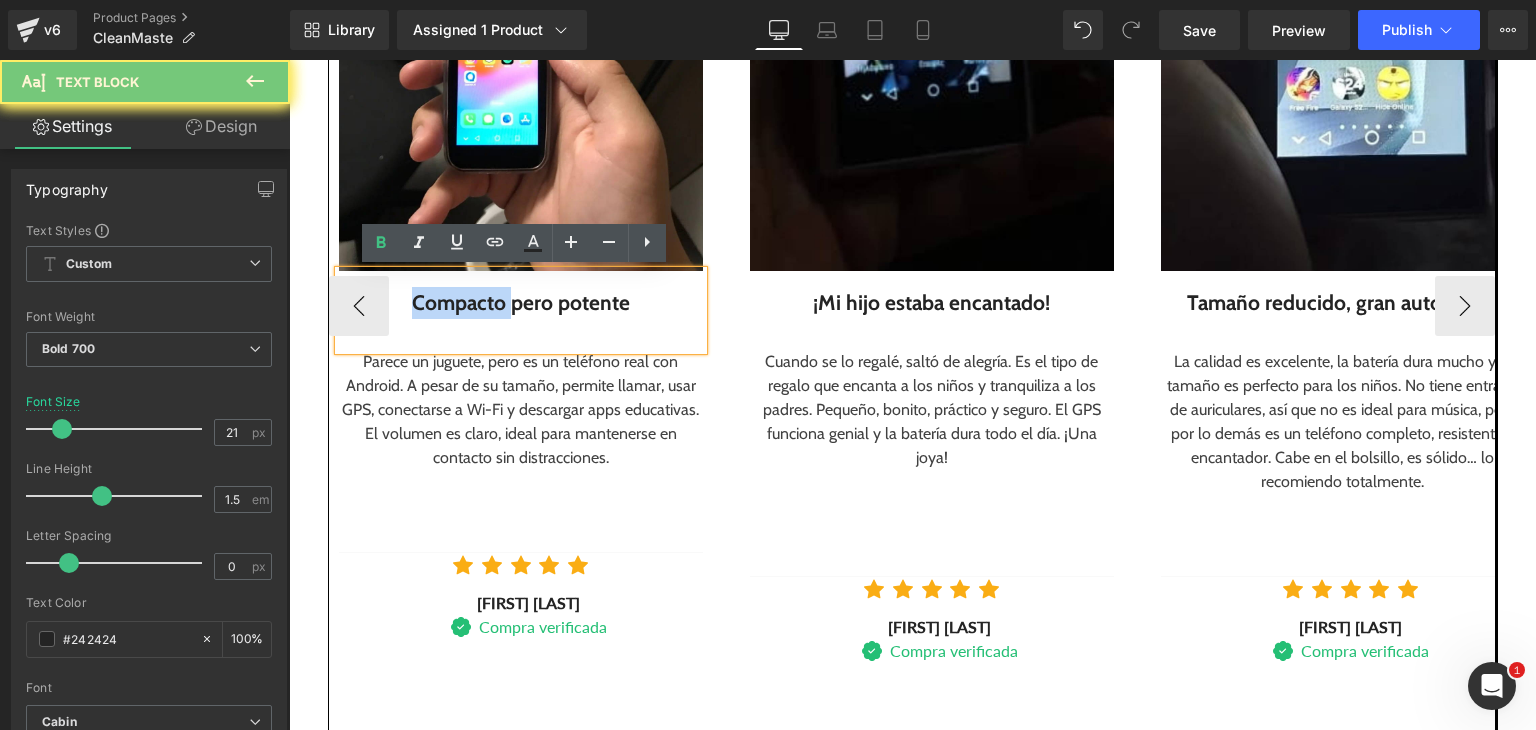 click on "Compacto pero potente" at bounding box center [521, 303] 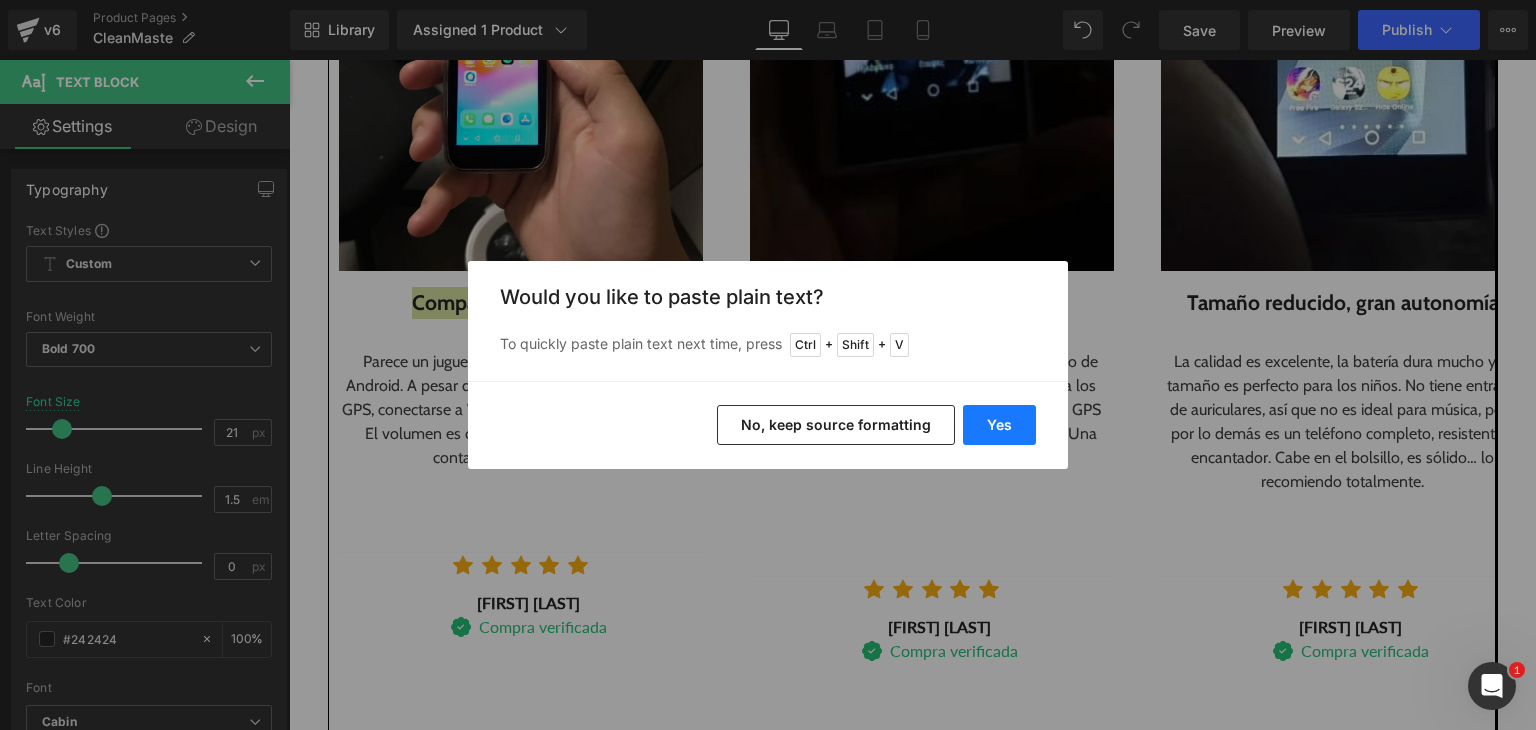 click on "Yes" at bounding box center [999, 425] 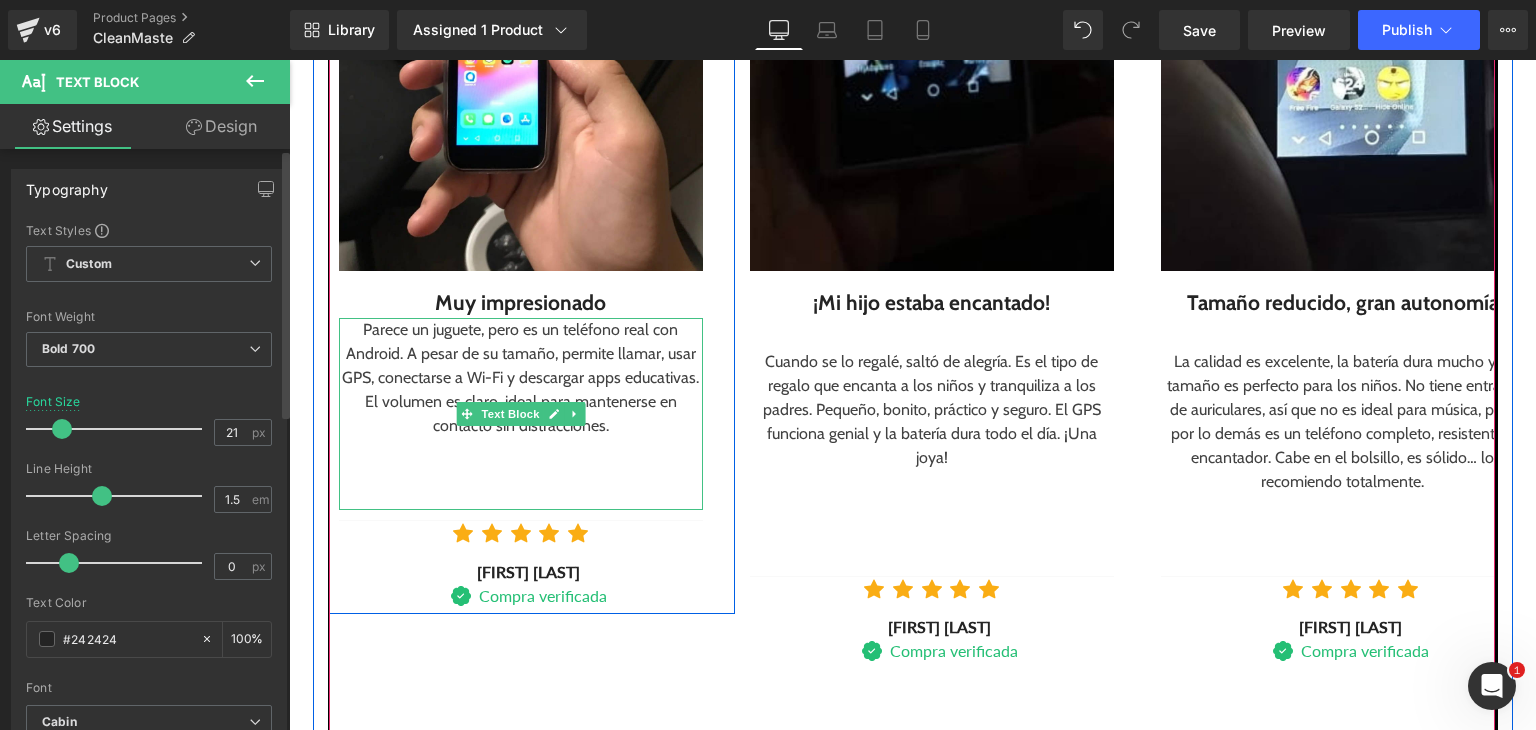 click on "Parece un juguete, pero es un teléfono real con Android. A pesar de su tamaño, permite llamar, usar GPS, conectarse a Wi-Fi y descargar apps educativas. El volumen es claro, ideal para mantenerse en contacto sin distracciones." at bounding box center [521, 378] 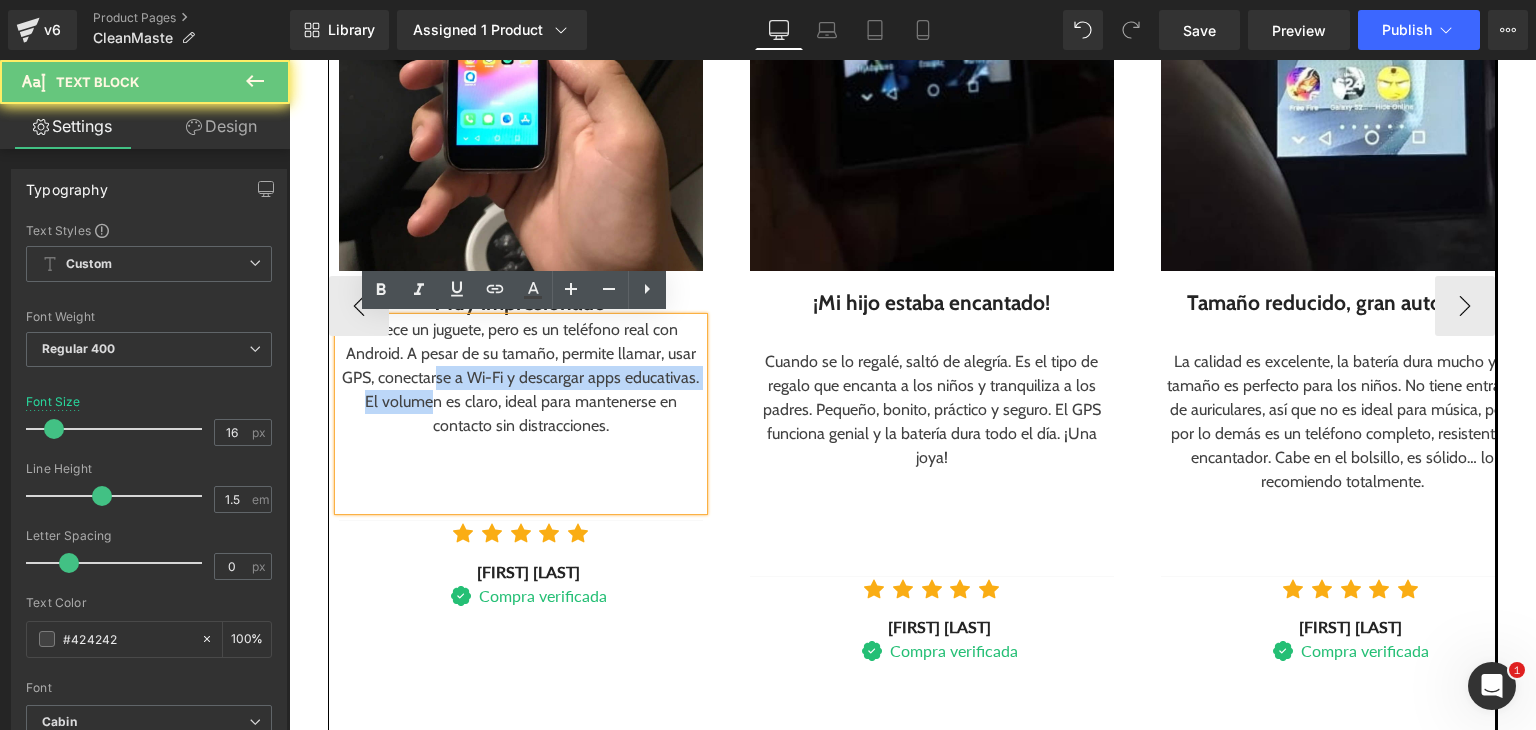 drag, startPoint x: 410, startPoint y: 386, endPoint x: 424, endPoint y: 404, distance: 22.803509 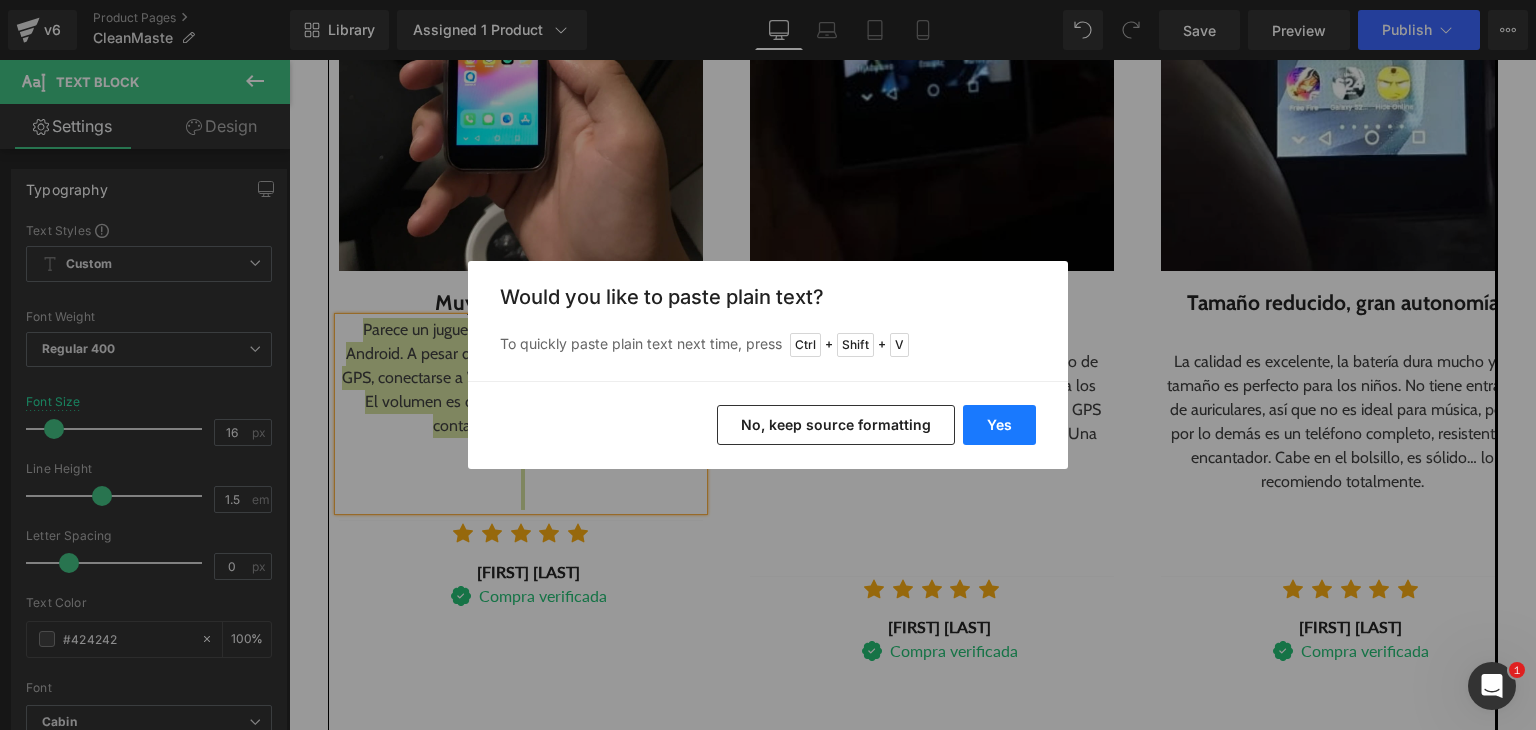 click on "Yes" at bounding box center (999, 425) 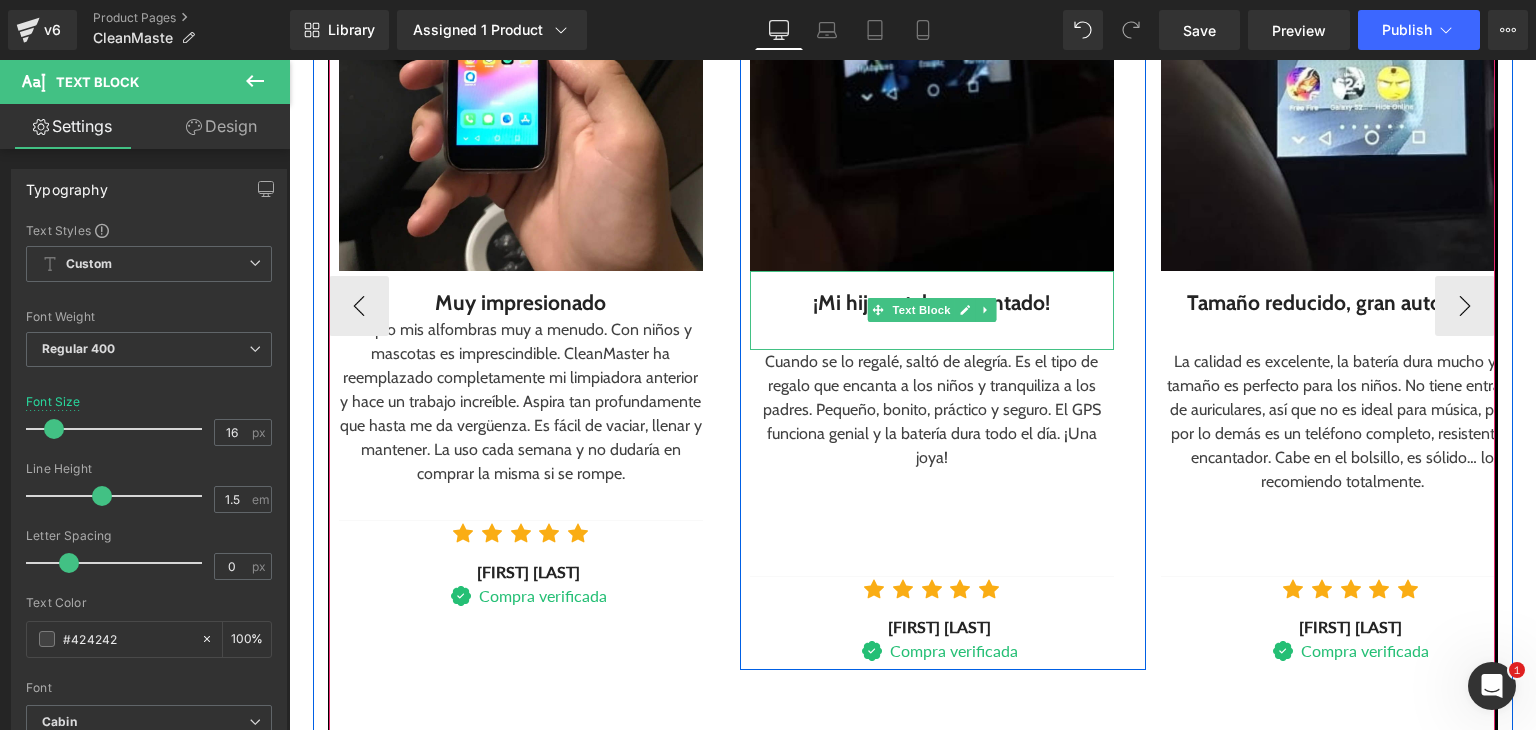 click on "¡Mi hijo estaba encantado!" at bounding box center (932, 303) 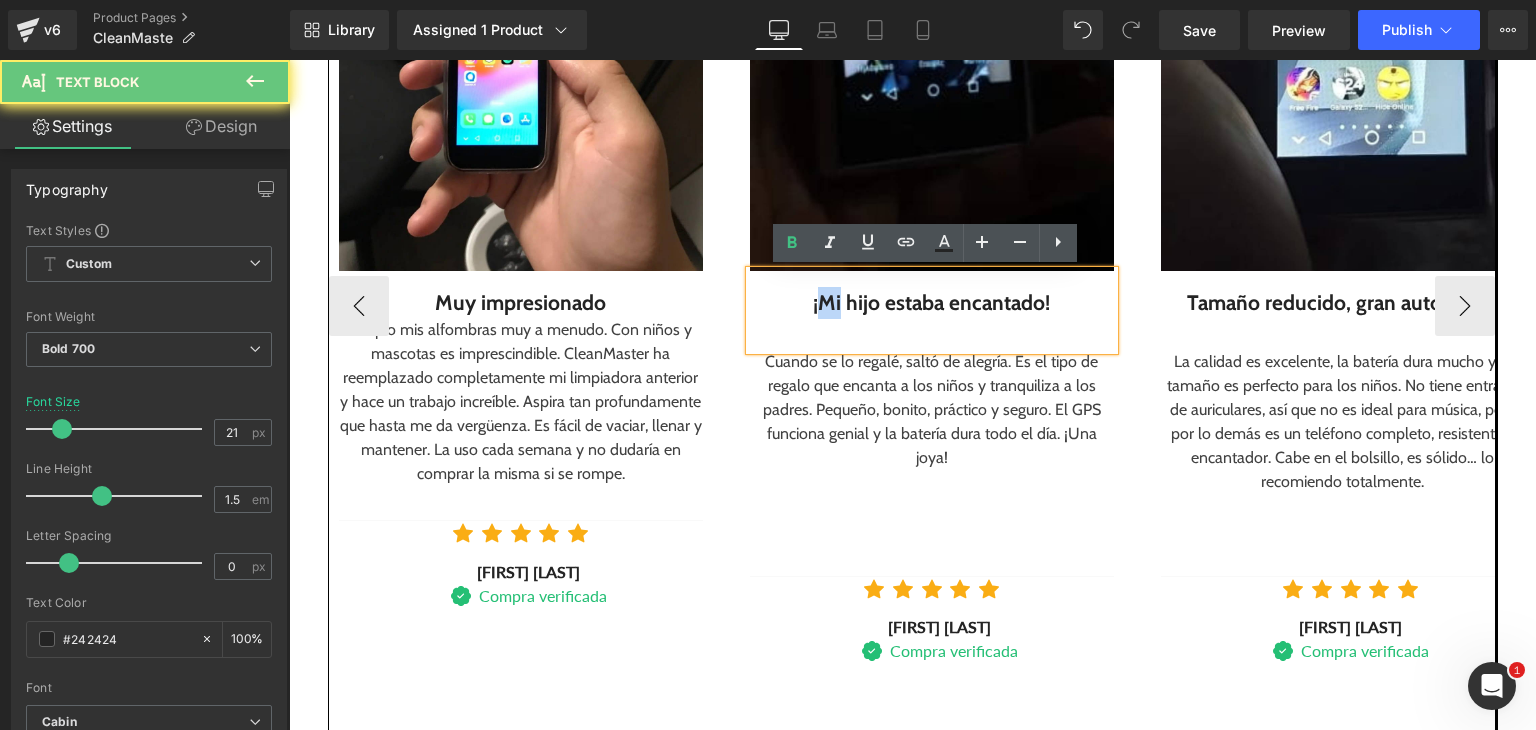 click on "¡Mi hijo estaba encantado!" at bounding box center [932, 303] 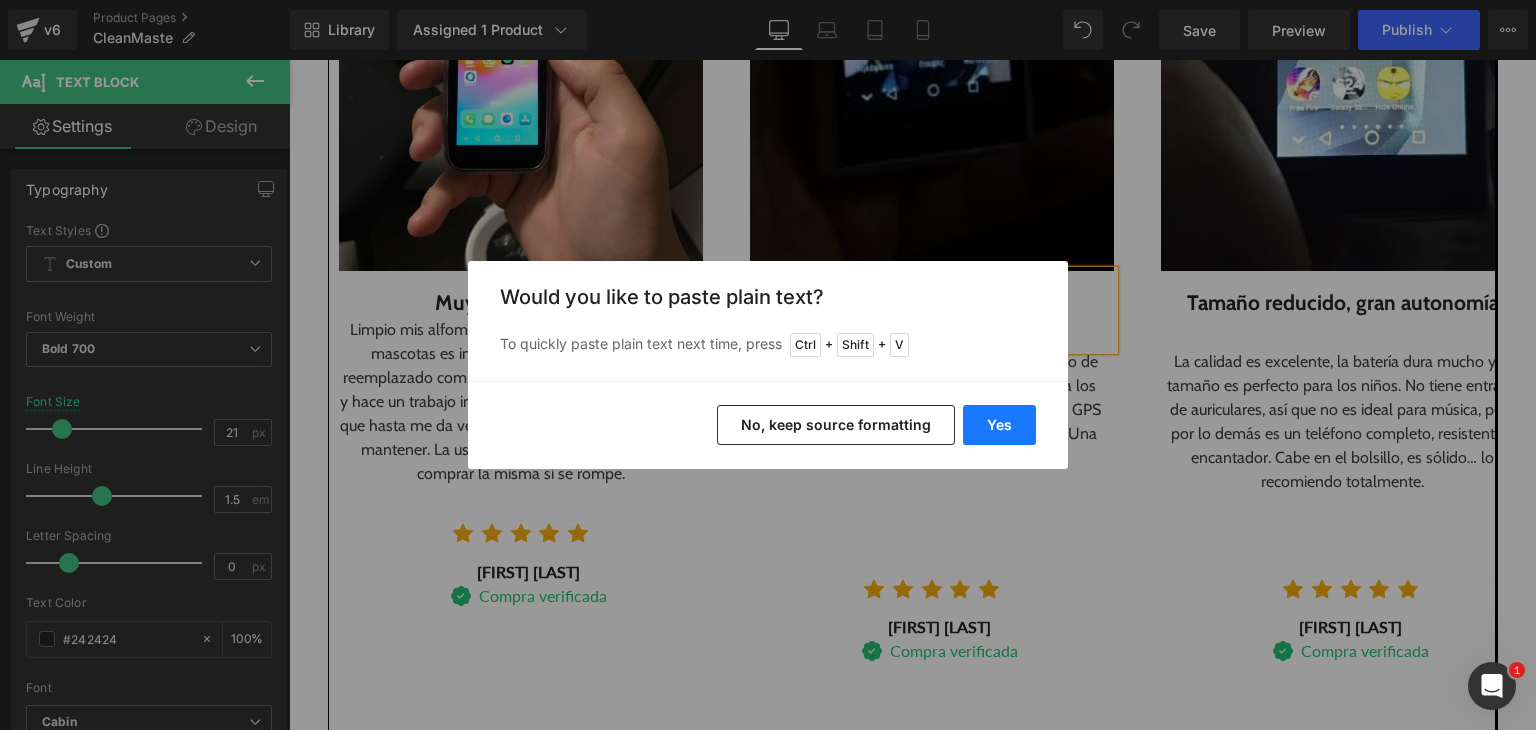 click on "Yes" at bounding box center [999, 425] 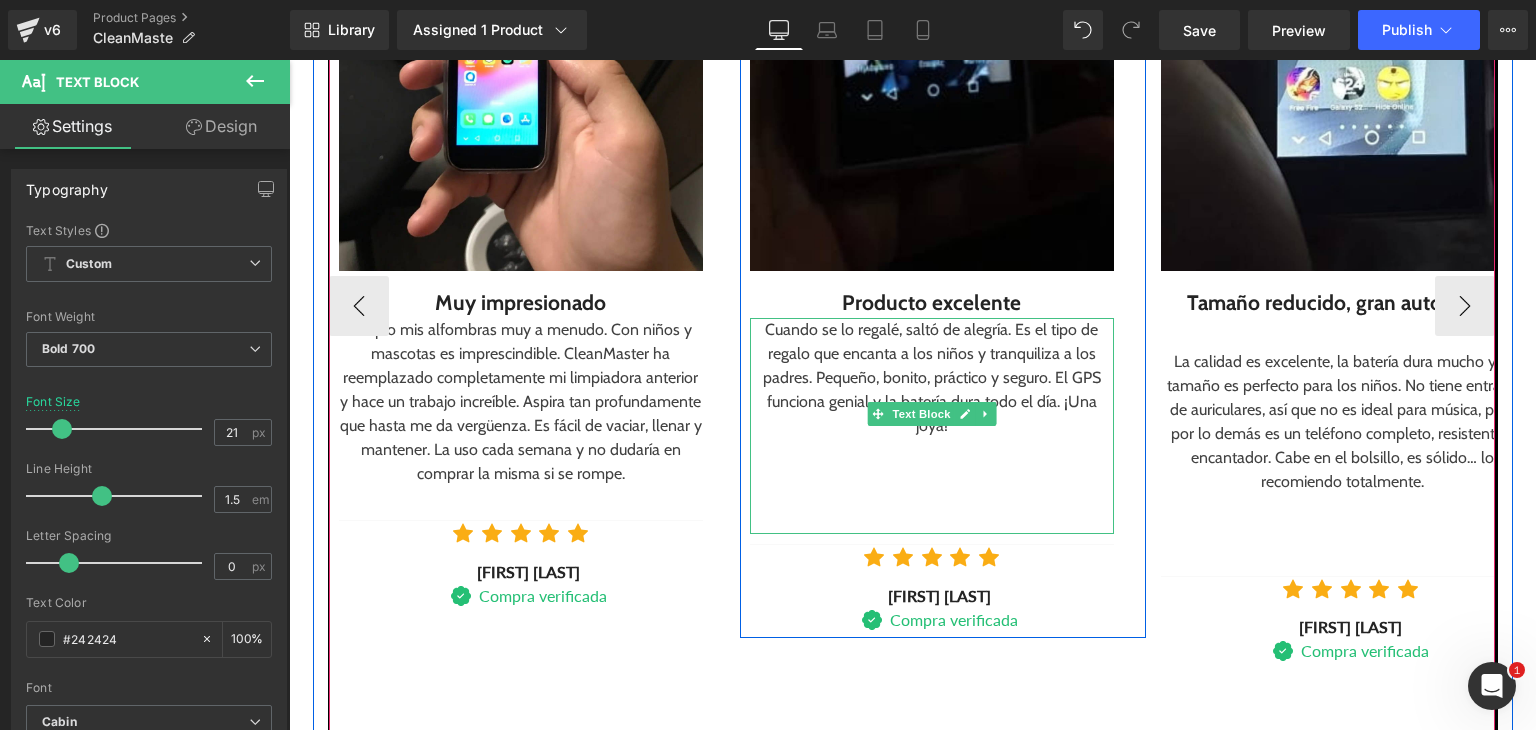 click on "Cuando se lo regalé, saltó de alegría. Es el tipo de regalo que encanta a los niños y tranquiliza a los padres. Pequeño, bonito, práctico y seguro. El GPS funciona genial y la batería dura todo el día. ¡Una joya!" at bounding box center [932, 378] 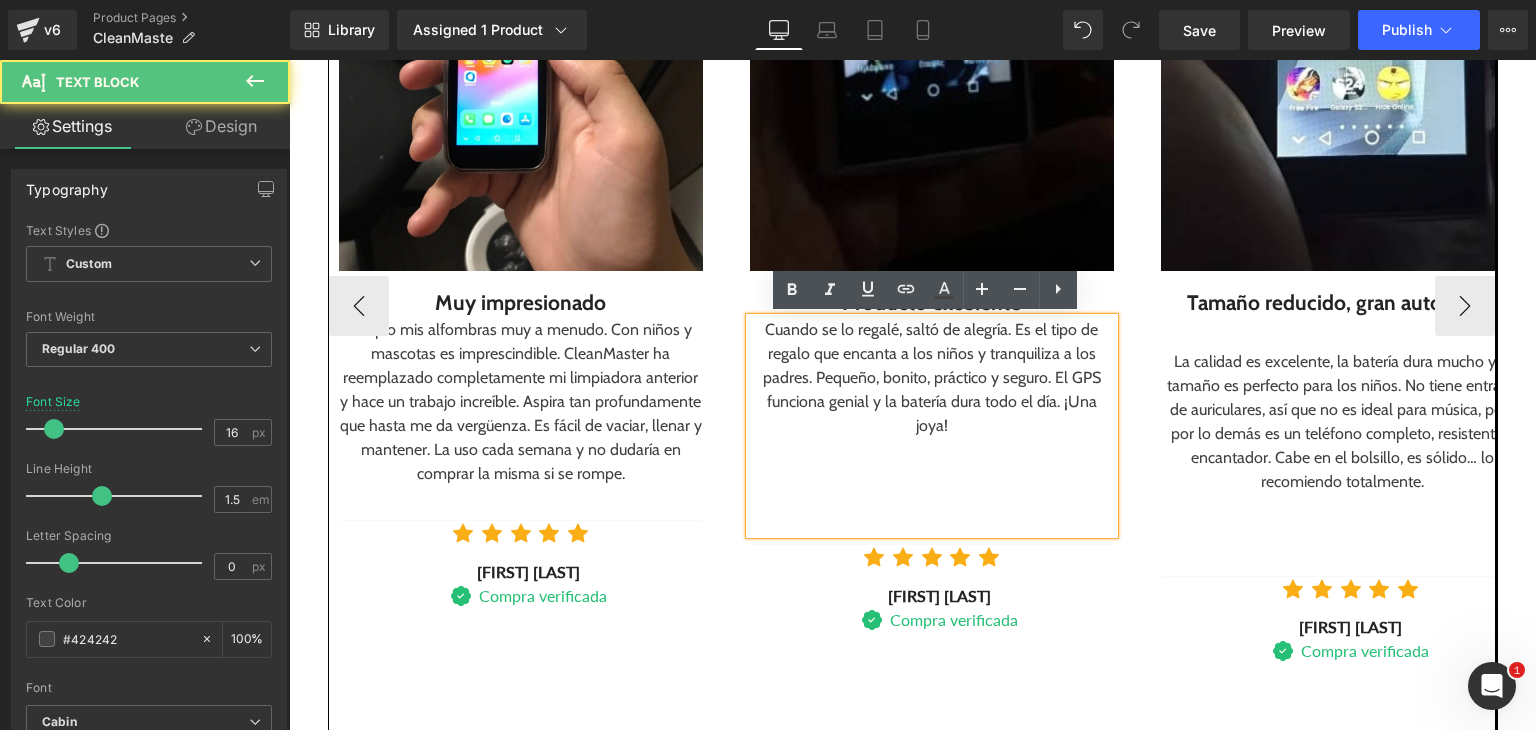 drag, startPoint x: 825, startPoint y: 362, endPoint x: 914, endPoint y: 398, distance: 96.00521 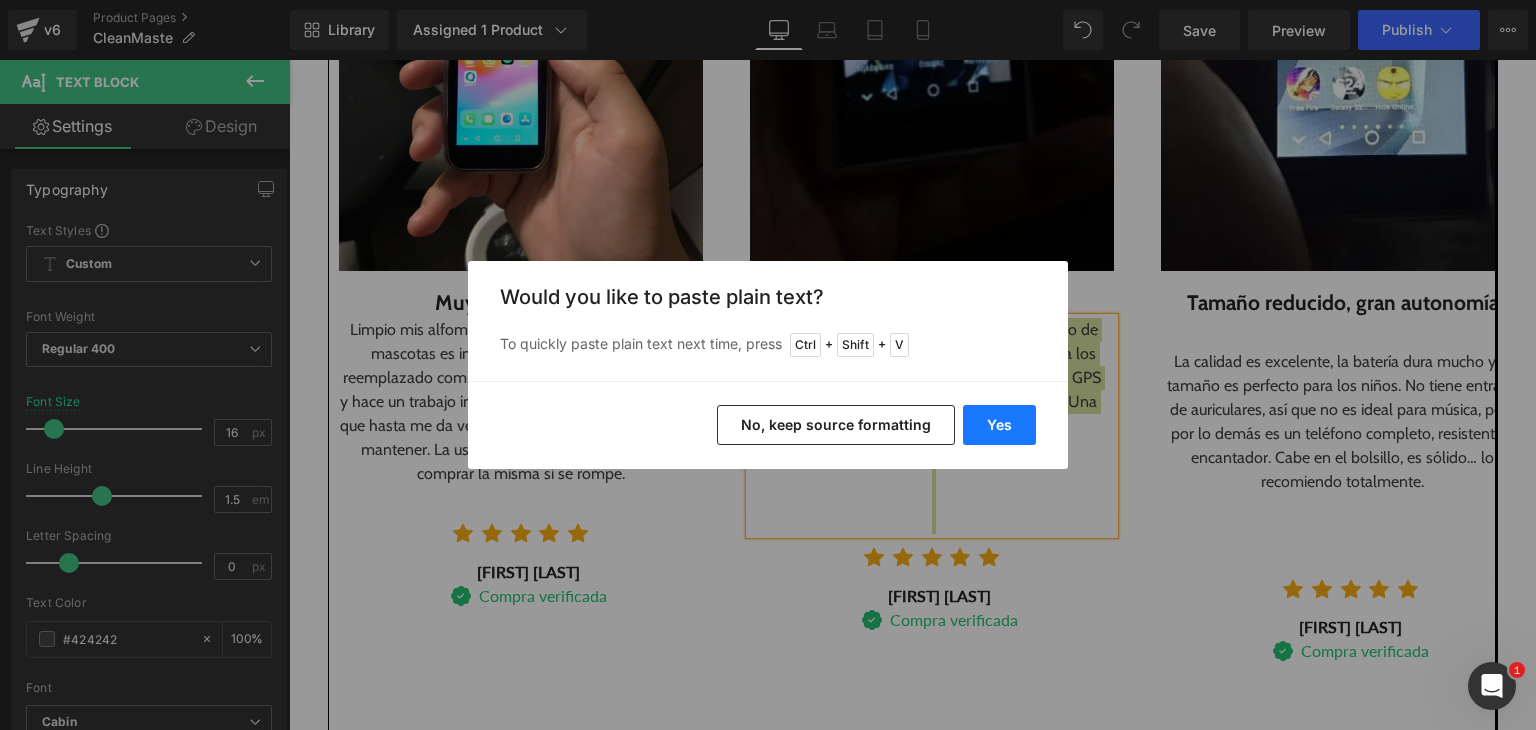 click on "Yes" at bounding box center (999, 425) 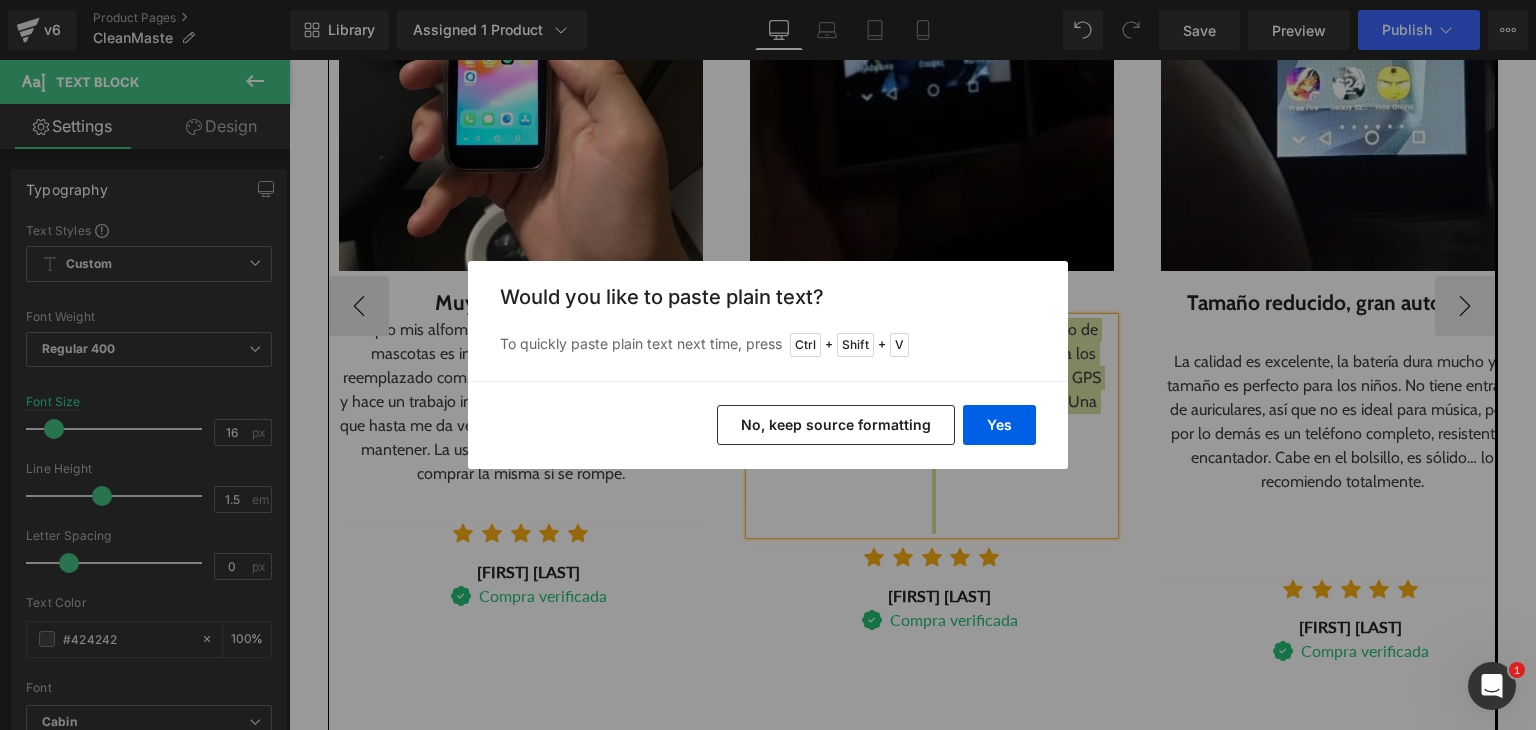 type 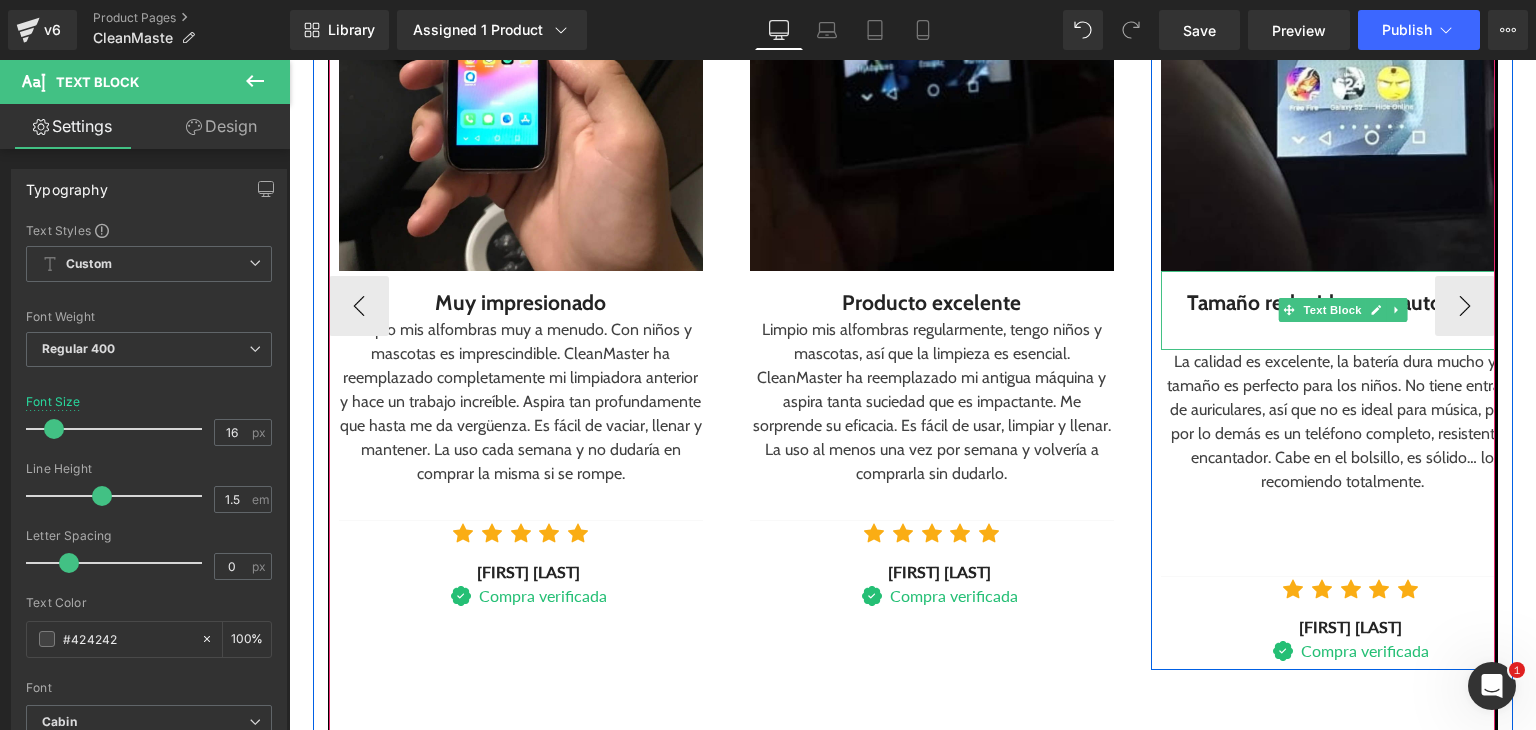 click on "Tamaño reducido, gran autonomía" at bounding box center (1343, 303) 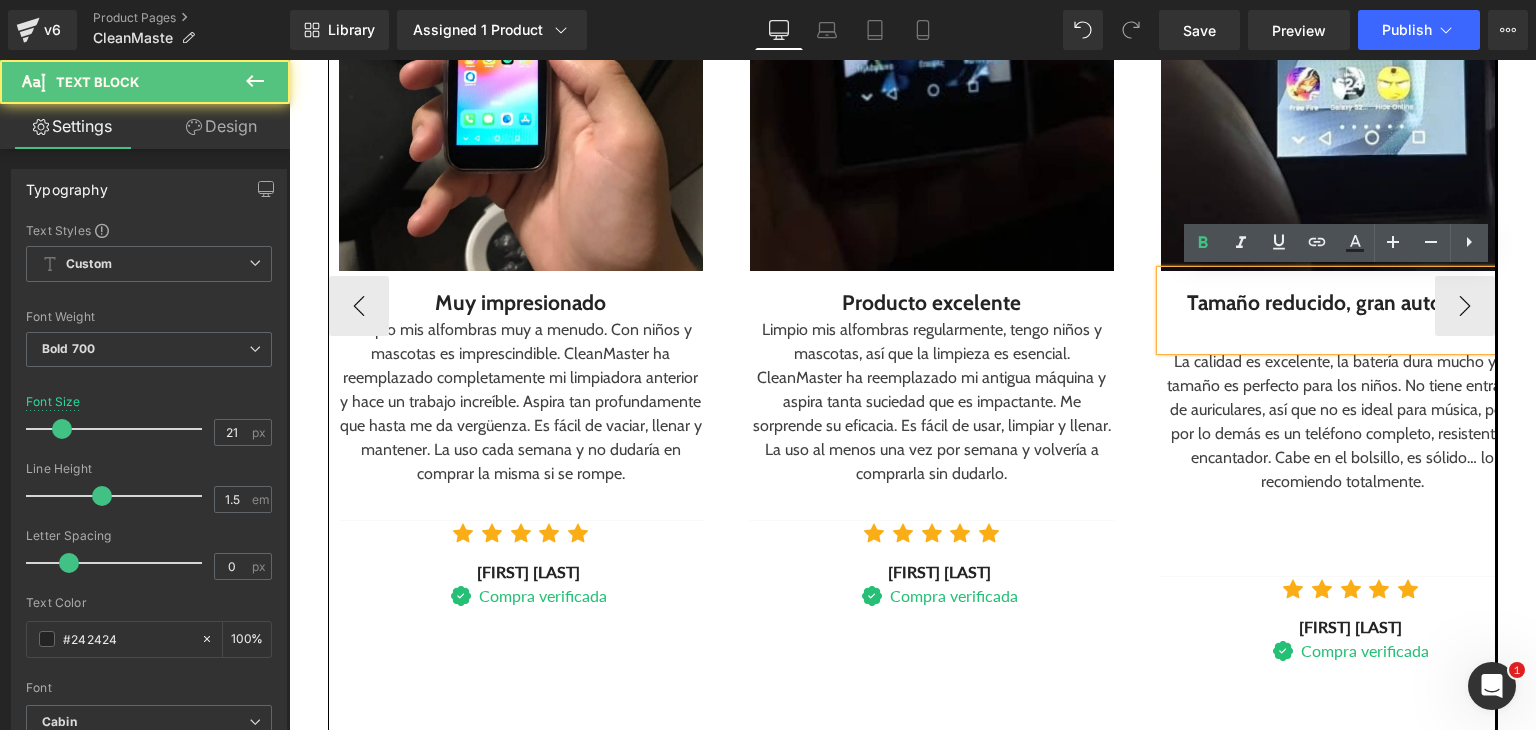 click on "Tamaño reducido, gran autonomía" at bounding box center (1343, 303) 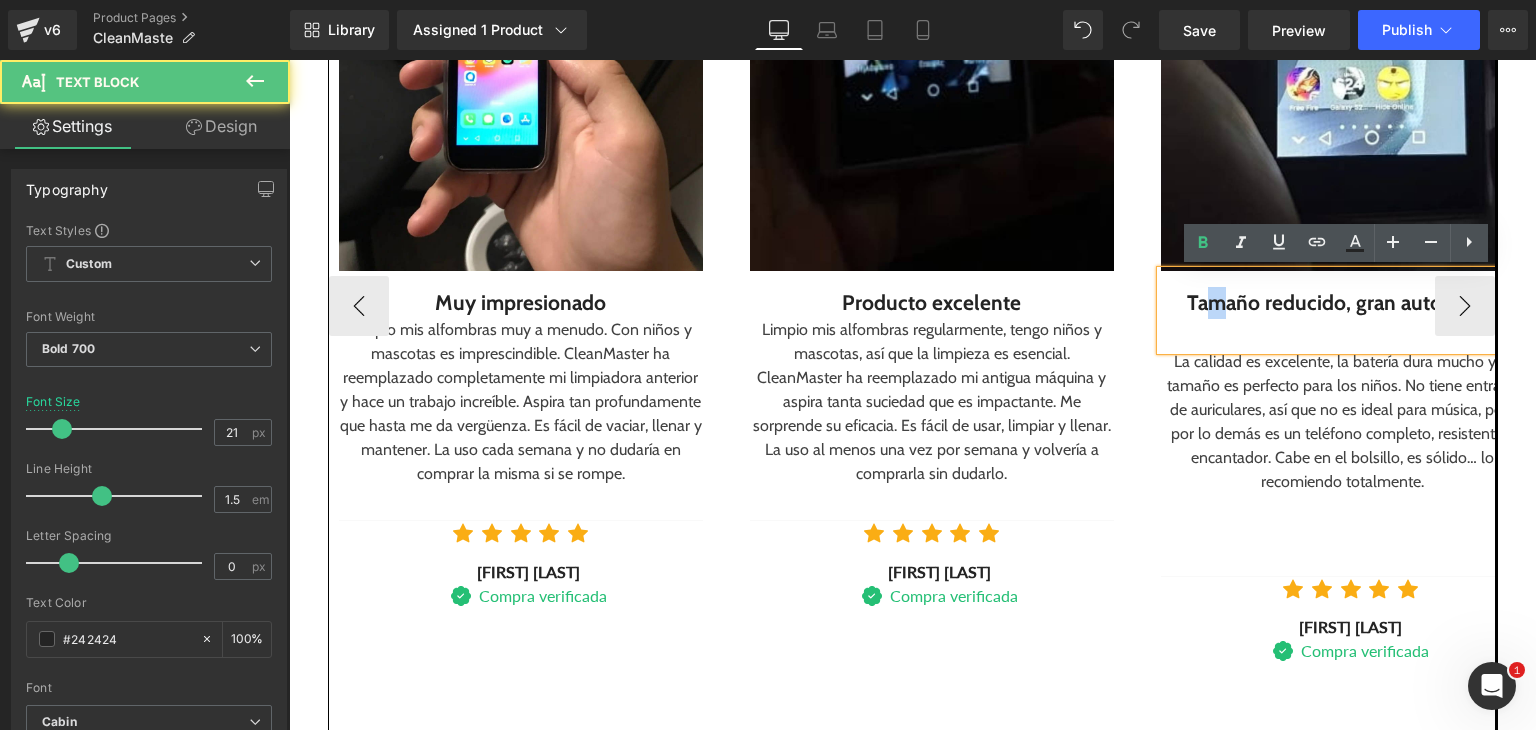 click on "Tamaño reducido, gran autonomía" at bounding box center (1343, 303) 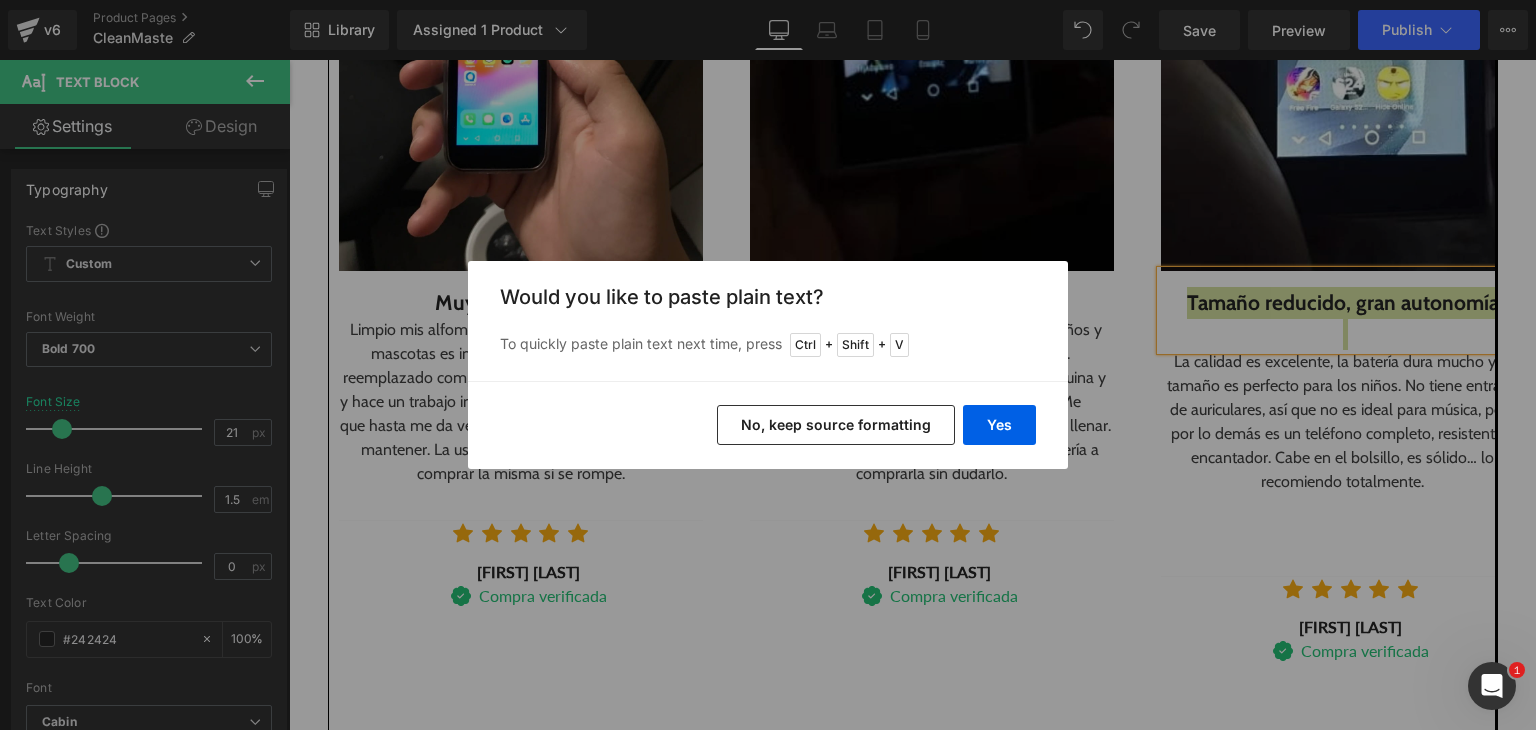 drag, startPoint x: 987, startPoint y: 458, endPoint x: 992, endPoint y: 442, distance: 16.763054 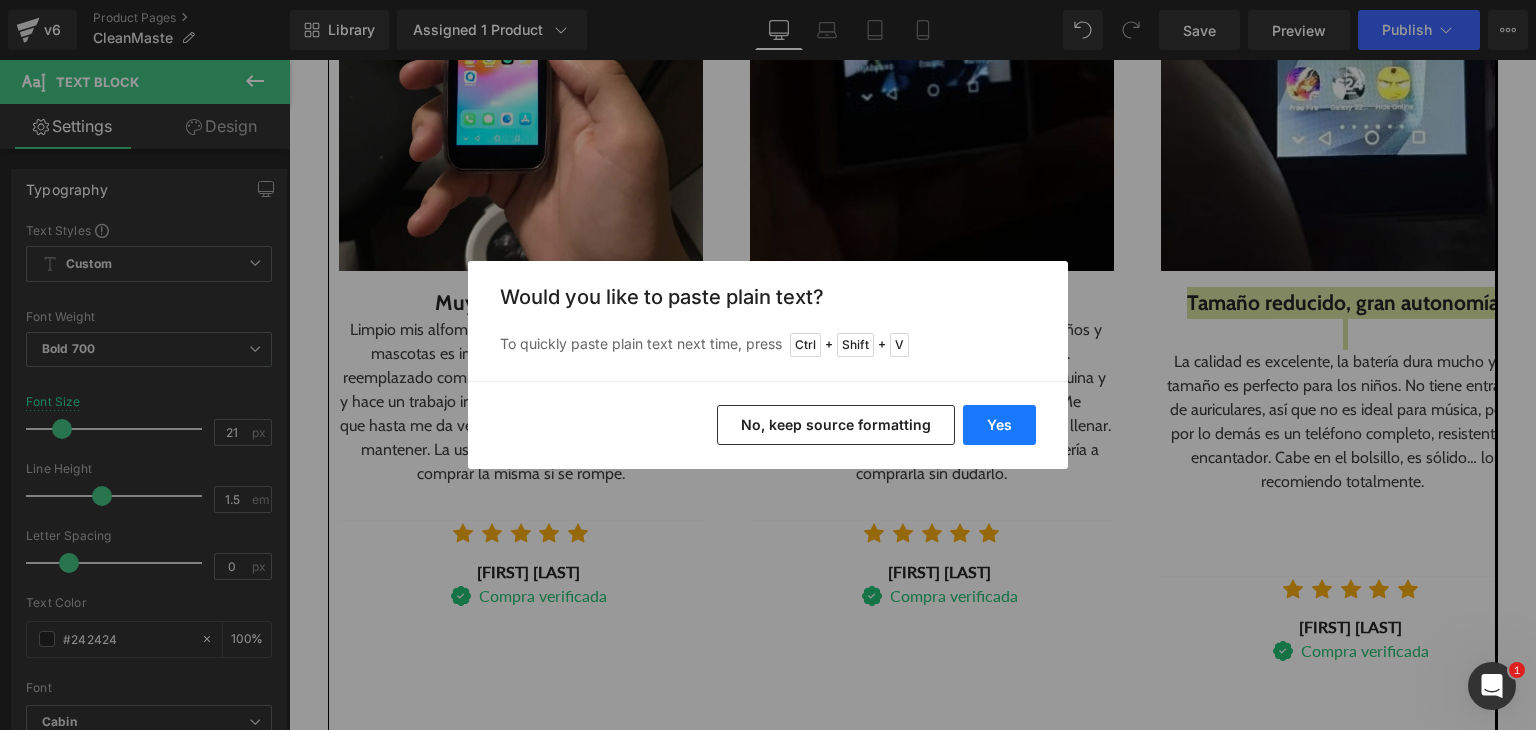 click on "Yes" at bounding box center (999, 425) 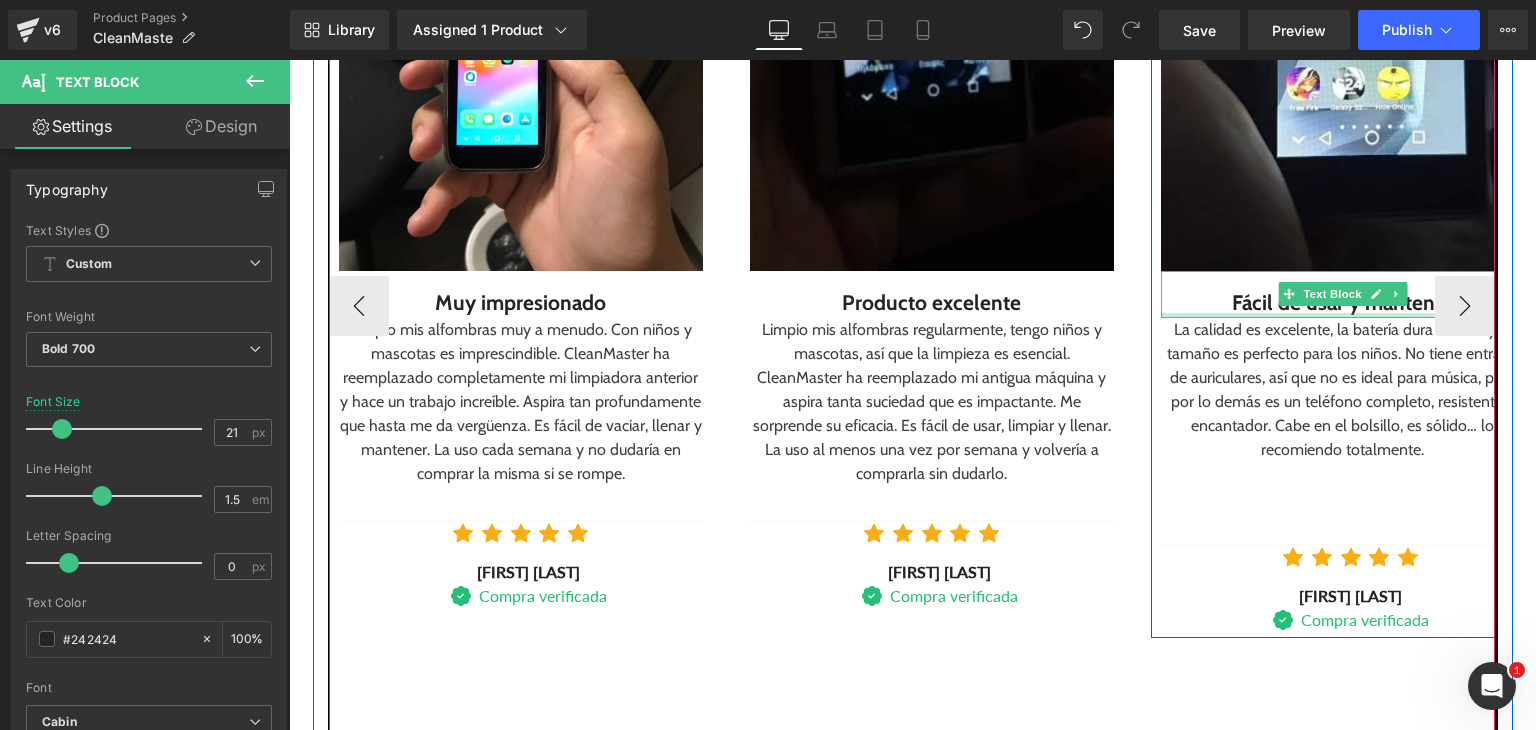 click on "Fácil de usar y mantener" at bounding box center [1343, 303] 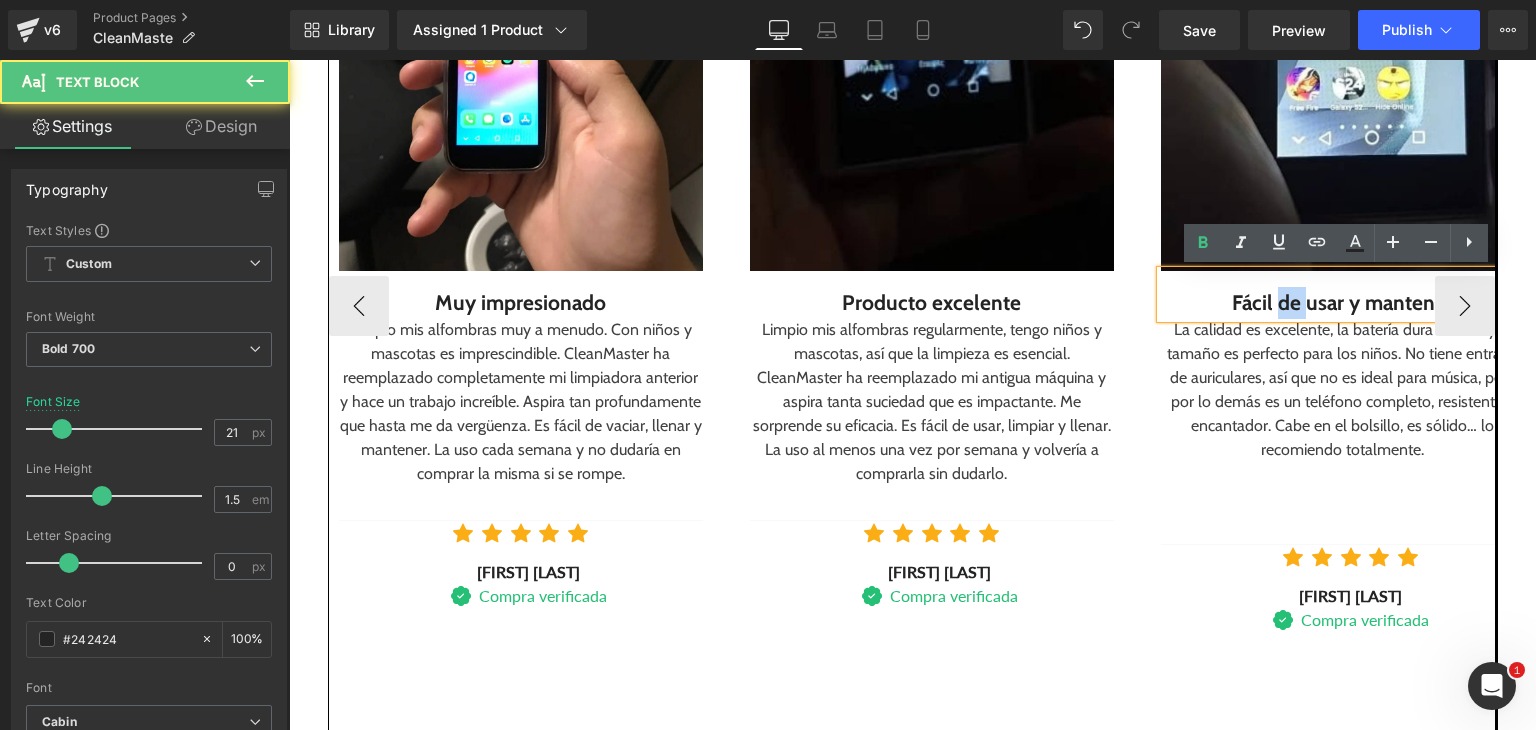 click on "Fácil de usar y mantener" at bounding box center (1343, 303) 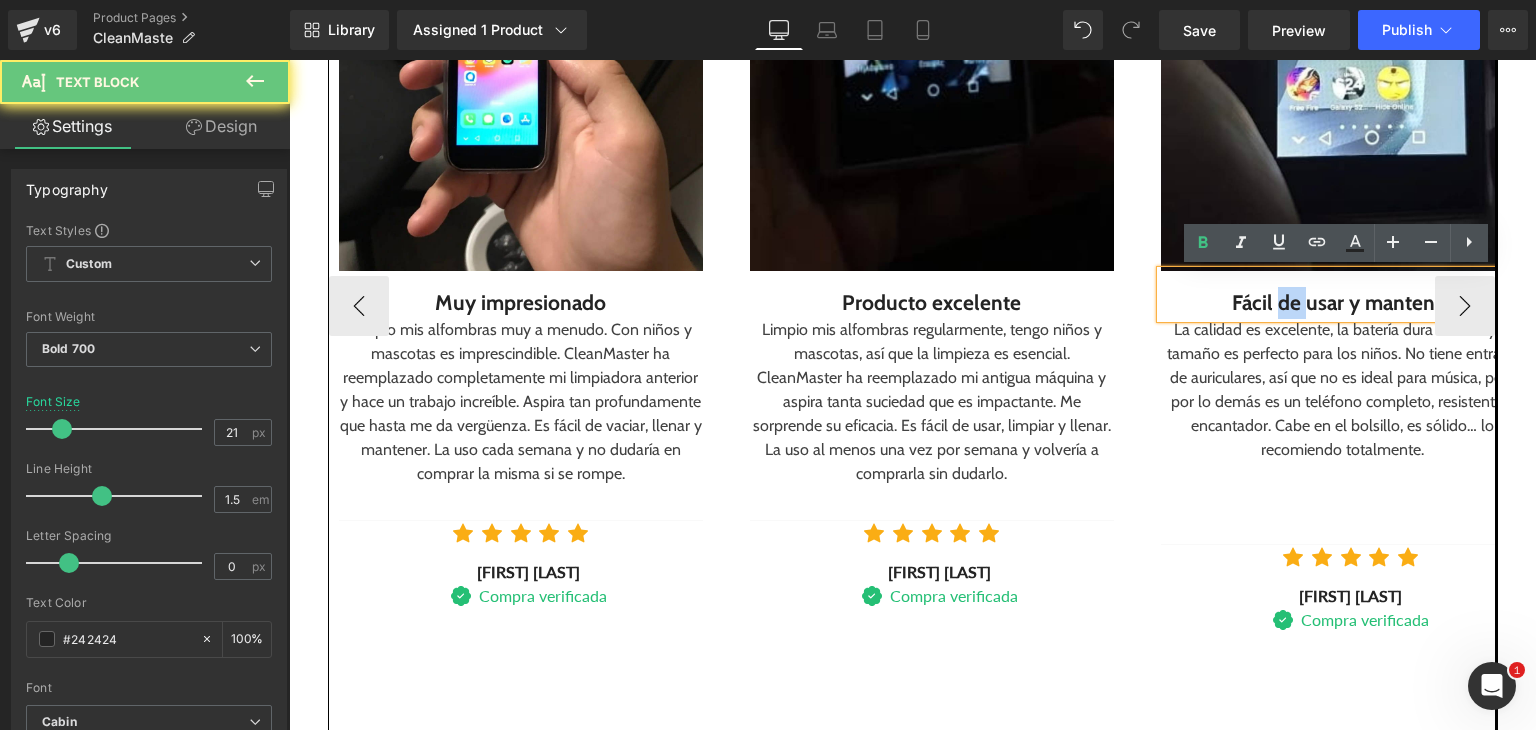 click on "Fácil de usar y mantener" at bounding box center [1343, 303] 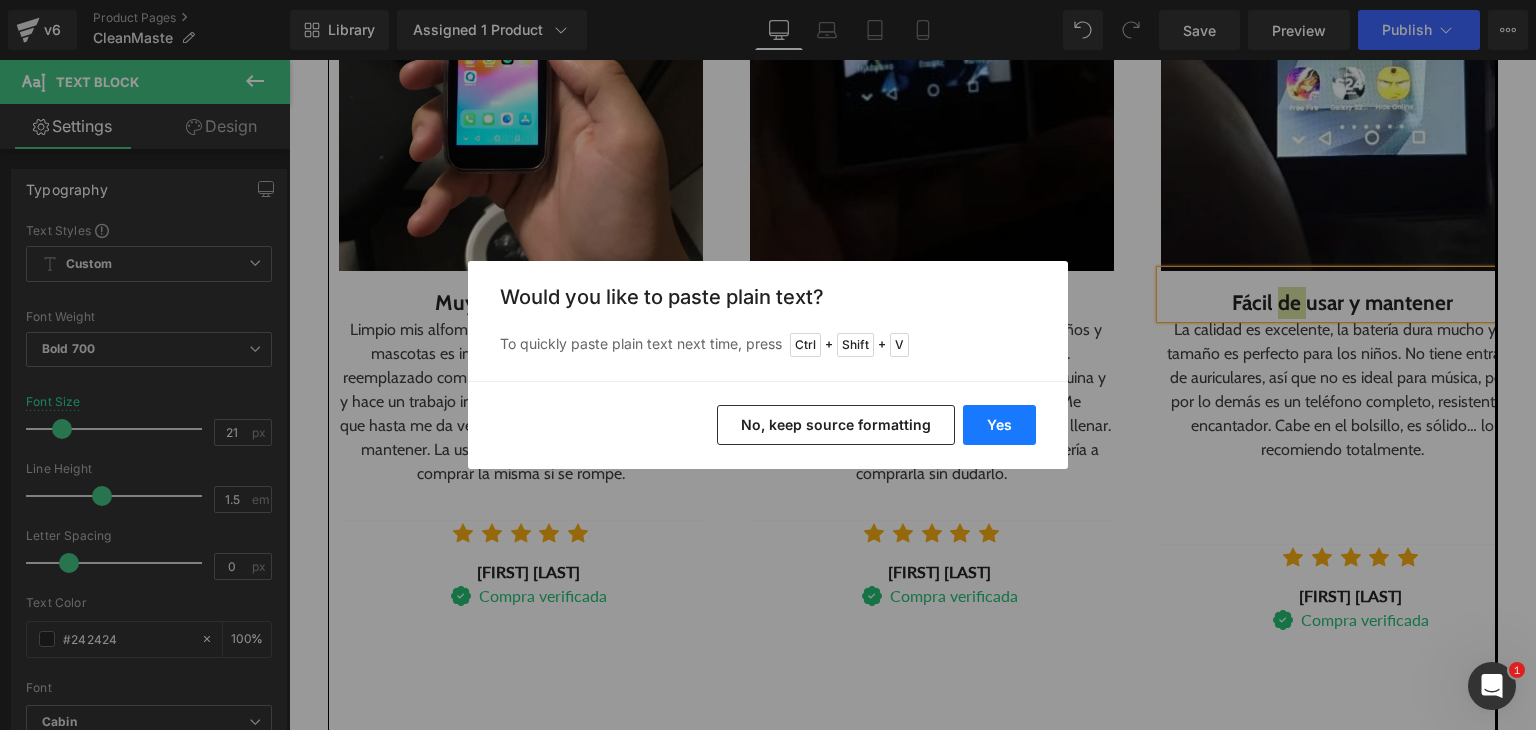 click on "Yes" at bounding box center (999, 425) 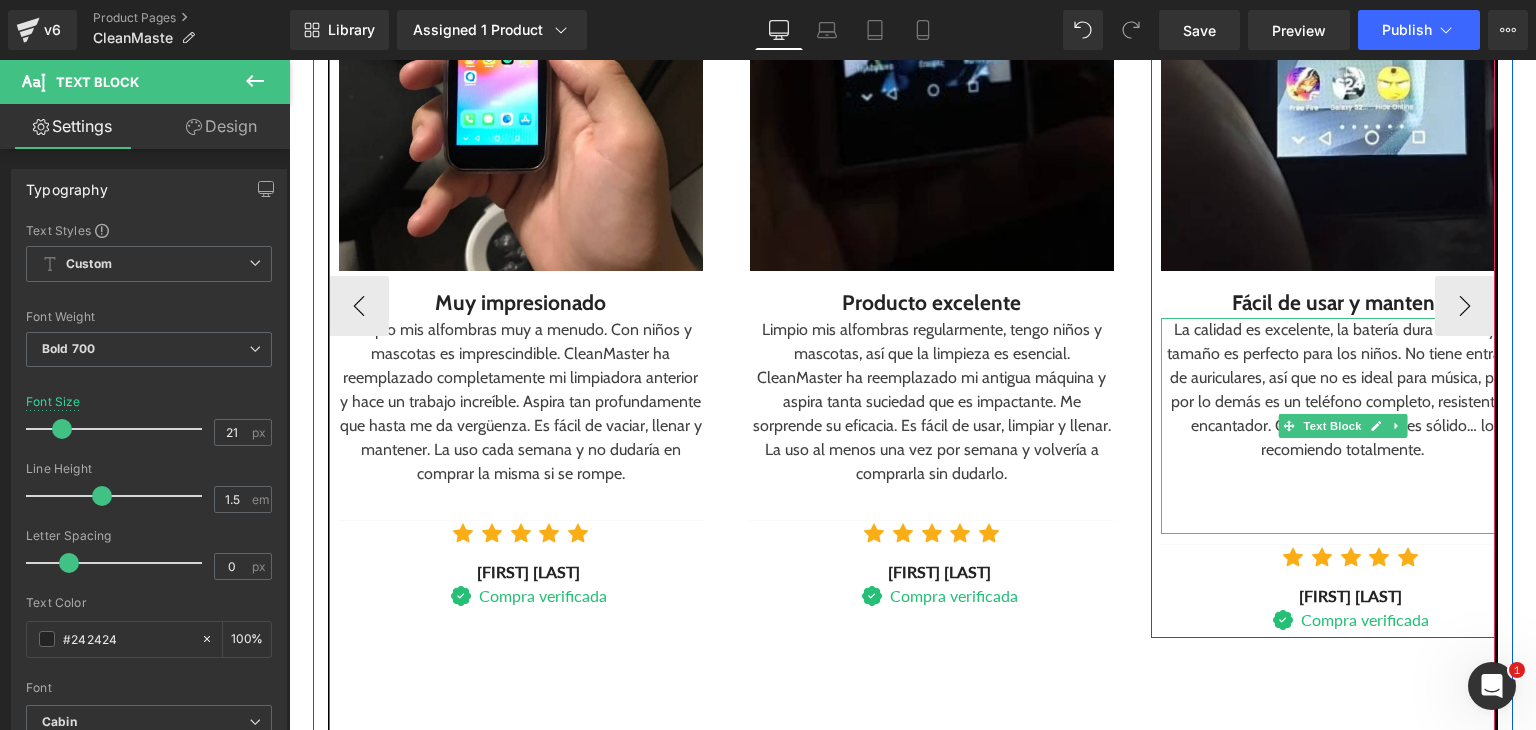 click on "La calidad es excelente, la batería dura mucho y el tamaño es perfecto para los niños. No tiene entrada de auriculares, así que no es ideal para música, pero por lo demás es un teléfono completo, resistente y encantador. Cabe en el bolsillo, es sólido… lo recomiendo totalmente." at bounding box center [1343, 390] 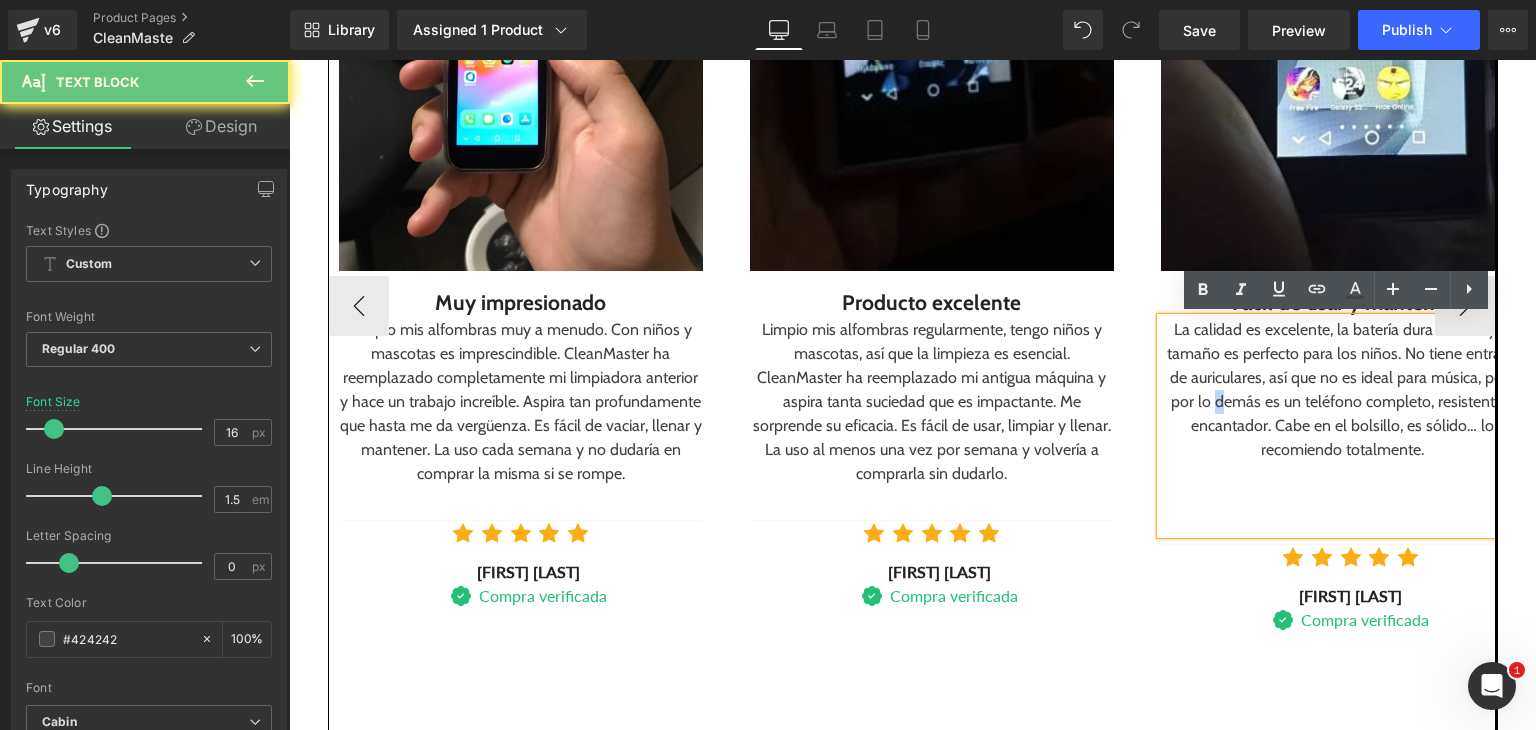 click on "La calidad es excelente, la batería dura mucho y el tamaño es perfecto para los niños. No tiene entrada de auriculares, así que no es ideal para música, pero por lo demás es un teléfono completo, resistente y encantador. Cabe en el bolsillo, es sólido… lo recomiendo totalmente." at bounding box center (1343, 390) 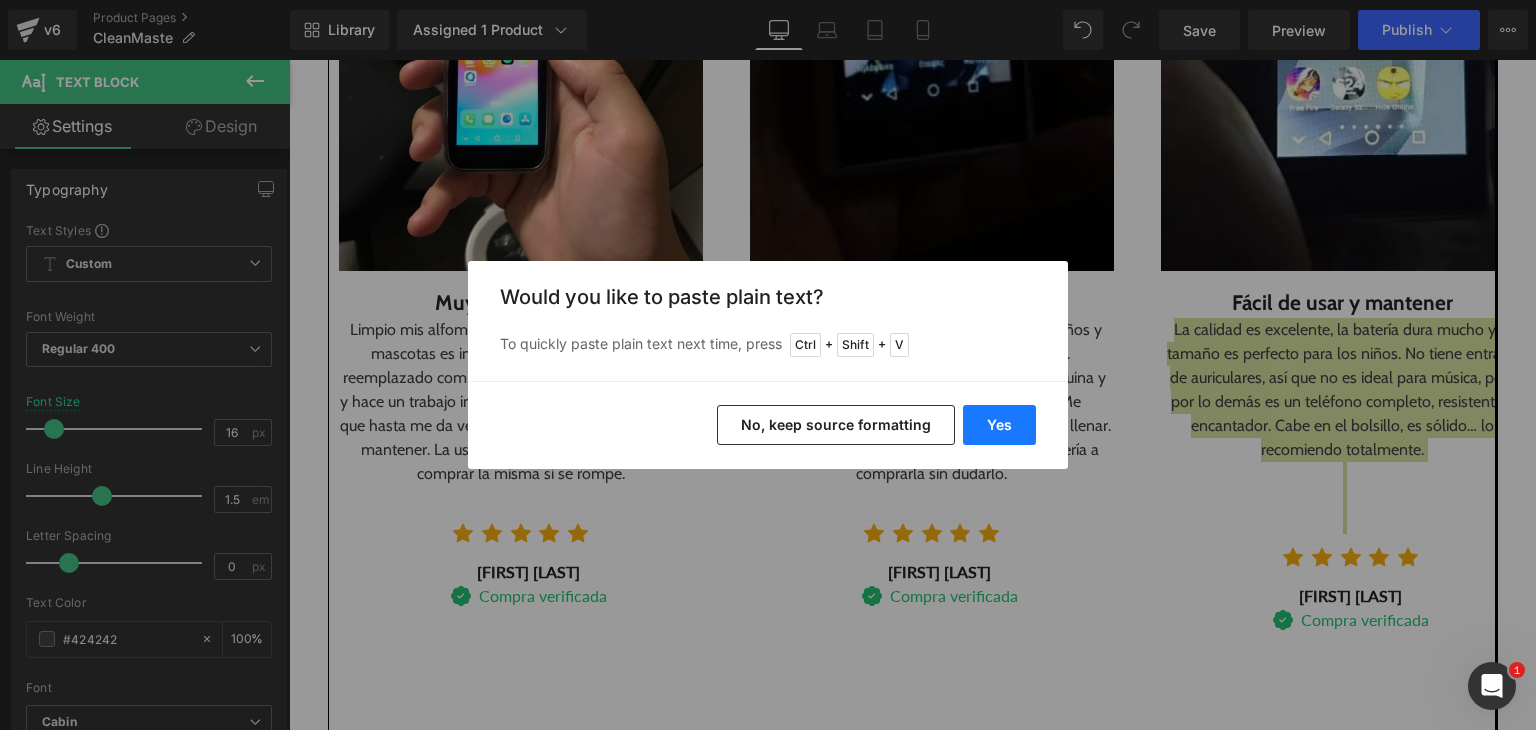 click on "Yes" at bounding box center [999, 425] 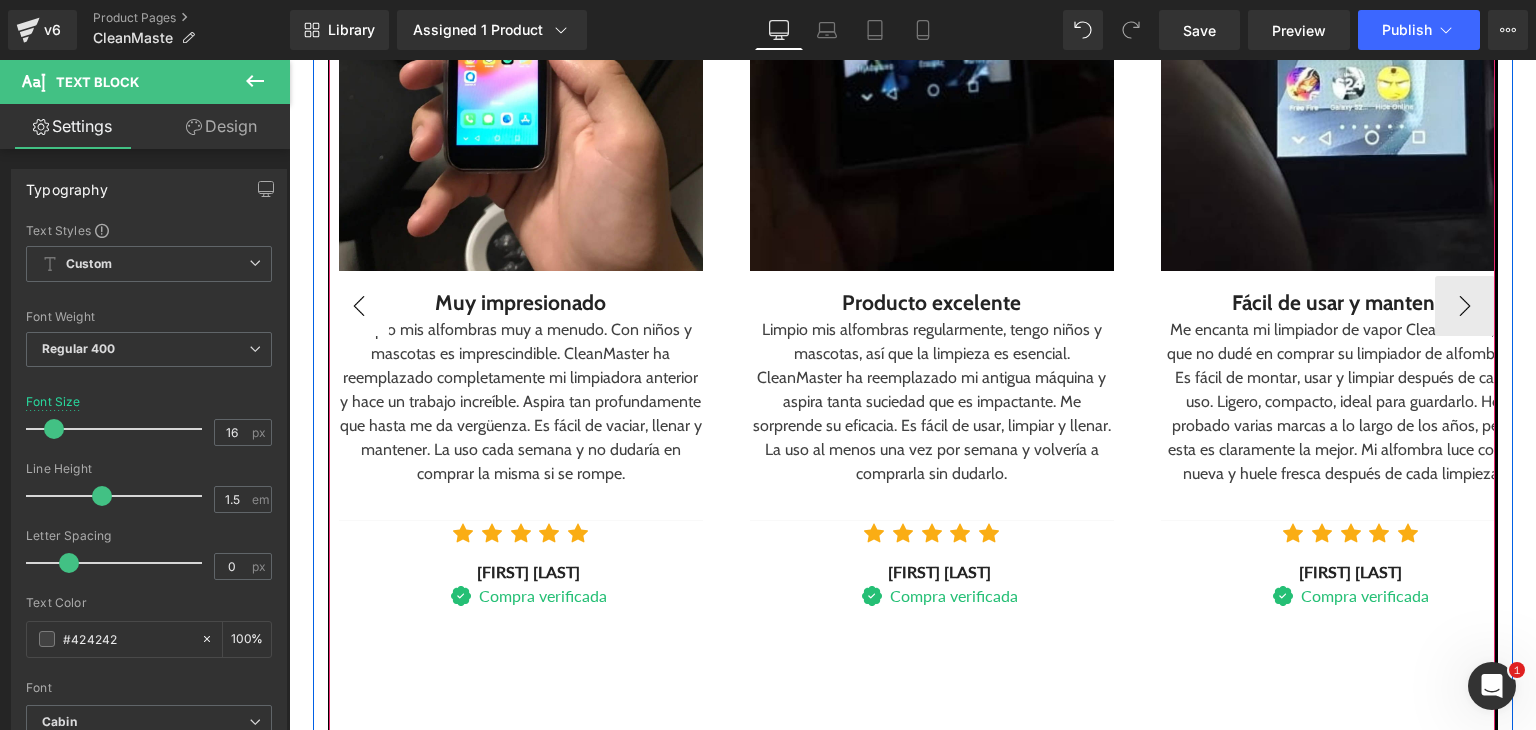 click on "‹" at bounding box center (359, 306) 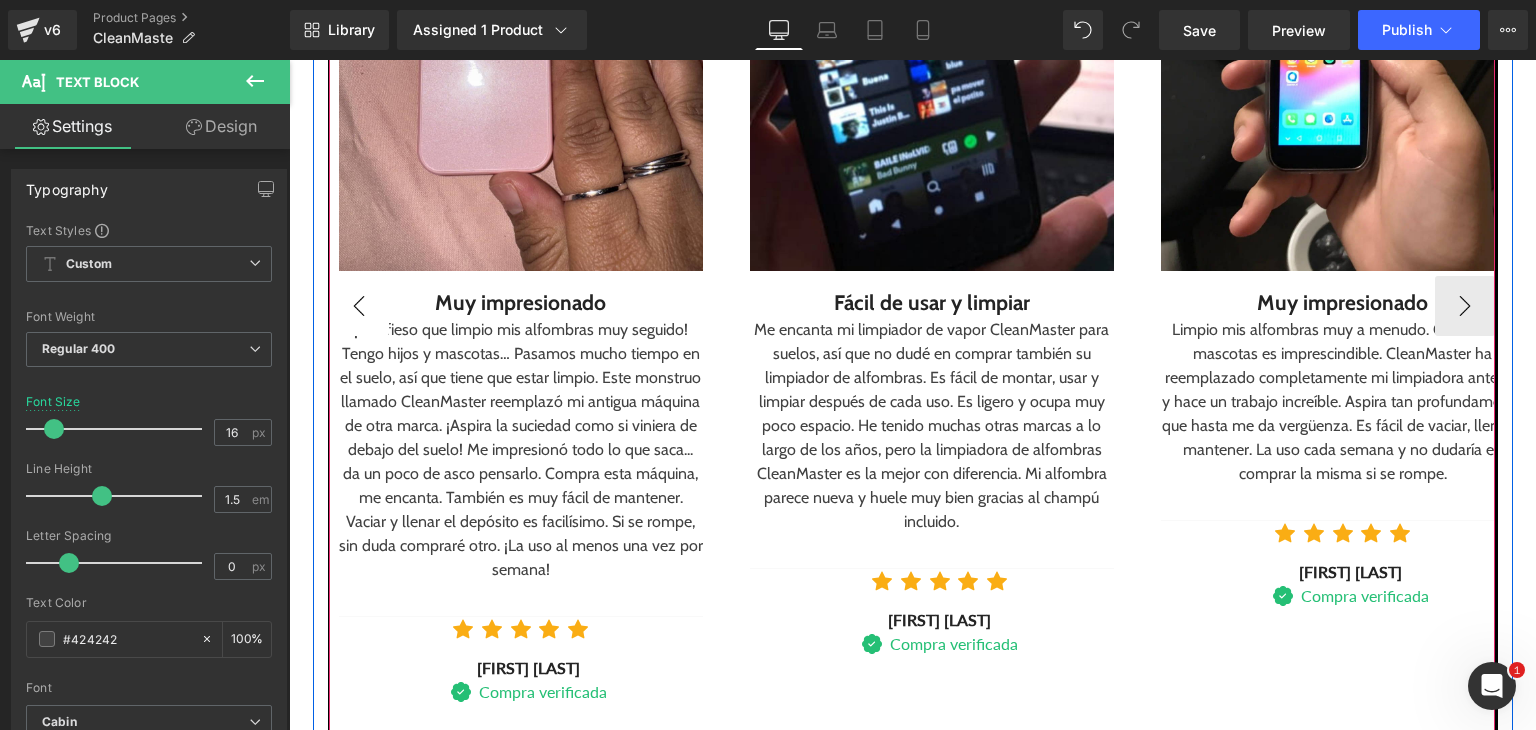 click on "‹" at bounding box center [359, 306] 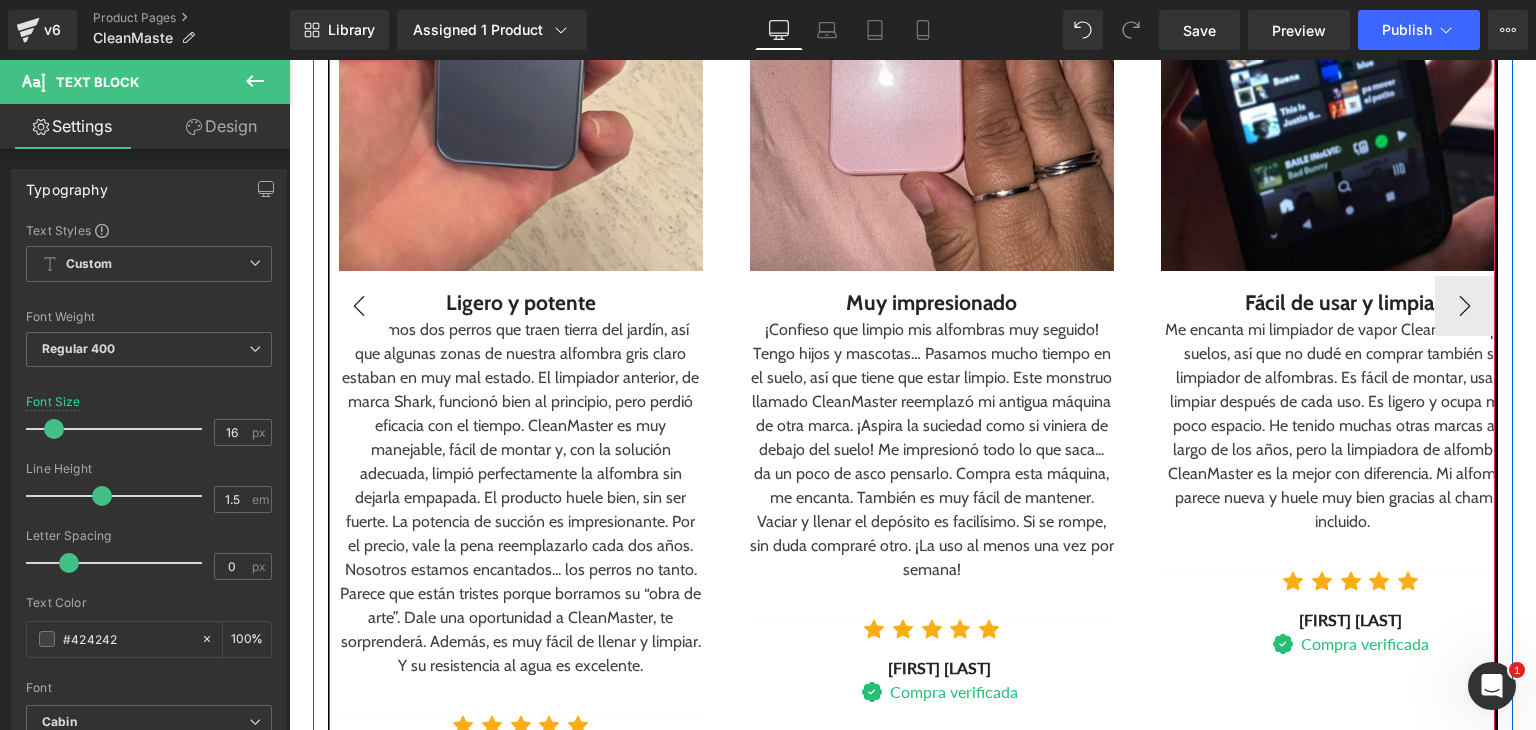 click on "‹" at bounding box center (359, 306) 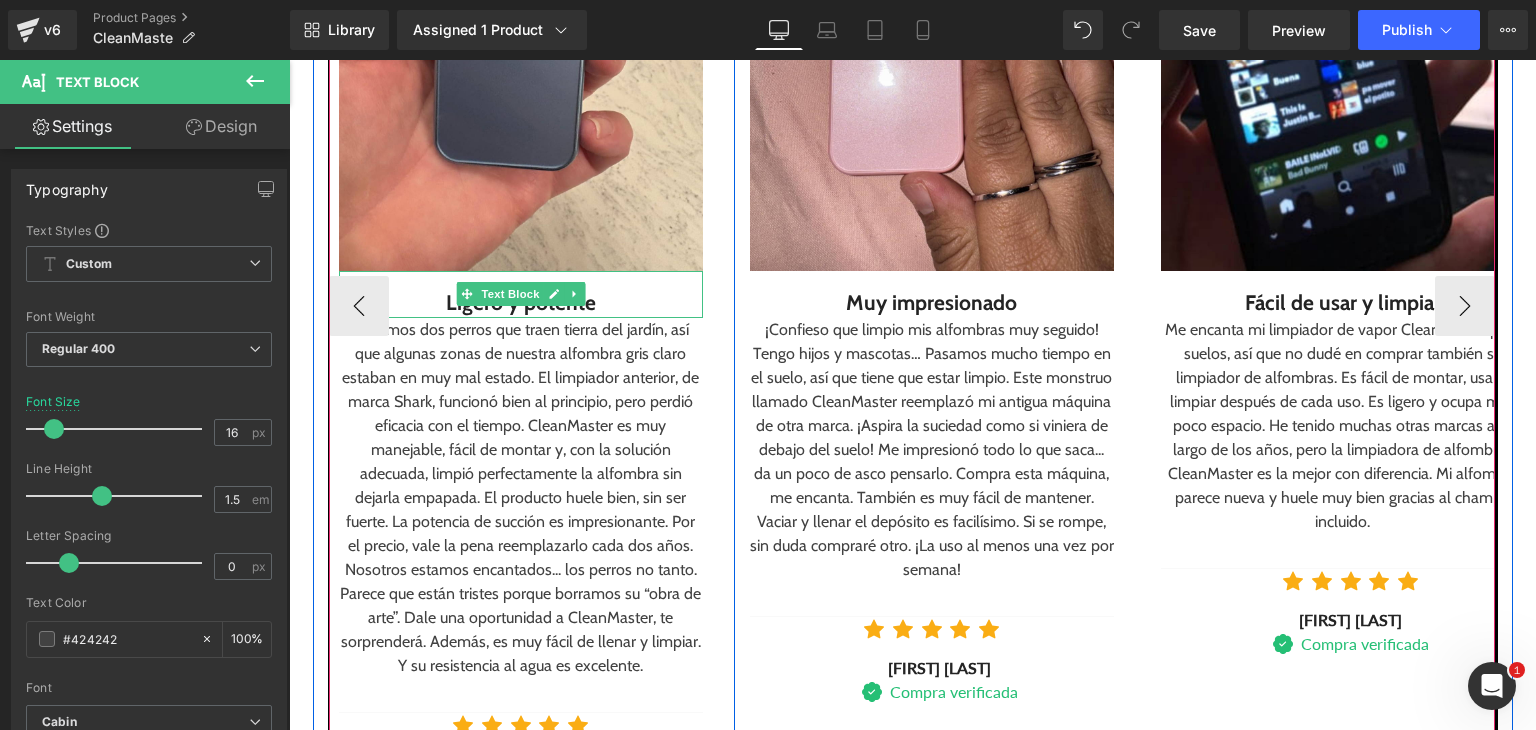 click on "Ligero y potente" at bounding box center (521, 303) 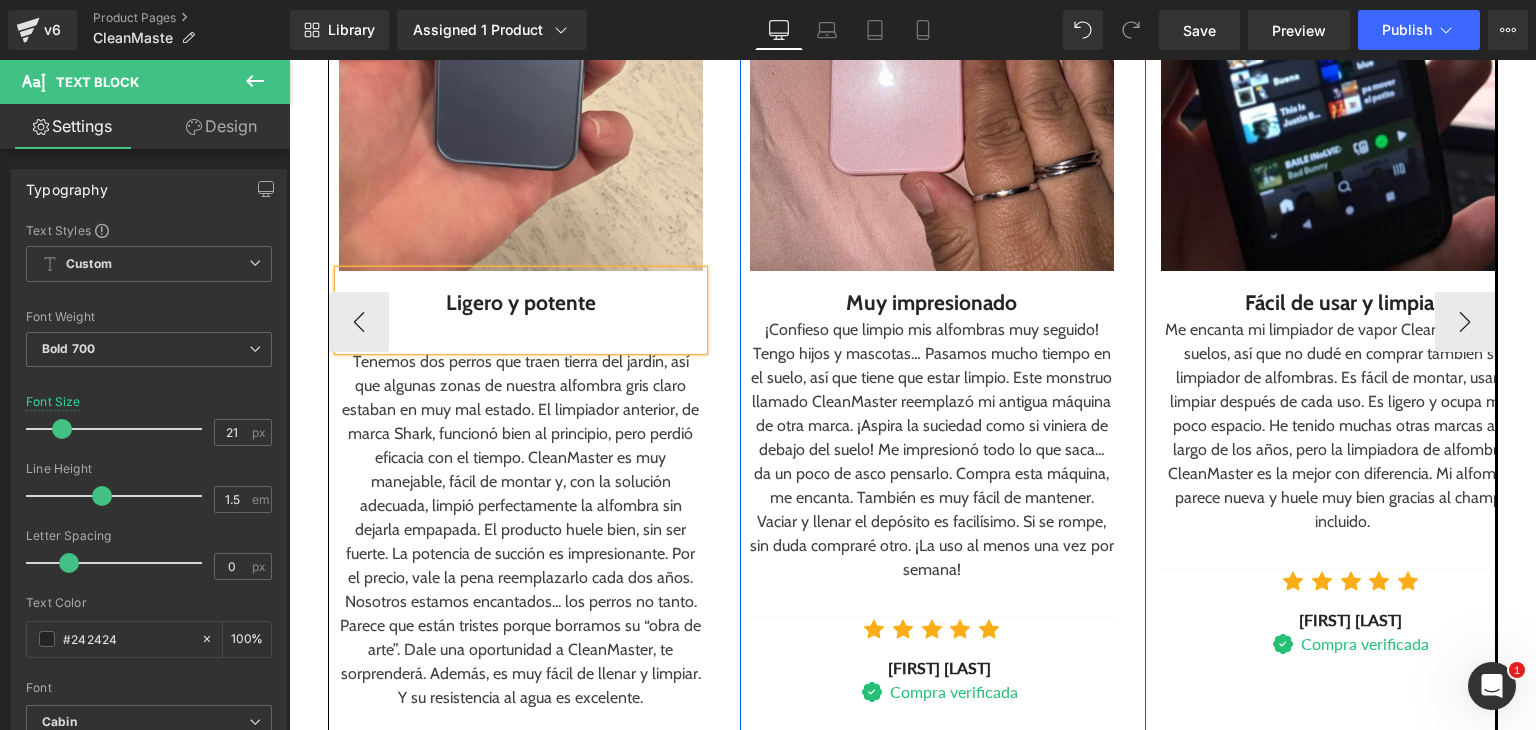click on "Muy impresionado" at bounding box center [932, 303] 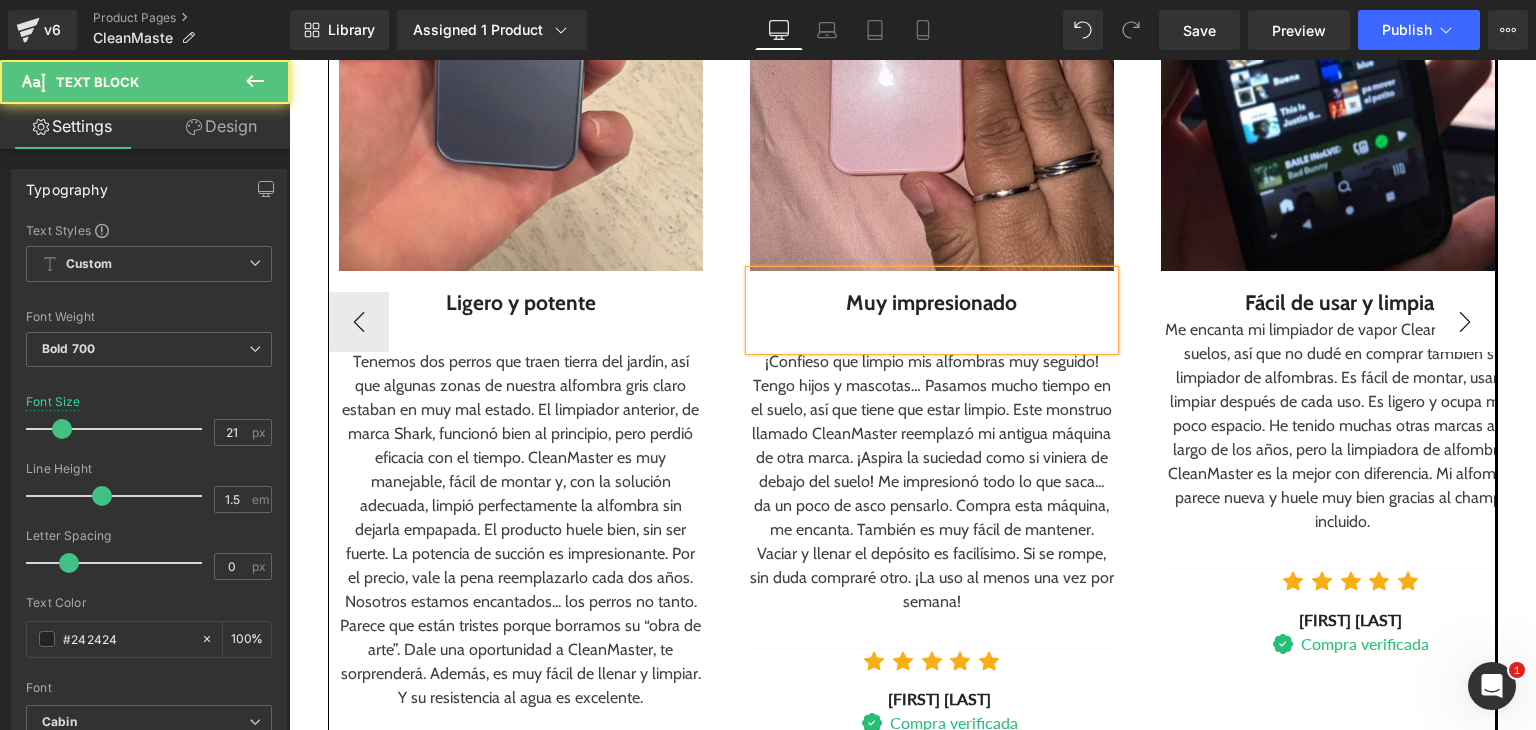 click on "›" at bounding box center (1465, 322) 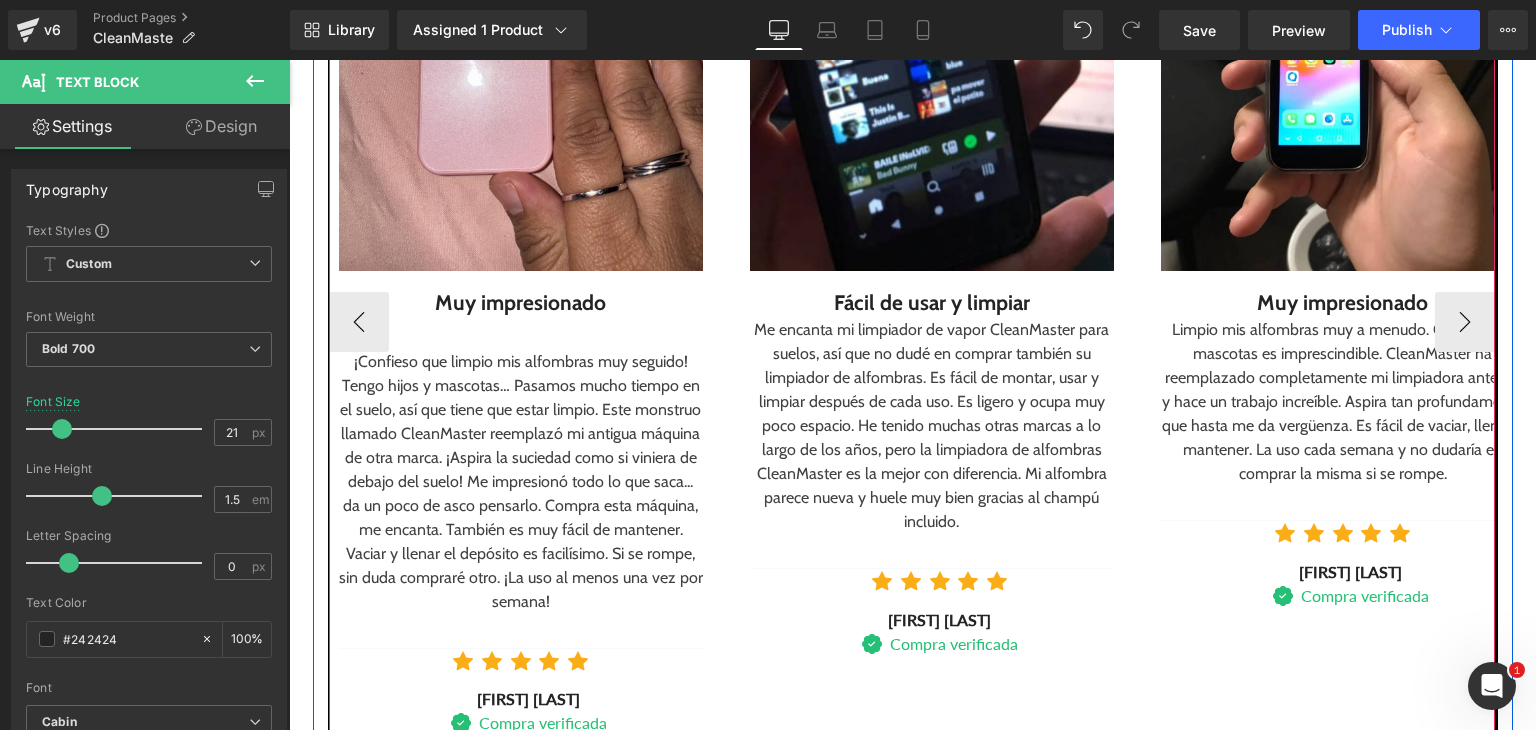 click on "Image         Fácil de usar y limpiar Text Block         Me encanta mi limpiador de vapor CleanMaster para suelos, así que no dudé en comprar también su limpiador de alfombras. Es fácil de montar, usar y limpiar después de cada uso. Es ligero y ocupa muy poco espacio. He tenido muchas otras marcas a lo largo de los años, pero la limpiadora de alfombras CleanMaster es la mejor con diferencia. Mi alfombra parece nueva y huele muy bien gracias al champú incluido. Text Block         Separator
Icon
Icon
Icon
Icon" at bounding box center (943, 234) 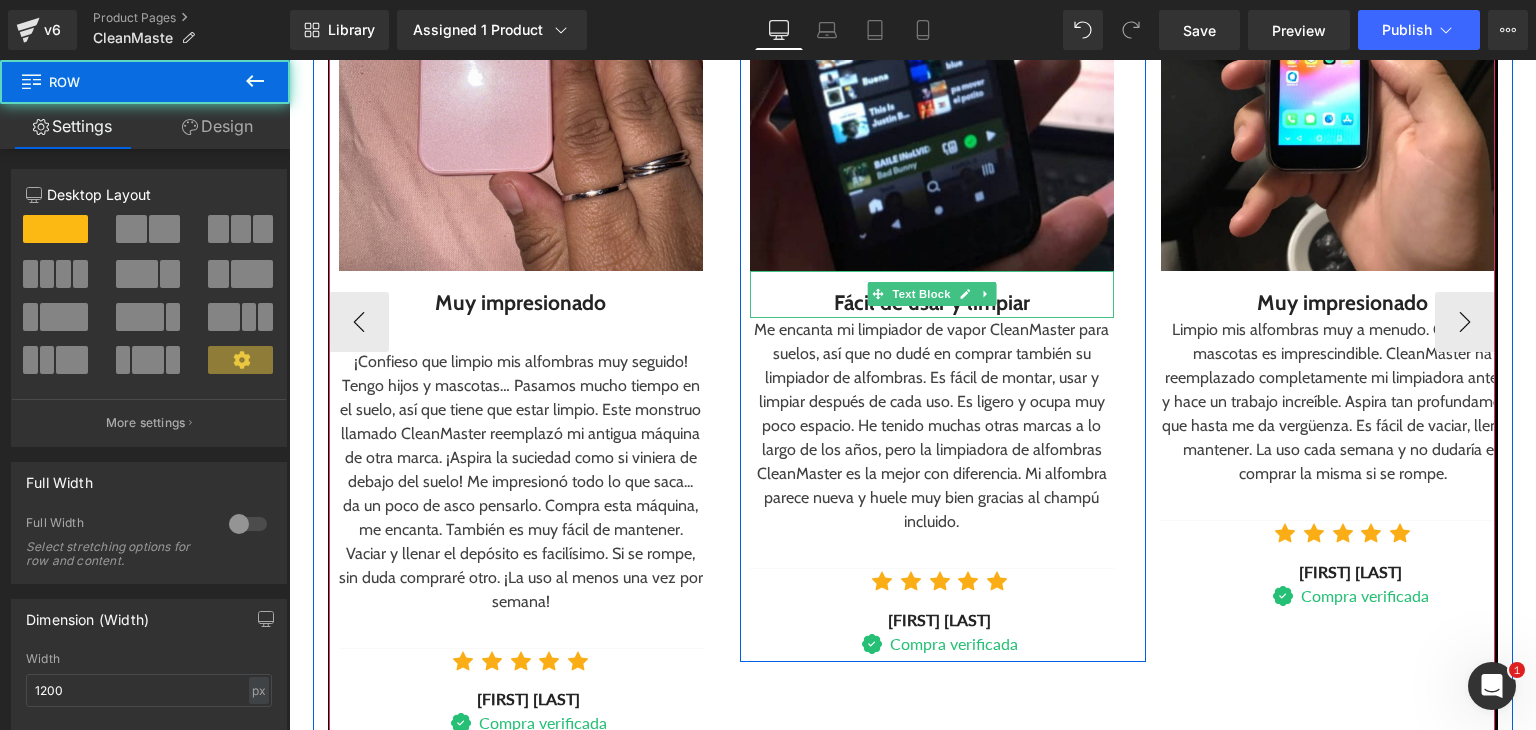 click on "Fácil de usar y limpiar" at bounding box center [932, 303] 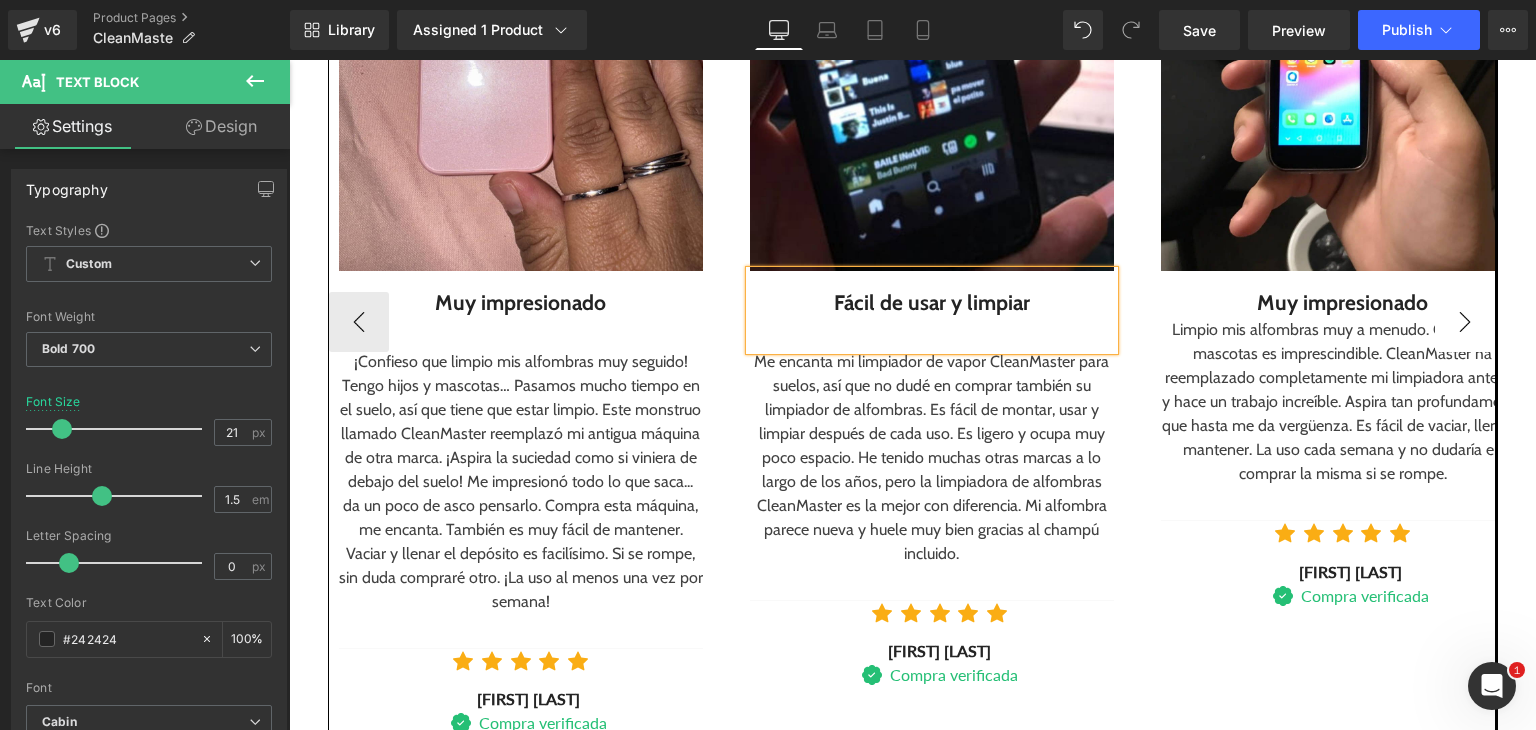 click on "›" at bounding box center [1465, 322] 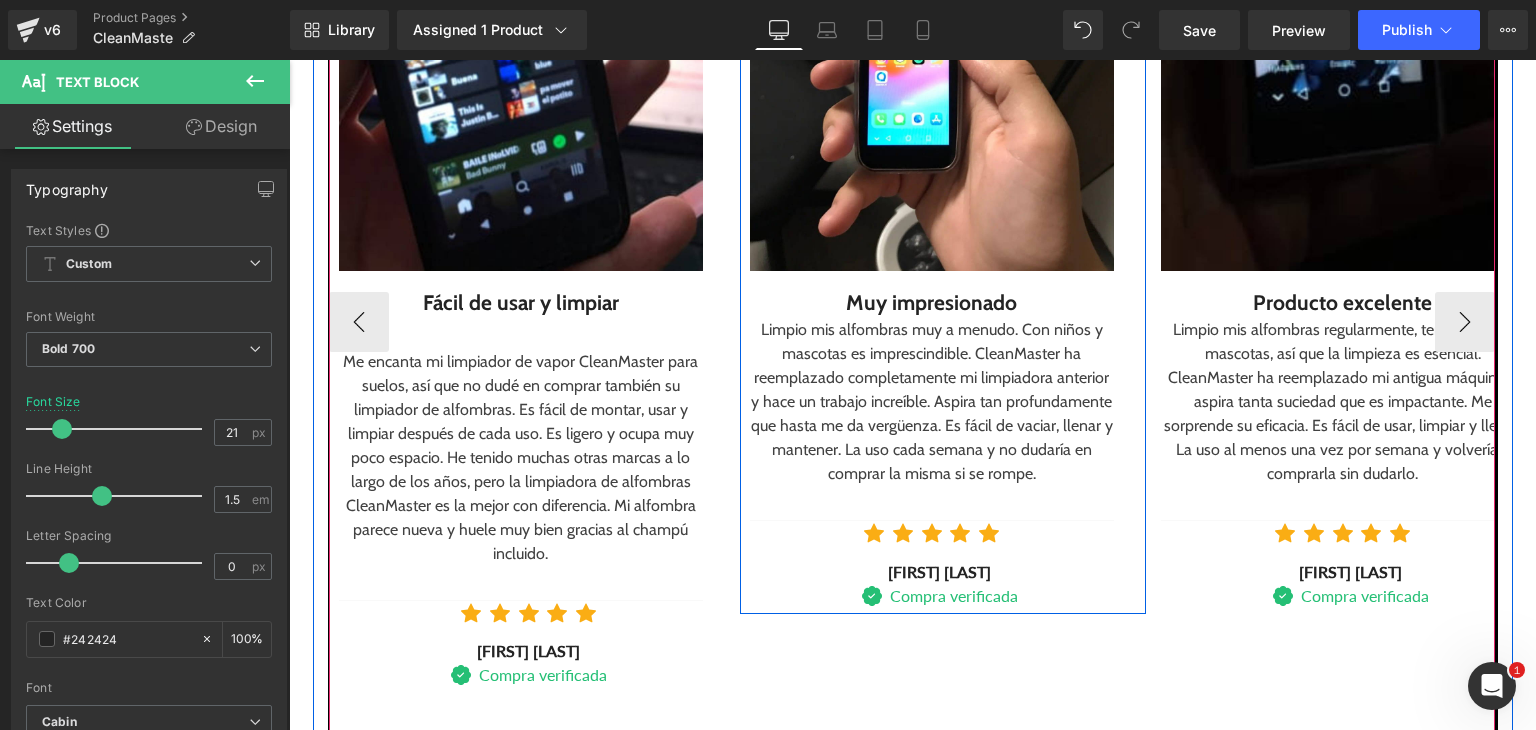 click on "Muy impresionado" at bounding box center (932, 303) 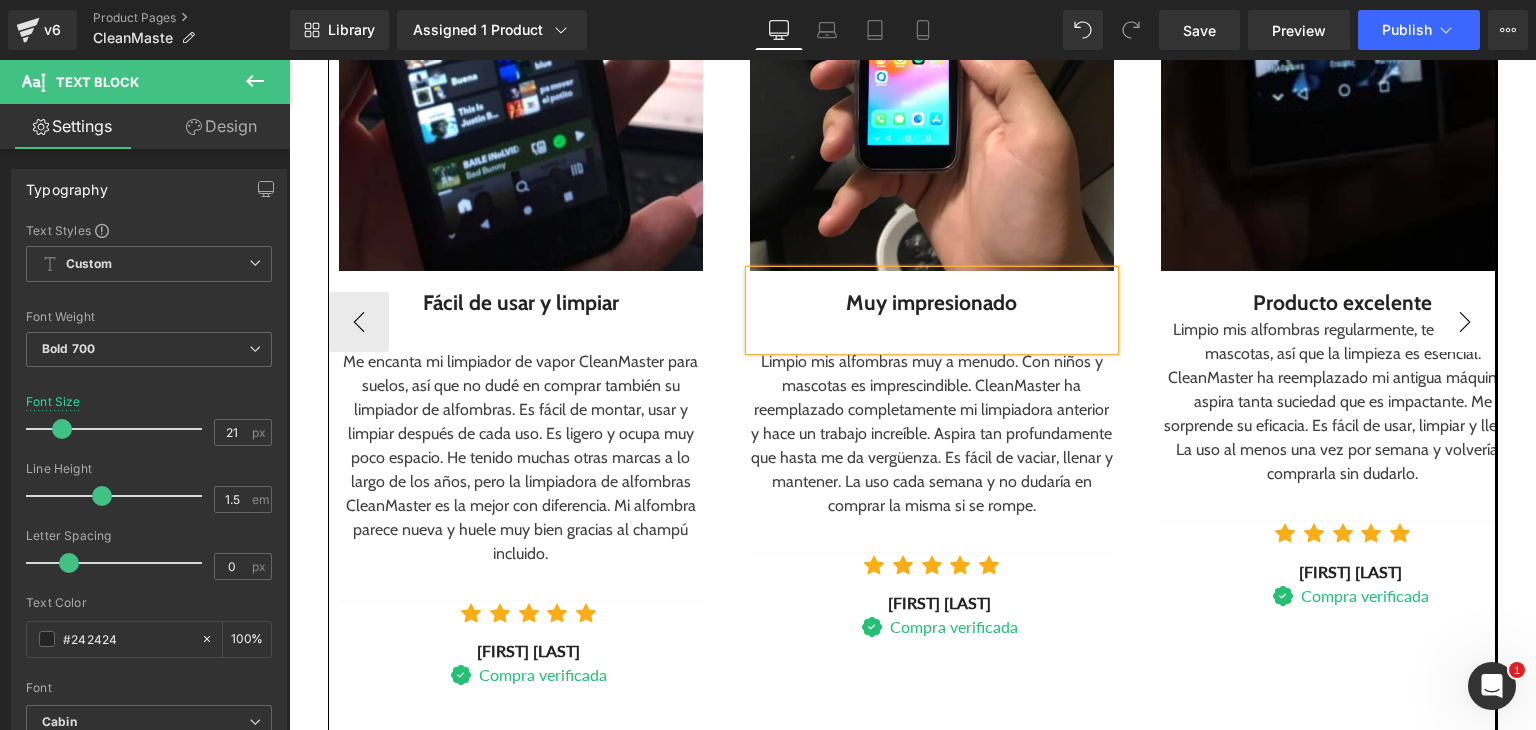 click on "›" at bounding box center (1465, 322) 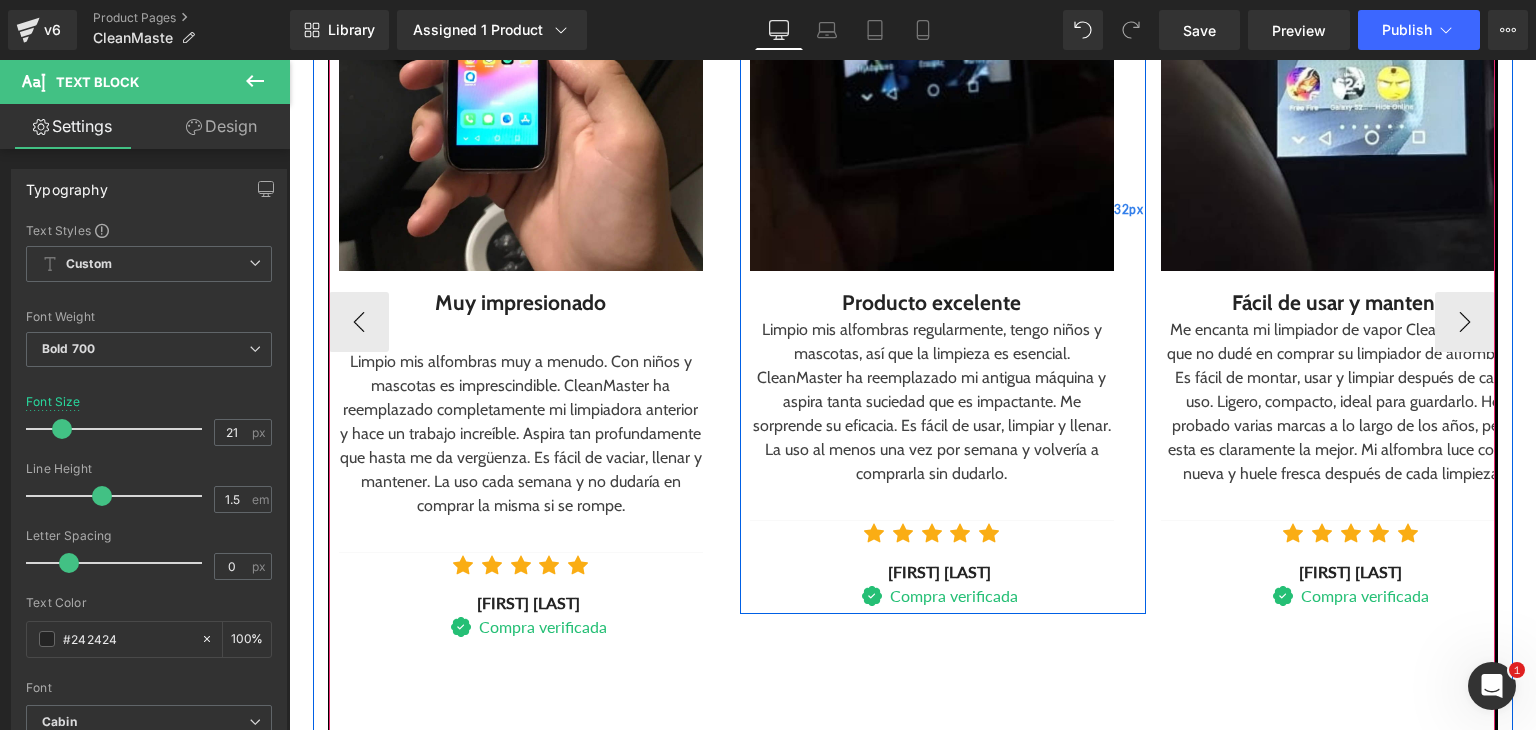 click on "Image          Producto excelente Text Block         Limpio mis alfombras regularmente, tengo niños y mascotas, así que la limpieza es esencial. CleanMaster ha reemplazado mi antigua máquina y aspira tanta suciedad que es impactante. Me sorprende su eficacia. Es fácil de usar, limpiar y llenar. La uso al menos una vez por semana y volvería a comprarla sin dudarlo. Text Block         Separator
Icon
Icon
Icon
Icon" at bounding box center [943, 210] 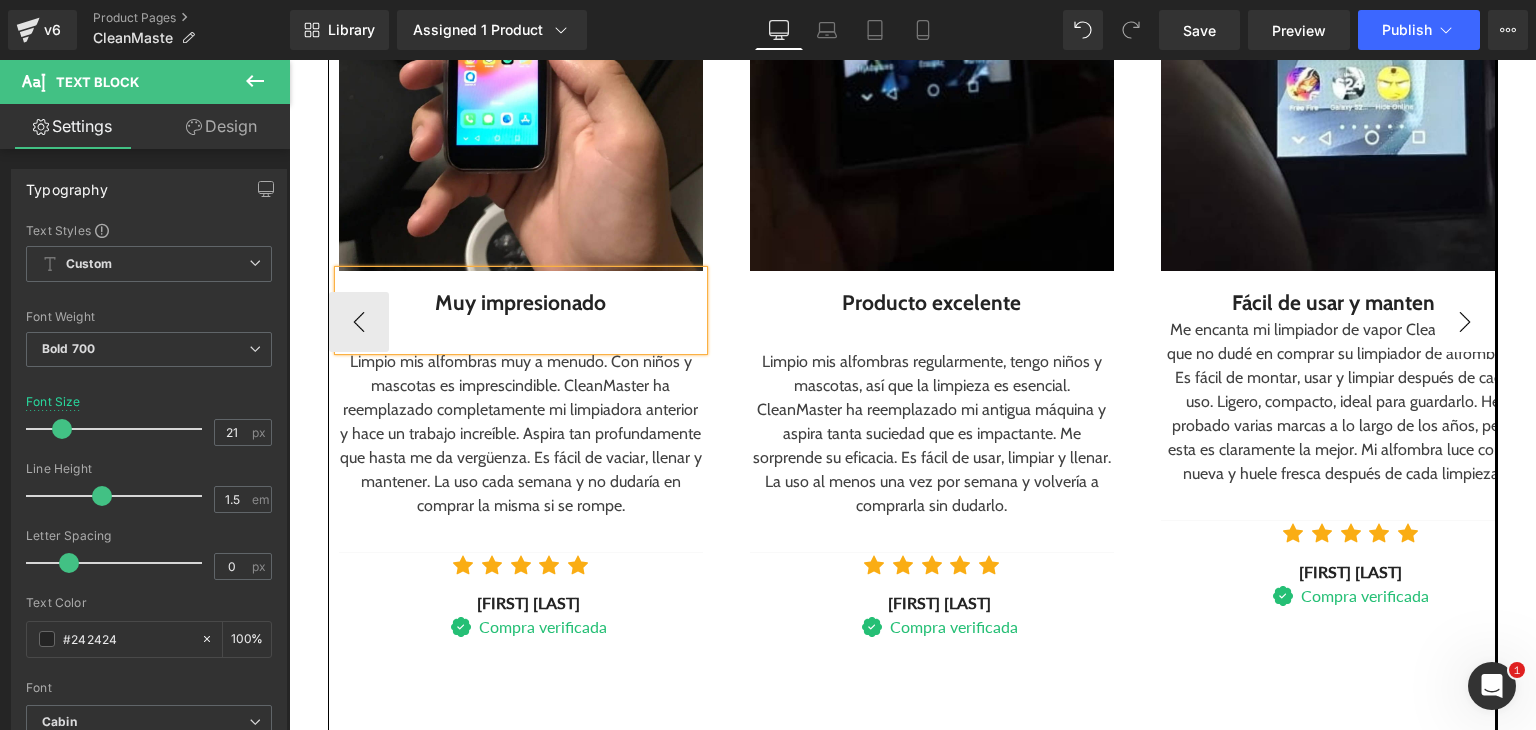 click at bounding box center (912, 927) 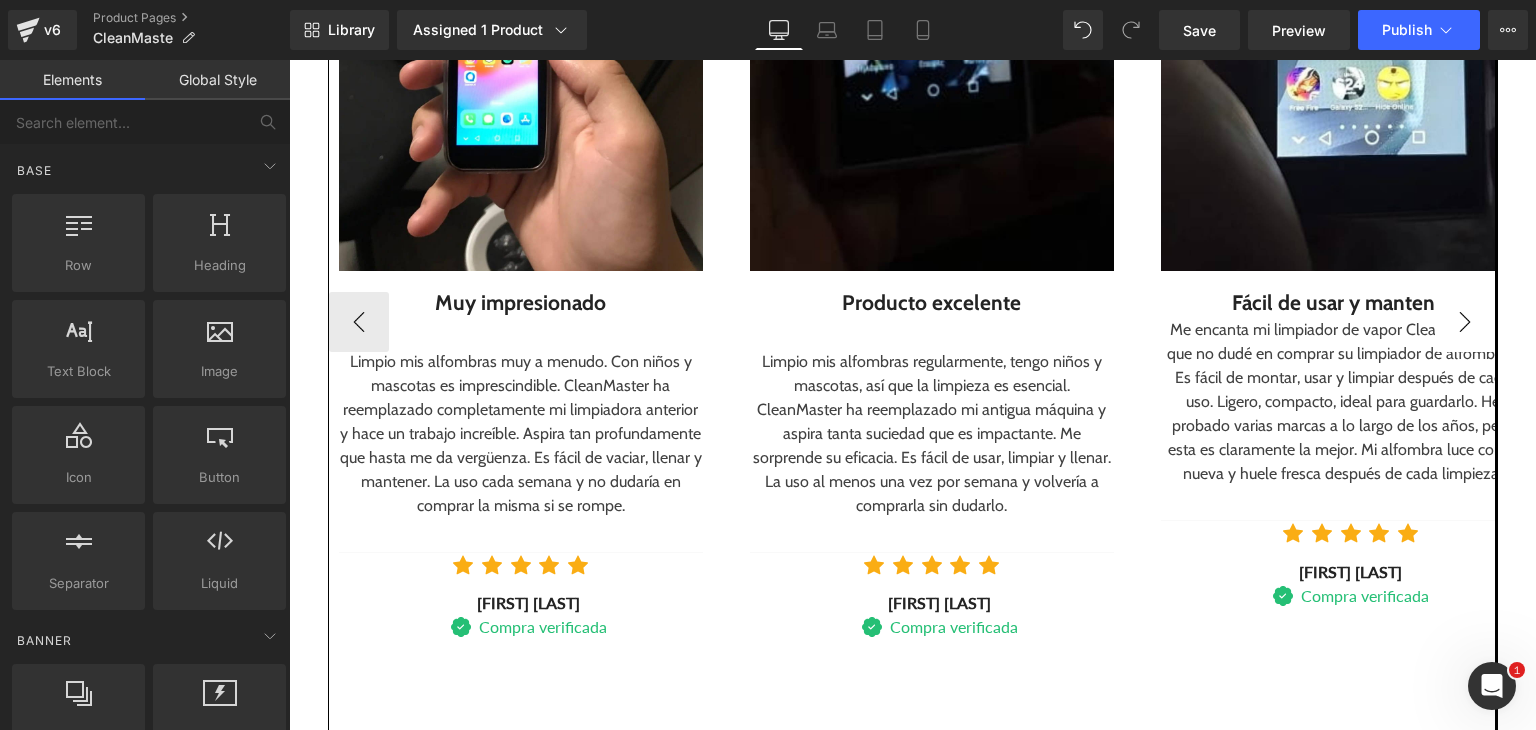 click on "›" at bounding box center (1465, 322) 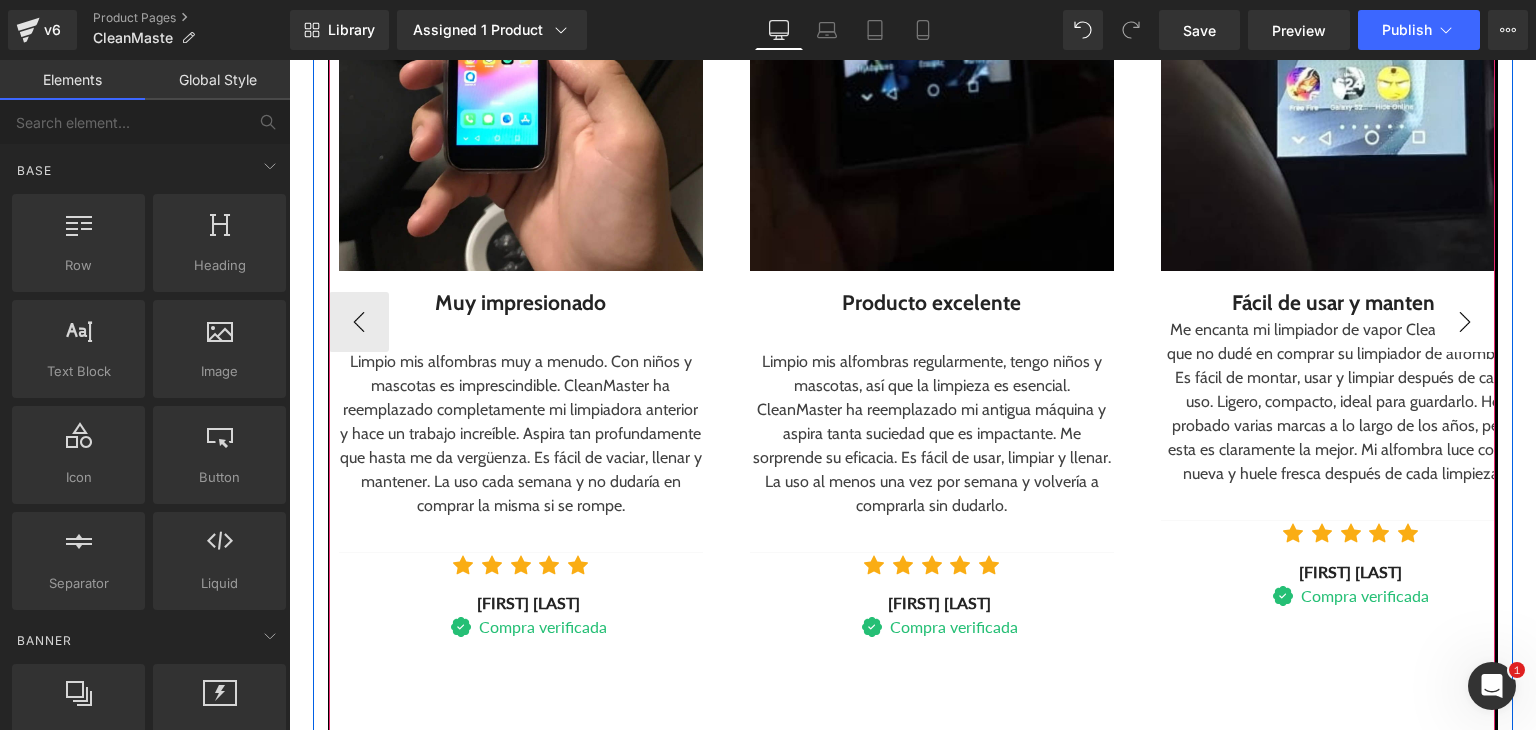 click on "›" at bounding box center (1465, 322) 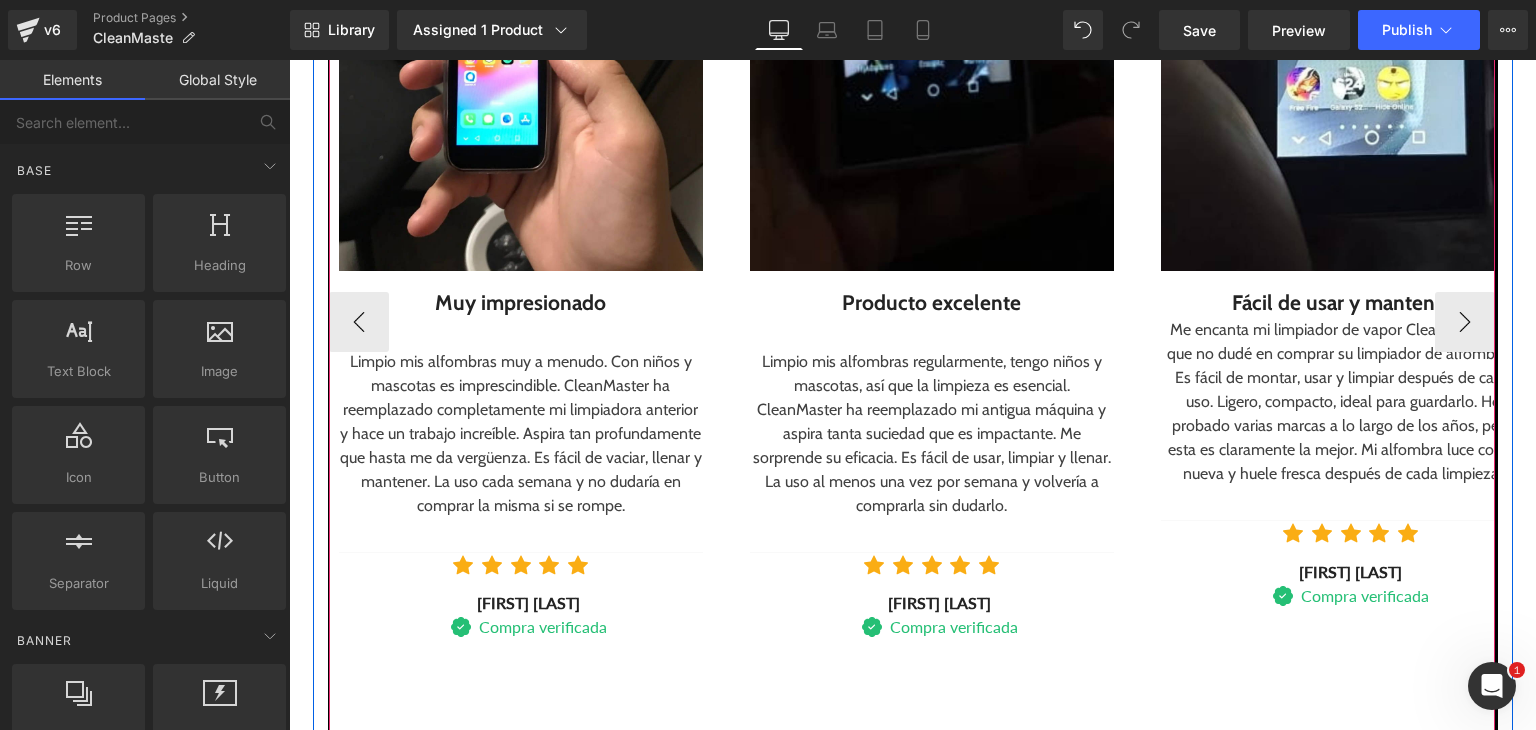 click on "Fácil de usar y mantener" at bounding box center (1343, 303) 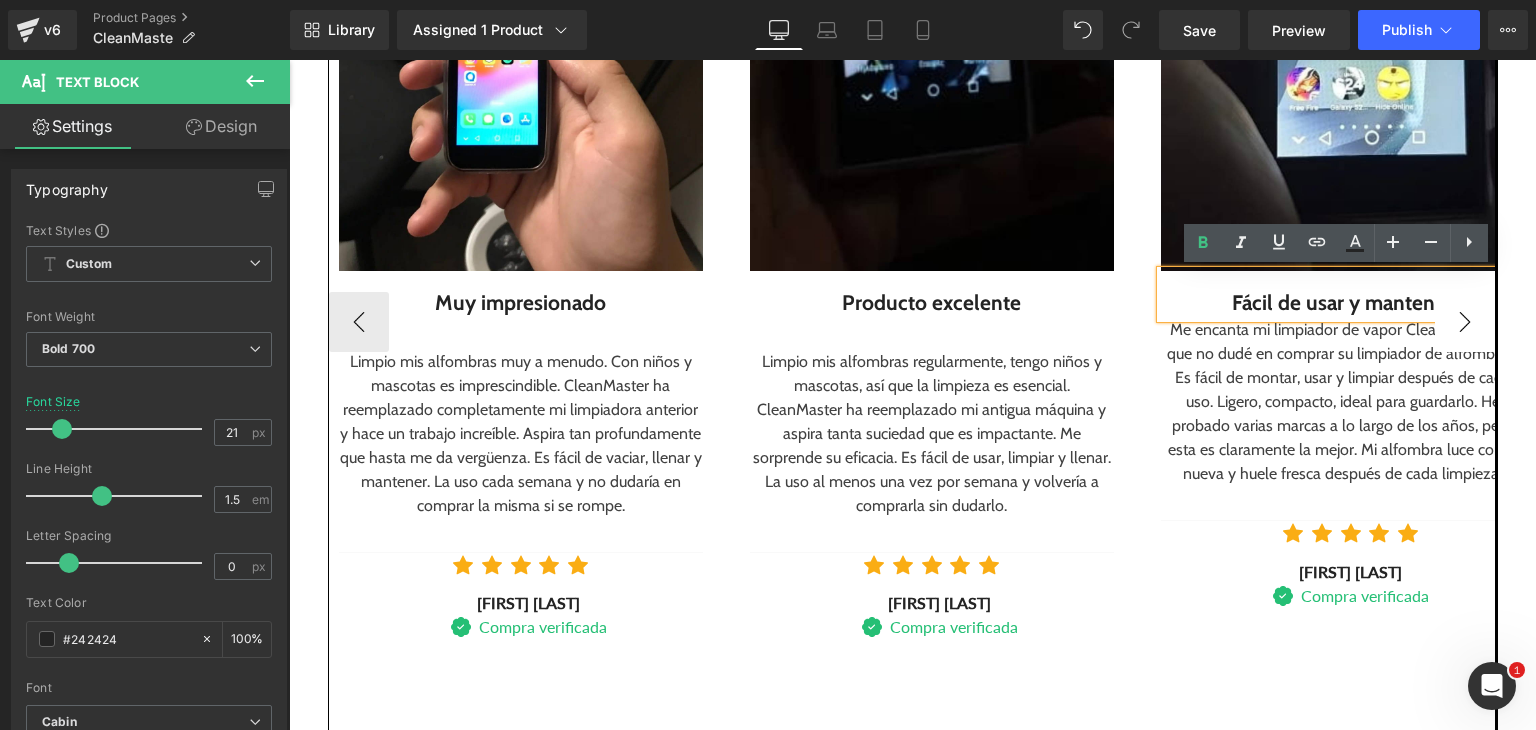 click on "›" at bounding box center [1465, 322] 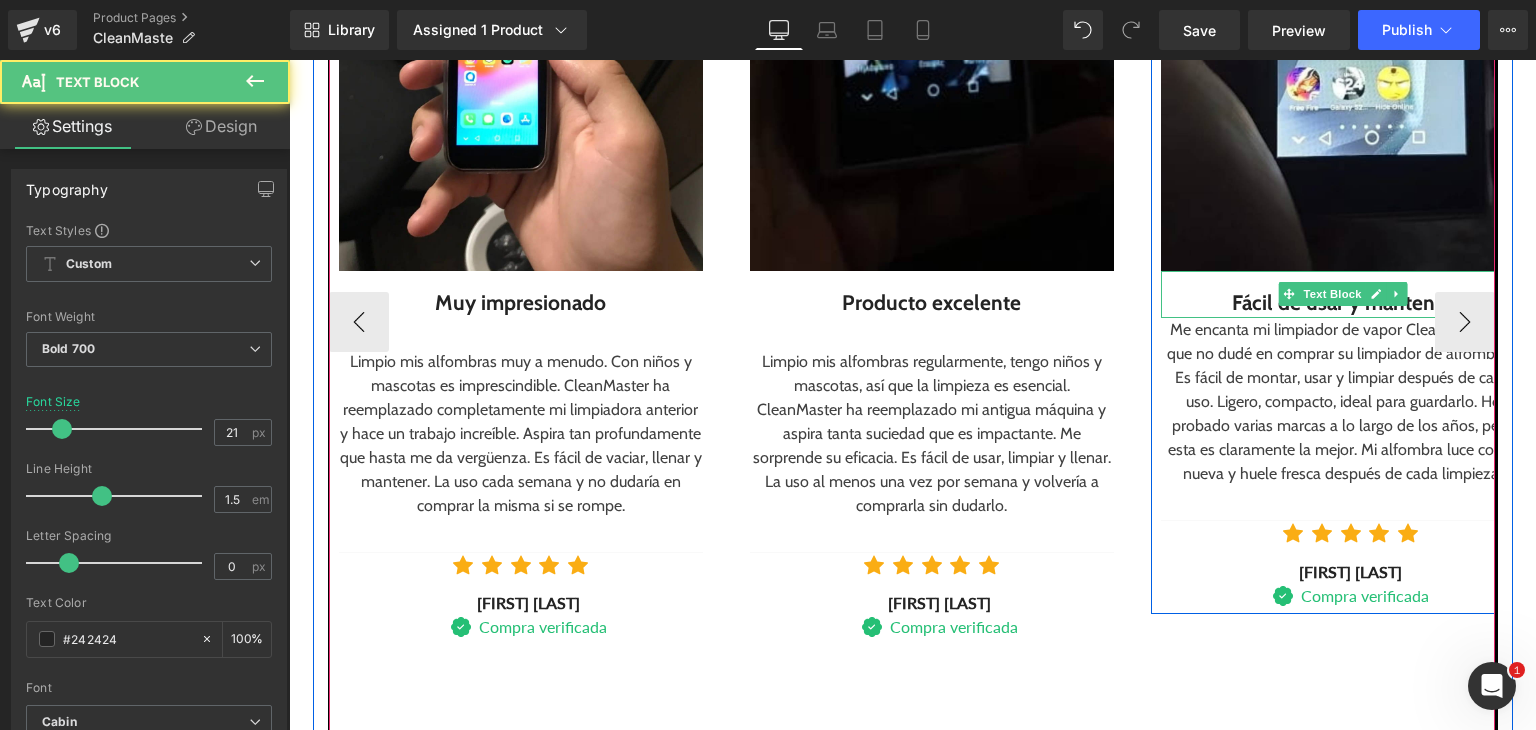 click on "Fácil de usar y mantener" at bounding box center [1343, 303] 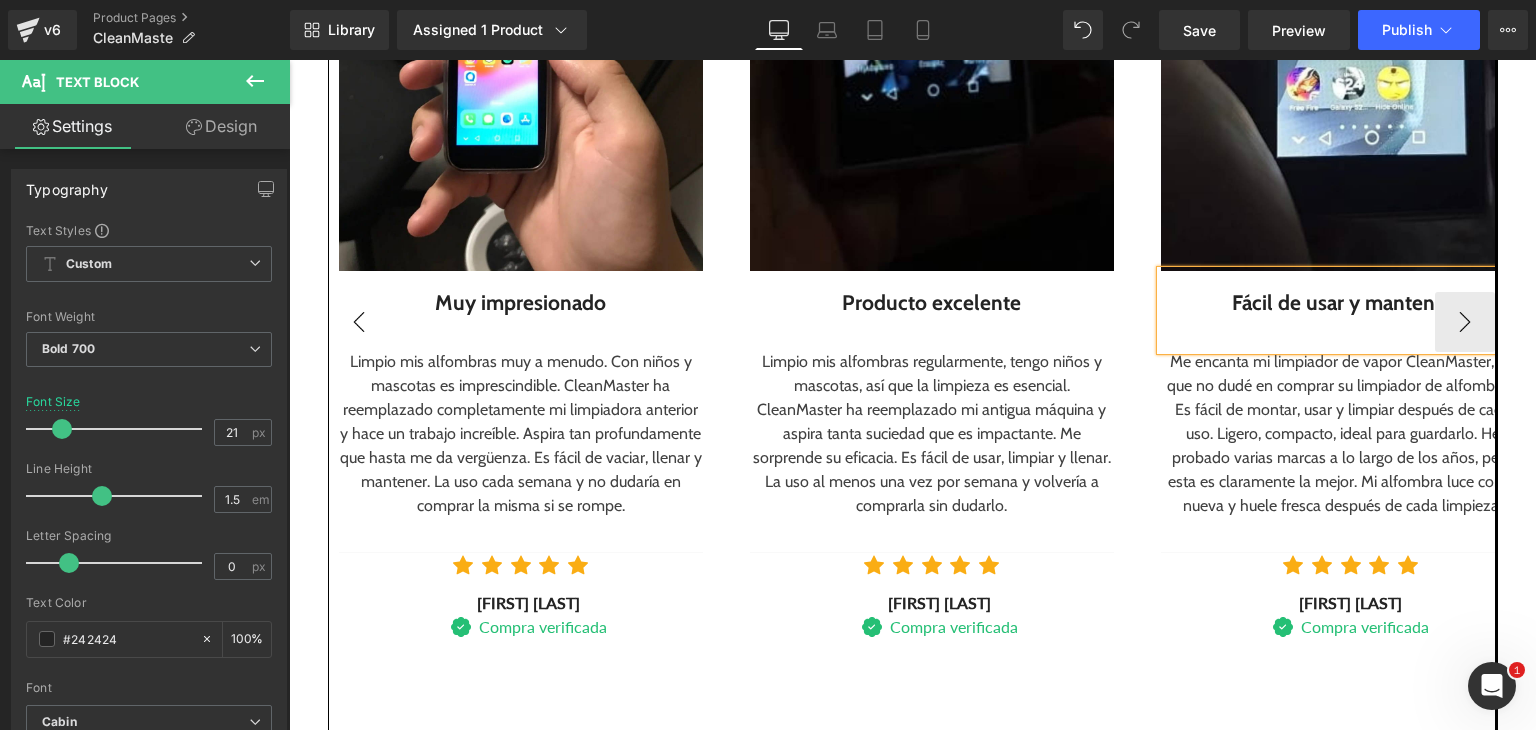 click on "‹" at bounding box center [359, 322] 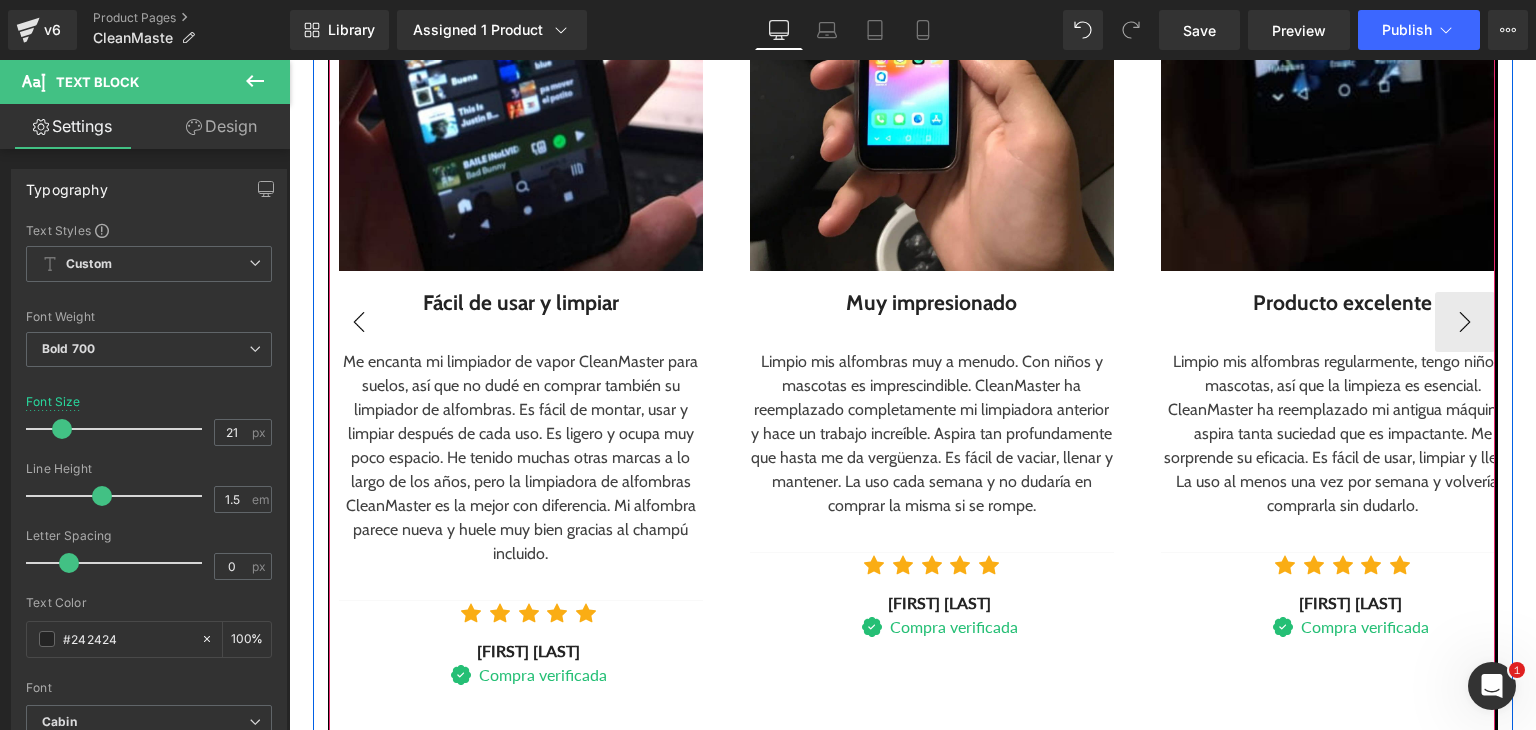 click on "‹" at bounding box center (359, 322) 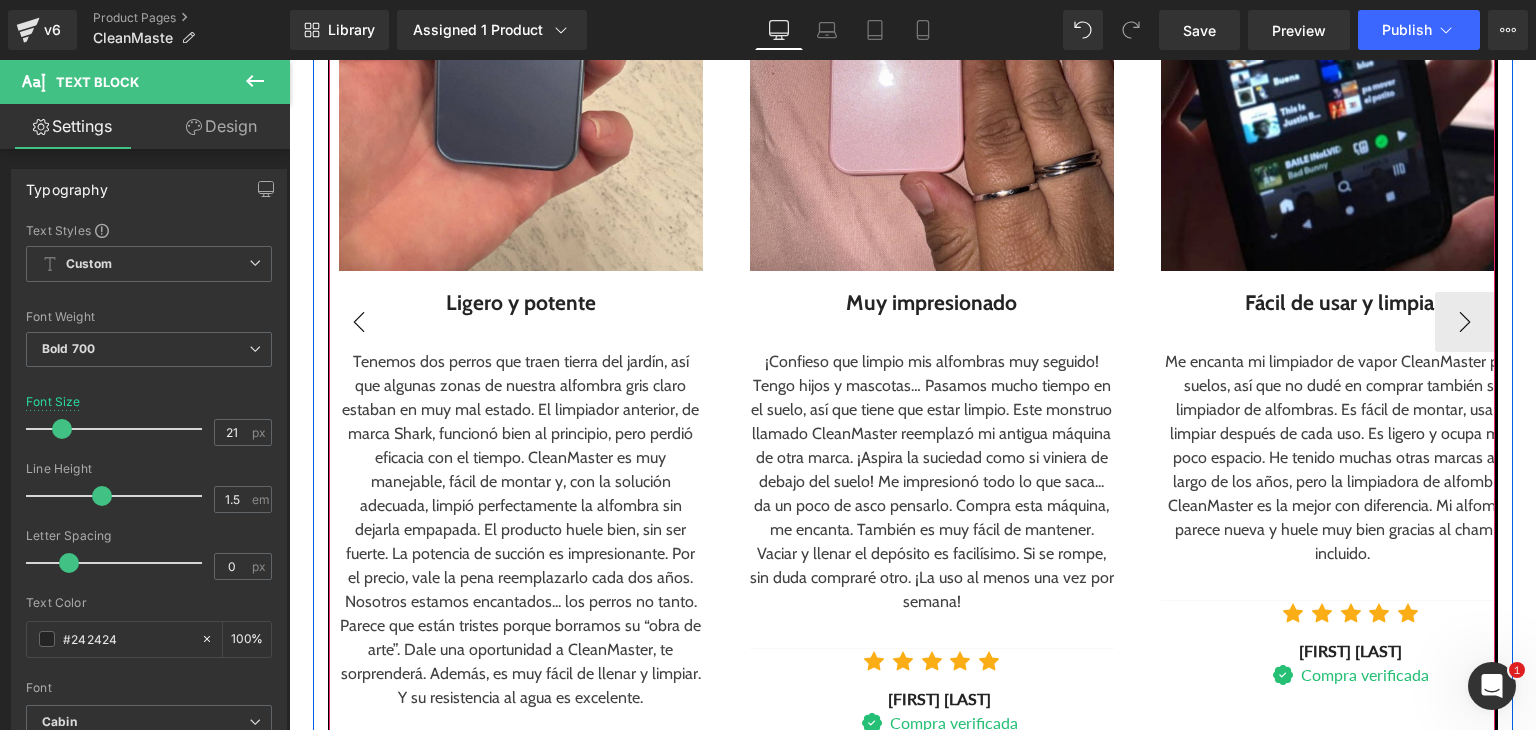 click on "‹" at bounding box center (359, 322) 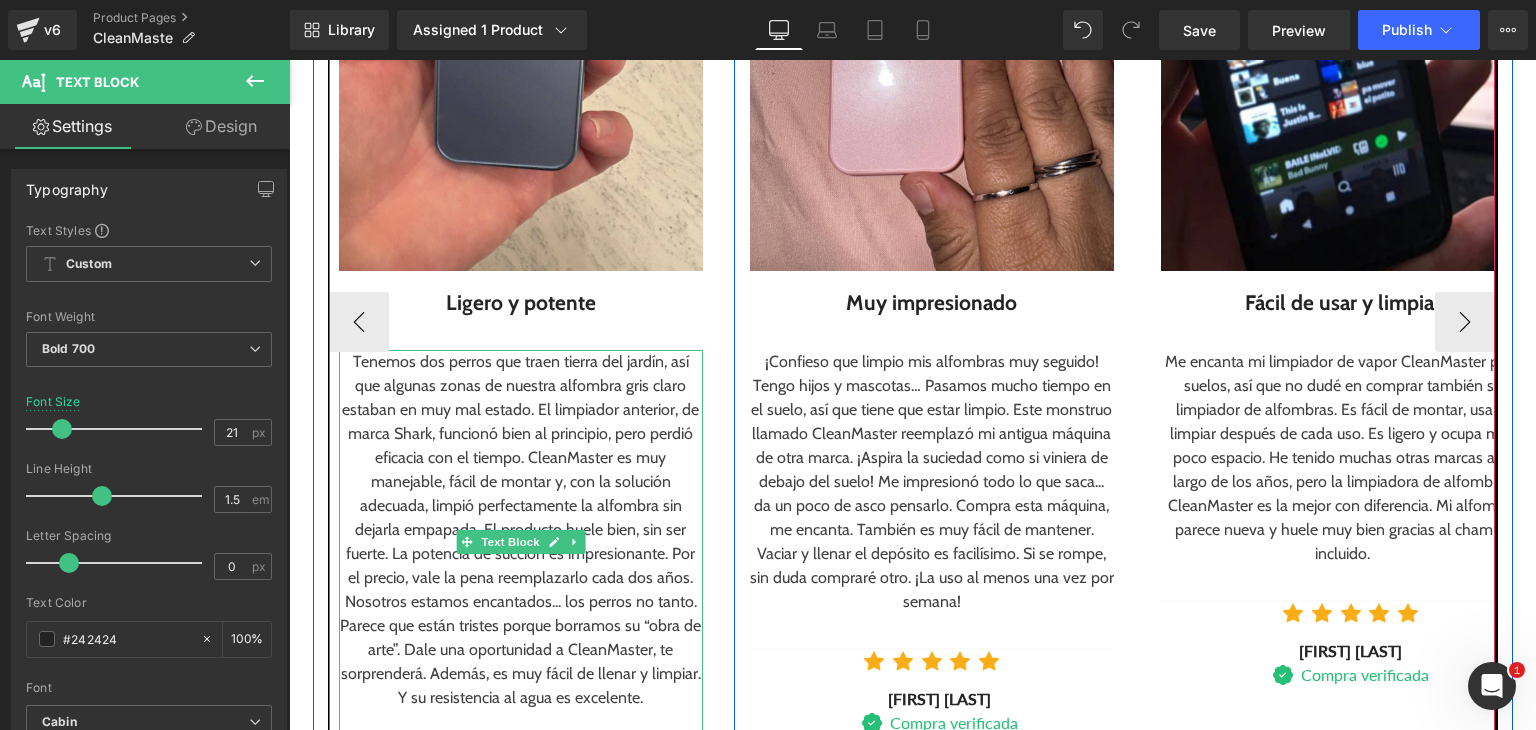 scroll, scrollTop: 2849, scrollLeft: 0, axis: vertical 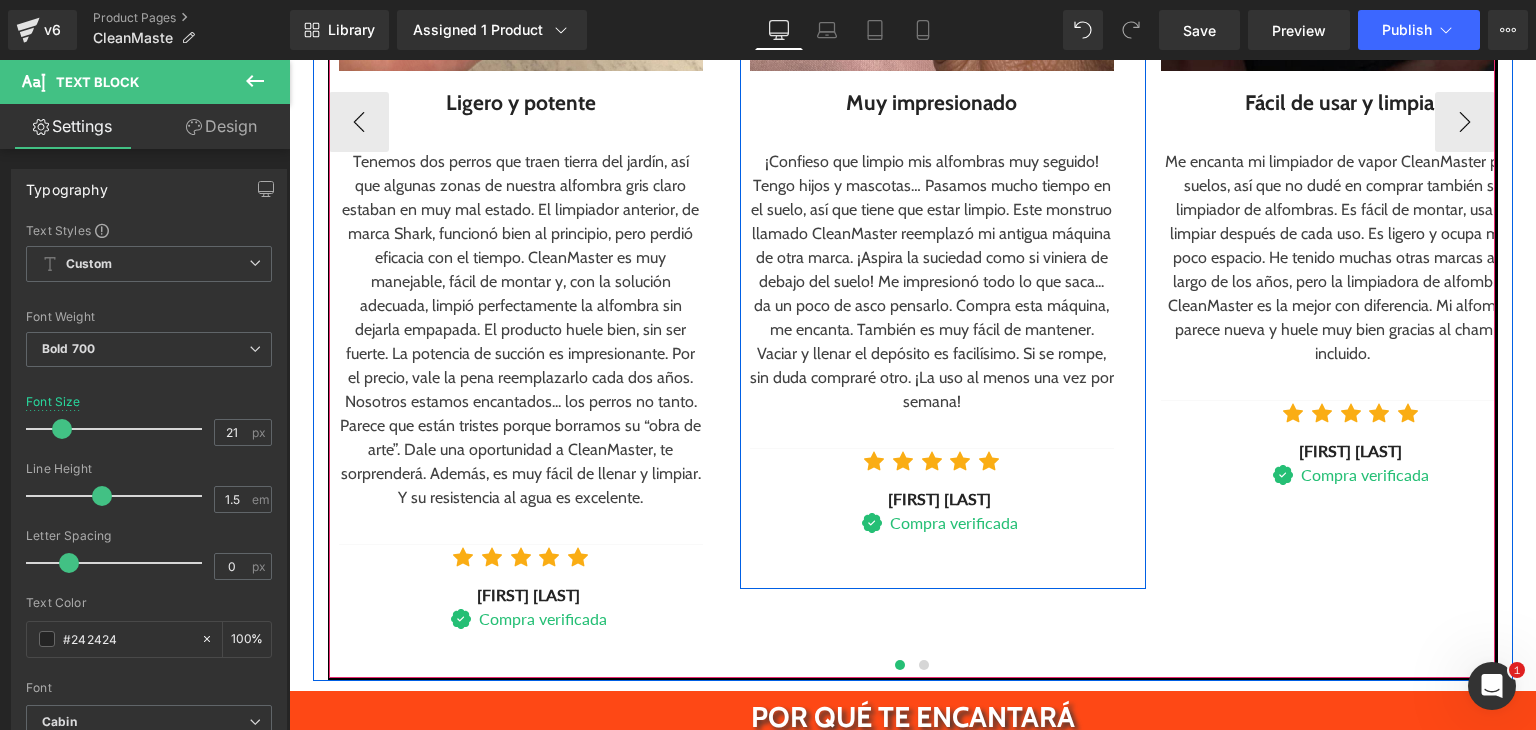 click at bounding box center (932, 426) 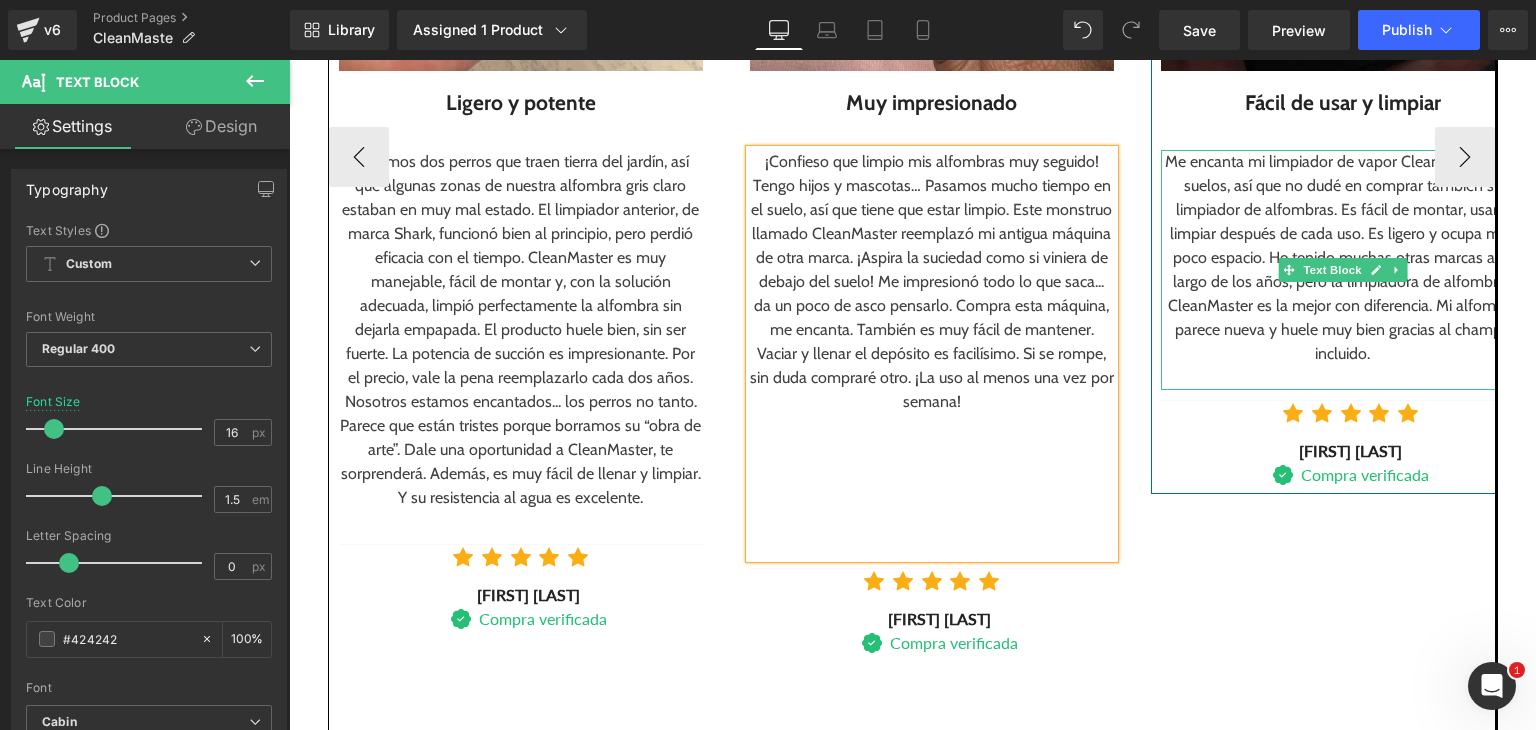click at bounding box center [1343, 378] 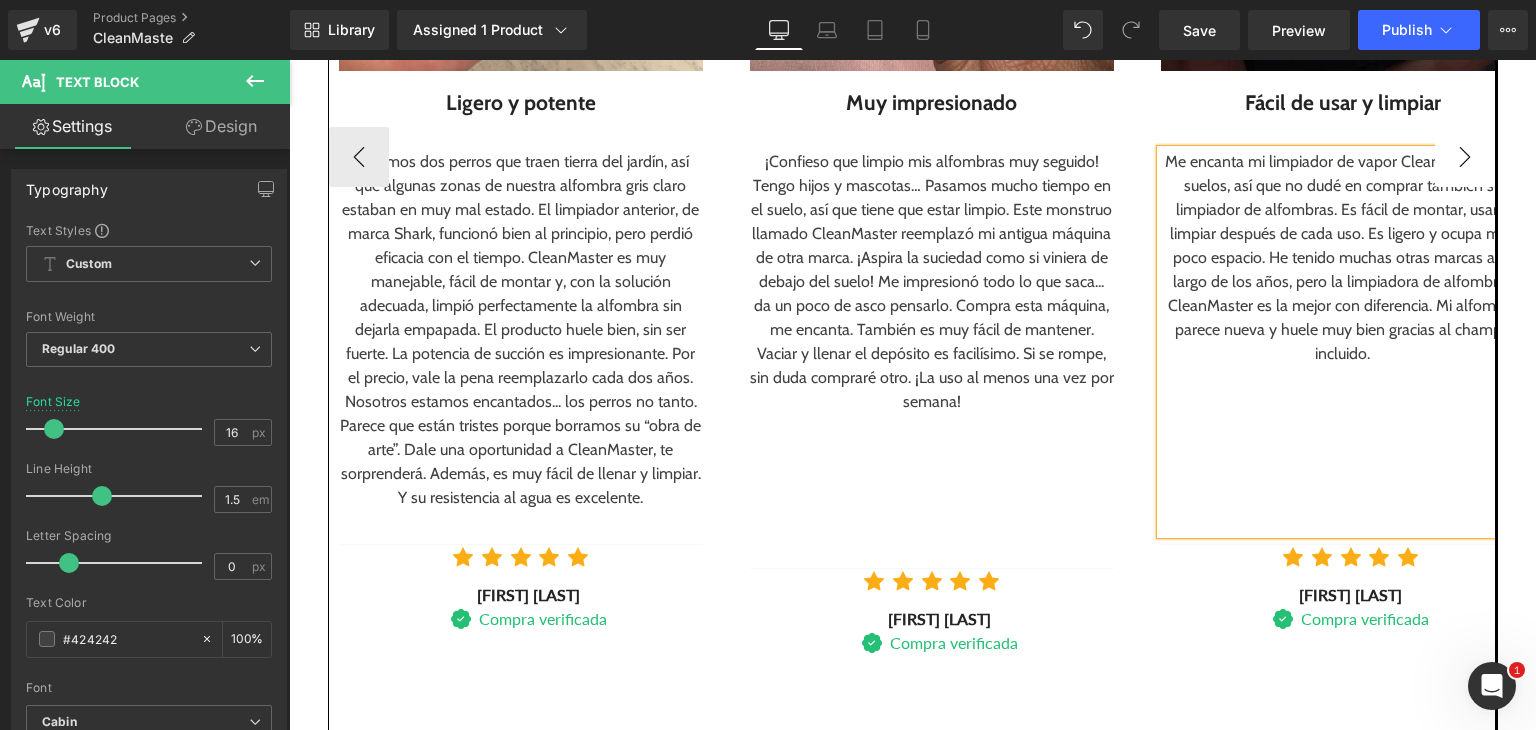 click on "›" at bounding box center [1465, 157] 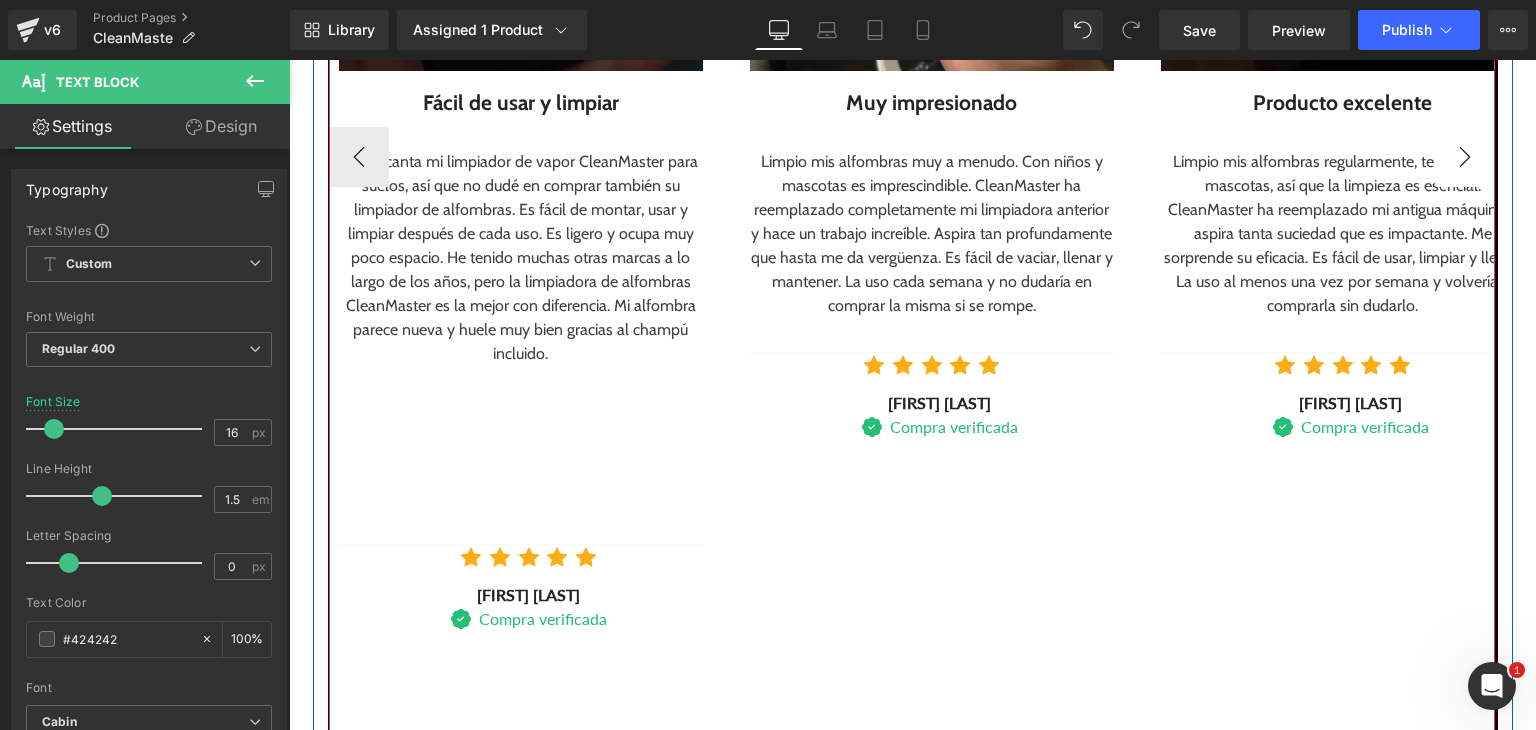 click on "›" at bounding box center (1465, 157) 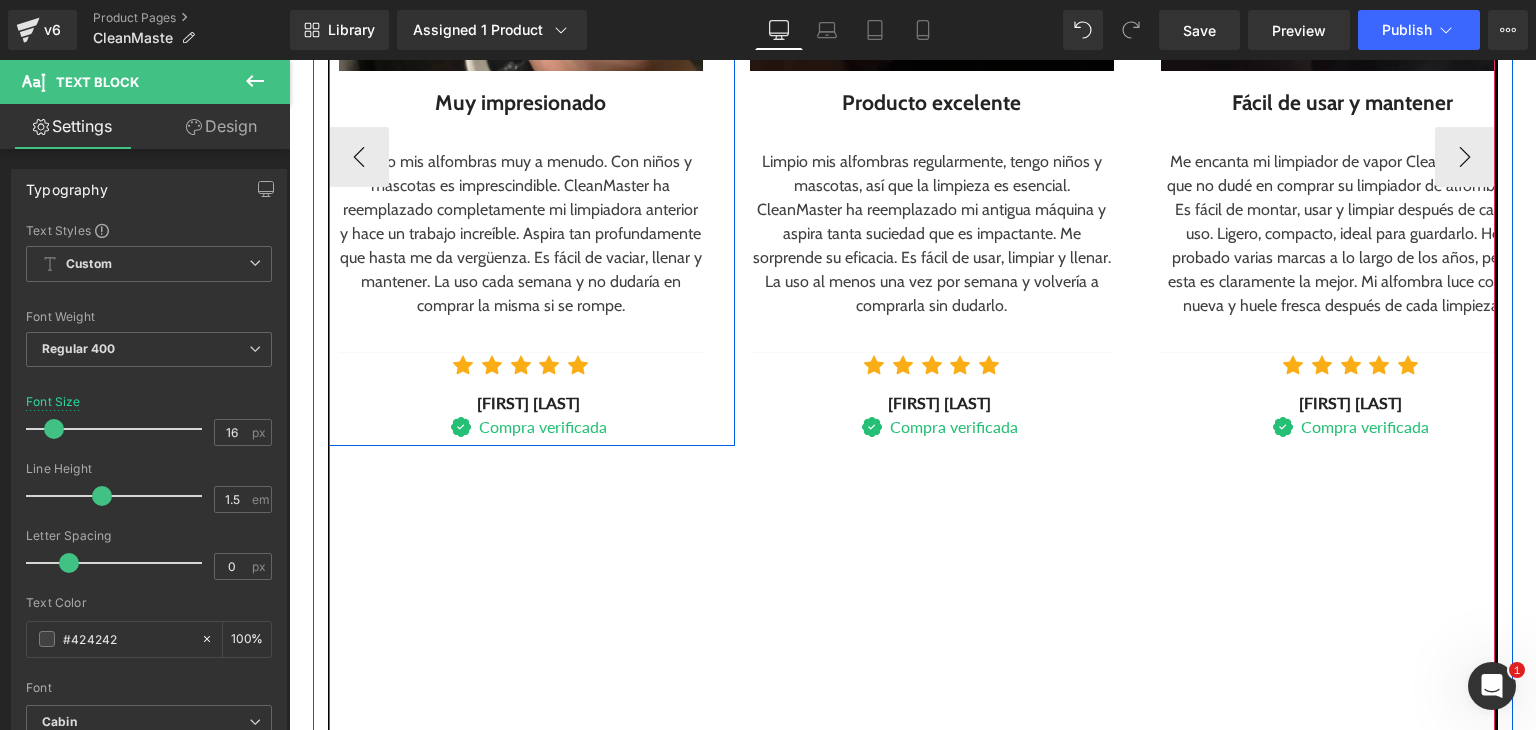 click at bounding box center [289, 60] 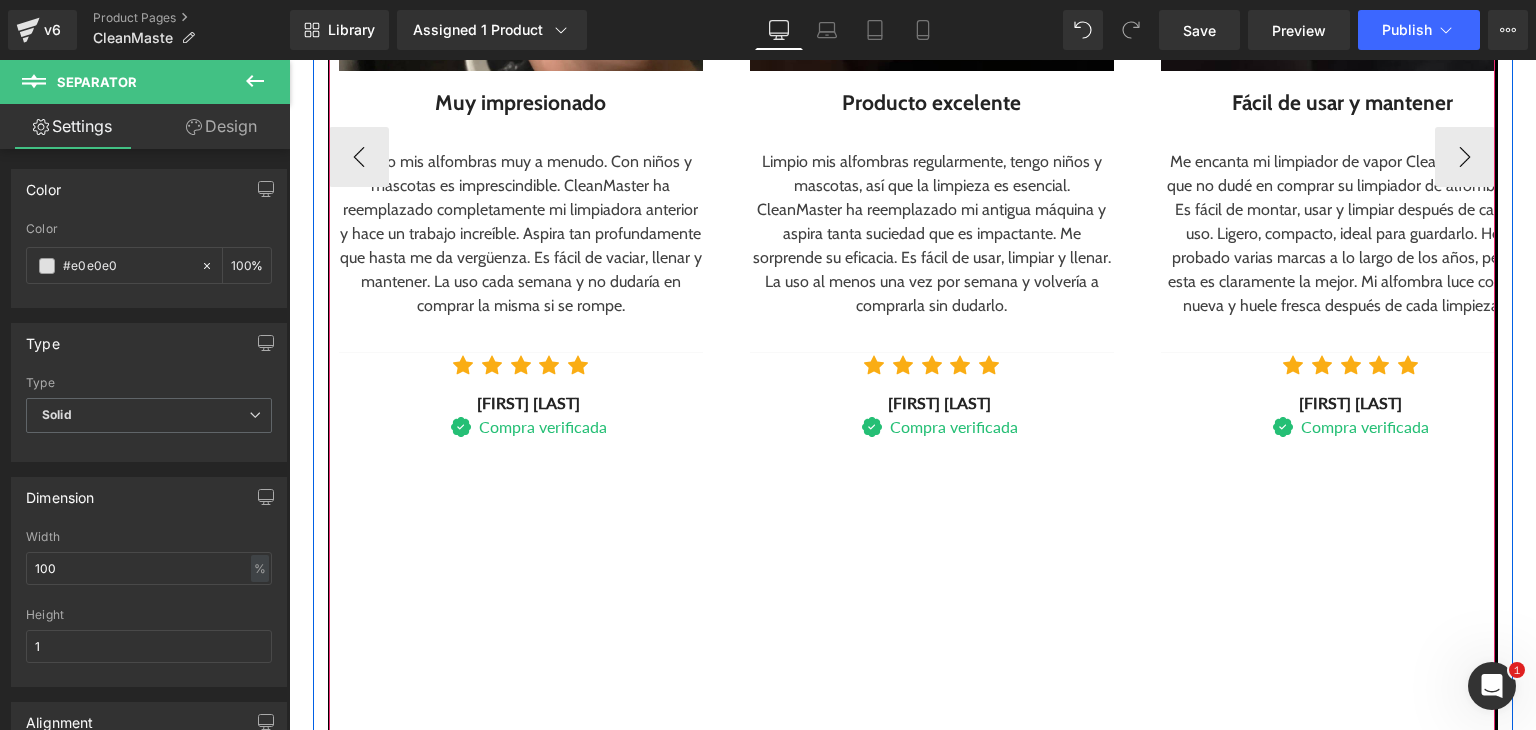 click at bounding box center [932, 330] 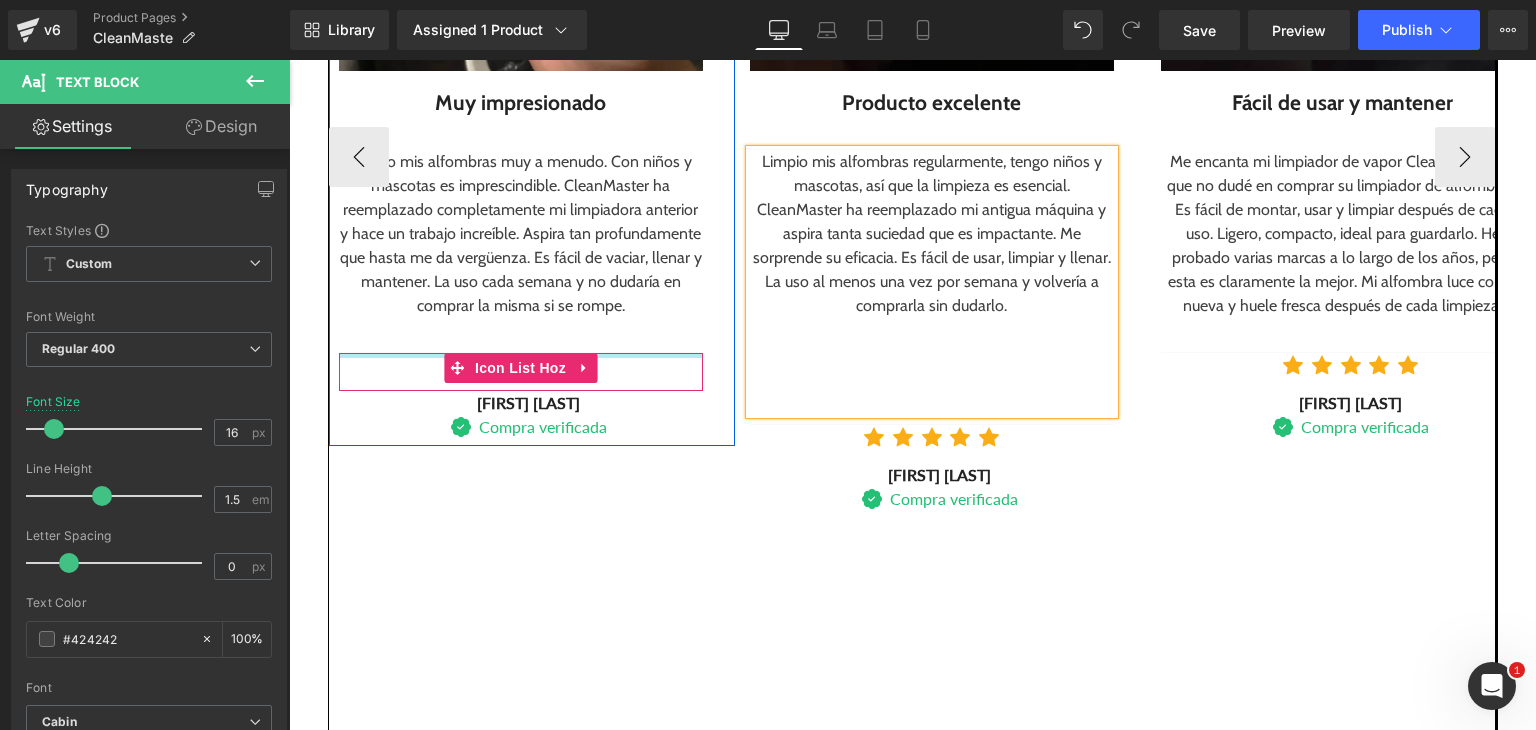click on "Limpio mis alfombras muy a menudo. Con niños y mascotas es imprescindible. CleanMaster ha reemplazado completamente mi limpiadora anterior y hace un trabajo increíble. Aspira tan profundamente que hasta me da vergüenza. Es fácil de vaciar, llenar y mantener. La uso cada semana y no dudaría en comprar la misma si se rompe. Text Block" at bounding box center (521, 246) 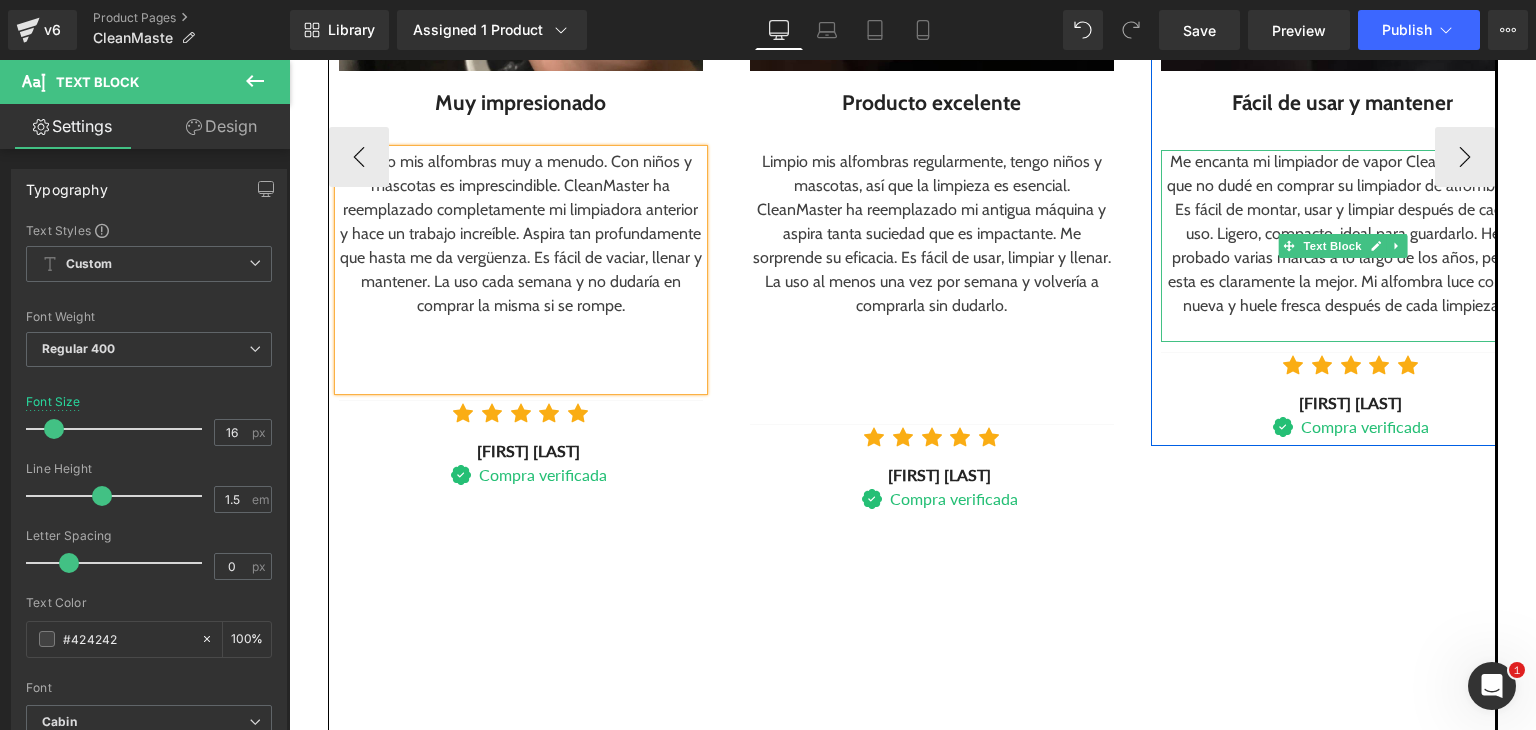 click at bounding box center (1343, 330) 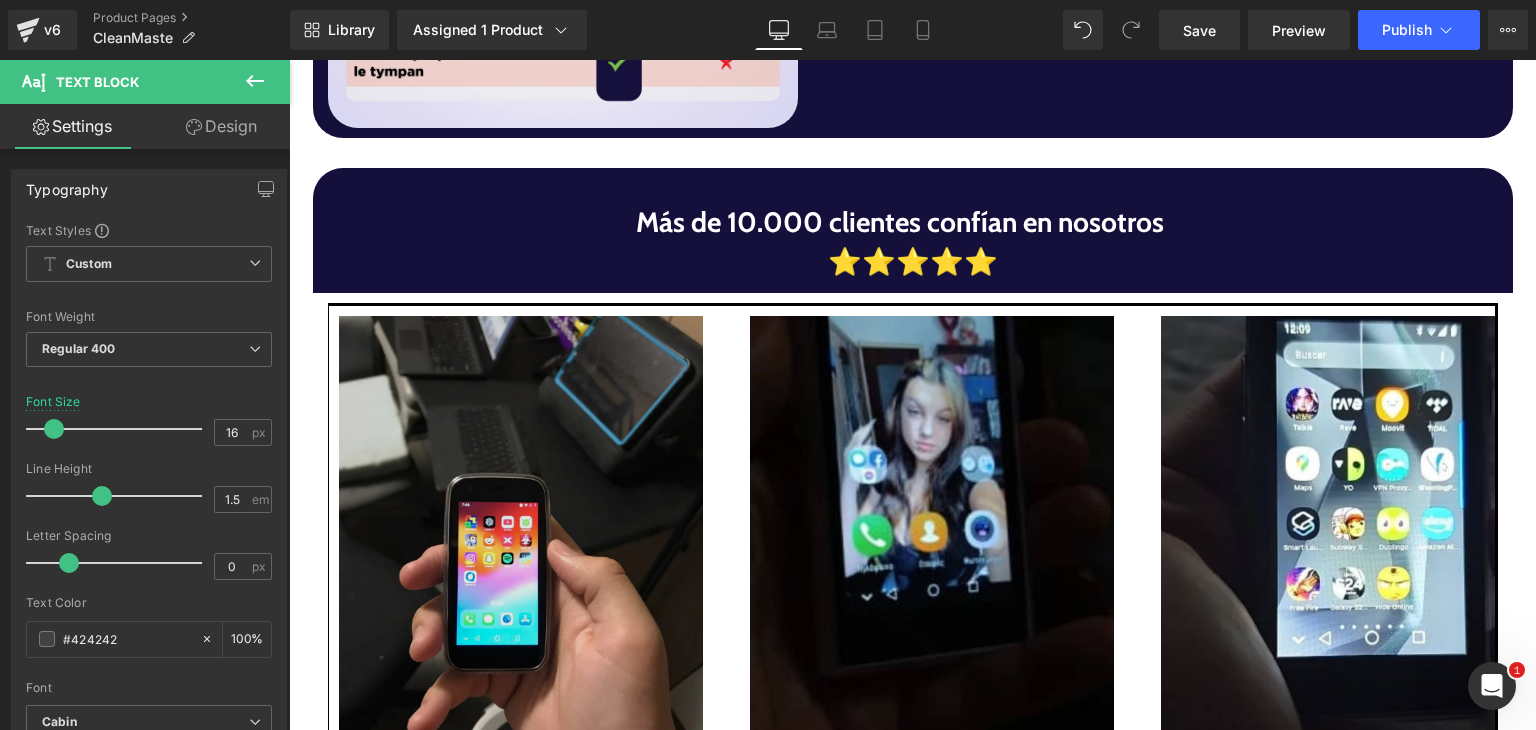 scroll, scrollTop: 2649, scrollLeft: 0, axis: vertical 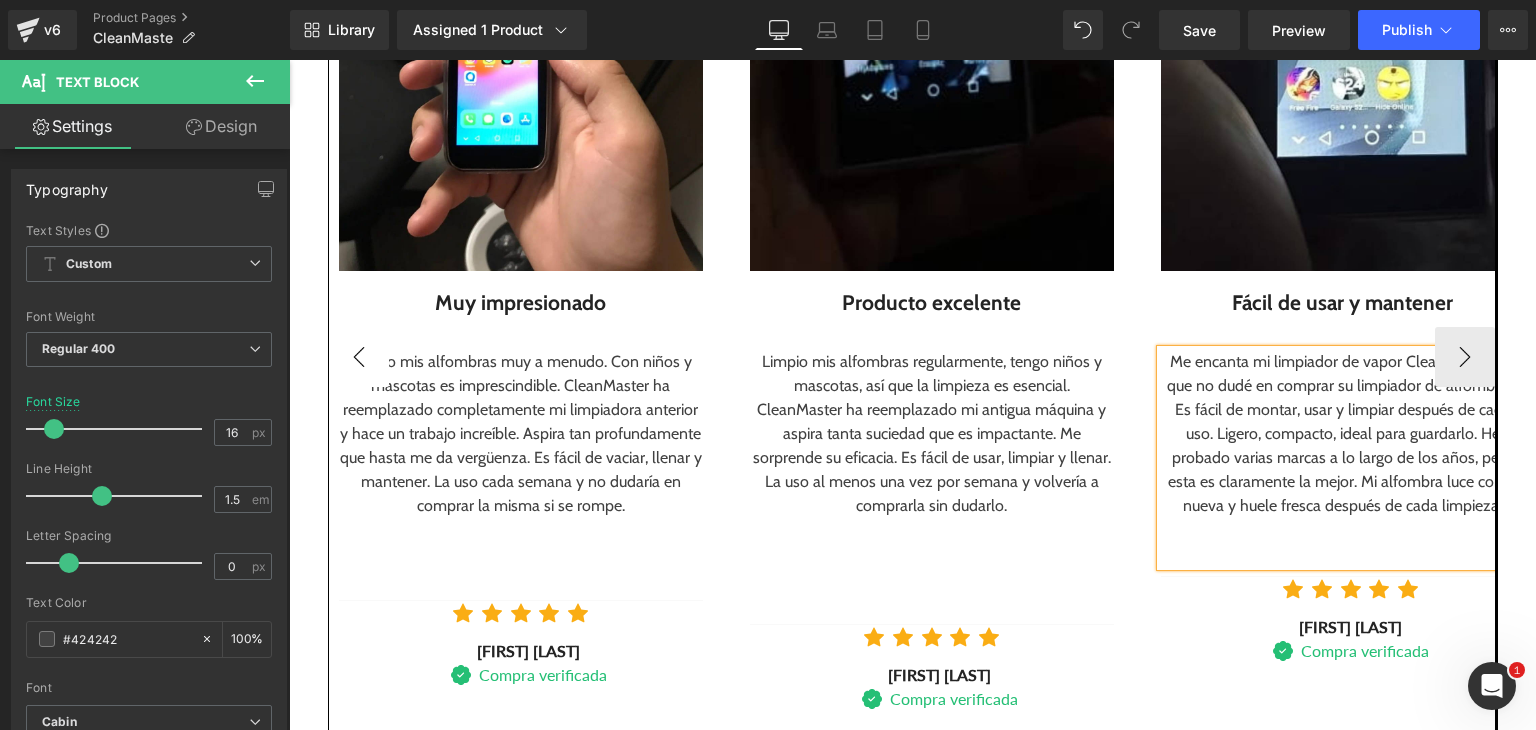 click on "‹" at bounding box center (359, 357) 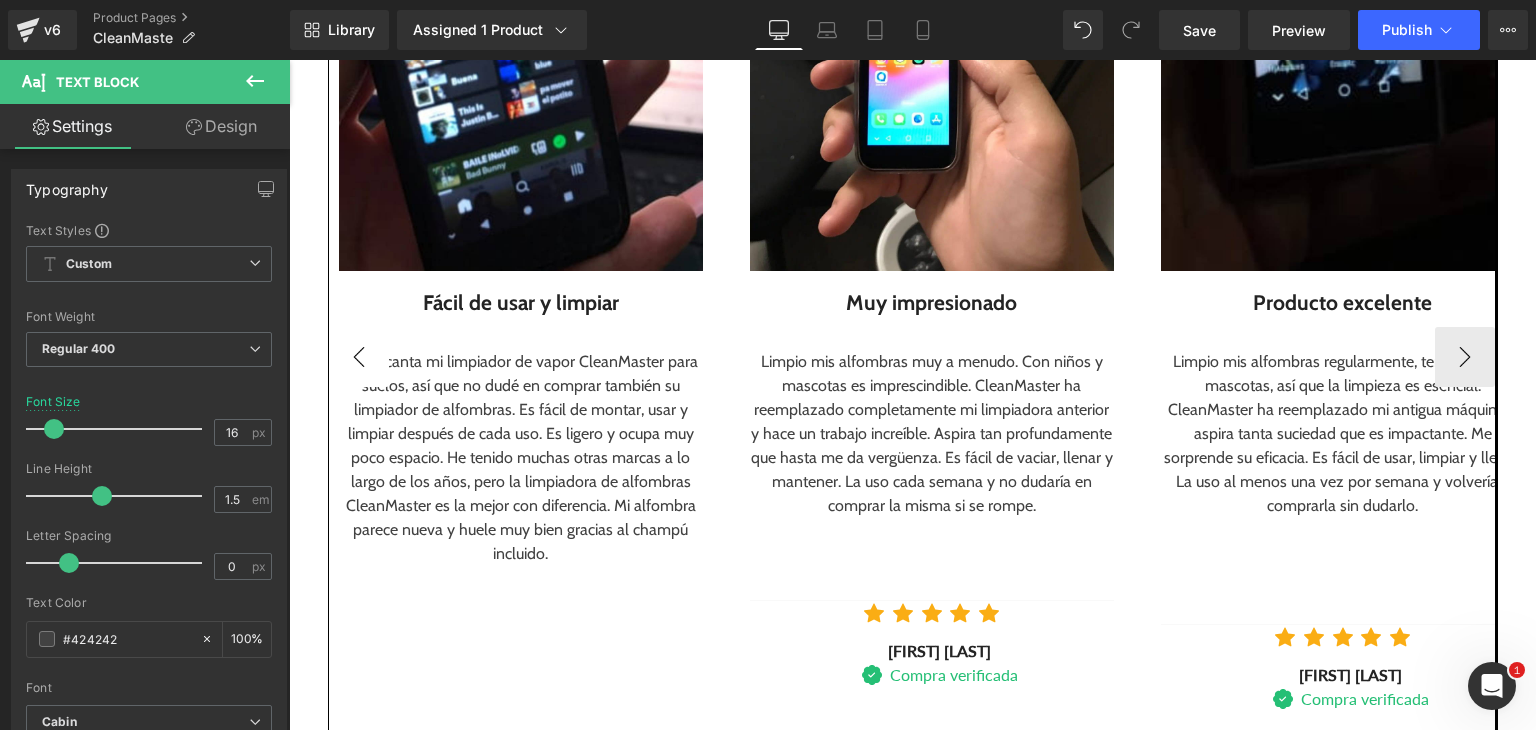 click on "‹" at bounding box center (359, 357) 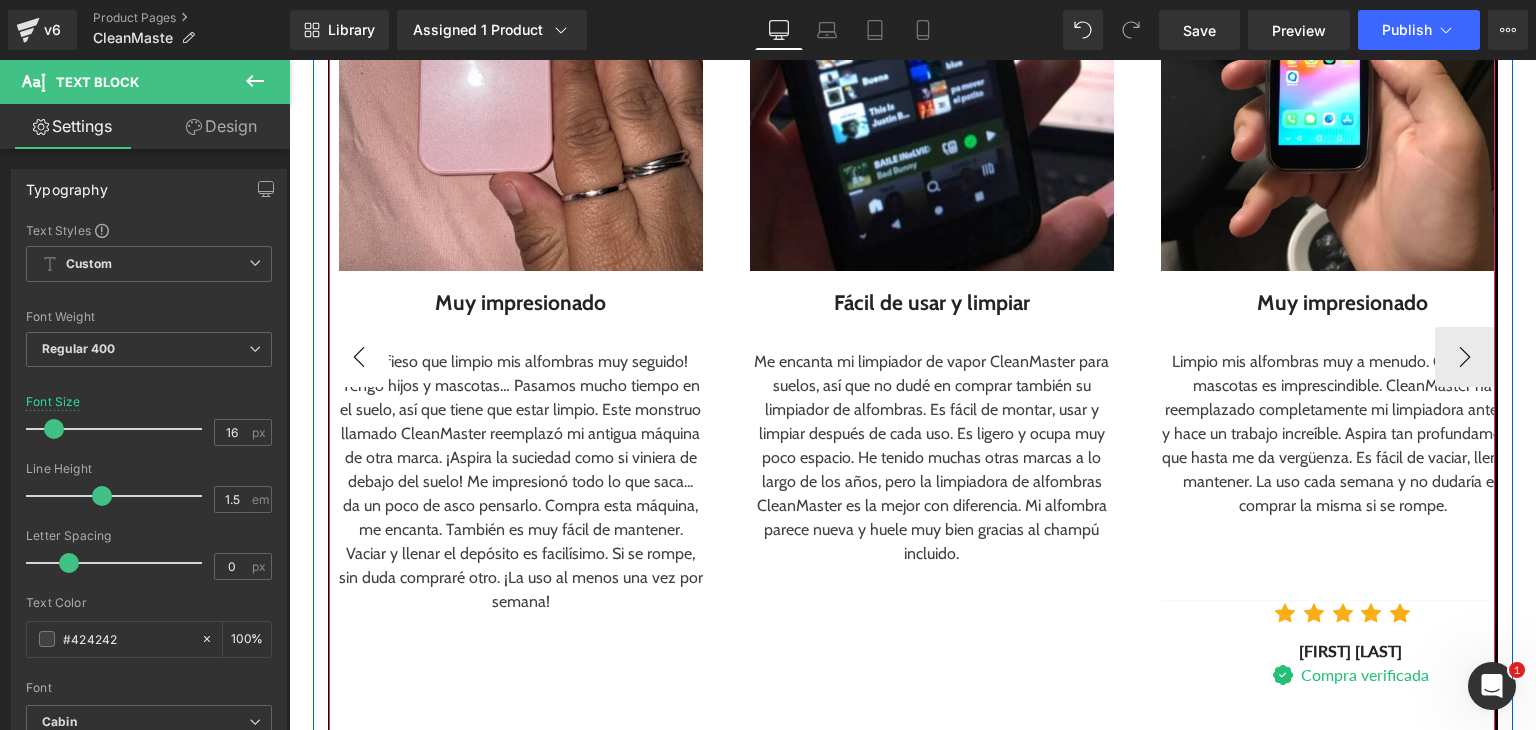 click on "‹" at bounding box center [359, 357] 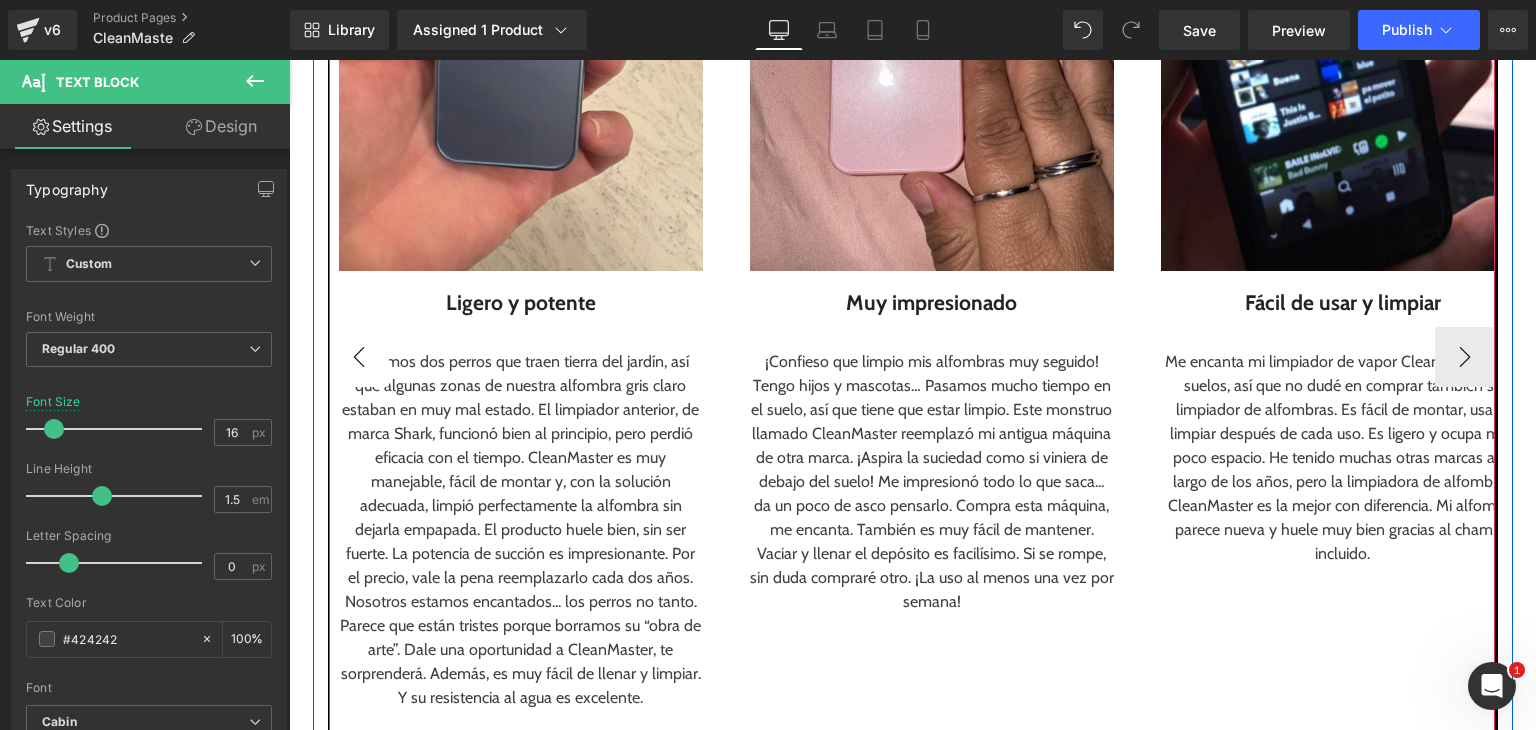 click on "‹" at bounding box center [359, 357] 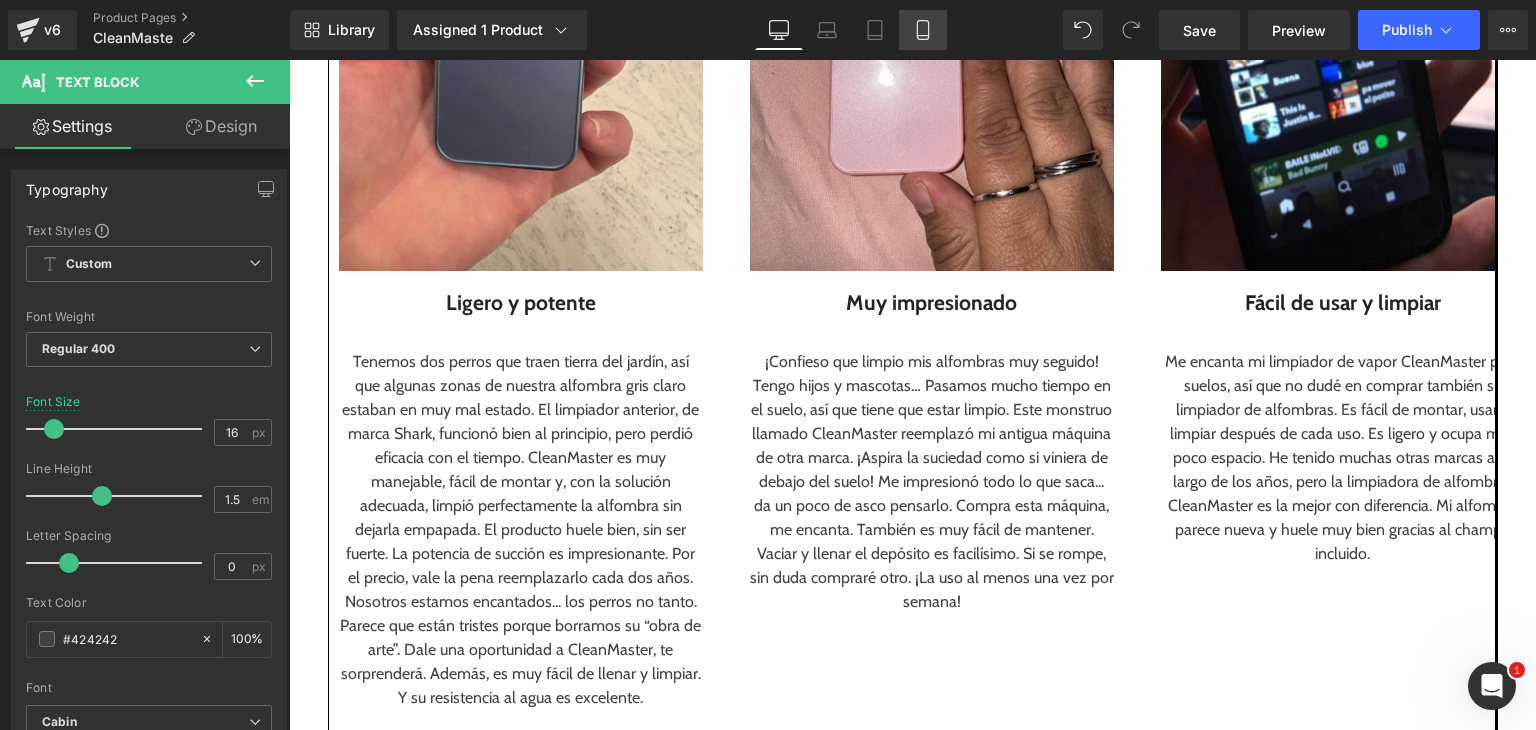 click on "Mobile" at bounding box center [923, 30] 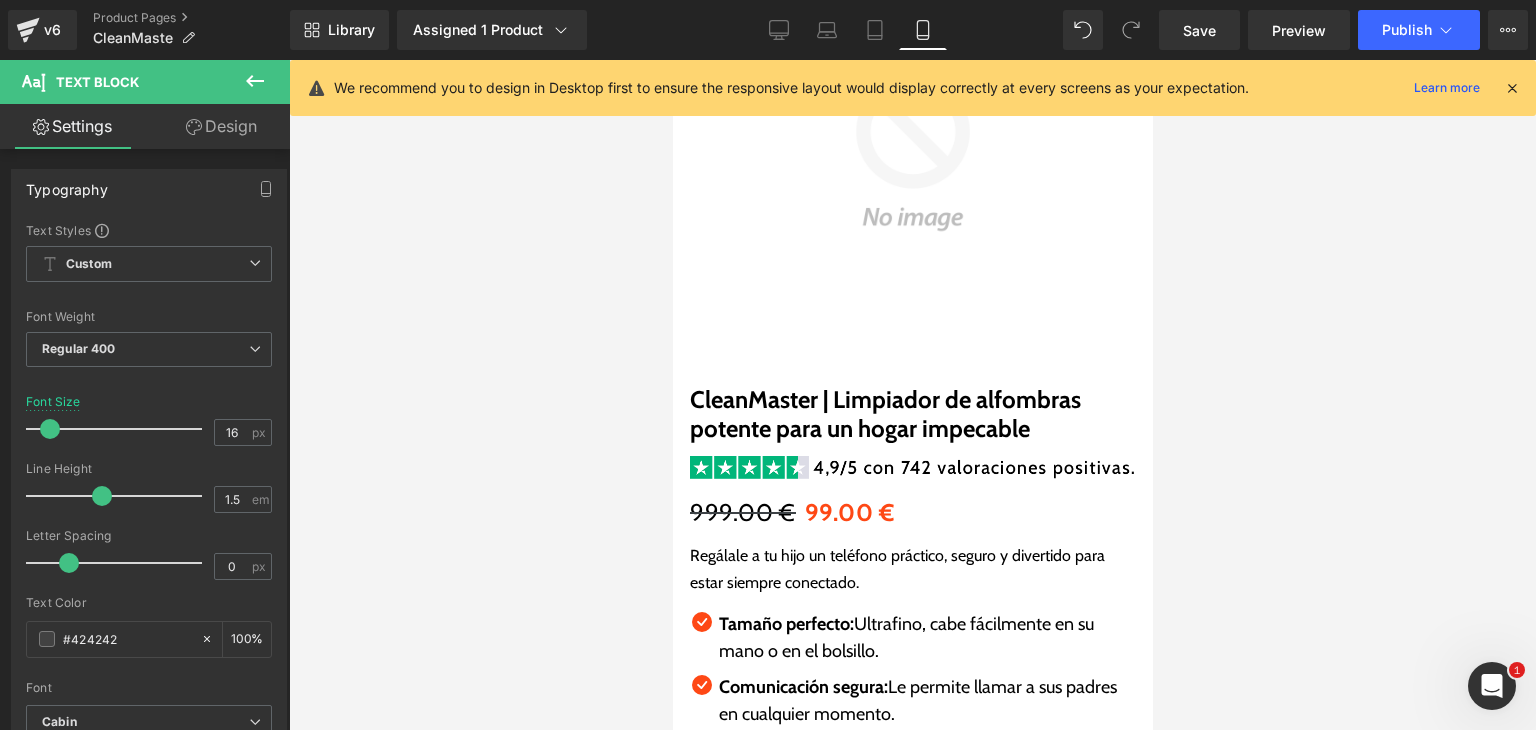 scroll, scrollTop: 0, scrollLeft: 0, axis: both 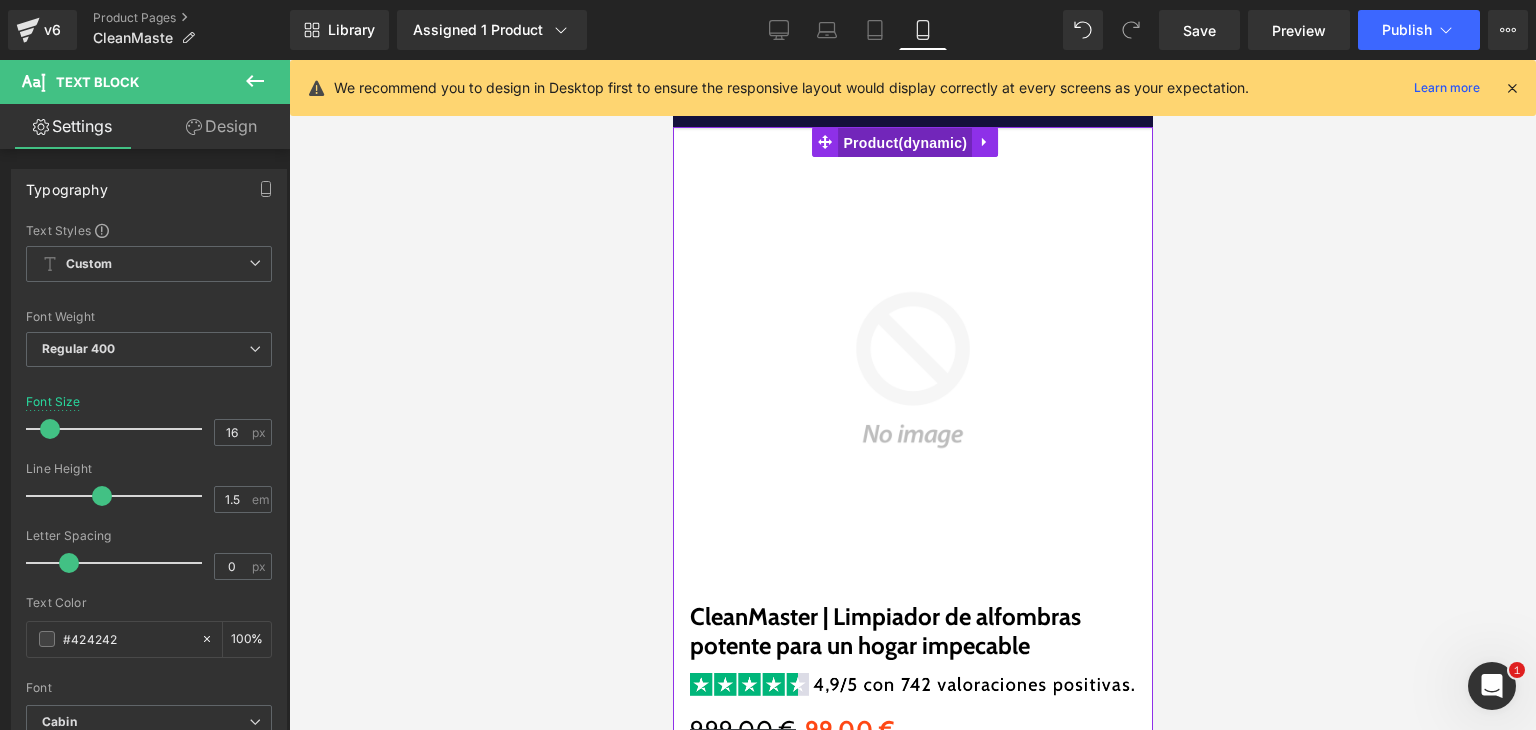 click on "Product" at bounding box center [904, 155] 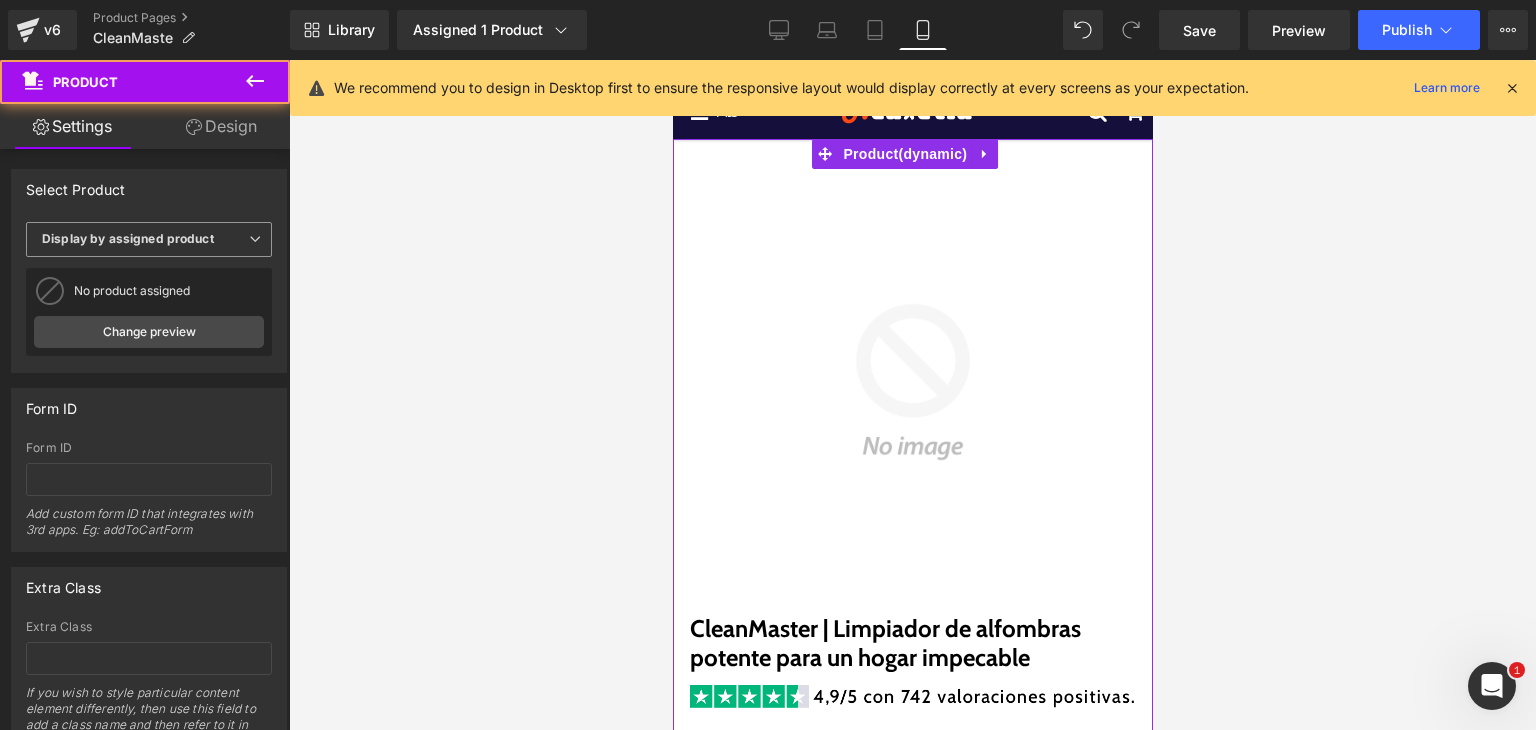 click on "Display by assigned product" at bounding box center (128, 238) 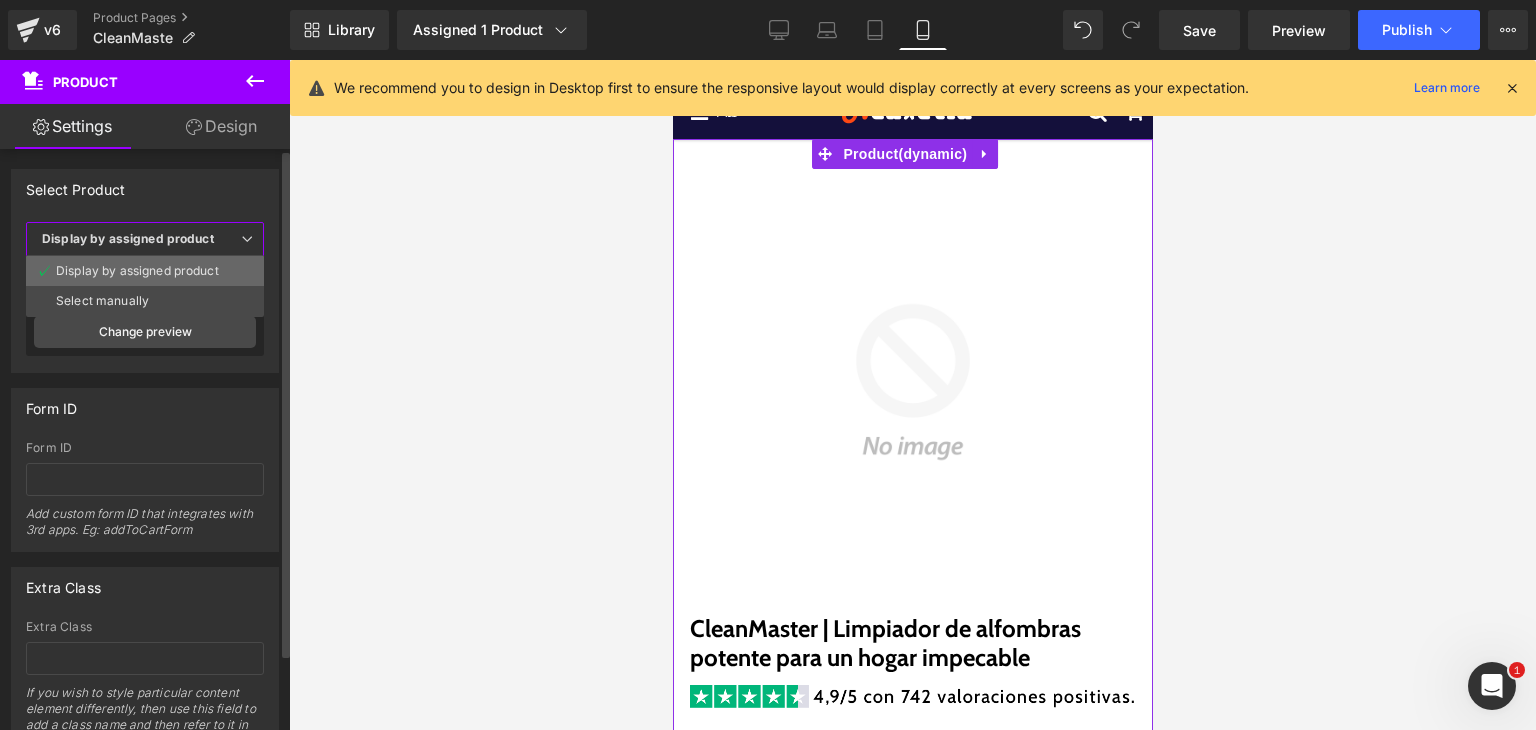 click on "Display by assigned product" at bounding box center [145, 271] 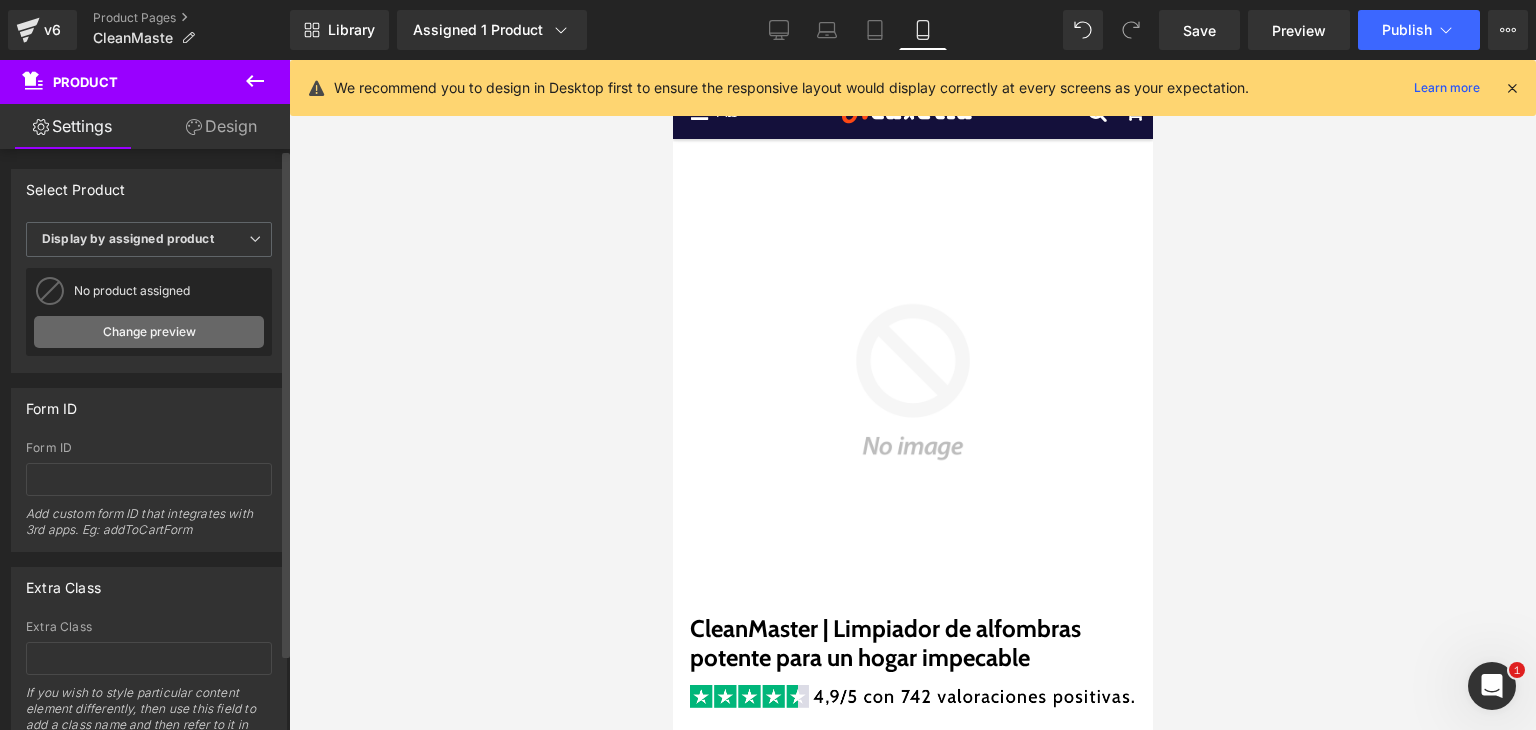 click on "Change preview" at bounding box center [149, 332] 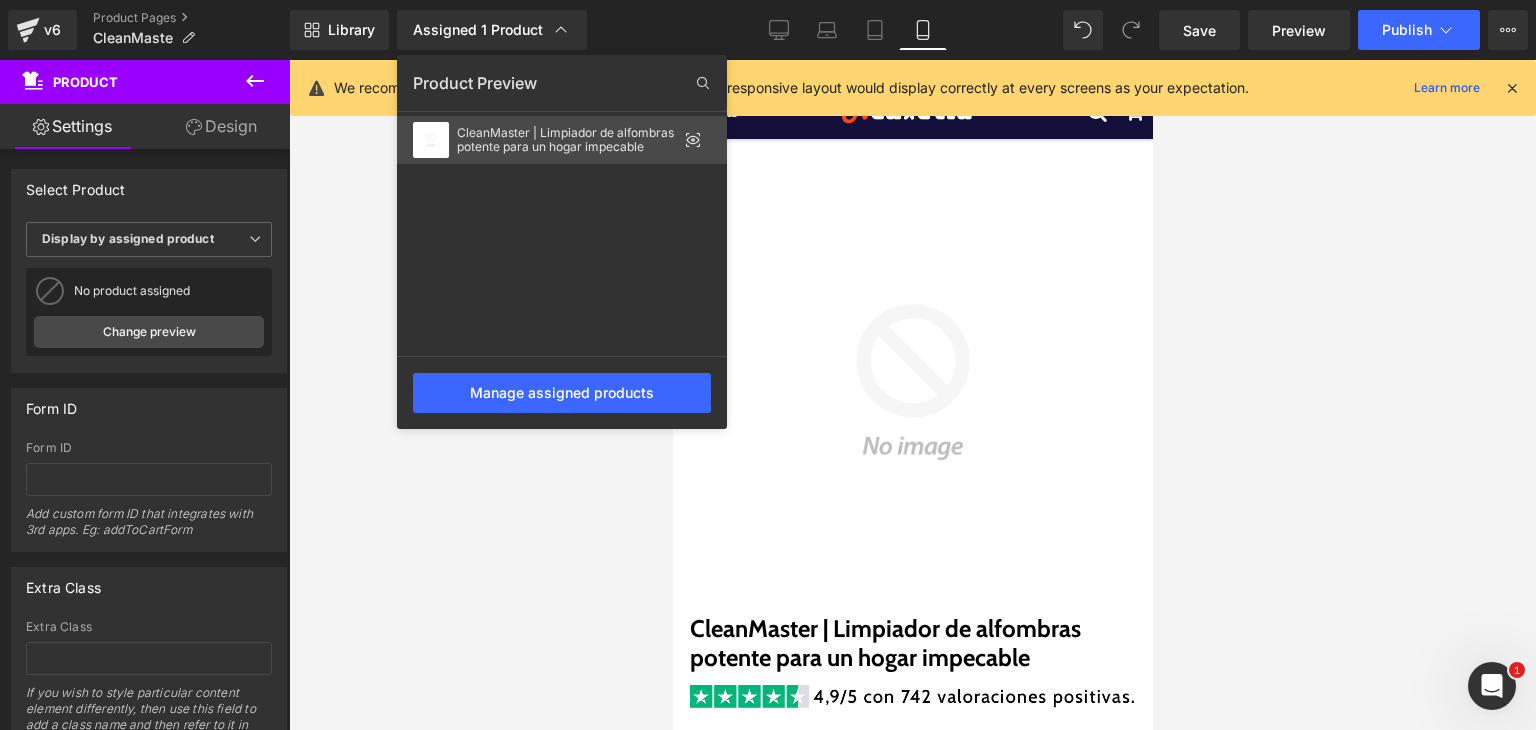click on "CleanMaster | Limpiador de alfombras potente para un hogar impecable" at bounding box center [567, 140] 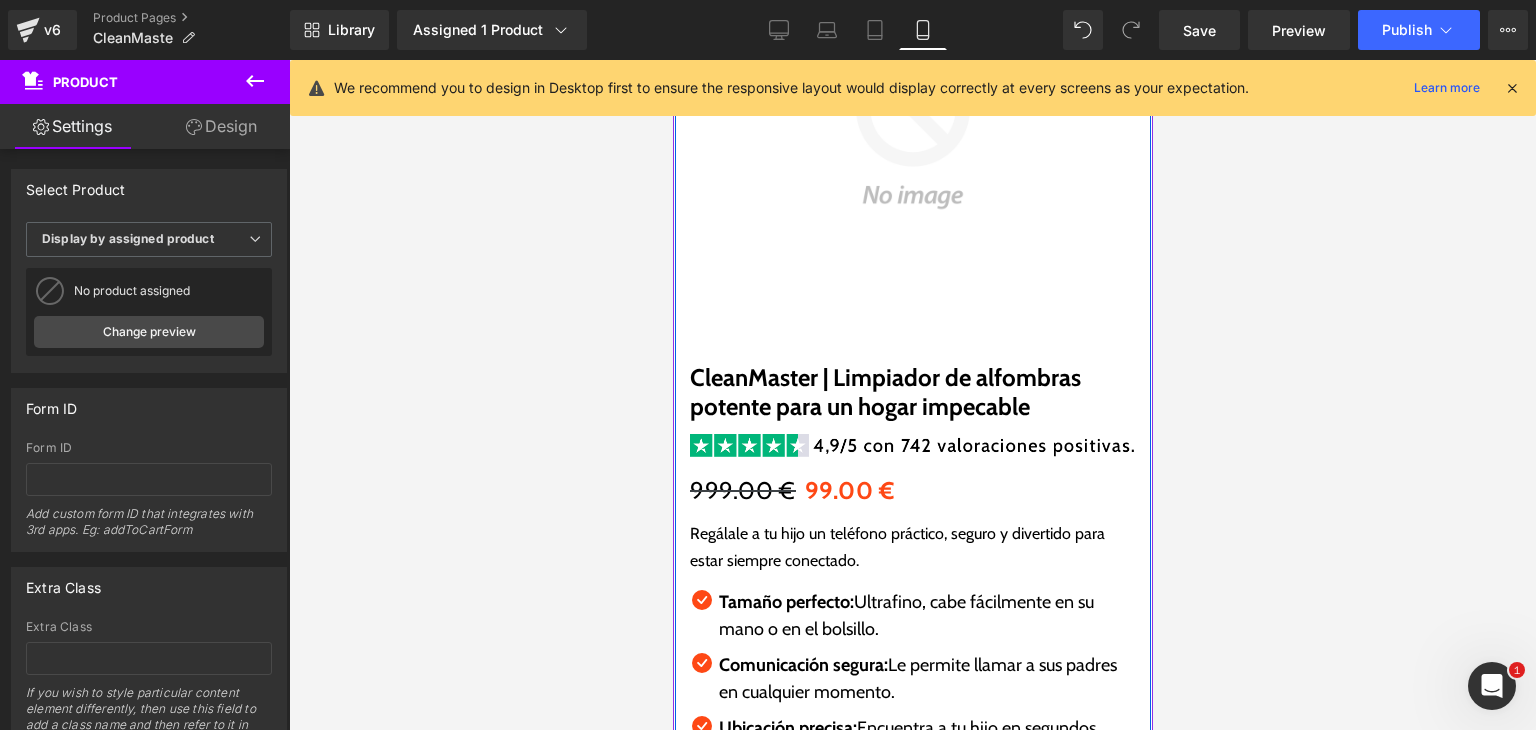 scroll, scrollTop: 300, scrollLeft: 0, axis: vertical 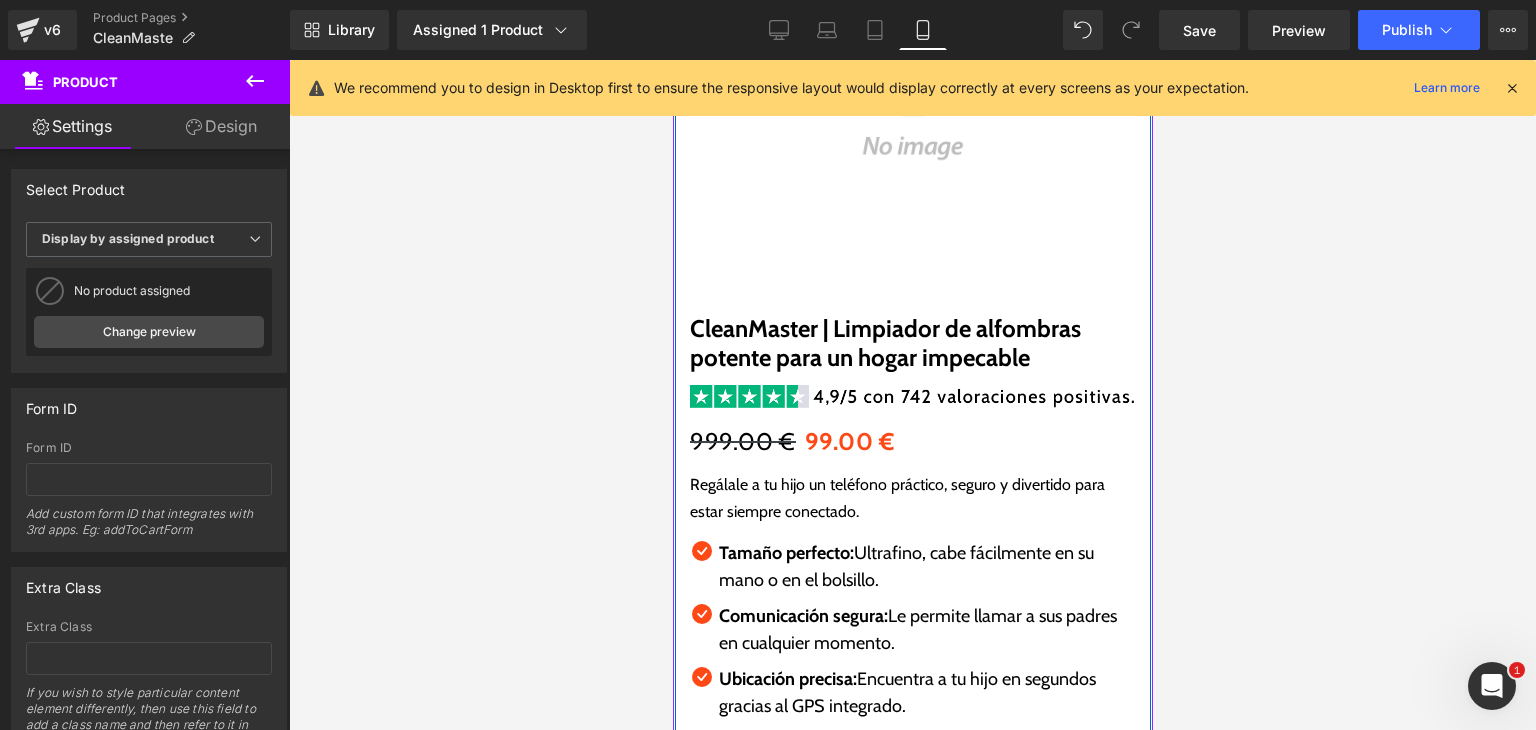 click on "Sale Off
(P) Image
CleanMaster | Limpiador de alfombras potente para un hogar impecable
(P) Title
Image
999.00 €
99.00 €
(P) Price
Regálale a tu hijo un teléfono práctico, seguro y divertido para estar siempre conectado.
Text Block
Icon
Tamaño perfecto:  Ultrafino, cabe fácilmente en su mano o en el bolsillo.
Text Block
Icon" at bounding box center (912, 424) 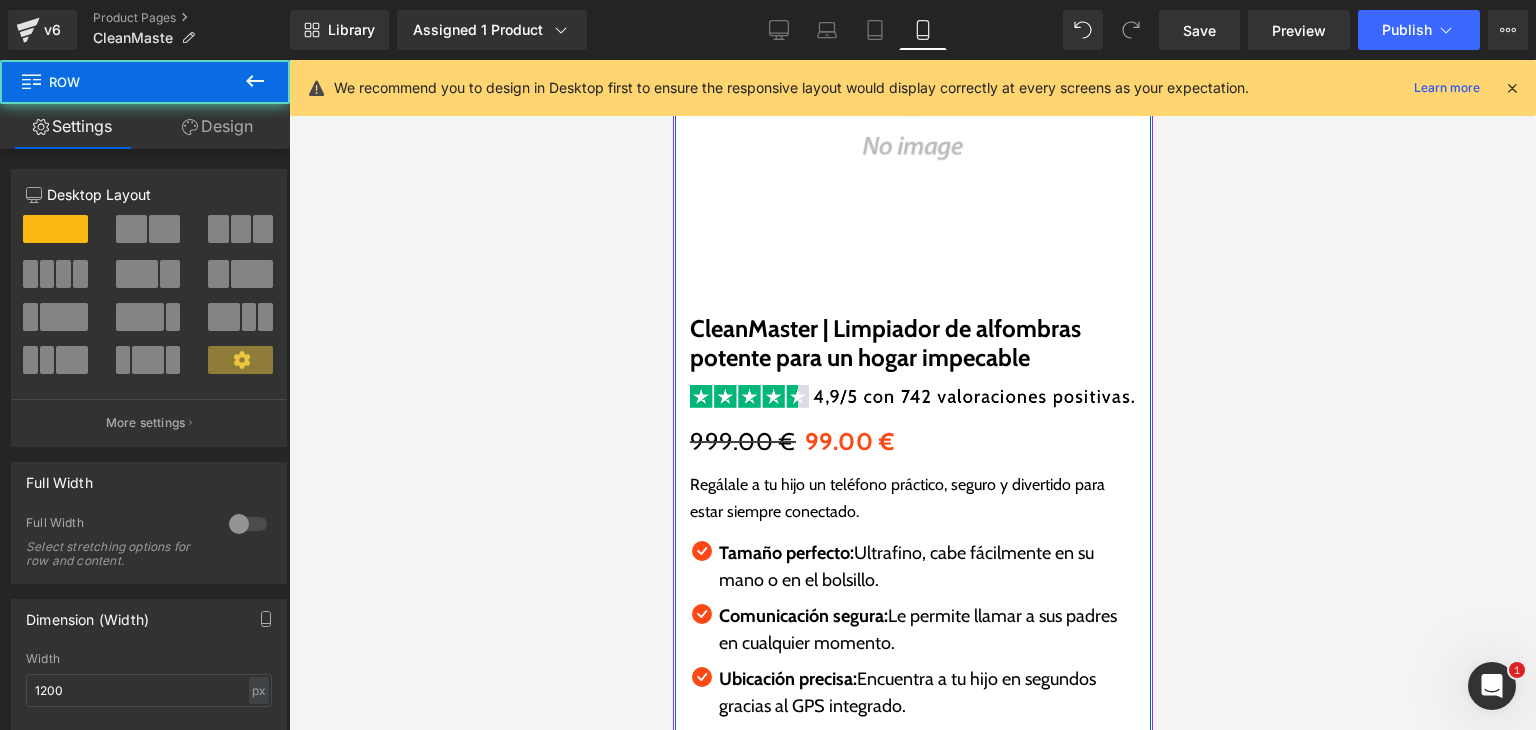 click on "Regálale a tu hijo un teléfono práctico, seguro y divertido para estar siempre conectado." at bounding box center (896, 498) 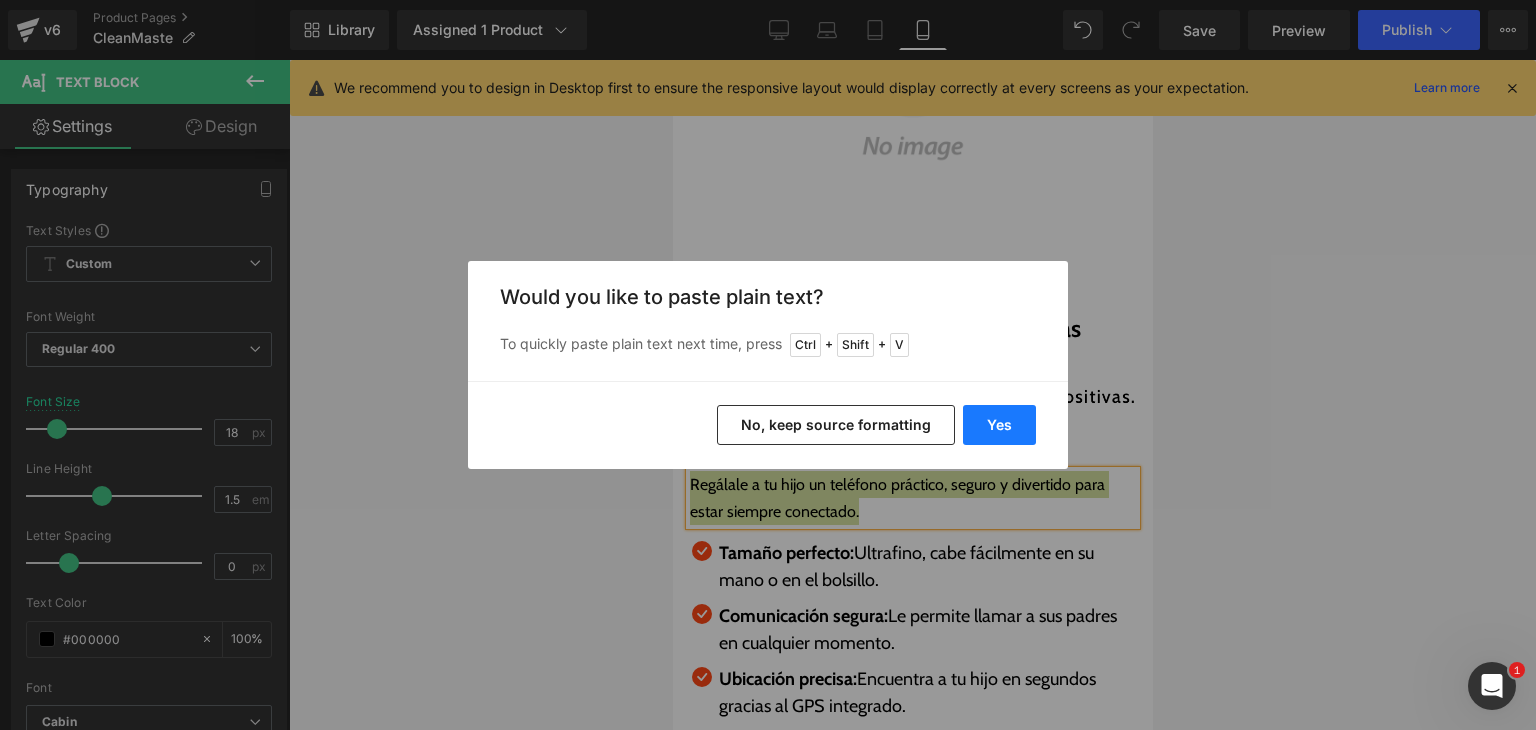 drag, startPoint x: 1024, startPoint y: 419, endPoint x: 348, endPoint y: 359, distance: 678.6575 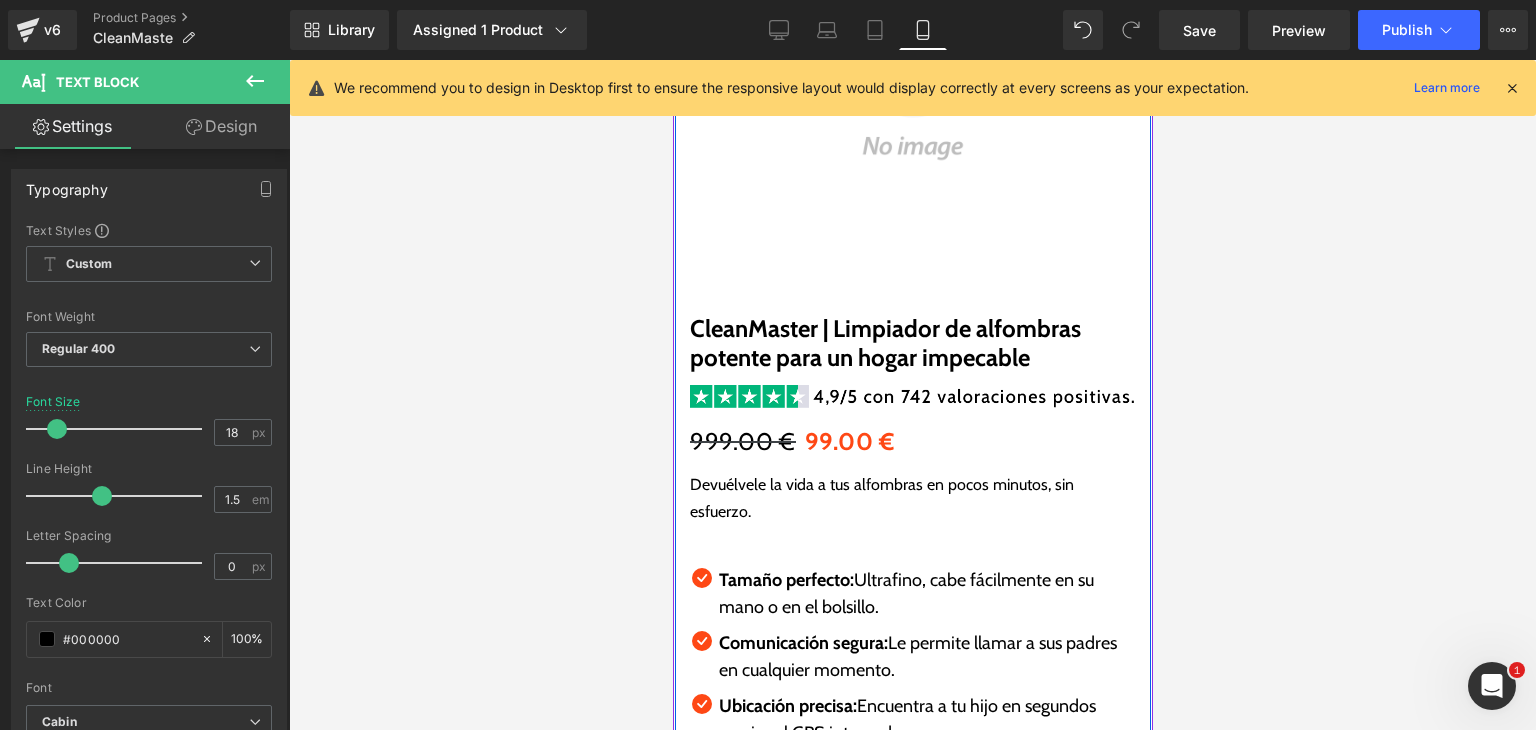click on "Tamaño perfecto:" at bounding box center [785, 580] 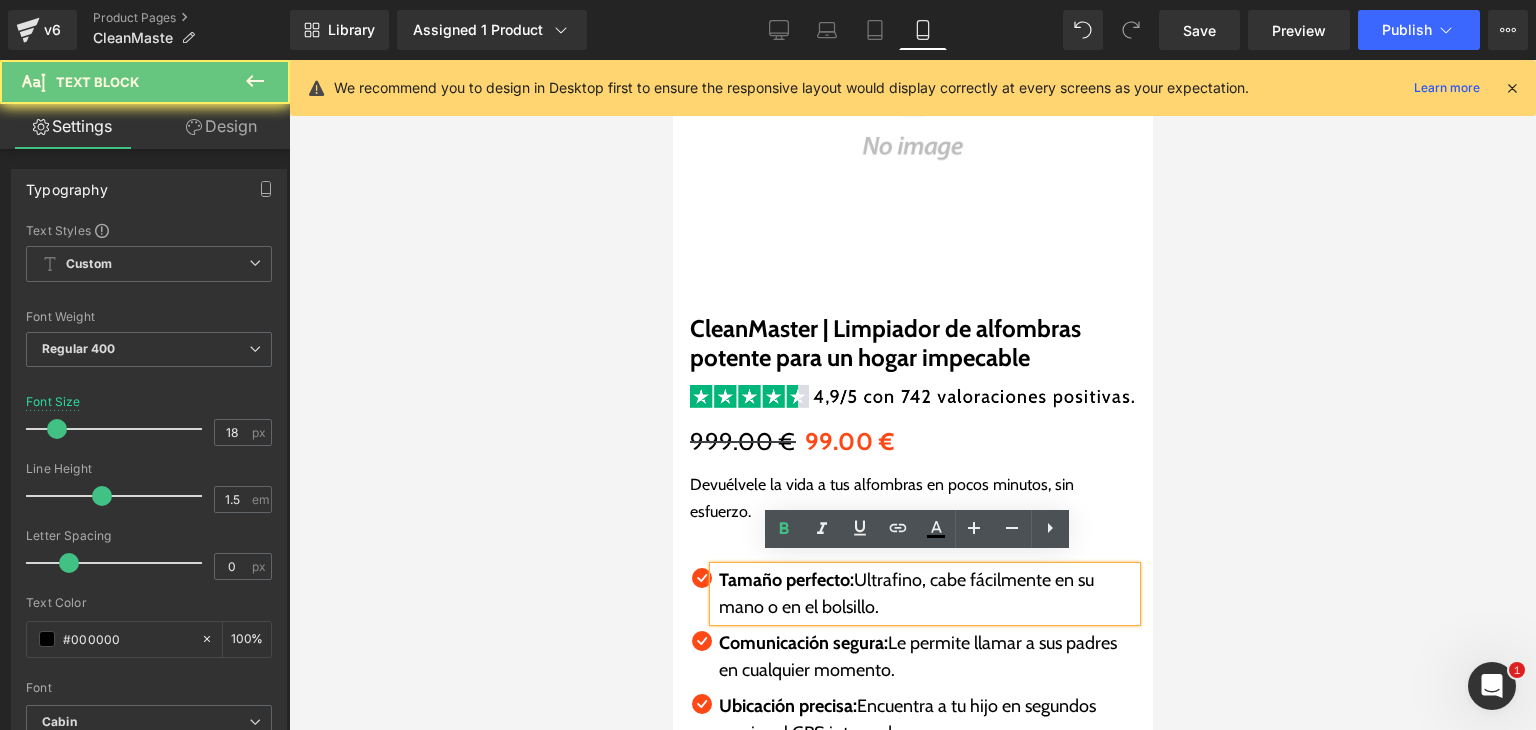 drag, startPoint x: 744, startPoint y: 577, endPoint x: 769, endPoint y: 585, distance: 26.24881 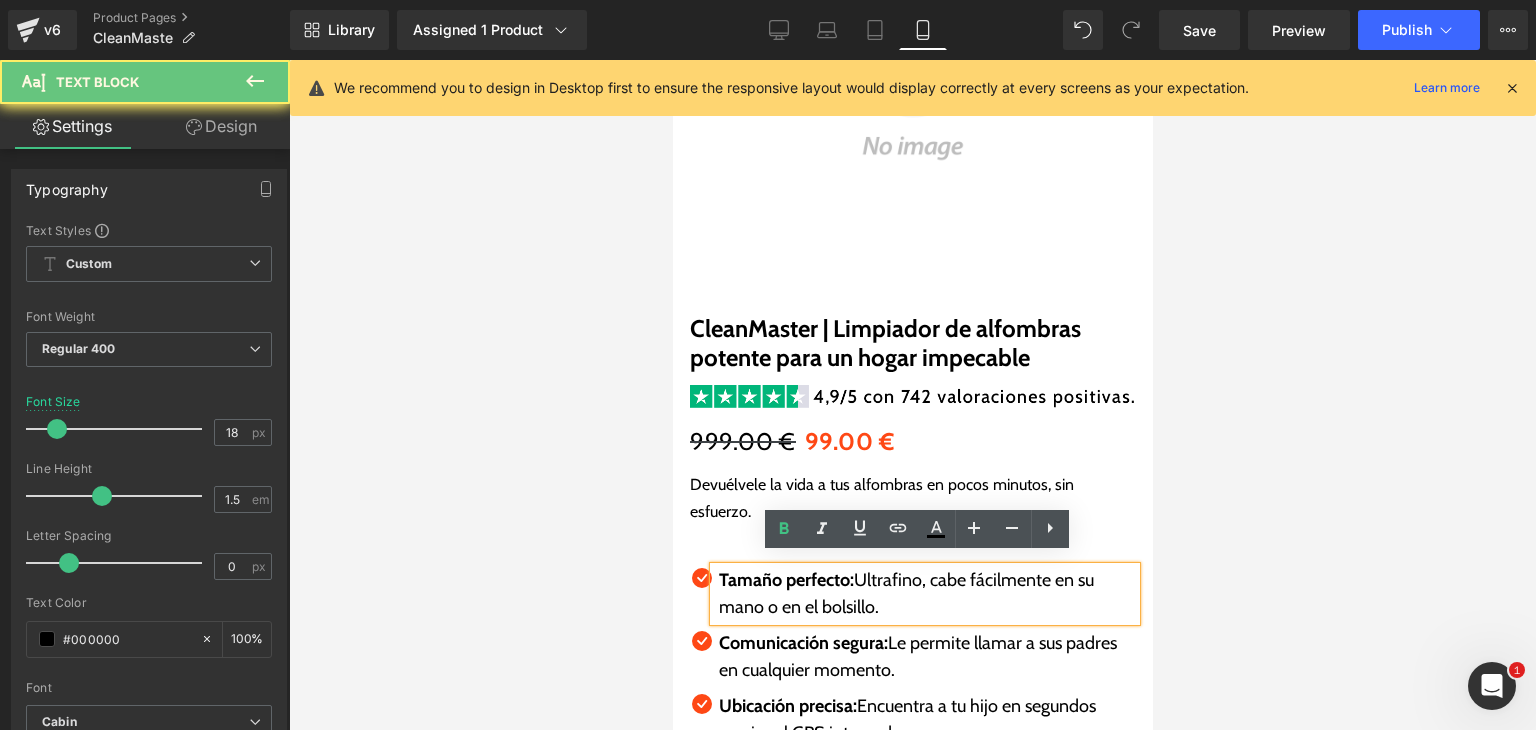 click on "Tamaño perfecto: Ultrafino, cabe fácilmente en su mano o en el bolsillo." at bounding box center [926, 594] 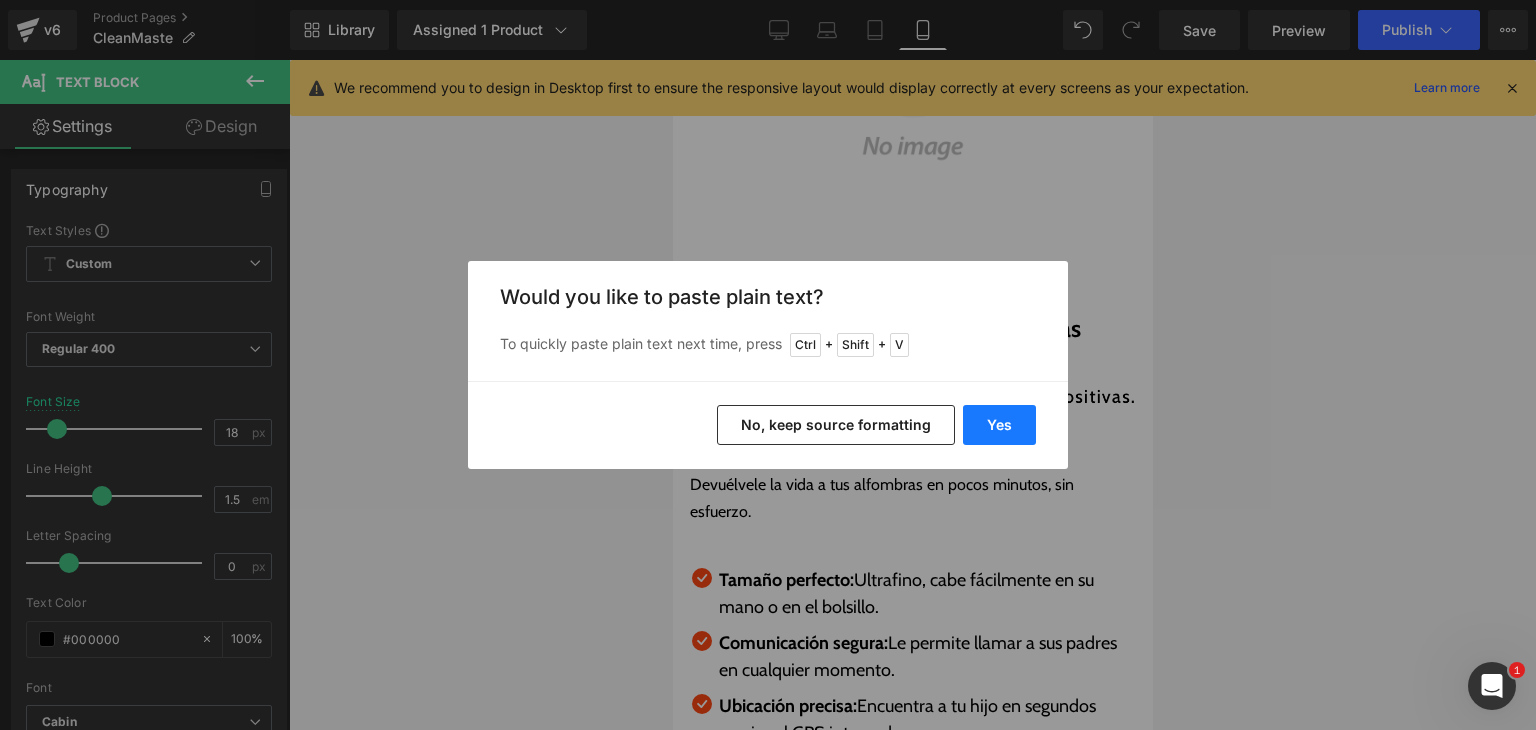 drag, startPoint x: 1019, startPoint y: 433, endPoint x: 332, endPoint y: 385, distance: 688.6748 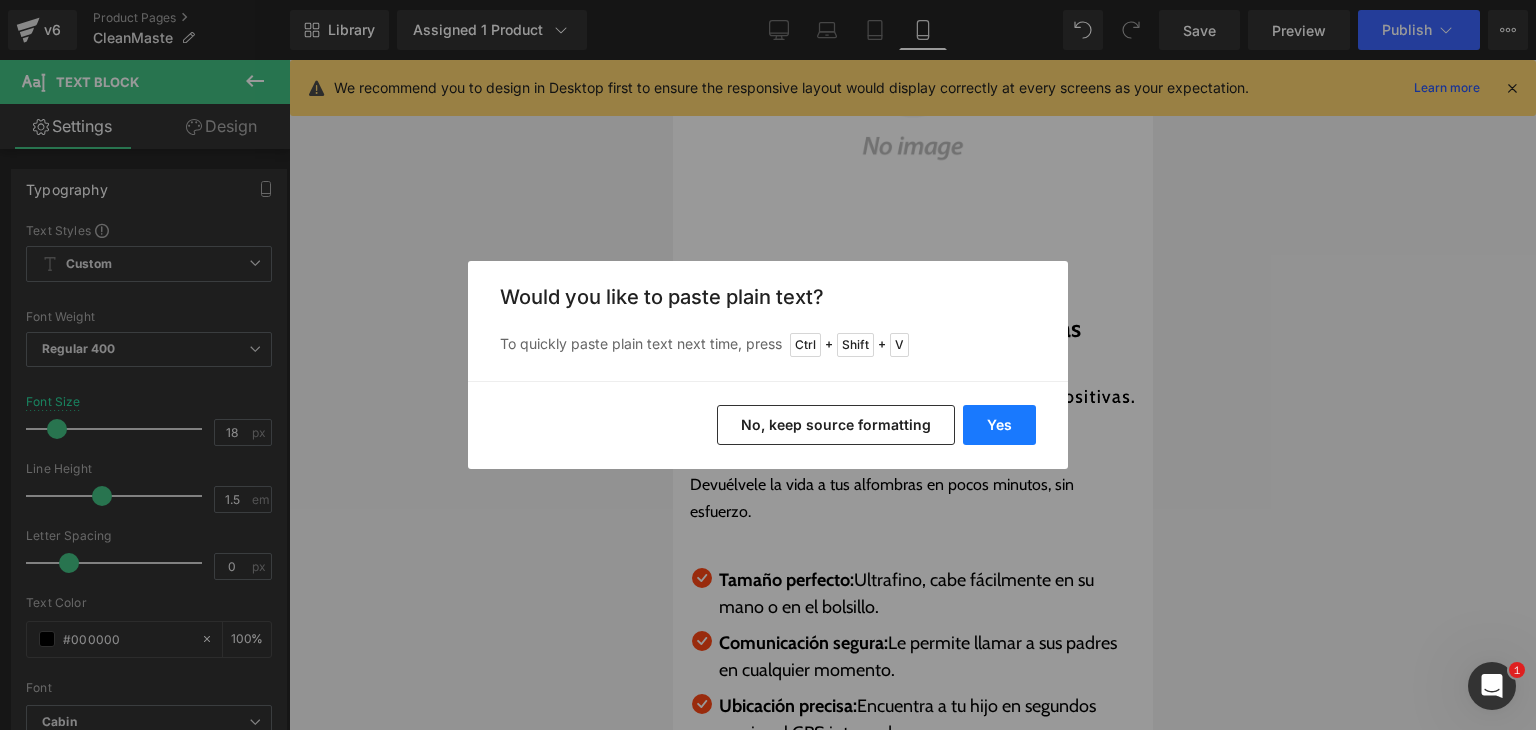 type 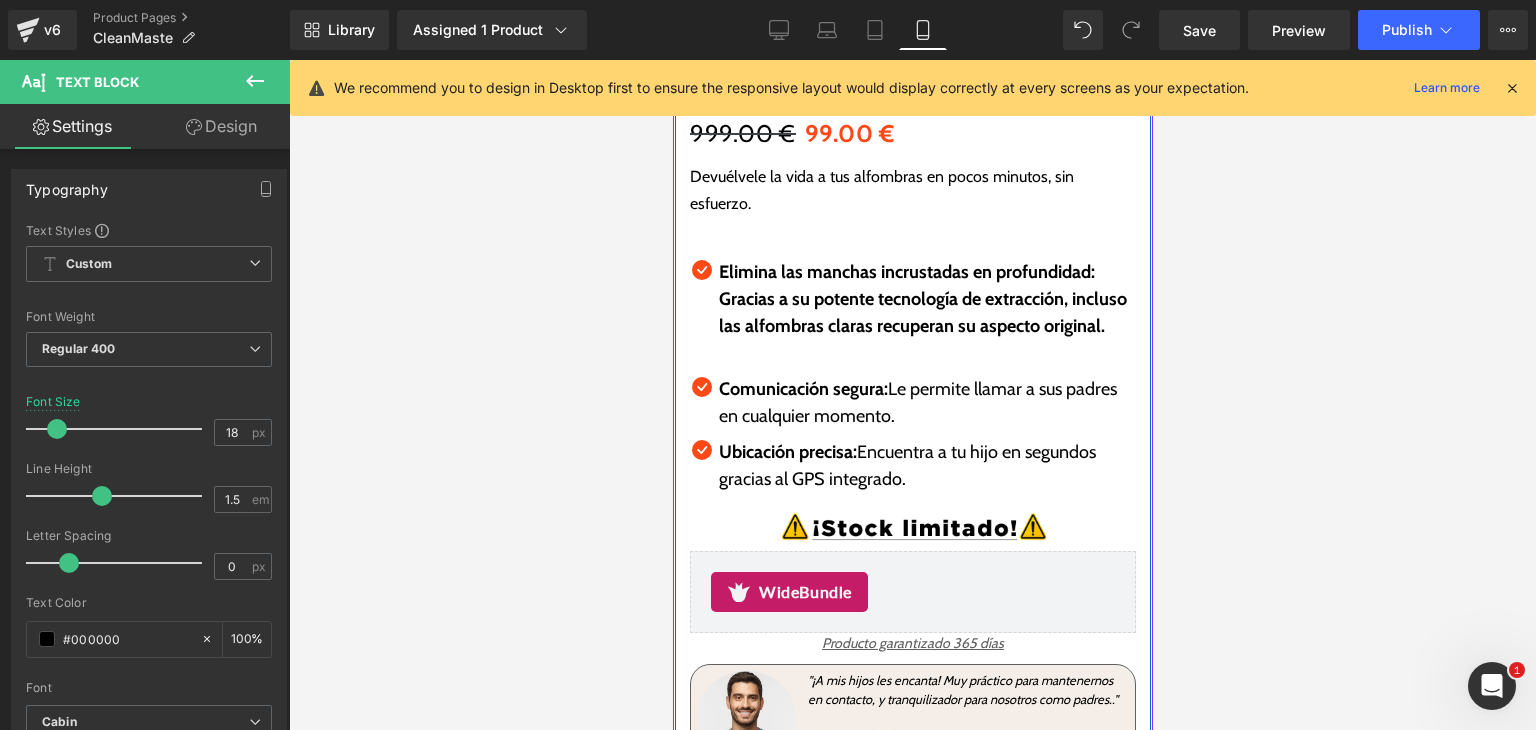 scroll, scrollTop: 700, scrollLeft: 0, axis: vertical 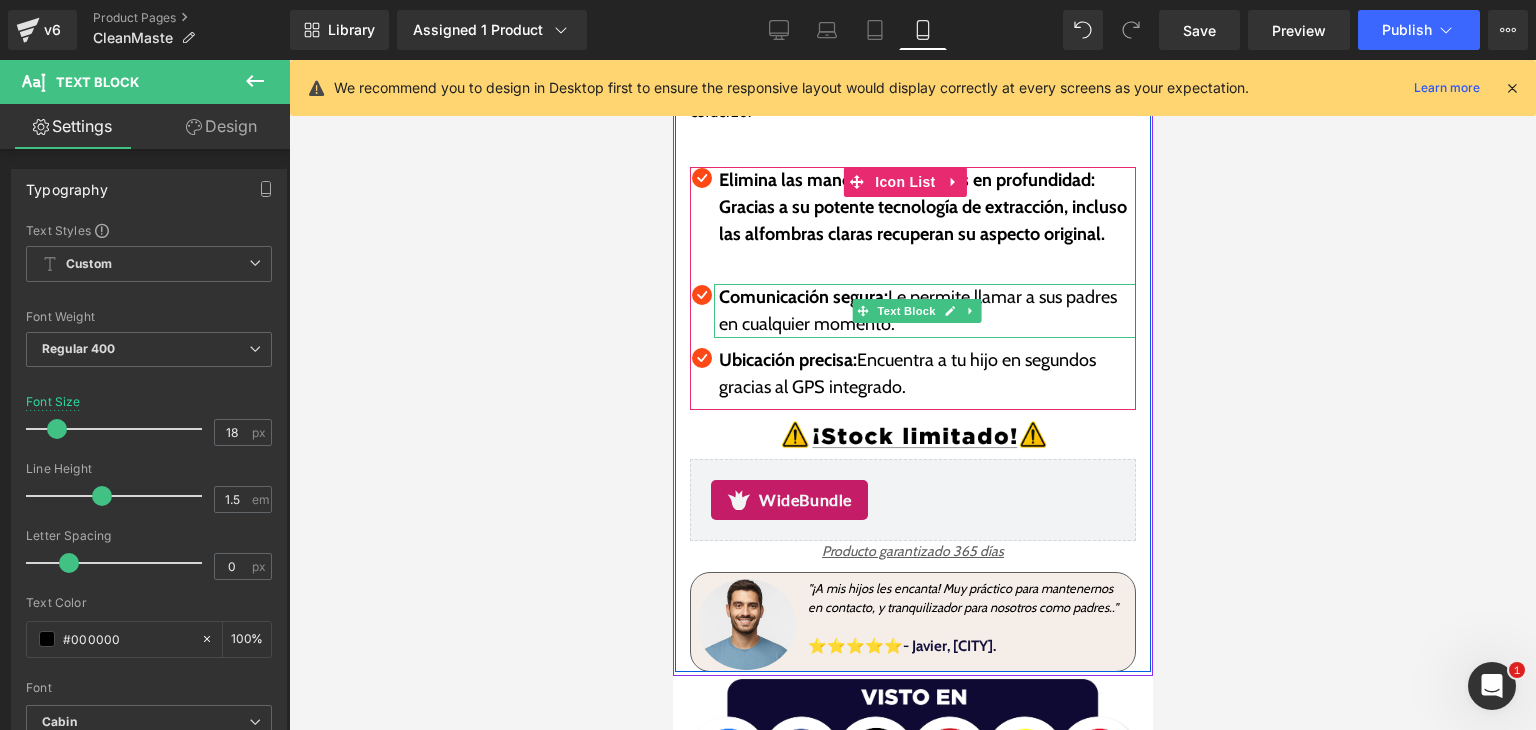 click on "Comunicación segura:" at bounding box center (802, 297) 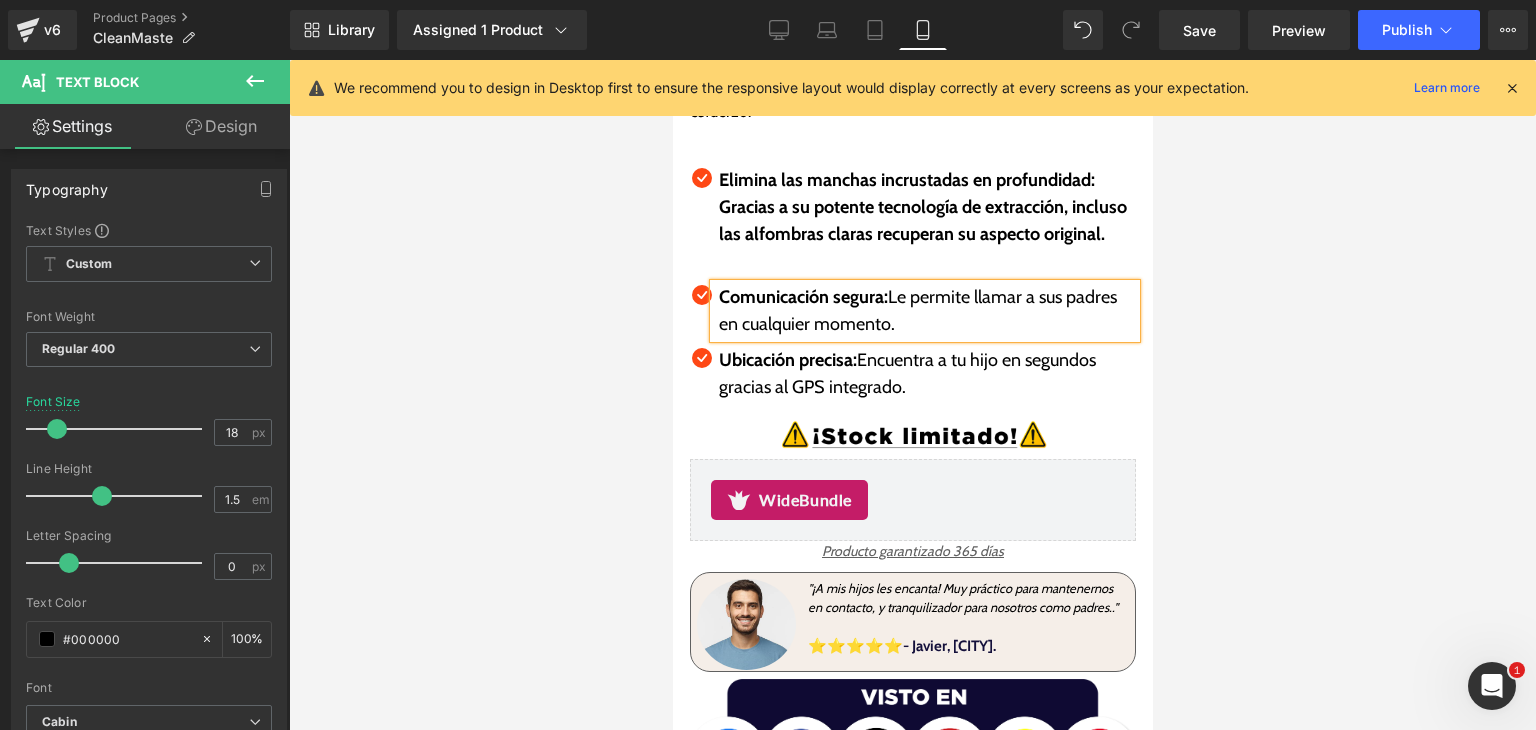 drag, startPoint x: 770, startPoint y: 313, endPoint x: 832, endPoint y: 341, distance: 68.0294 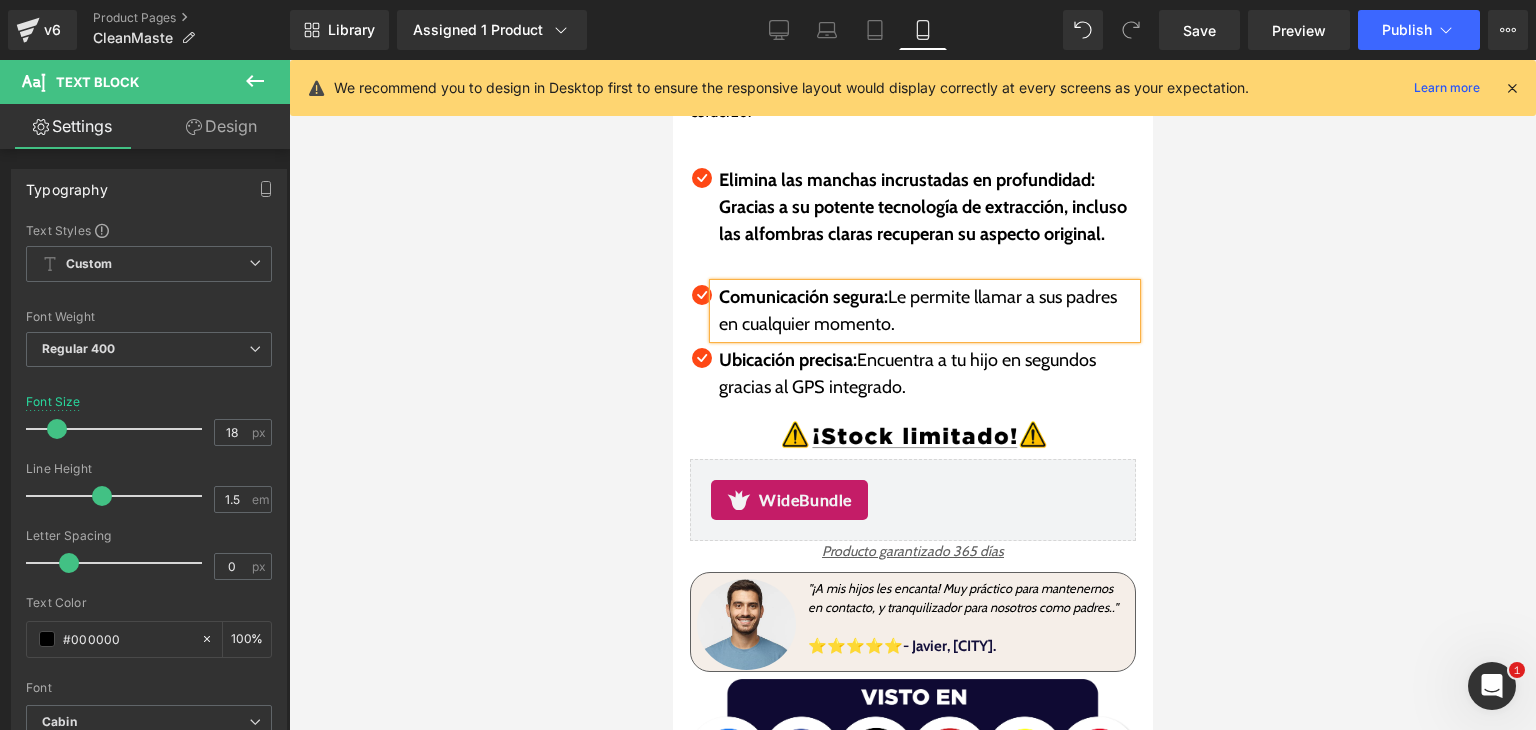 click on "Comunicación segura:  Le permite llamar a sus padres en cualquier momento." at bounding box center (926, 311) 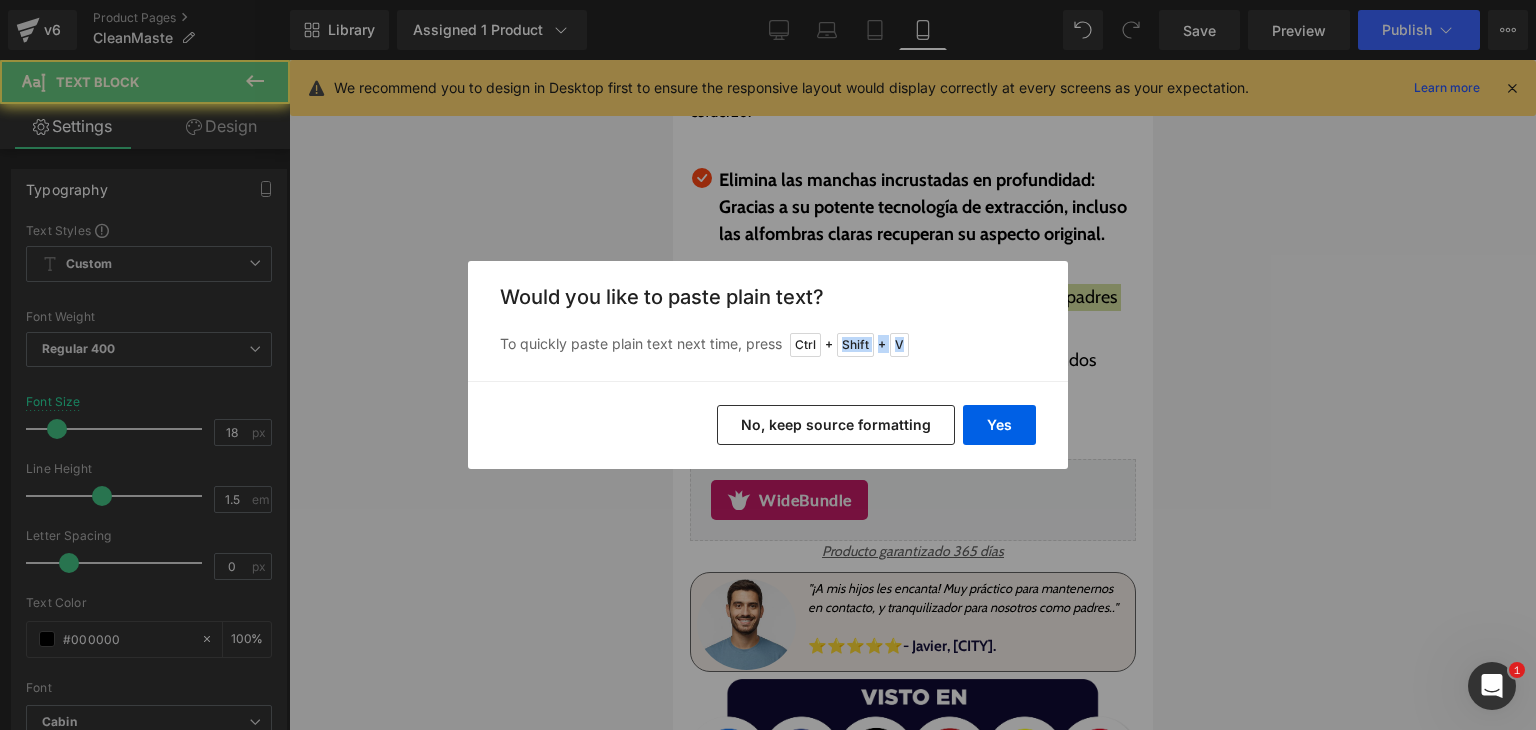 drag, startPoint x: 155, startPoint y: 273, endPoint x: 971, endPoint y: 329, distance: 817.9193 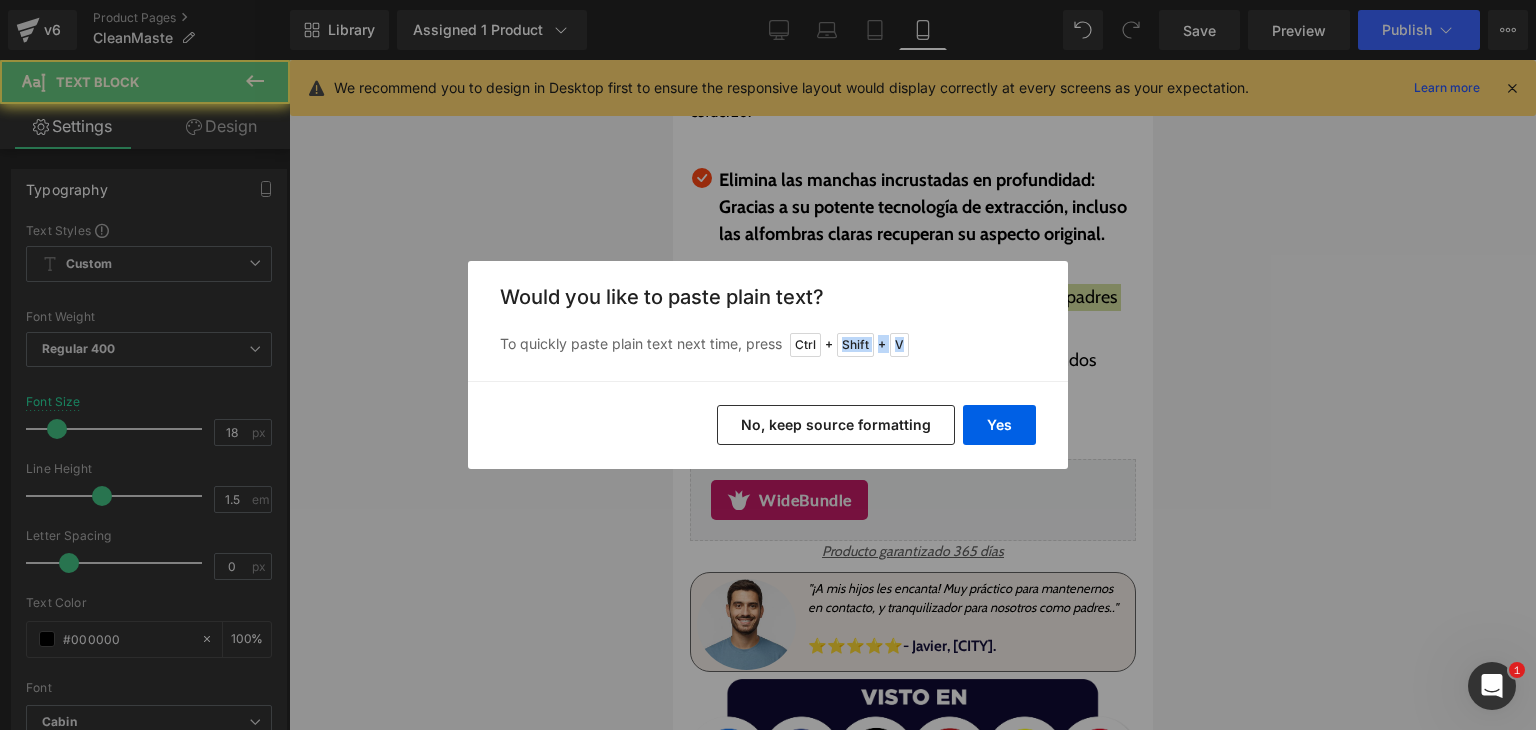 click on "Would you like to paste plain text? To quickly paste plain text next time, press  Ctrl   +   Shift   +   V" at bounding box center [768, 321] 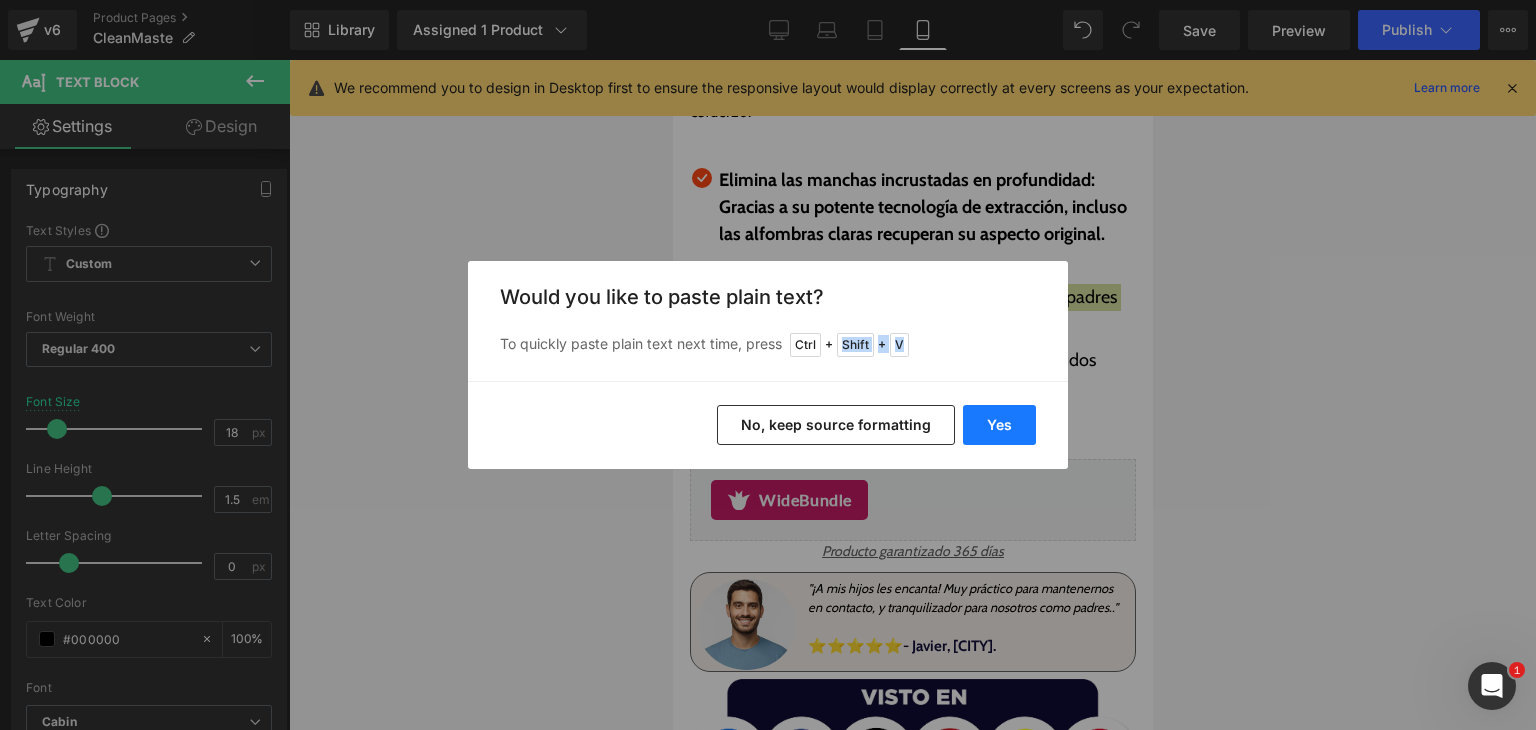 click on "Yes" at bounding box center (999, 425) 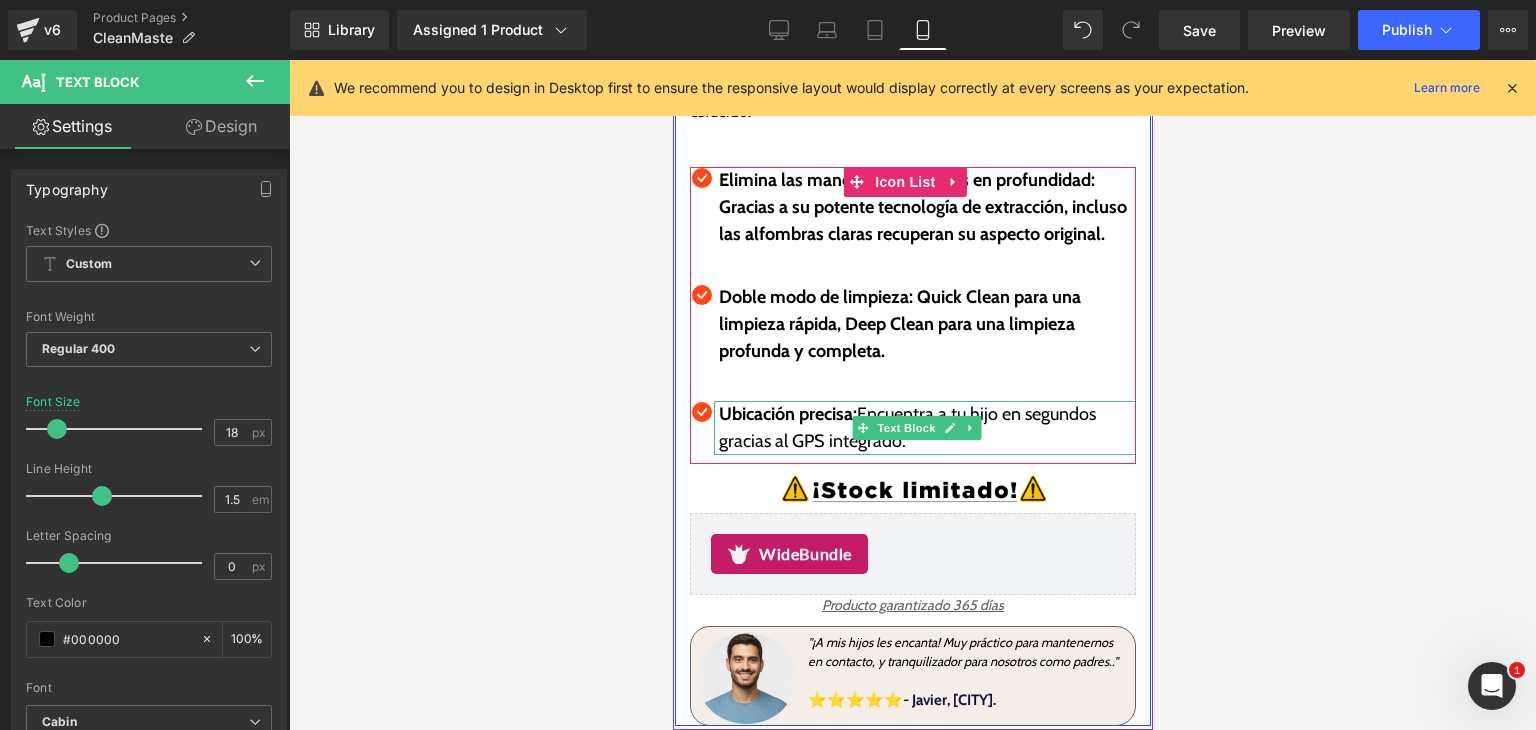 click on "Ubicación precisa:  Encuentra a tu hijo en segundos gracias al GPS integrado." at bounding box center (926, 428) 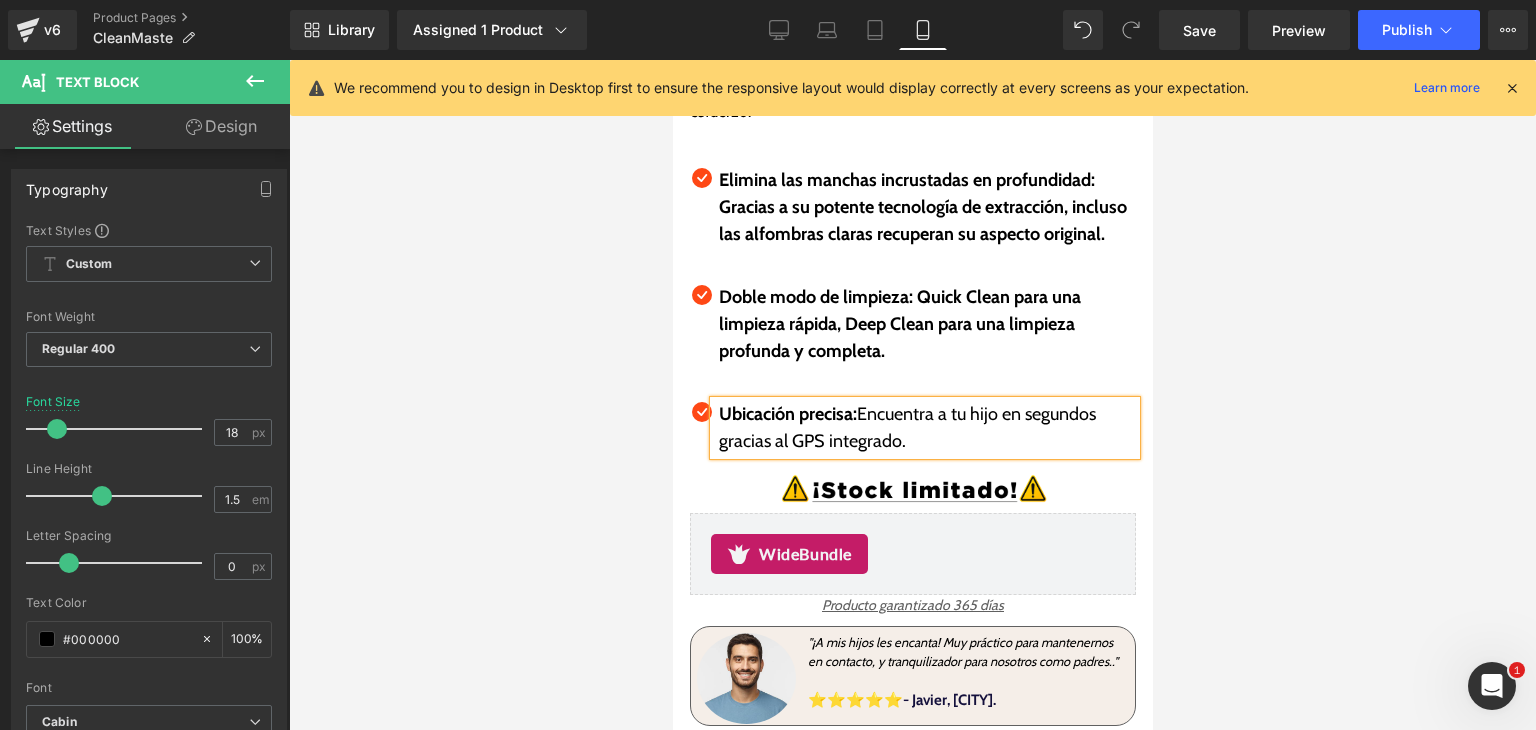 click on "Ubicación precisa:" at bounding box center [787, 414] 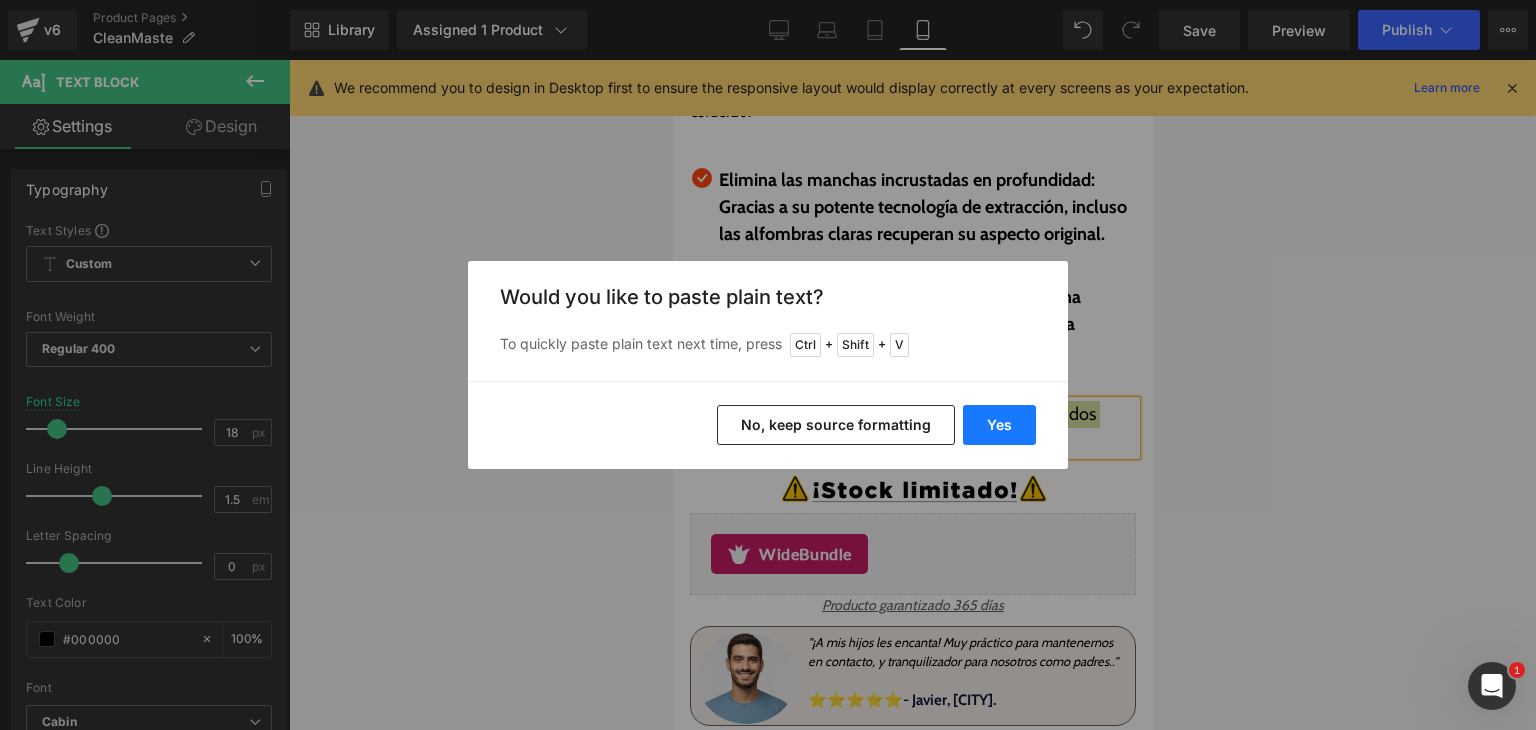 click on "Yes" at bounding box center [999, 425] 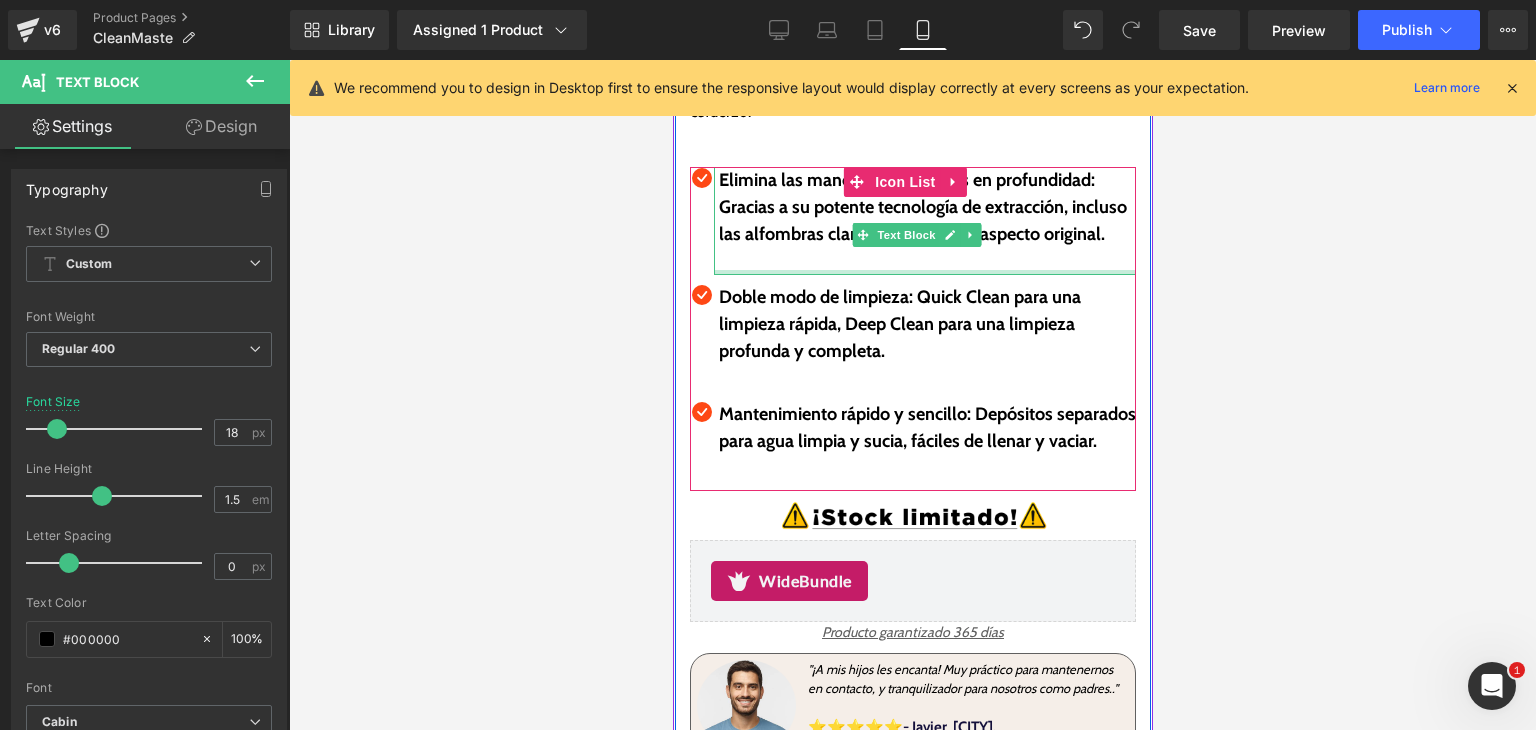 click at bounding box center [926, 261] 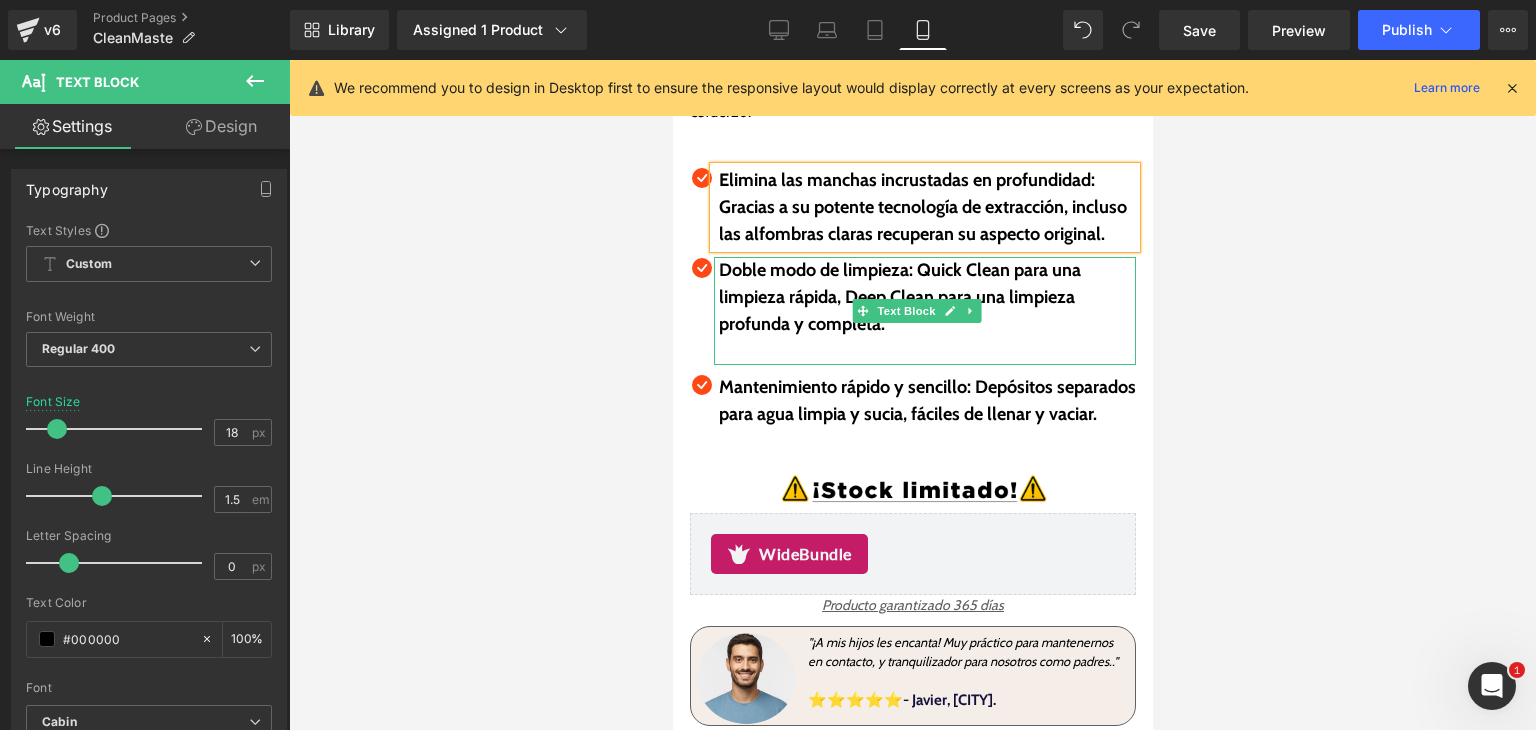 click at bounding box center (926, 351) 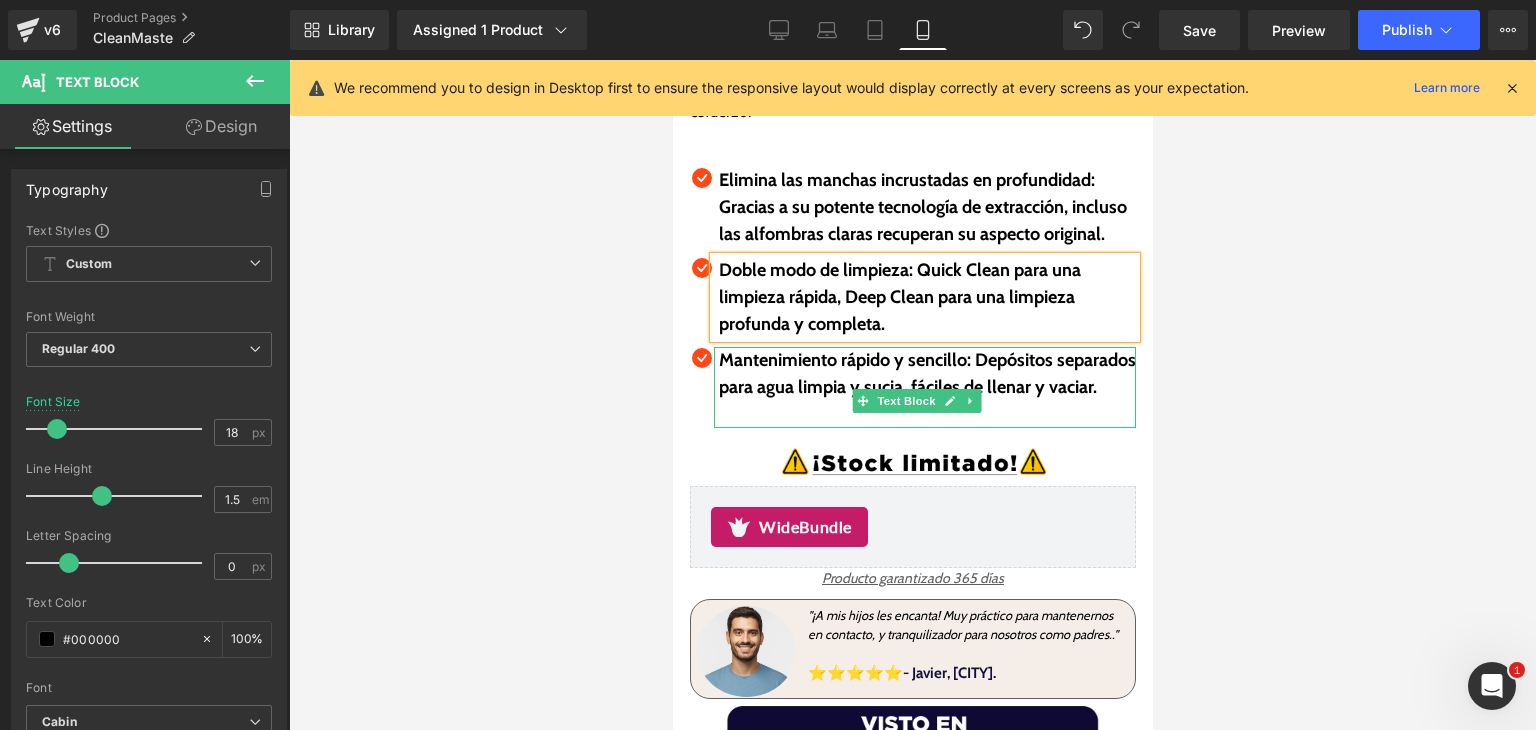 click on "Mantenimiento rápido y sencillo: Depósitos separados para agua limpia y sucia, fáciles de llenar y vaciar." at bounding box center (926, 374) 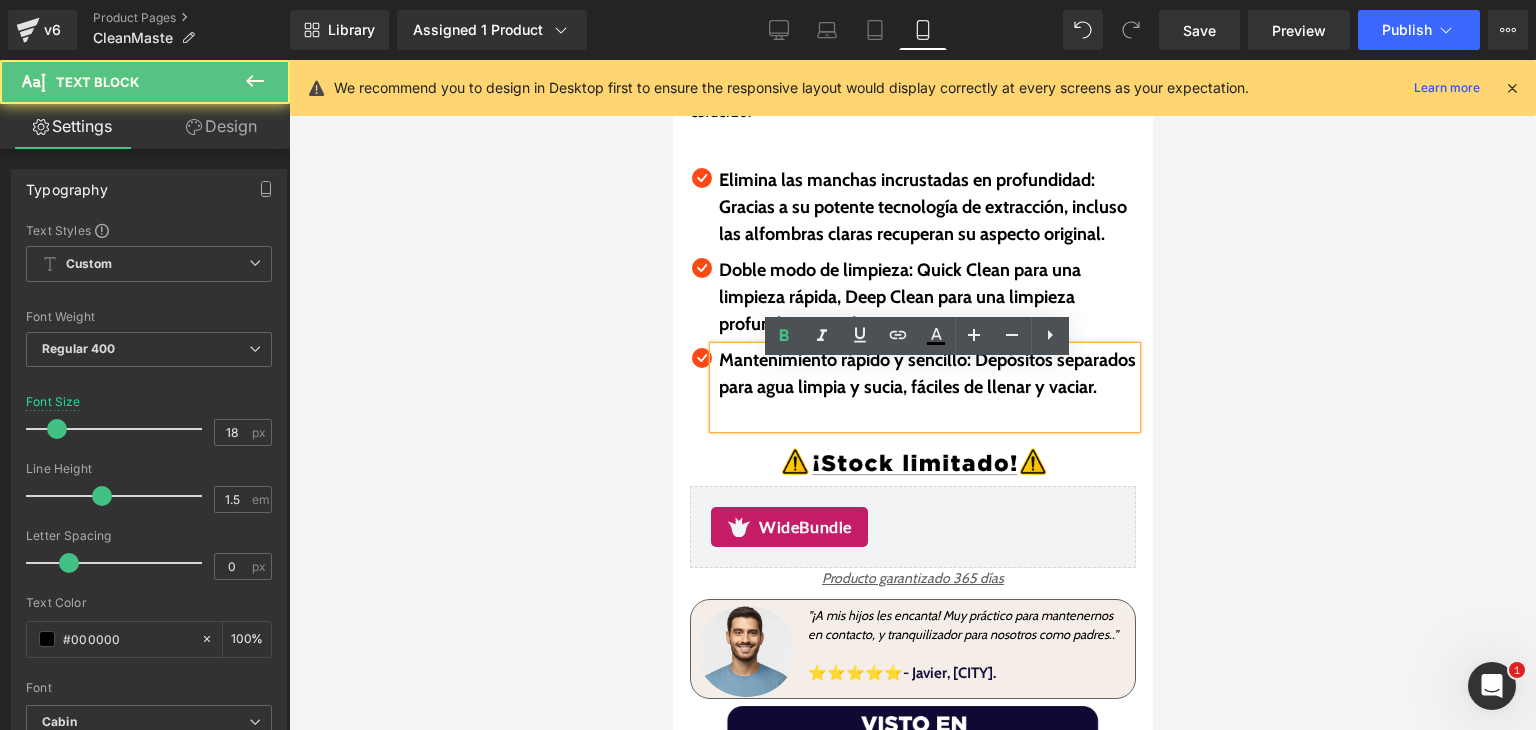 click at bounding box center (926, 414) 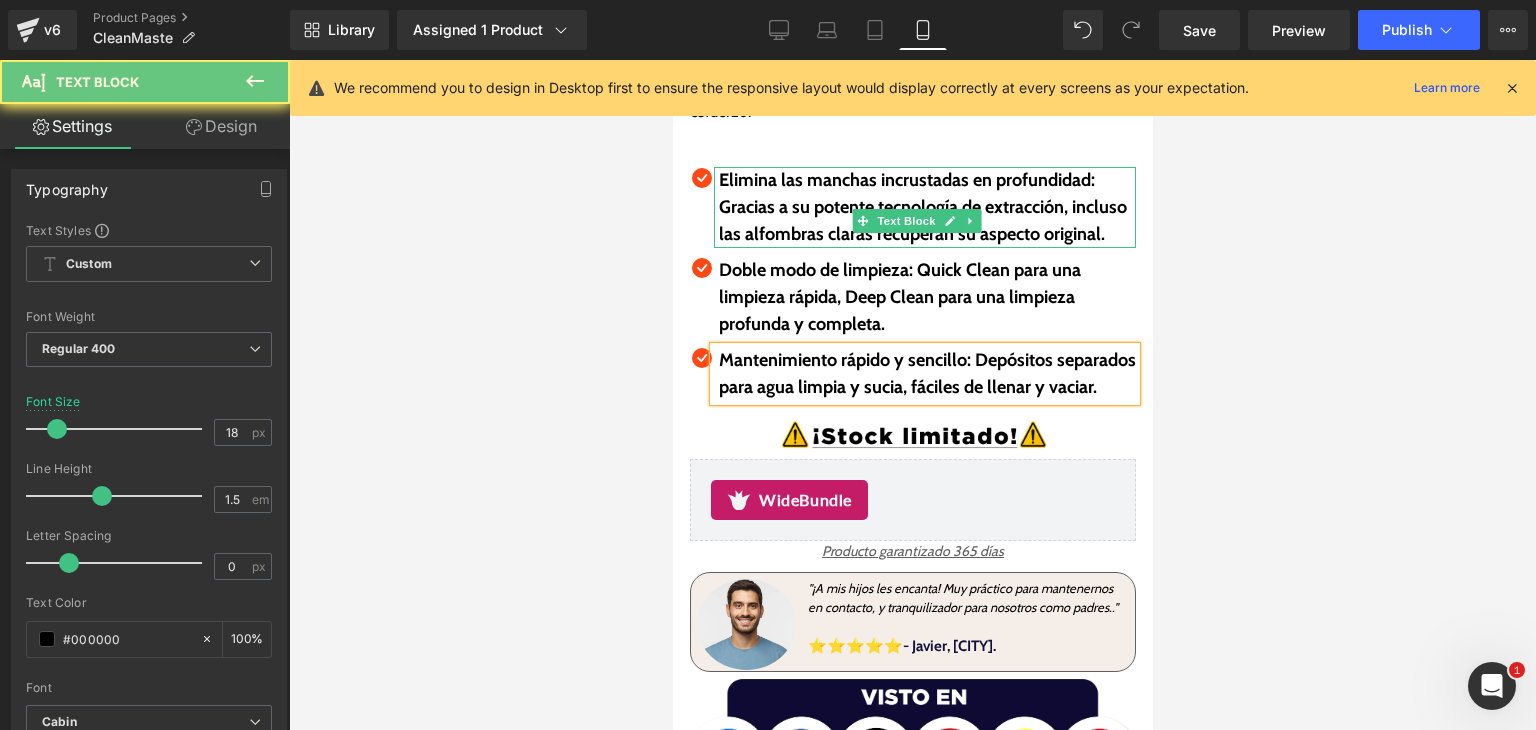 click on "Elimina las manchas incrustadas en profundidad: Gracias a su potente tecnología de extracción, incluso las alfombras claras recuperan su aspecto original." at bounding box center (926, 207) 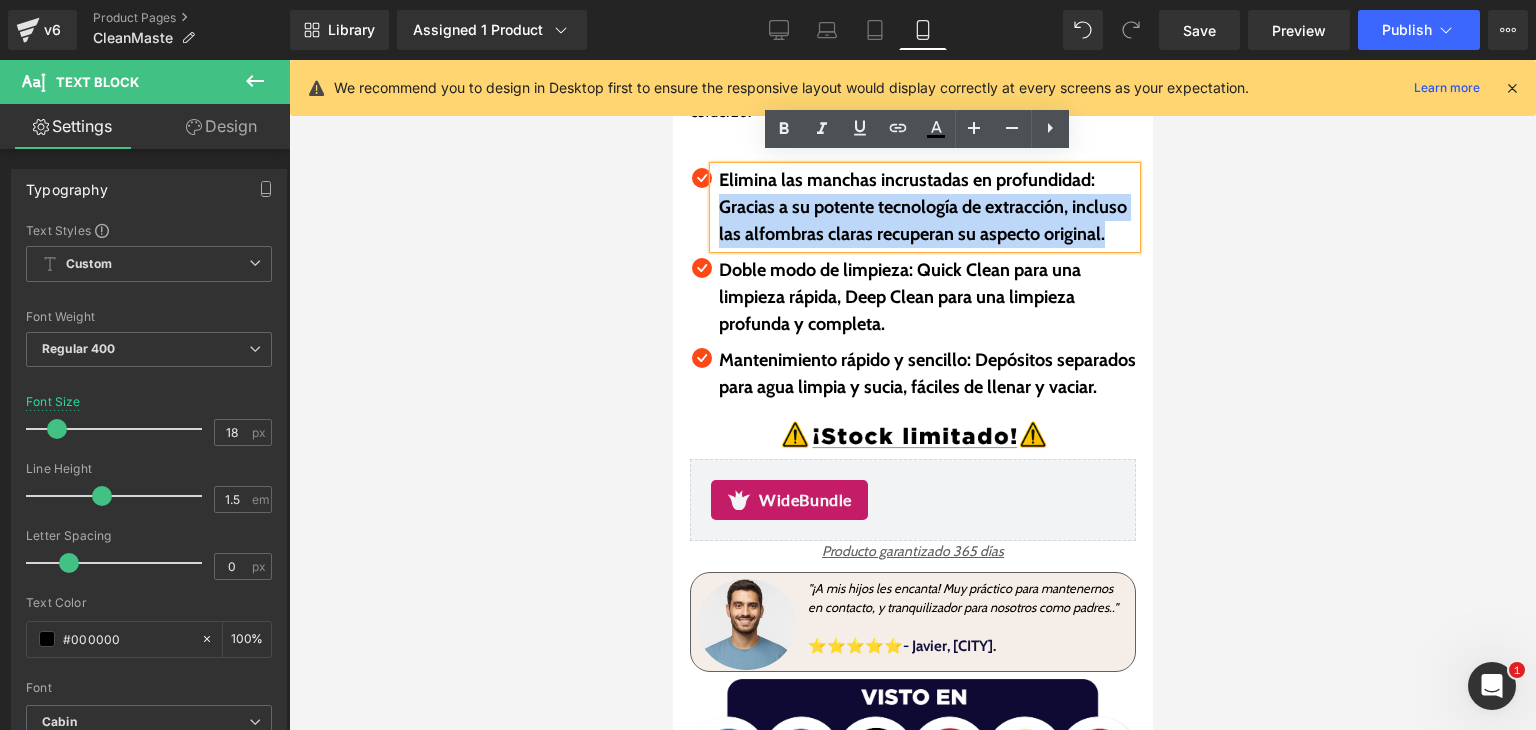 drag, startPoint x: 802, startPoint y: 255, endPoint x: 720, endPoint y: 201, distance: 98.1835 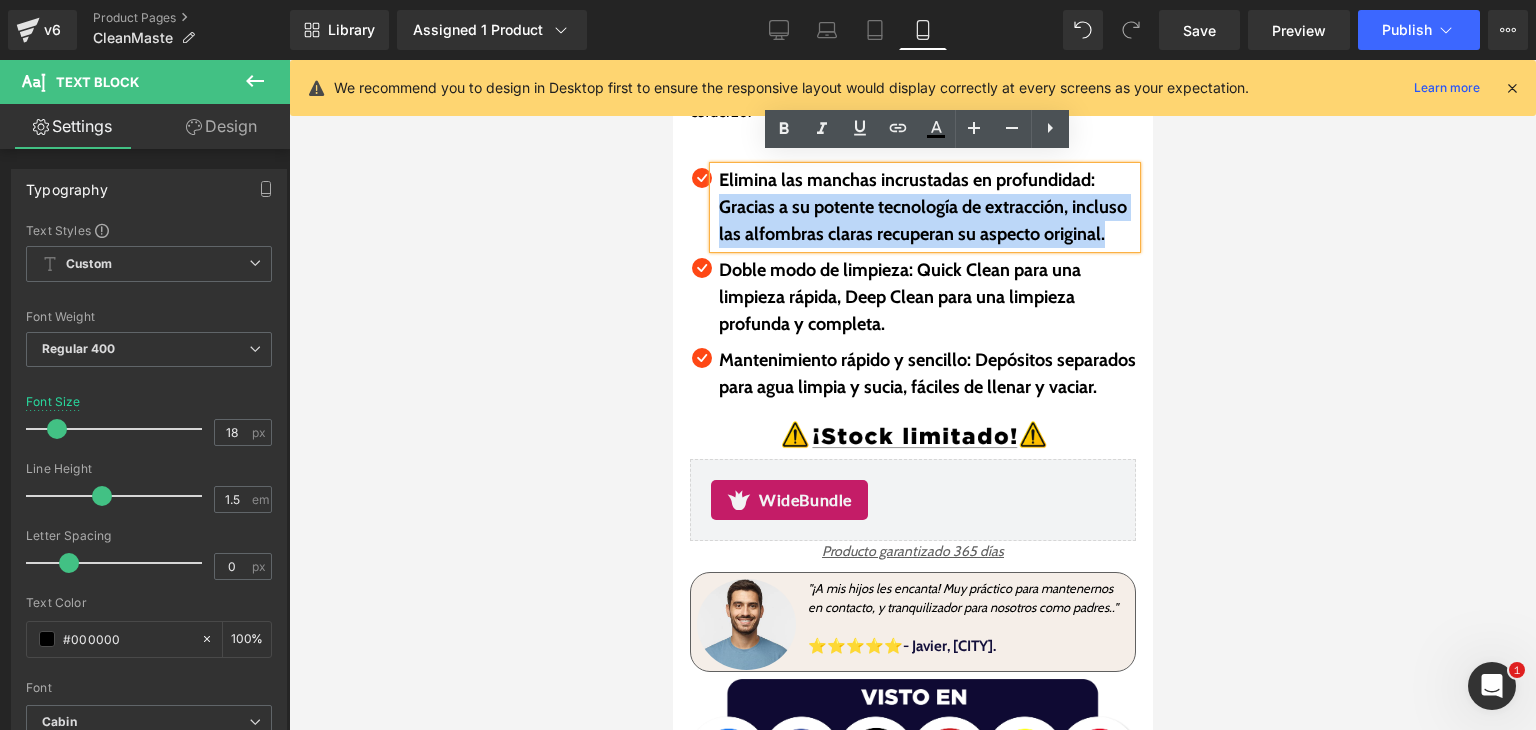 click on "Elimina las manchas incrustadas en profundidad: Gracias a su potente tecnología de extracción, incluso las alfombras claras recuperan su aspecto original." at bounding box center [926, 207] 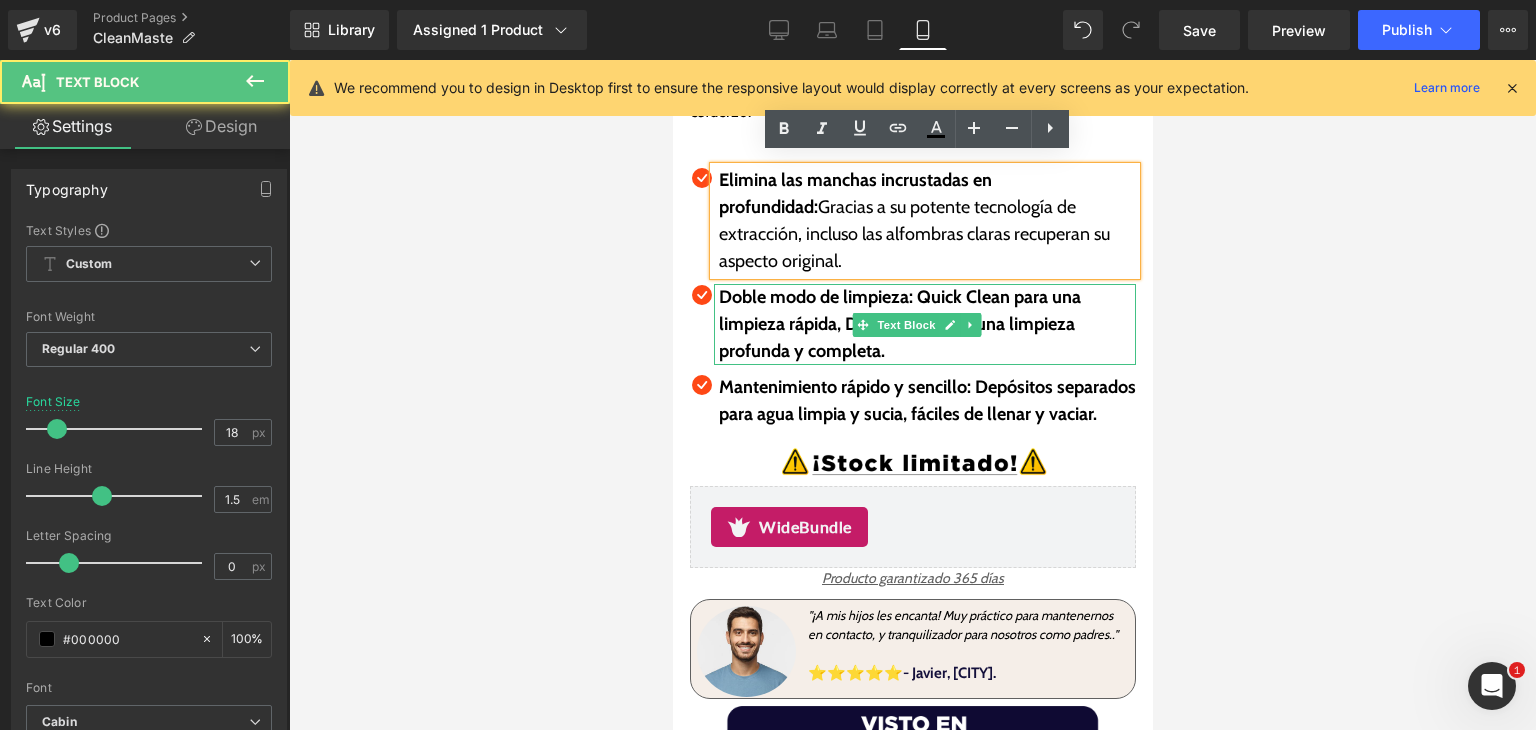 click on "Doble modo de limpieza: Quick Clean para una limpieza rápida, Deep Clean para una limpieza profunda y completa." at bounding box center [899, 324] 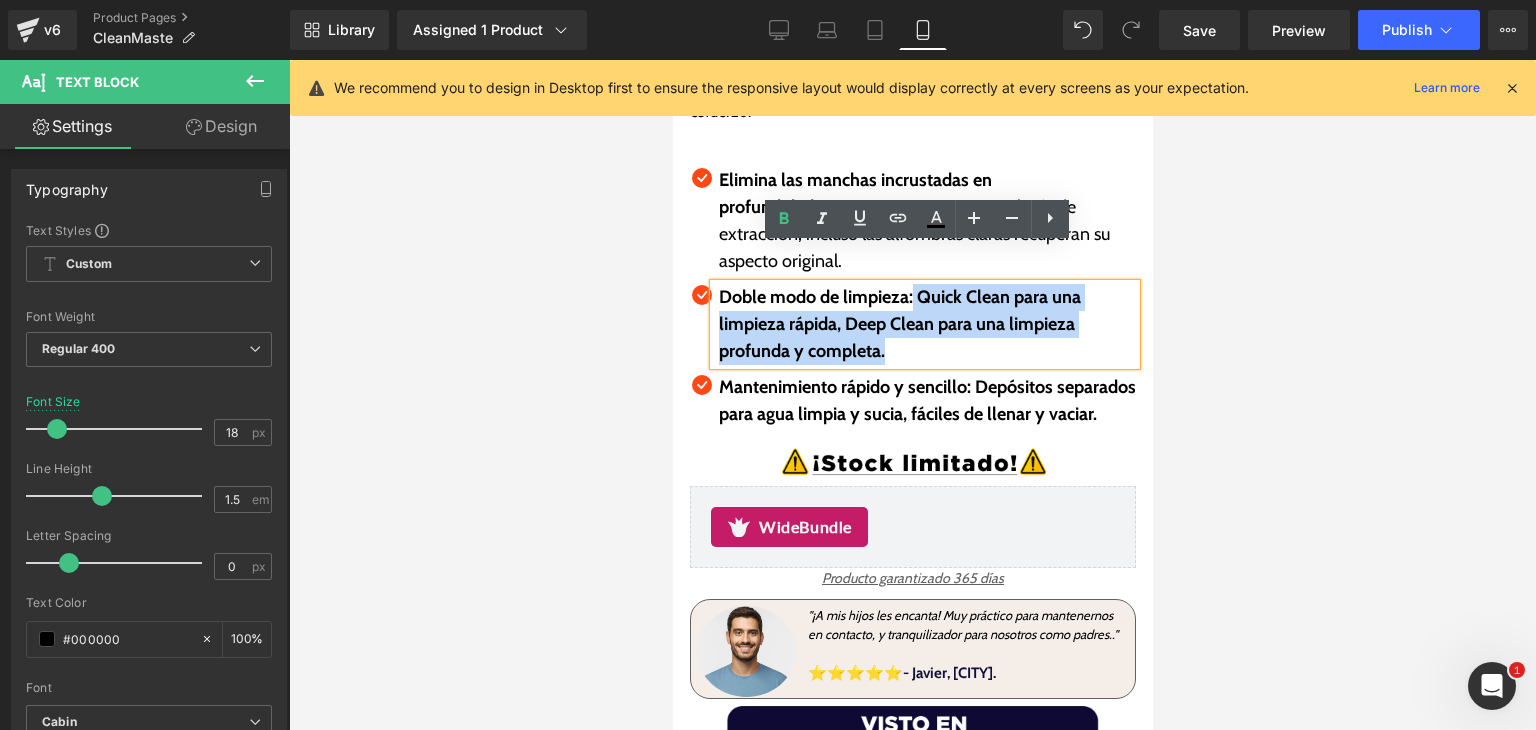 drag, startPoint x: 916, startPoint y: 252, endPoint x: 971, endPoint y: 308, distance: 78.492035 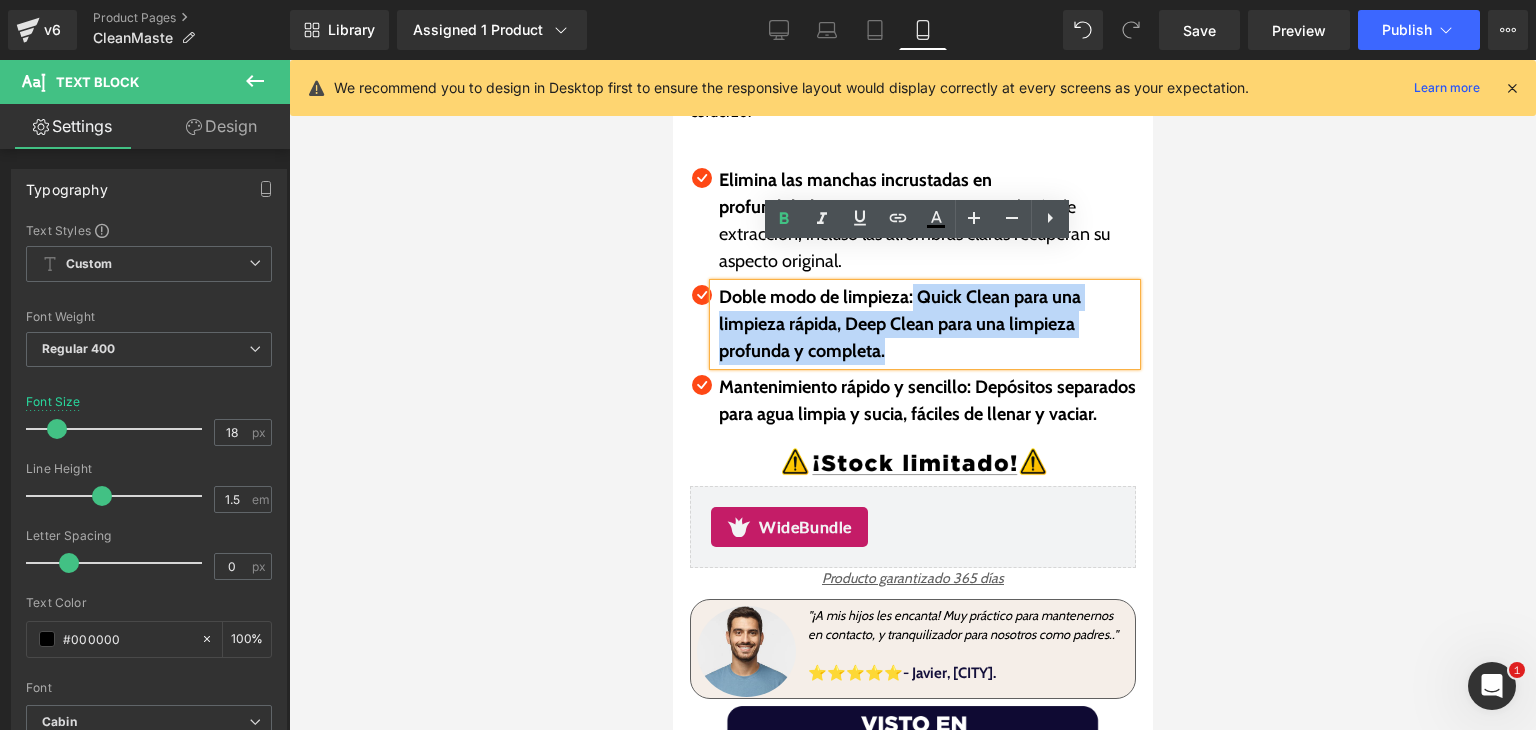 click on "Doble modo de limpieza: Quick Clean para una limpieza rápida, Deep Clean para una limpieza profunda y completa." at bounding box center [926, 324] 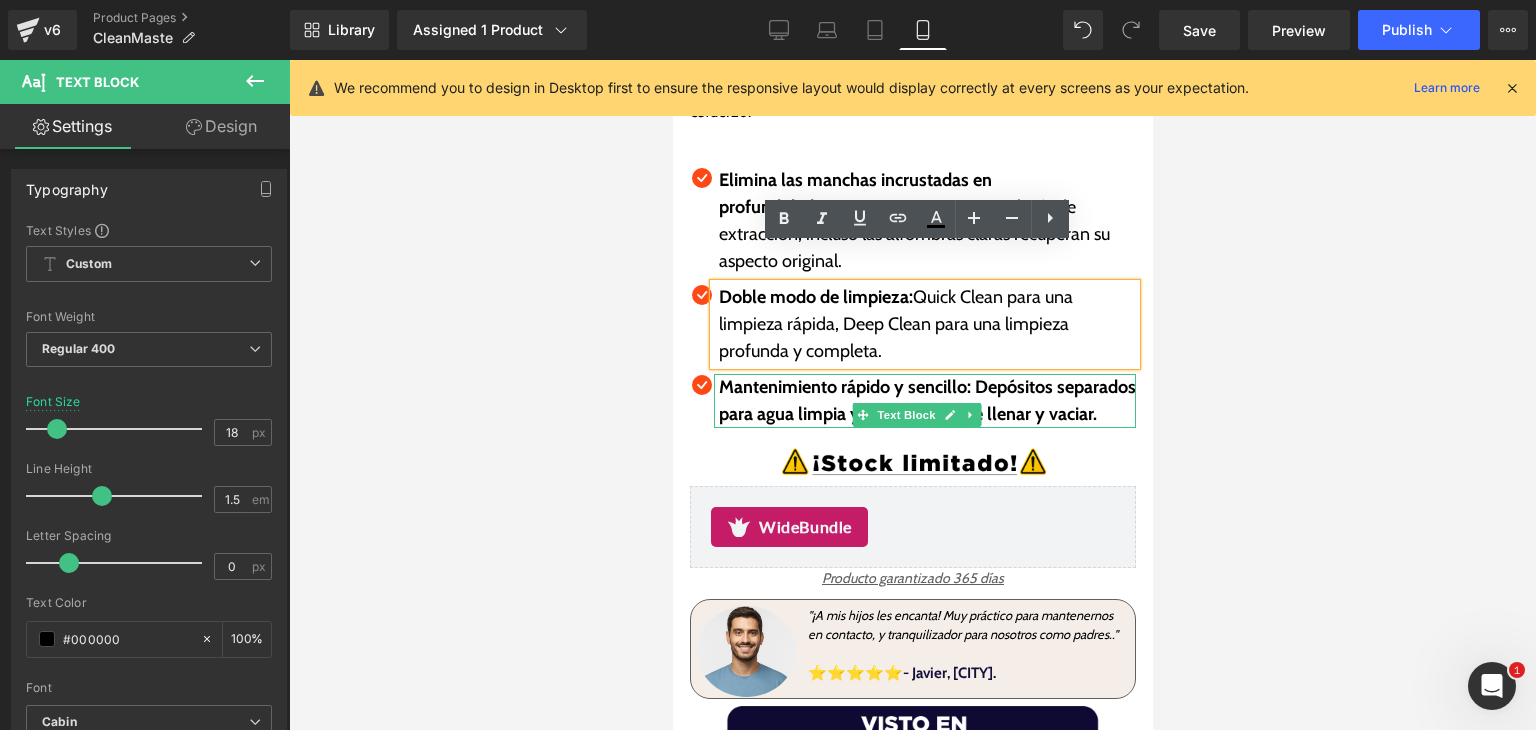 click on "Mantenimiento rápido y sencillo: Depósitos separados para agua limpia y sucia, fáciles de llenar y vaciar." at bounding box center (926, 400) 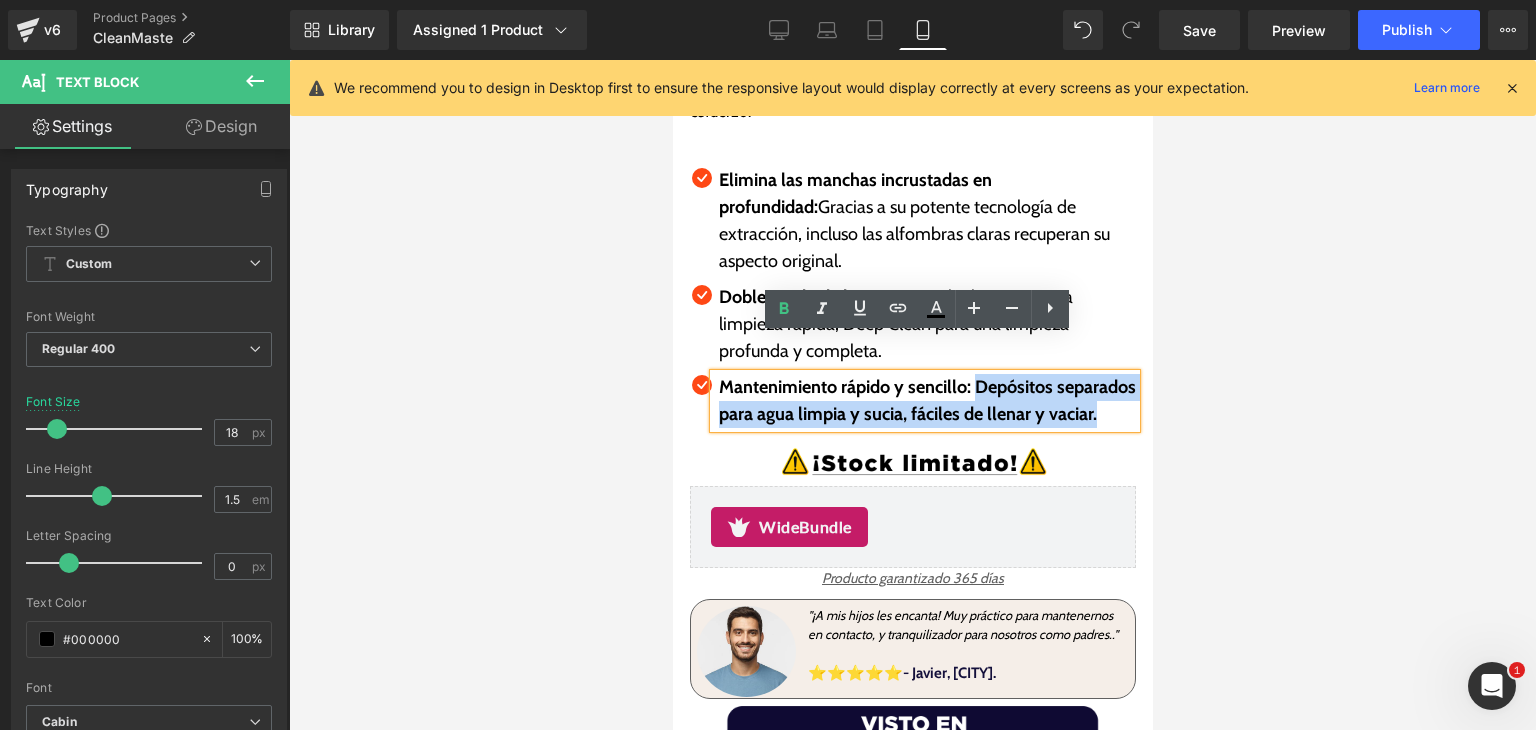 drag, startPoint x: 976, startPoint y: 349, endPoint x: 1031, endPoint y: 395, distance: 71.70077 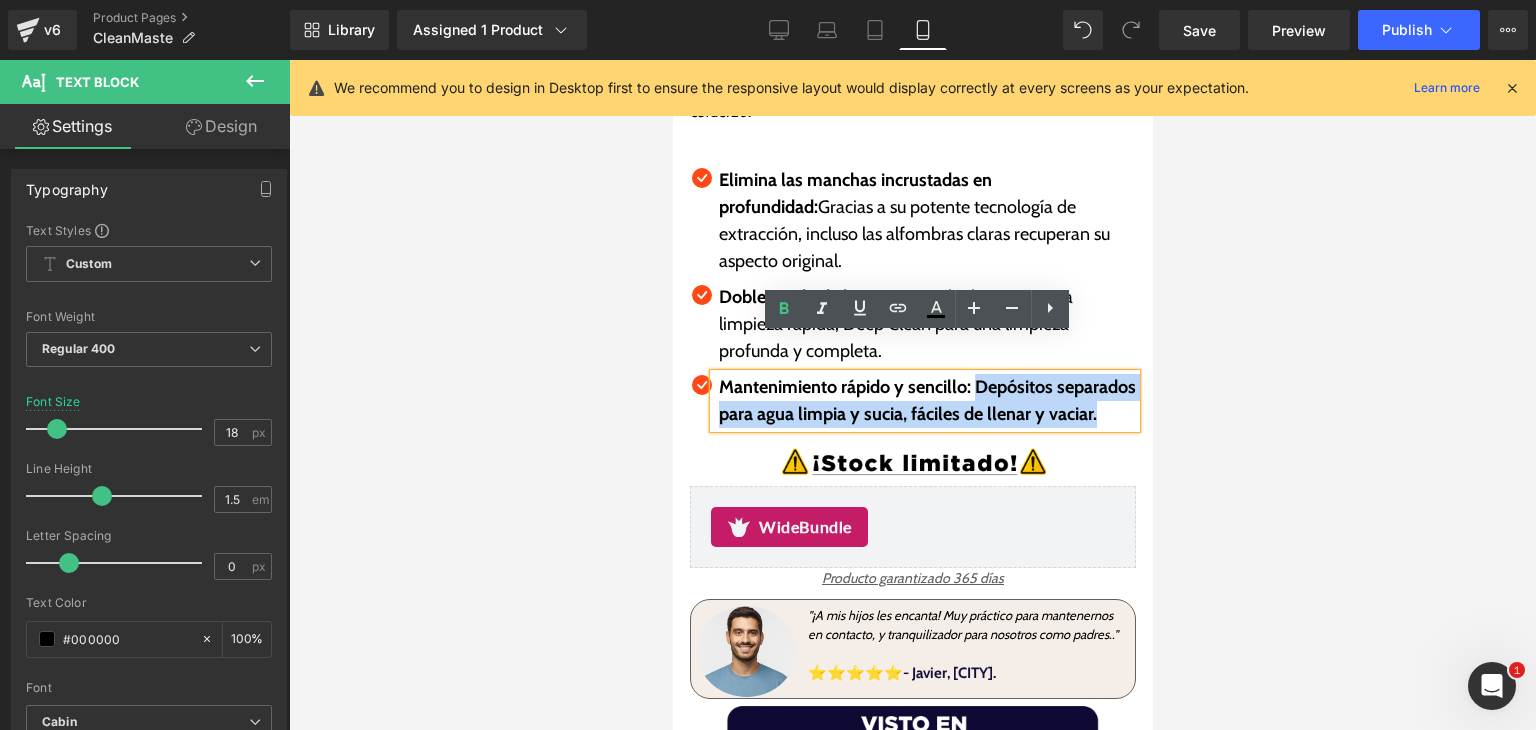 click on "Mantenimiento rápido y sencillo: Depósitos separados para agua limpia y sucia, fáciles de llenar y vaciar." at bounding box center (926, 401) 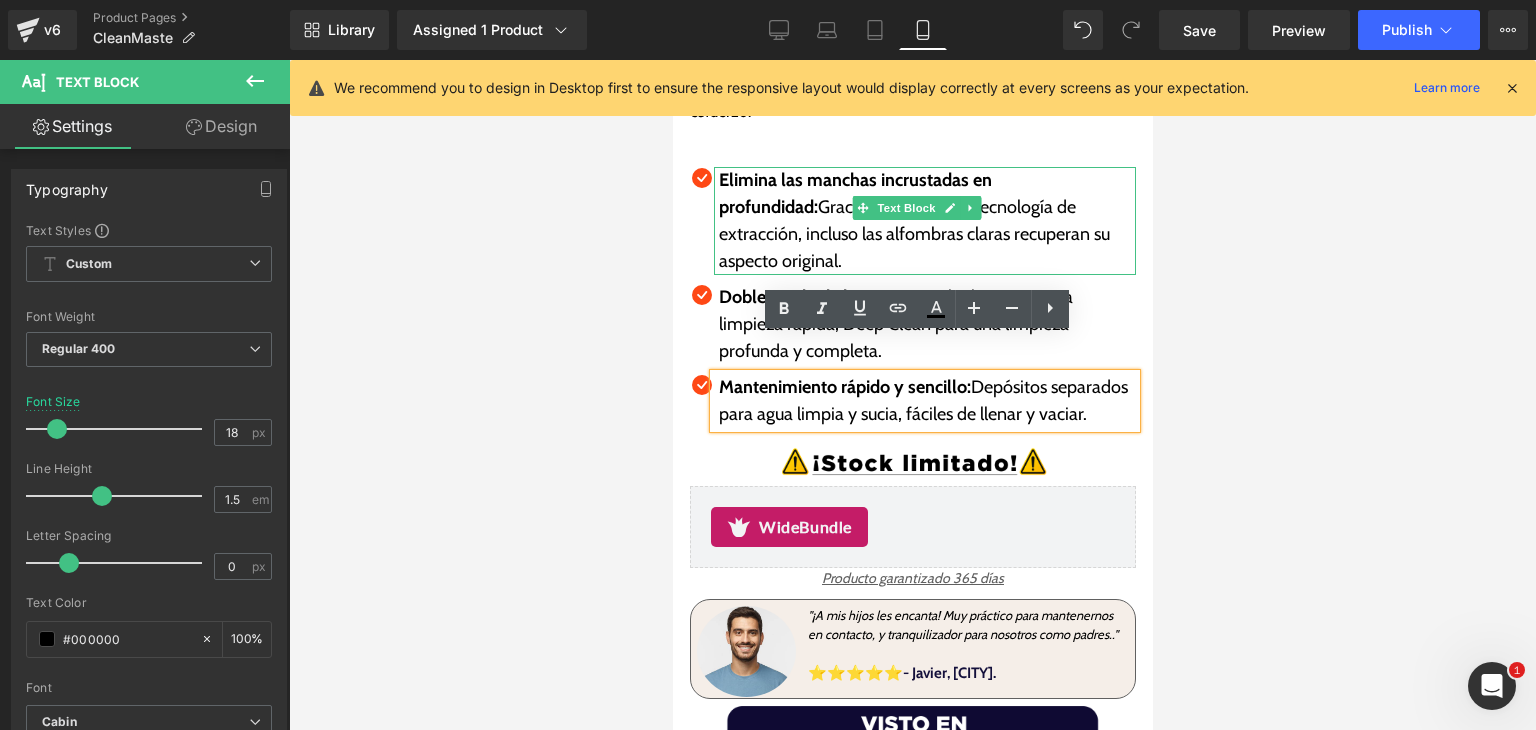 click on "Elimina las manchas incrustadas en profundidad:" at bounding box center (854, 193) 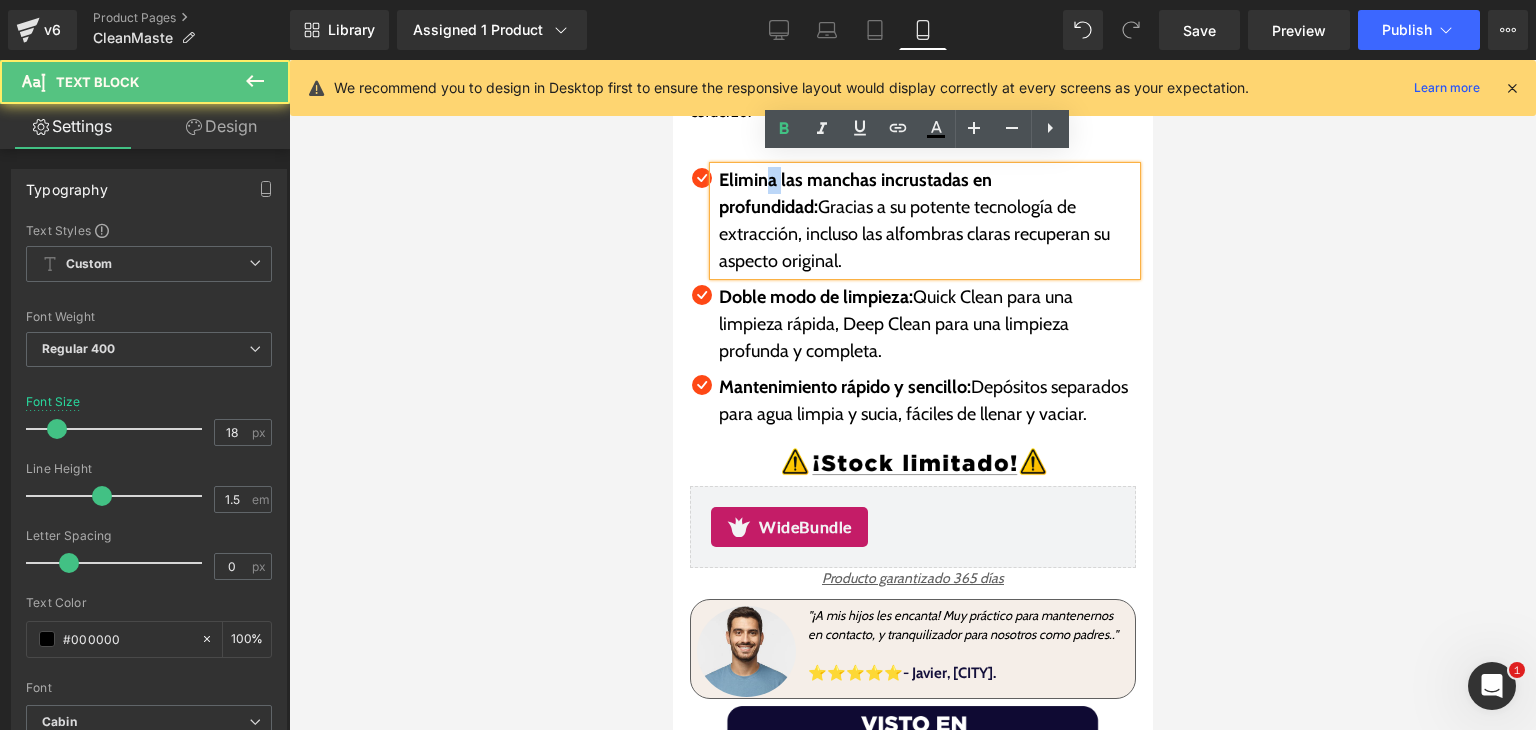click on "Elimina las manchas incrustadas en profundidad:" at bounding box center [854, 193] 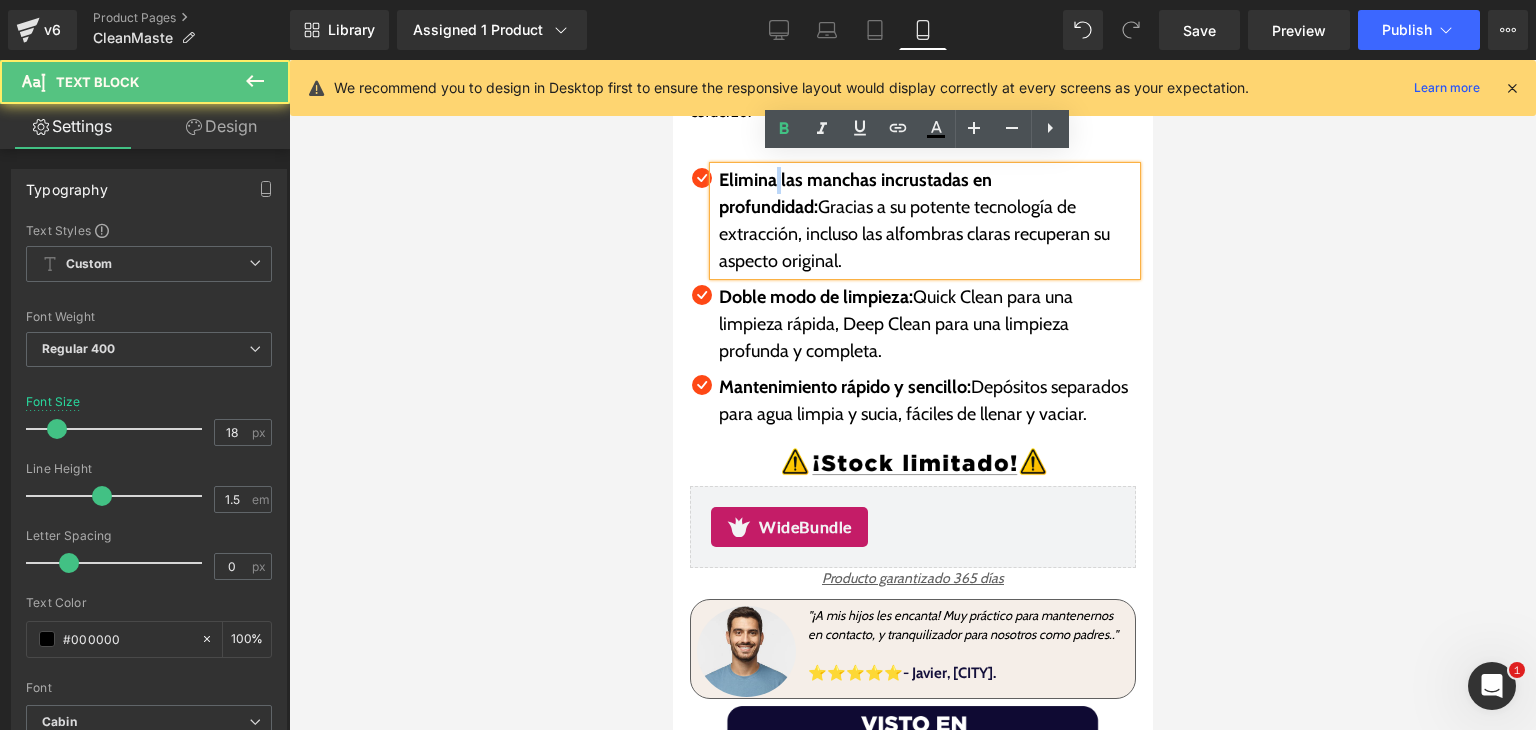 click on "Elimina las manchas incrustadas en profundidad:" at bounding box center (854, 193) 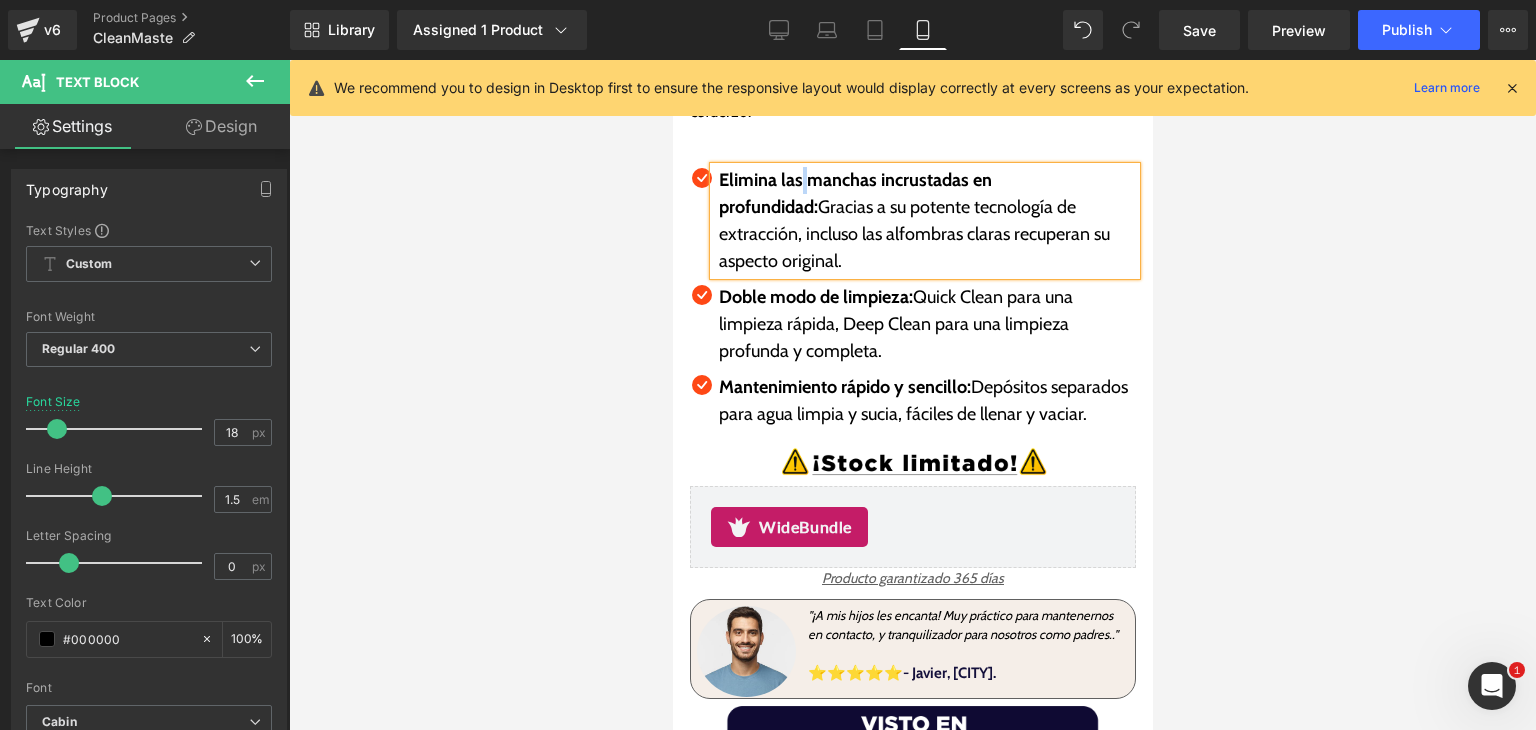 click on "Elimina las manchas incrustadas en profundidad:" at bounding box center [854, 193] 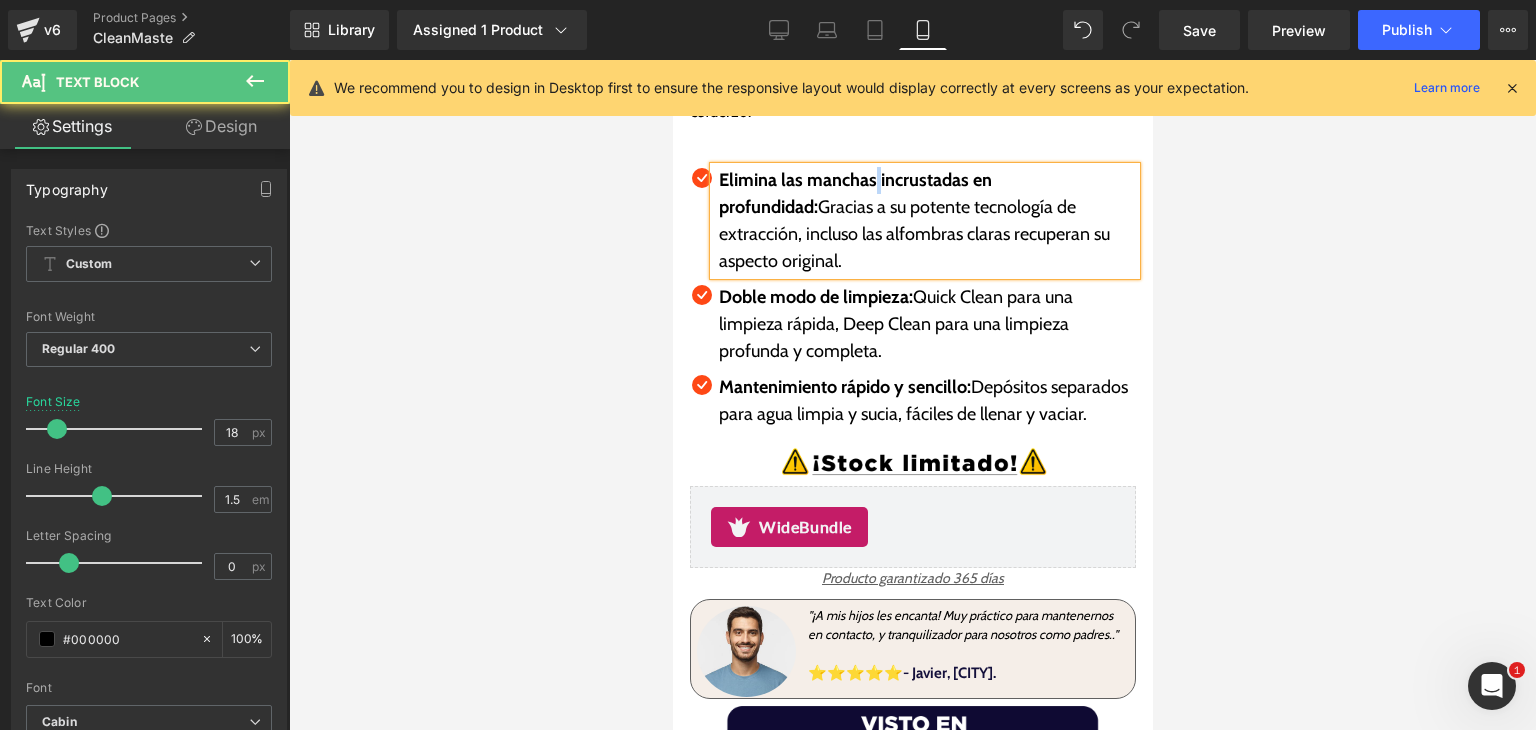 click on "Elimina las manchas incrustadas en profundidad:" at bounding box center [854, 193] 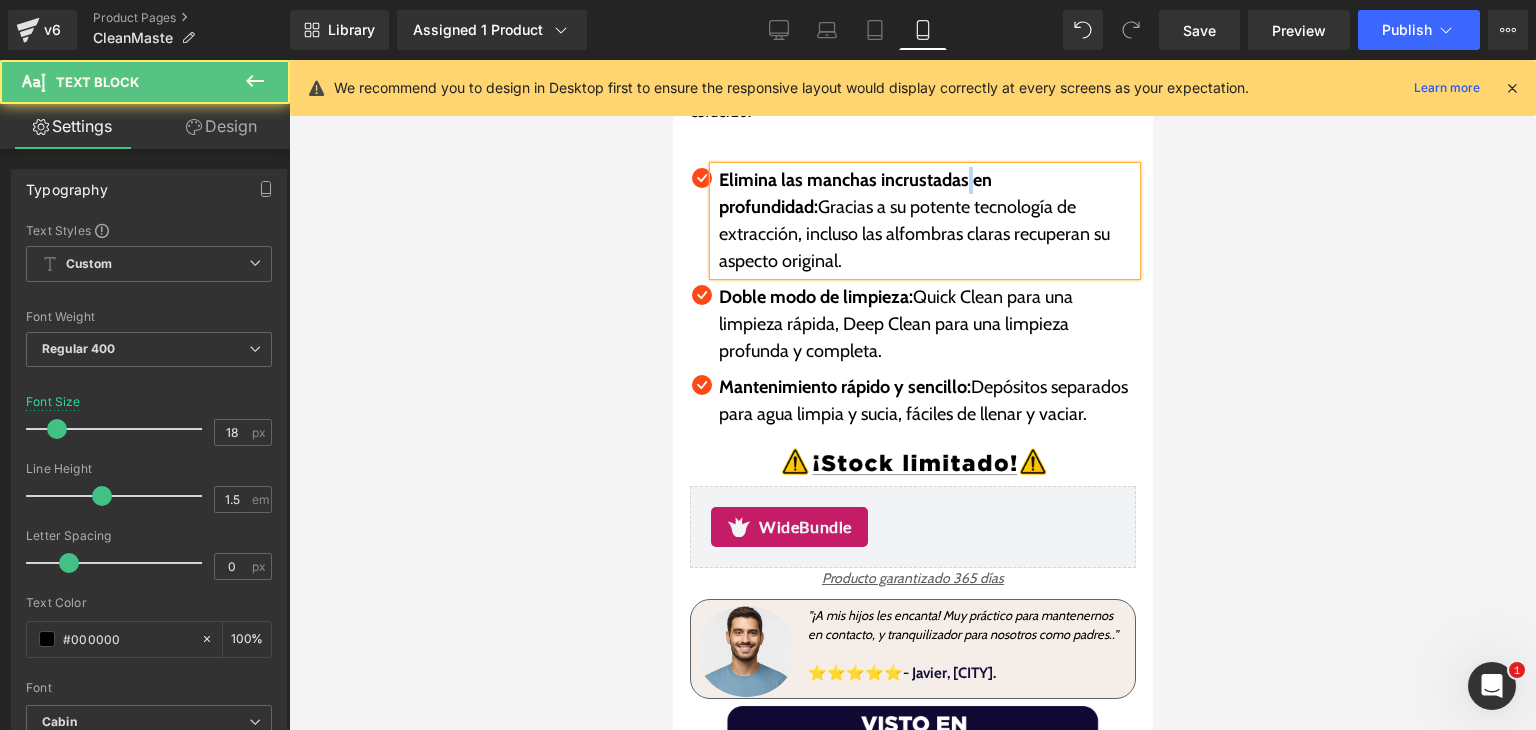 click on "Elimina las manchas incrustadas en profundidad:" at bounding box center [854, 193] 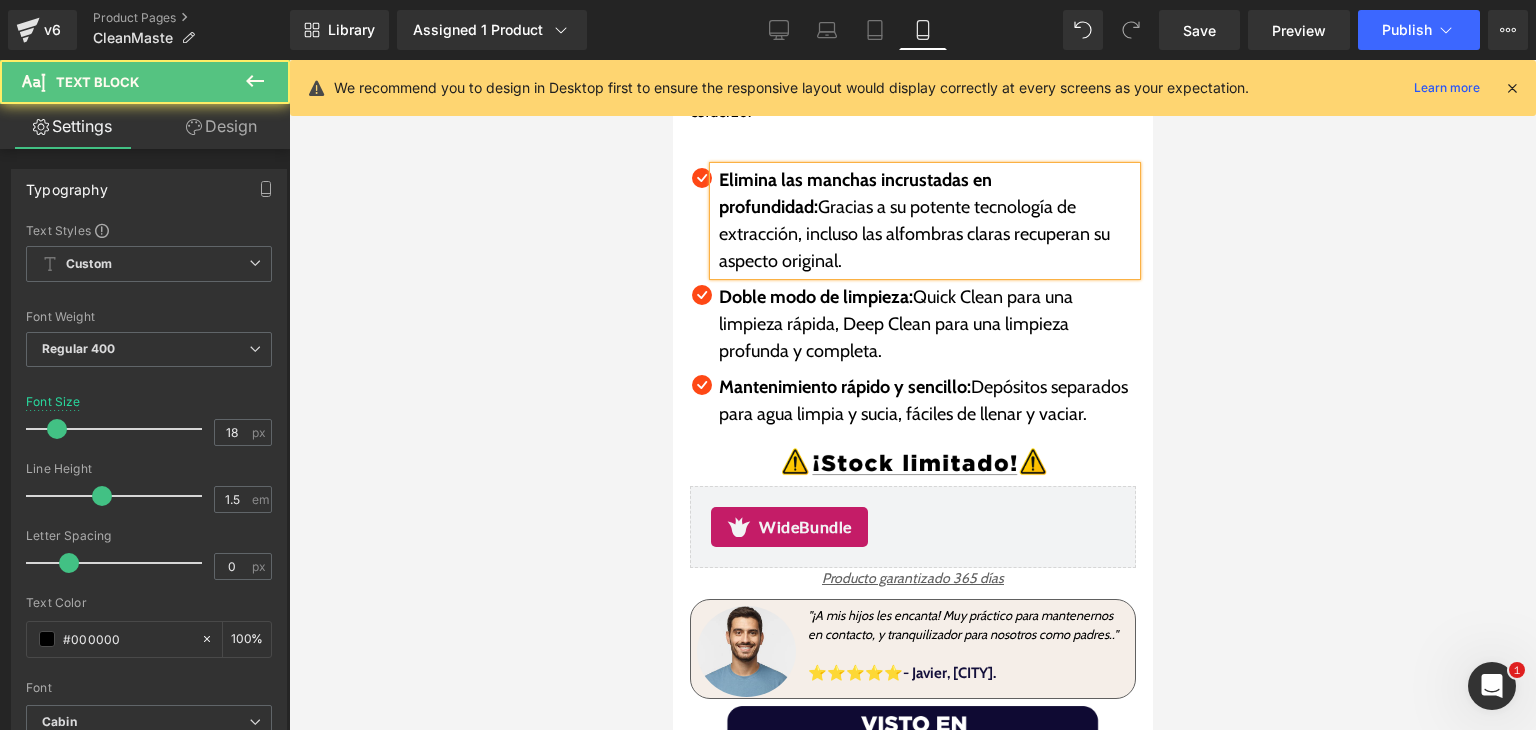 click on "Elimina las manchas incrustadas en profundidad:" at bounding box center [854, 193] 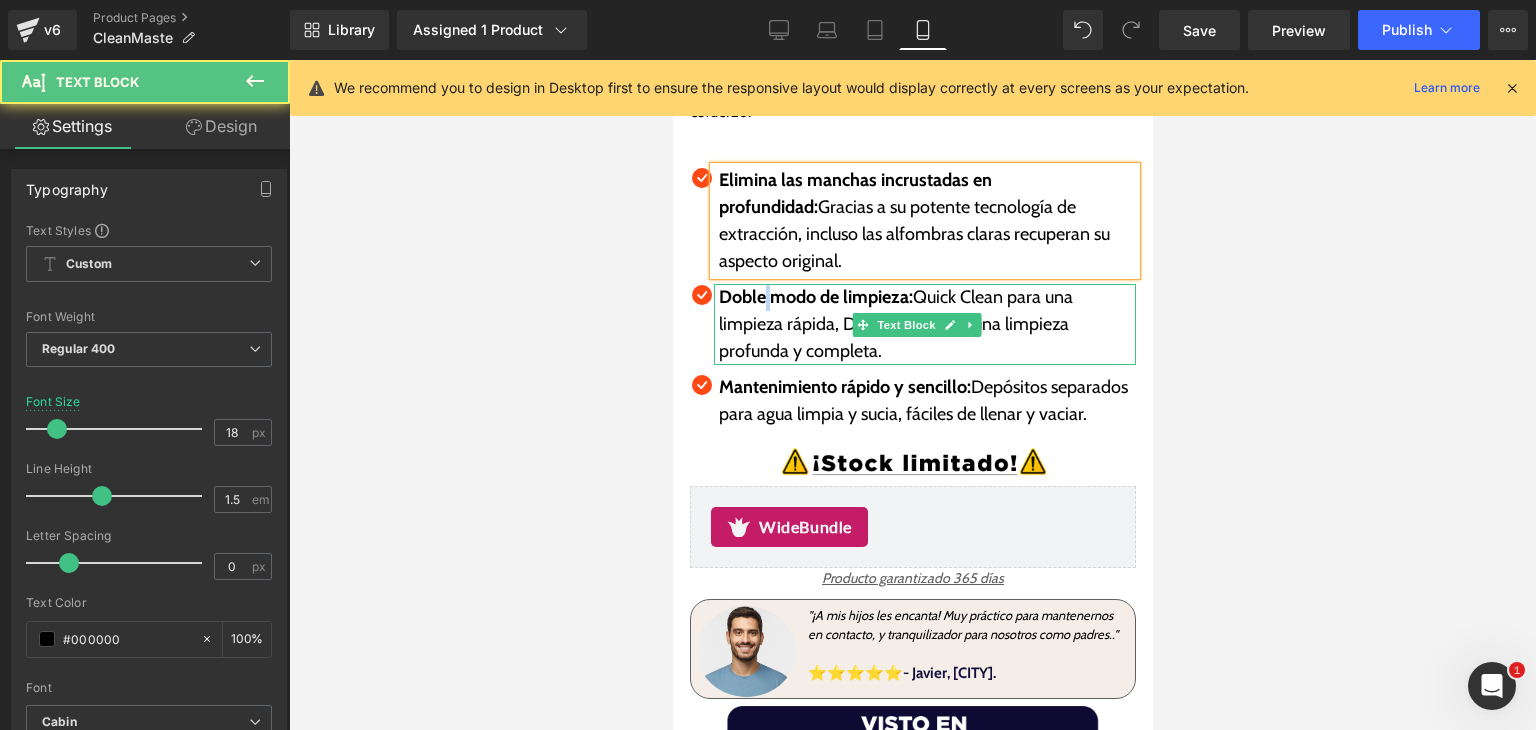 click on "Doble modo de limpieza:" at bounding box center [815, 297] 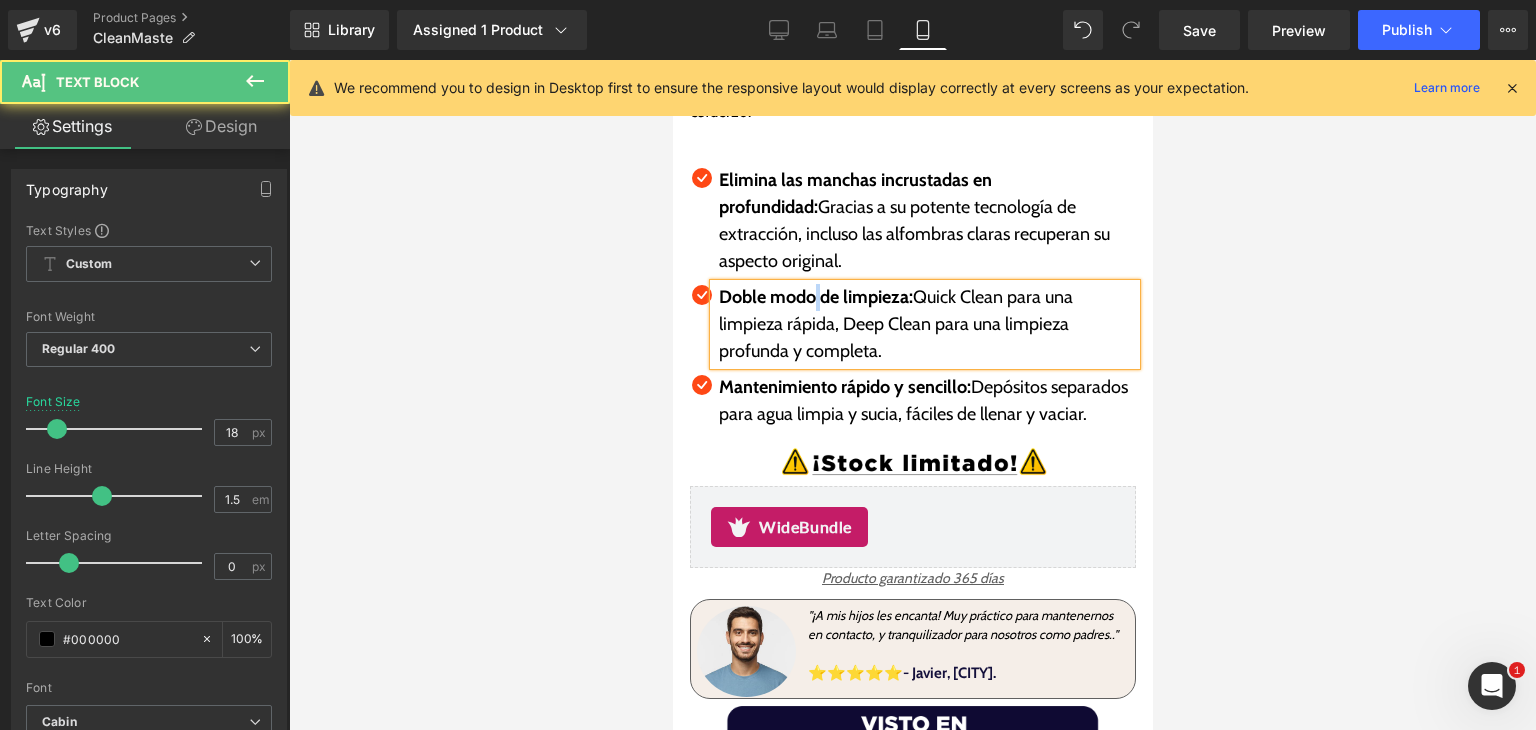 click on "Doble modo de limpieza:" at bounding box center [815, 297] 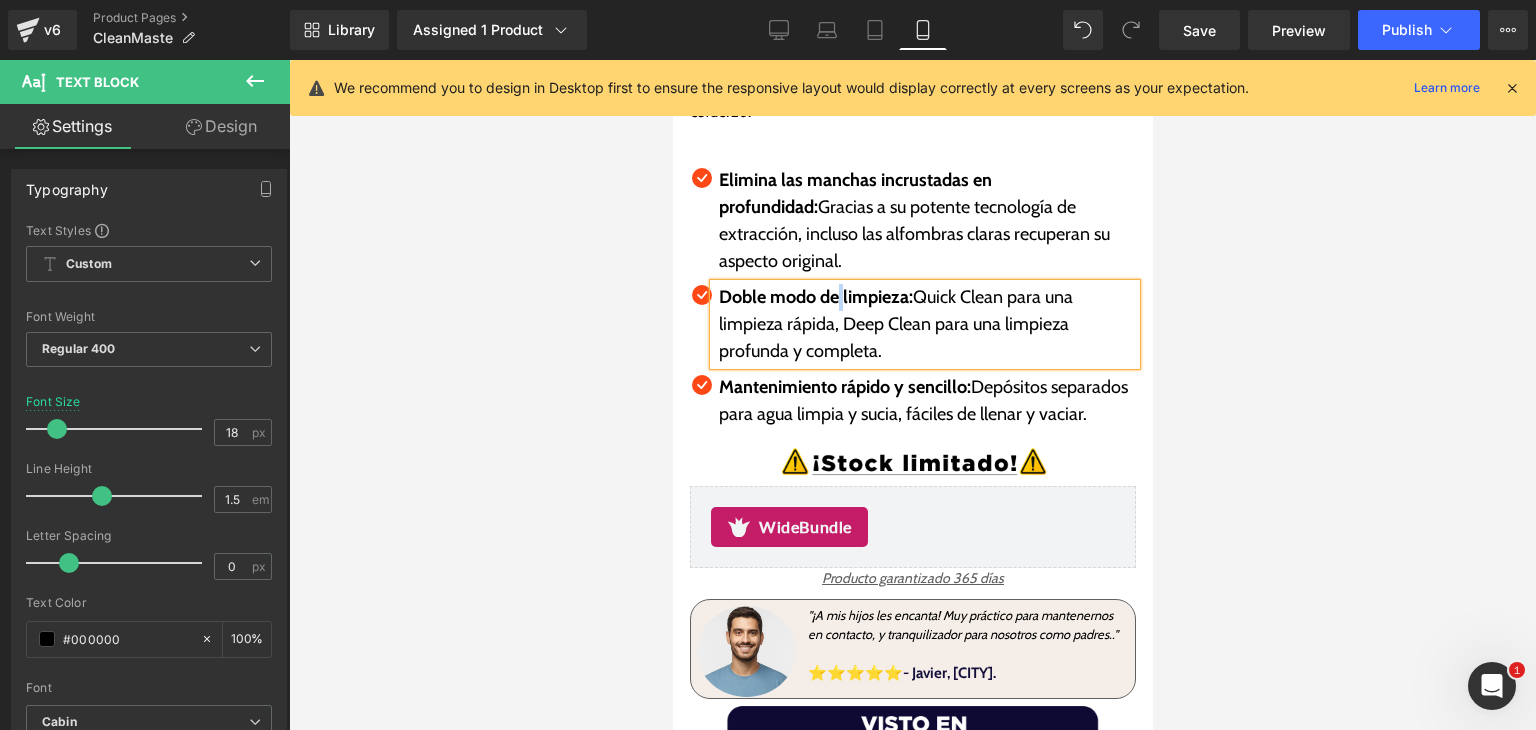 click on "Doble modo de limpieza:" at bounding box center (815, 297) 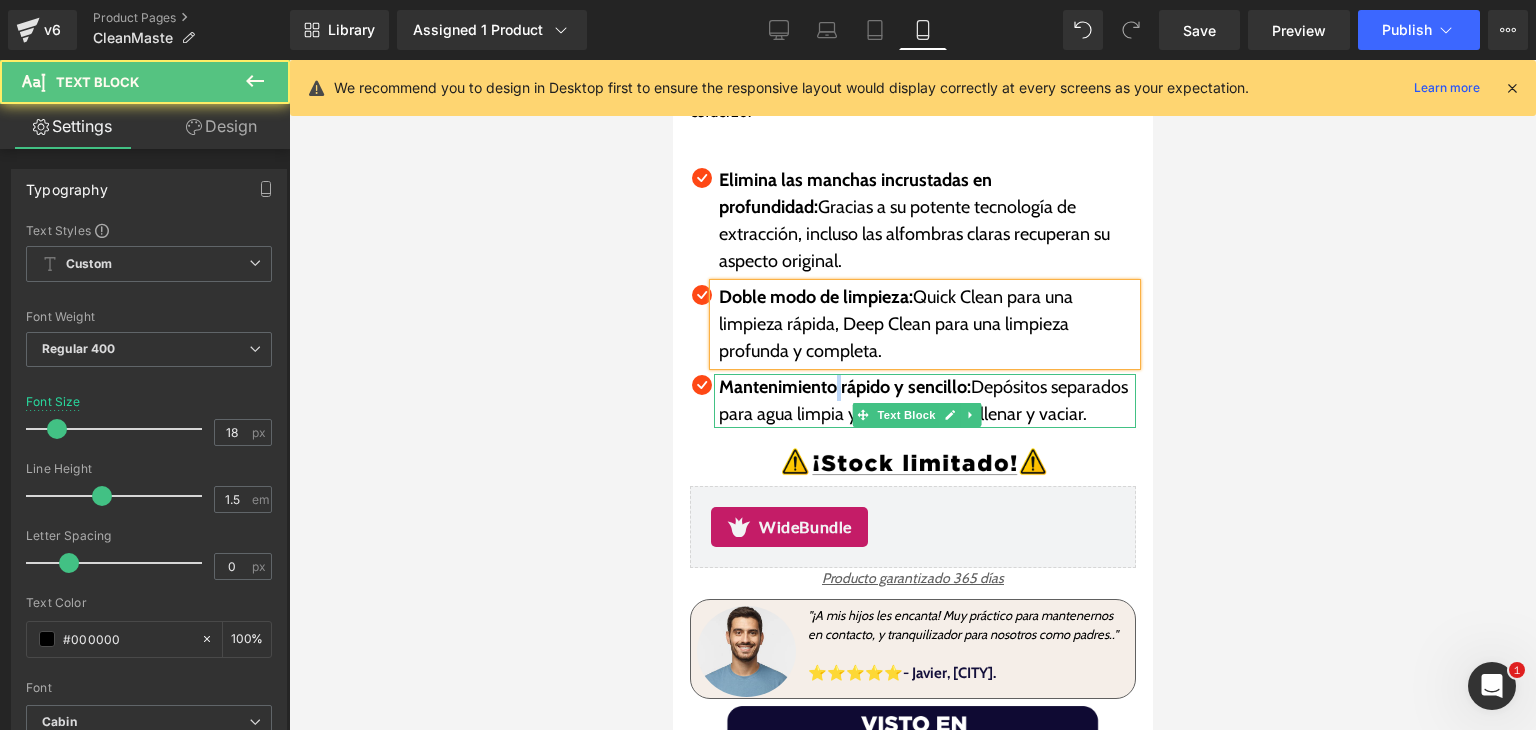 click on "Mantenimiento rápido y sencillo:" at bounding box center (844, 387) 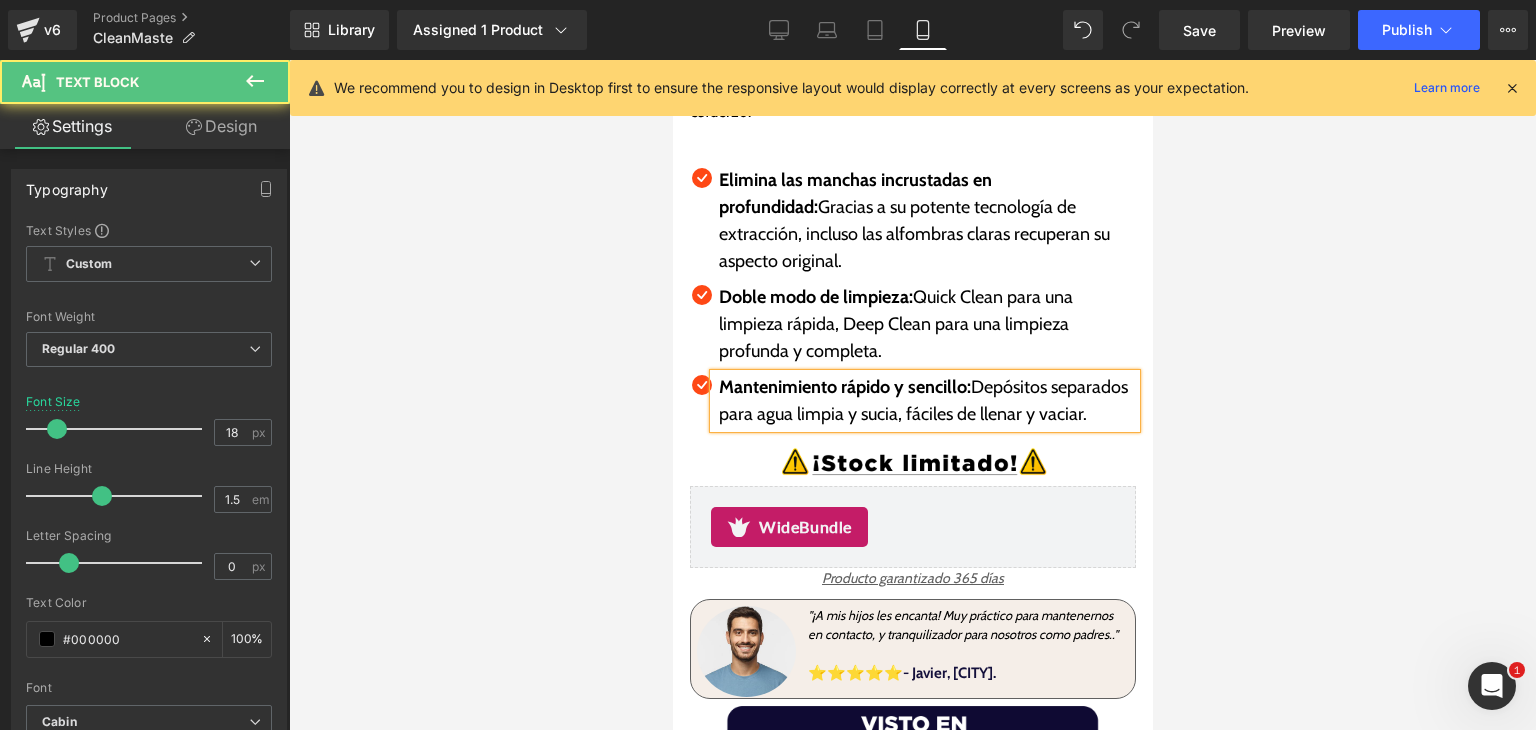 drag, startPoint x: 893, startPoint y: 343, endPoint x: 892, endPoint y: 353, distance: 10.049875 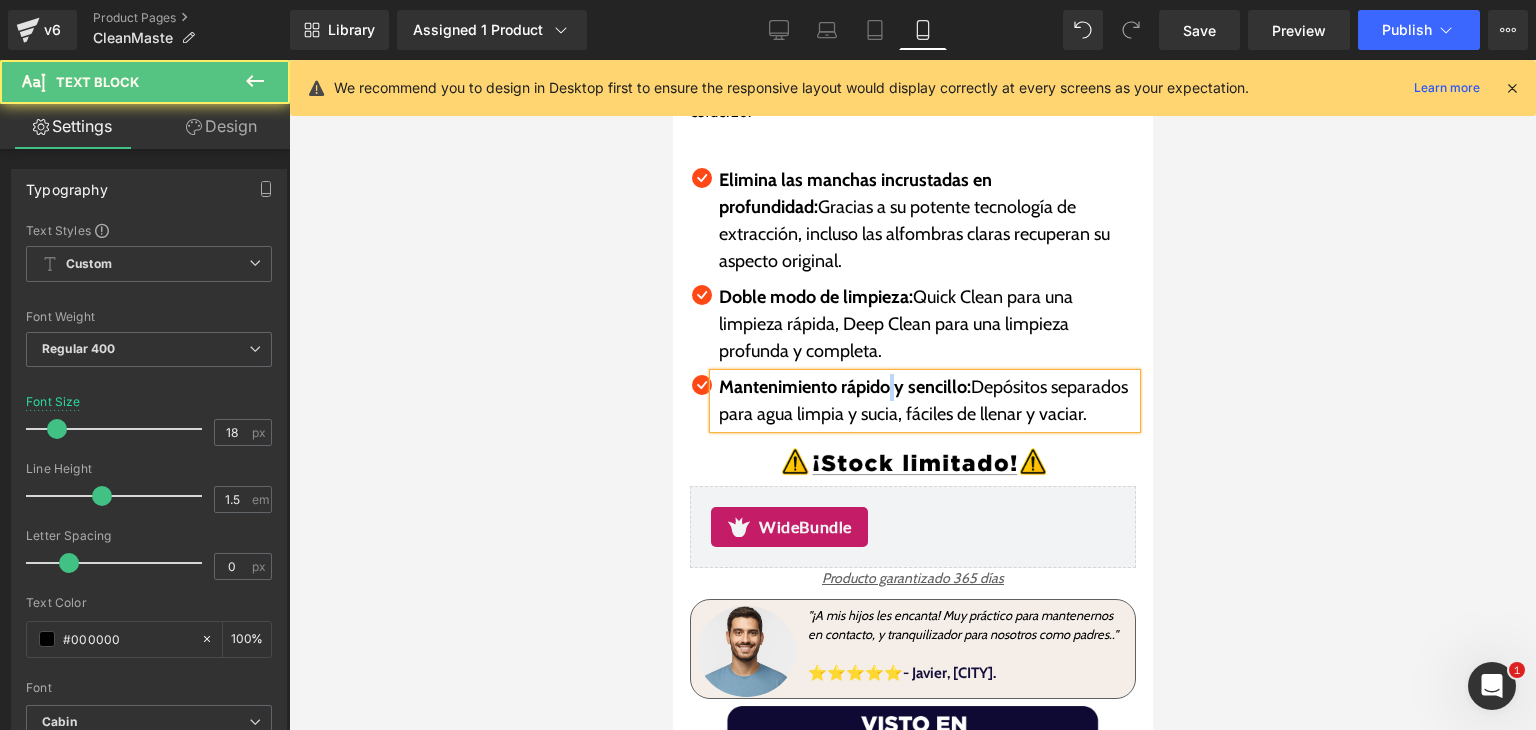 click on "Mantenimiento rápido y sencillo:" at bounding box center [844, 387] 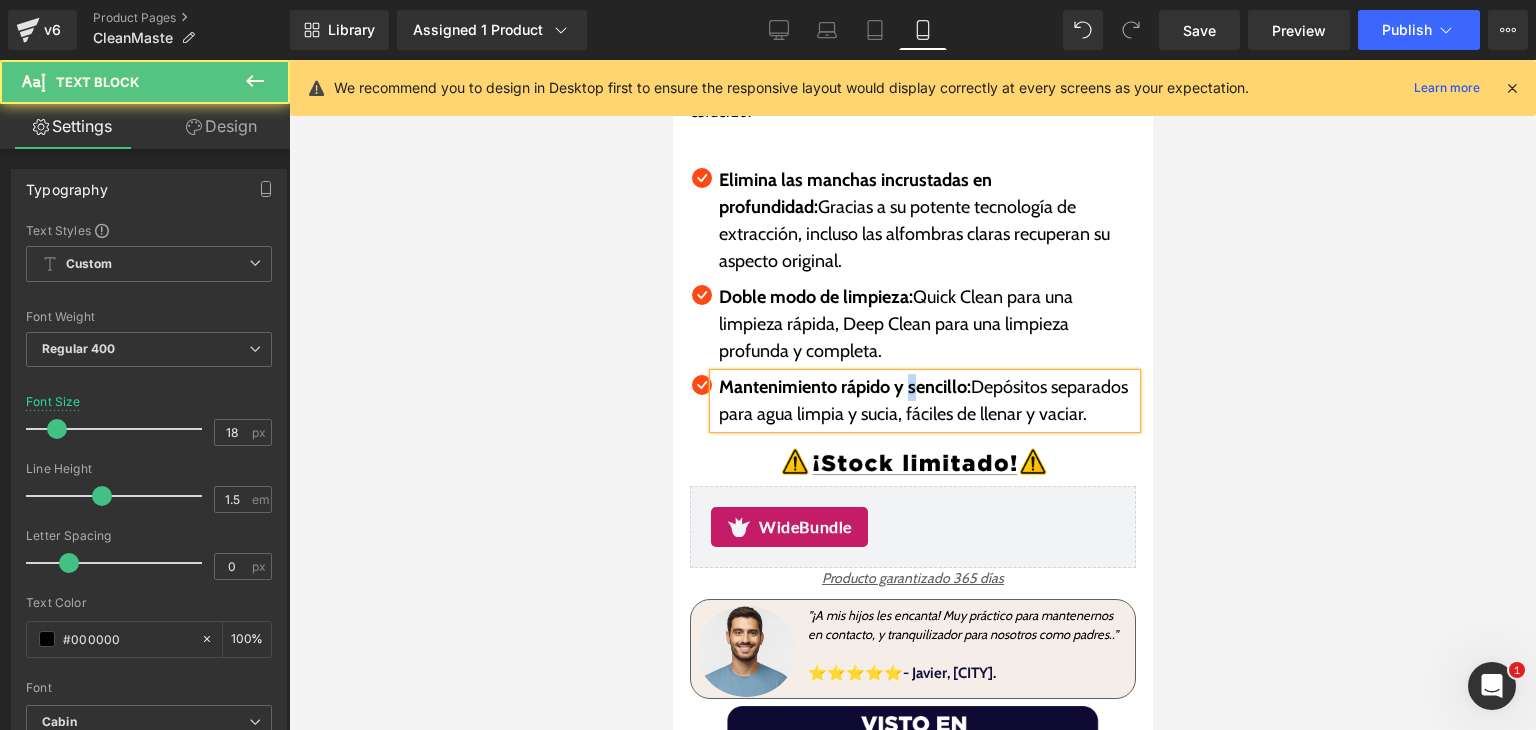 click on "Mantenimiento rápido y sencillo:" at bounding box center [844, 387] 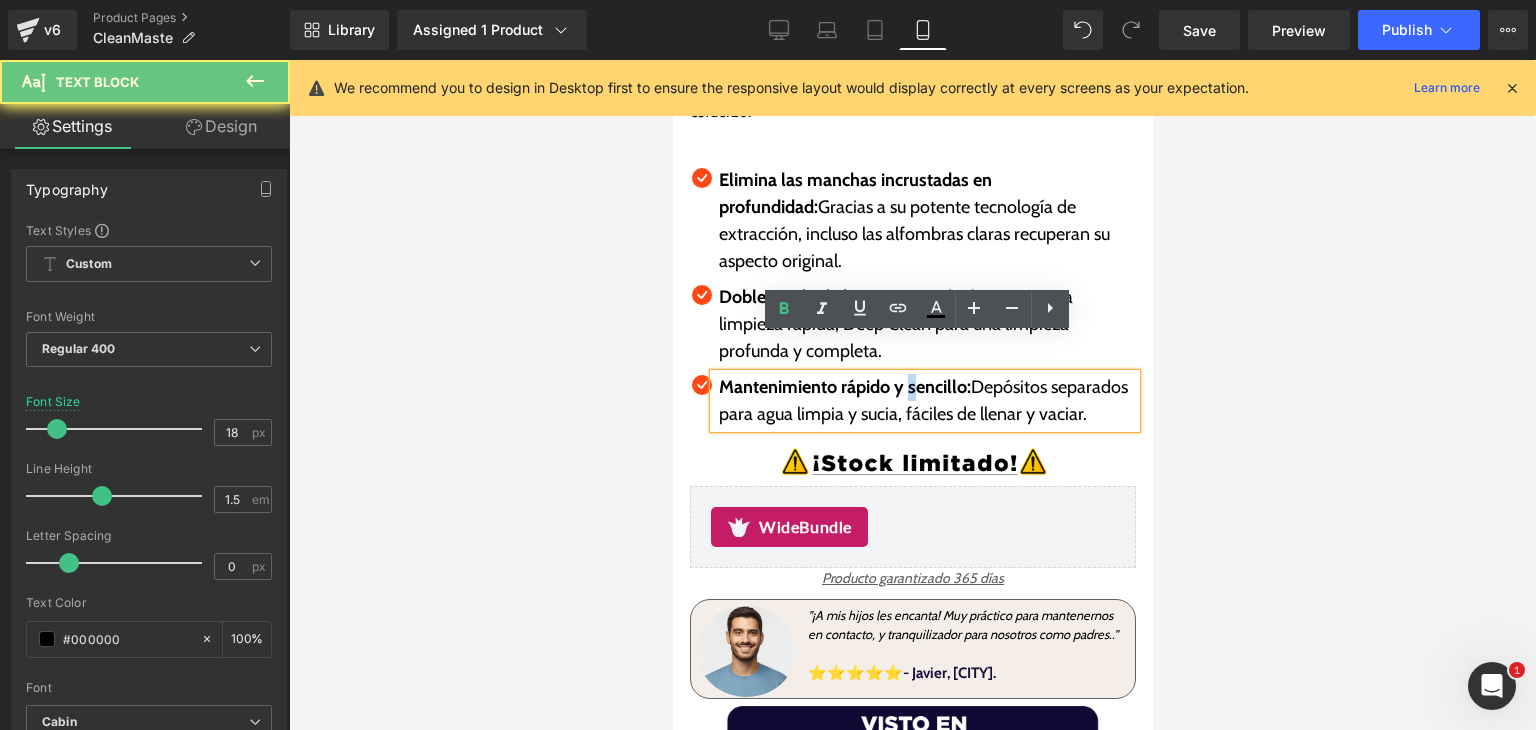 click on "Mantenimiento rápido y sencillo:" at bounding box center (844, 387) 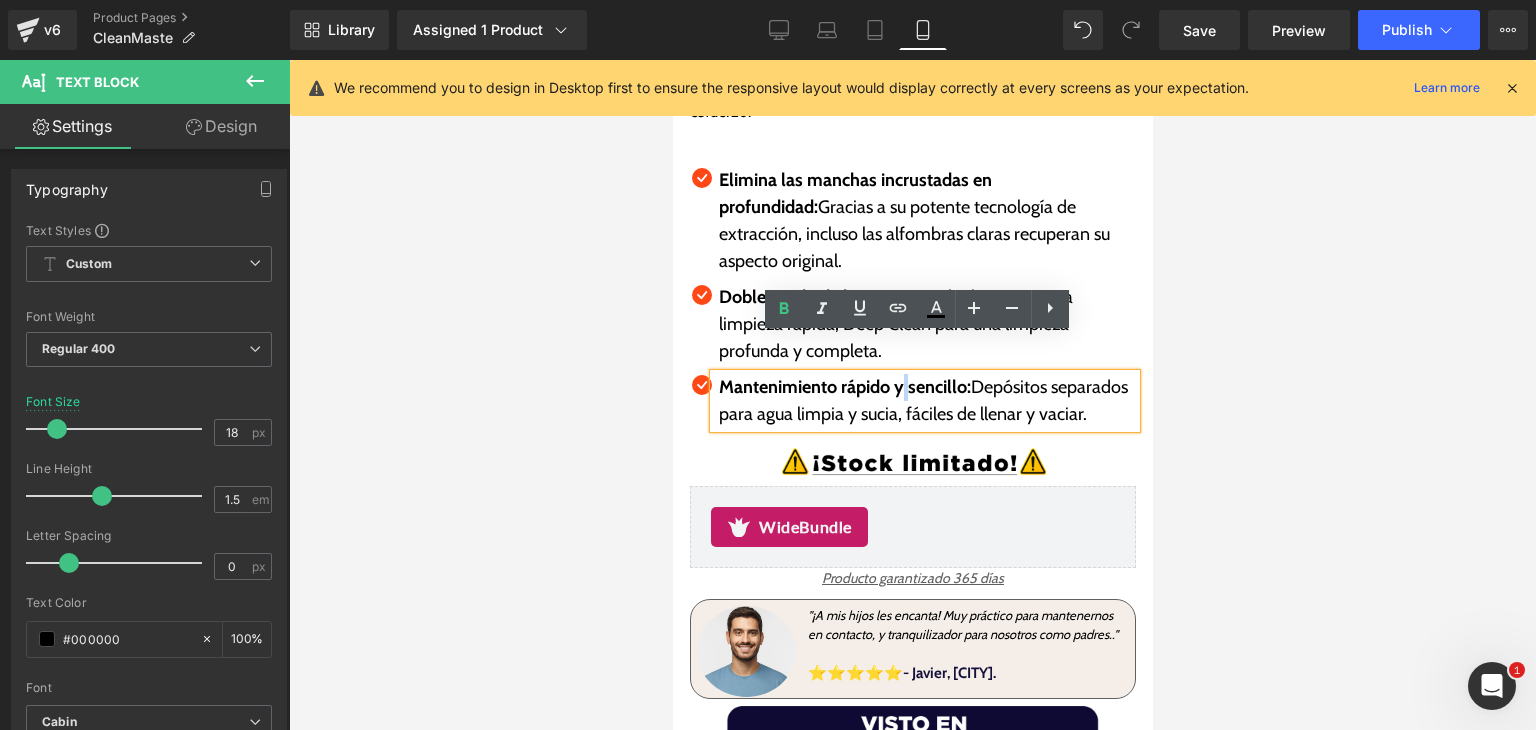 click on "Mantenimiento rápido y sencillo:" at bounding box center (844, 387) 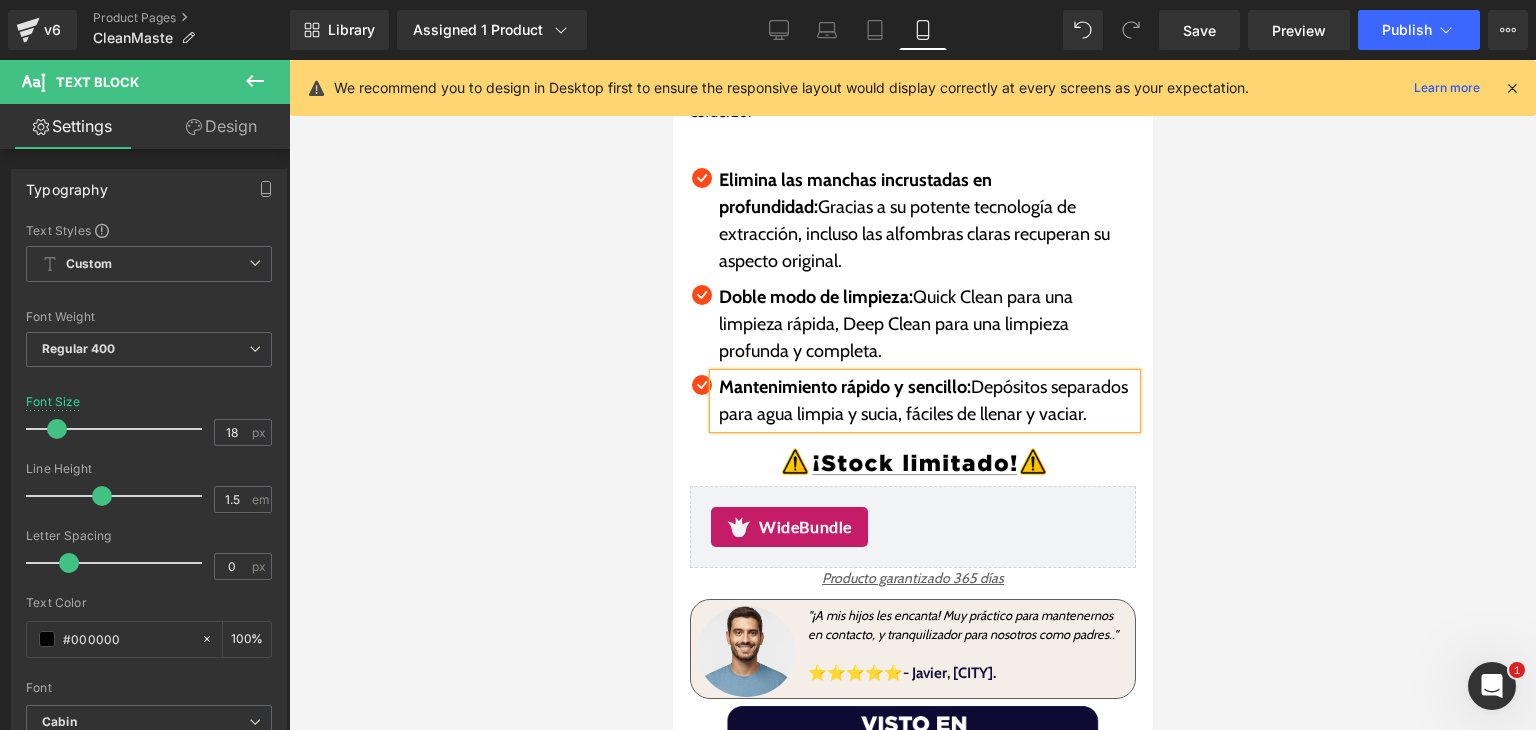 scroll, scrollTop: 800, scrollLeft: 0, axis: vertical 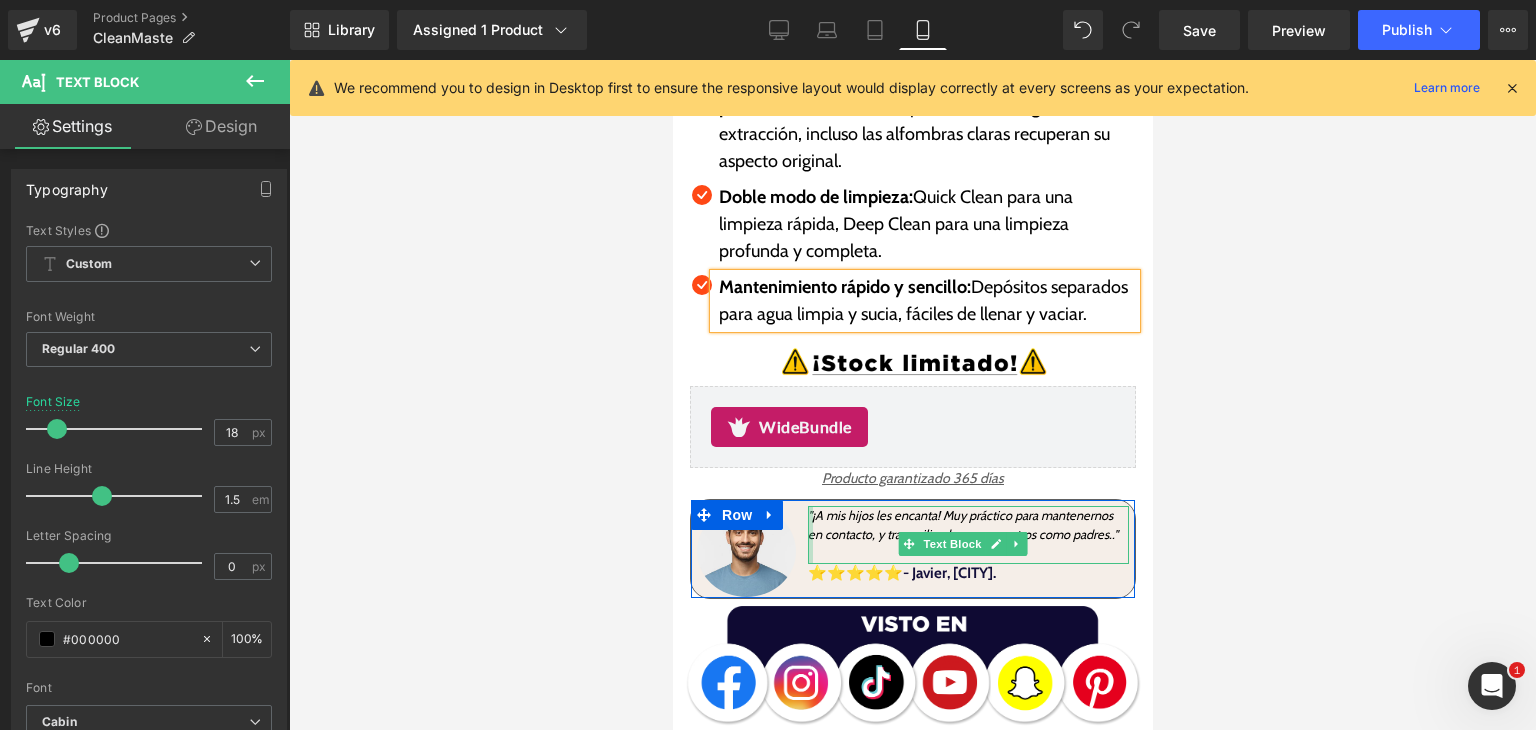 click on ""¡A mis hijos les encanta! Muy práctico para mantenernos en contacto, y tranquilizador para nosotros como padres.."" at bounding box center [962, 525] 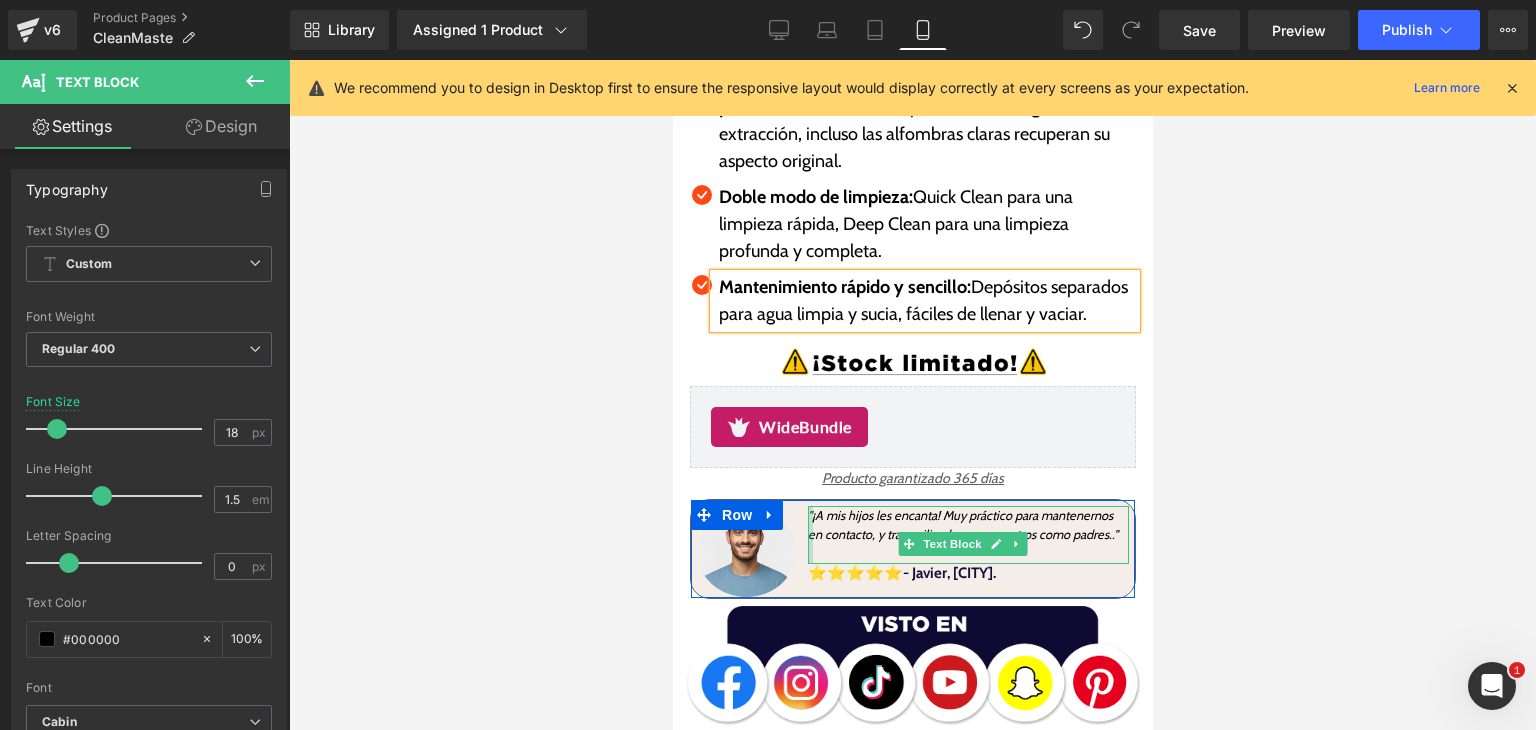 click on ""¡A mis hijos les encanta! Muy práctico para mantenernos en contacto, y tranquilizador para nosotros como padres.."" at bounding box center [962, 525] 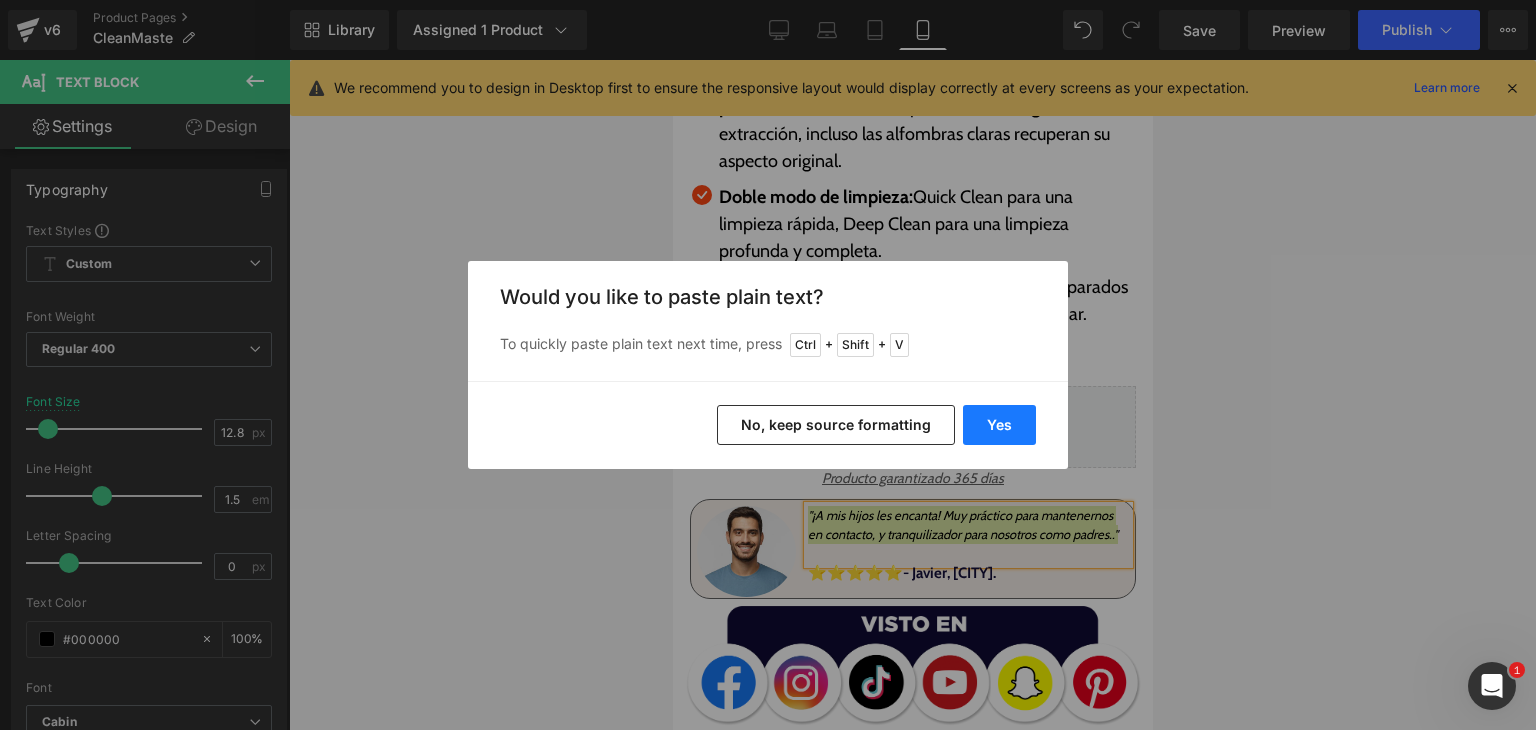 click on "Yes" at bounding box center (999, 425) 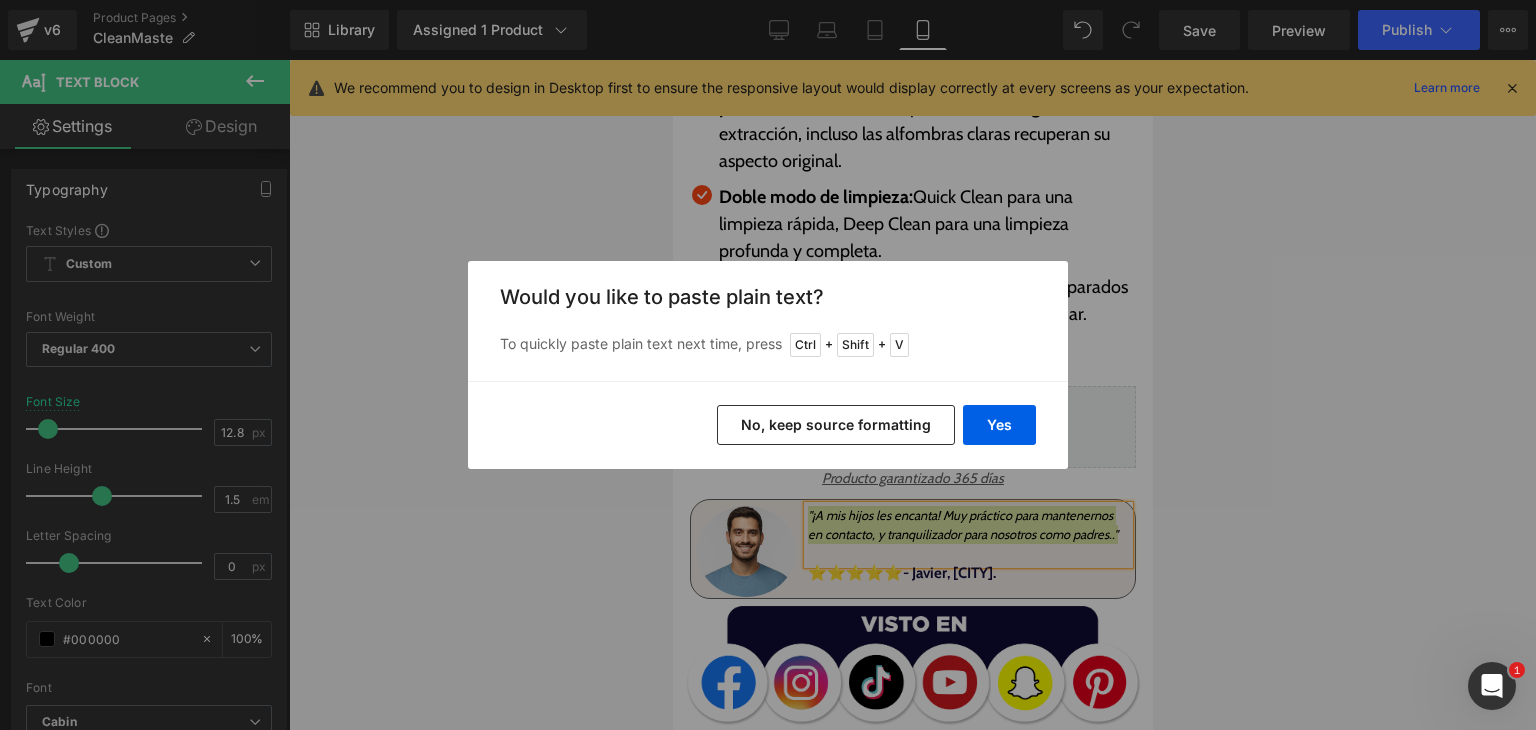 type 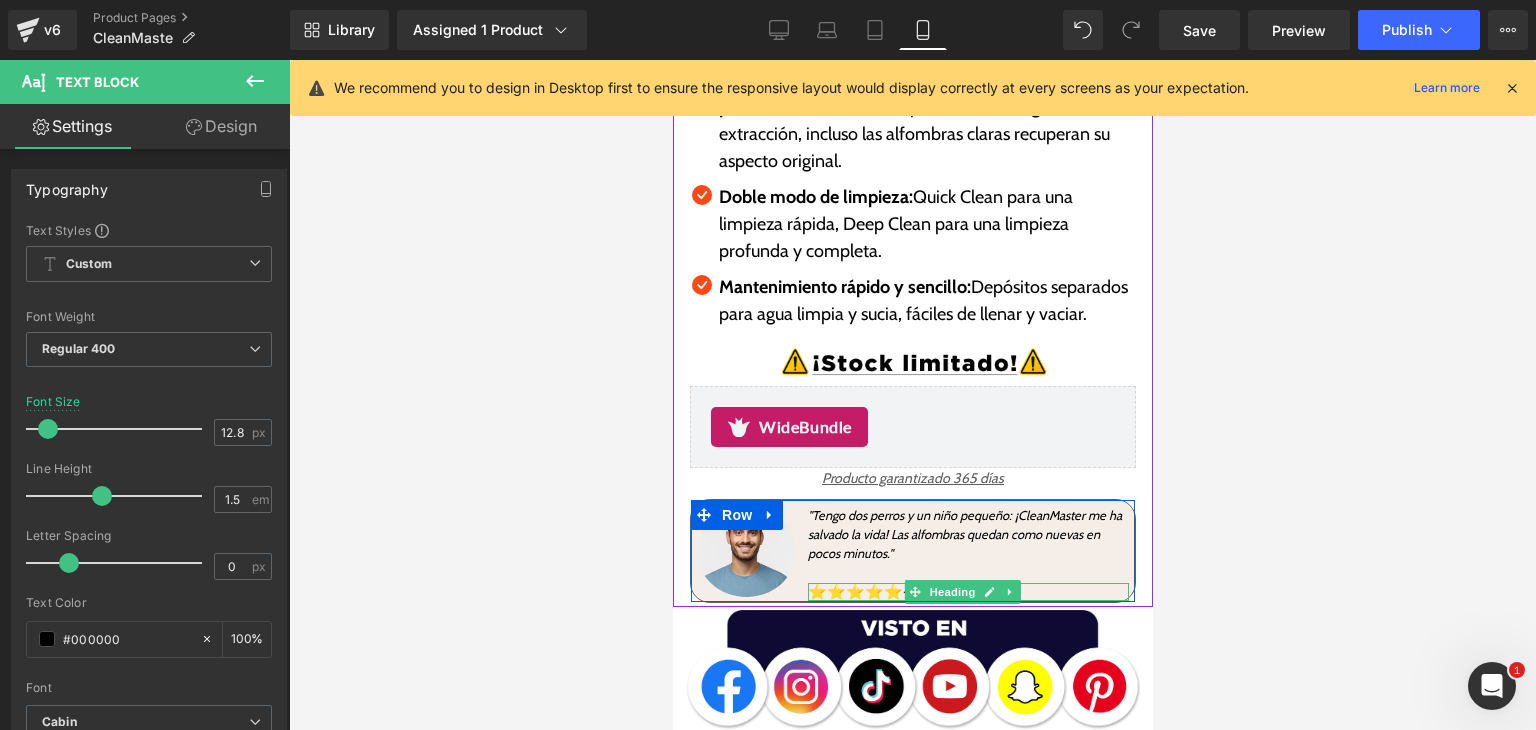 click on "⭐⭐⭐⭐⭐- Javier, [CITY]." at bounding box center (967, 592) 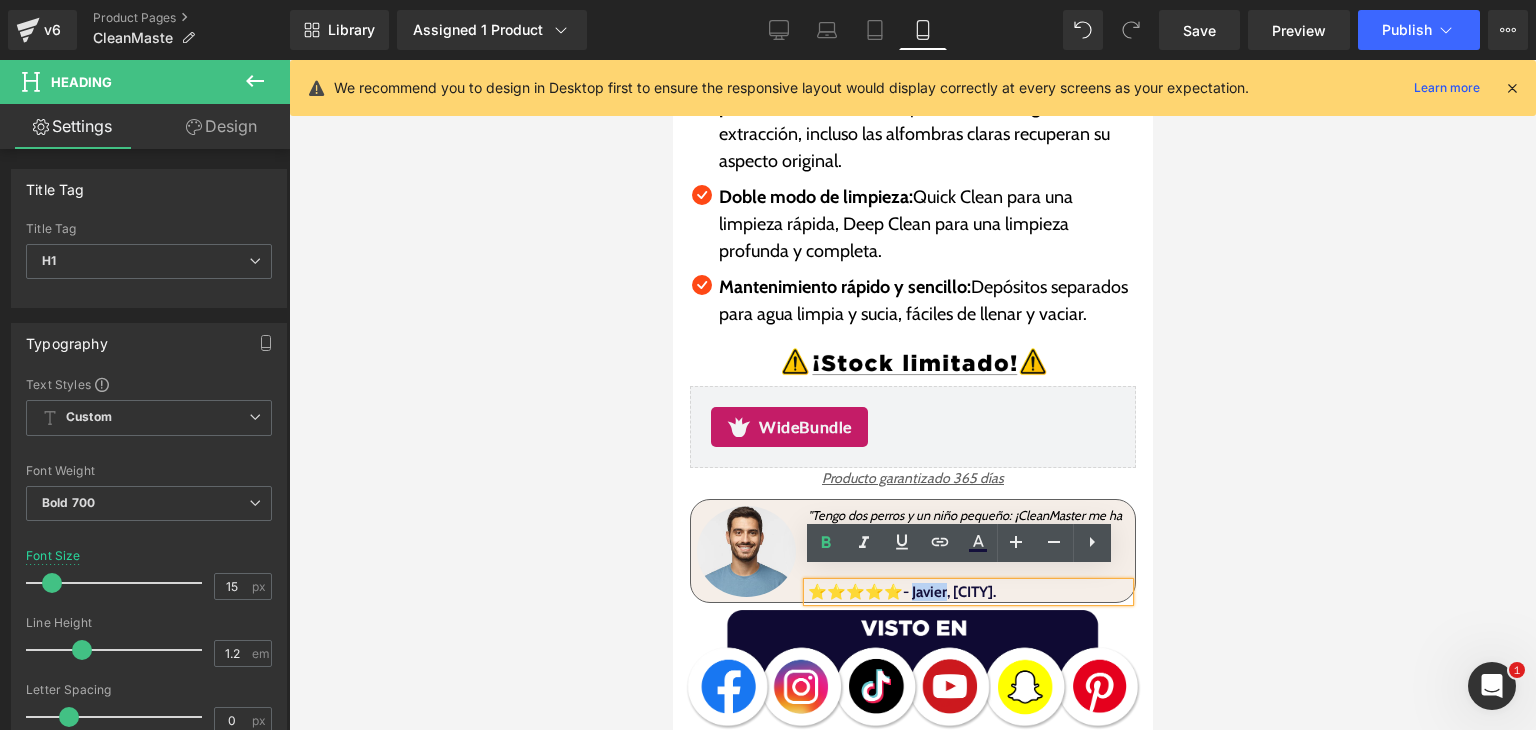 drag, startPoint x: 951, startPoint y: 577, endPoint x: 915, endPoint y: 580, distance: 36.124783 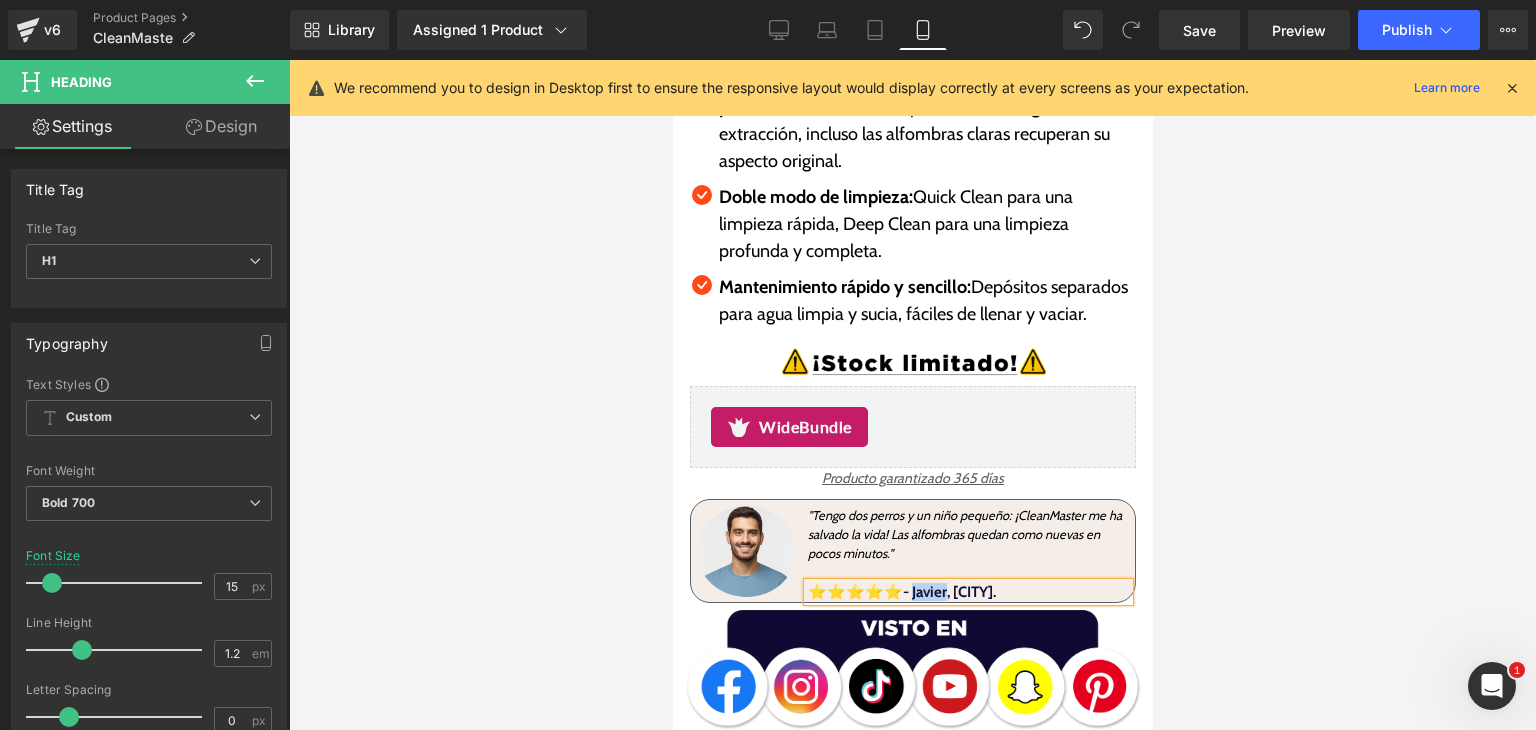 type 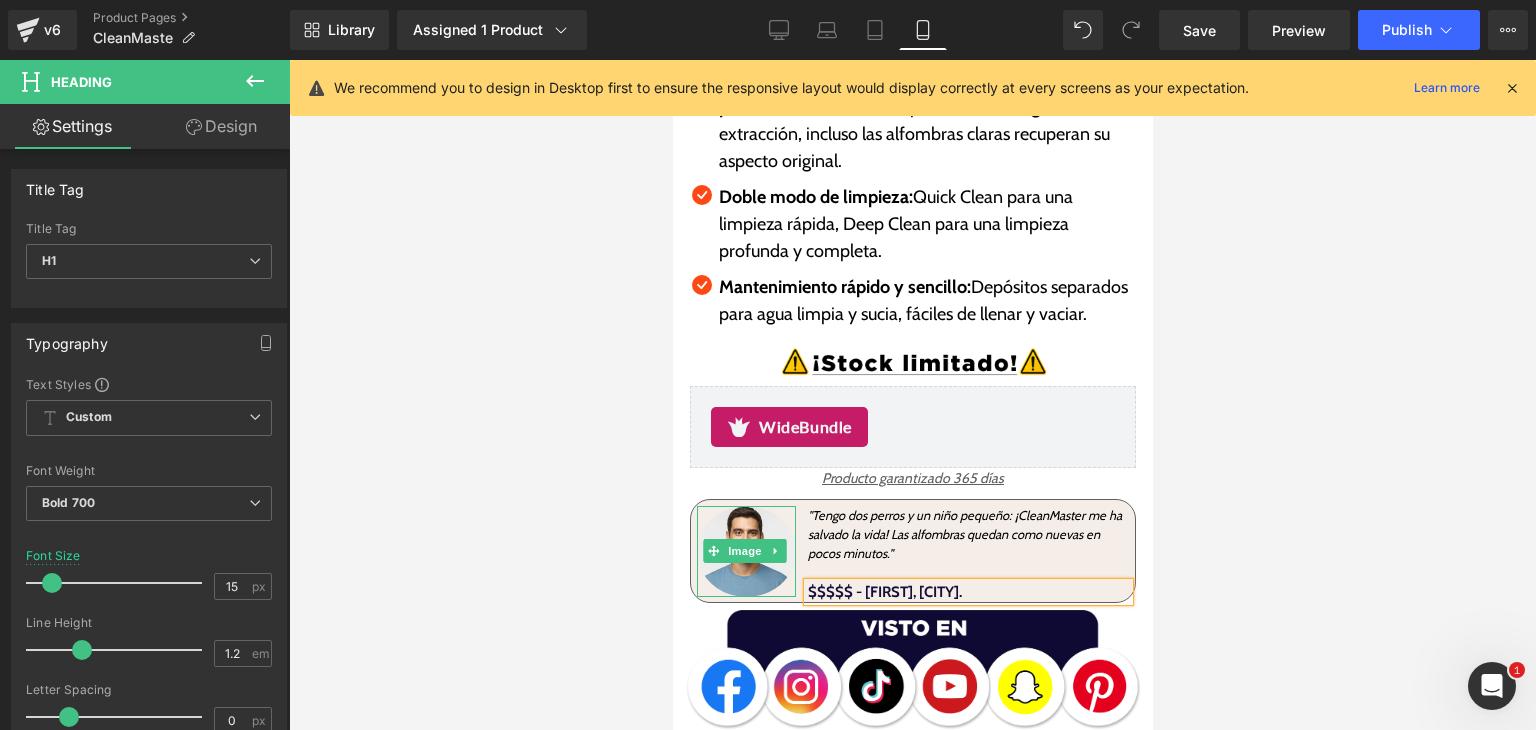 click at bounding box center [745, 551] 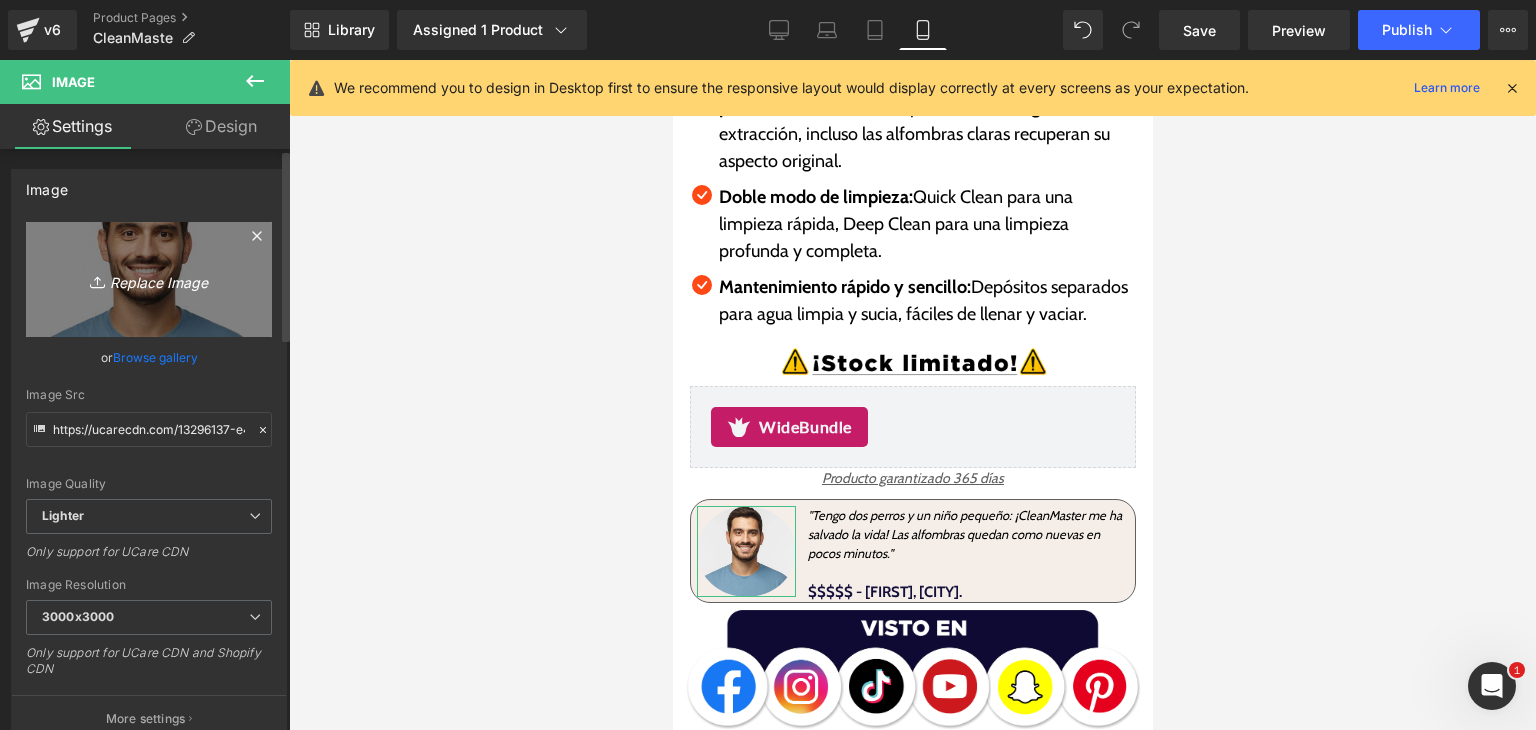 click on "Replace Image" at bounding box center [149, 279] 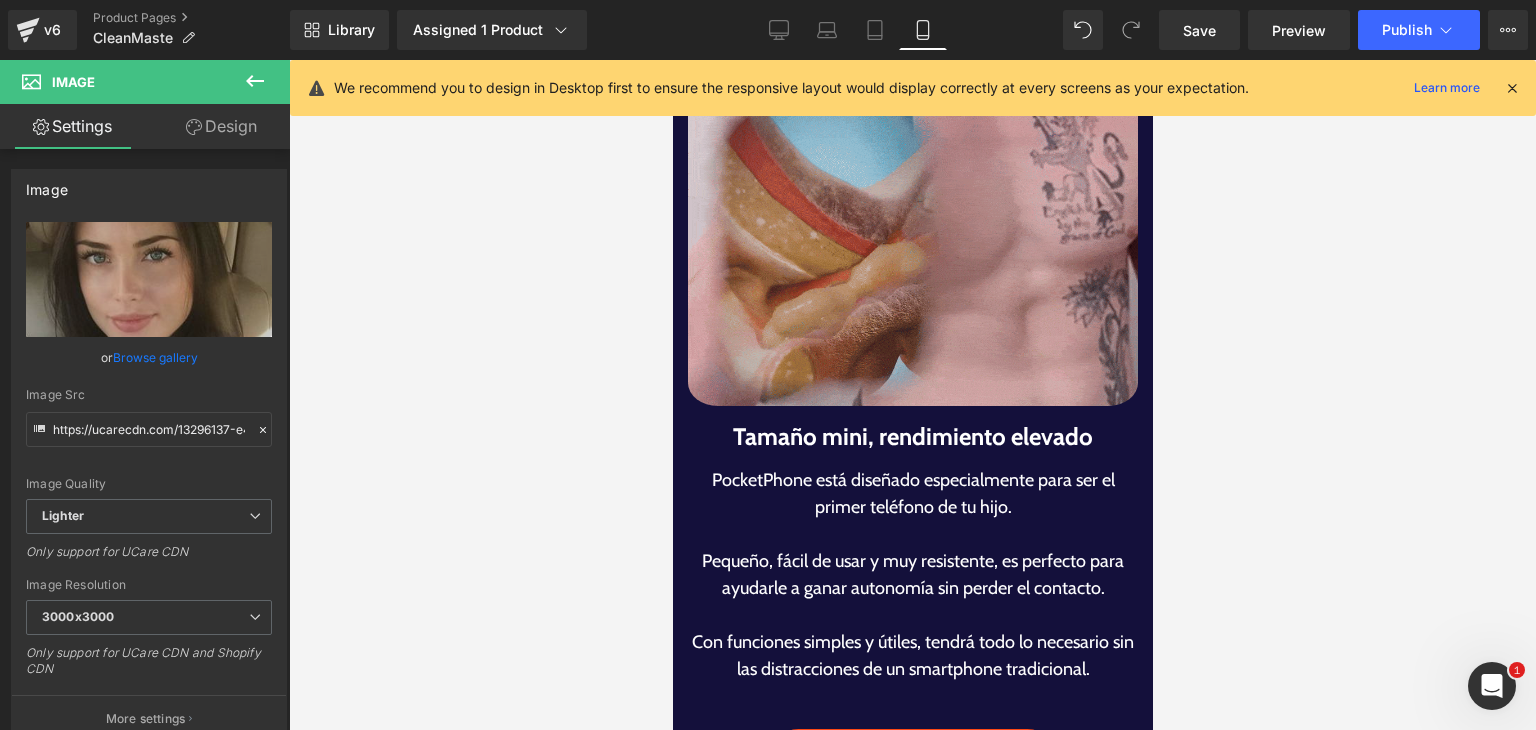scroll, scrollTop: 2100, scrollLeft: 0, axis: vertical 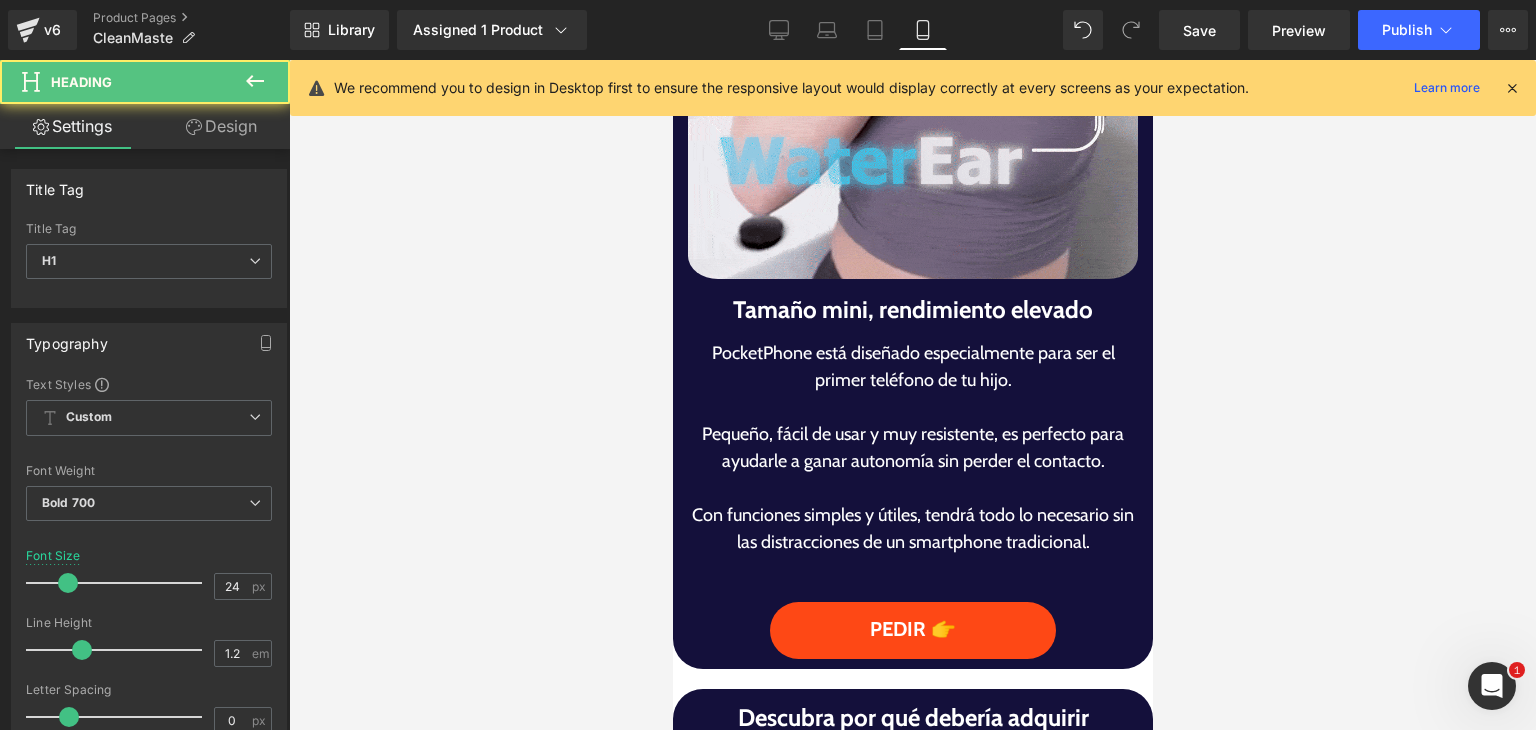 click at bounding box center [672, 60] 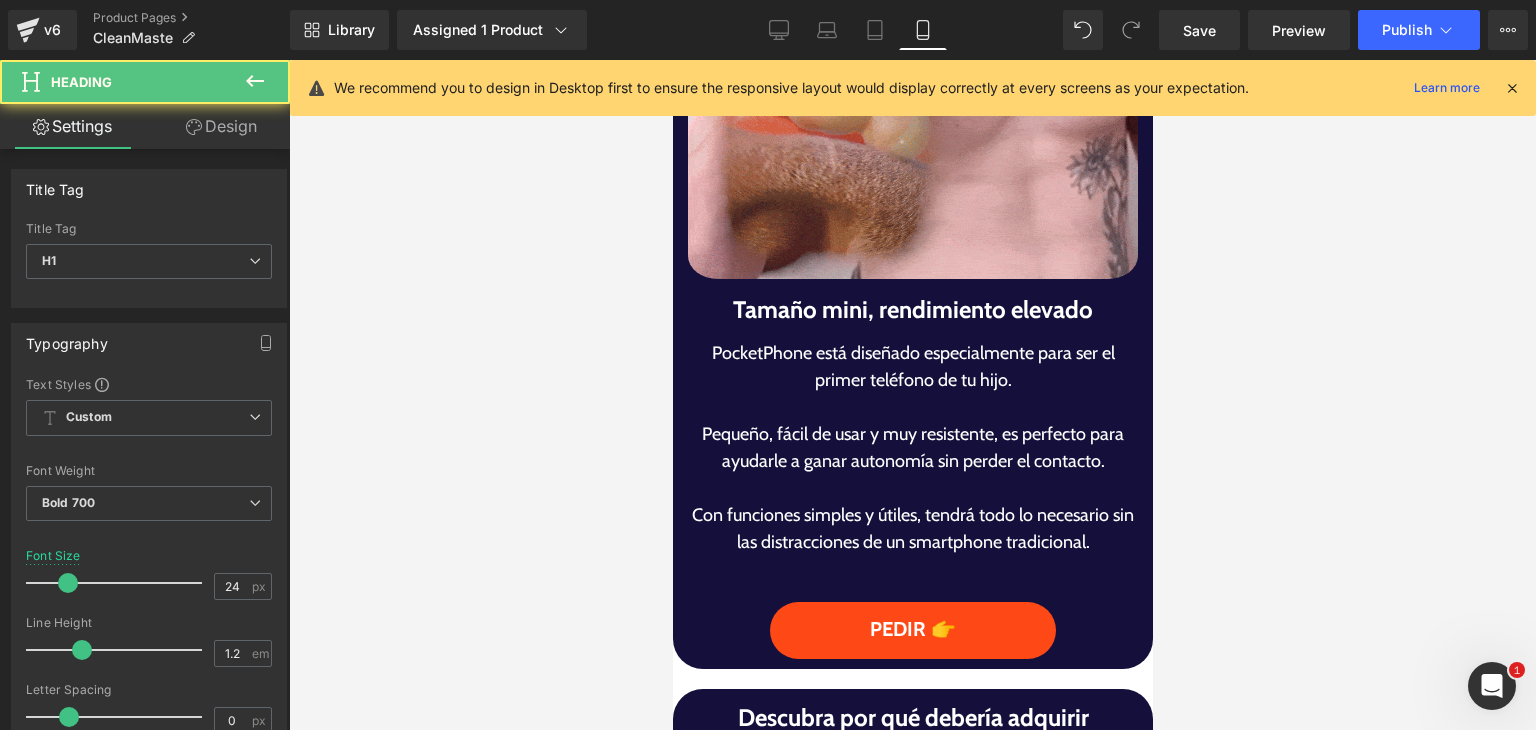 click on "Tamaño mini, rendimiento elevado" at bounding box center [912, 310] 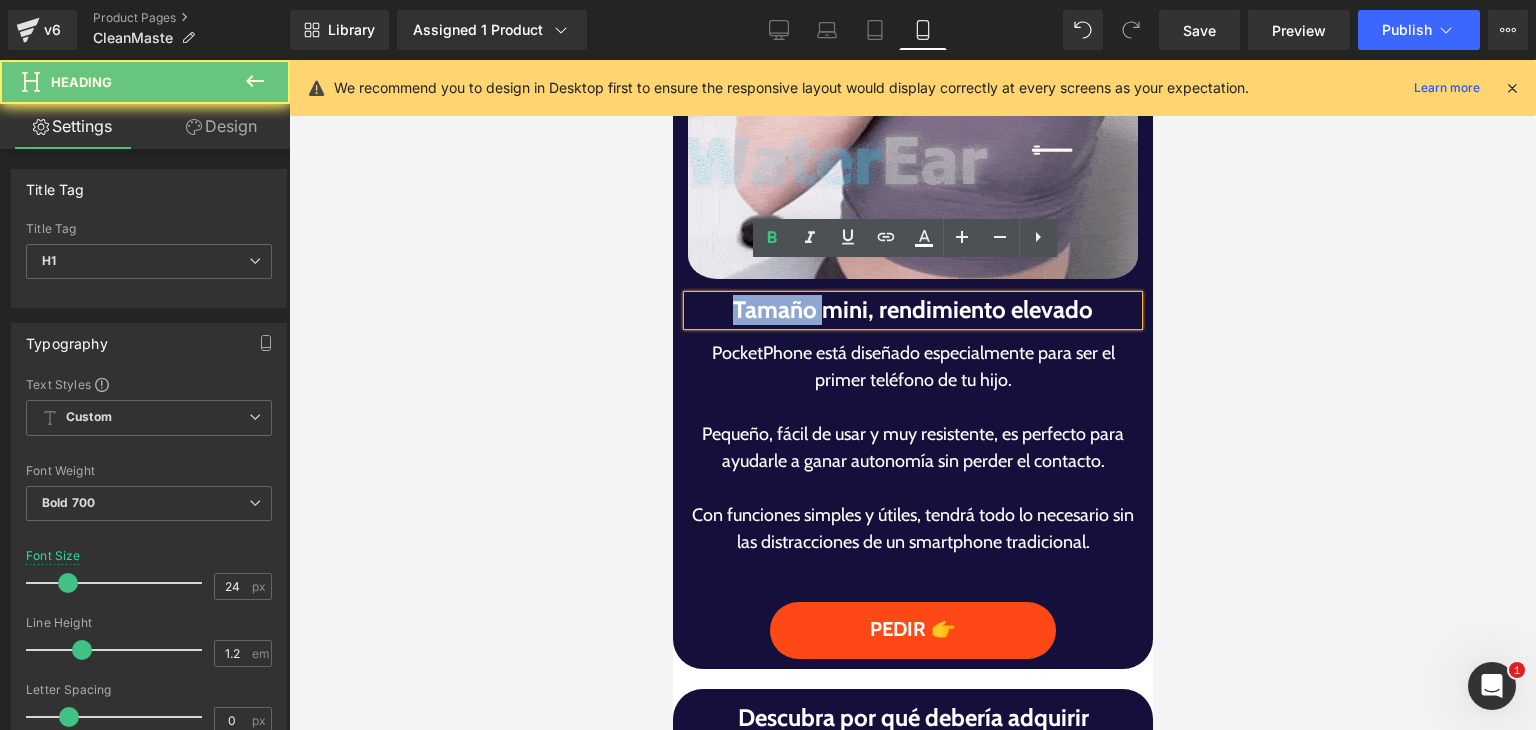 click on "Tamaño mini, rendimiento elevado" at bounding box center (912, 310) 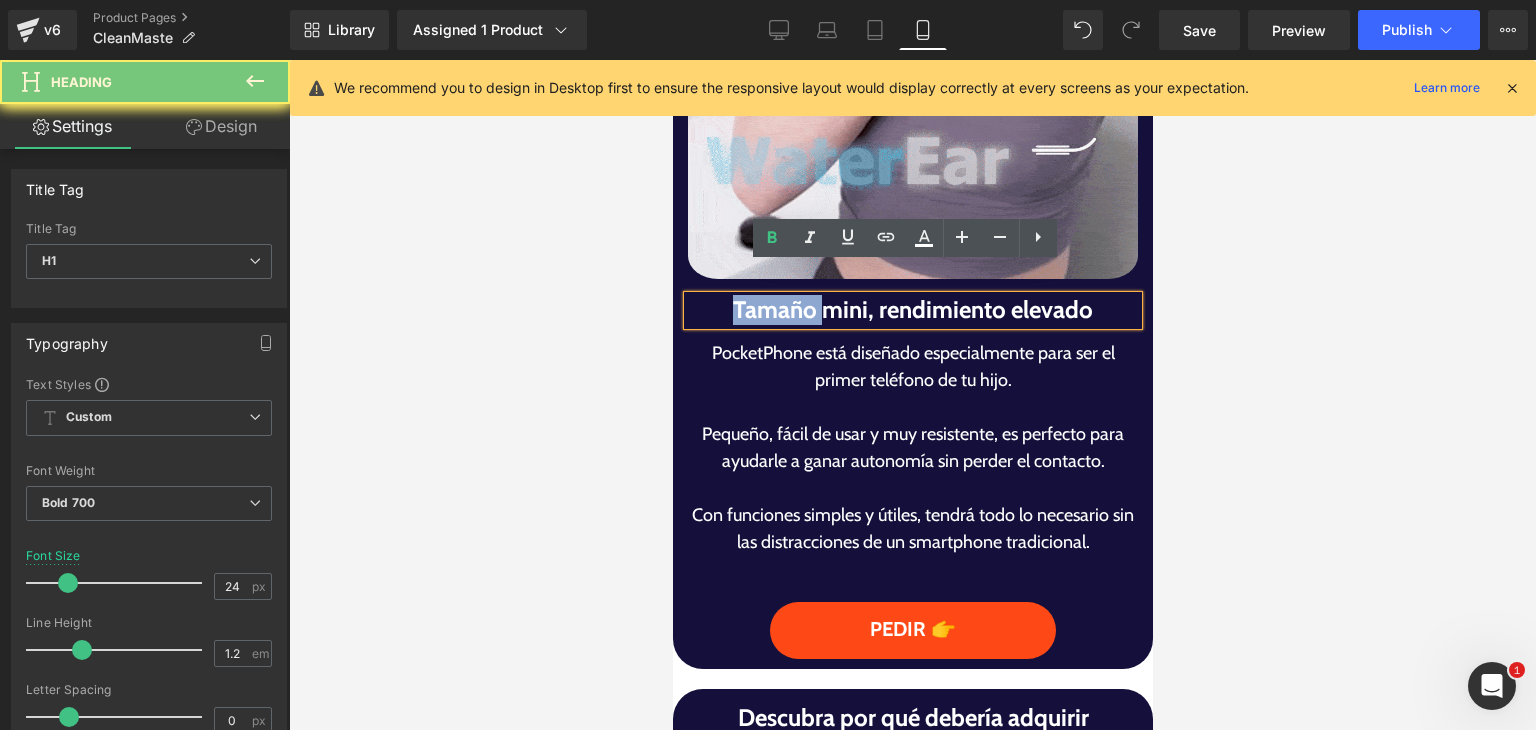 click on "Tamaño mini, rendimiento elevado" at bounding box center (912, 310) 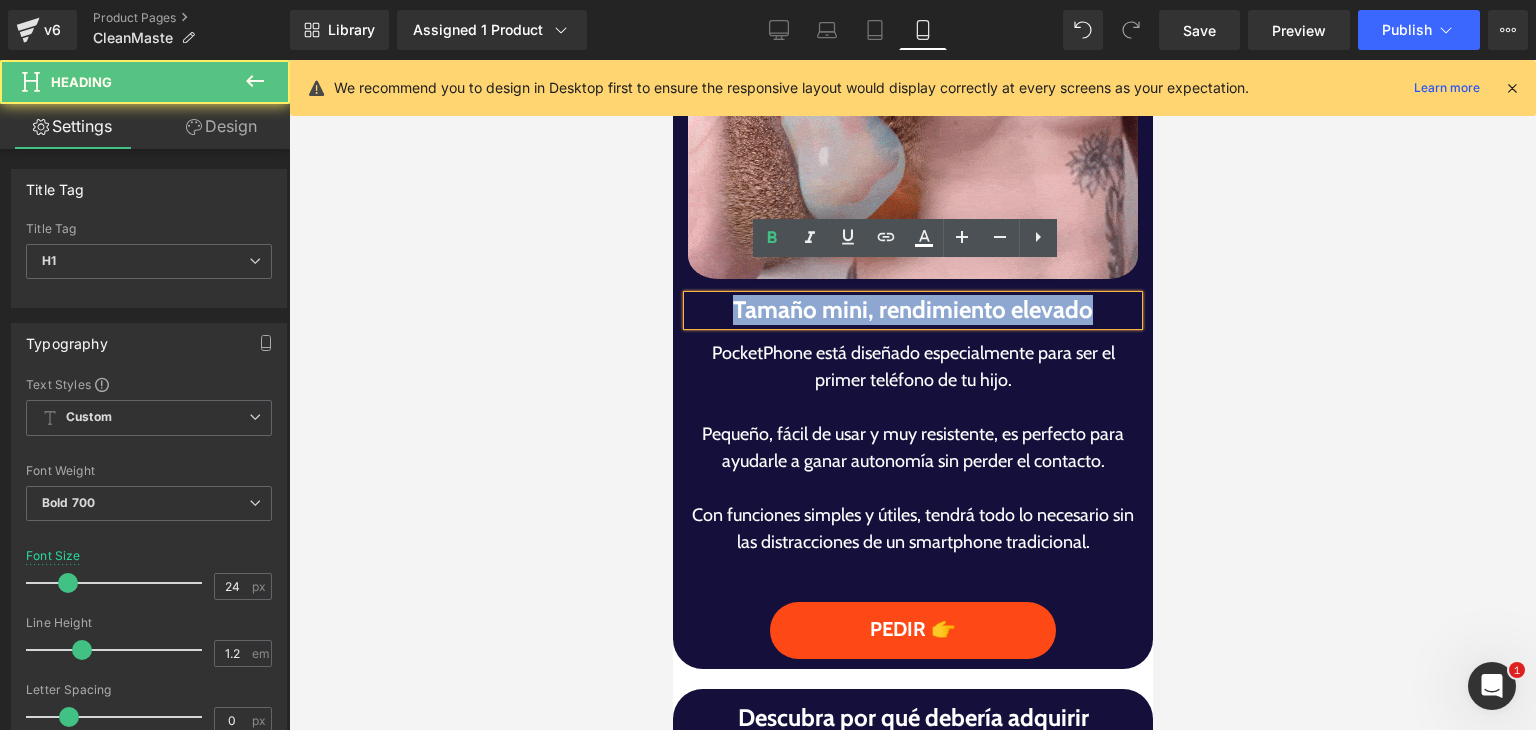 click on "Tamaño mini, rendimiento elevado" at bounding box center (912, 310) 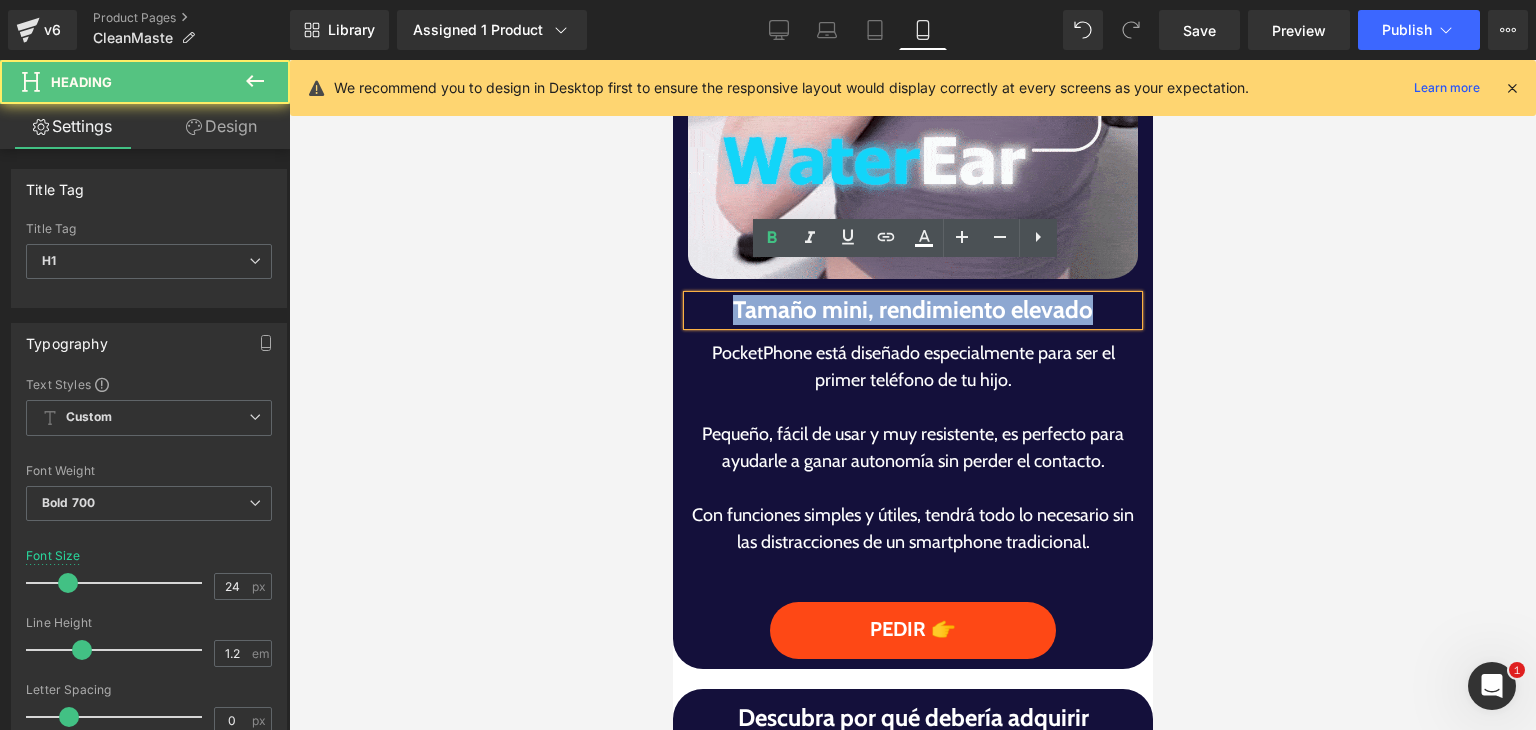 paste 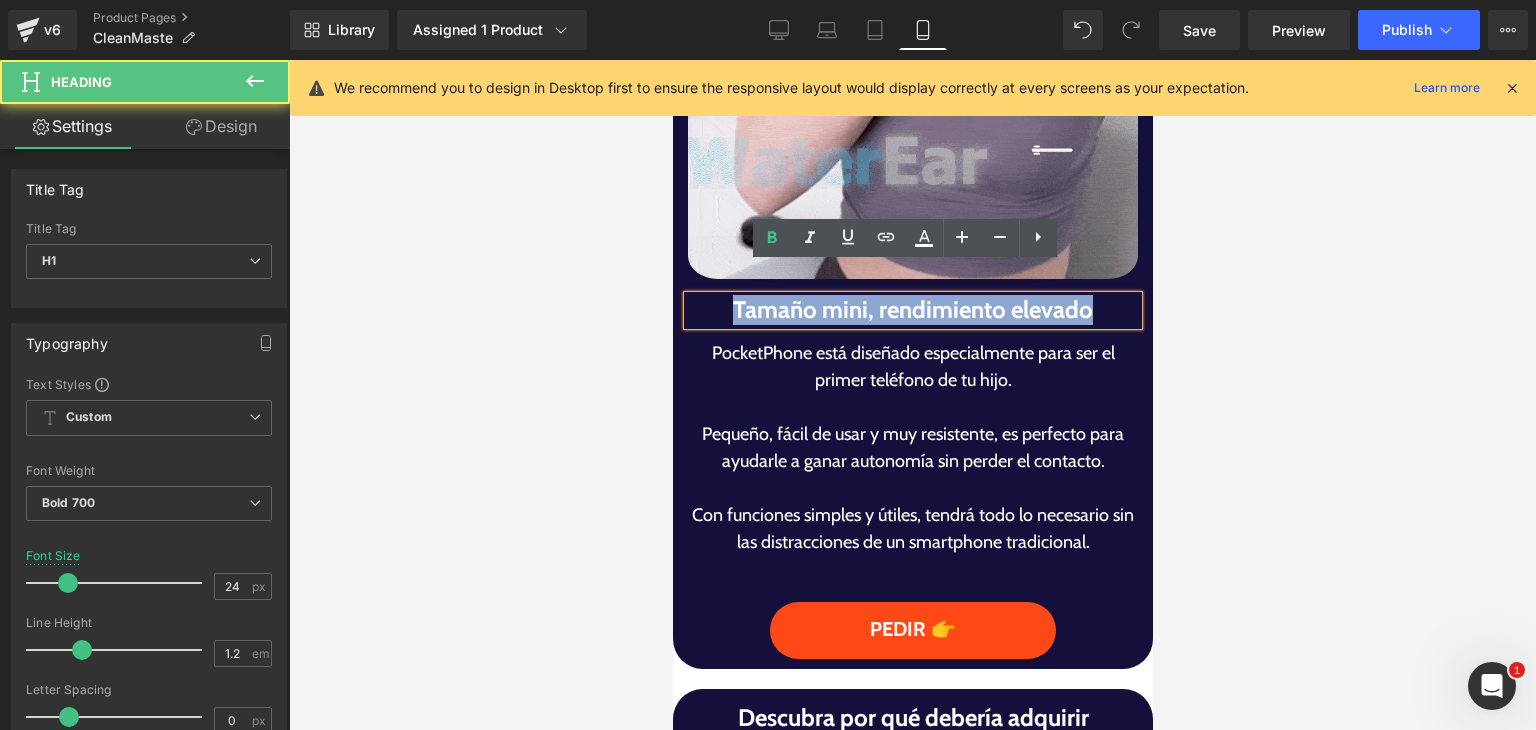 type 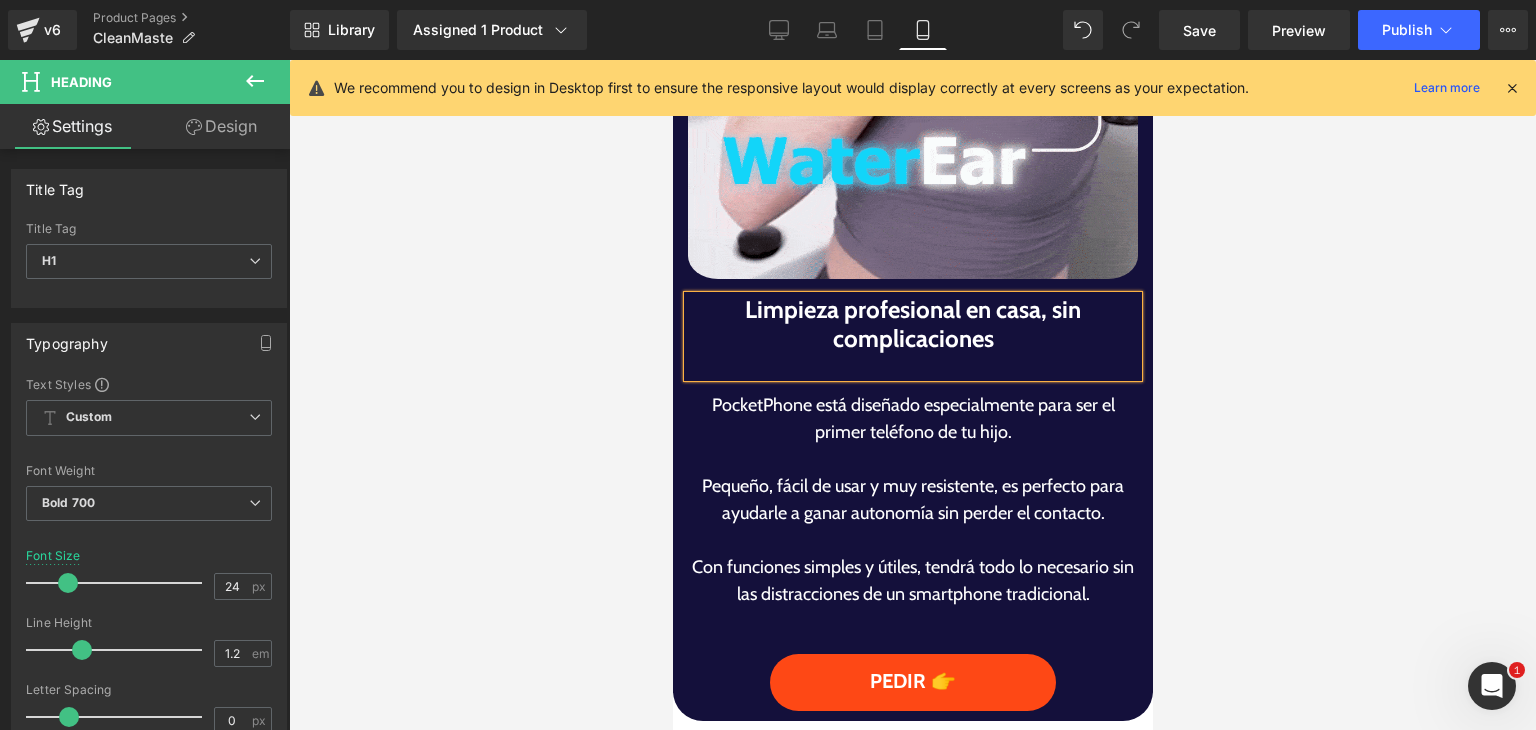 click on "PocketPhone está diseñado especialmente para ser el primer teléfono de tu hijo." at bounding box center (912, 419) 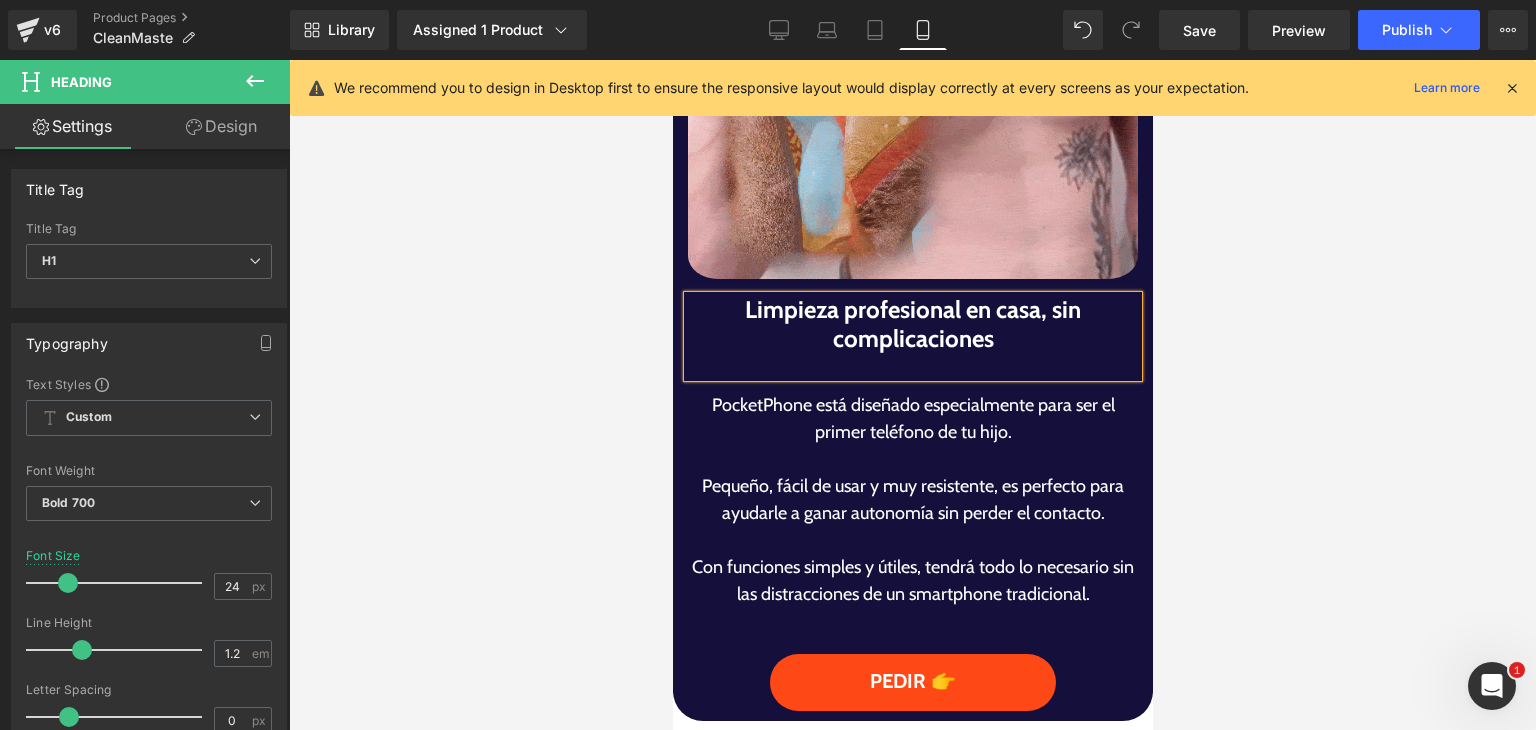 click on "PocketPhone está diseñado especialmente para ser el primer teléfono de tu hijo." at bounding box center [912, 419] 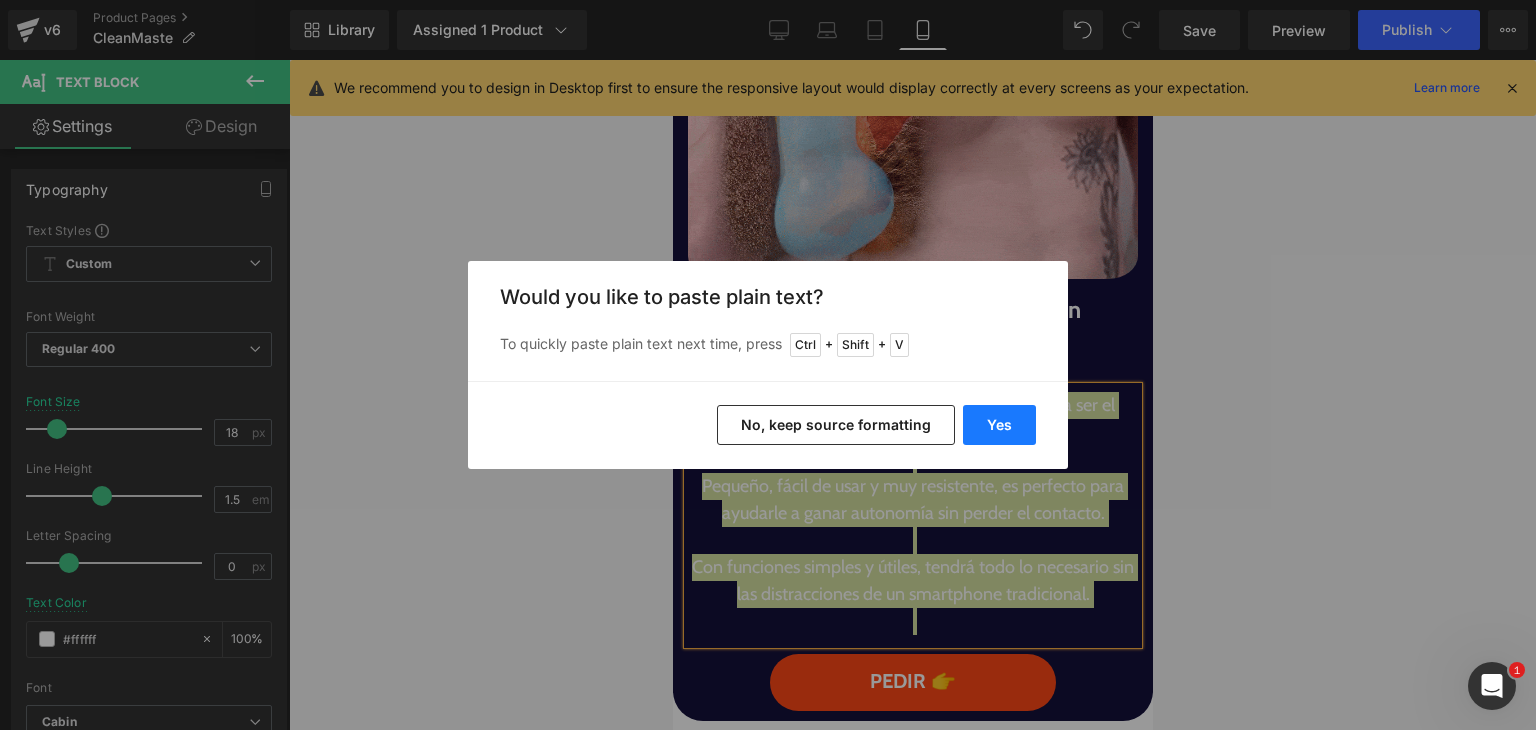 click on "Yes" at bounding box center [999, 425] 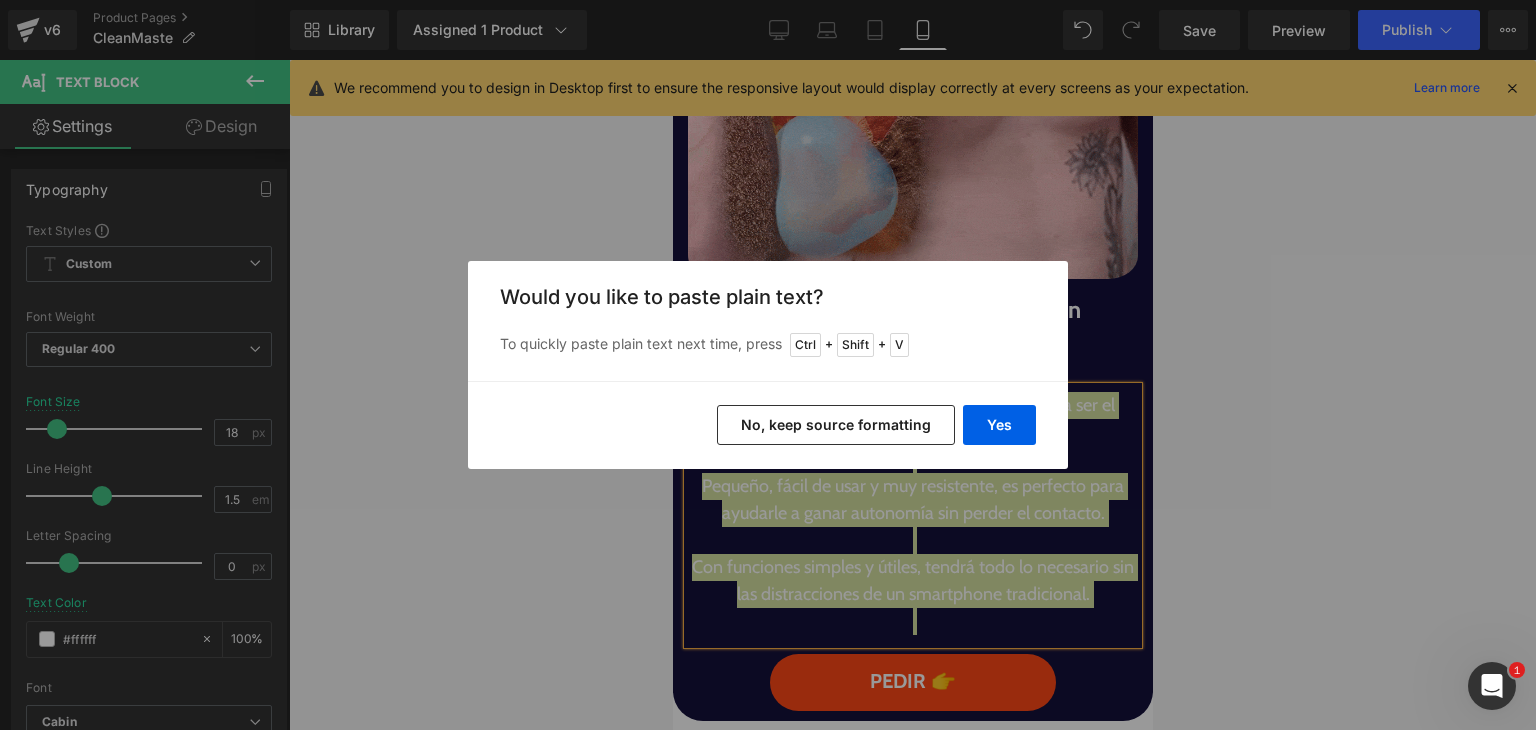 type 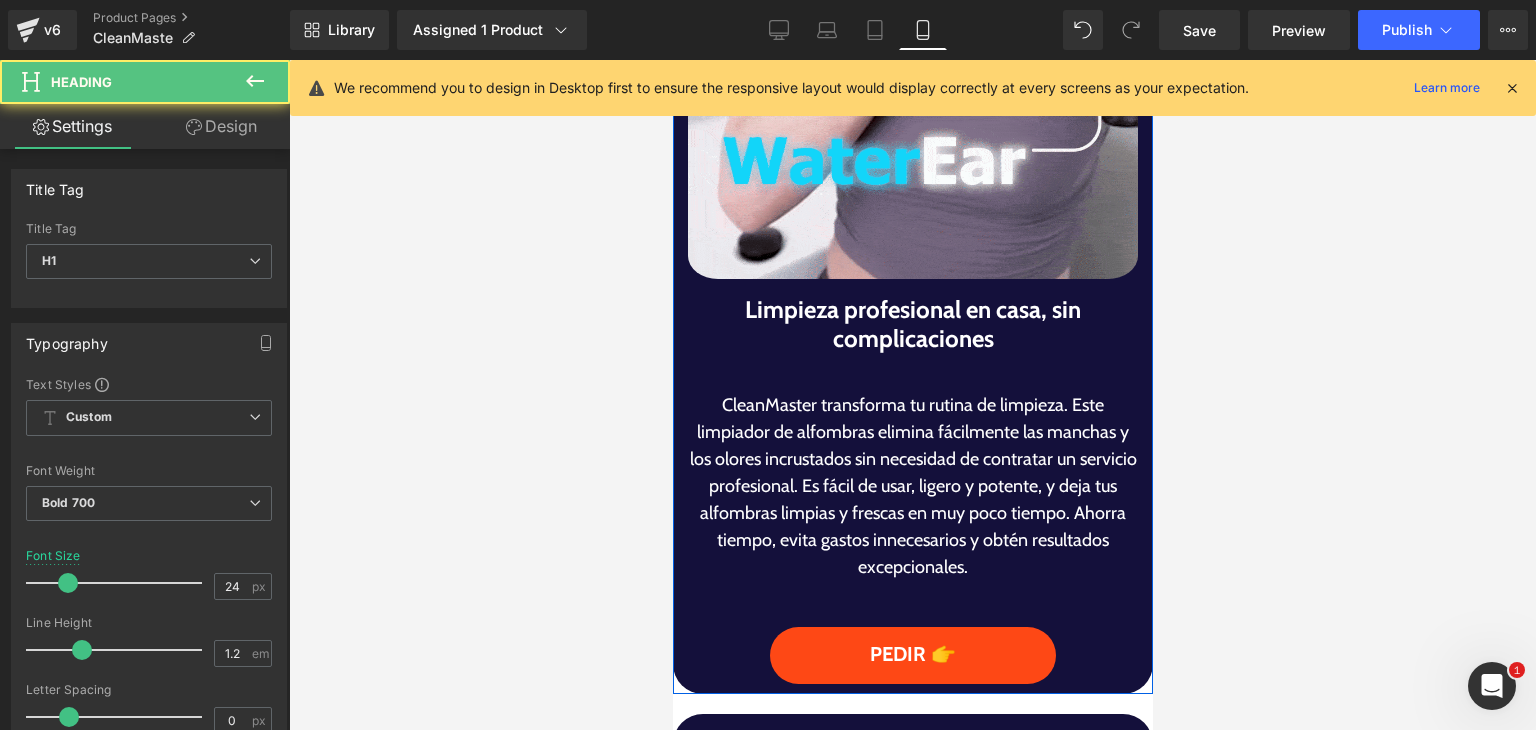 click at bounding box center [912, 365] 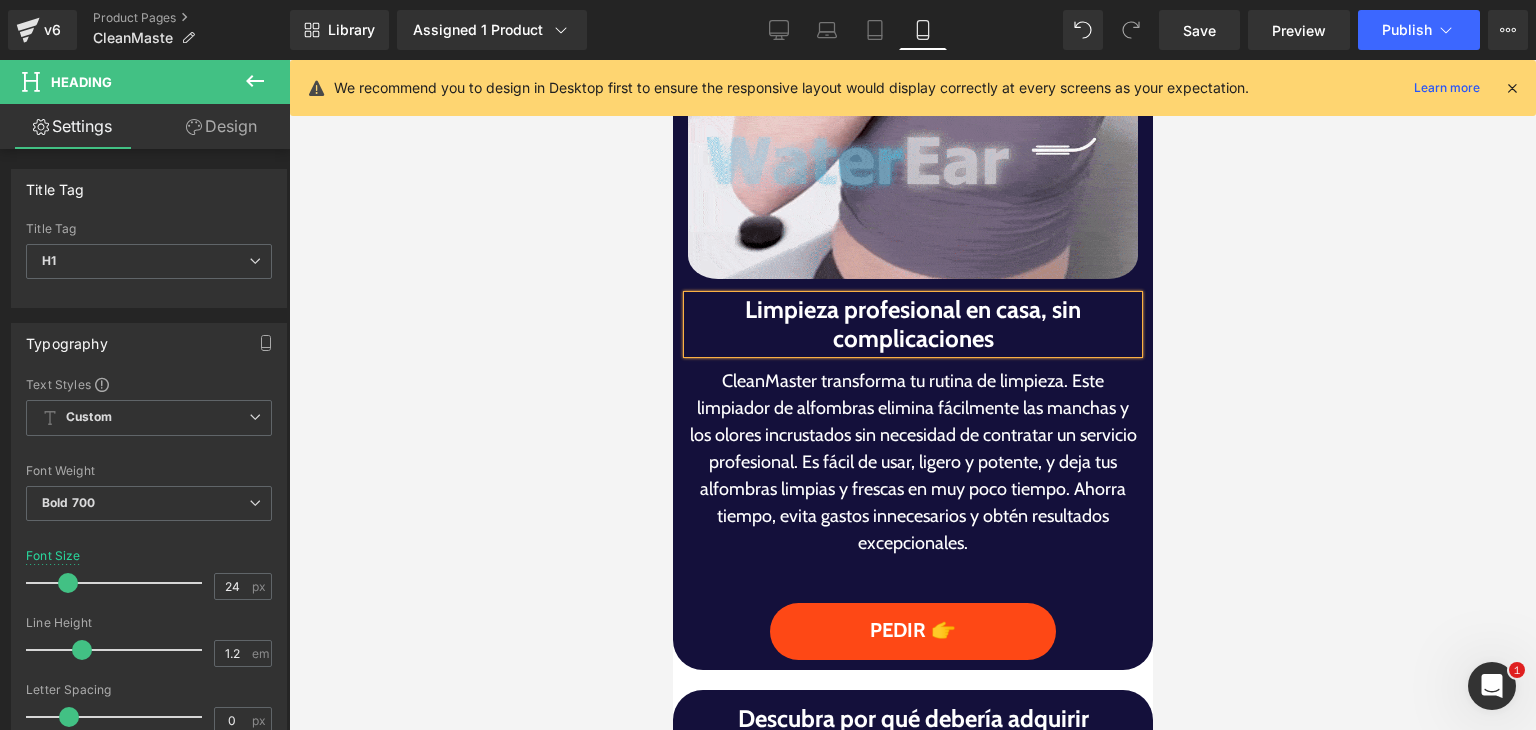 click at bounding box center (912, 395) 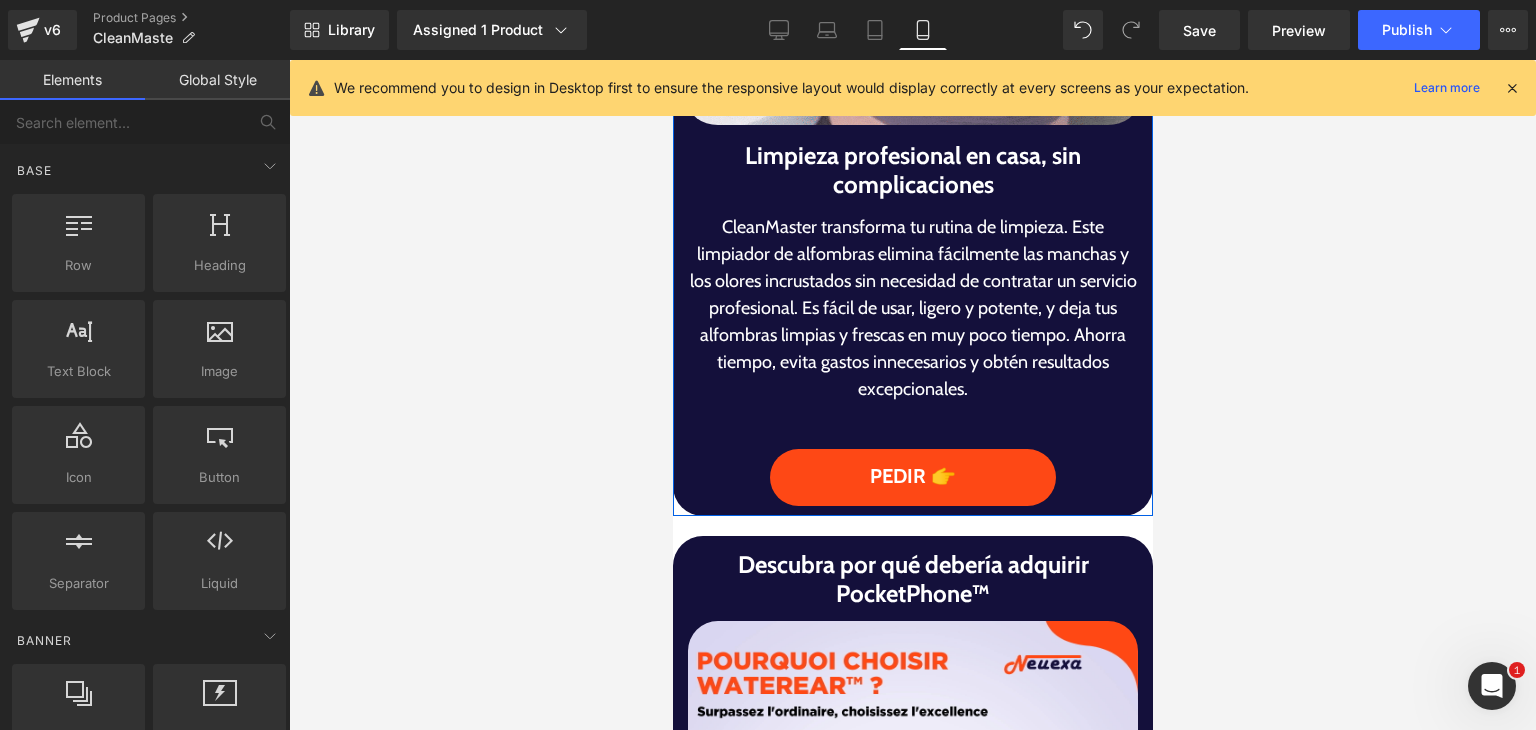 scroll, scrollTop: 2100, scrollLeft: 0, axis: vertical 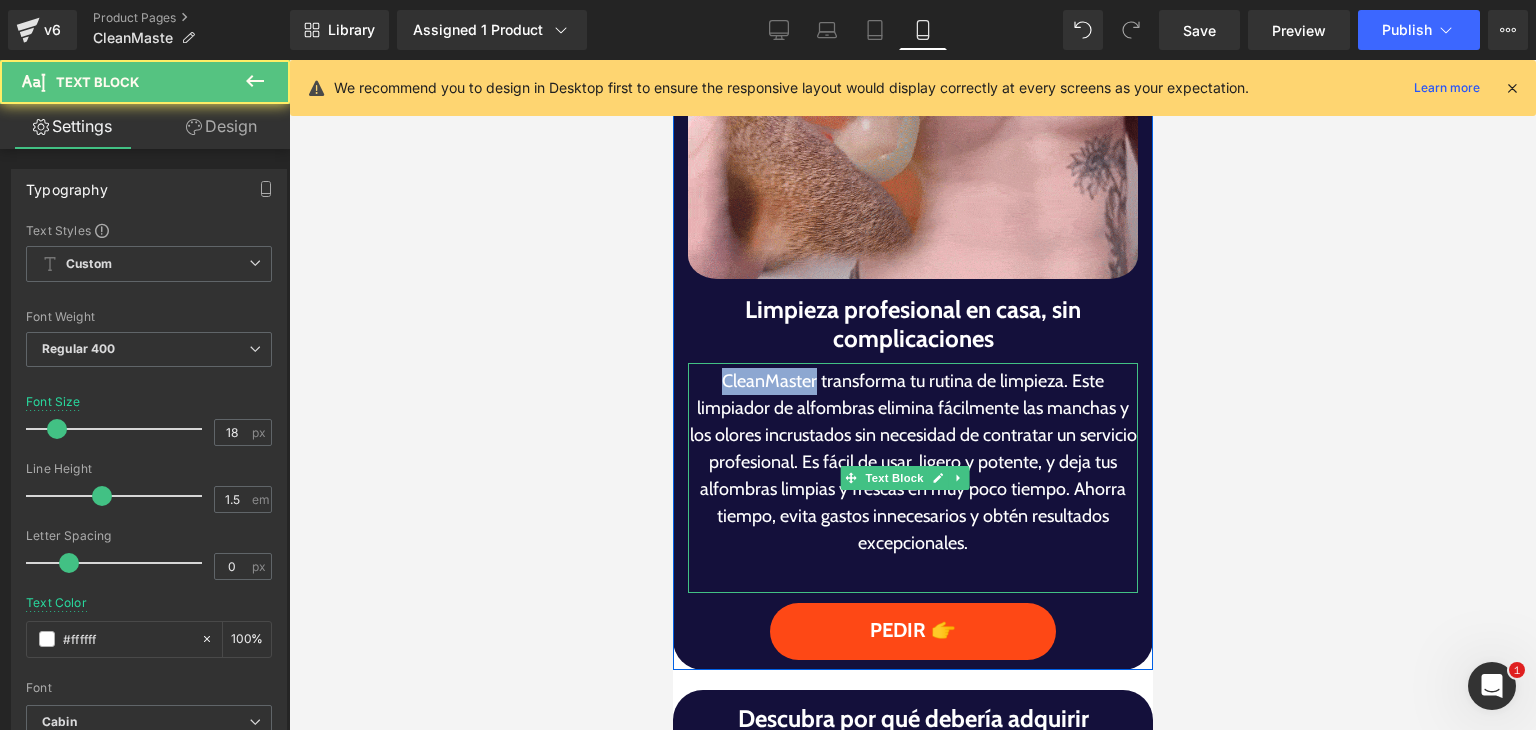 drag, startPoint x: 807, startPoint y: 349, endPoint x: 716, endPoint y: 350, distance: 91.00549 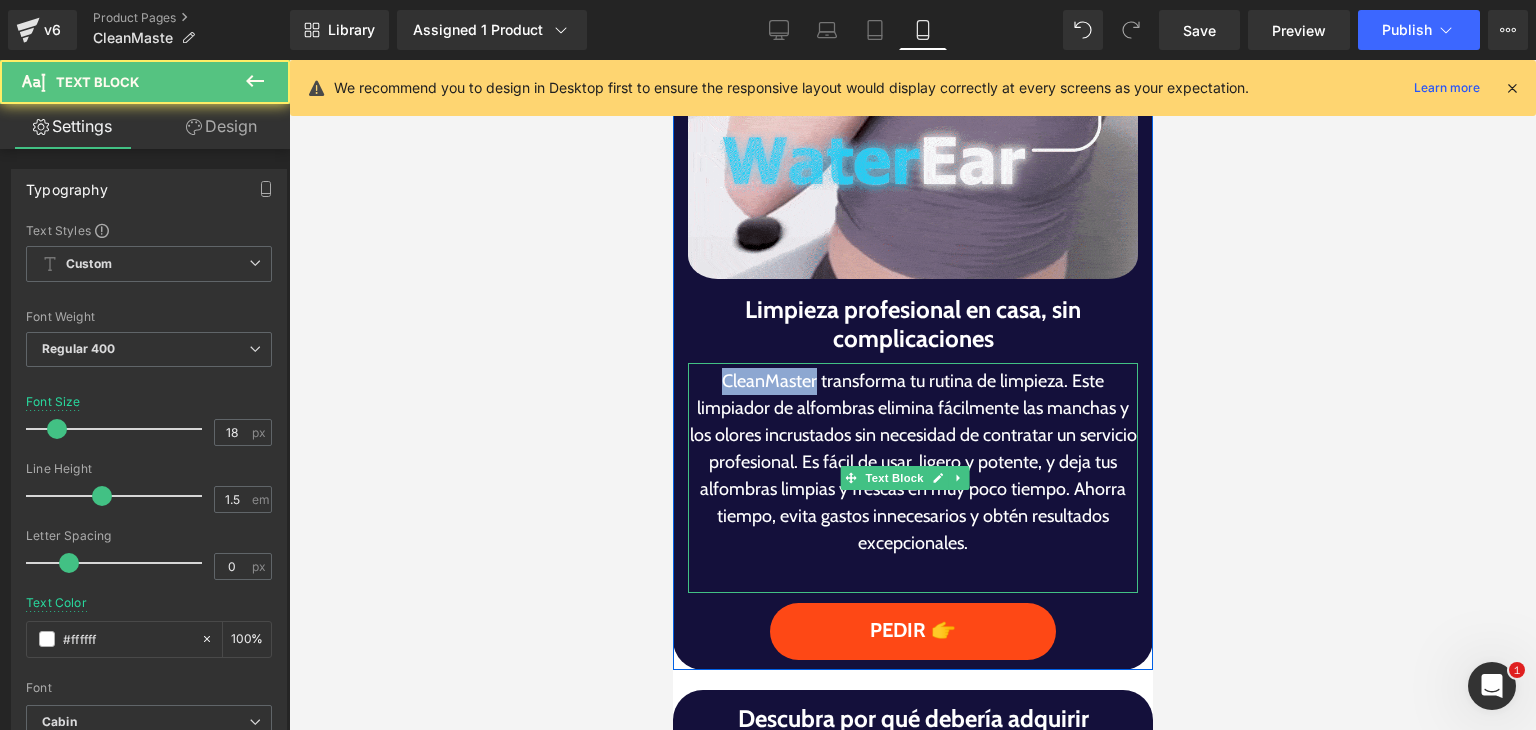 click on "CleanMaster transforma tu rutina de limpieza. Este limpiador de alfombras elimina fácilmente las manchas y los olores incrustados sin necesidad de contratar un servicio profesional. Es fácil de usar, ligero y potente, y deja tus alfombras limpias y frescas en muy poco tiempo. Ahorra tiempo, evita gastos innecesarios y obtén resultados excepcionales." at bounding box center [912, 462] 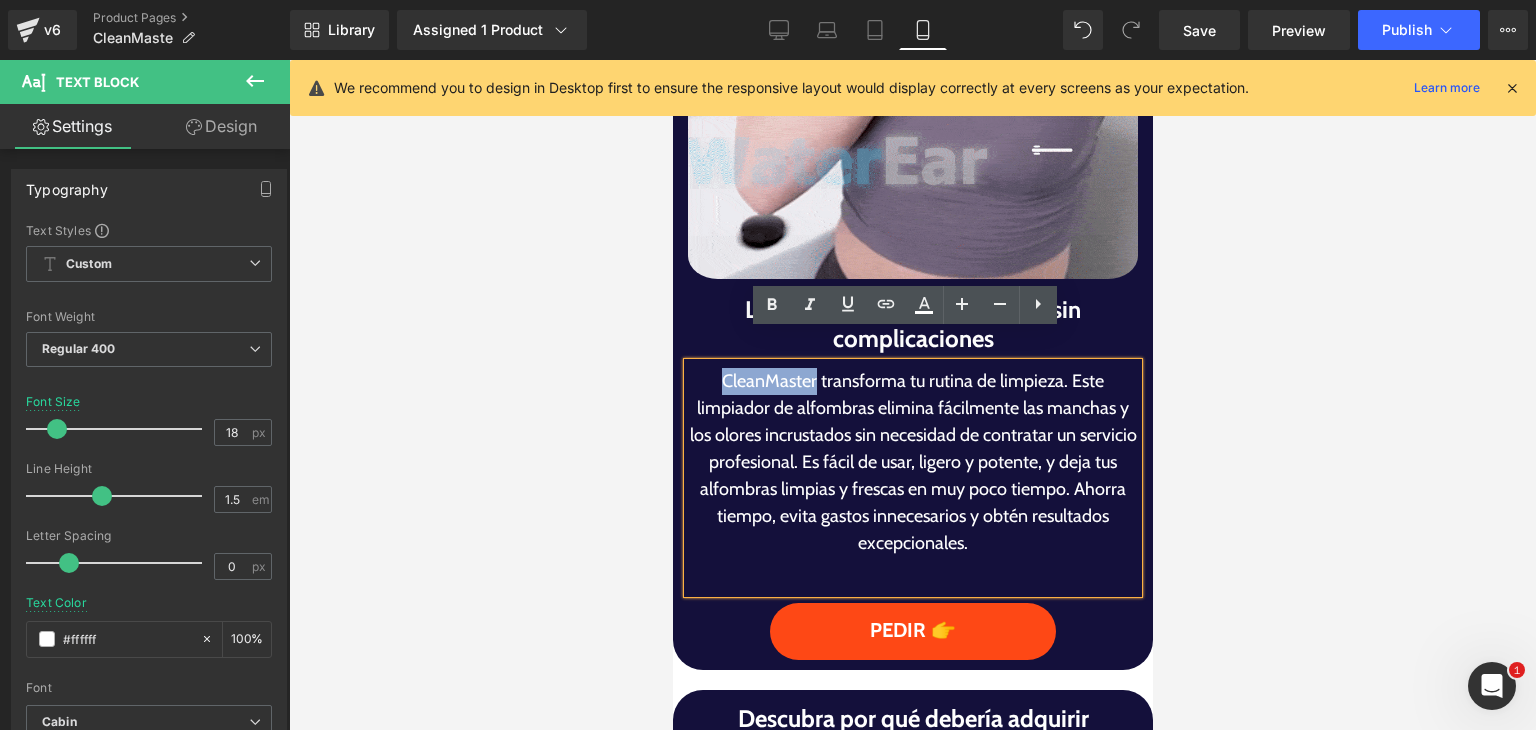 copy on "CleanMaster" 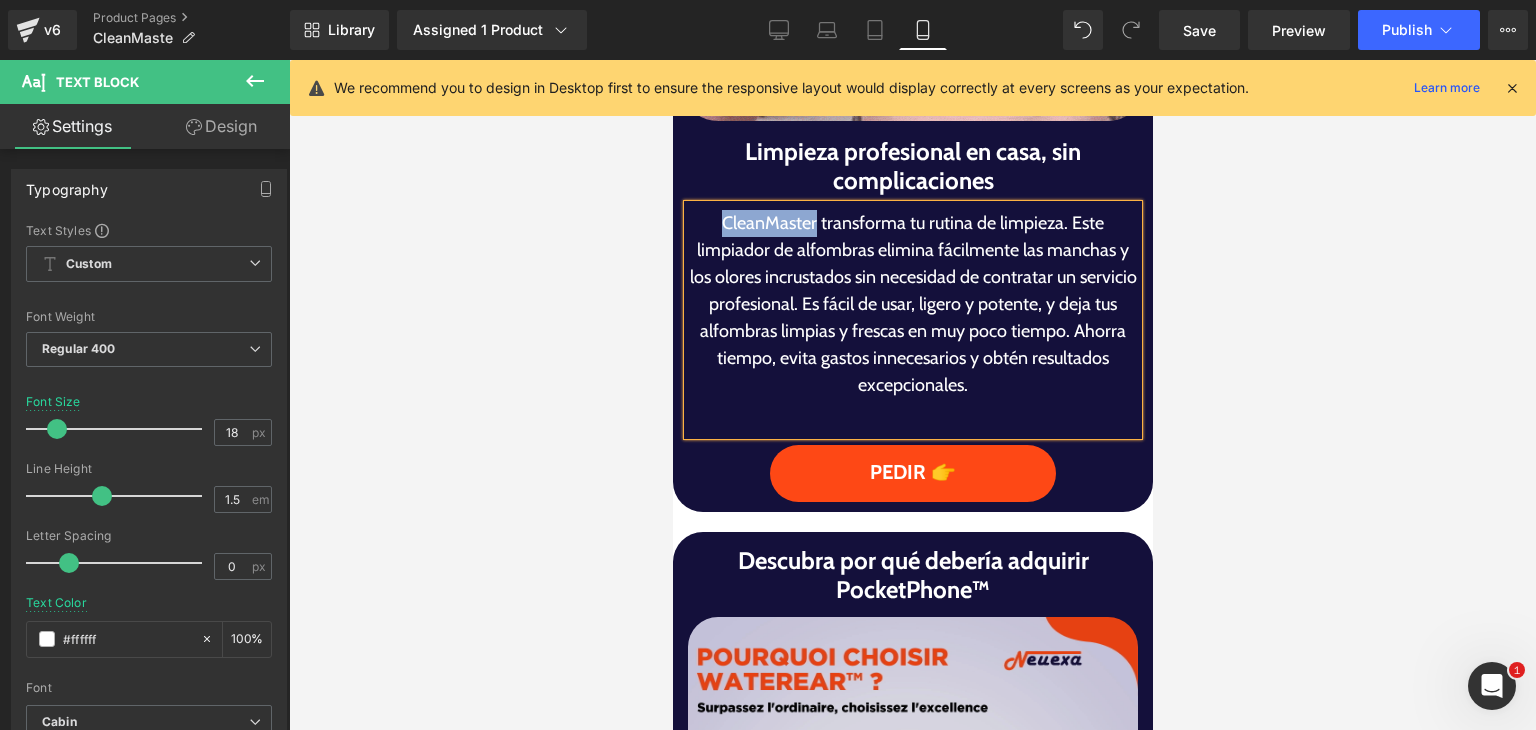 scroll, scrollTop: 2400, scrollLeft: 0, axis: vertical 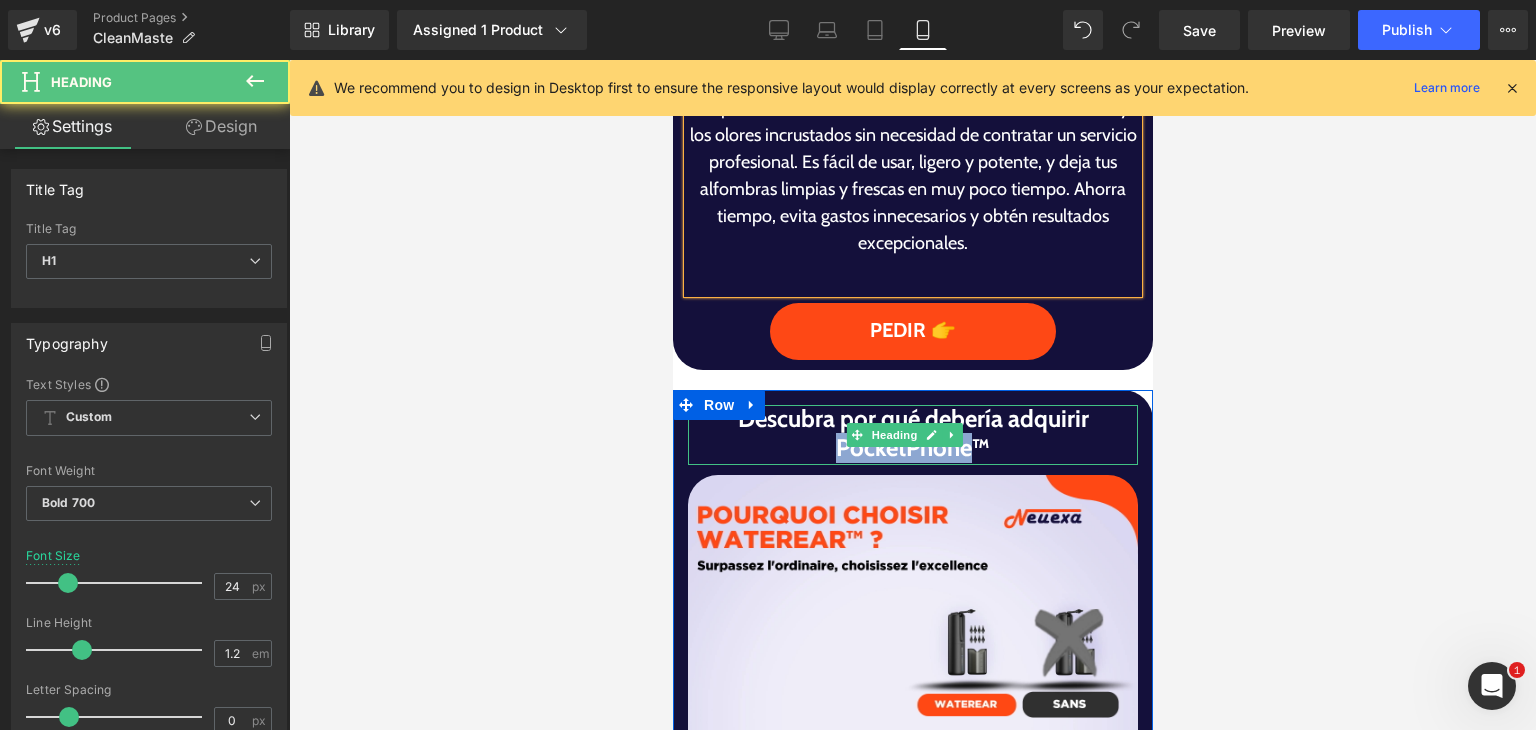 drag, startPoint x: 829, startPoint y: 422, endPoint x: 957, endPoint y: 421, distance: 128.0039 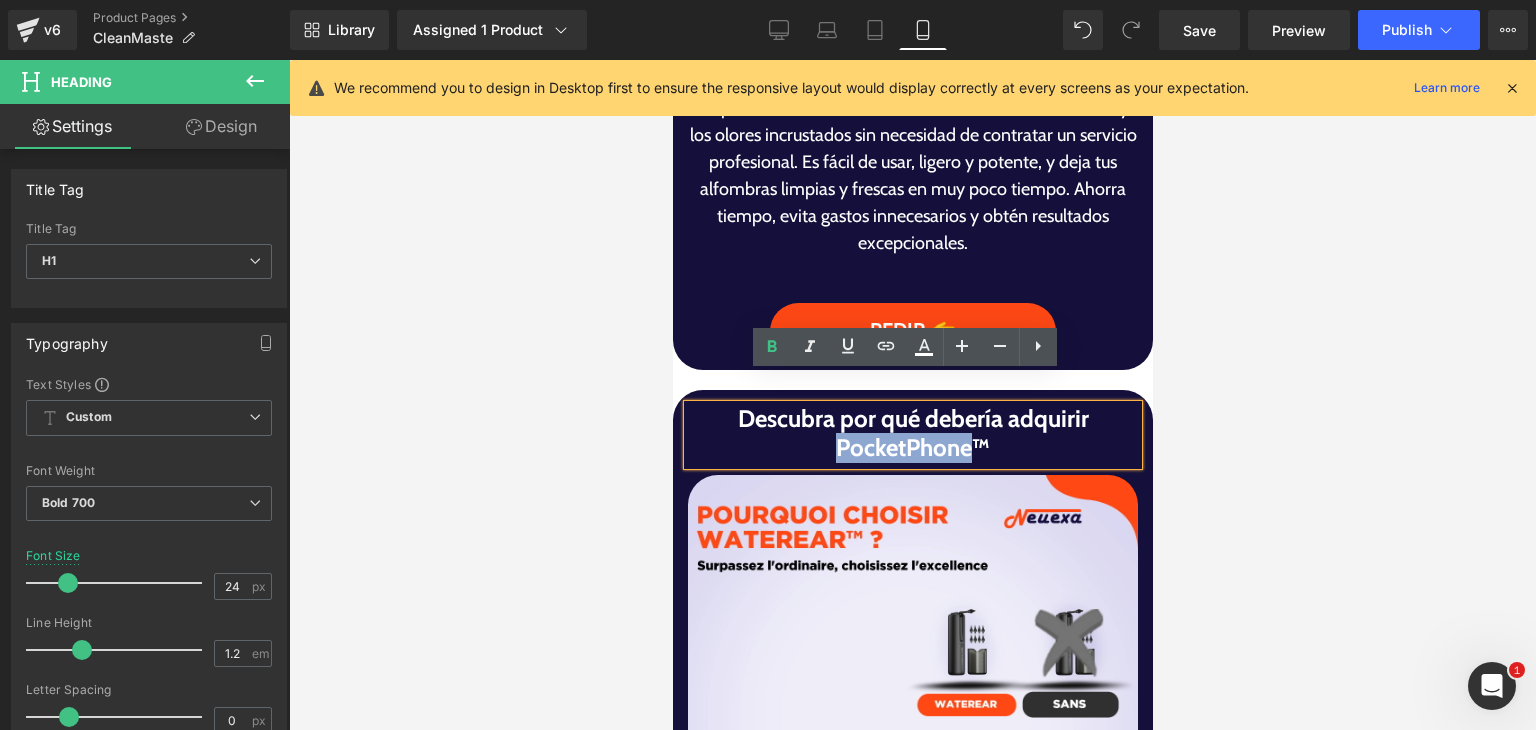 paste 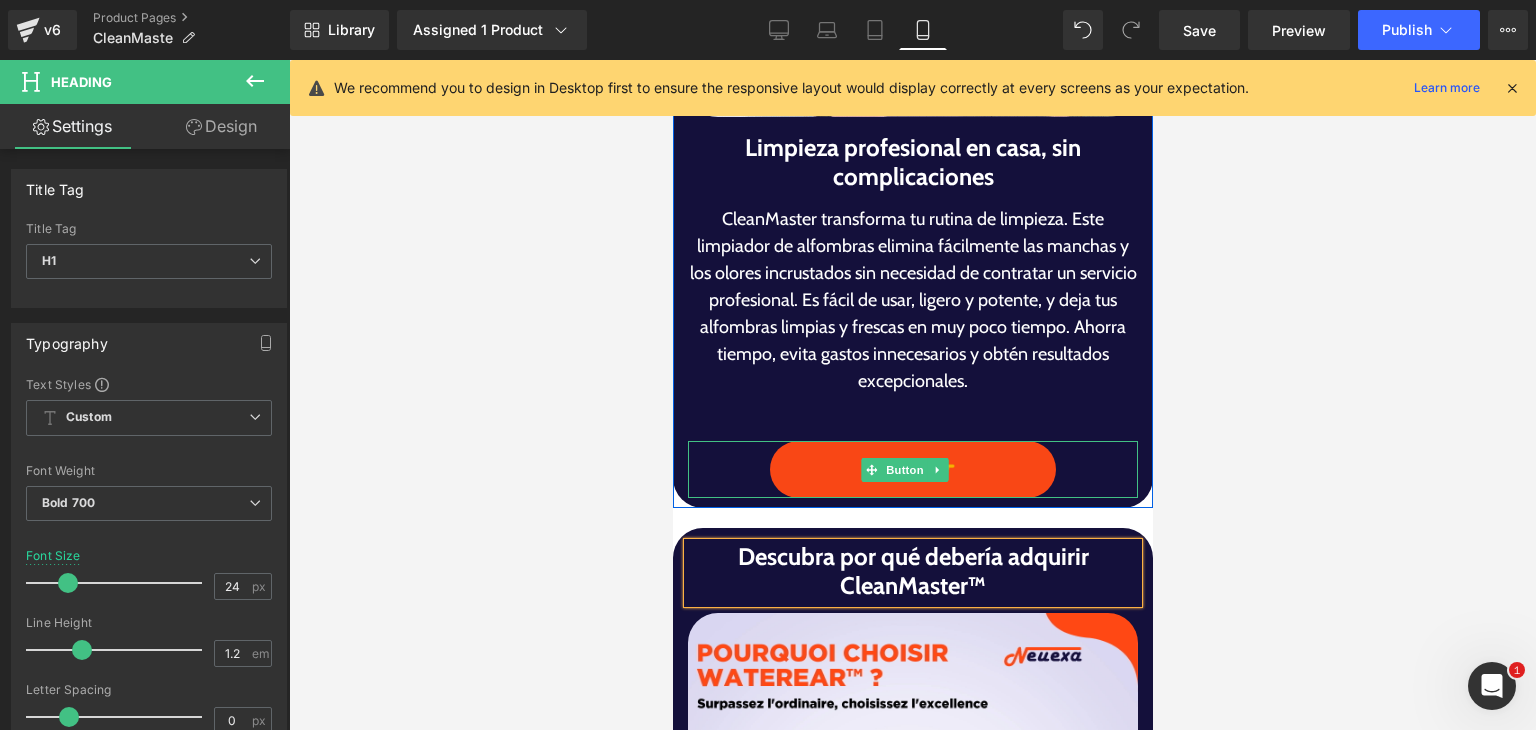 scroll, scrollTop: 2100, scrollLeft: 0, axis: vertical 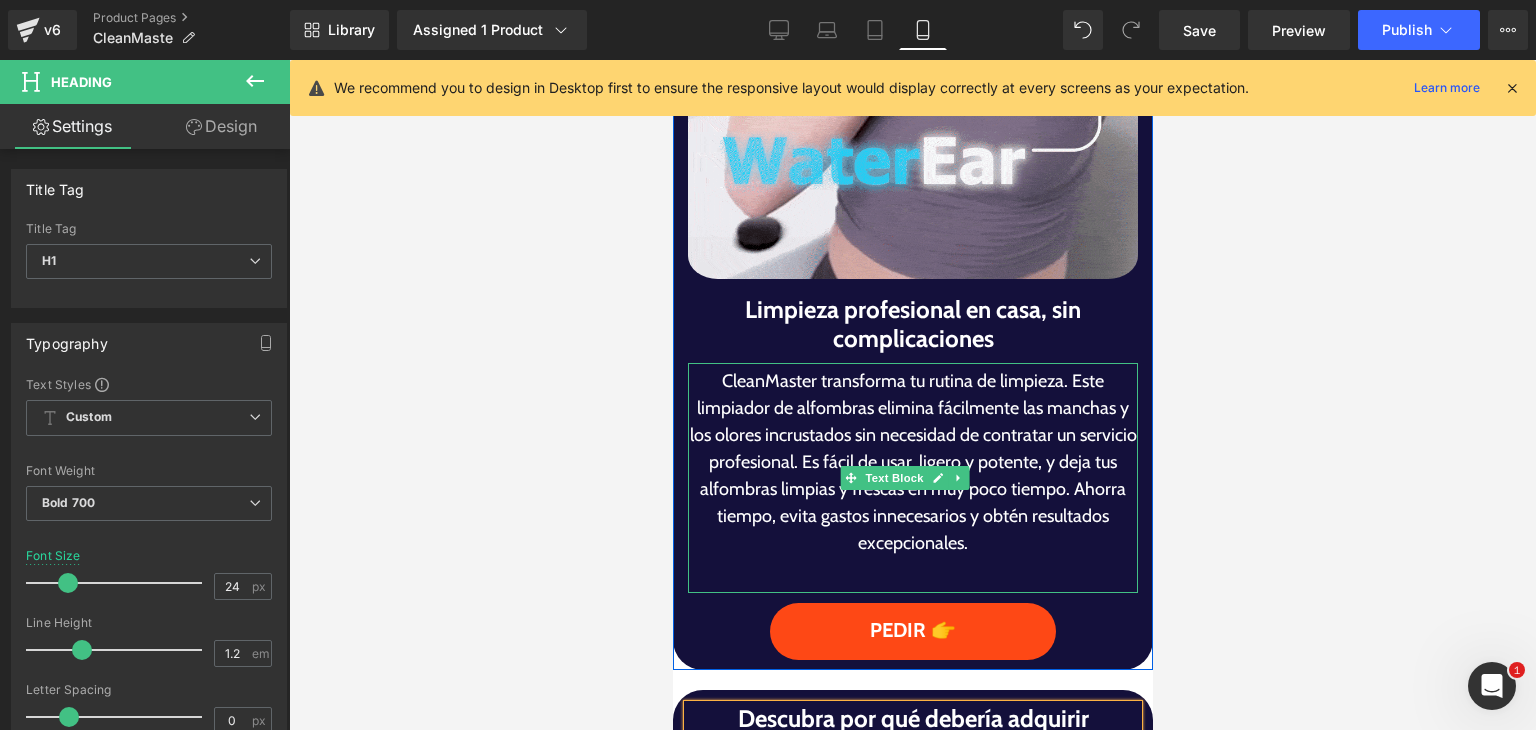 click on "CleanMaster transforma tu rutina de limpieza. Este limpiador de alfombras elimina fácilmente las manchas y los olores incrustados sin necesidad de contratar un servicio profesional. Es fácil de usar, ligero y potente, y deja tus alfombras limpias y frescas en muy poco tiempo. Ahorra tiempo, evita gastos innecesarios y obtén resultados excepcionales." at bounding box center (912, 462) 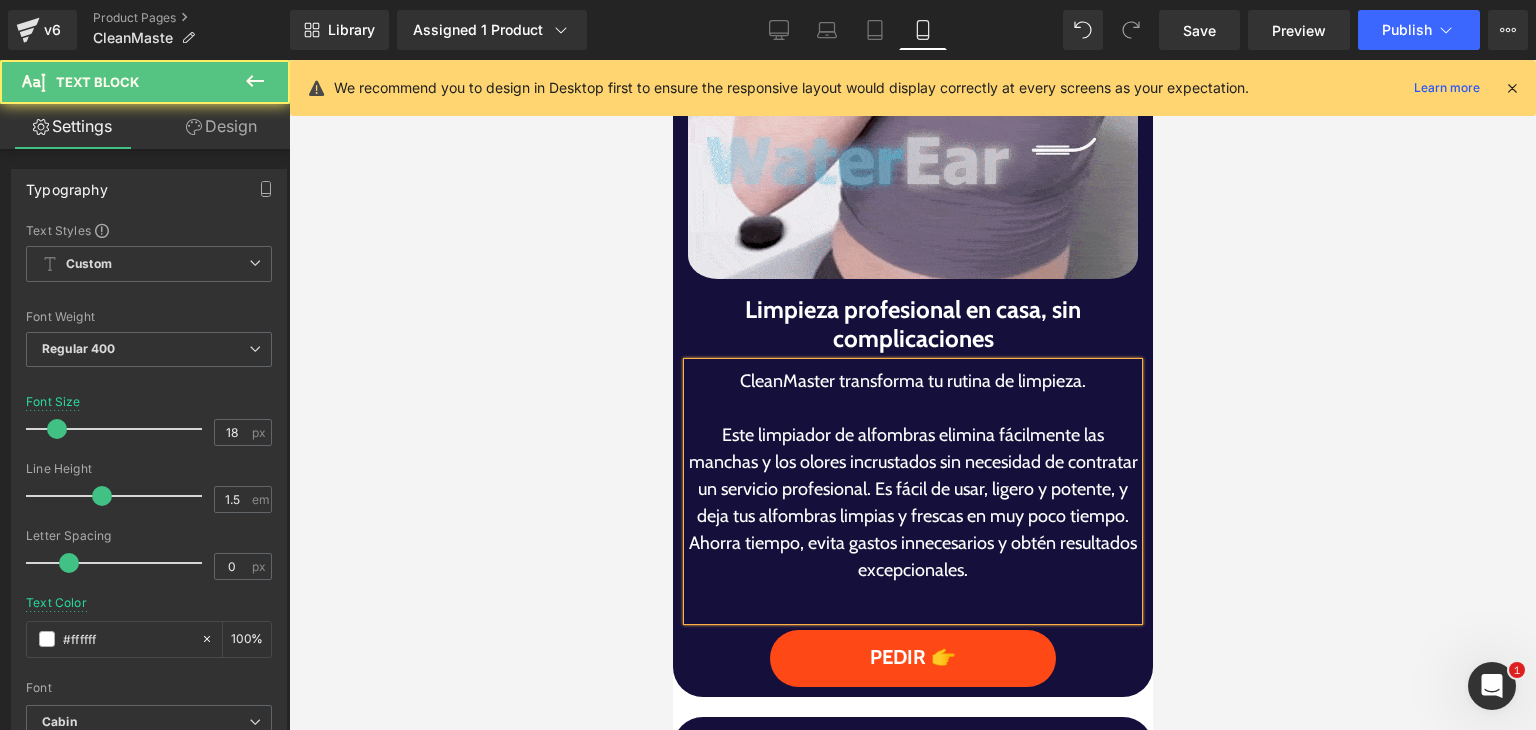 click on "Este limpiador de alfombras elimina fácilmente las manchas y los olores incrustados sin necesidad de contratar un servicio profesional. Es fácil de usar, ligero y potente, y deja tus alfombras limpias y frescas en muy poco tiempo. Ahorra tiempo, evita gastos innecesarios y obtén resultados excepcionales." at bounding box center (912, 503) 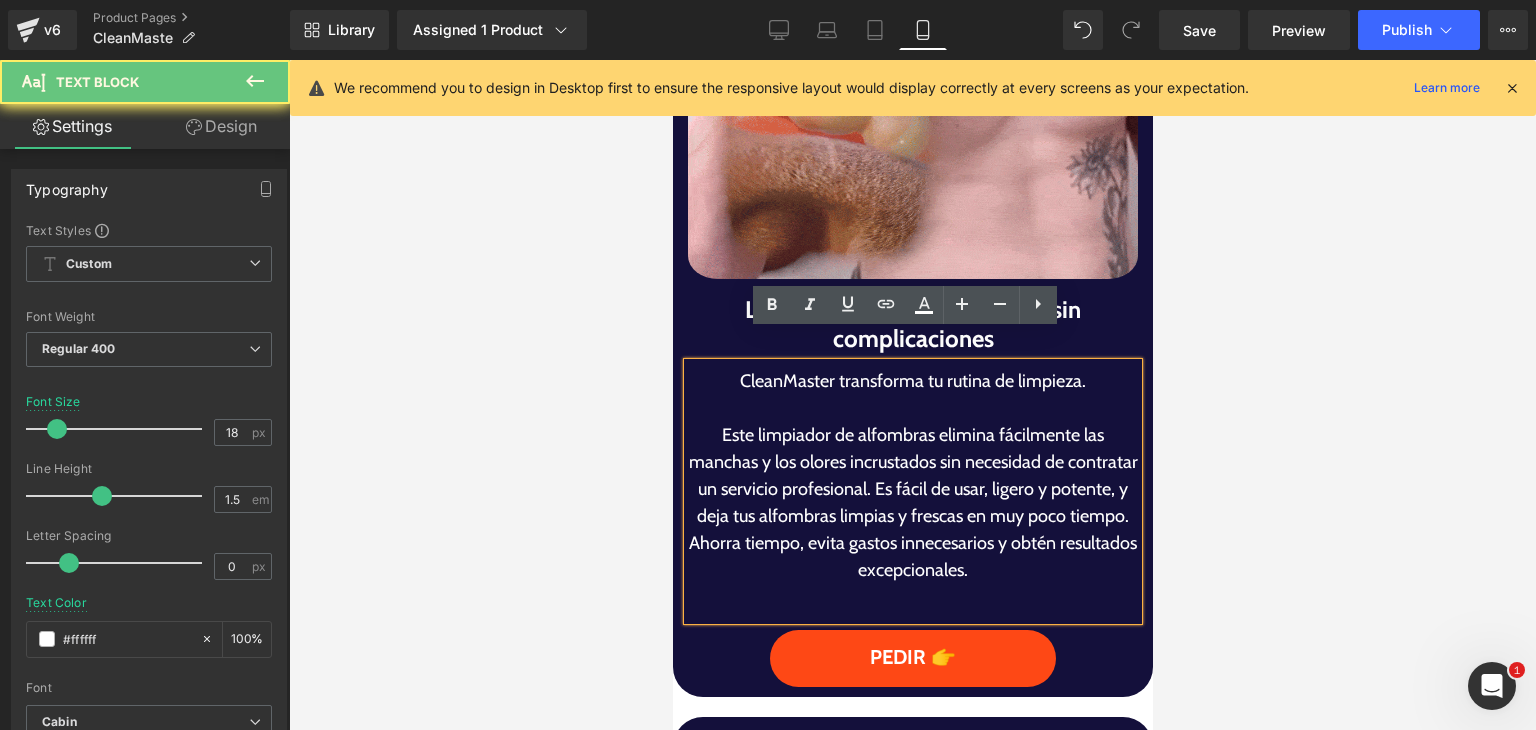 click on "Este limpiador de alfombras elimina fácilmente las manchas y los olores incrustados sin necesidad de contratar un servicio profesional. Es fácil de usar, ligero y potente, y deja tus alfombras limpias y frescas en muy poco tiempo. Ahorra tiempo, evita gastos innecesarios y obtén resultados excepcionales." at bounding box center (912, 503) 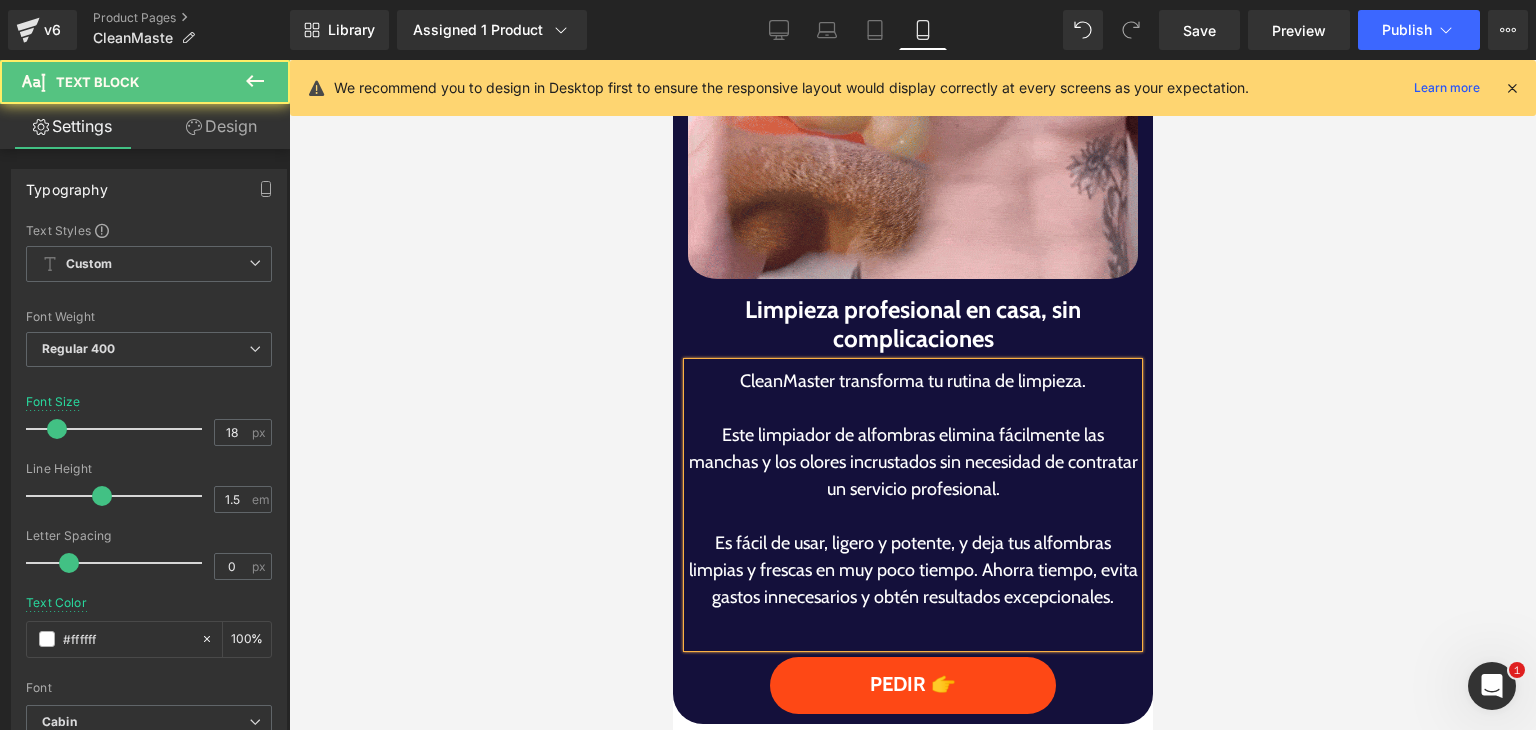 click on "Es fácil de usar, ligero y potente, y deja tus alfombras limpias y frescas en muy poco tiempo. Ahorra tiempo, evita gastos innecesarios y obtén resultados excepcionales." at bounding box center (912, 570) 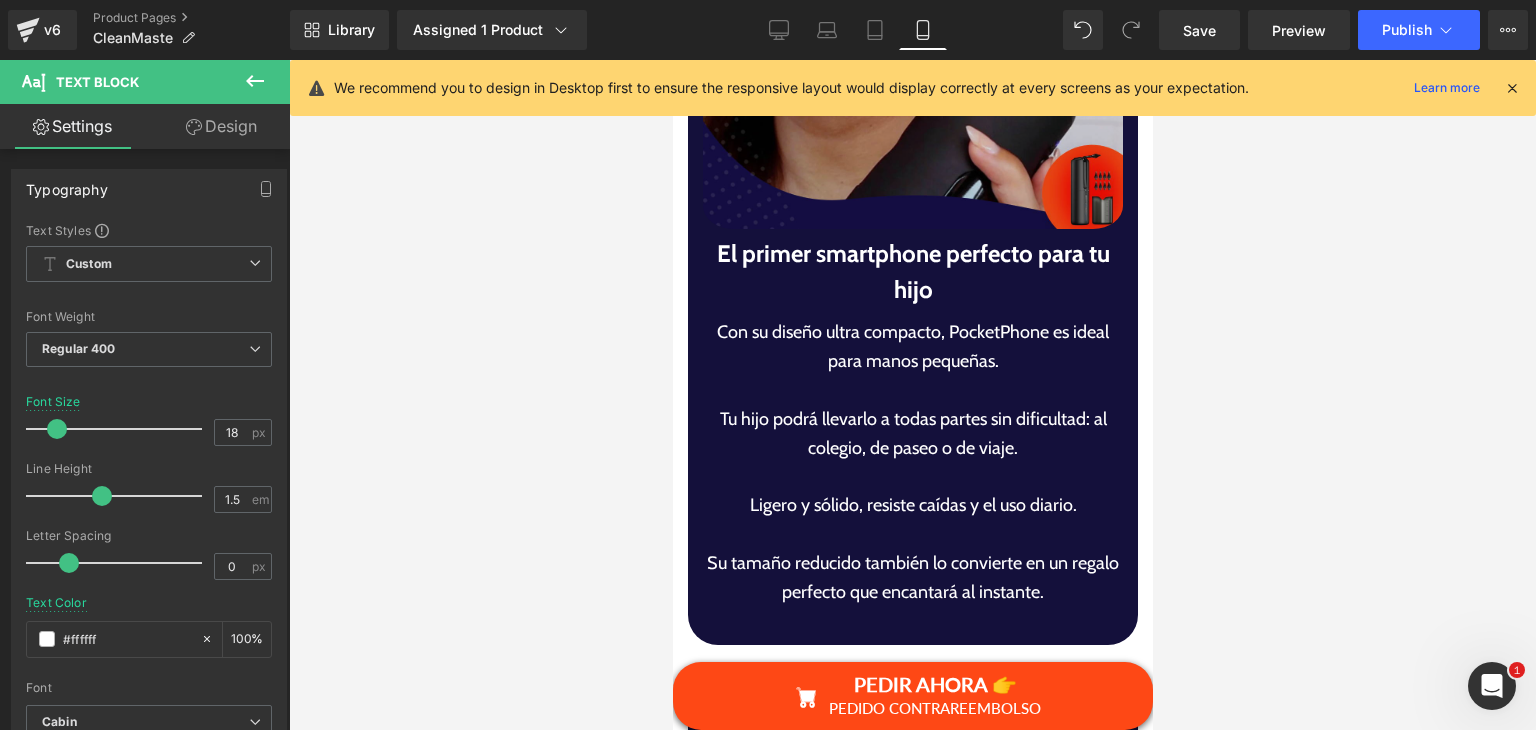 scroll, scrollTop: 4900, scrollLeft: 0, axis: vertical 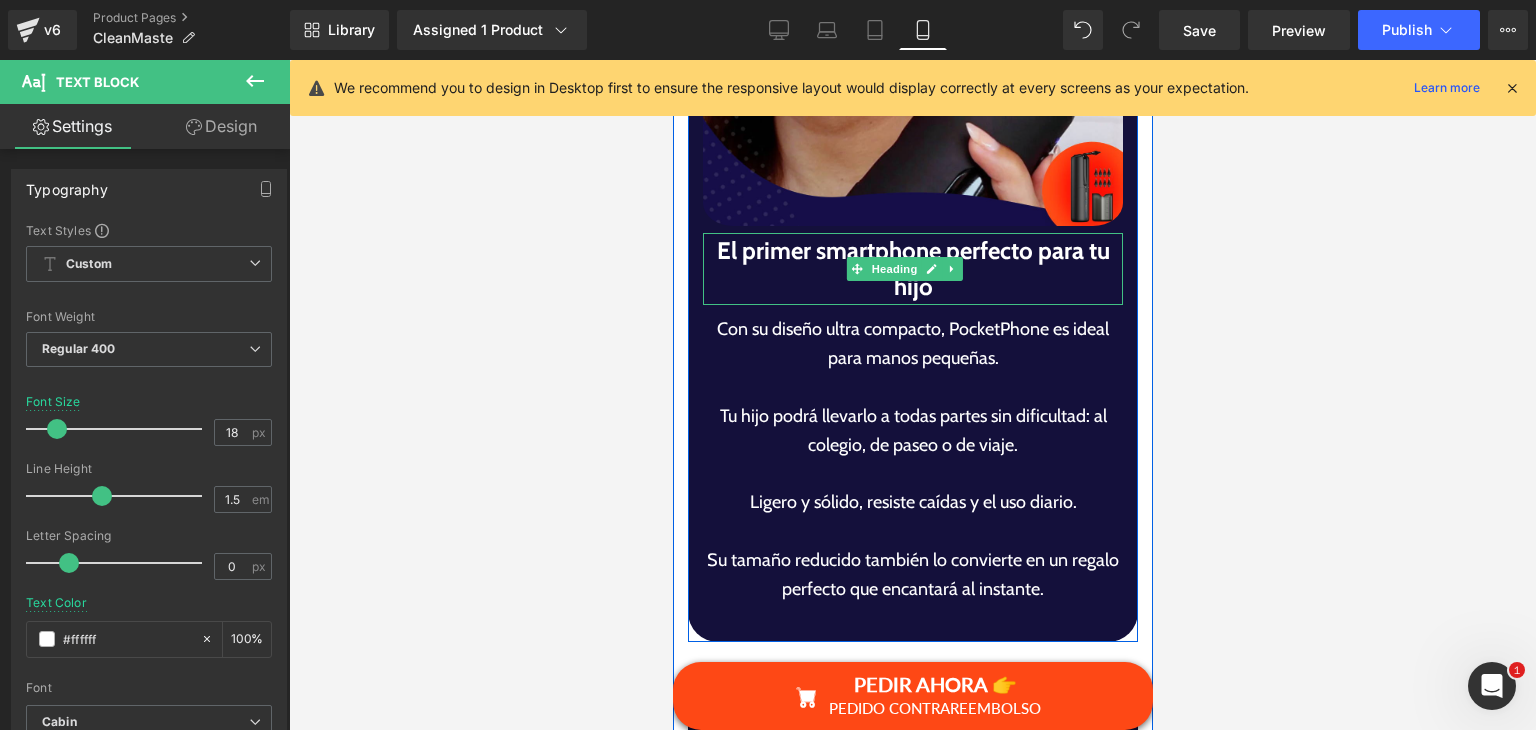 click on "El primer smartphone perfecto para tu hijo" at bounding box center (912, 269) 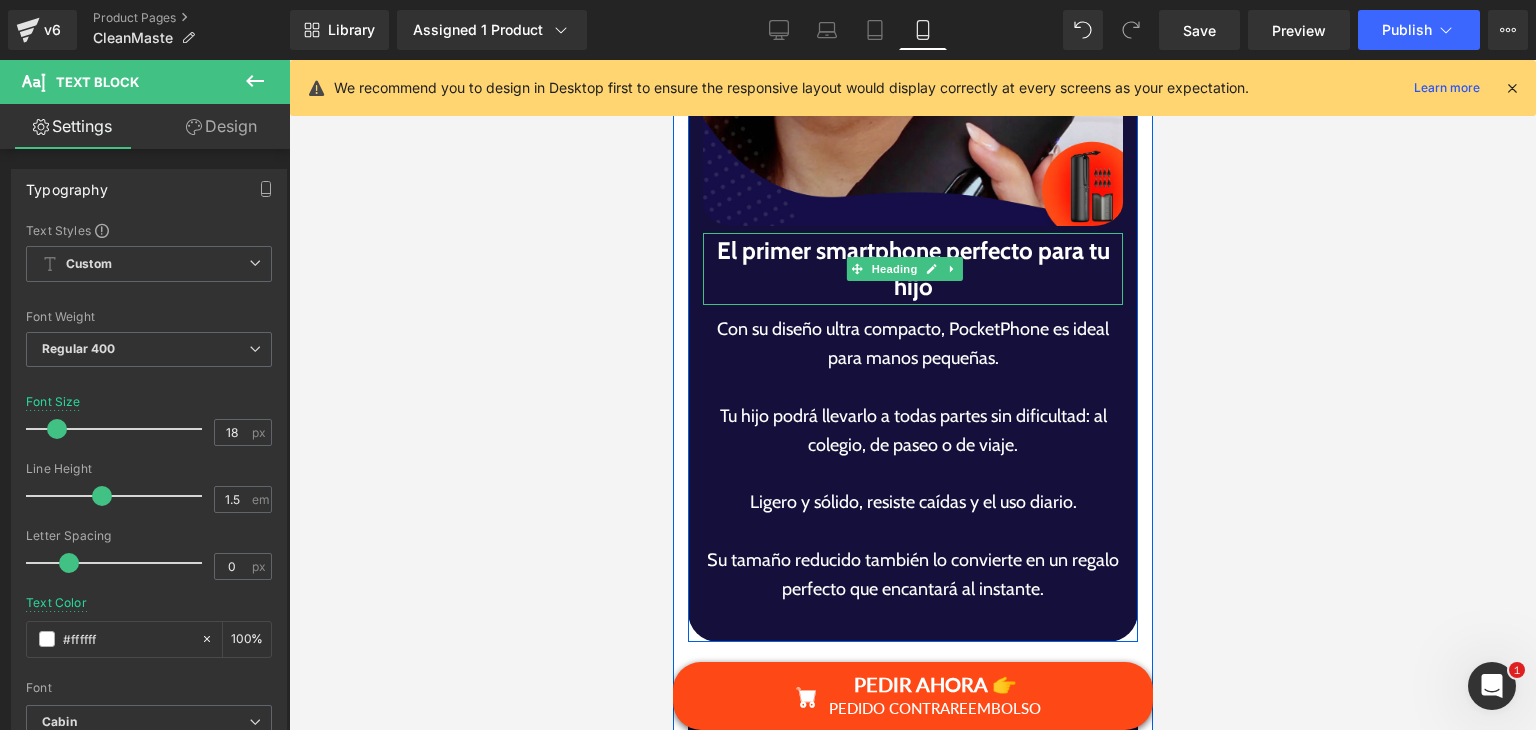 click on "El primer smartphone perfecto para tu hijo" at bounding box center (912, 269) 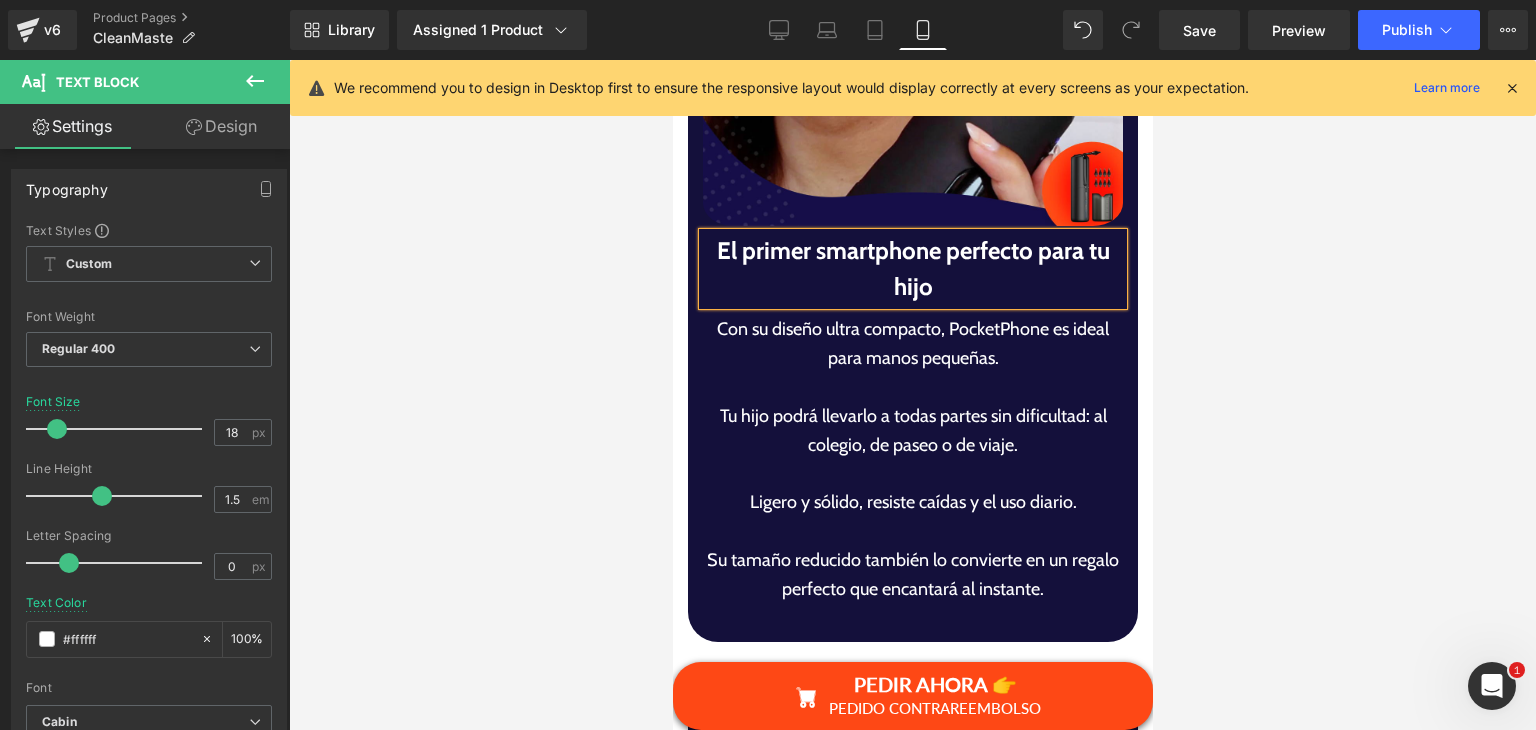 click on "El primer smartphone perfecto para tu hijo" at bounding box center [912, 269] 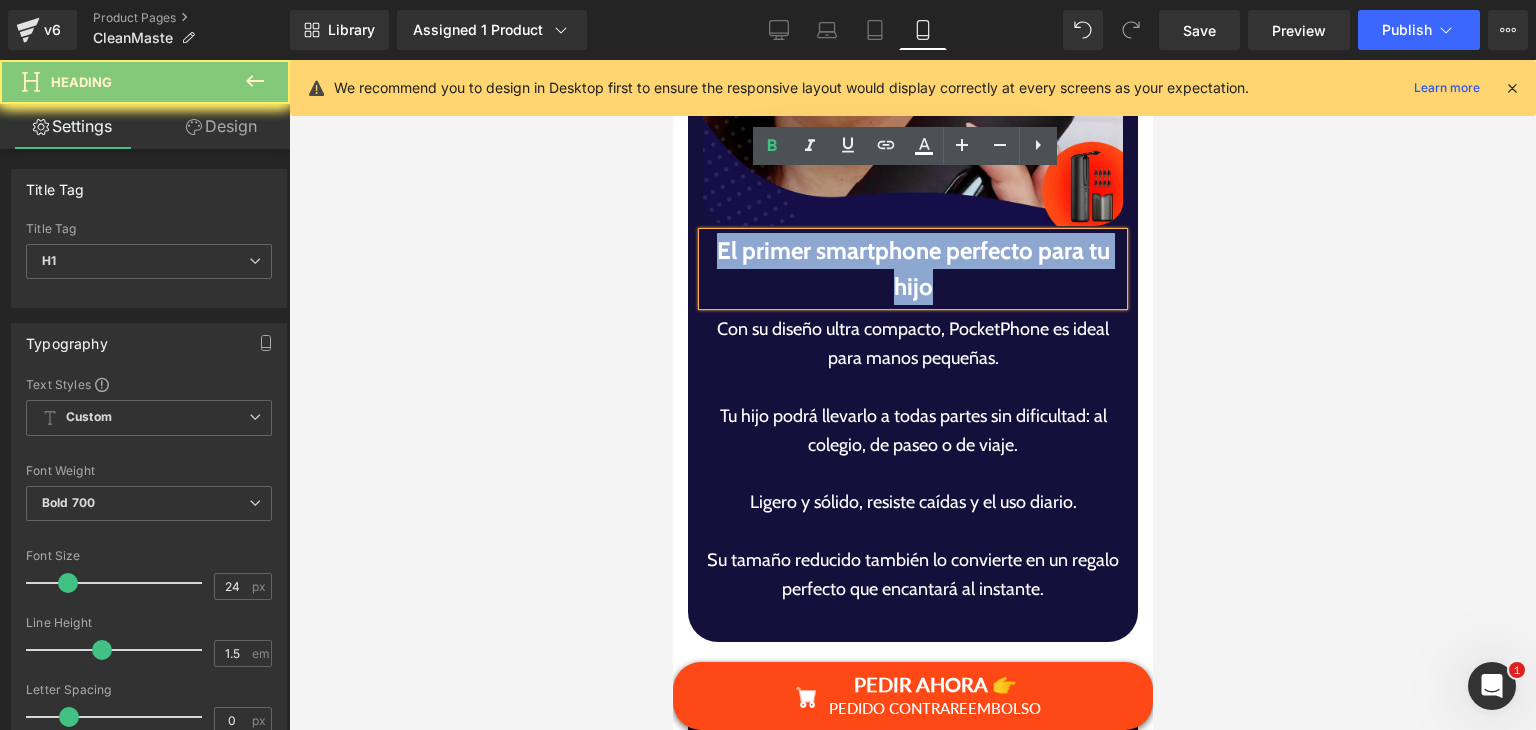 paste 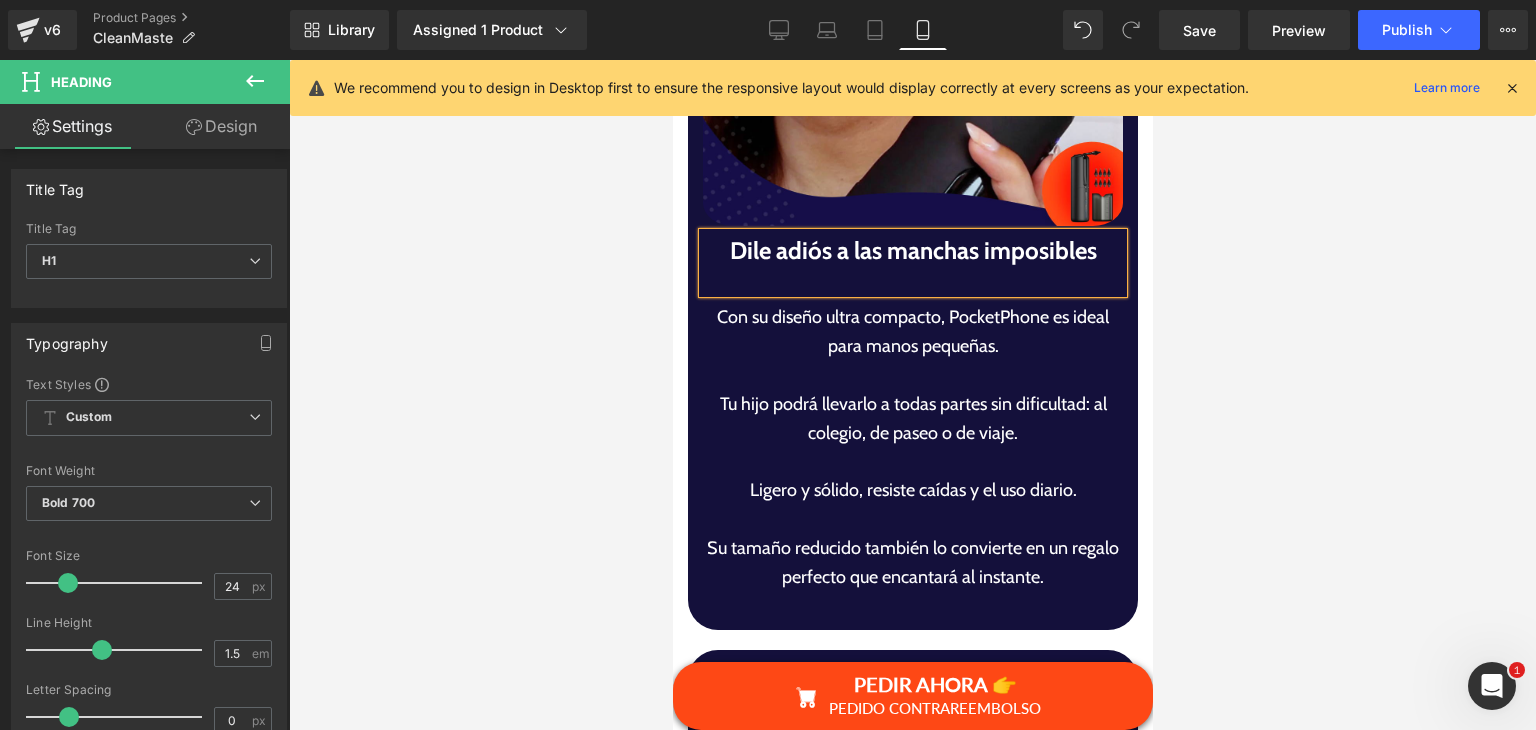 click at bounding box center (912, 461) 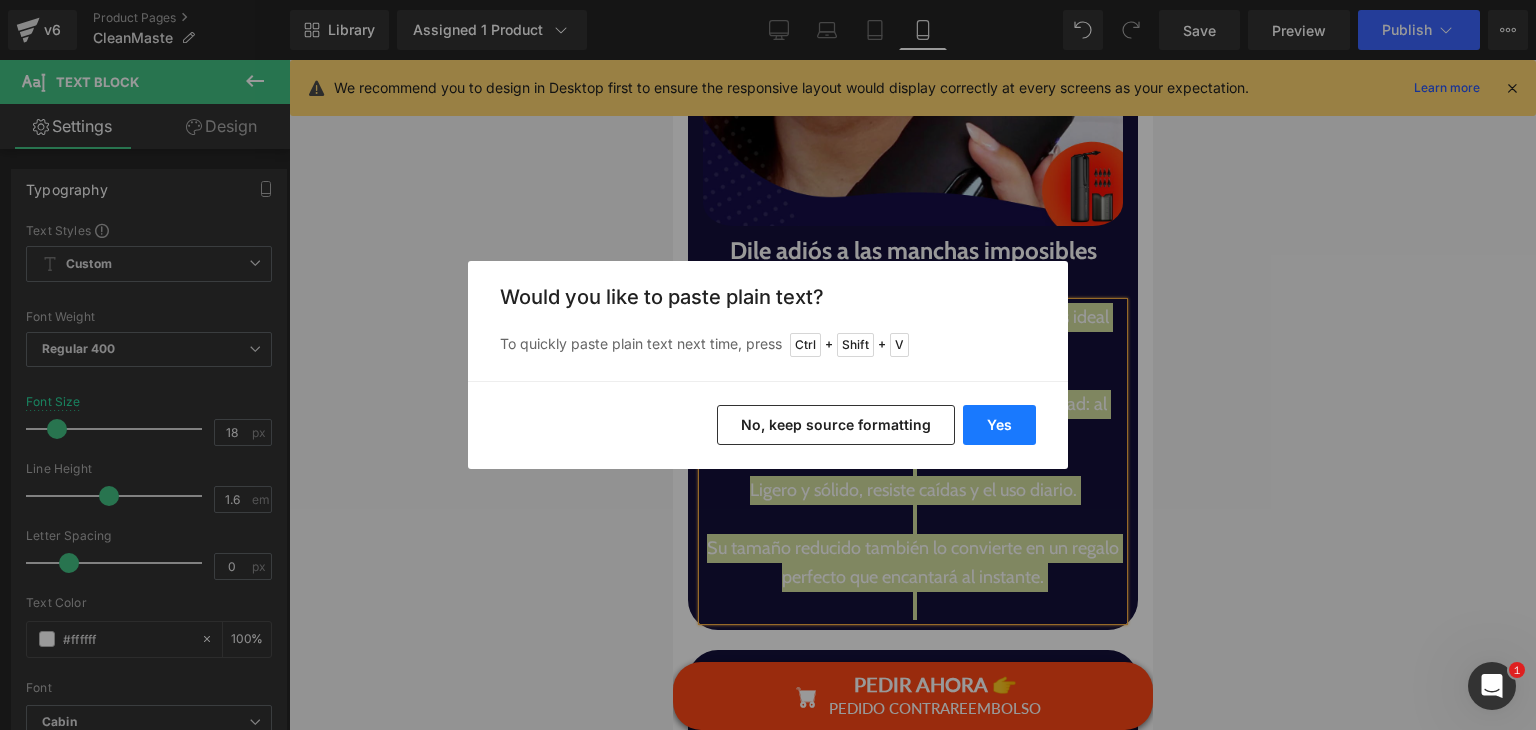 click on "Yes" at bounding box center (999, 425) 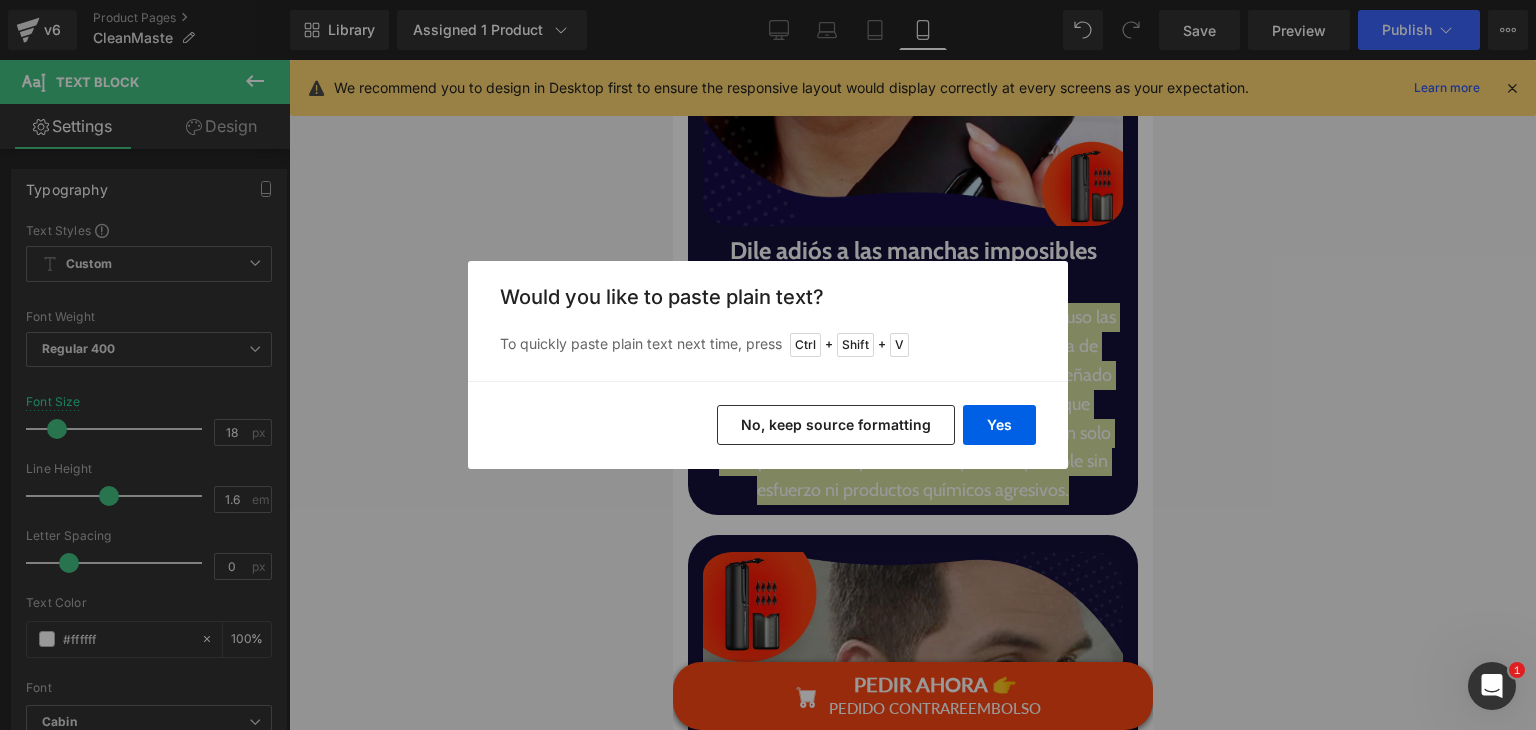 type 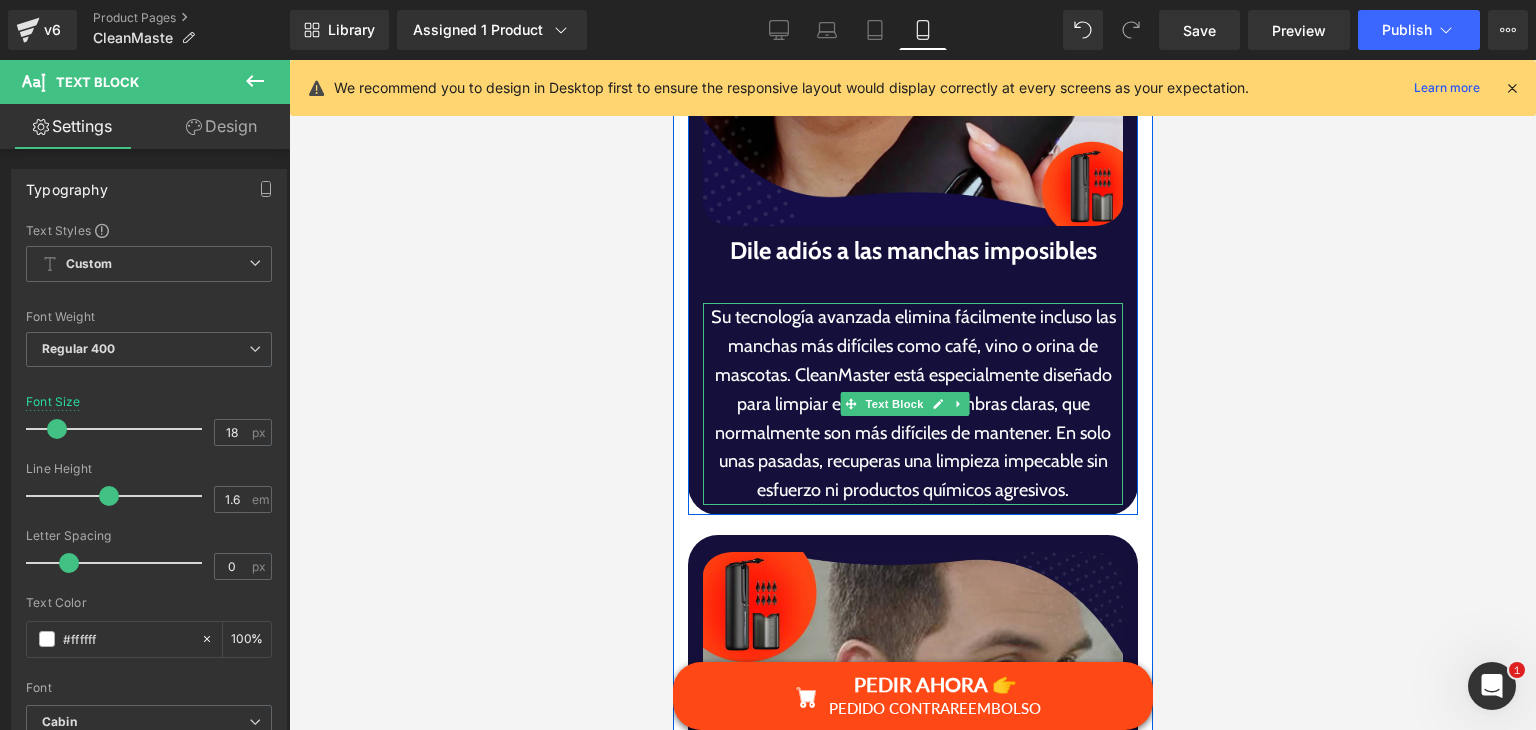click on "Su tecnología avanzada elimina fácilmente incluso las manchas más difíciles como café, vino o orina de mascotas. CleanMaster está especialmente diseñado para limpiar eficazmente alfombras claras, que normalmente son más difíciles de mantener. En solo unas pasadas, recuperas una limpieza impecable sin esfuerzo ni productos químicos agresivos." at bounding box center [912, 404] 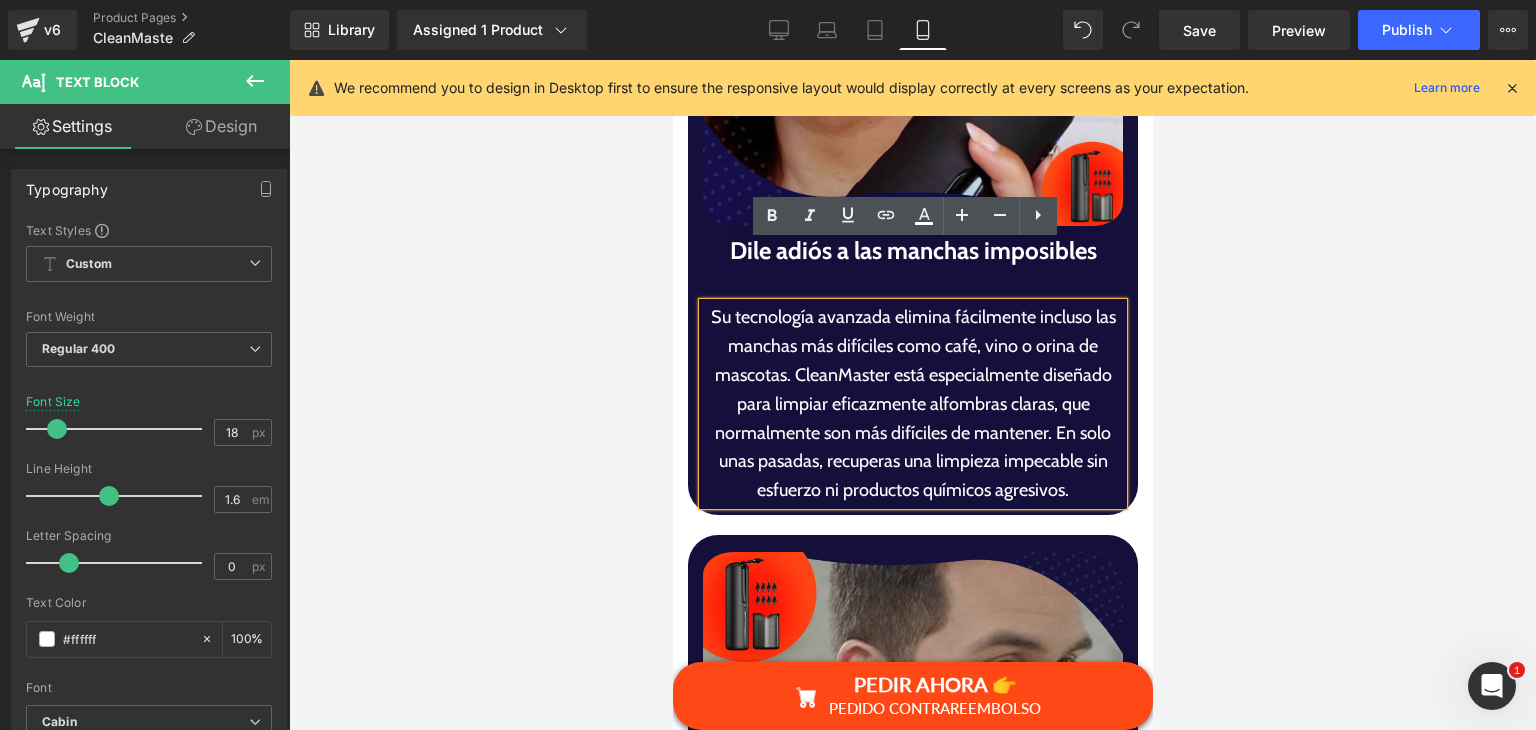 click on "Su tecnología avanzada elimina fácilmente incluso las manchas más difíciles como café, vino o orina de mascotas. CleanMaster está especialmente diseñado para limpiar eficazmente alfombras claras, que normalmente son más difíciles de mantener. En solo unas pasadas, recuperas una limpieza impecable sin esfuerzo ni productos químicos agresivos." at bounding box center (912, 404) 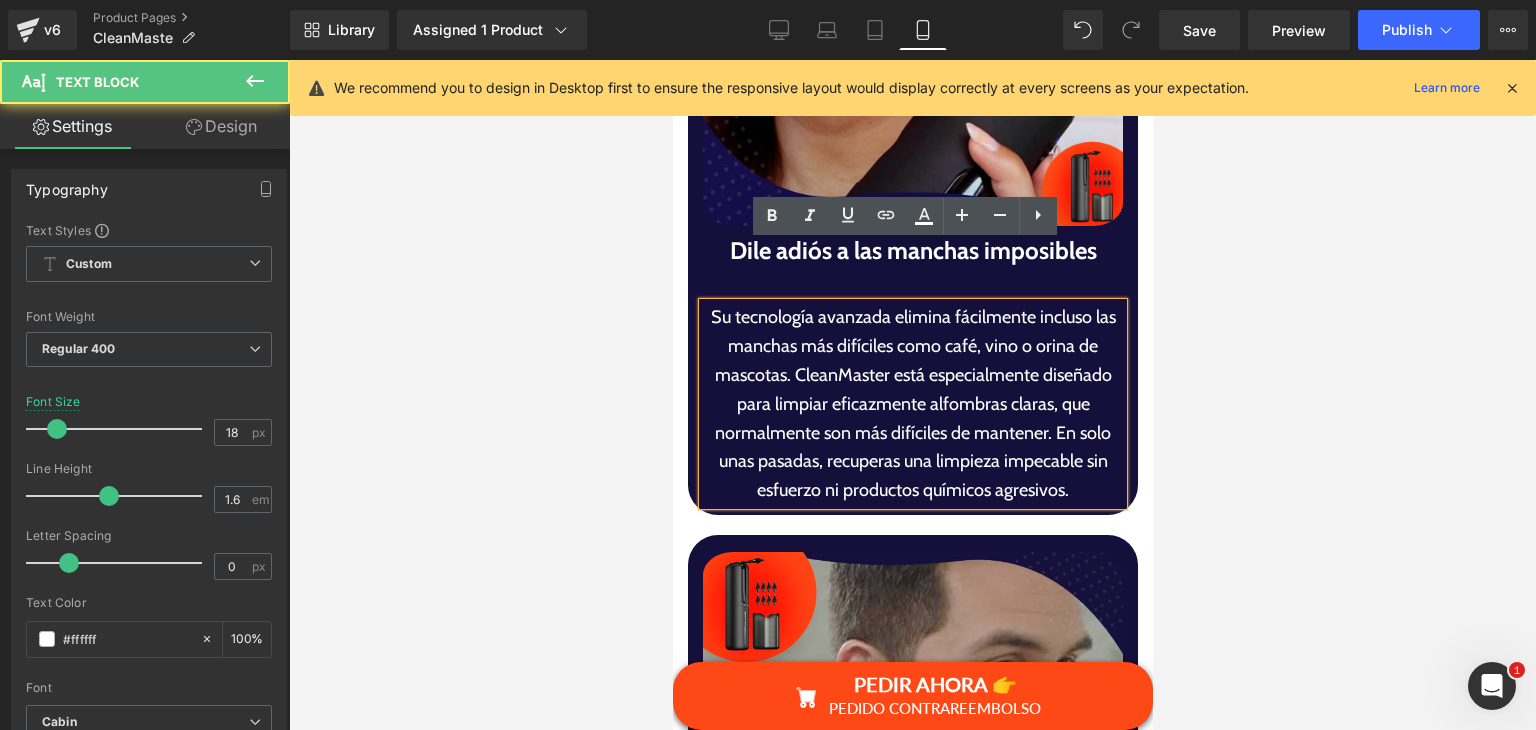 click on "Su tecnología avanzada elimina fácilmente incluso las manchas más difíciles como café, vino o orina de mascotas. CleanMaster está especialmente diseñado para limpiar eficazmente alfombras claras, que normalmente son más difíciles de mantener. En solo unas pasadas, recuperas una limpieza impecable sin esfuerzo ni productos químicos agresivos." at bounding box center [912, 404] 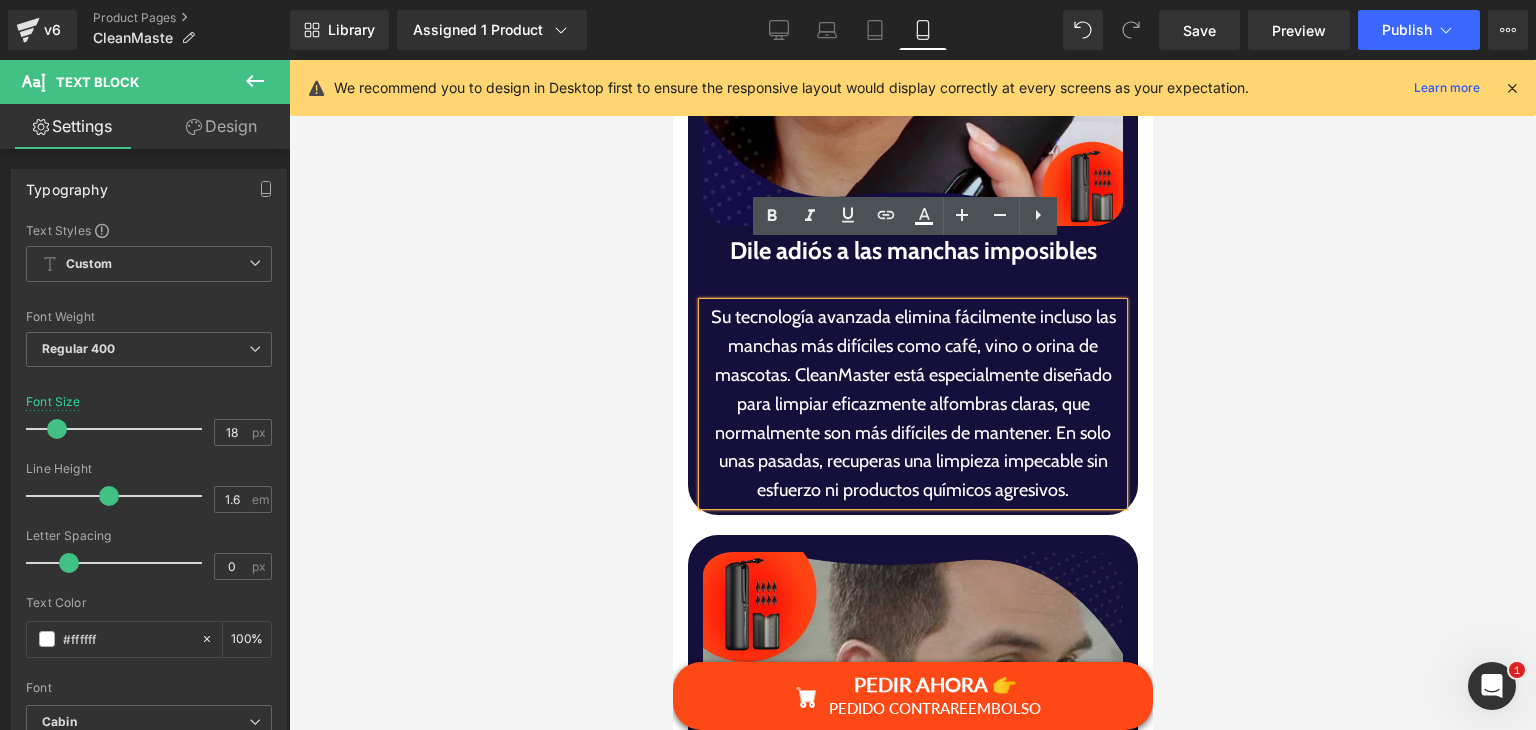 click on "Su tecnología avanzada elimina fácilmente incluso las manchas más difíciles como café, vino o orina de mascotas. CleanMaster está especialmente diseñado para limpiar eficazmente alfombras claras, que normalmente son más difíciles de mantener. En solo unas pasadas, recuperas una limpieza impecable sin esfuerzo ni productos químicos agresivos." at bounding box center [912, 404] 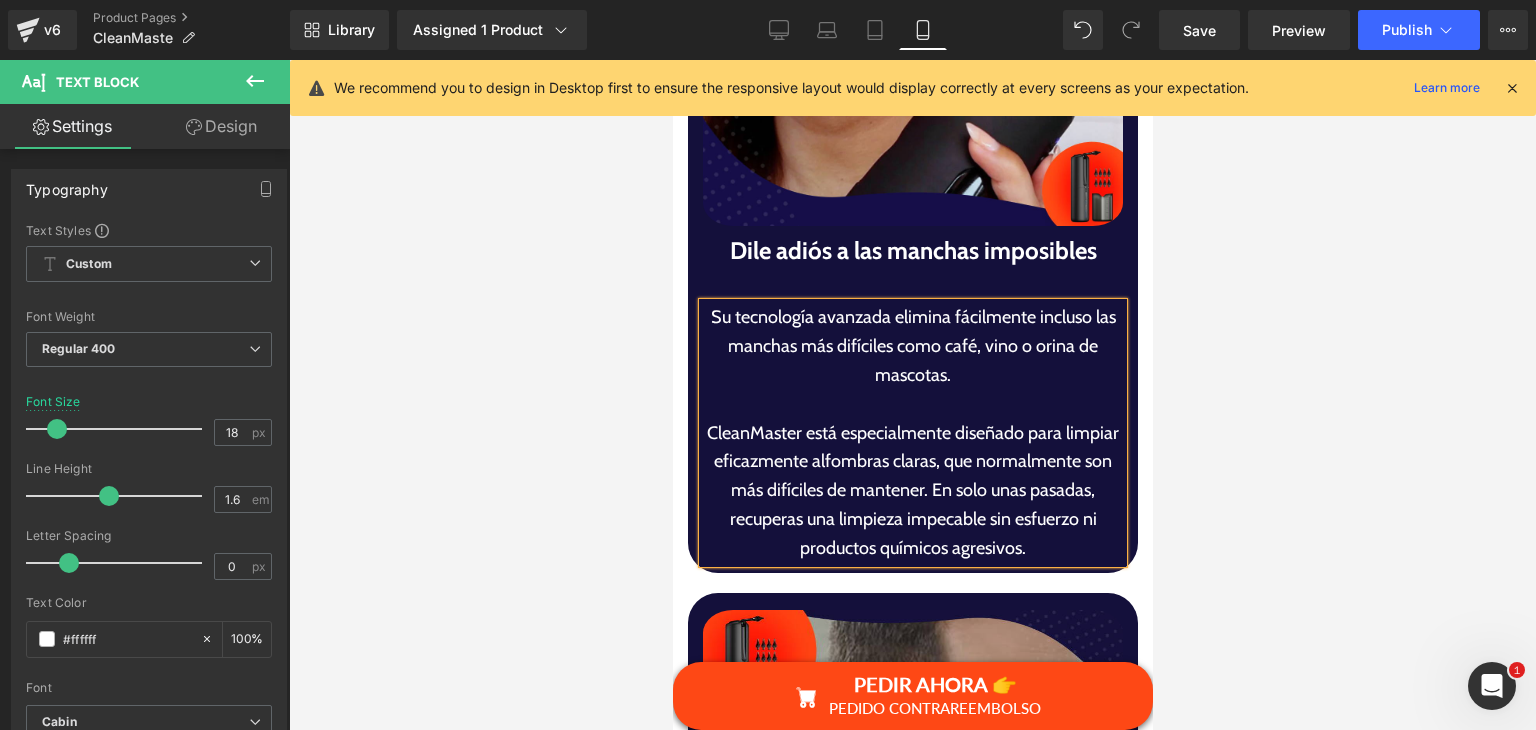 click on "CleanMaster está especialmente diseñado para limpiar eficazmente alfombras claras, que normalmente son más difíciles de mantener. En solo unas pasadas, recuperas una limpieza impecable sin esfuerzo ni productos químicos agresivos." at bounding box center [912, 491] 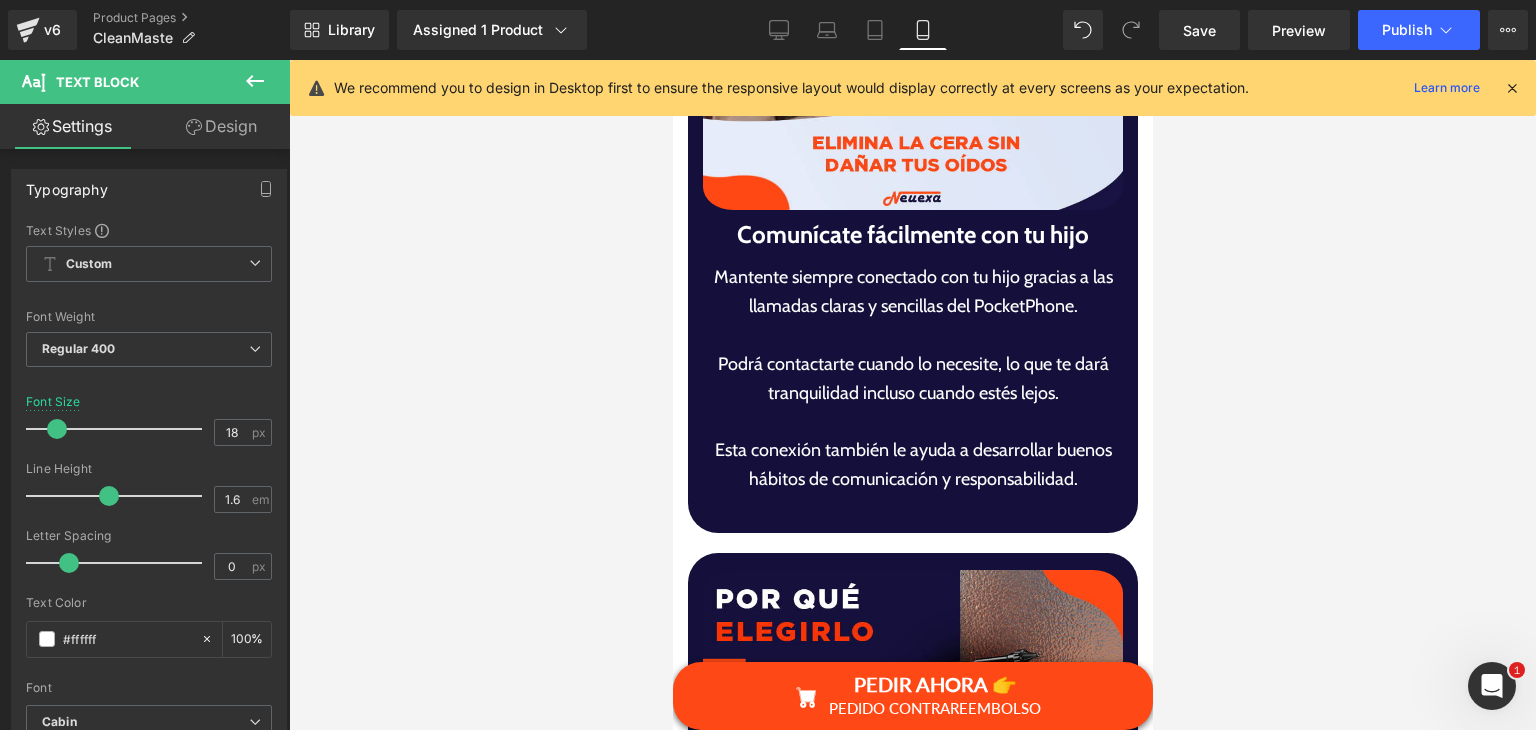 scroll, scrollTop: 5700, scrollLeft: 0, axis: vertical 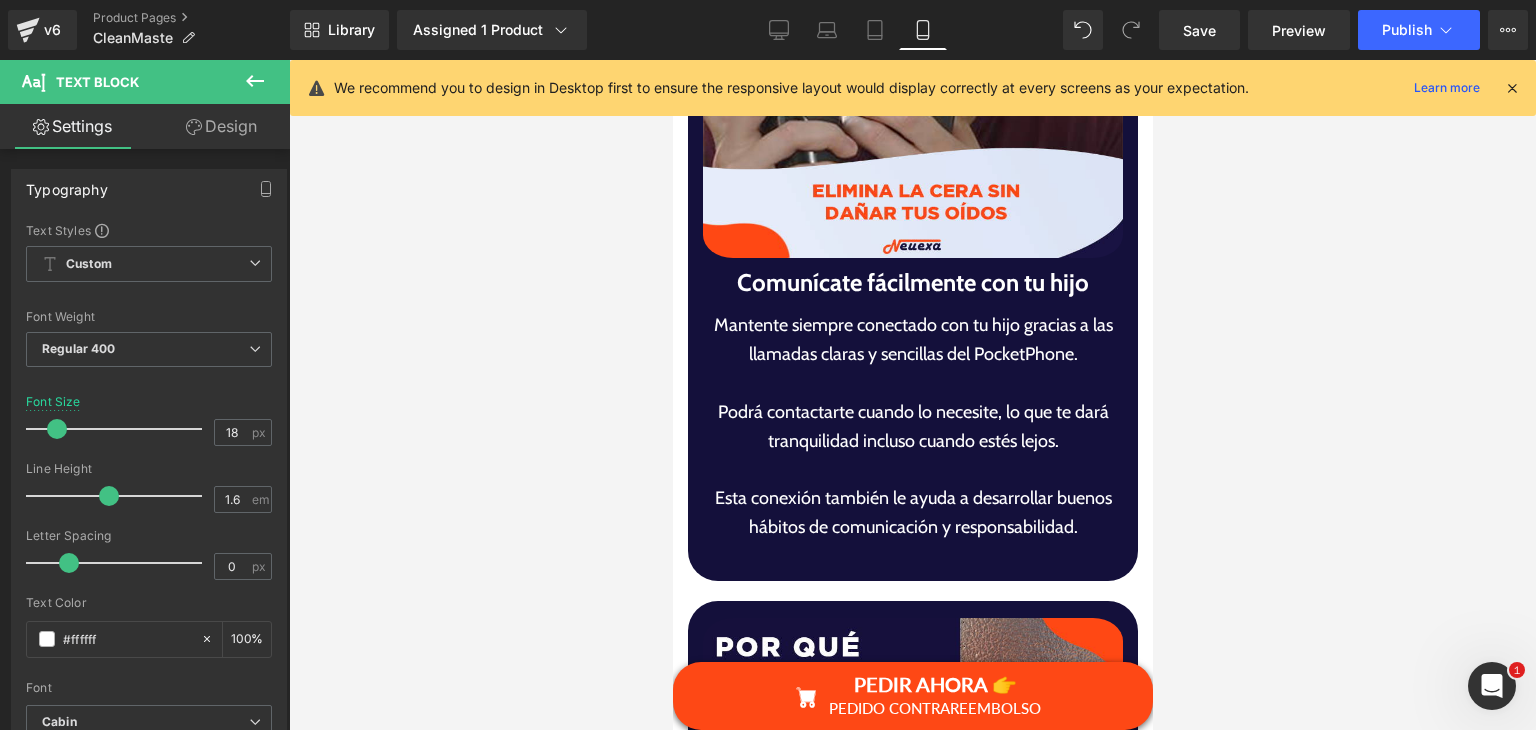 click on "Comunícate fácilmente con tu hijo Heading" at bounding box center [912, 283] 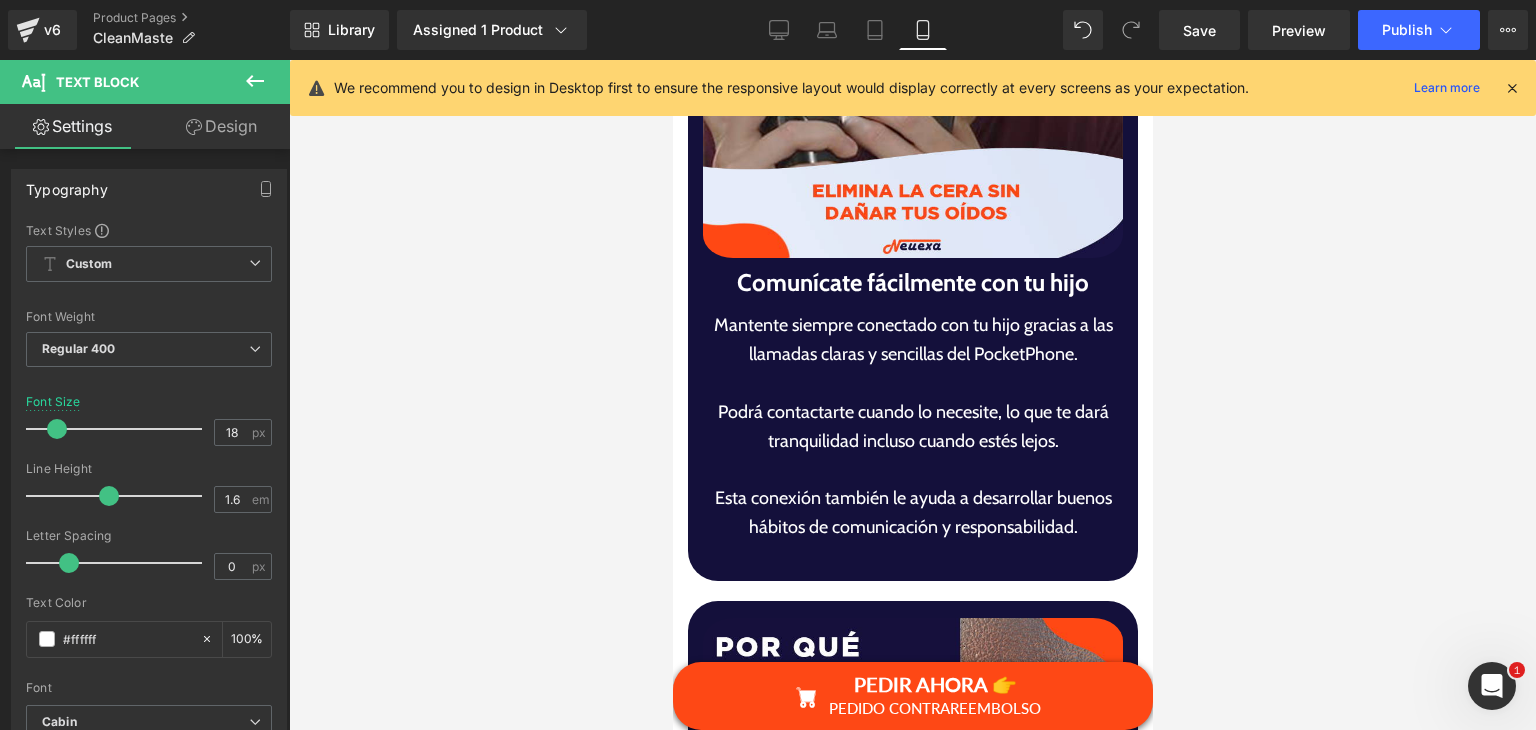 click on "Comunícate fácilmente con tu hijo" at bounding box center [912, 283] 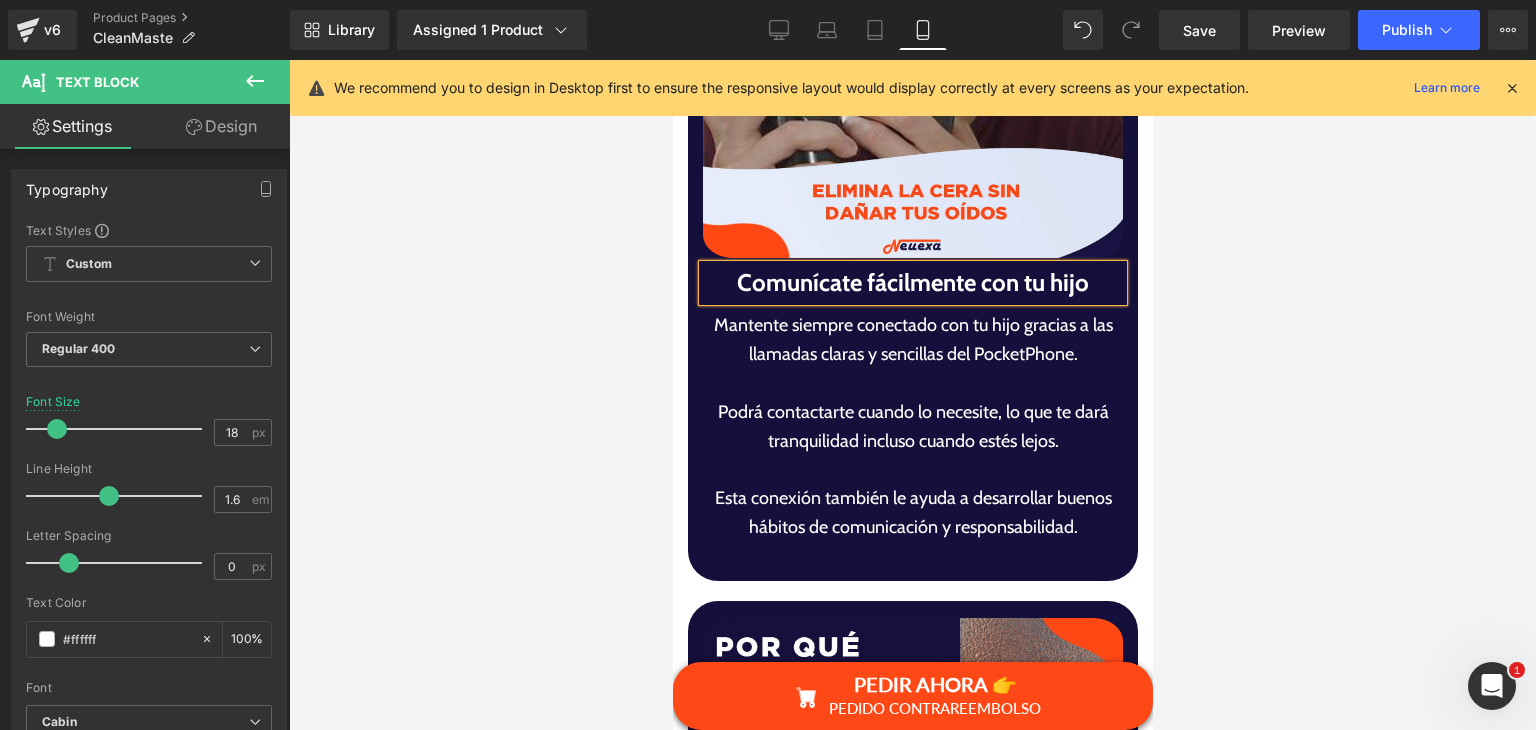 click on "Comunícate fácilmente con tu hijo" at bounding box center (912, 283) 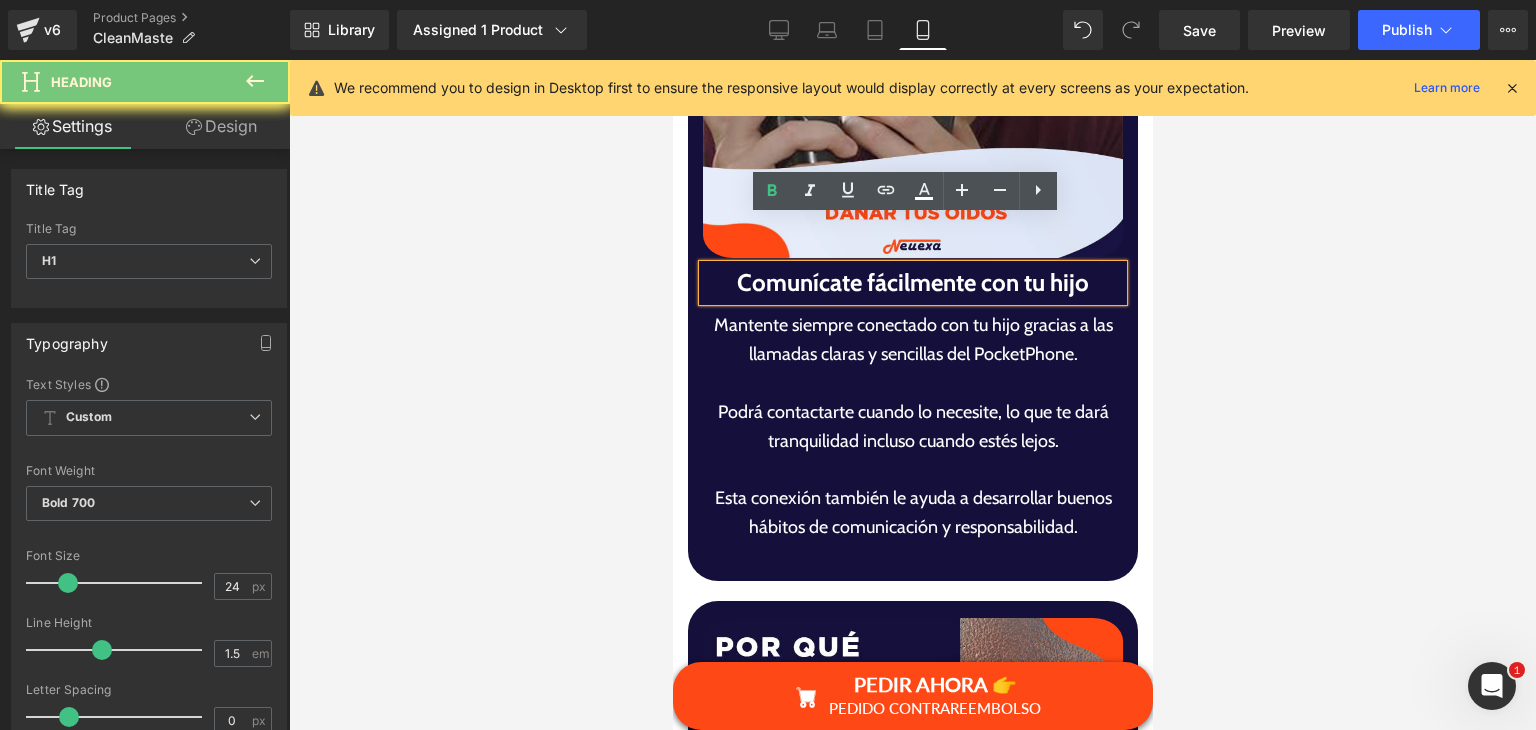 click on "Comunícate fácilmente con tu hijo" at bounding box center [912, 283] 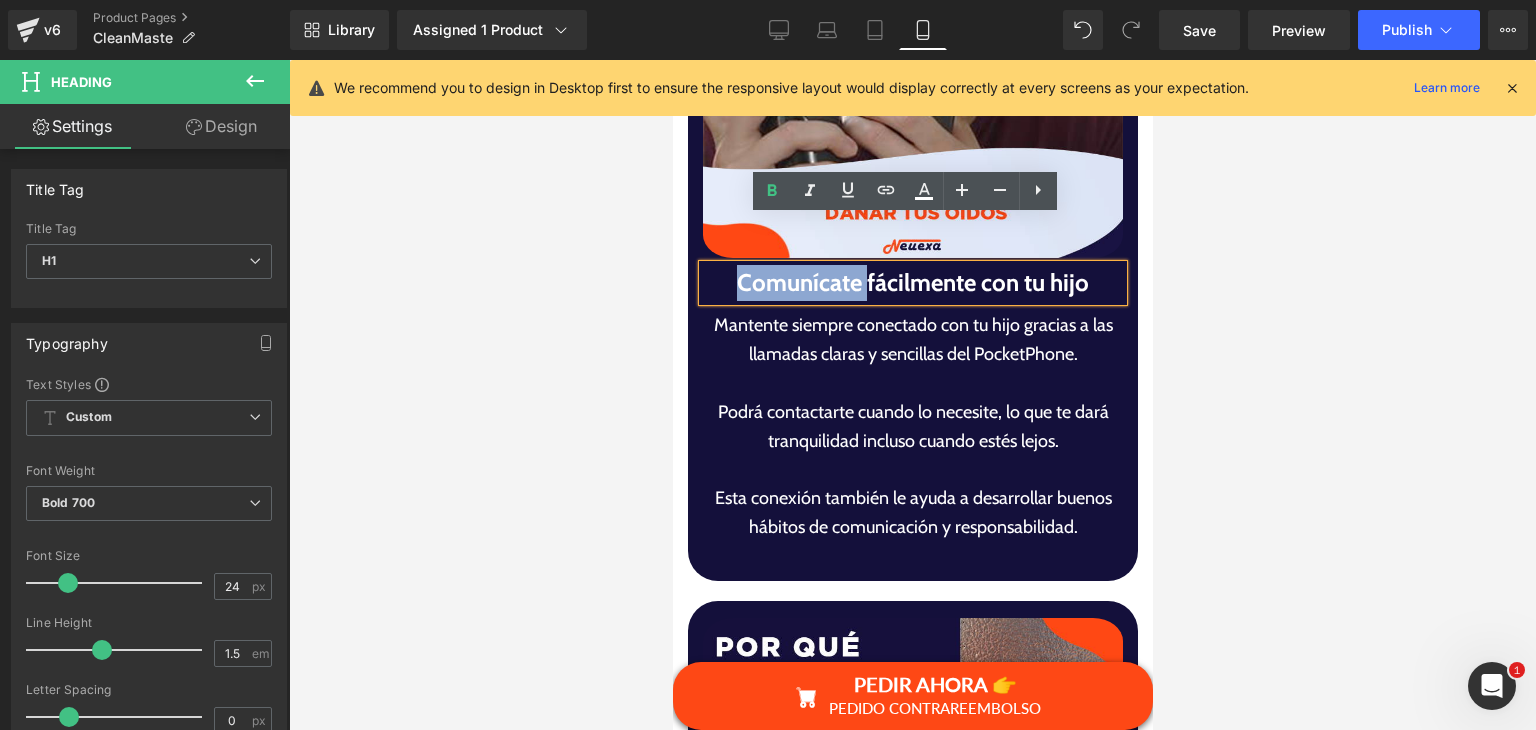 click on "Comunícate fácilmente con tu hijo" at bounding box center [912, 283] 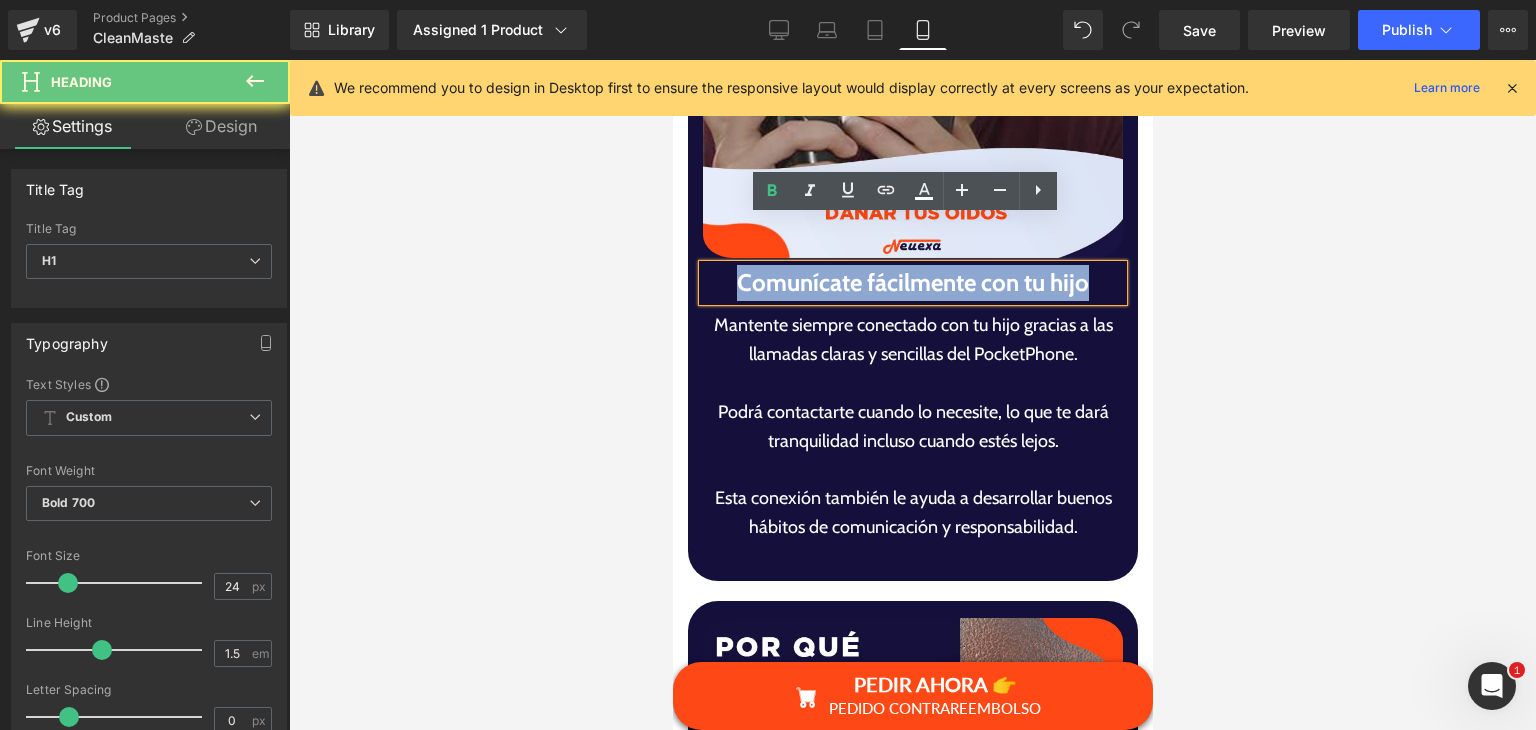 click on "Comunícate fácilmente con tu hijo" at bounding box center [912, 283] 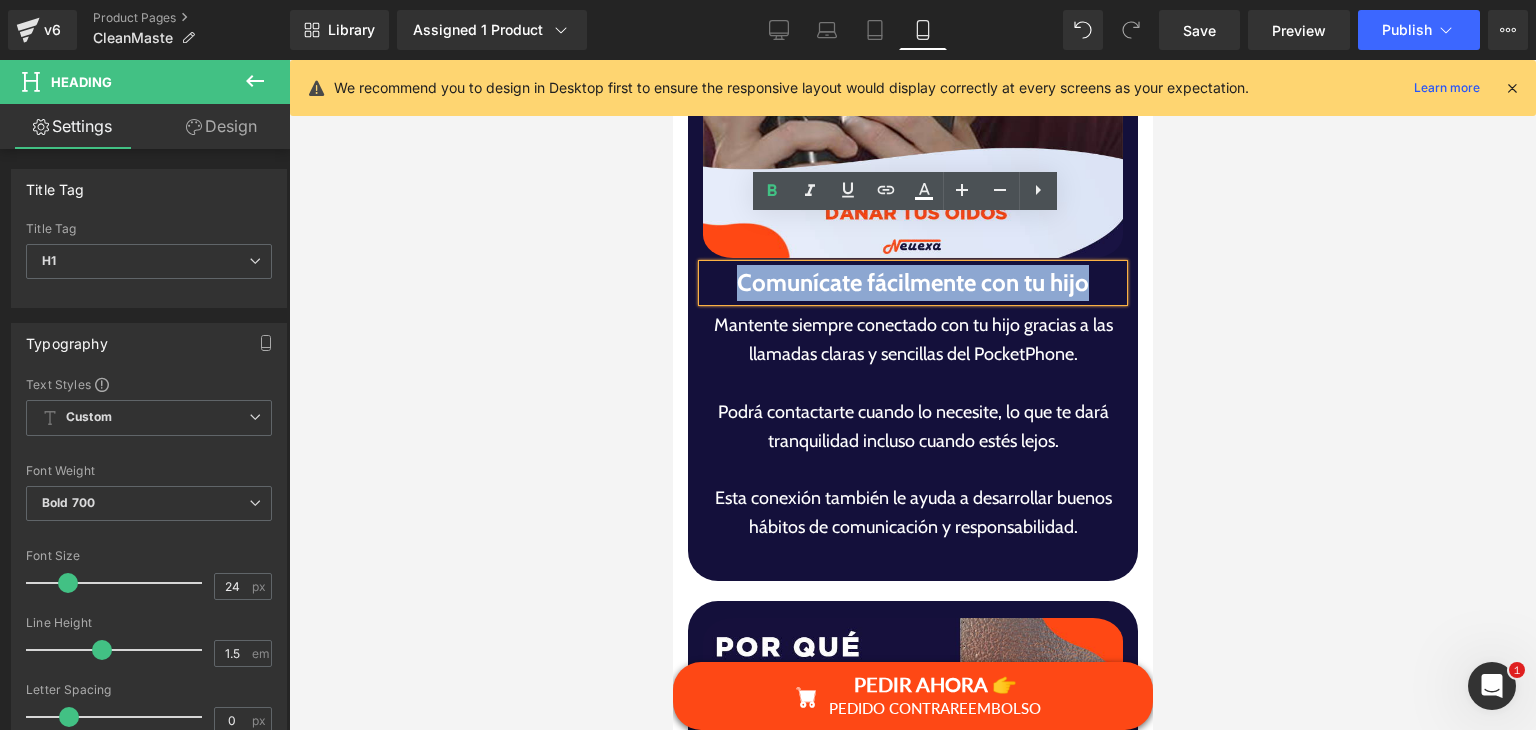 paste 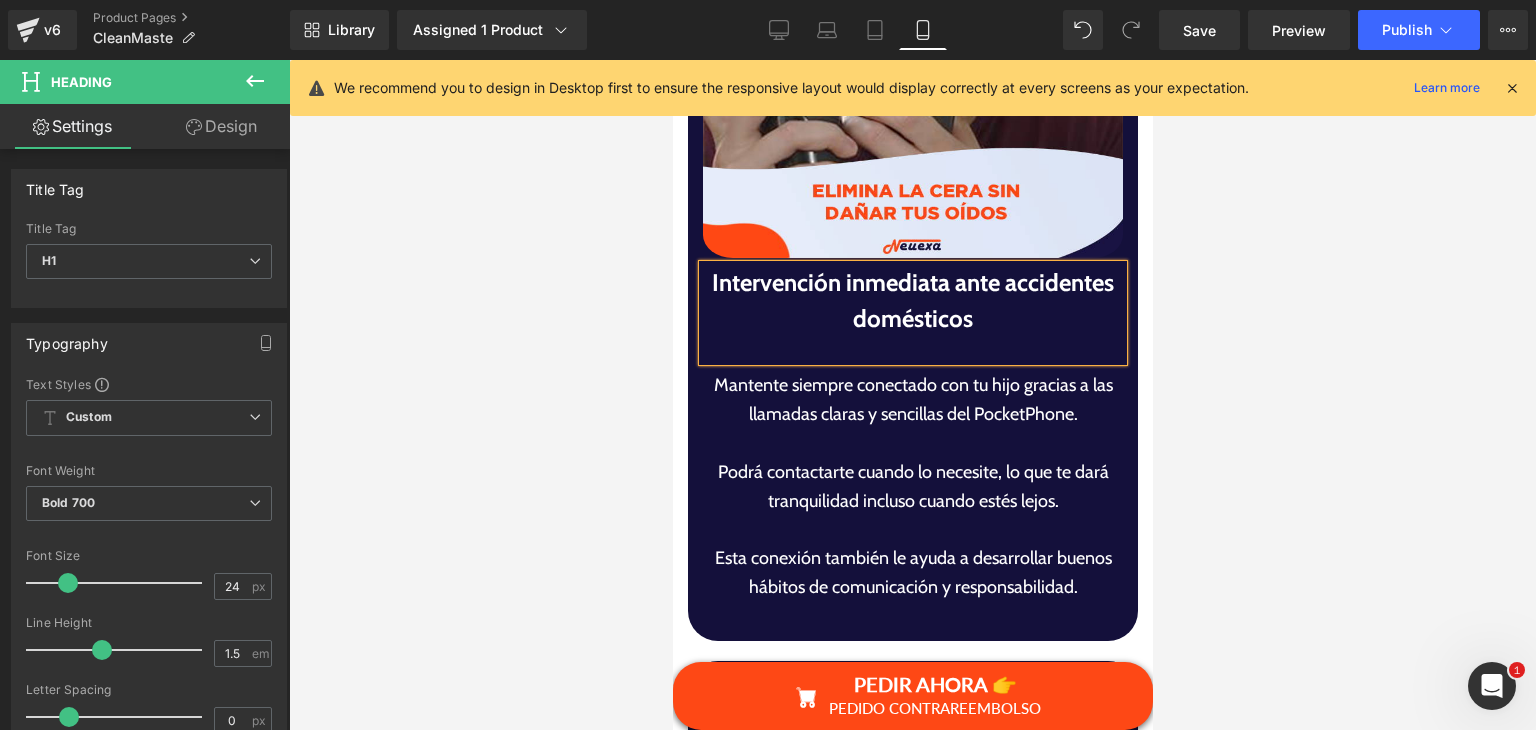 click at bounding box center (912, 349) 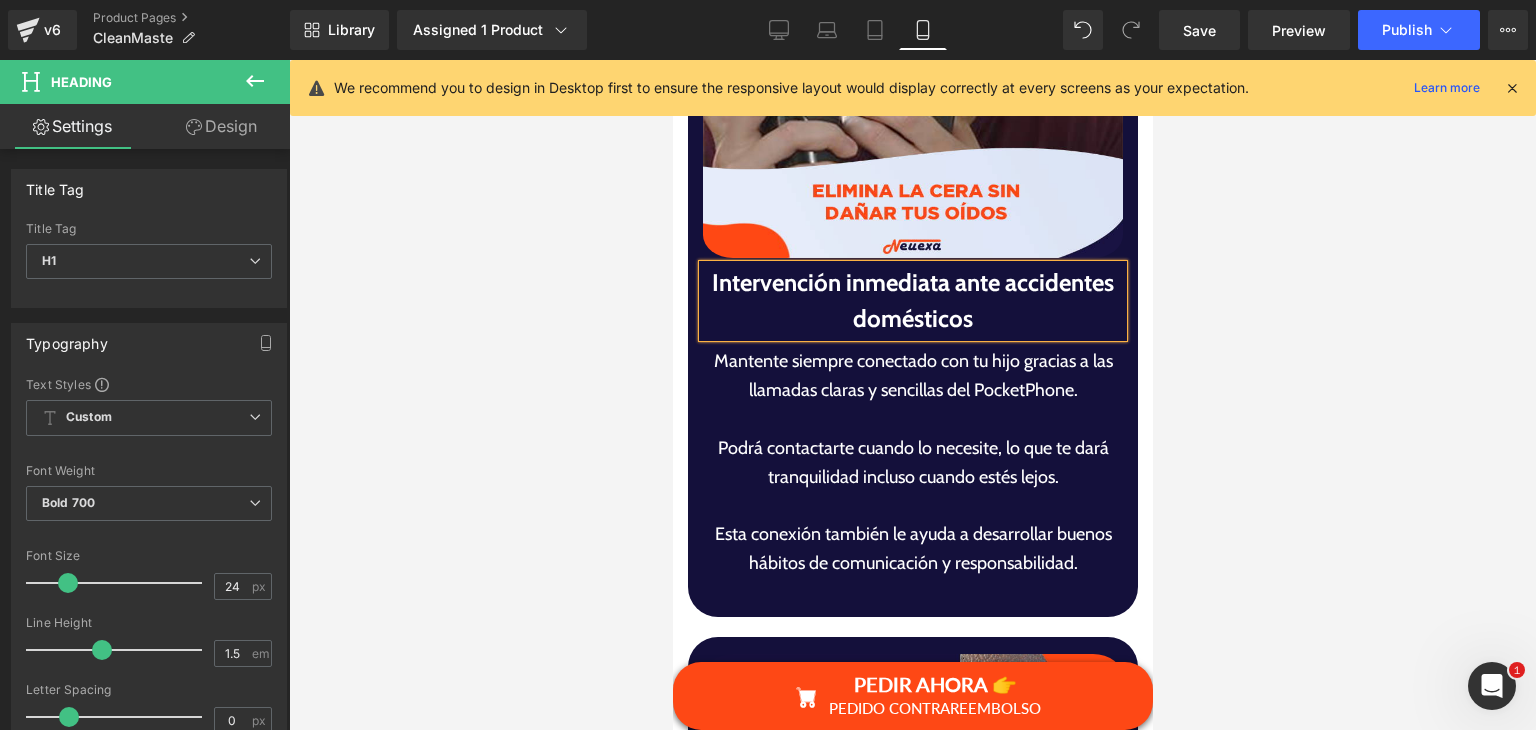 click on "Mantente siempre conectado con tu hijo gracias a las llamadas claras y sencillas del PocketPhone." at bounding box center (912, 376) 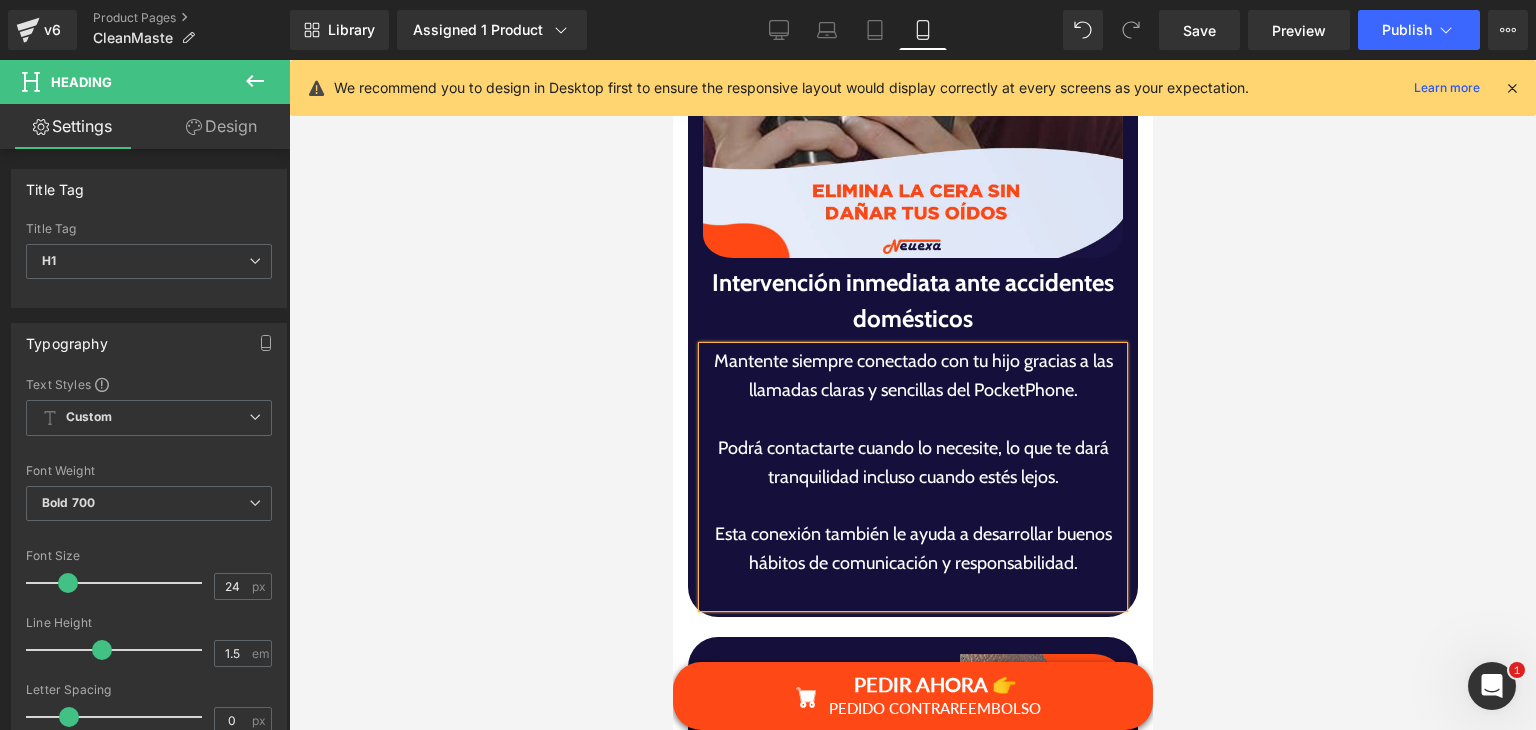 click on "Mantente siempre conectado con tu hijo gracias a las llamadas claras y sencillas del PocketPhone.  Podrá contactarte cuando lo necesite, lo que te dará tranquilidad incluso cuando estés lejos.  Esta conexión también le ayuda a desarrollar buenos hábitos de comunicación y responsabilidad." at bounding box center (912, 476) 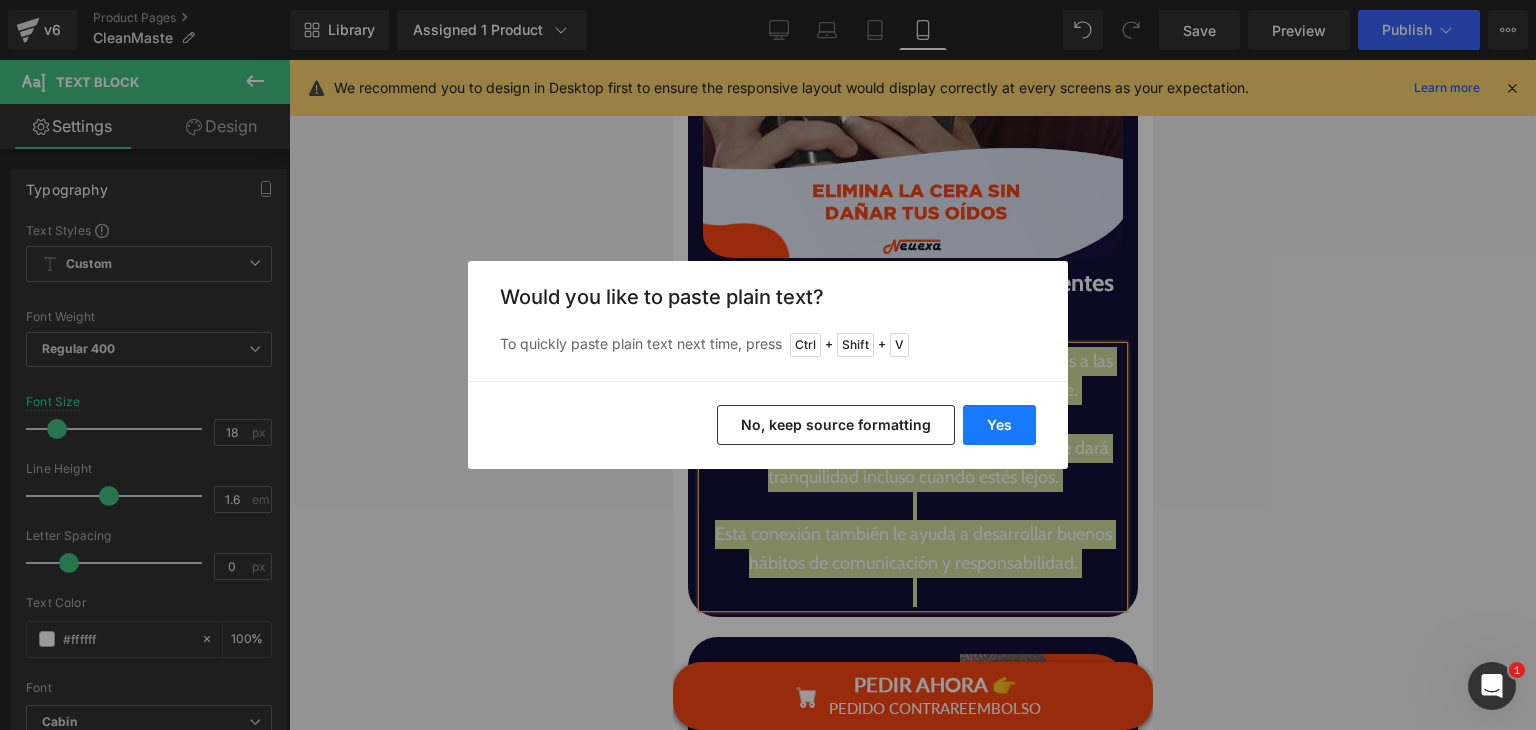 click on "Yes" at bounding box center [999, 425] 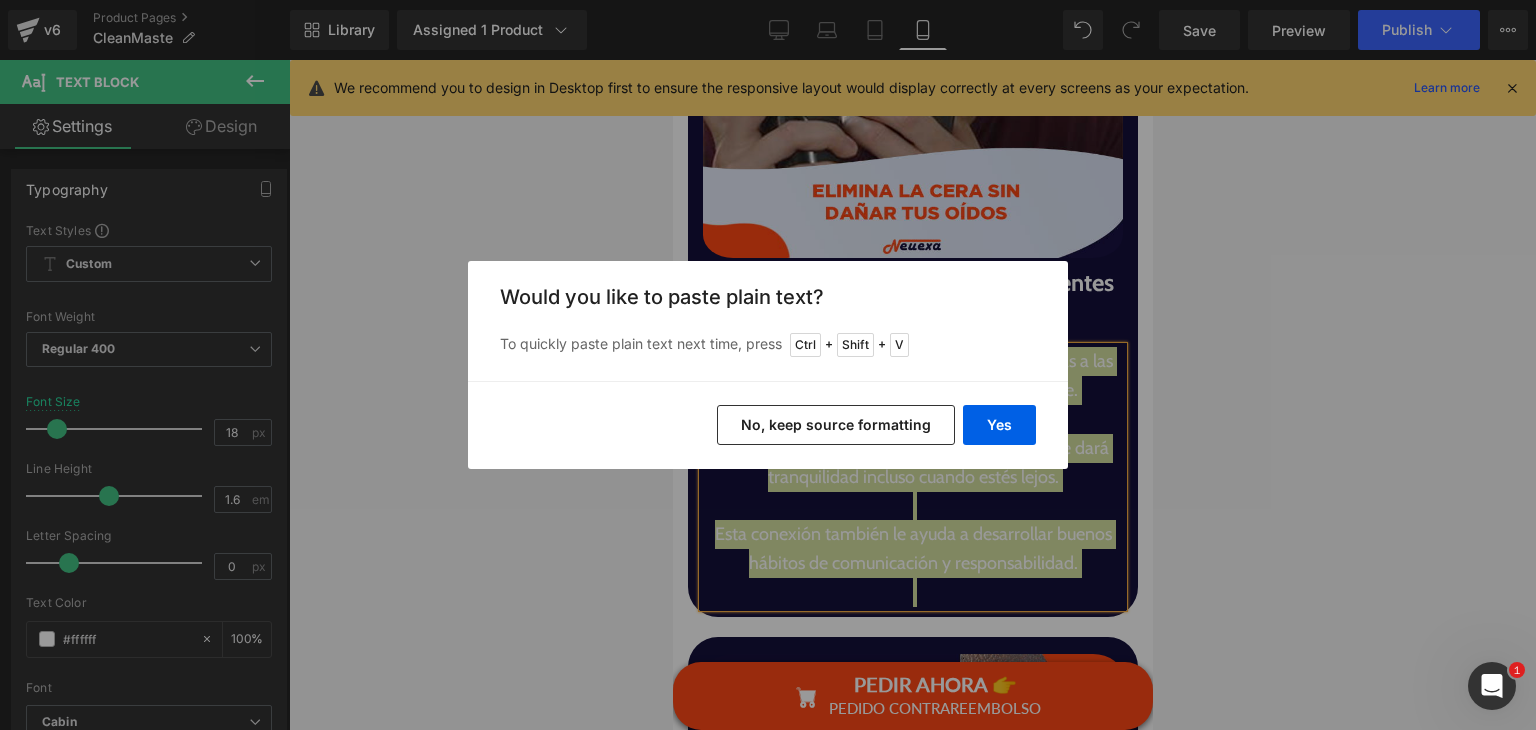 type 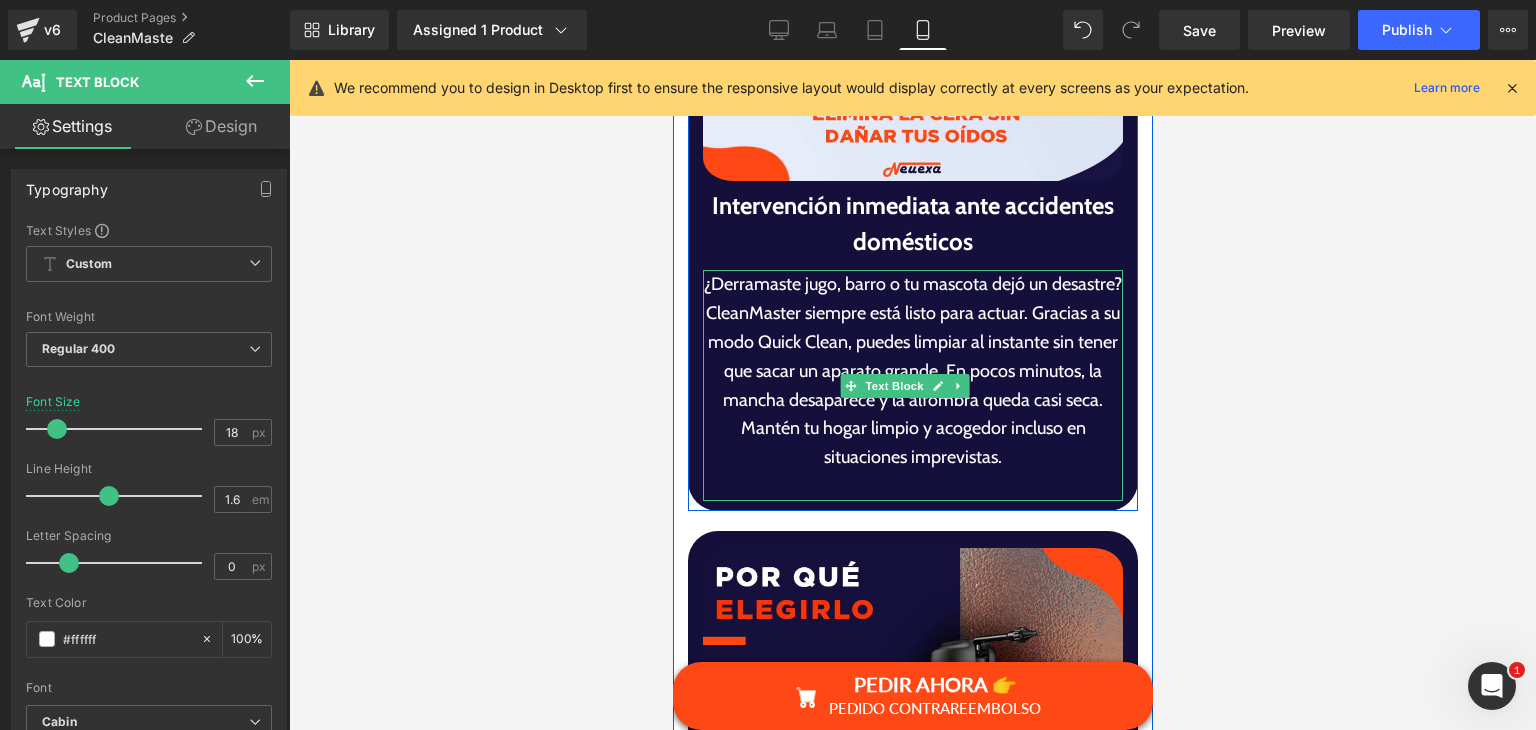 scroll, scrollTop: 5800, scrollLeft: 0, axis: vertical 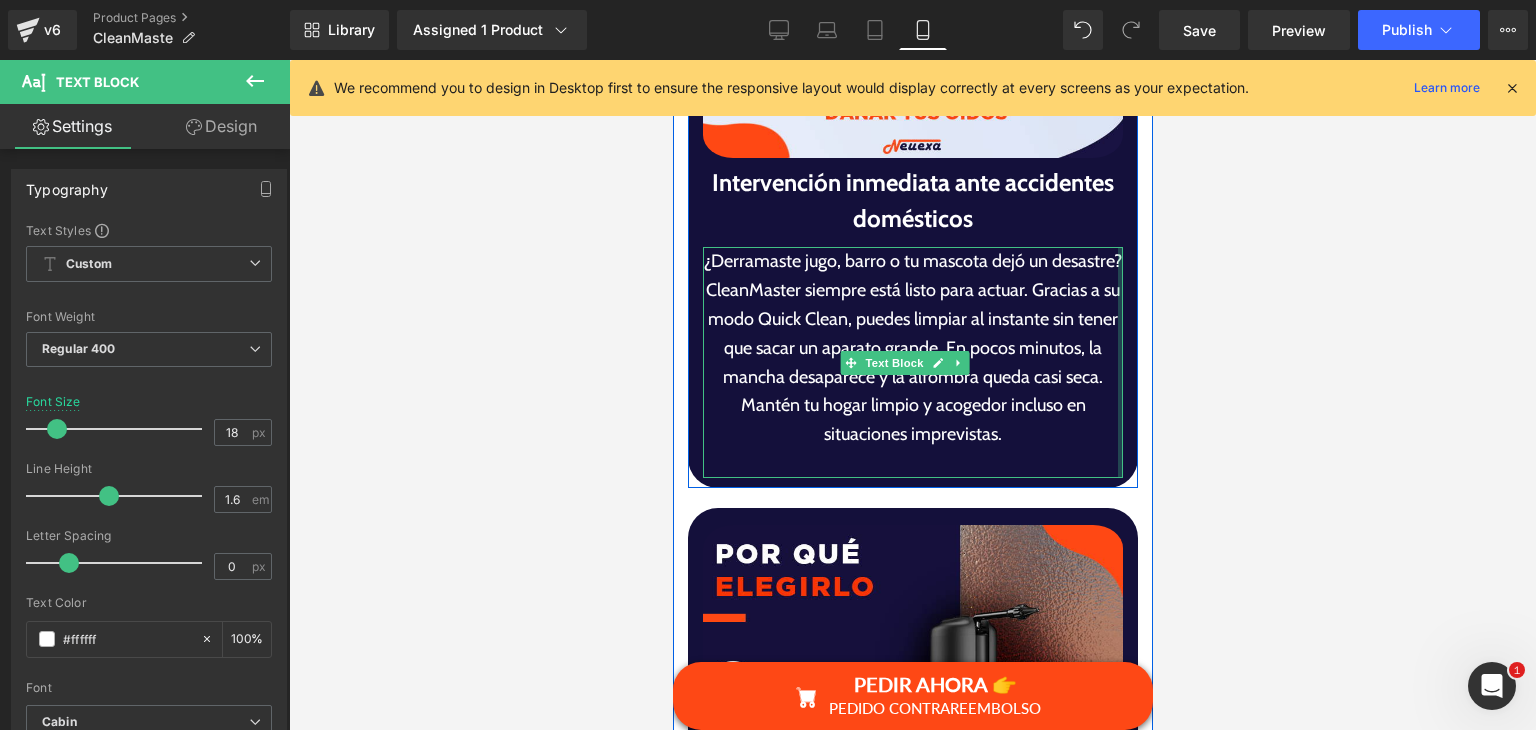 click at bounding box center (1119, 362) 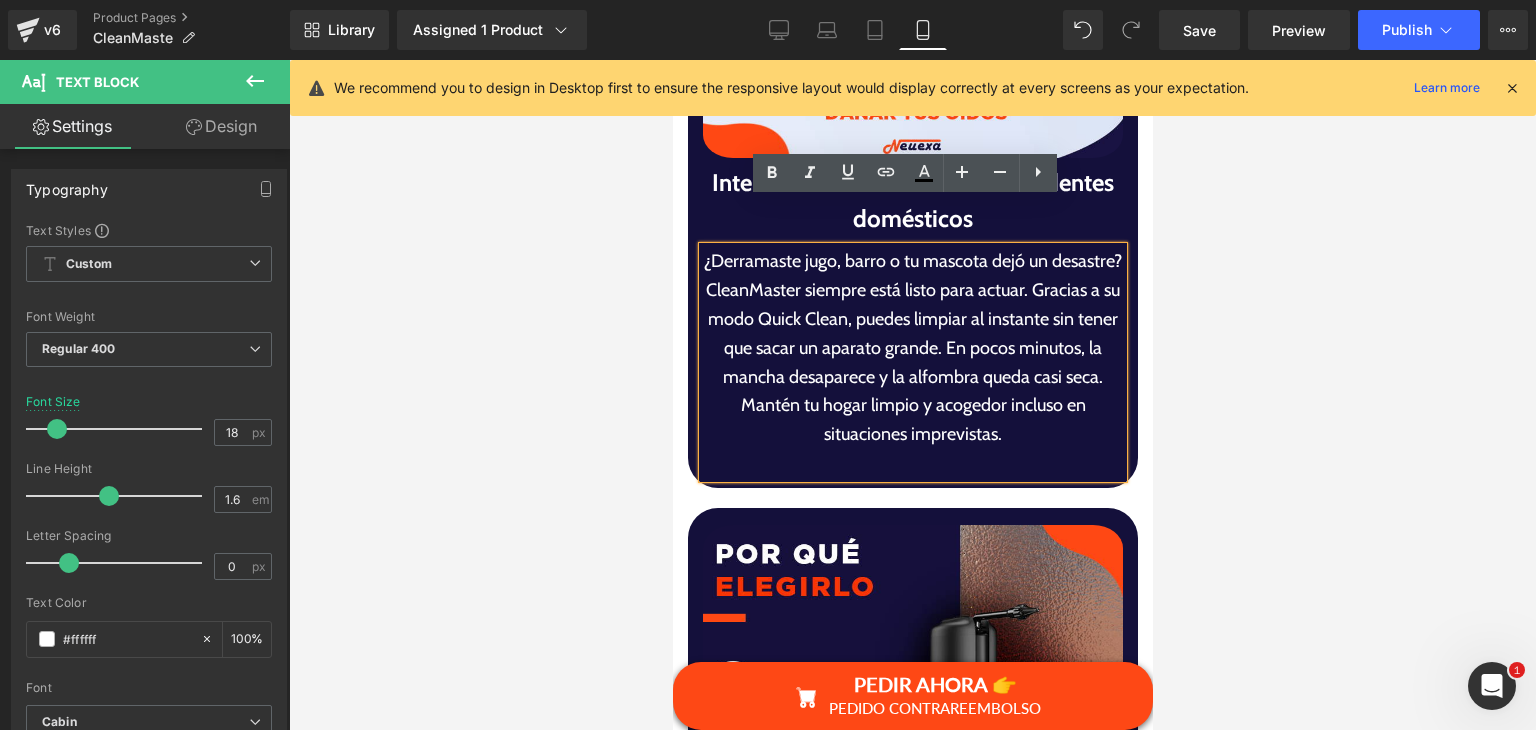 click on "¿Derramaste jugo, barro o tu mascota dejó un desastre? CleanMaster siempre está listo para actuar. Gracias a su modo Quick Clean, puedes limpiar al instante sin tener que sacar un aparato grande. En pocos minutos, la mancha desaparece y la alfombra queda casi seca. Mantén tu hogar limpio y acogedor incluso en situaciones imprevistas." at bounding box center (912, 348) 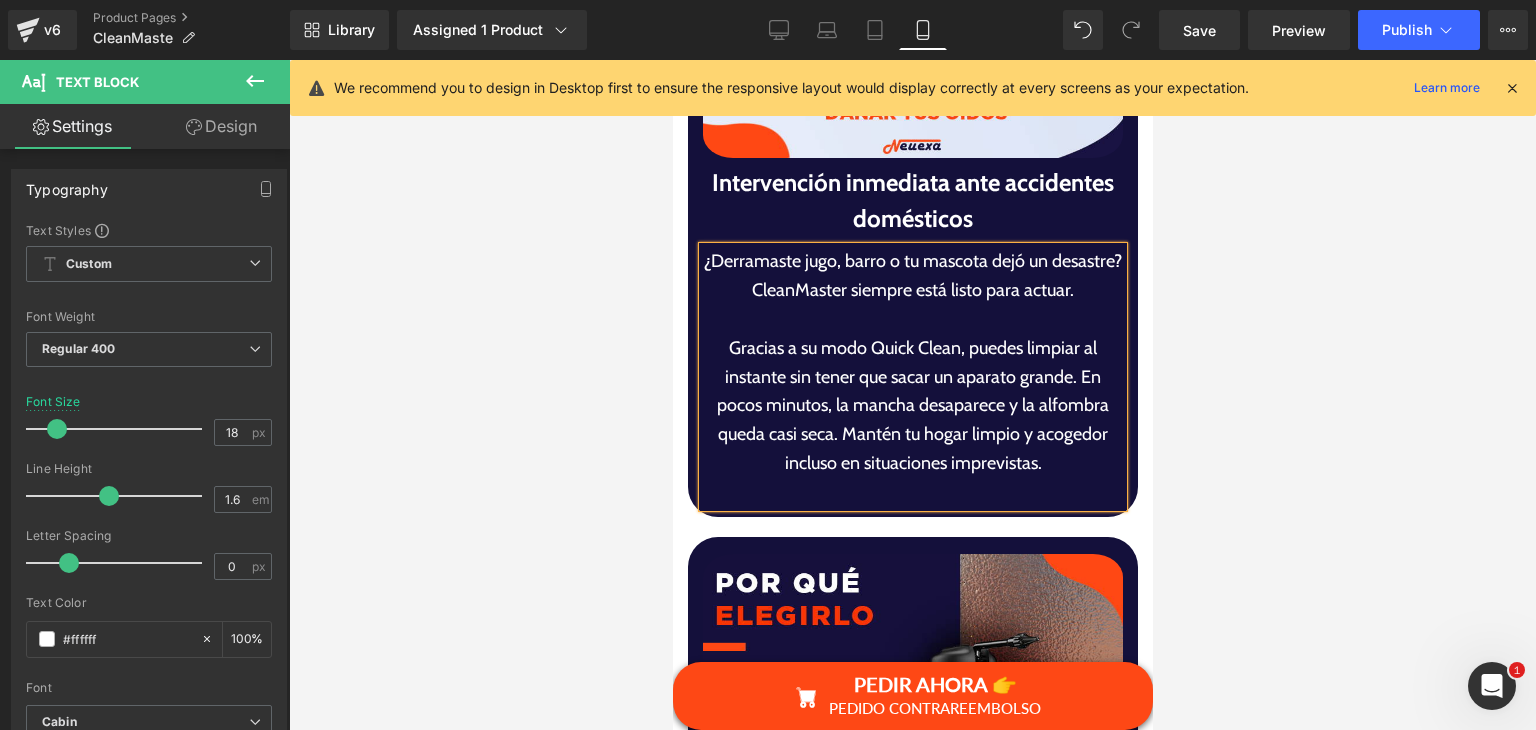click on "Gracias a su modo Quick Clean, puedes limpiar al instante sin tener que sacar un aparato grande. En pocos minutos, la mancha desaparece y la alfombra queda casi seca. Mantén tu hogar limpio y acogedor incluso en situaciones imprevistas." at bounding box center (912, 406) 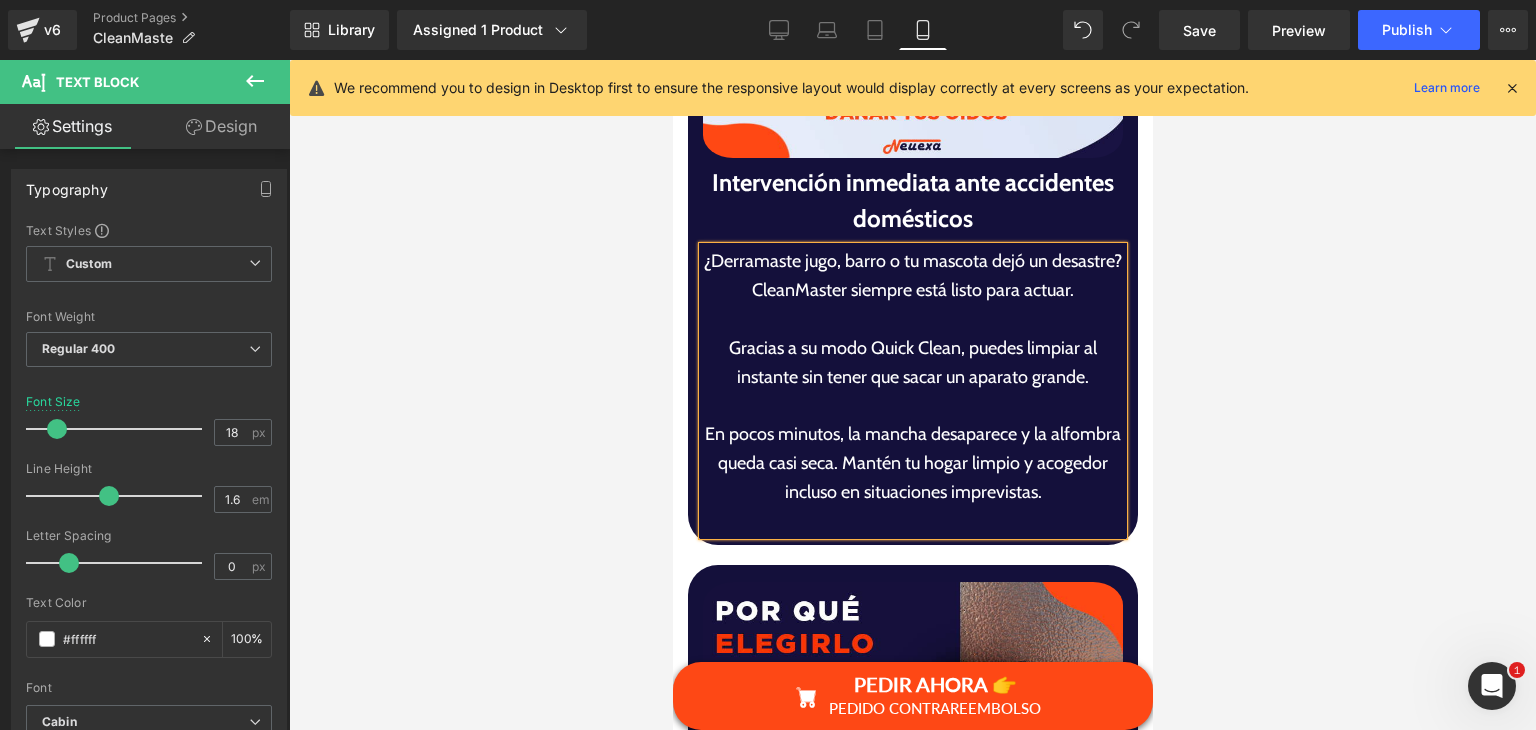 click on "En pocos minutos, la mancha desaparece y la alfombra queda casi seca. Mantén tu hogar limpio y acogedor incluso en situaciones imprevistas." at bounding box center [912, 463] 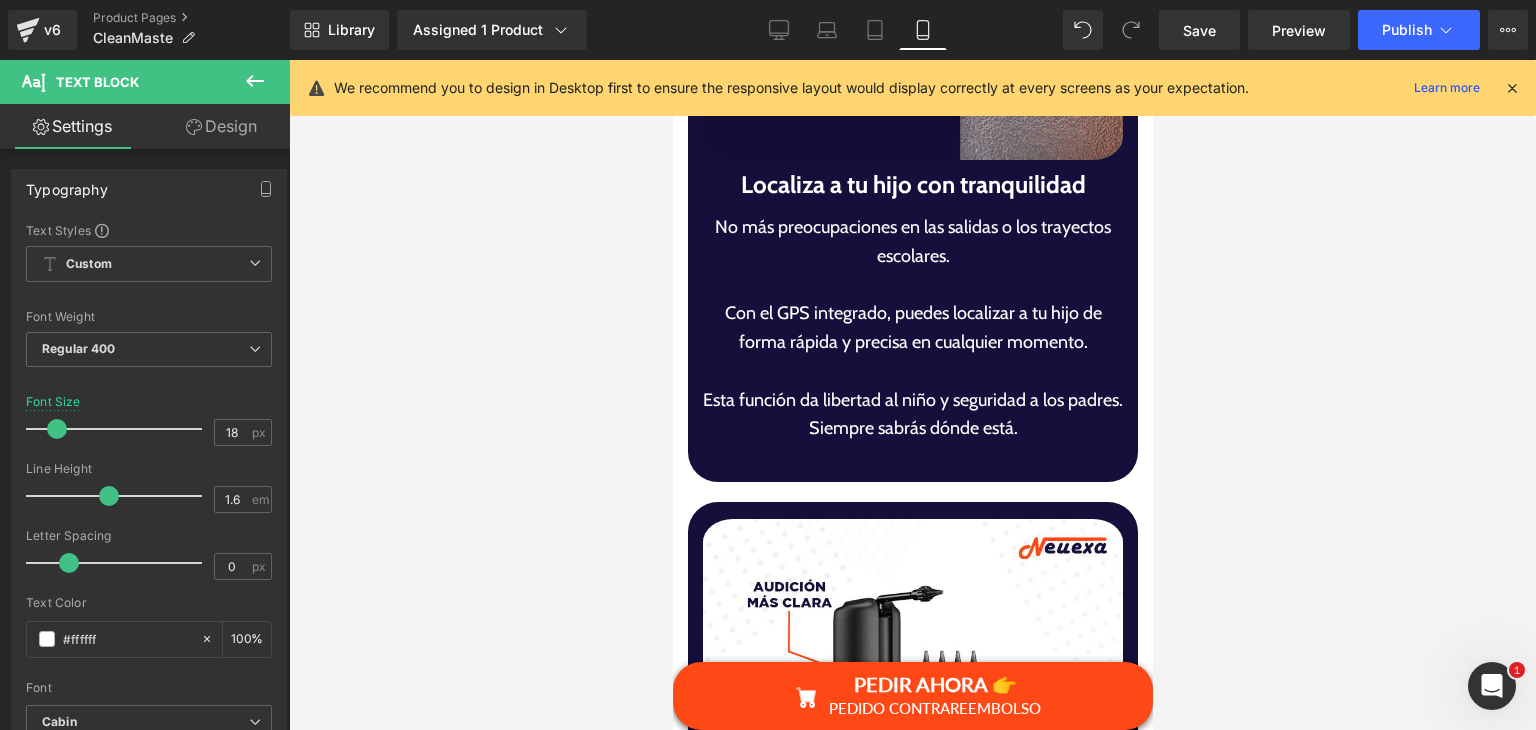 scroll, scrollTop: 6500, scrollLeft: 0, axis: vertical 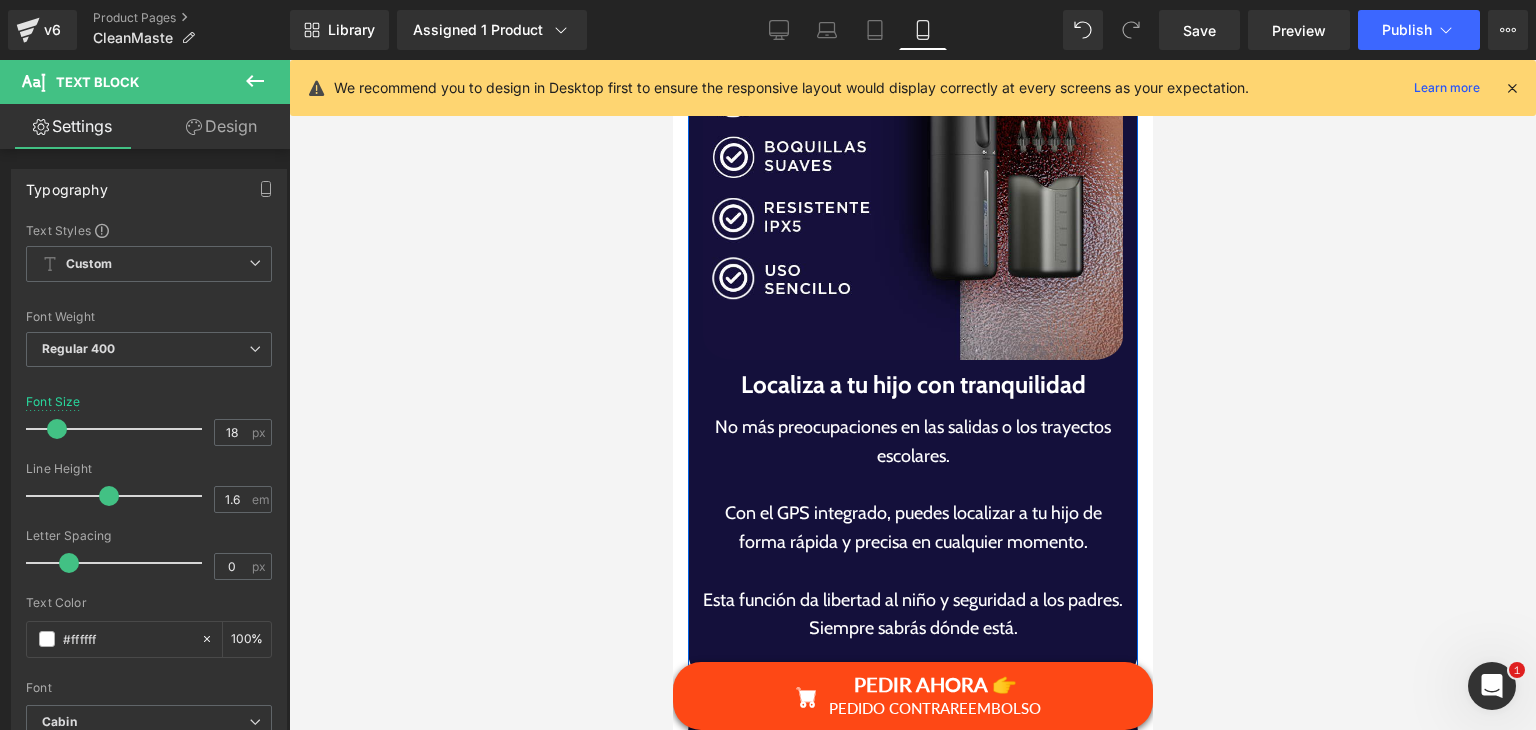 click on "Localiza a tu hijo con tranquilidad" at bounding box center [912, 385] 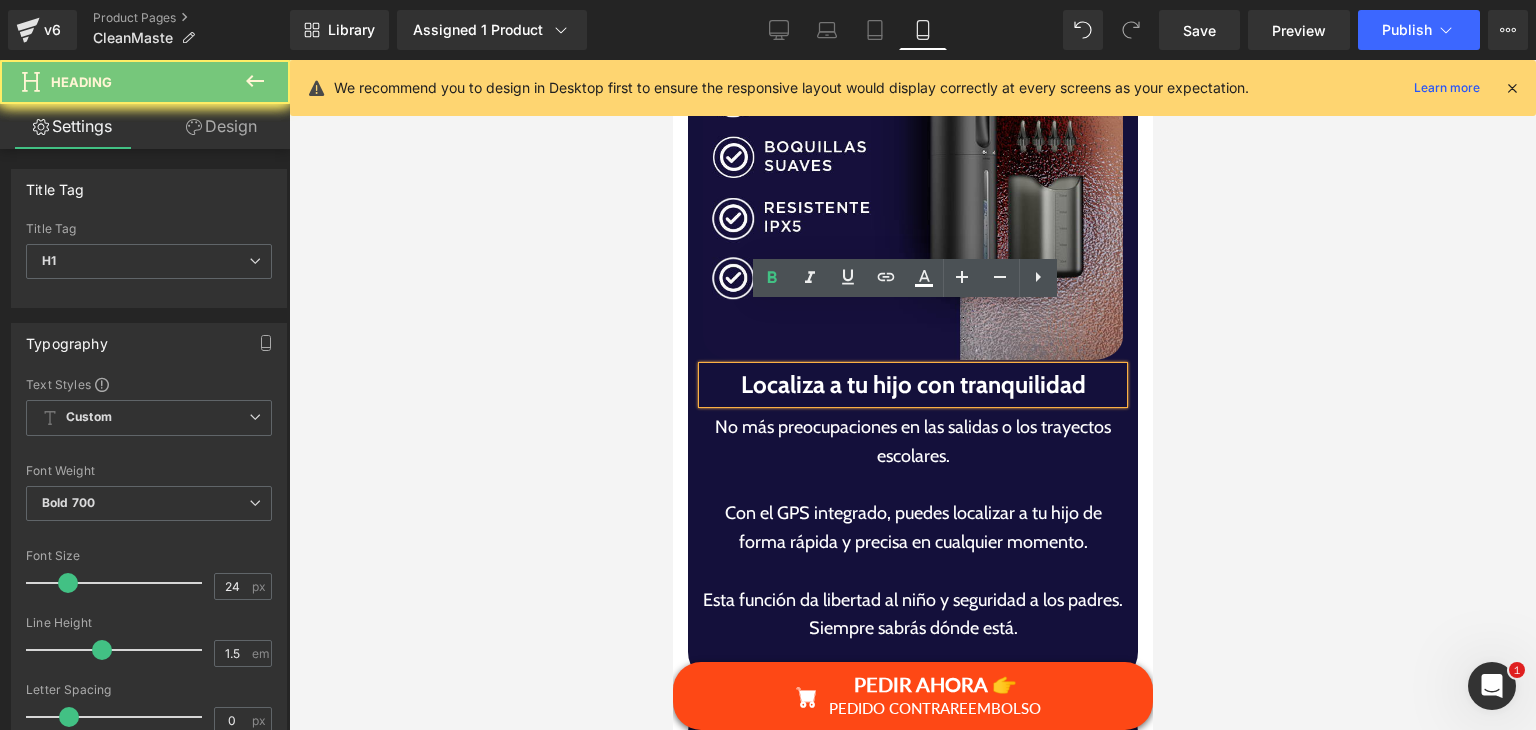 paste 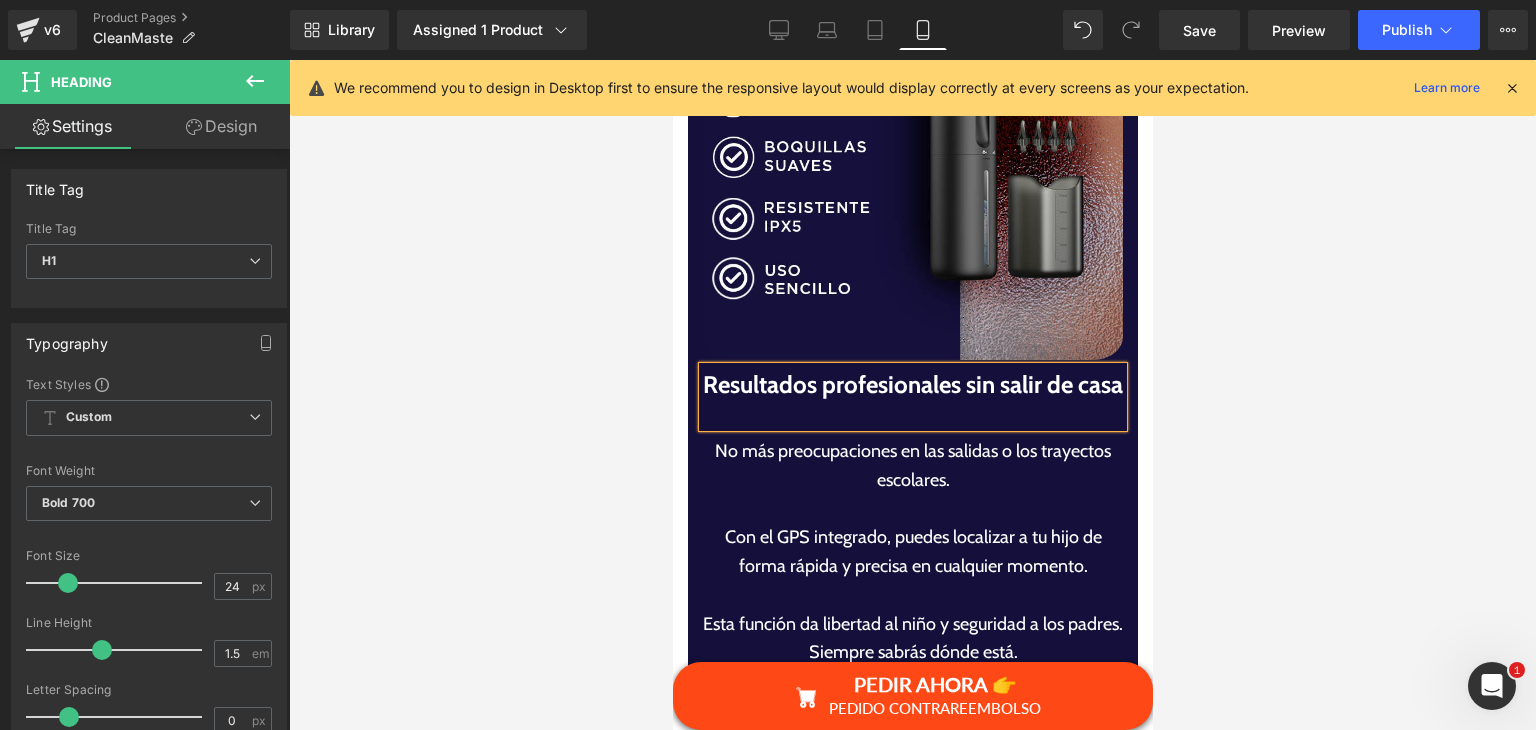 click on "Con el GPS integrado, puedes localizar a tu hijo de forma rápida y precisa en cualquier momento." at bounding box center [912, 552] 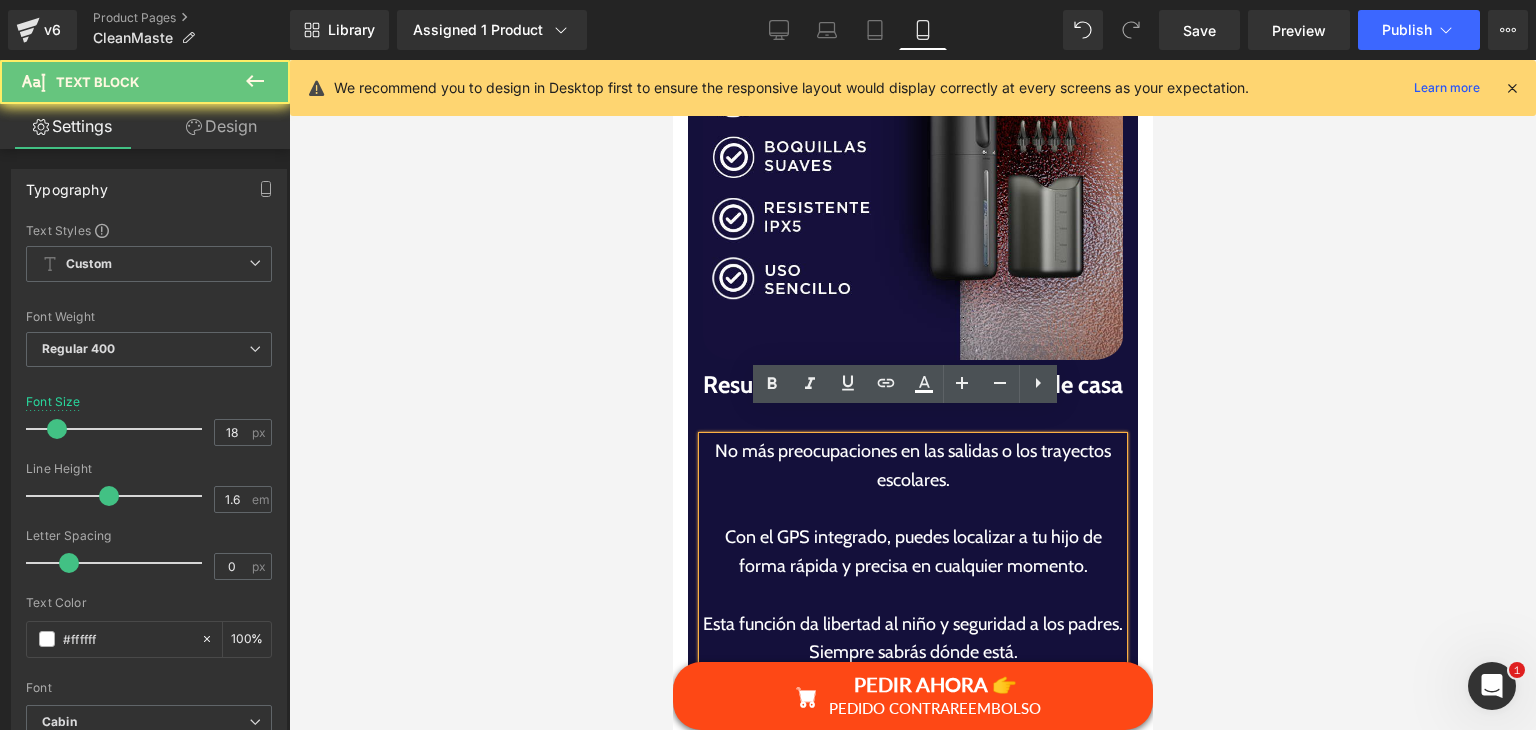 drag, startPoint x: 838, startPoint y: 537, endPoint x: 873, endPoint y: 551, distance: 37.696156 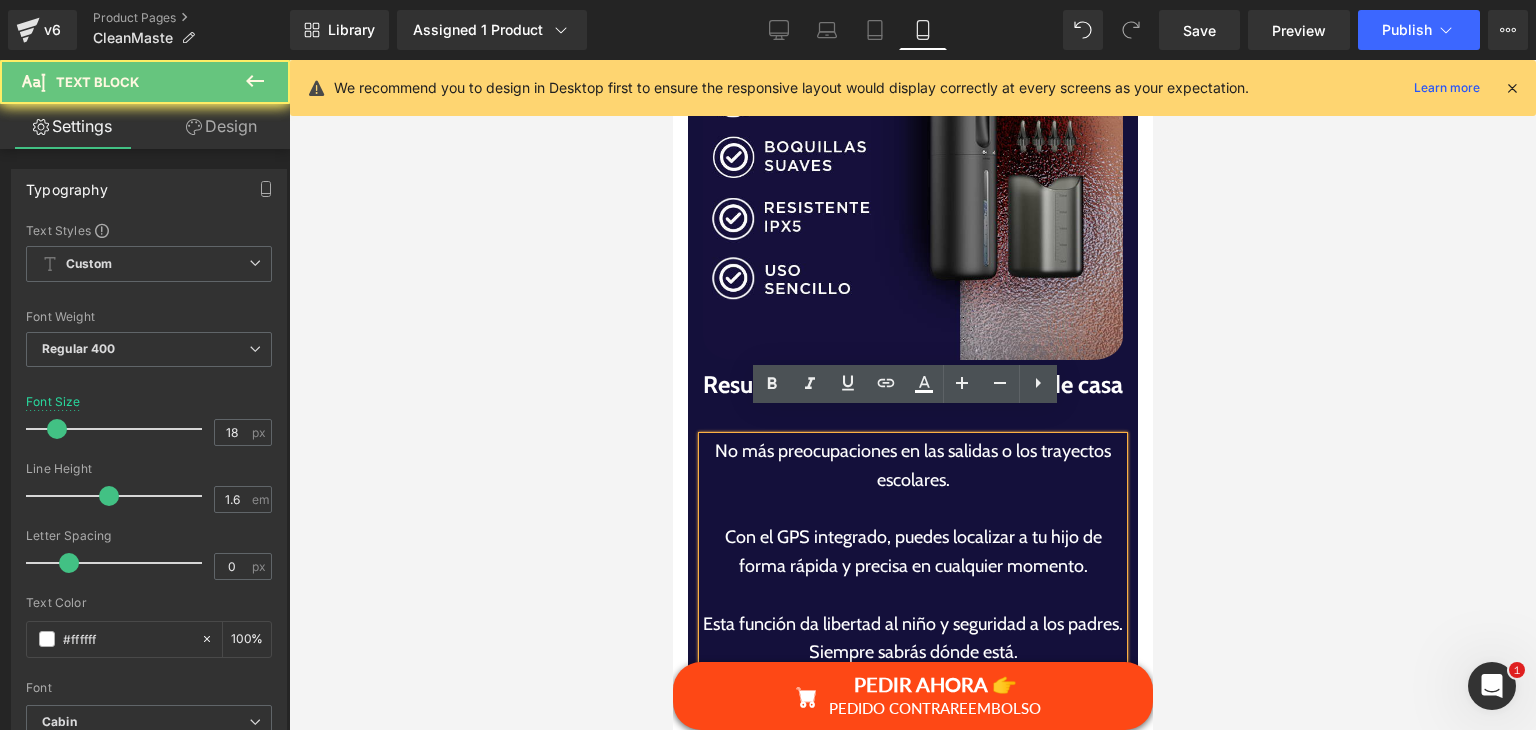click on "Con el GPS integrado, puedes localizar a tu hijo de forma rápida y precisa en cualquier momento." at bounding box center (912, 552) 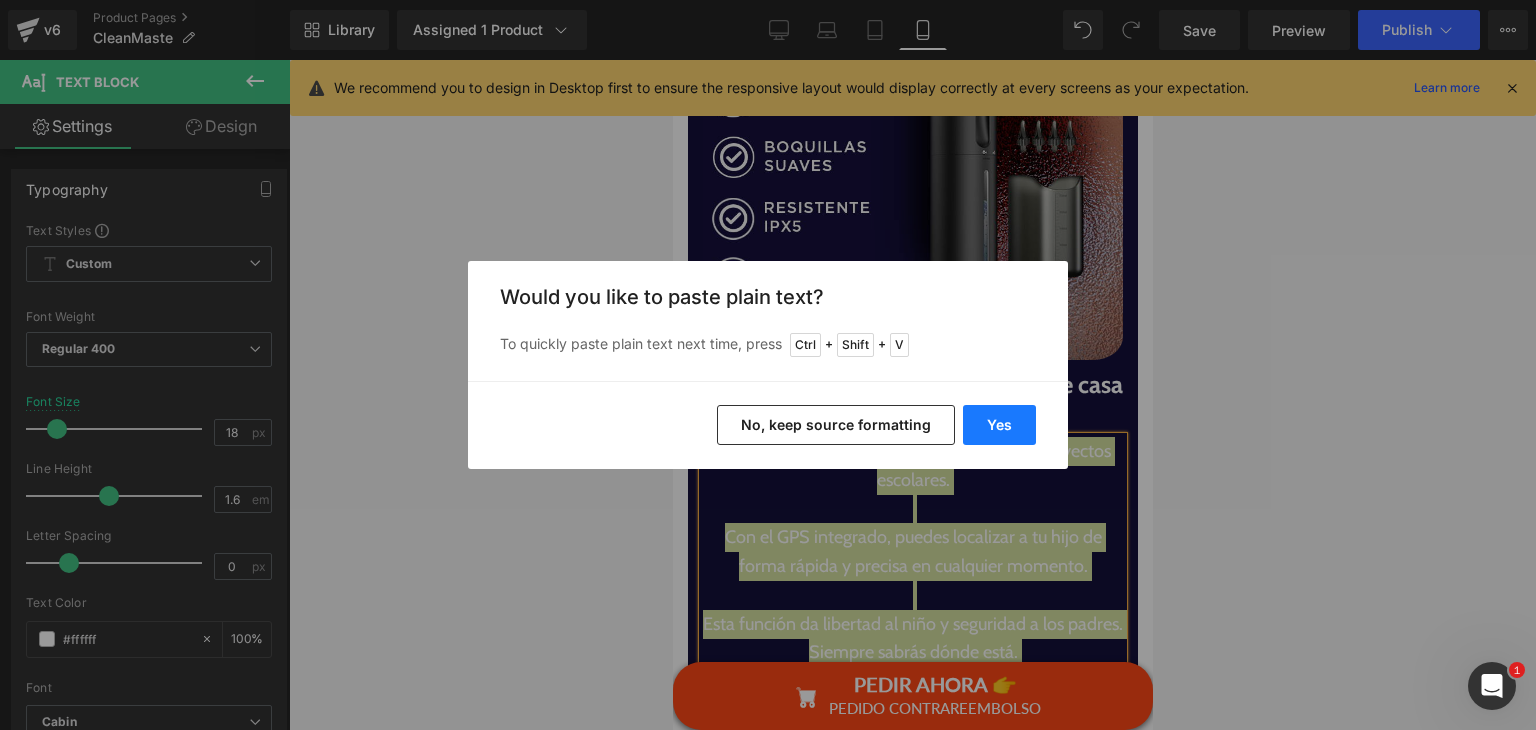 drag, startPoint x: 994, startPoint y: 418, endPoint x: 270, endPoint y: 354, distance: 726.82324 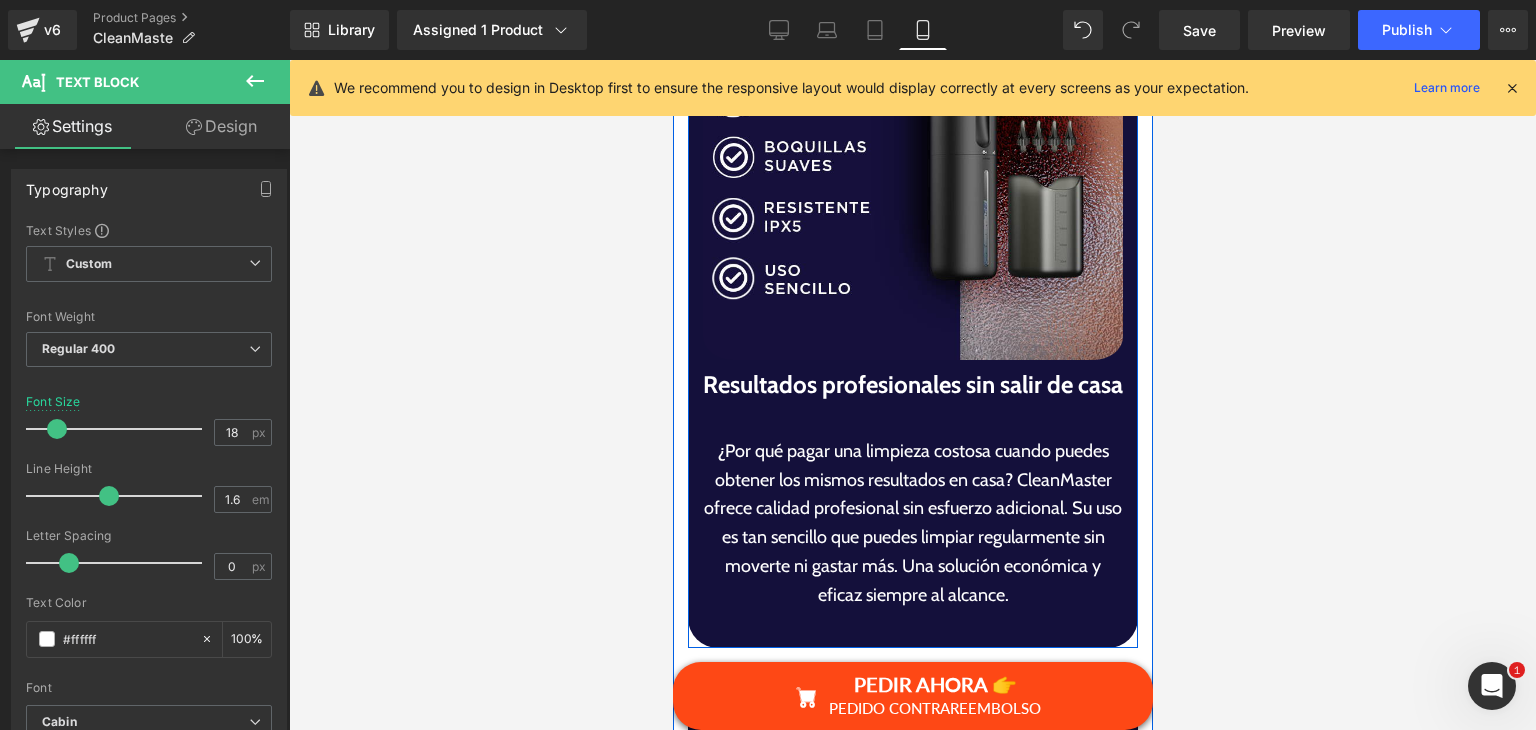 click on "Resultados profesionales sin salir de casa Heading         ¿Por qué pagar una limpieza costosa cuando puedes obtener los mismos resultados en casa? CleanMaster ofrece calidad profesional sin esfuerzo adicional. Su uso es tan sencillo que puedes limpiar regularmente sin moverte ni gastar más. Una solución económica y eficaz siempre al alcance. Text Block" at bounding box center [912, 503] 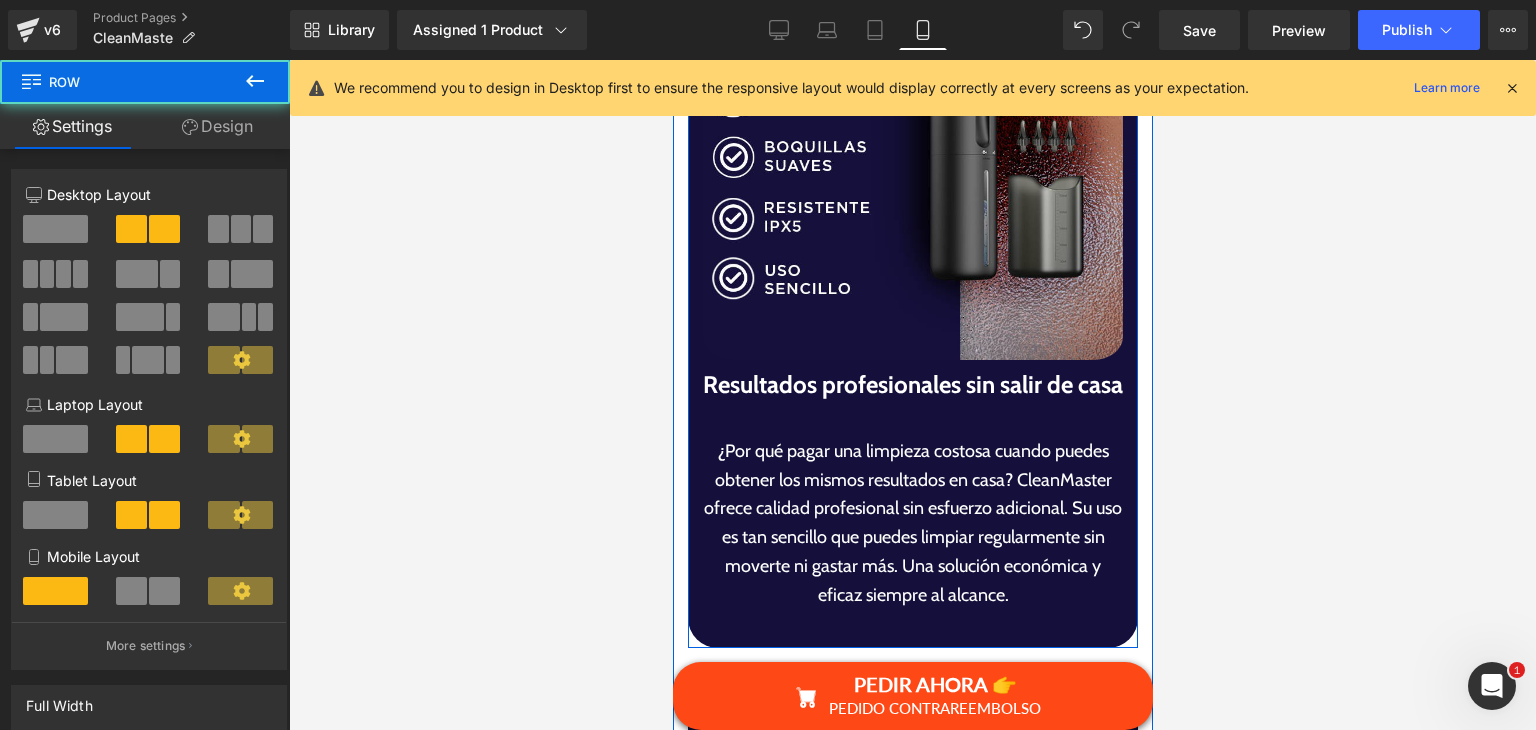 click at bounding box center (912, 415) 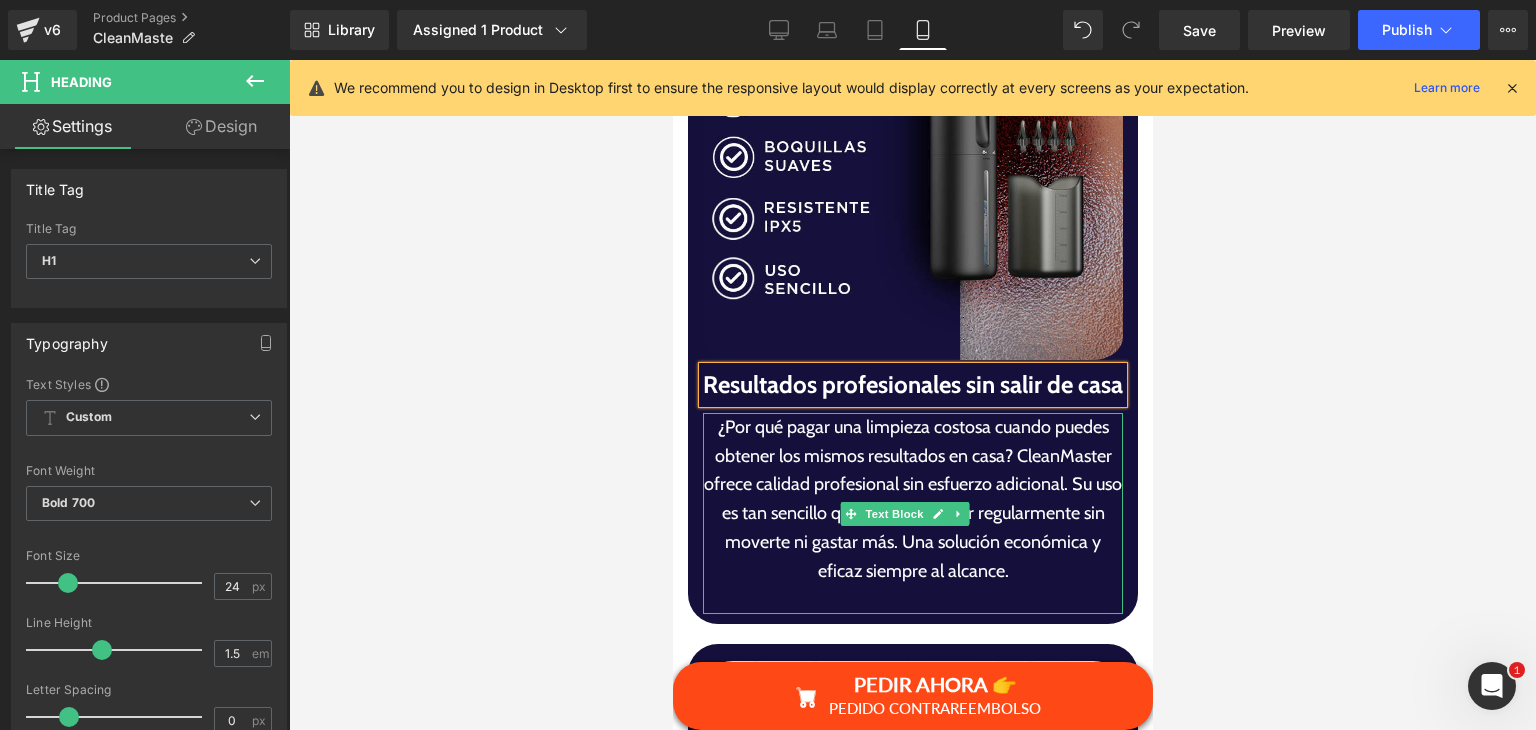 click on "¿Por qué pagar una limpieza costosa cuando puedes obtener los mismos resultados en casa? CleanMaster ofrece calidad profesional sin esfuerzo adicional. Su uso es tan sencillo que puedes limpiar regularmente sin moverte ni gastar más. Una solución económica y eficaz siempre al alcance." at bounding box center [912, 499] 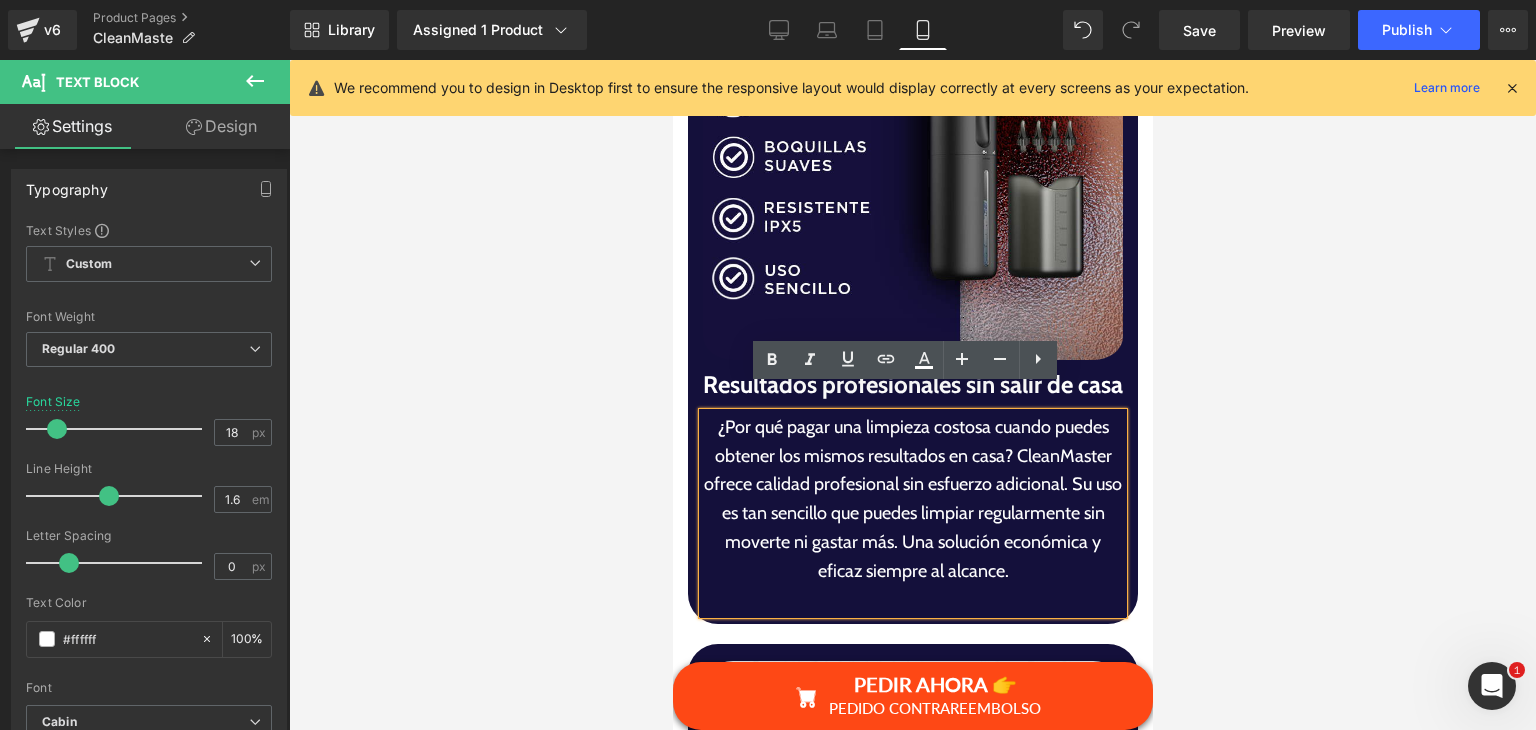click on "¿Por qué pagar una limpieza costosa cuando puedes obtener los mismos resultados en casa? CleanMaster ofrece calidad profesional sin esfuerzo adicional. Su uso es tan sencillo que puedes limpiar regularmente sin moverte ni gastar más. Una solución económica y eficaz siempre al alcance." at bounding box center [912, 499] 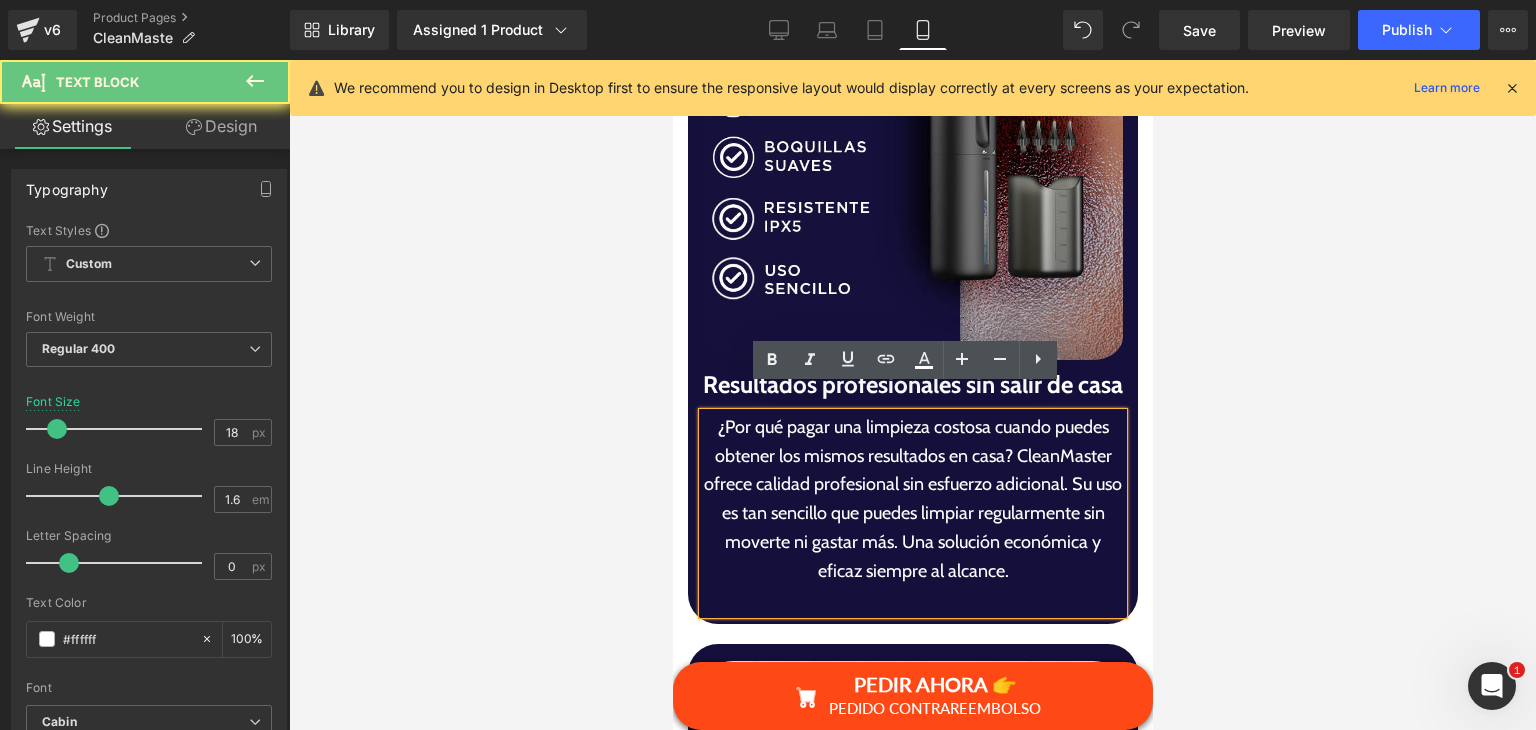 click on "¿Por qué pagar una limpieza costosa cuando puedes obtener los mismos resultados en casa? CleanMaster ofrece calidad profesional sin esfuerzo adicional. Su uso es tan sencillo que puedes limpiar regularmente sin moverte ni gastar más. Una solución económica y eficaz siempre al alcance." at bounding box center [912, 499] 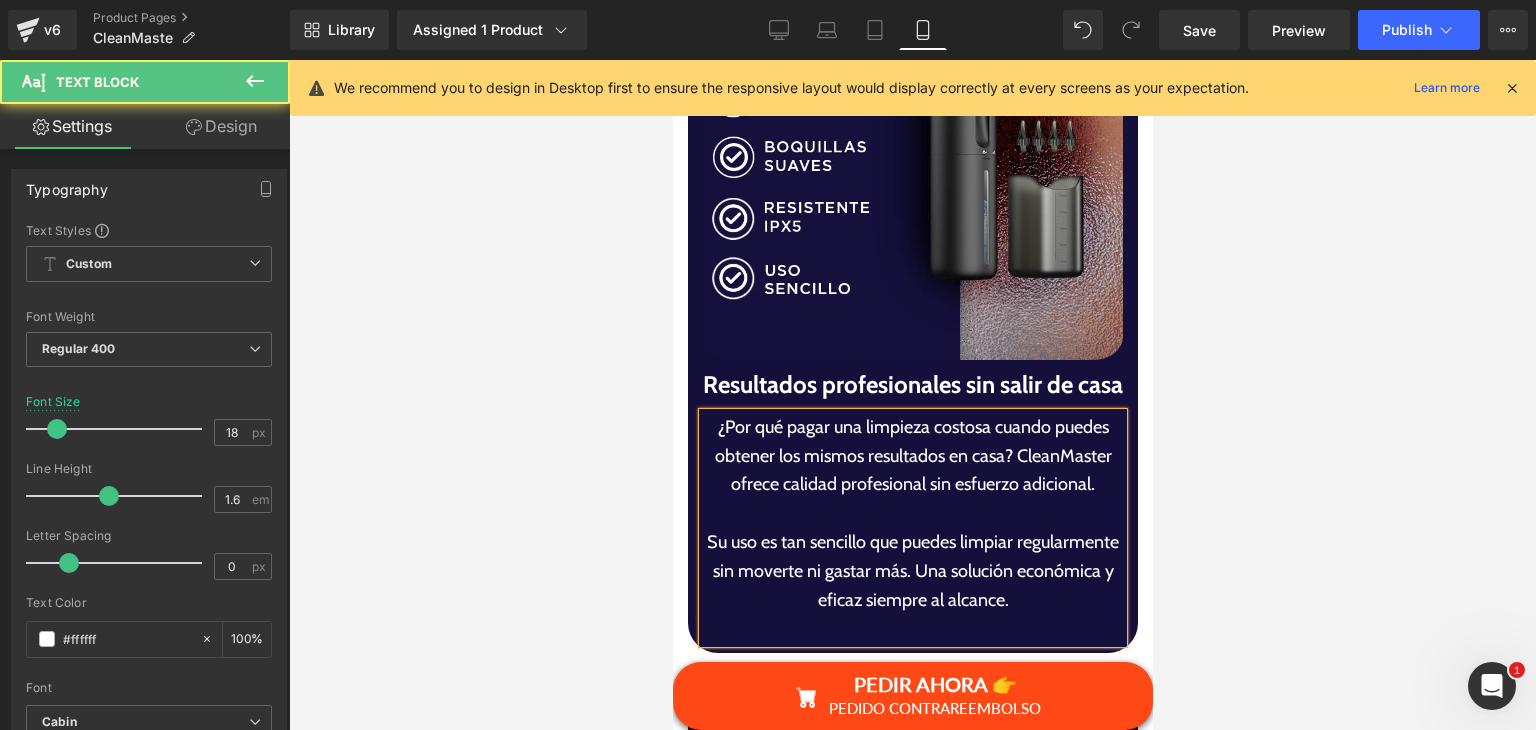 click on "Su uso es tan sencillo que puedes limpiar regularmente sin moverte ni gastar más. Una solución económica y eficaz siempre al alcance." at bounding box center (912, 571) 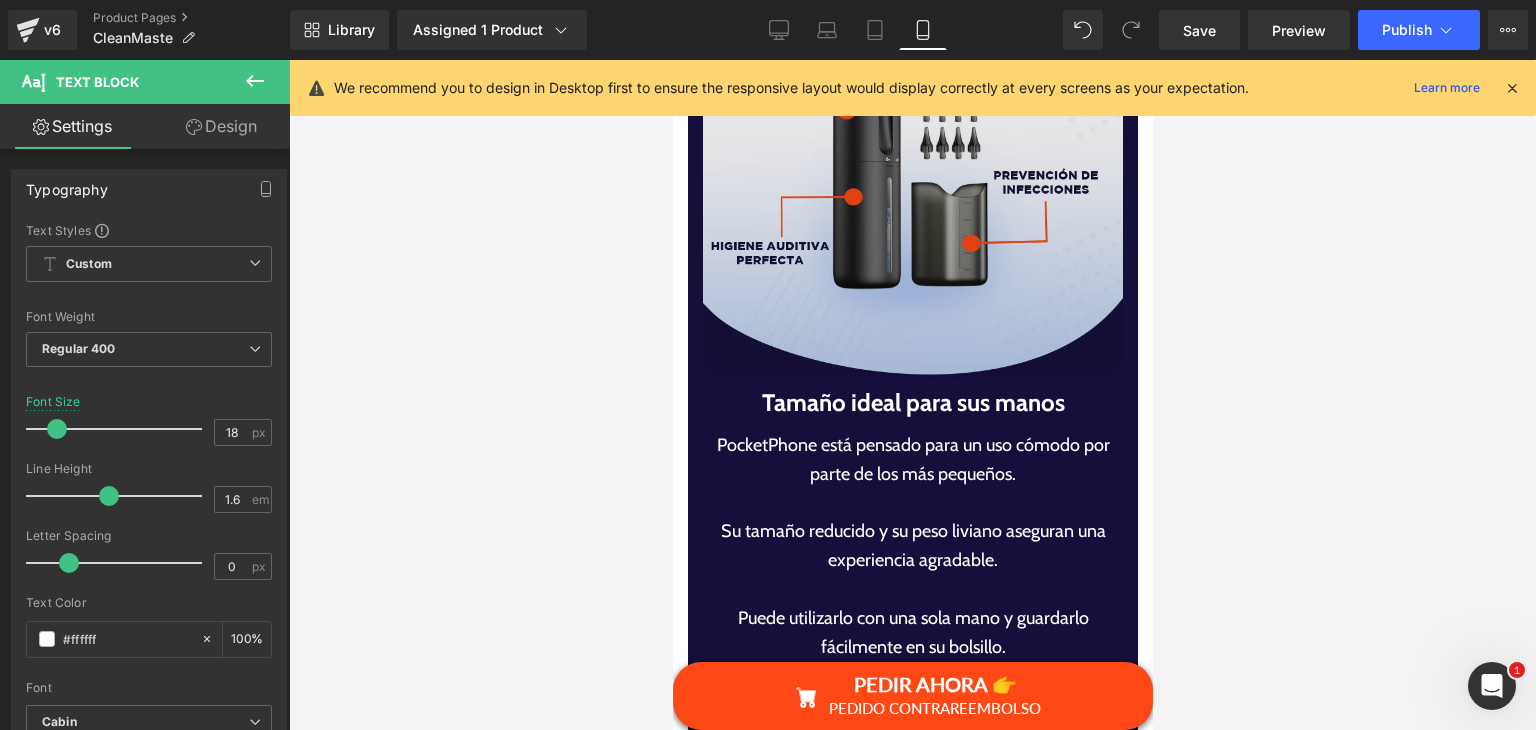 scroll, scrollTop: 7400, scrollLeft: 0, axis: vertical 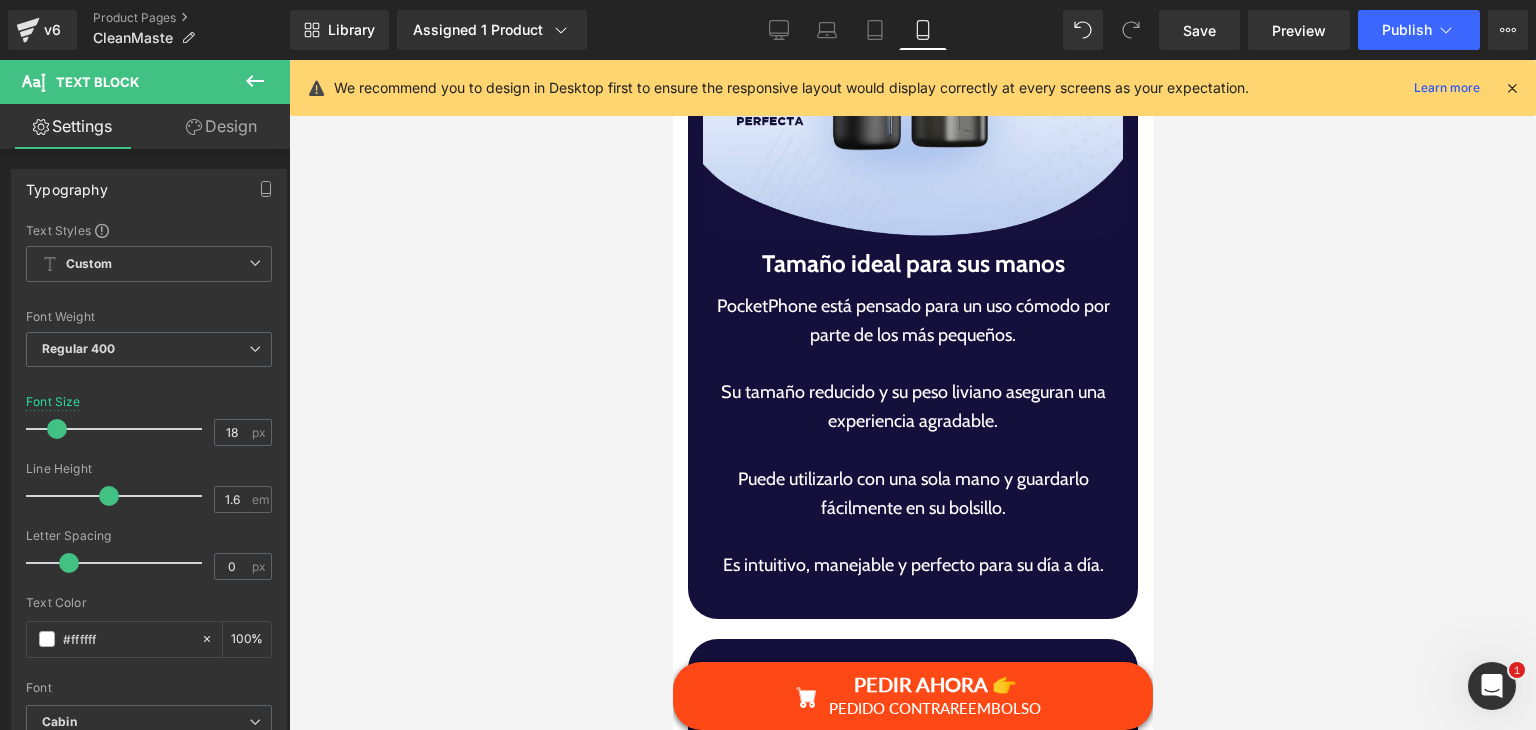 click at bounding box center (912, 29) 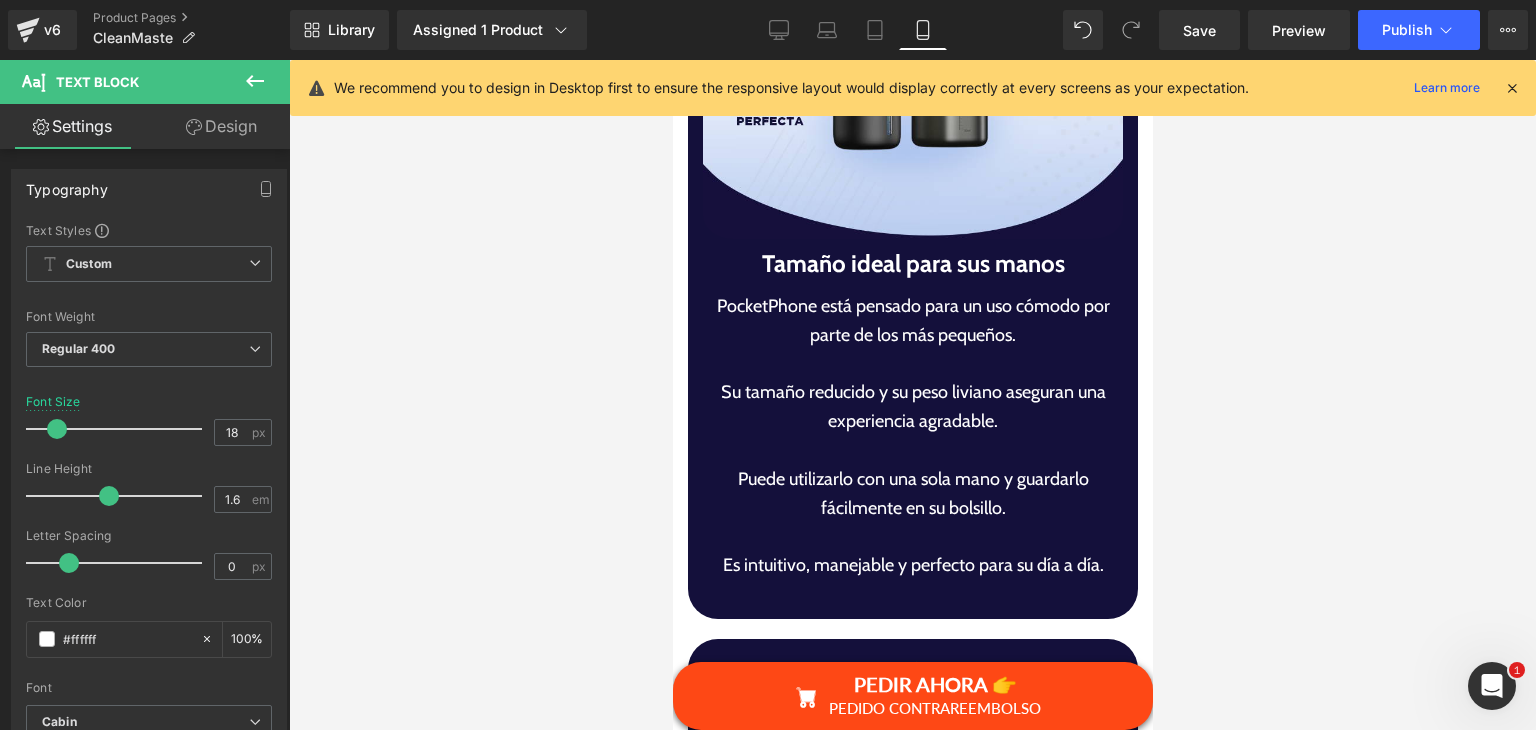 click on "Tamaño ideal para sus manos" at bounding box center [912, 264] 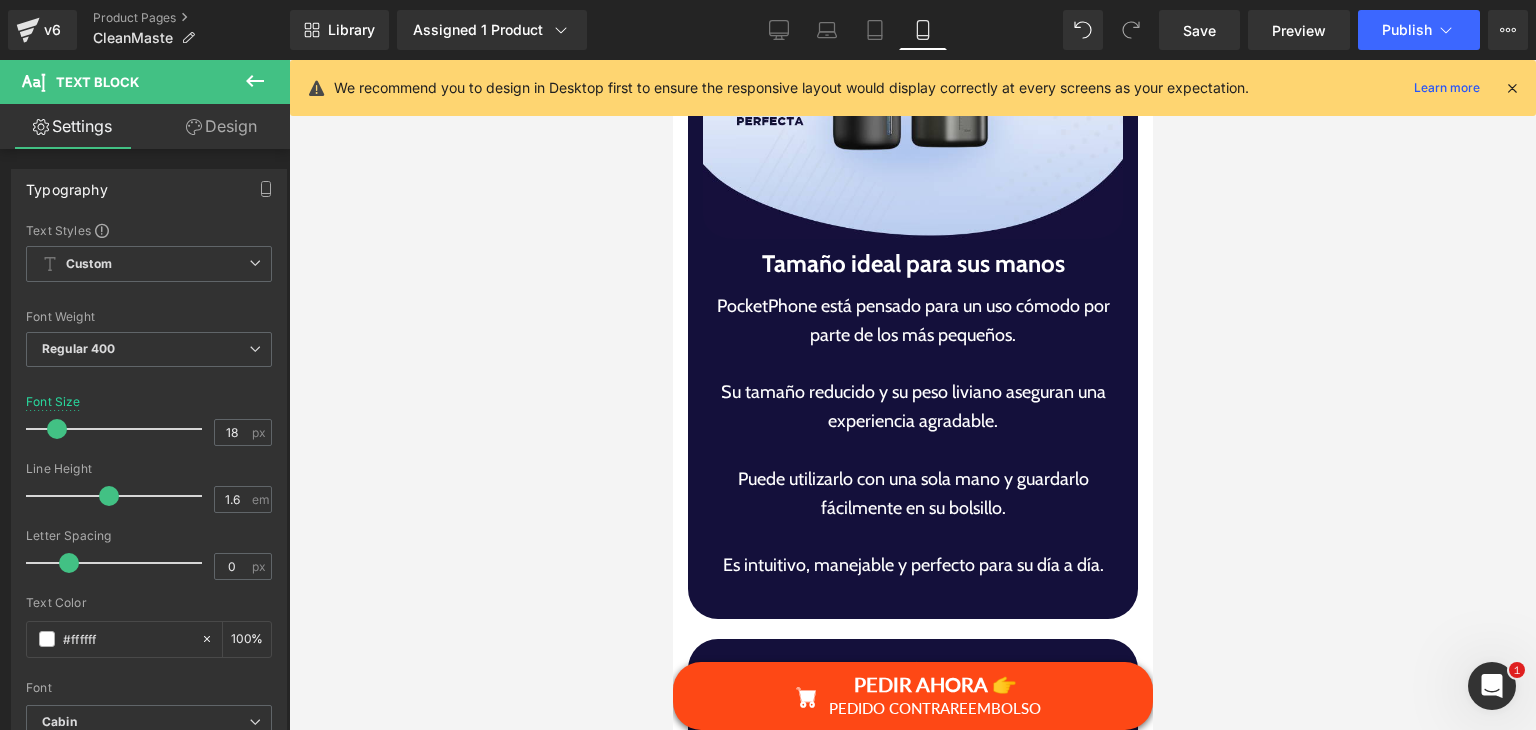 click on "Tamaño ideal para sus manos" at bounding box center [912, 264] 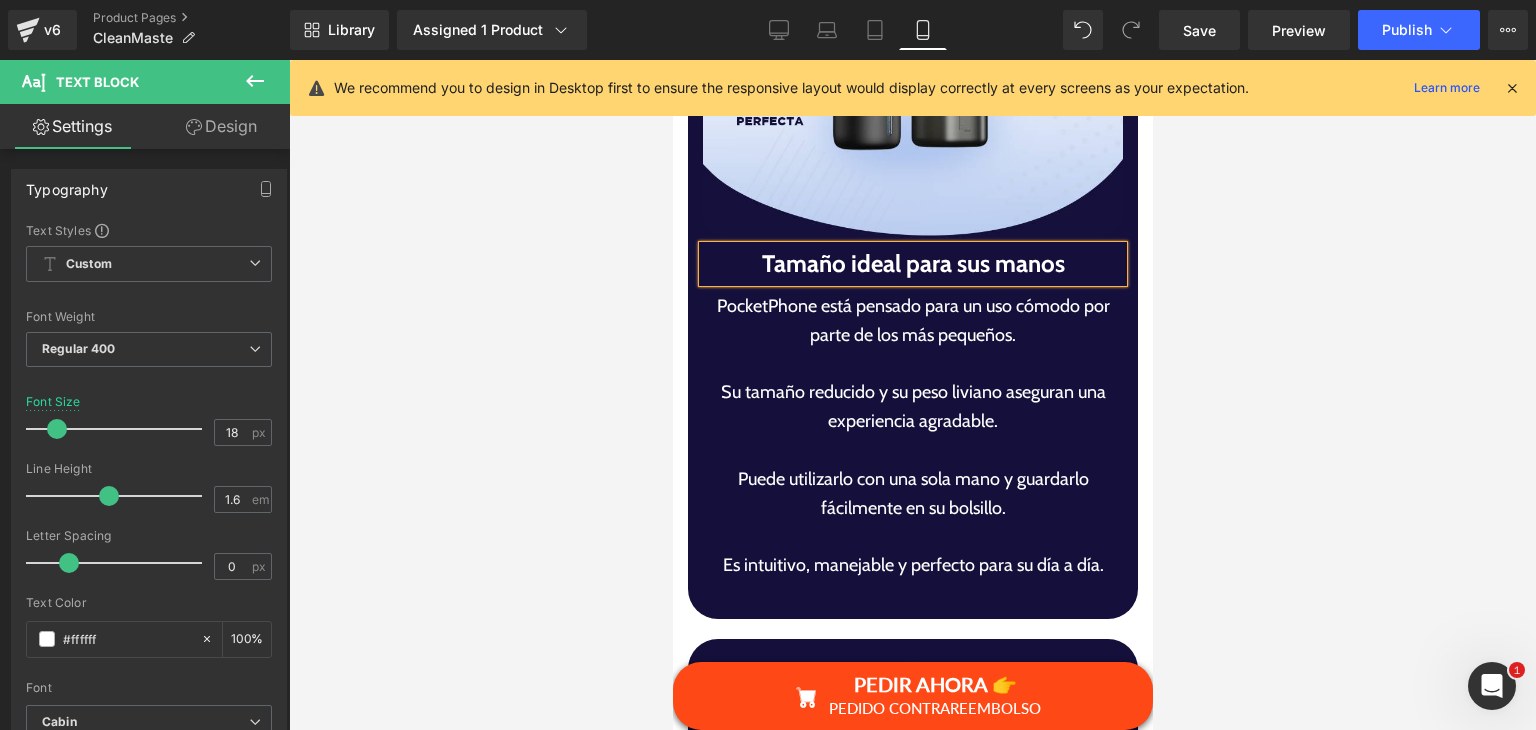 click on "Tamaño ideal para sus manos" at bounding box center [912, 264] 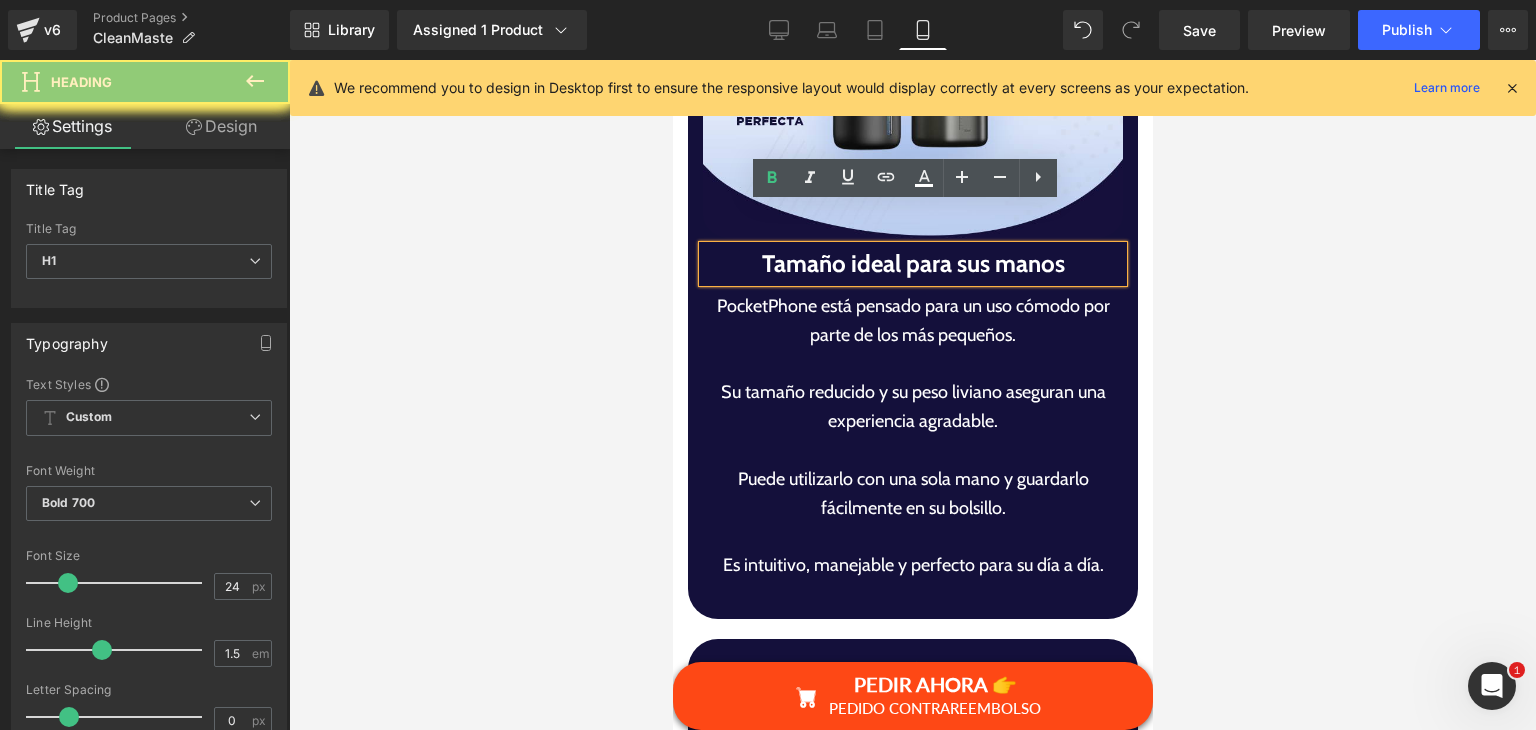 paste 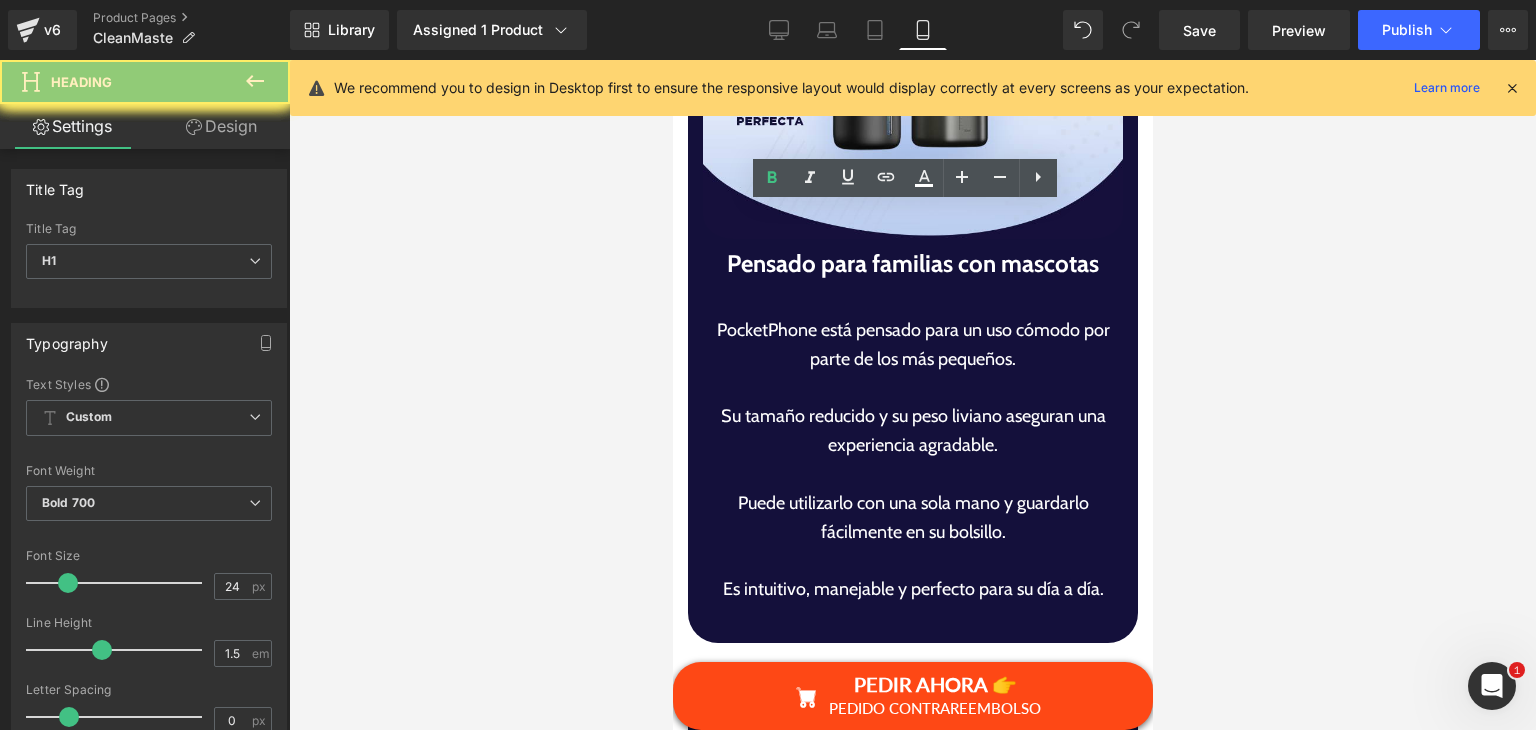 type 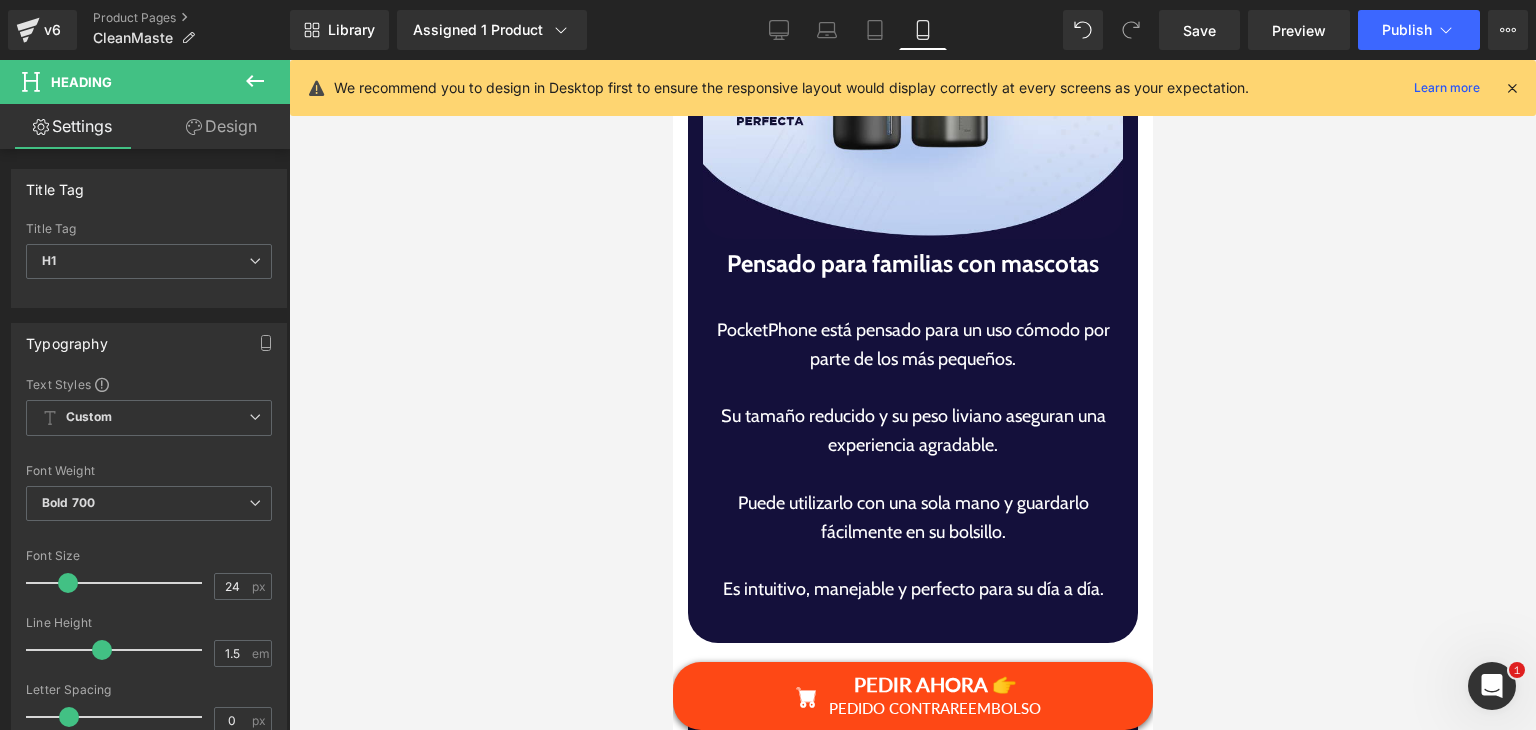 click on "PocketPhone está pensado para un uso cómodo por parte de los más pequeños." at bounding box center (912, 345) 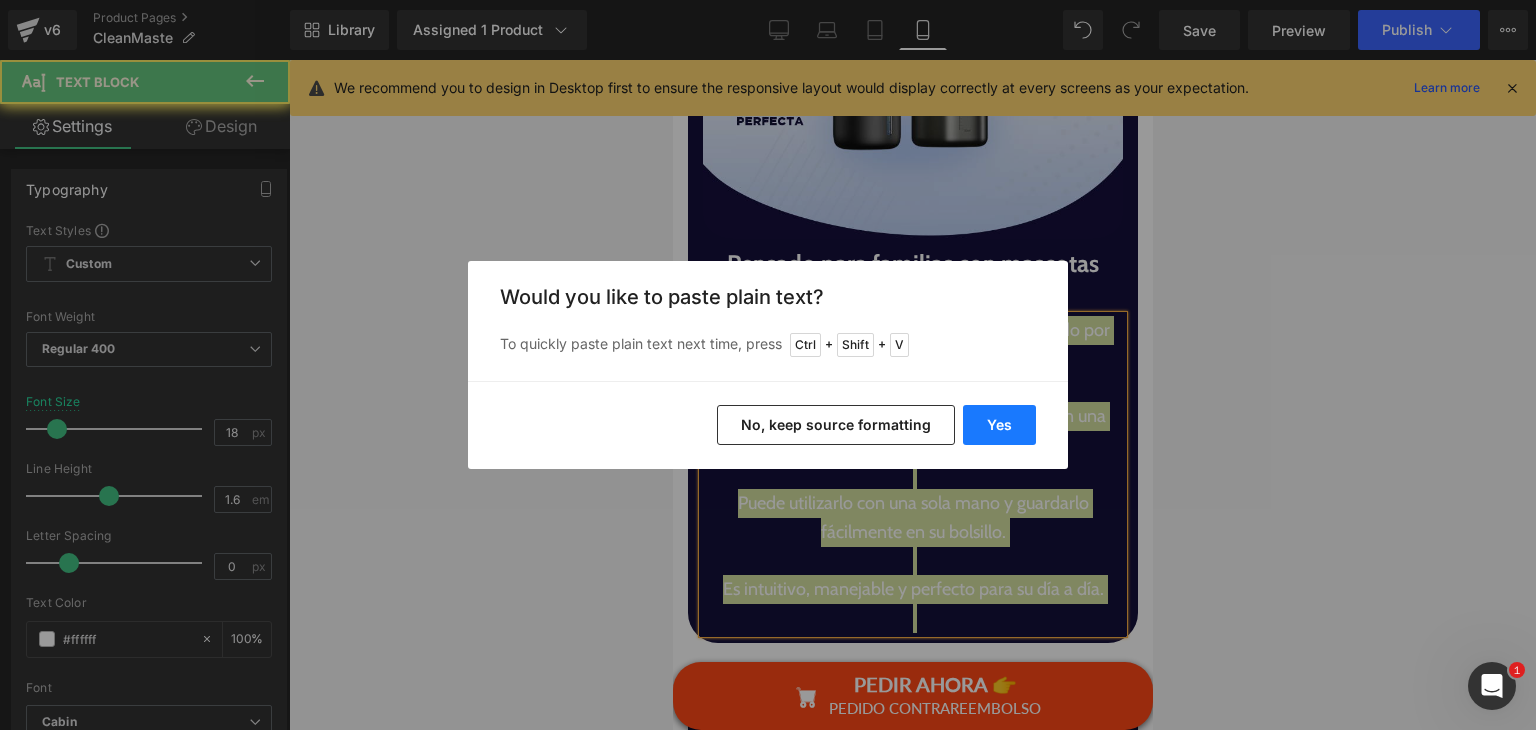 click on "Yes" at bounding box center (999, 425) 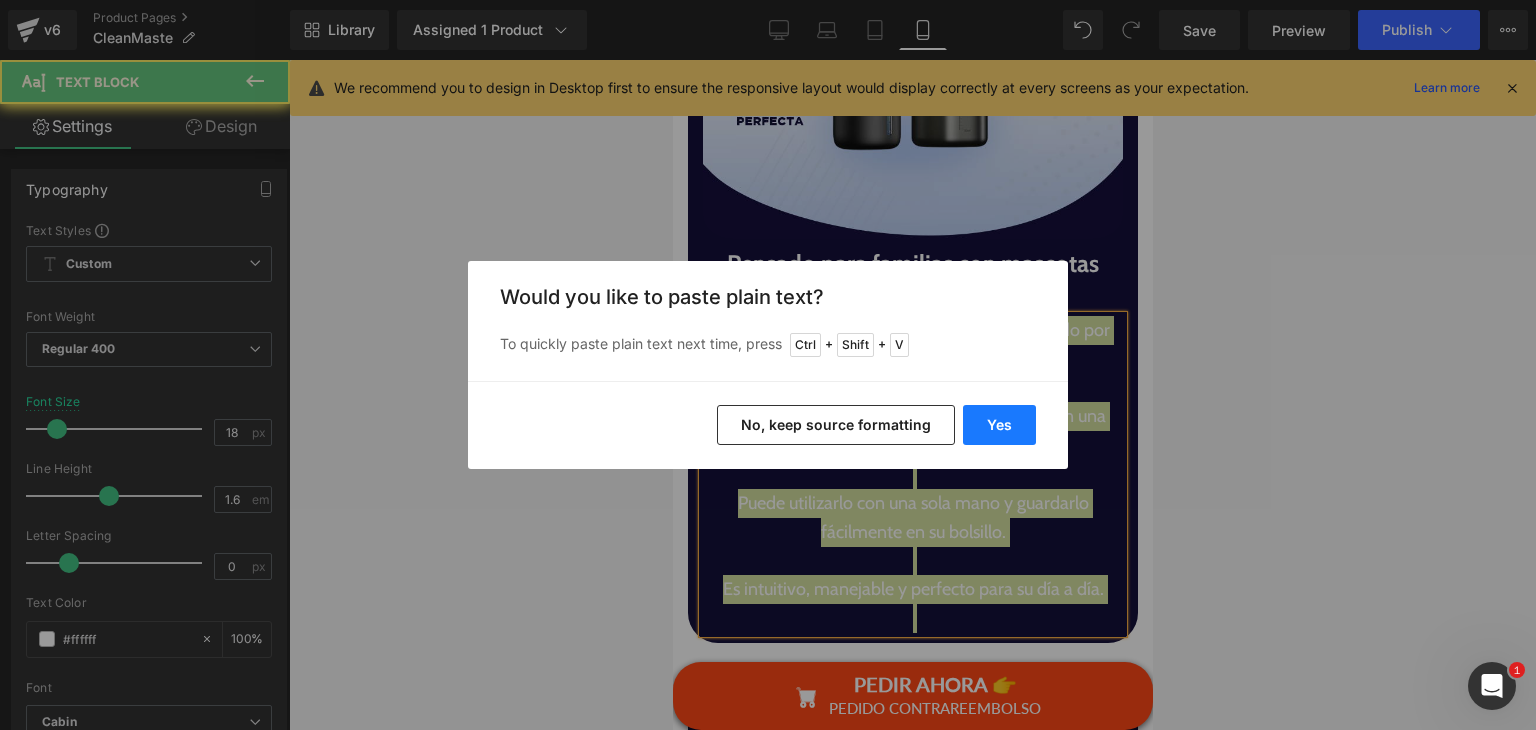 type 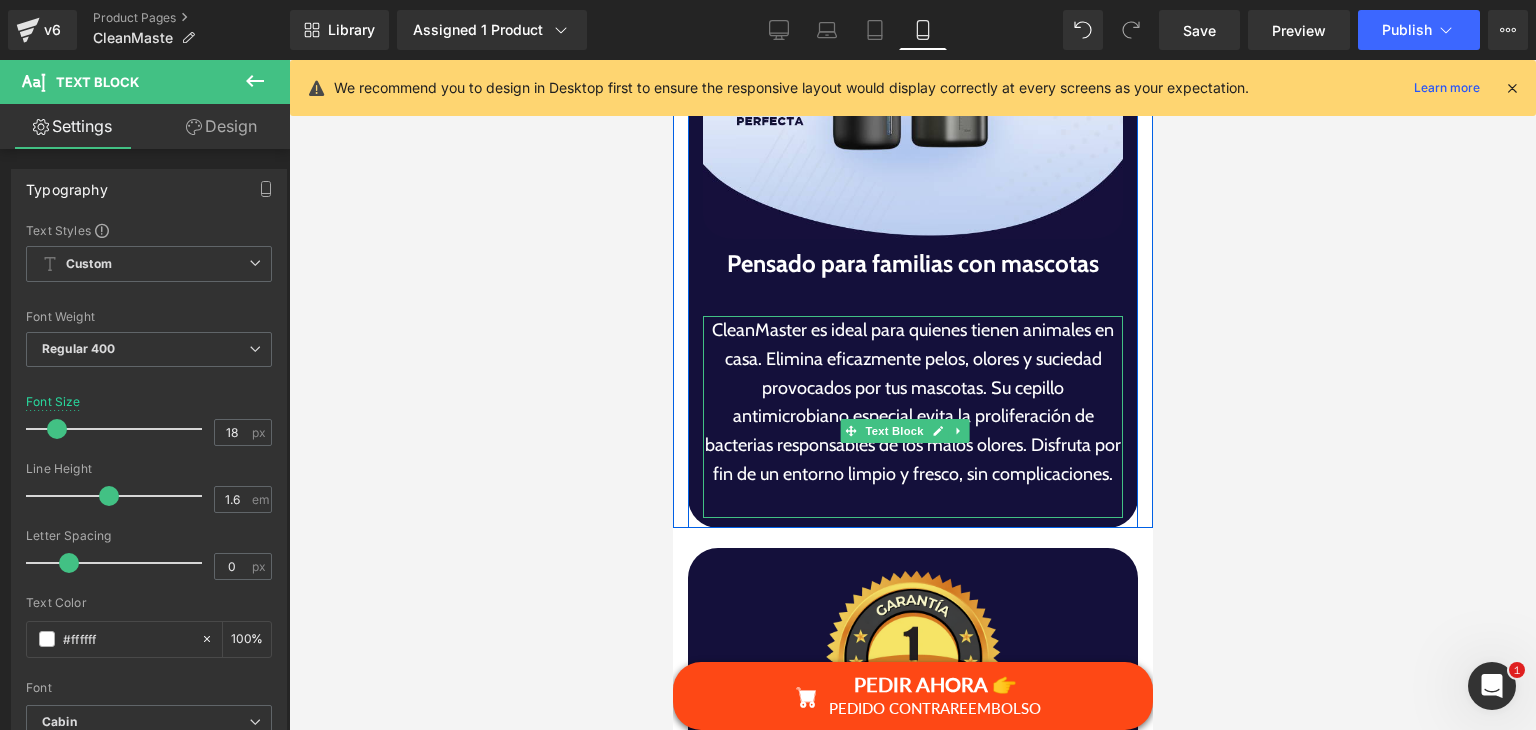 click on "Pensado para familias con mascotas Heading" at bounding box center [912, 276] 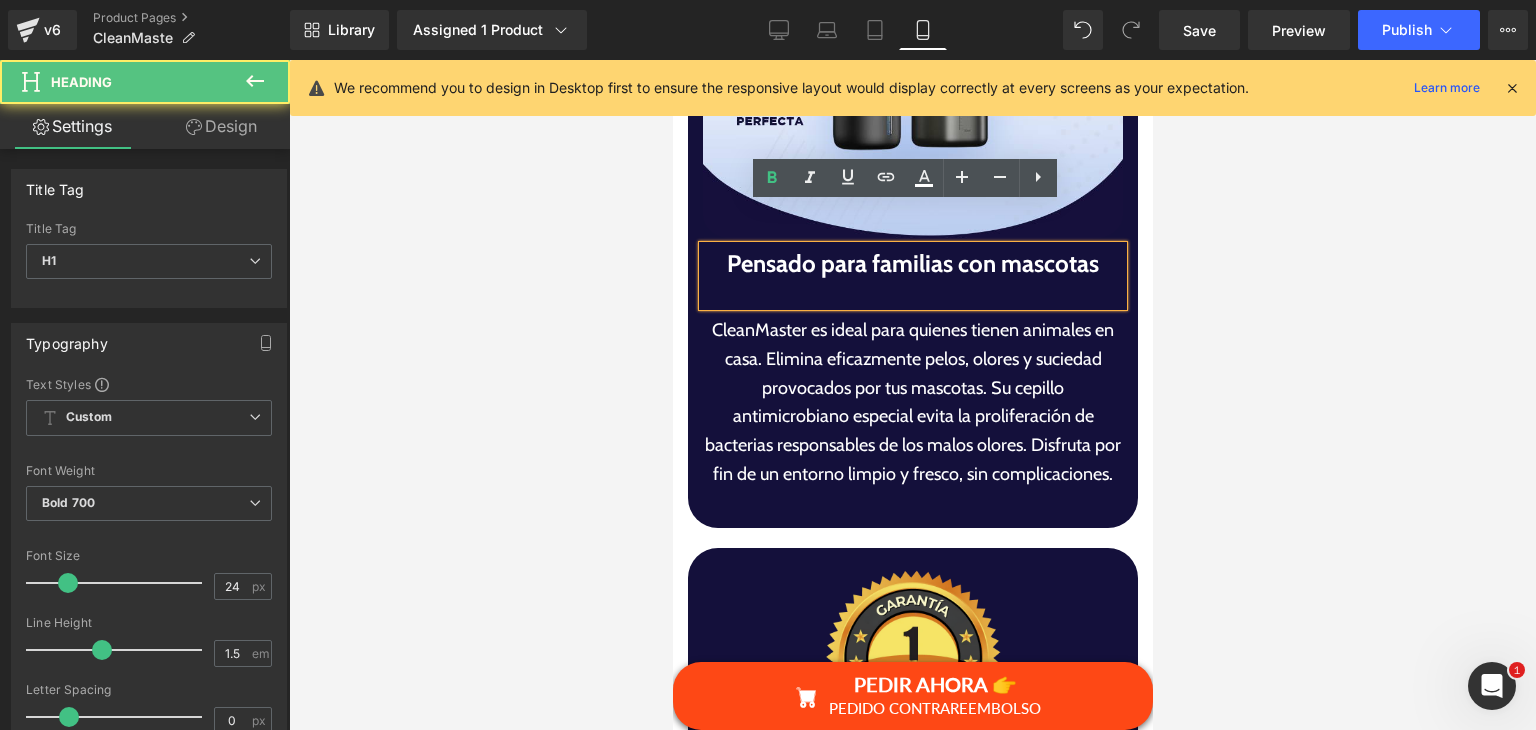 click at bounding box center (912, 294) 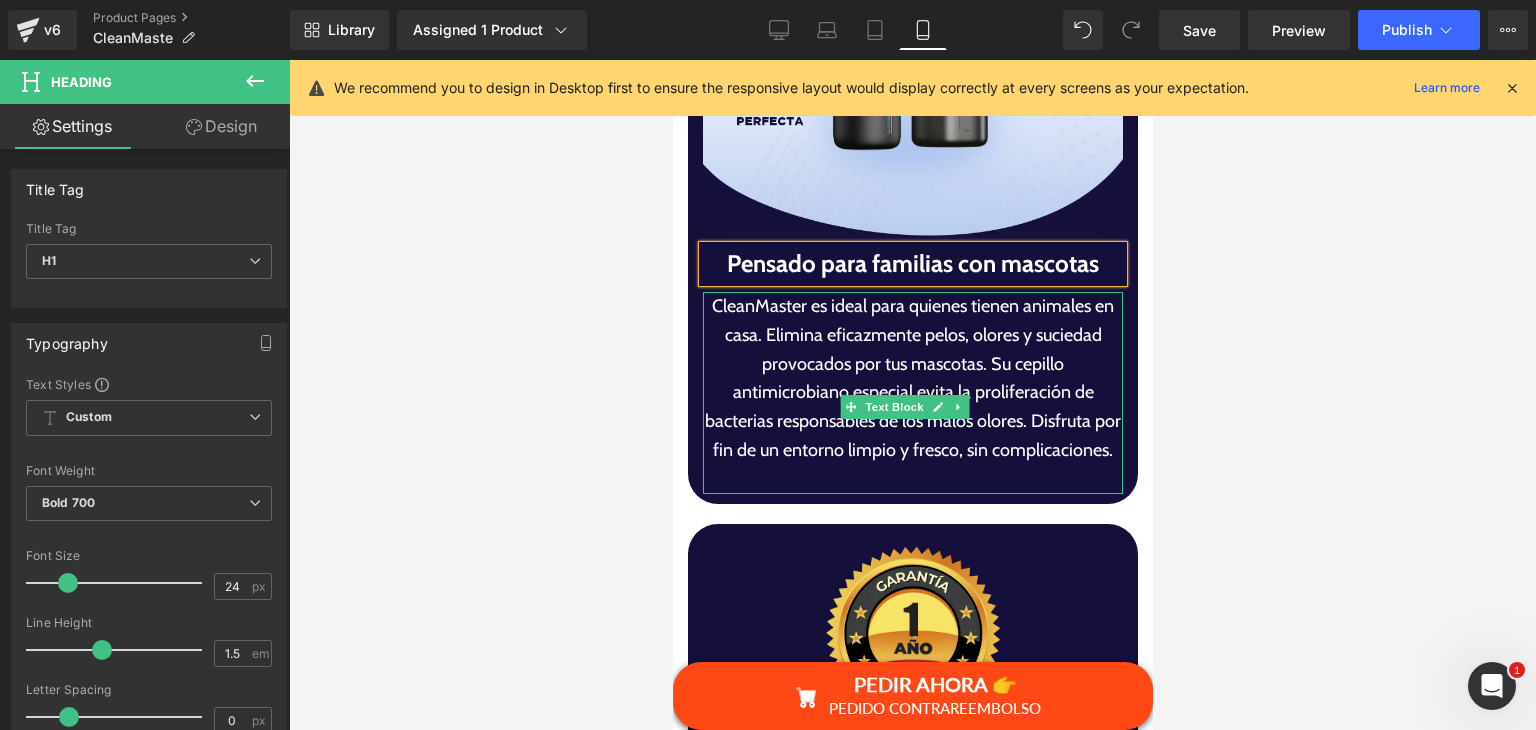click on "CleanMaster es ideal para quienes tienen animales en casa. Elimina eficazmente pelos, olores y suciedad provocados por tus mascotas. Su cepillo antimicrobiano especial evita la proliferación de bacterias responsables de los malos olores. Disfruta por fin de un entorno limpio y fresco, sin complicaciones." at bounding box center (912, 378) 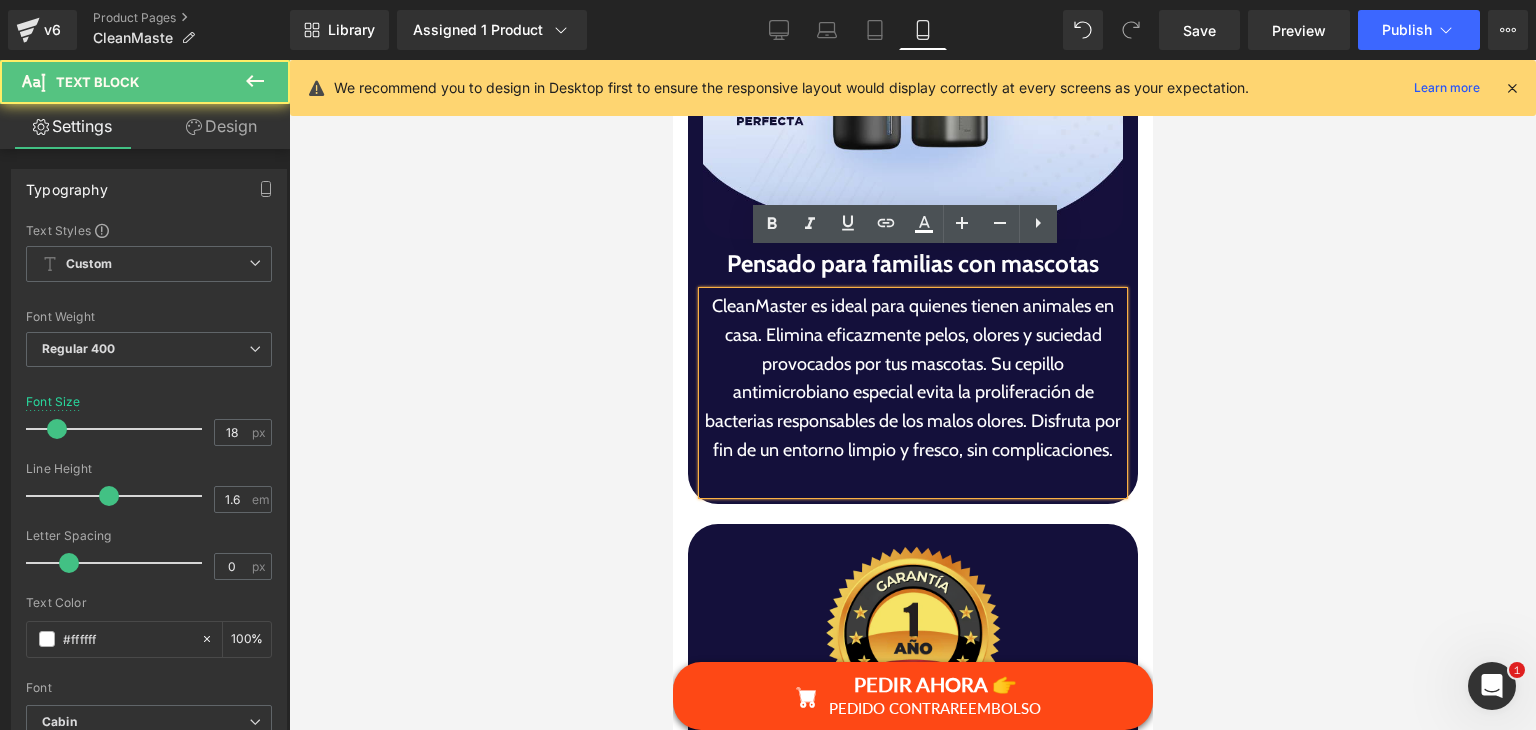 click on "CleanMaster es ideal para quienes tienen animales en casa. Elimina eficazmente pelos, olores y suciedad provocados por tus mascotas. Su cepillo antimicrobiano especial evita la proliferación de bacterias responsables de los malos olores. Disfruta por fin de un entorno limpio y fresco, sin complicaciones." at bounding box center (912, 378) 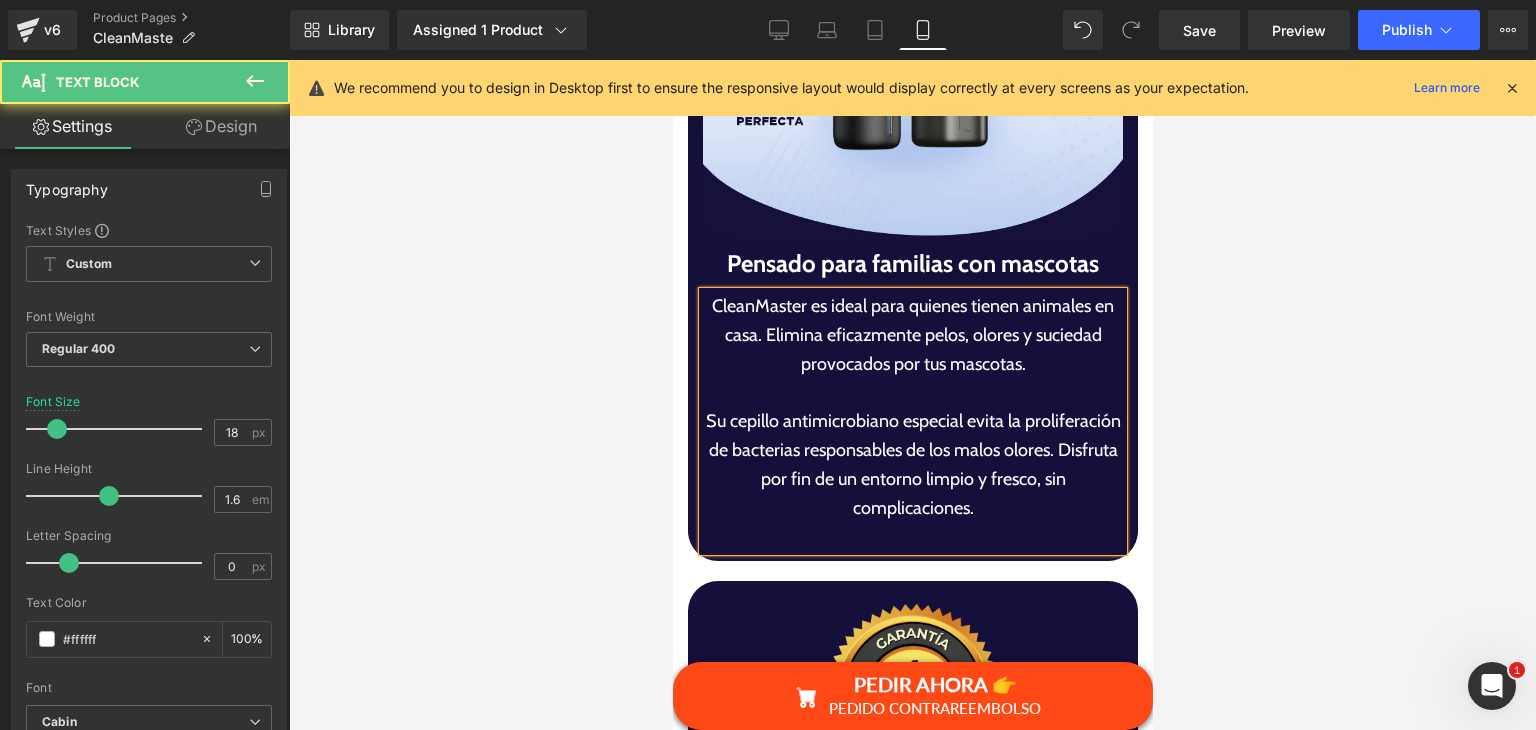 click on "Su cepillo antimicrobiano especial evita la proliferación de bacterias responsables de los malos olores. Disfruta por fin de un entorno limpio y fresco, sin complicaciones." at bounding box center [912, 464] 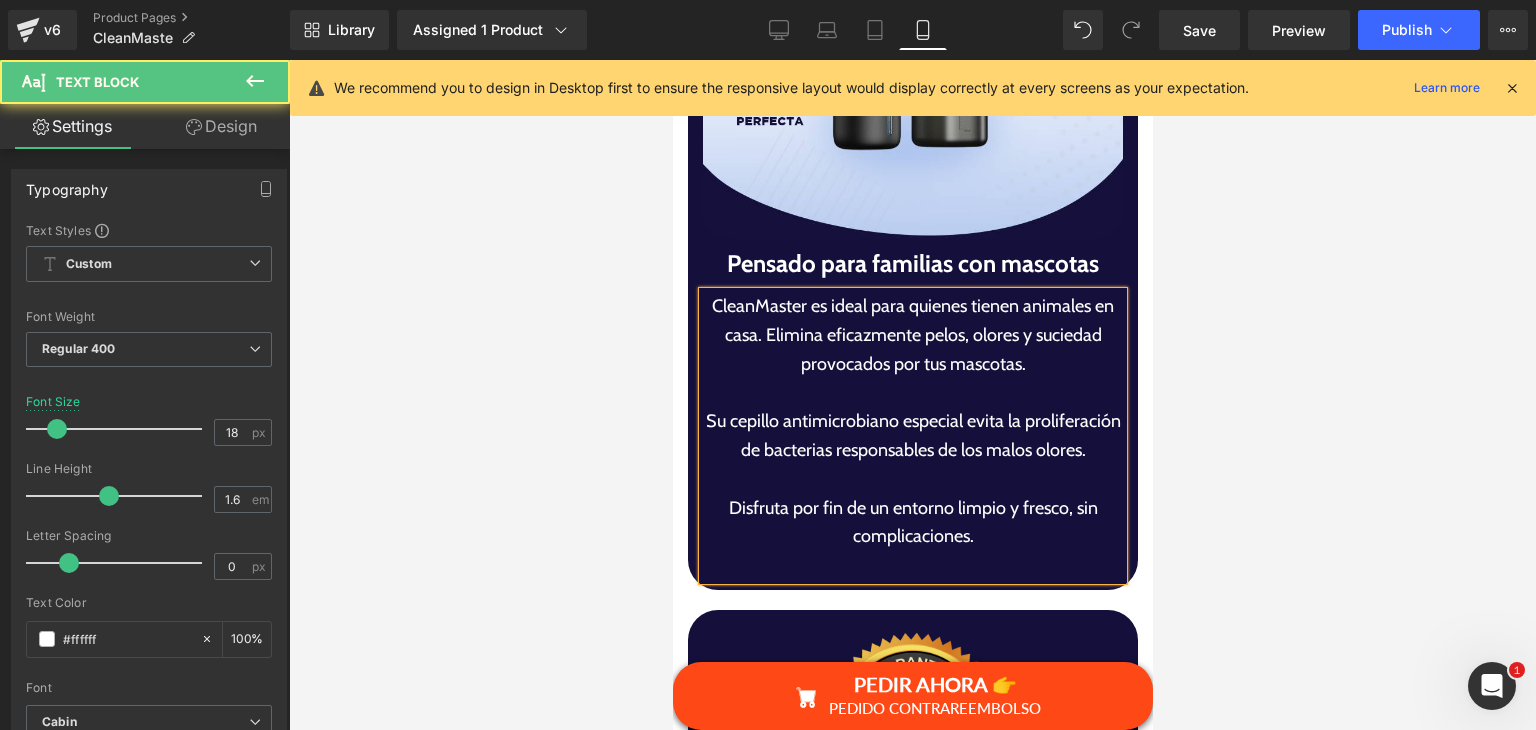 click on "CleanMaster es ideal para quienes tienen animales en casa. Elimina eficazmente pelos, olores y suciedad provocados por tus mascotas." at bounding box center (912, 335) 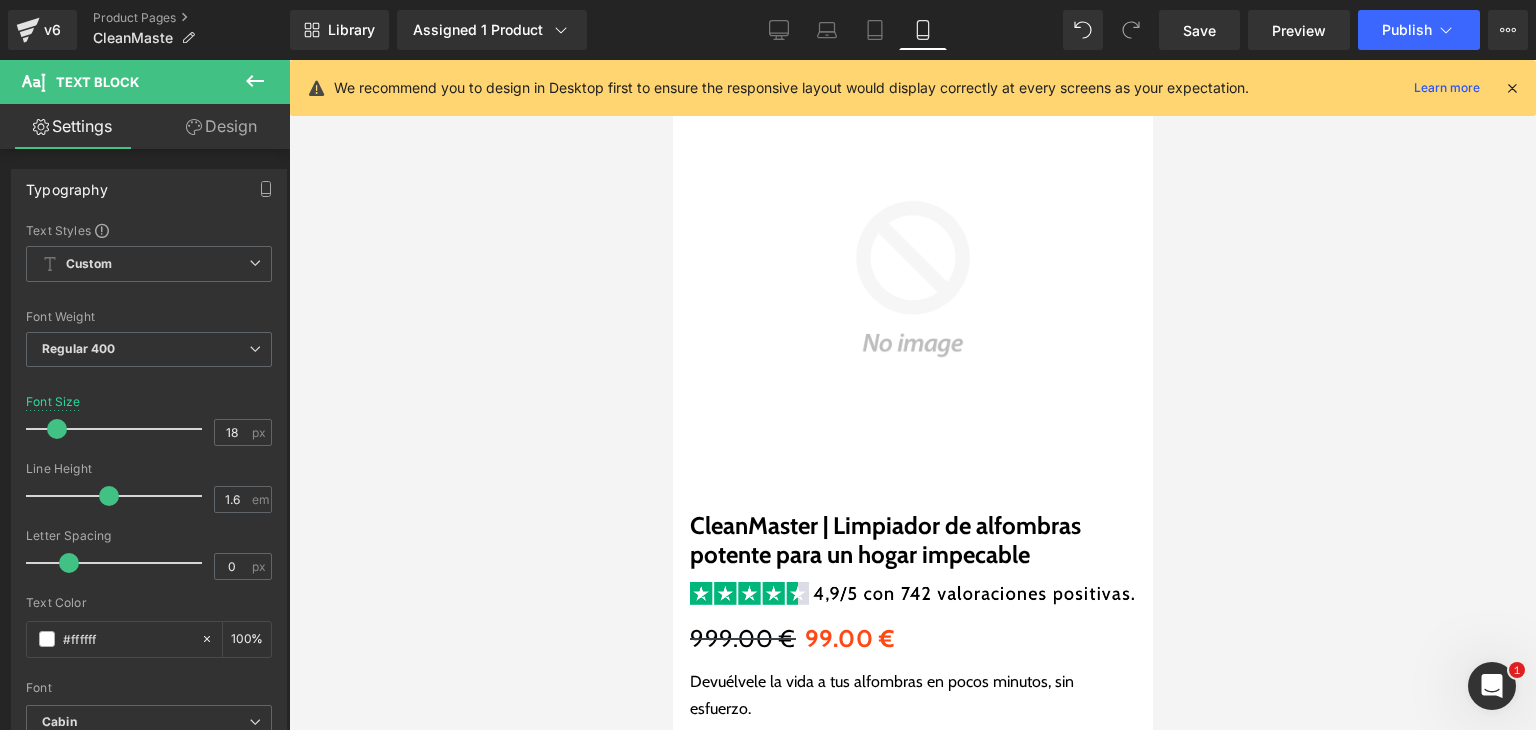 scroll, scrollTop: 100, scrollLeft: 0, axis: vertical 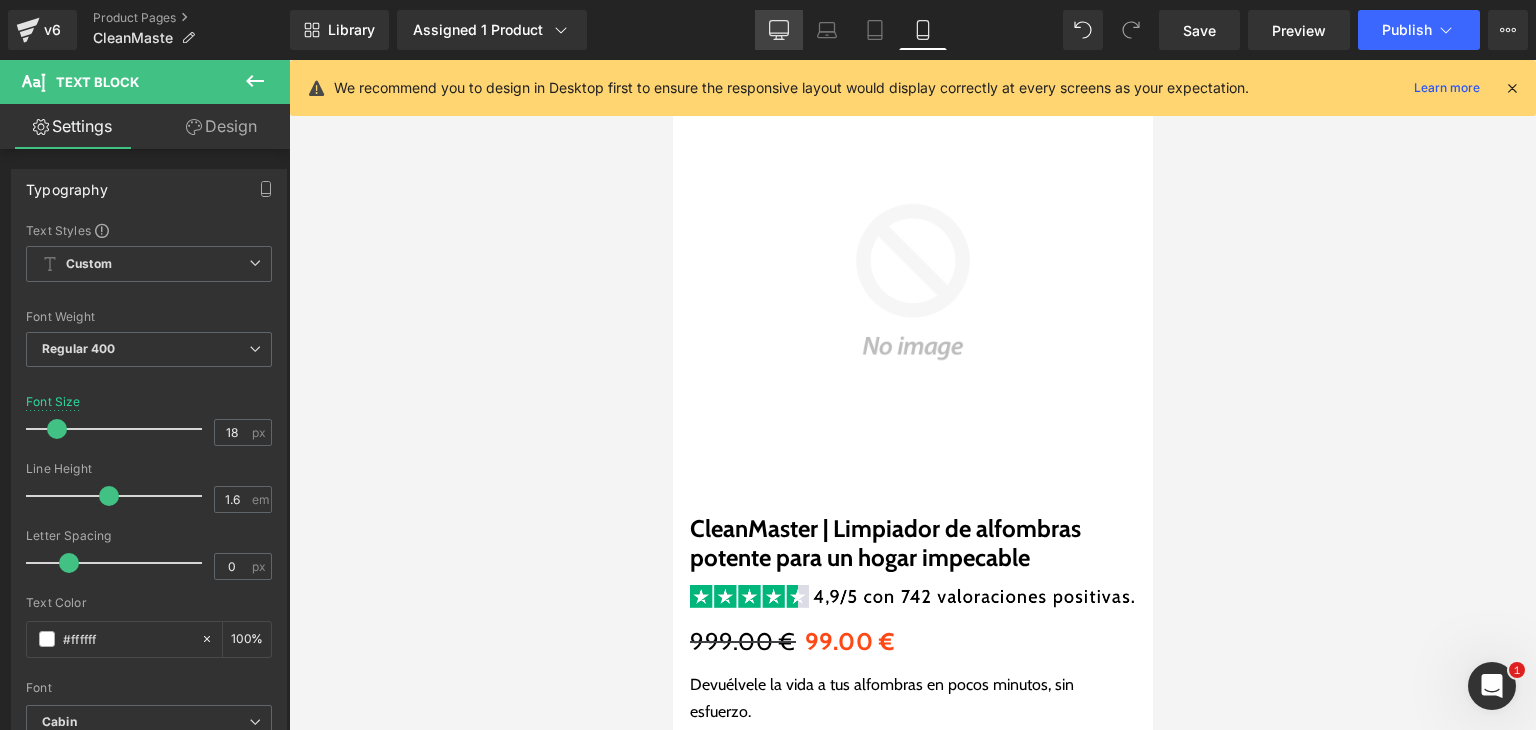 click 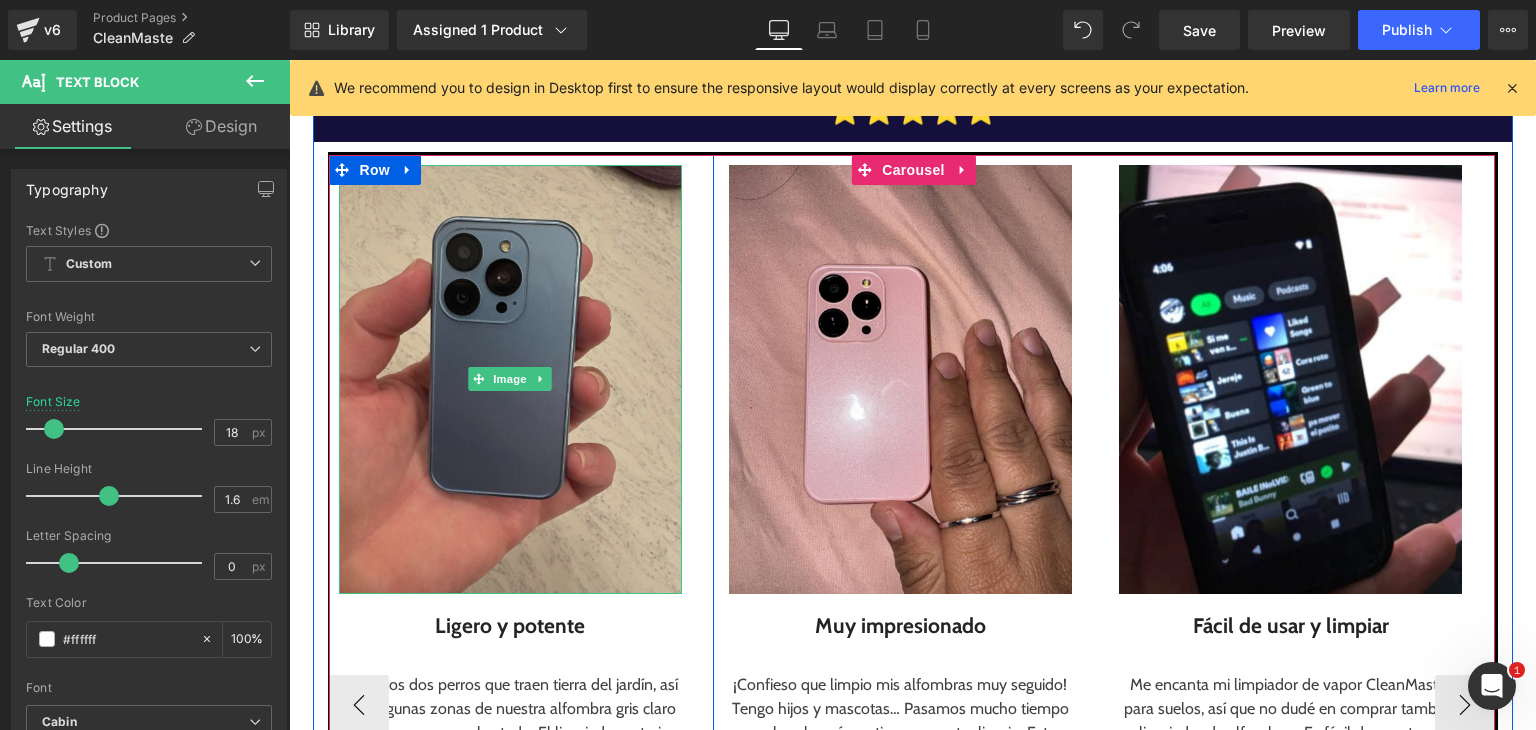 scroll, scrollTop: 2500, scrollLeft: 0, axis: vertical 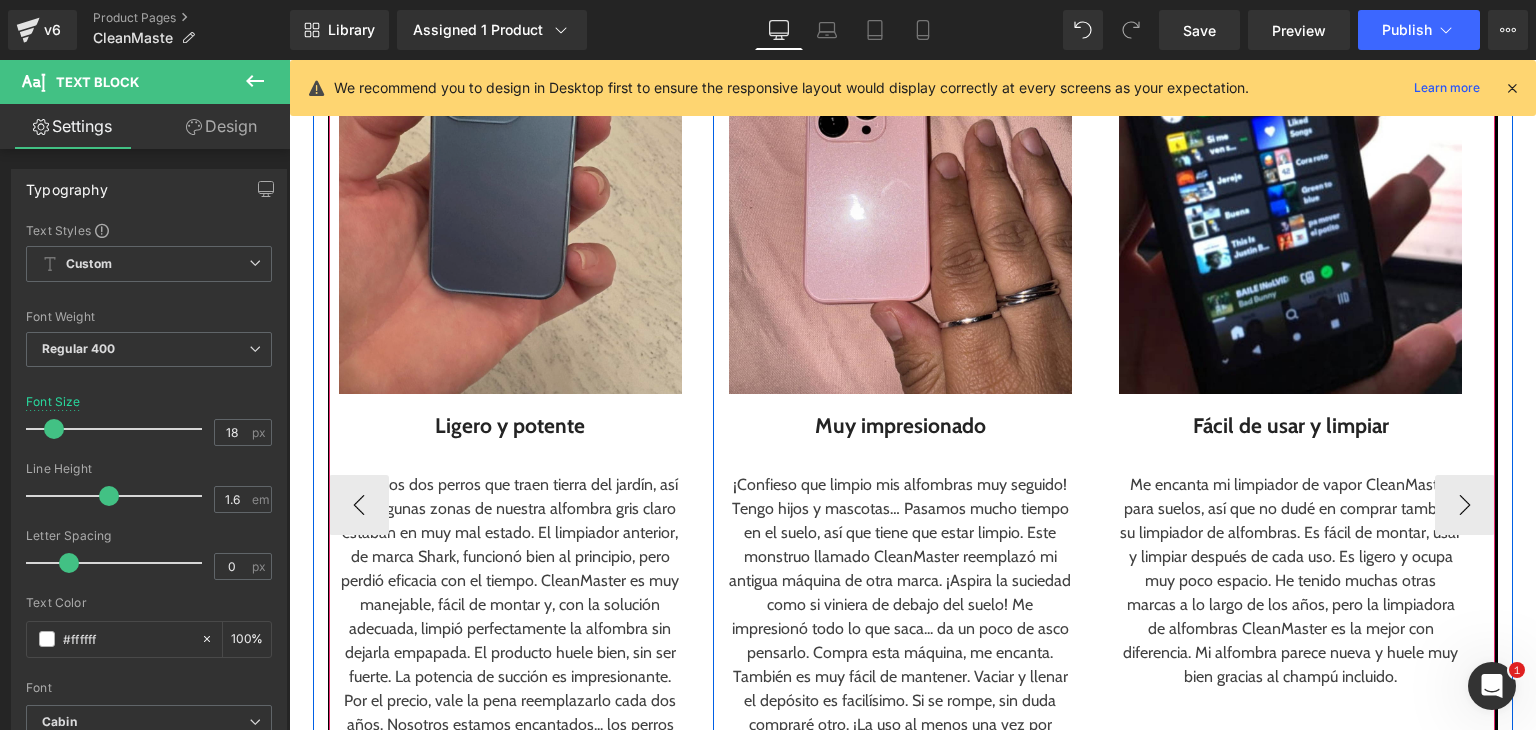 click at bounding box center [510, 179] 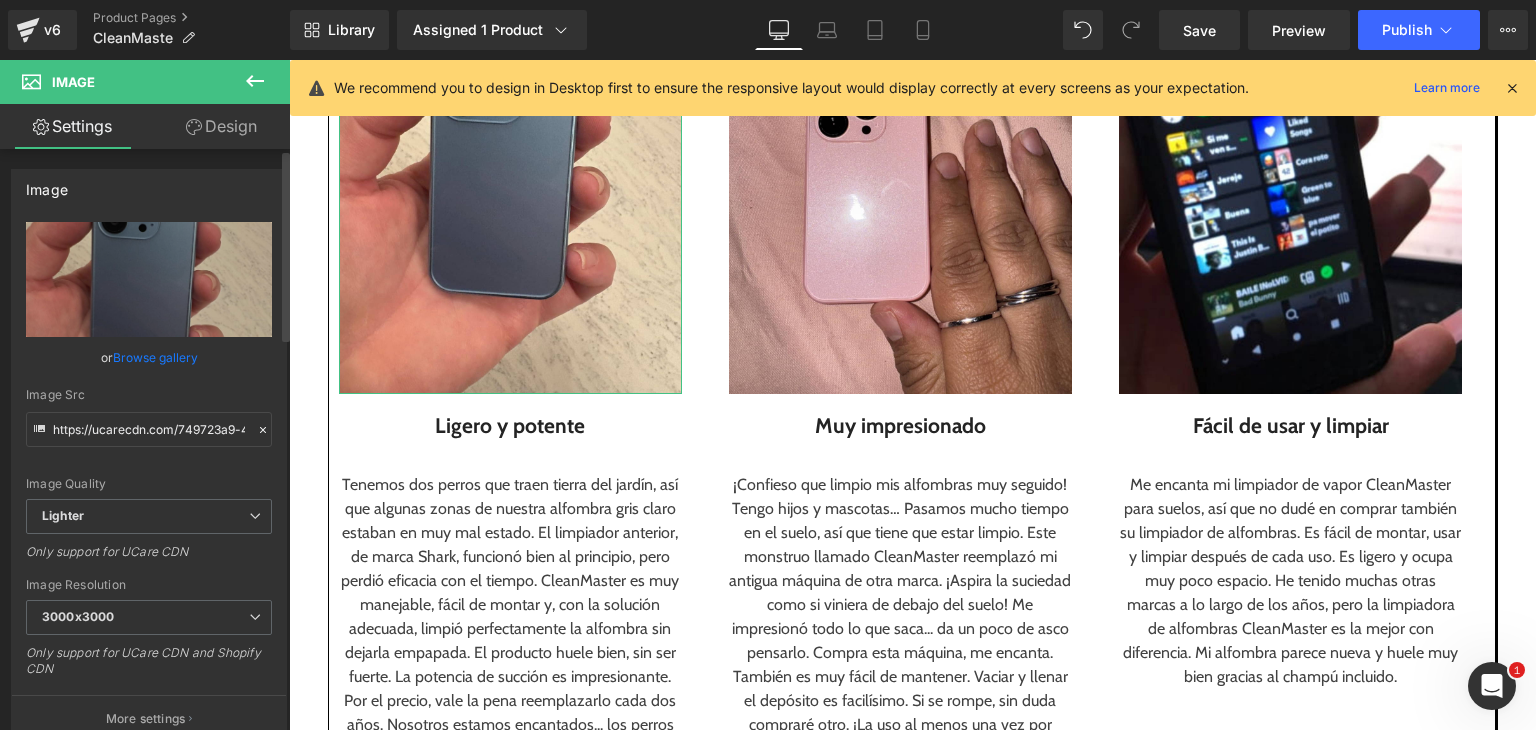 click on "Browse gallery" at bounding box center [155, 357] 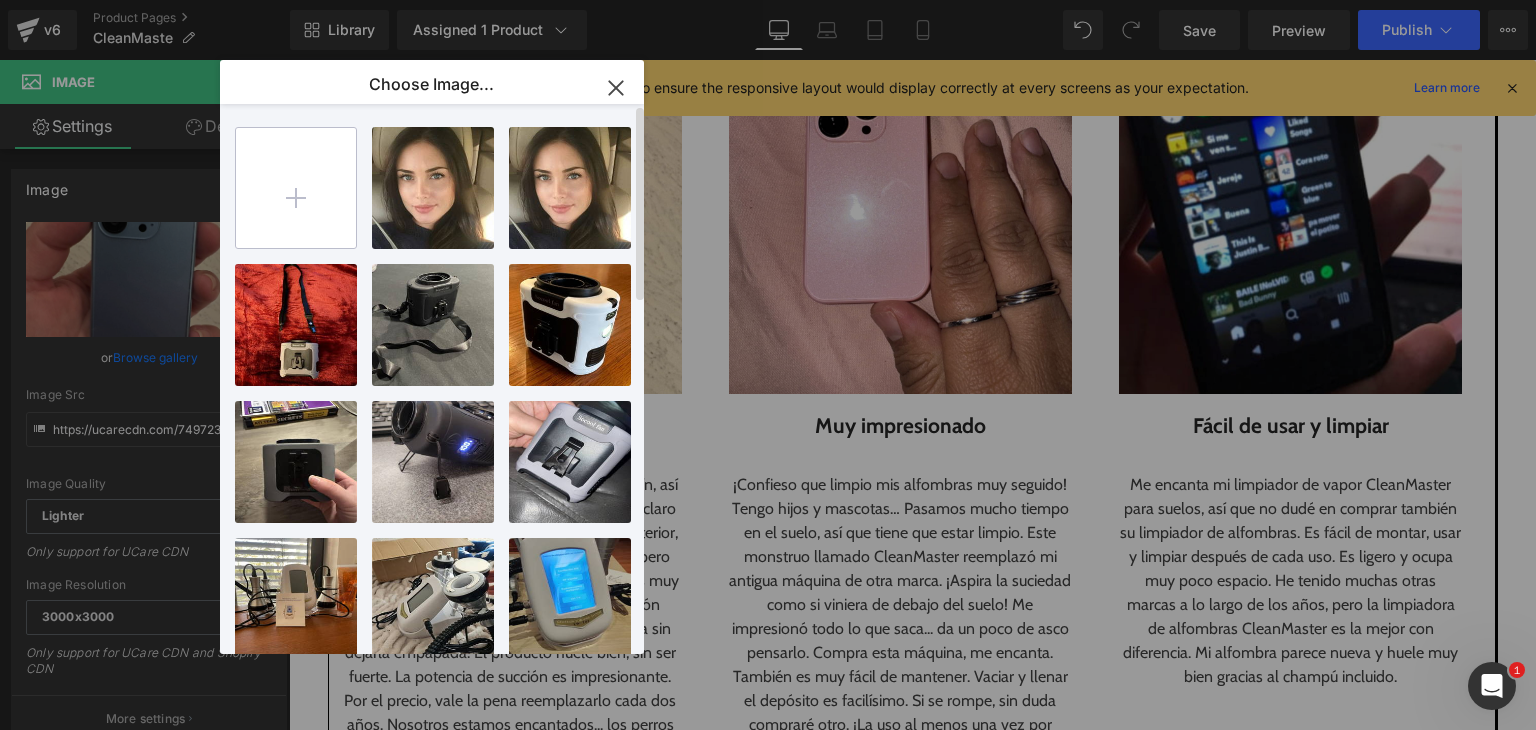 click at bounding box center [296, 188] 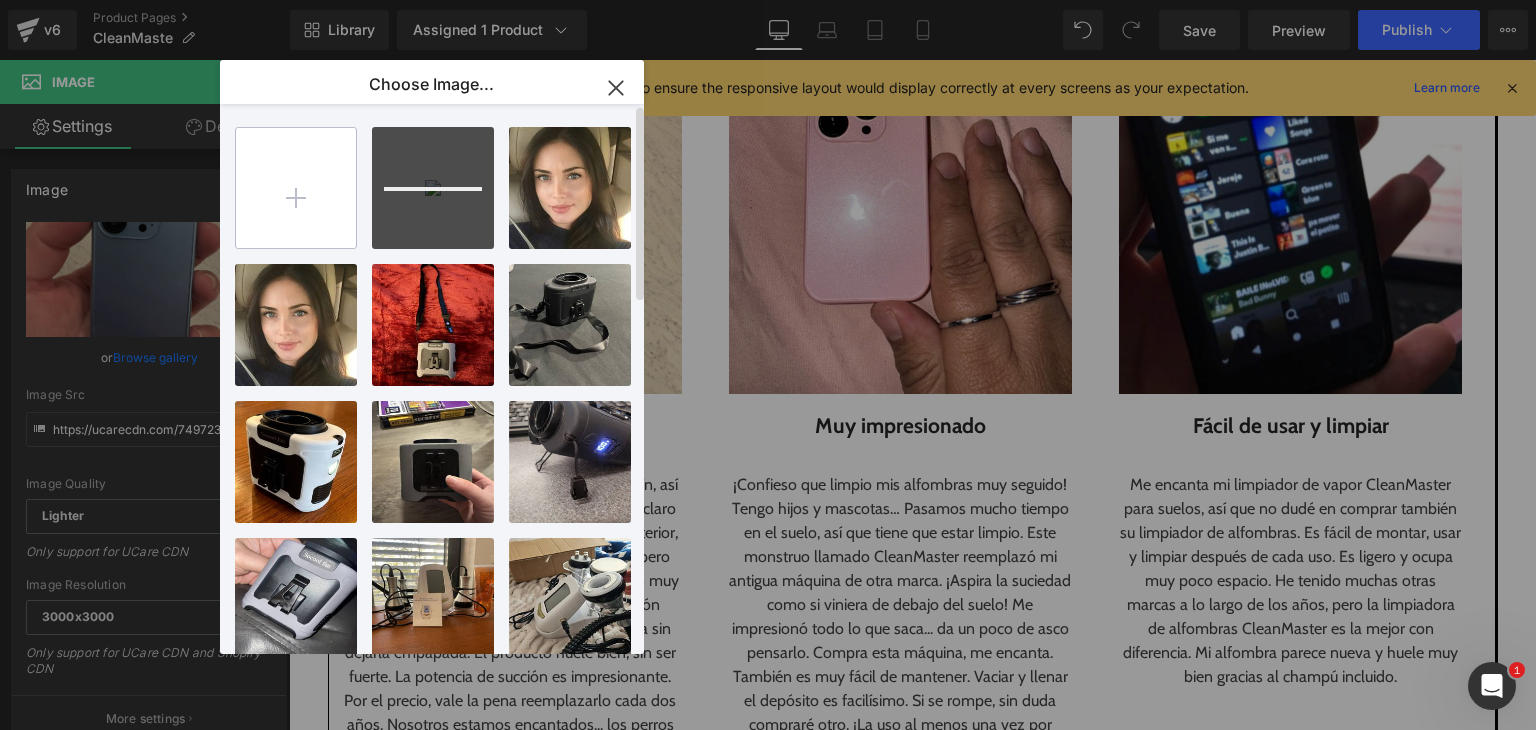 click at bounding box center [296, 188] 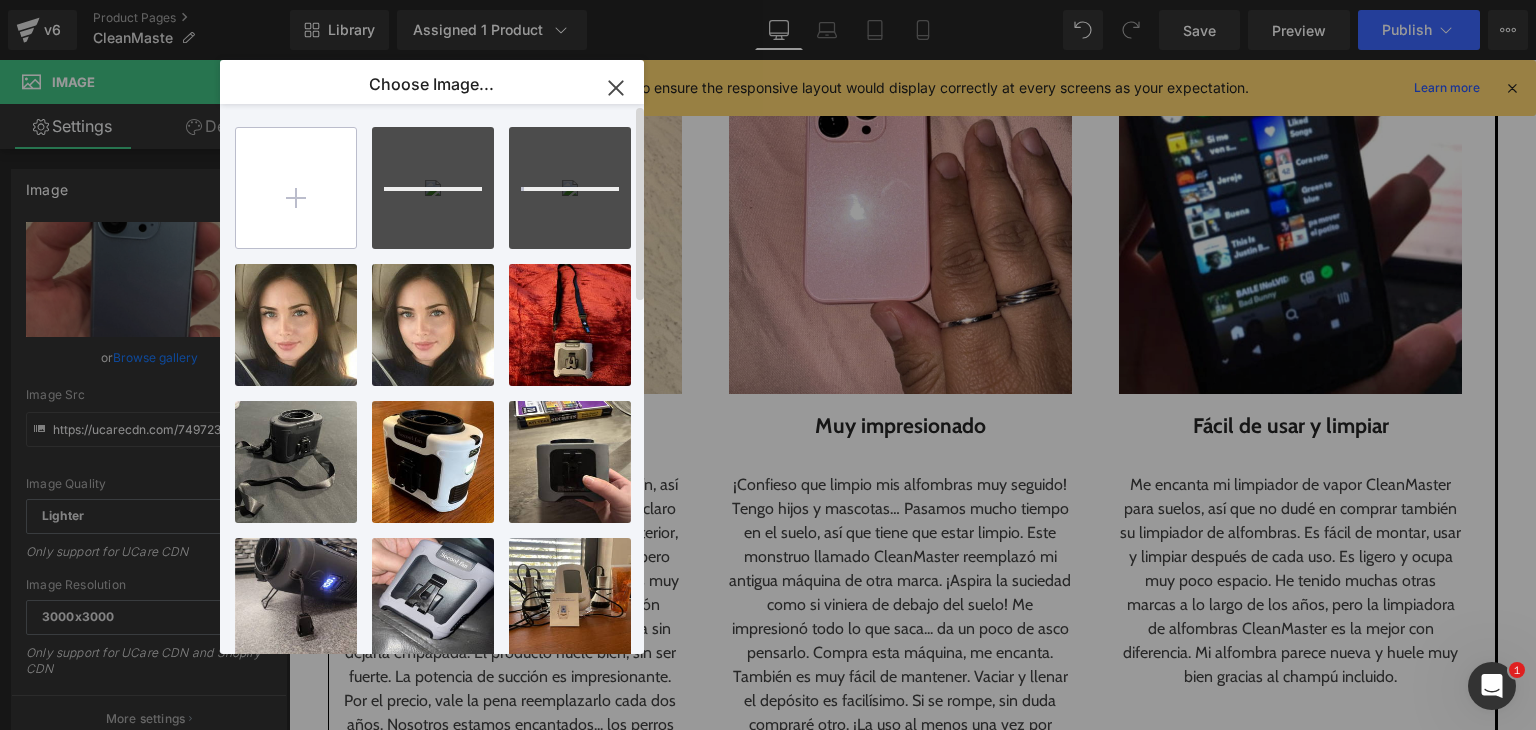 click at bounding box center (296, 188) 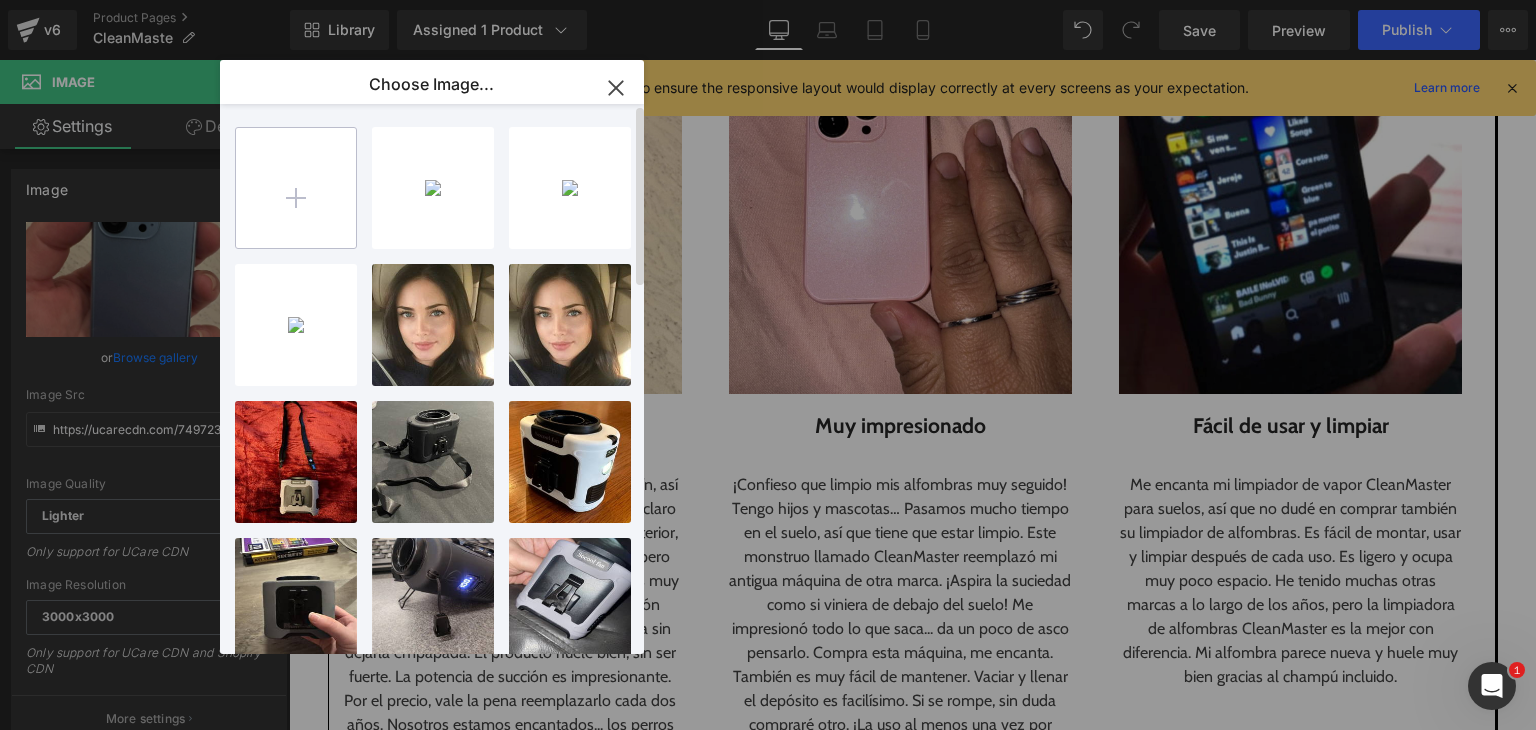 click at bounding box center [296, 188] 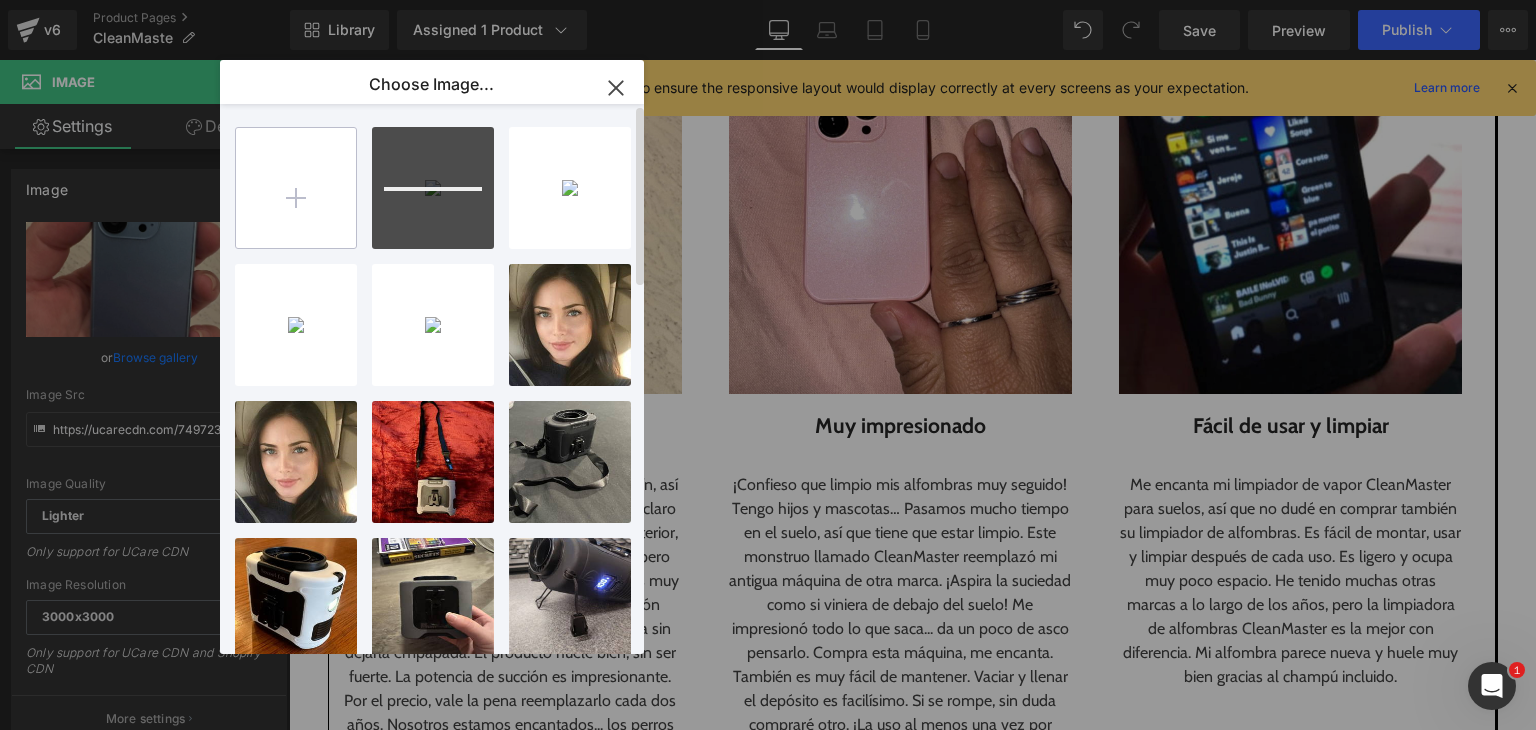 click at bounding box center (296, 188) 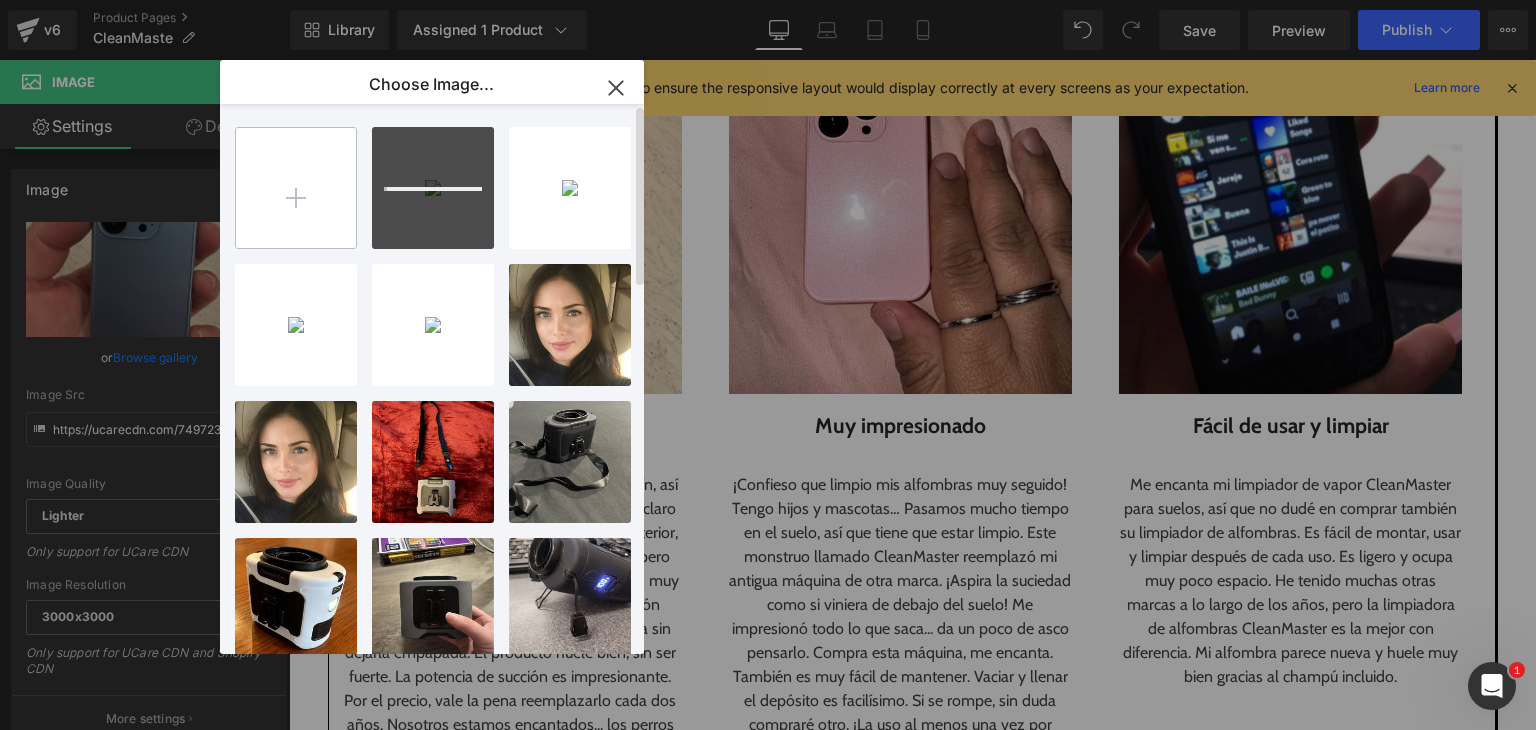 click at bounding box center [296, 188] 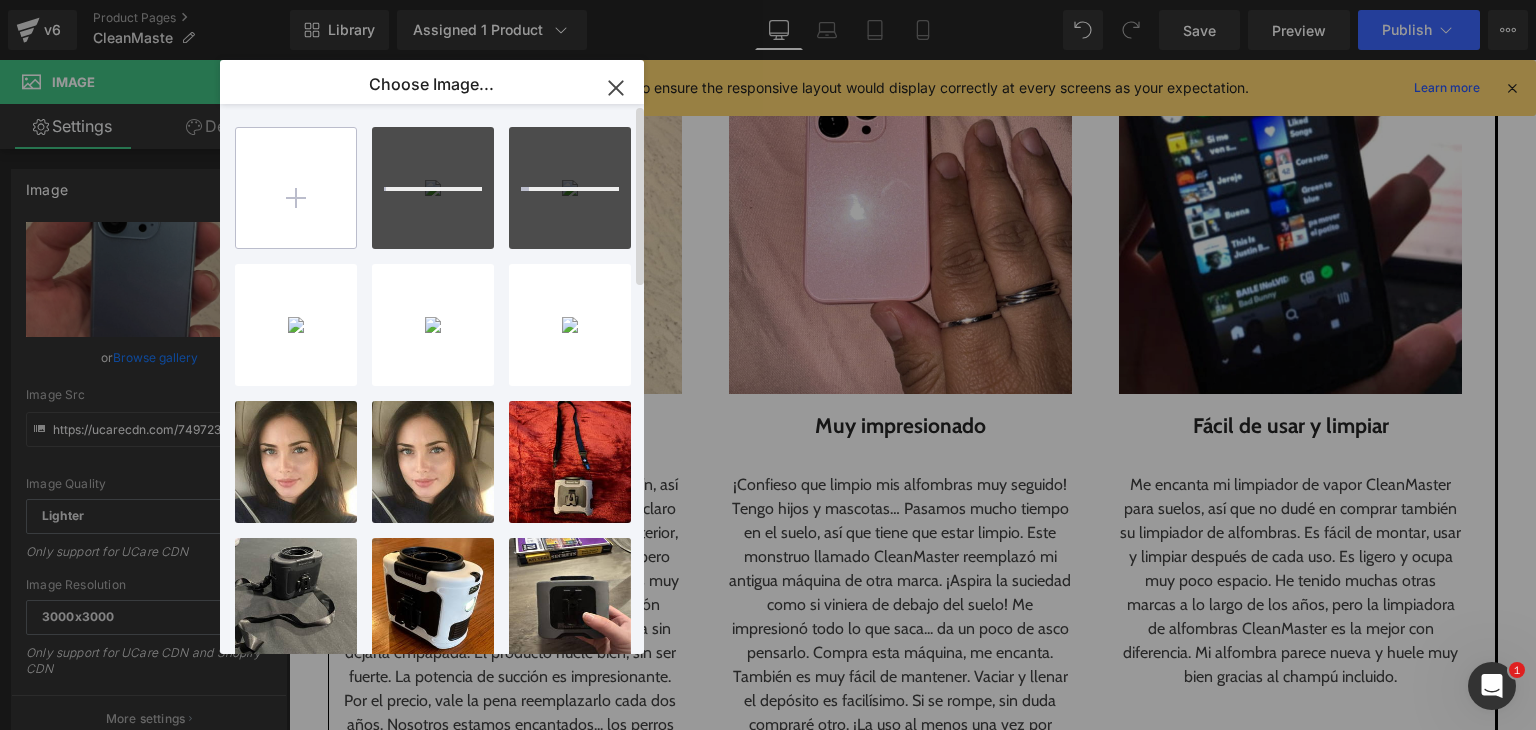 type on "C:\fakepath\6.png" 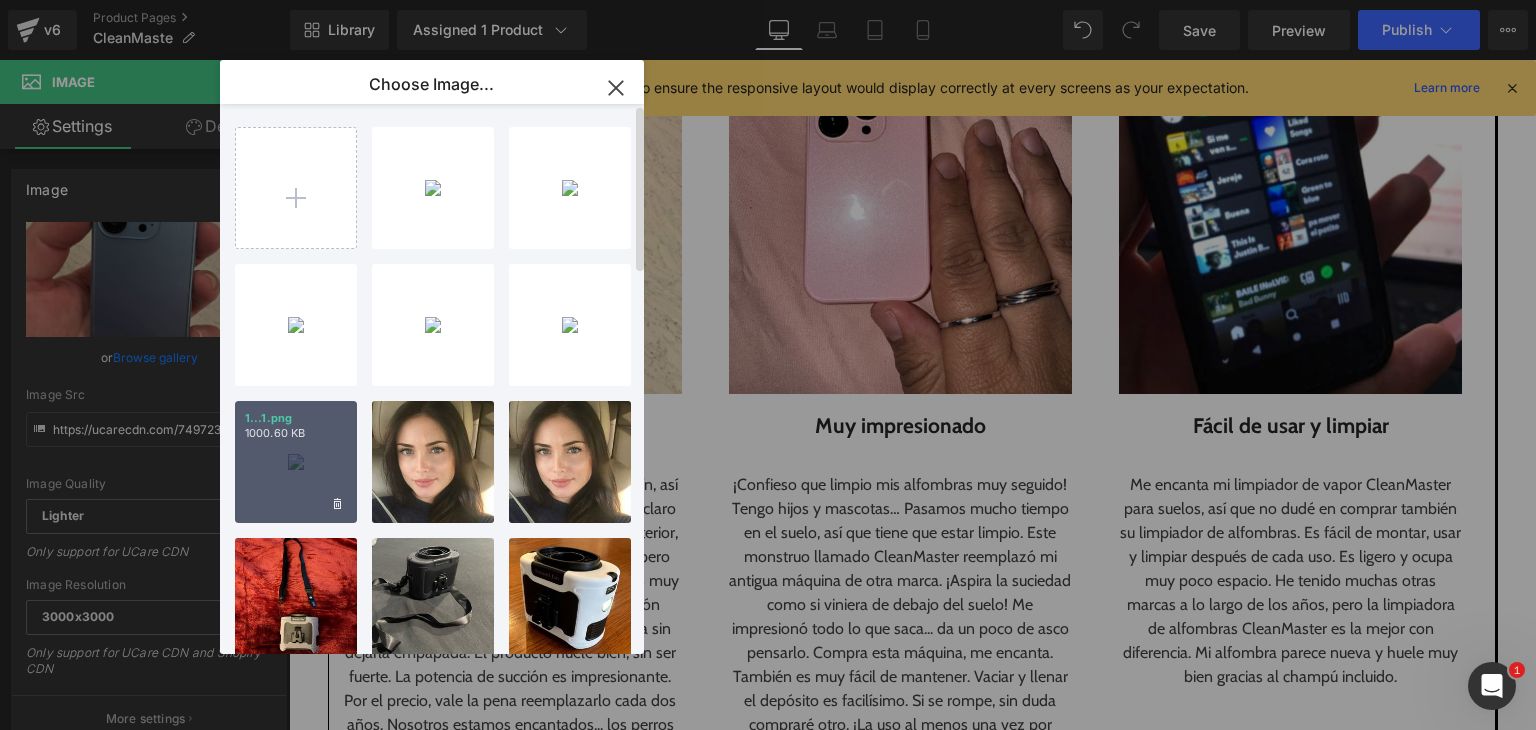 click on "1...1.png 1000.60 KB" at bounding box center (296, 462) 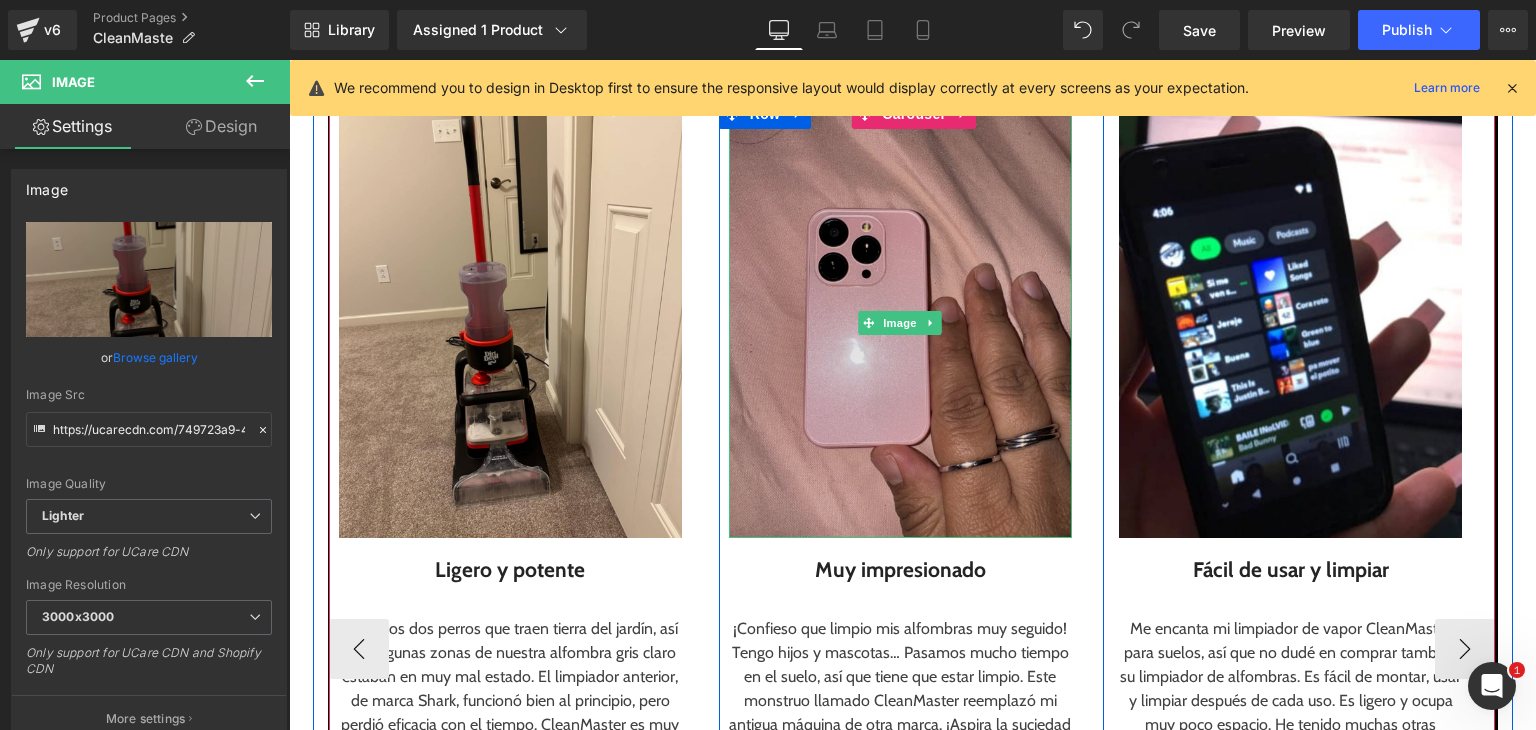 scroll, scrollTop: 2300, scrollLeft: 0, axis: vertical 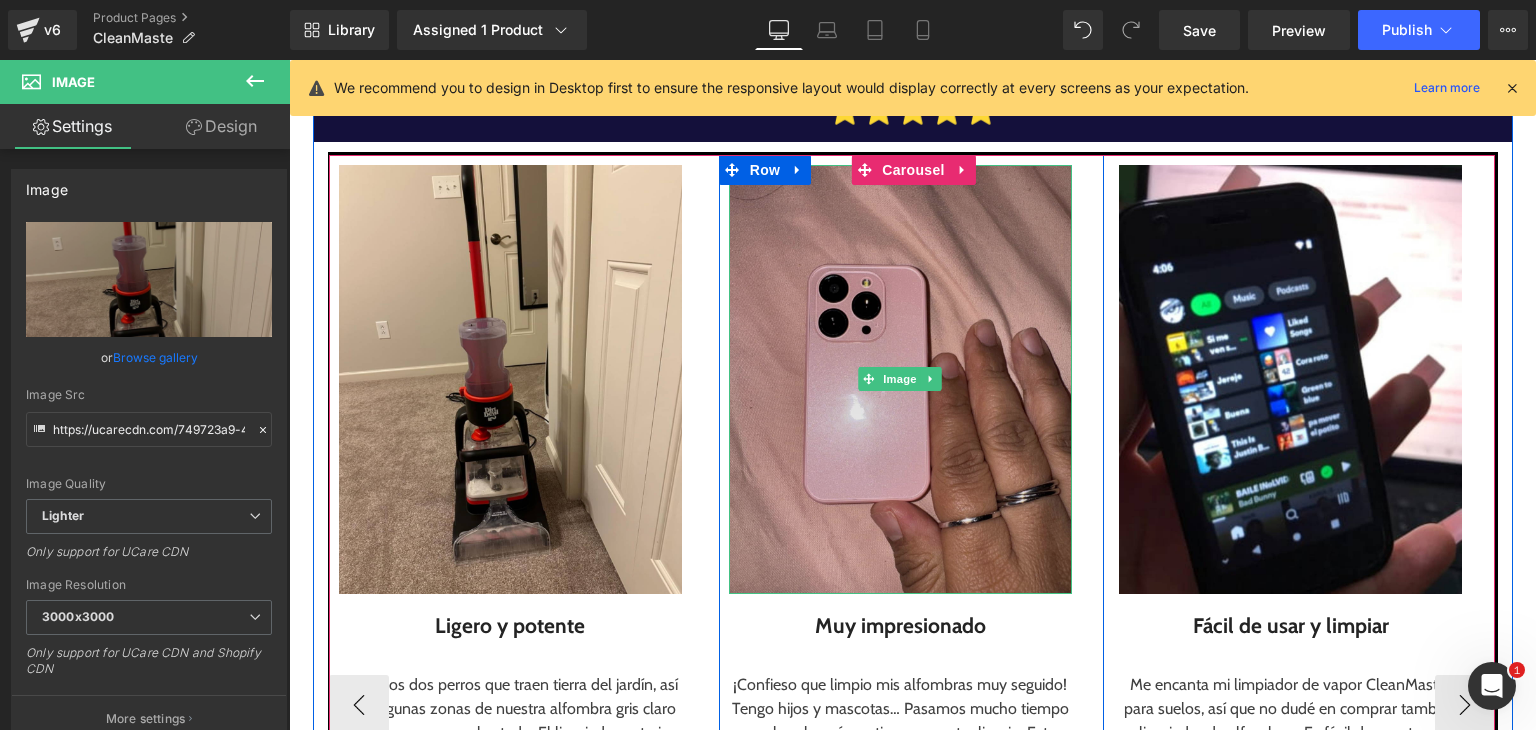click at bounding box center [900, 379] 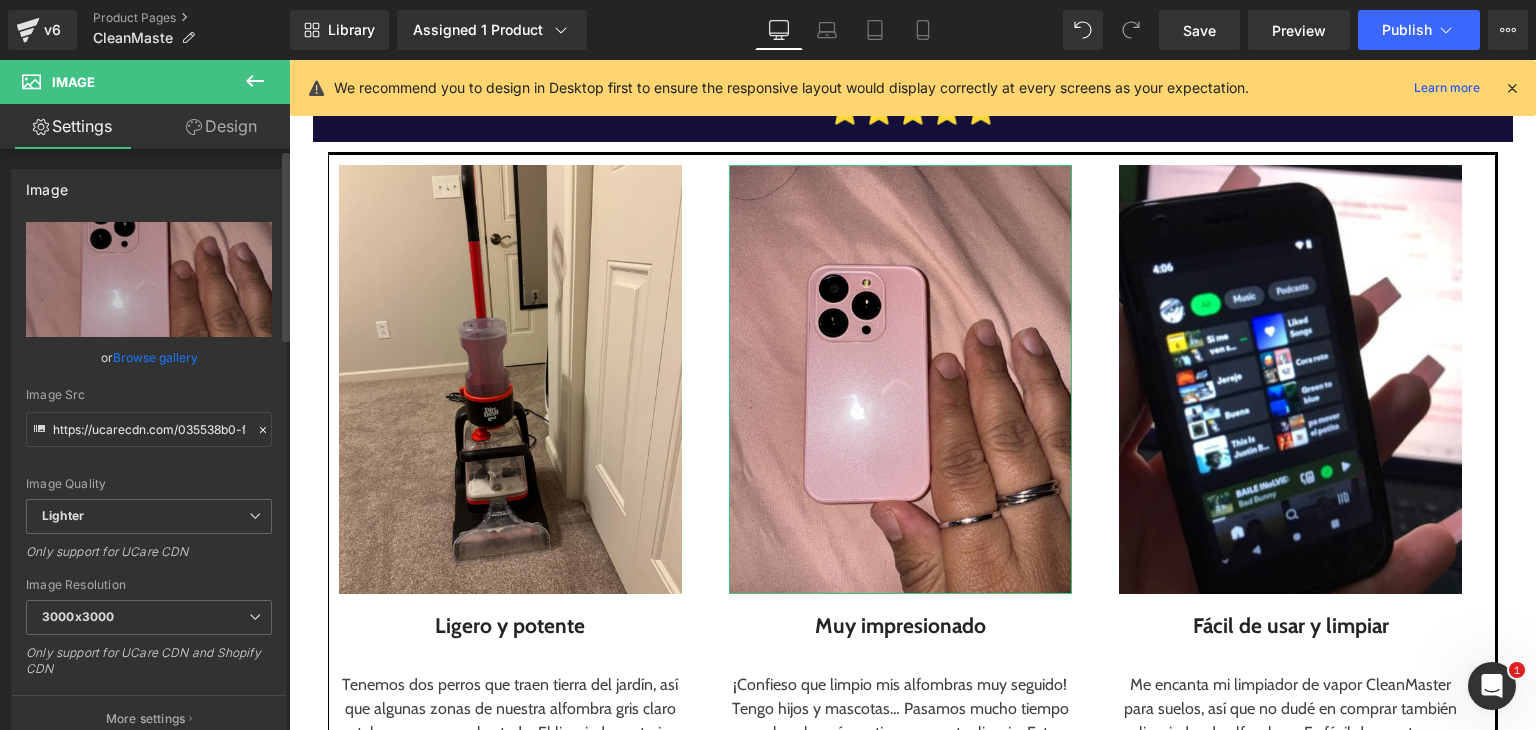 click on "Browse gallery" at bounding box center [155, 357] 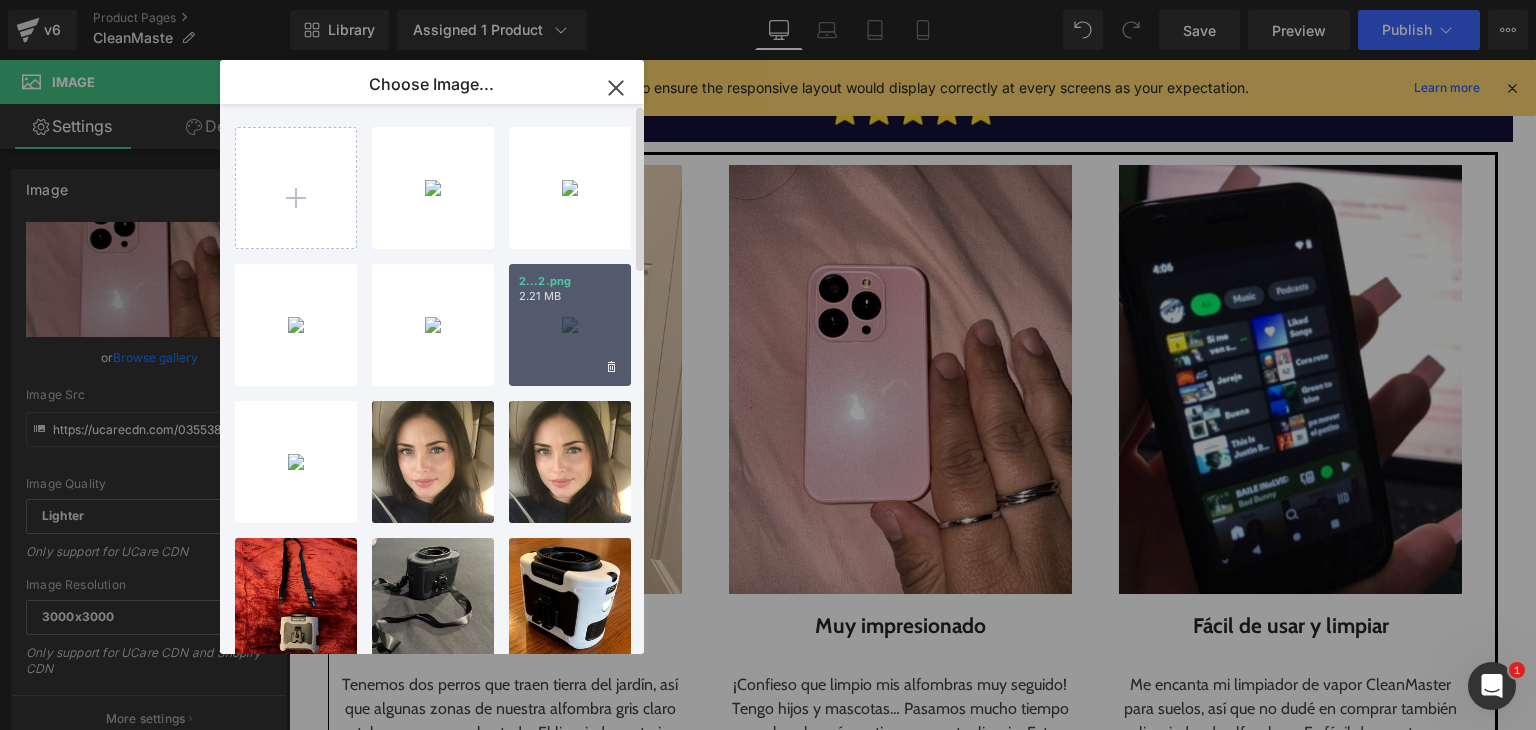 click on "2...2.png 2.21 MB" at bounding box center (570, 325) 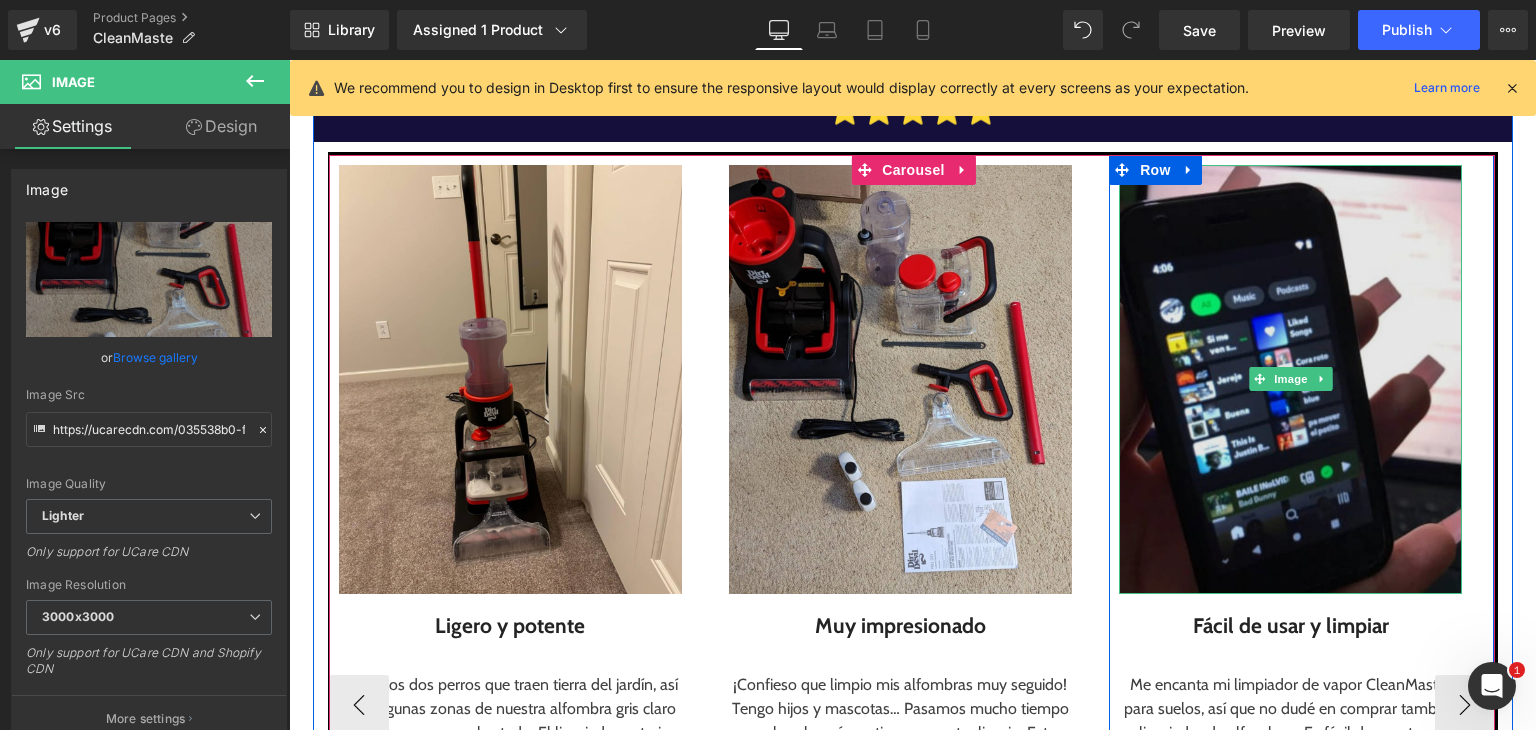 click at bounding box center [1290, 379] 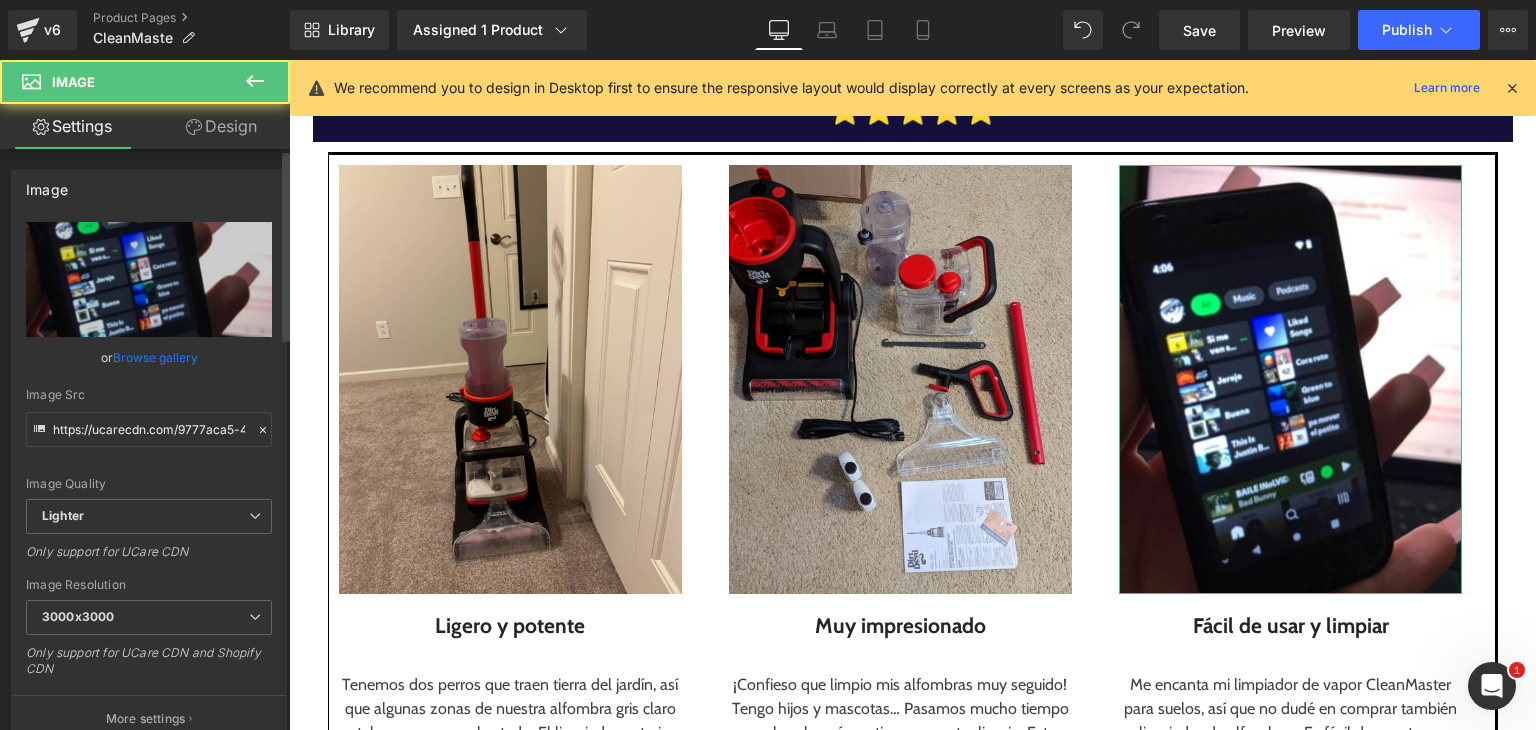 click on "Browse gallery" at bounding box center [155, 357] 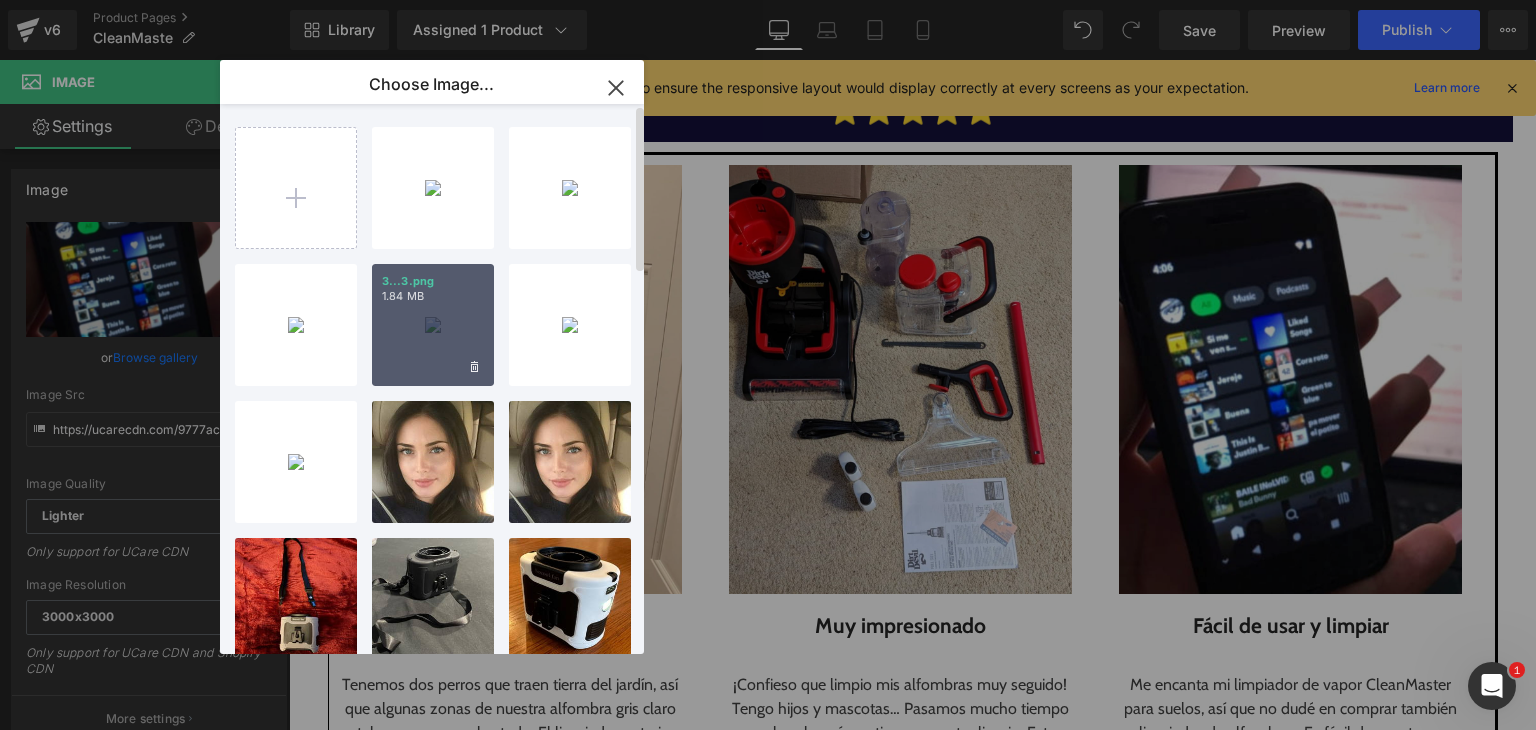 click on "3...3.png 1.84 MB" at bounding box center [433, 325] 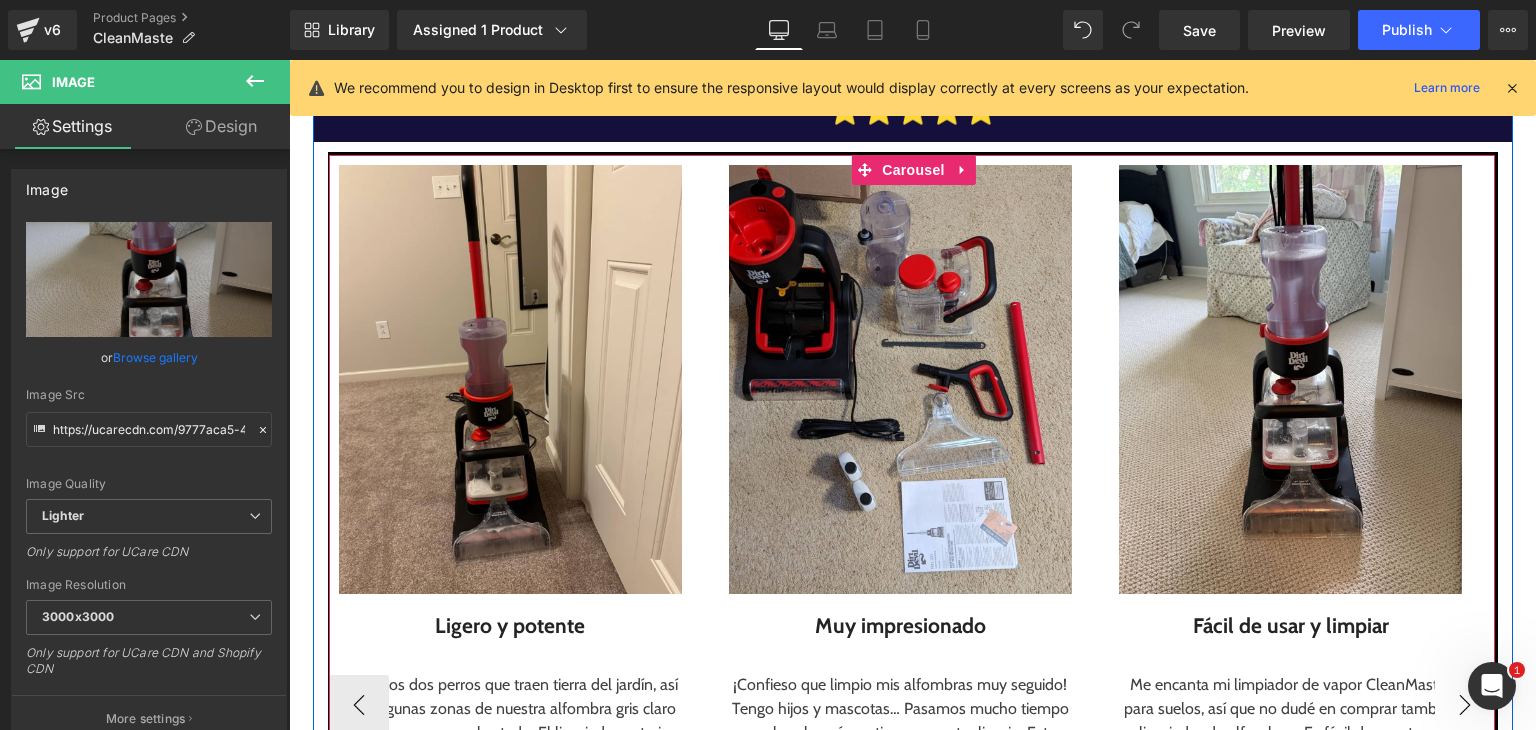 click on "›" at bounding box center [1465, 705] 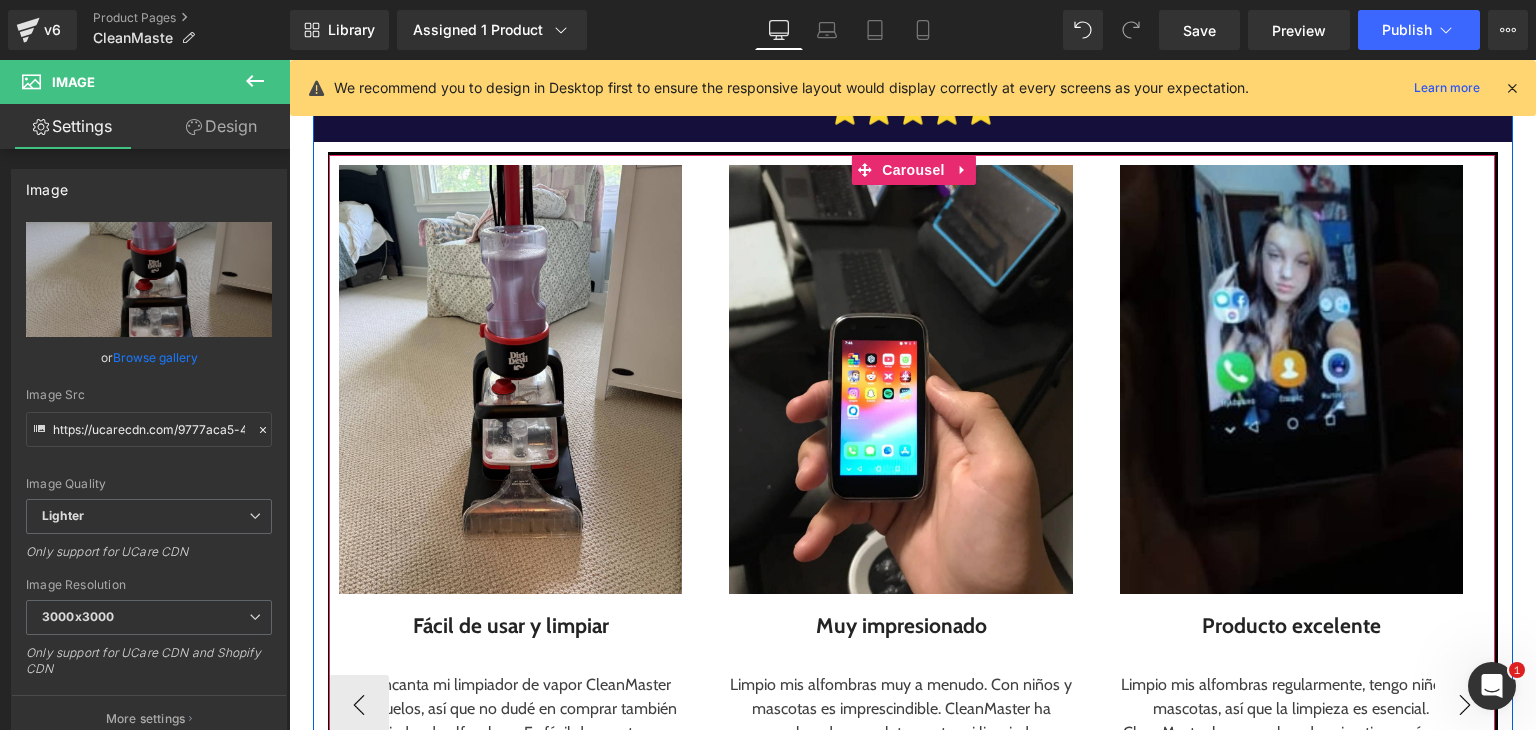 click on "›" at bounding box center [1465, 705] 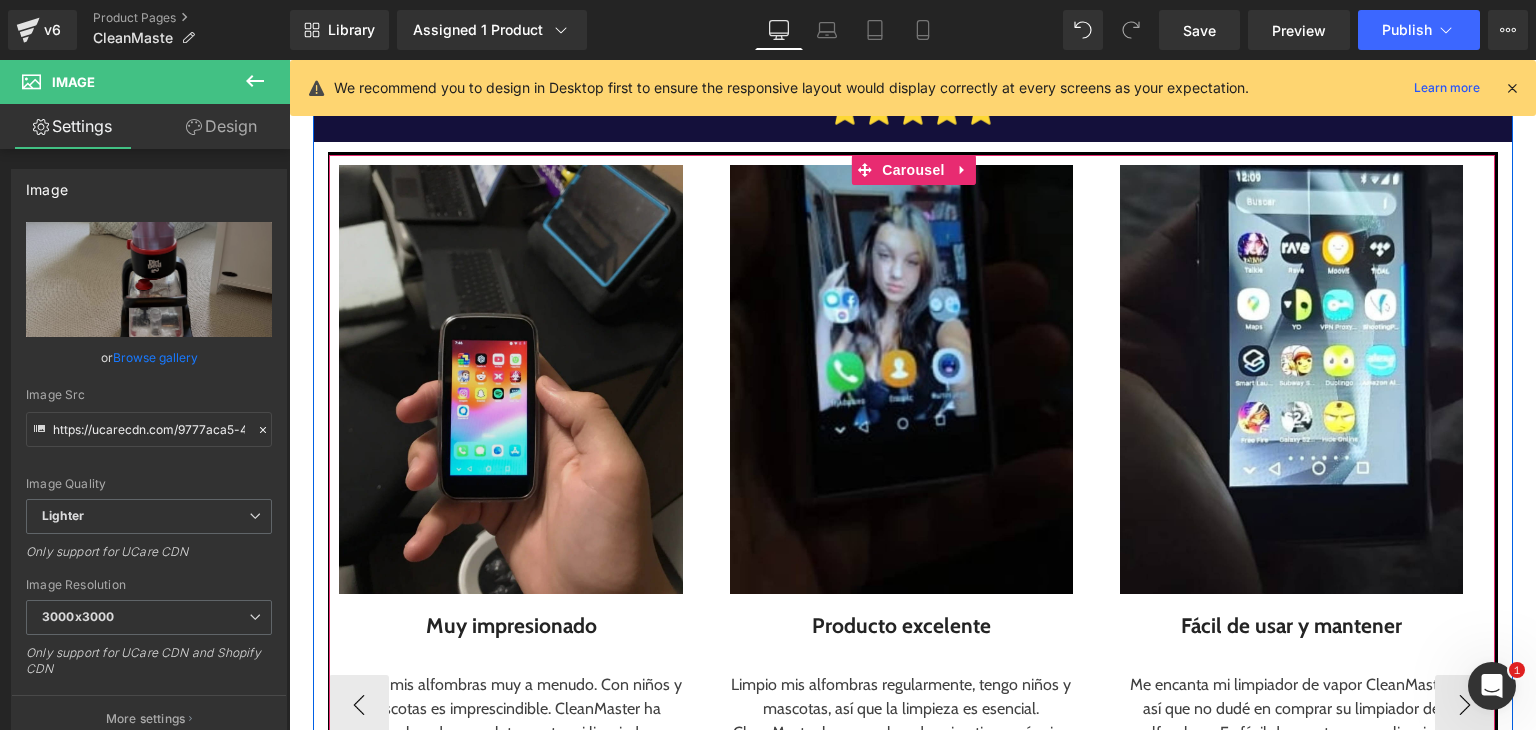 click at bounding box center (510, 379) 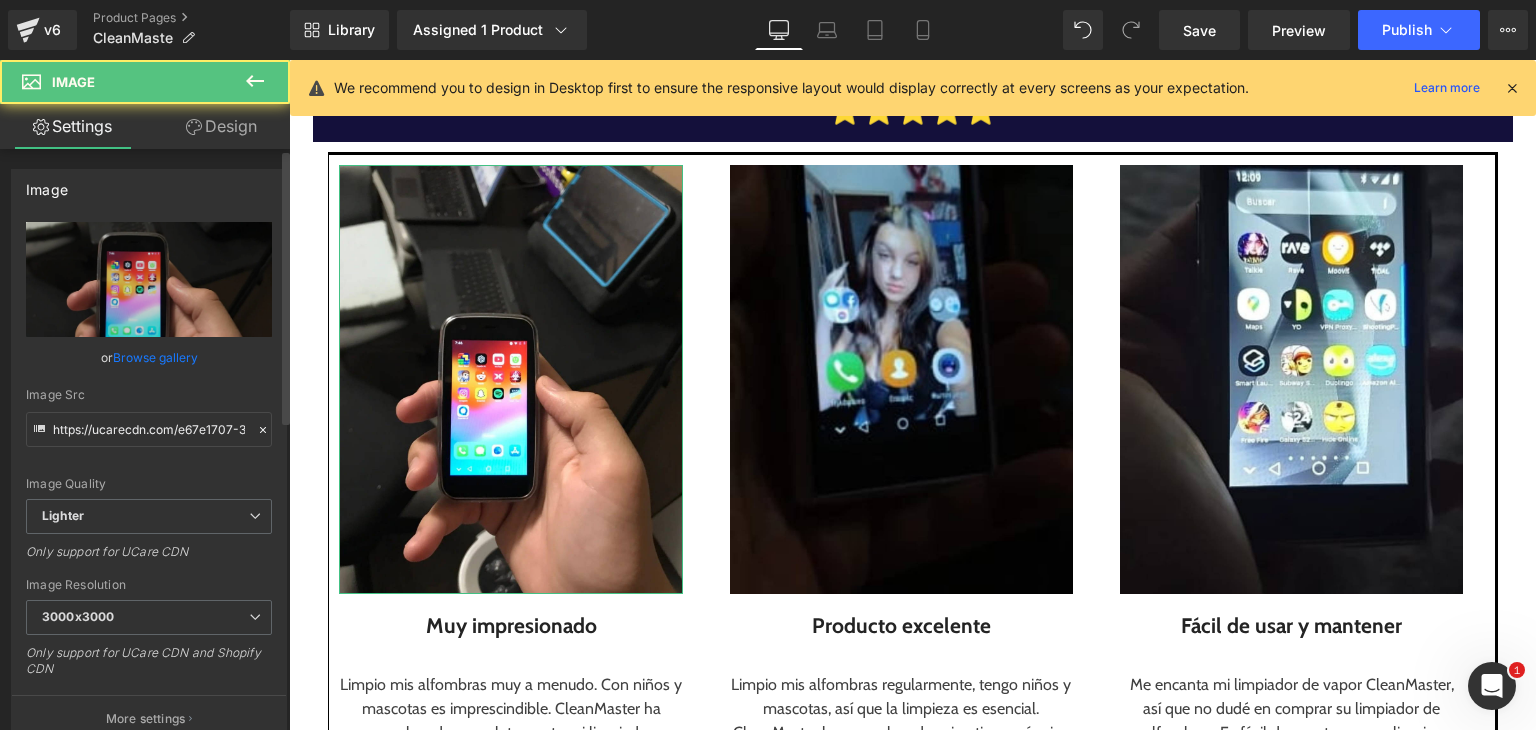 click on "Browse gallery" at bounding box center (155, 357) 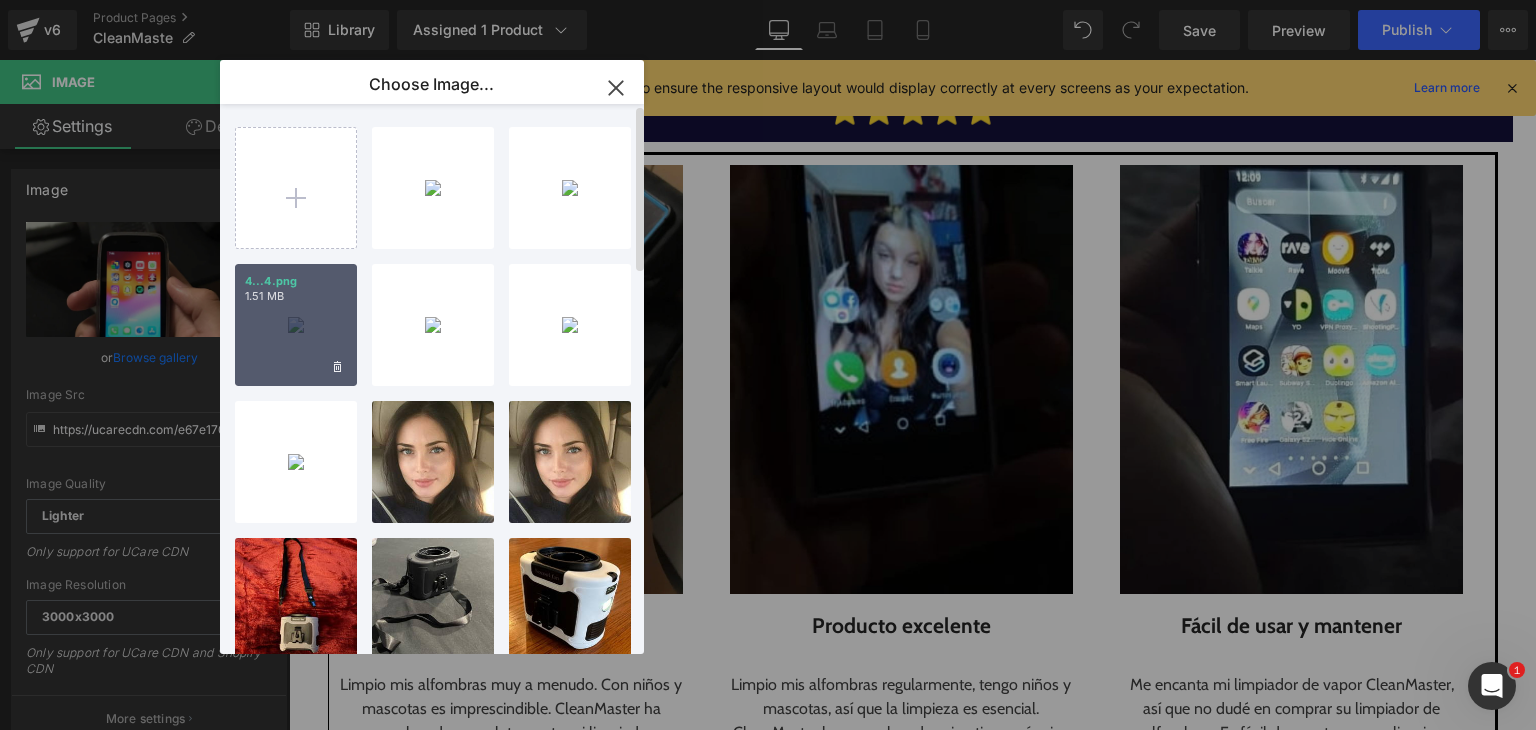 click on "4...4.png 1.51 MB" at bounding box center (296, 325) 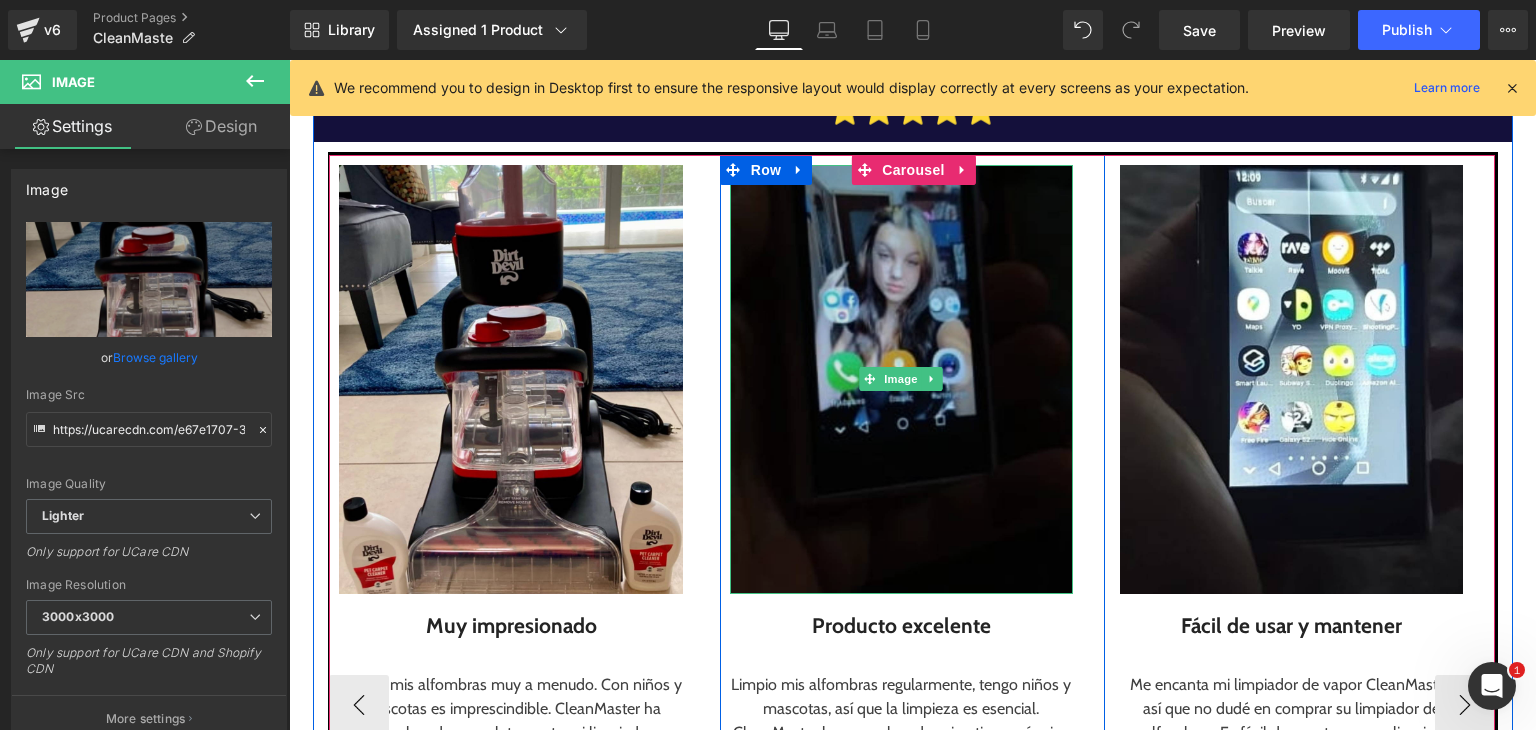 click at bounding box center [901, 379] 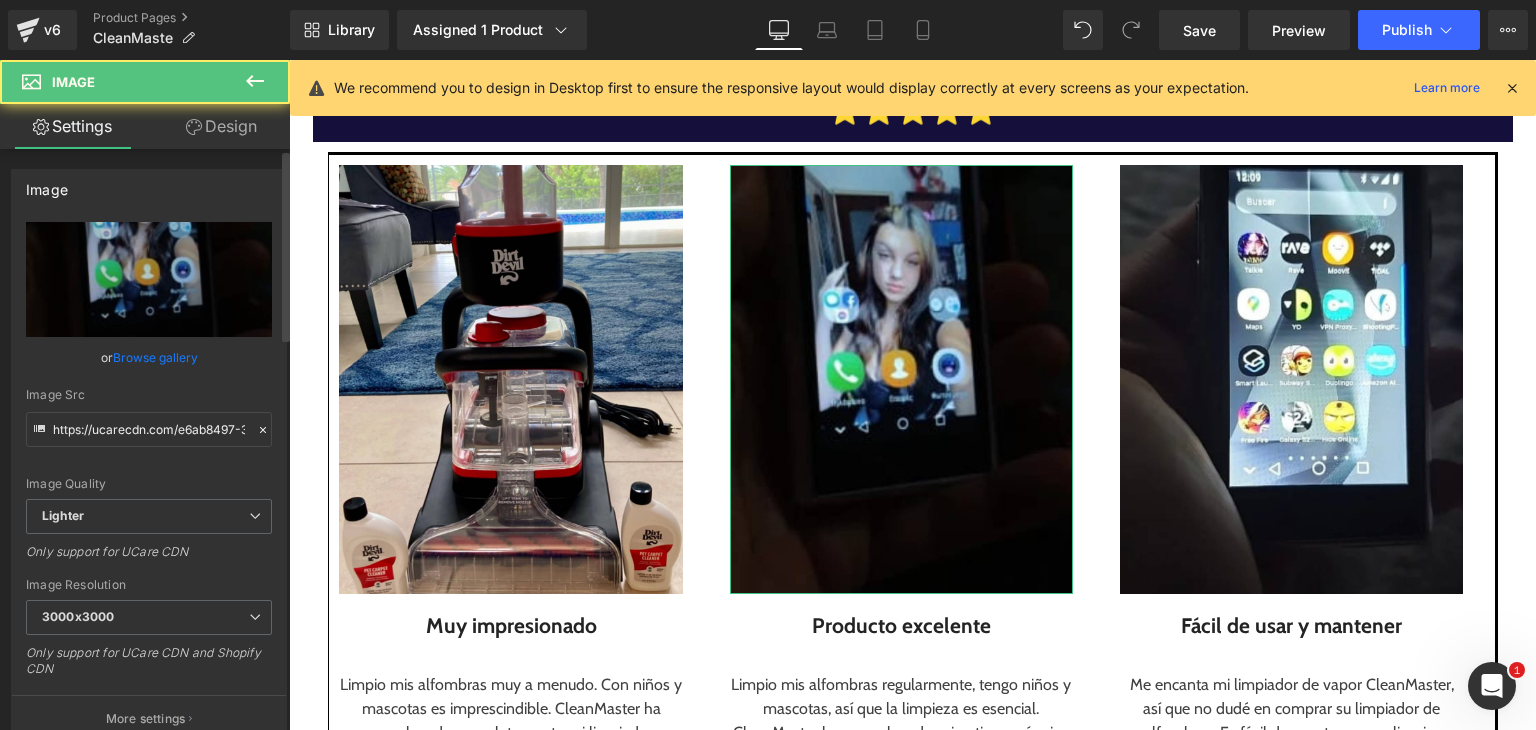 click on "Browse gallery" at bounding box center (155, 357) 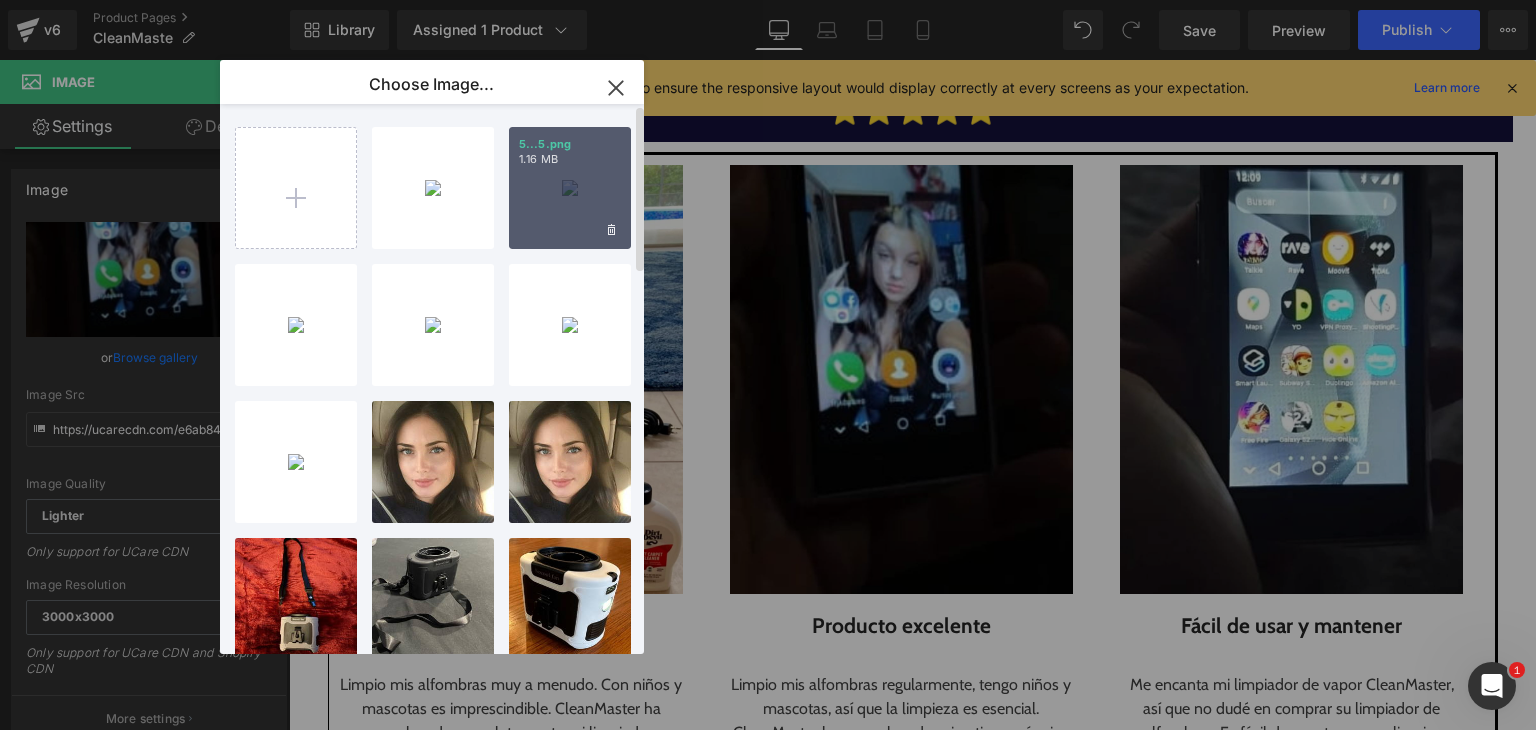 click on "5...5.png 1.16 MB" at bounding box center [570, 188] 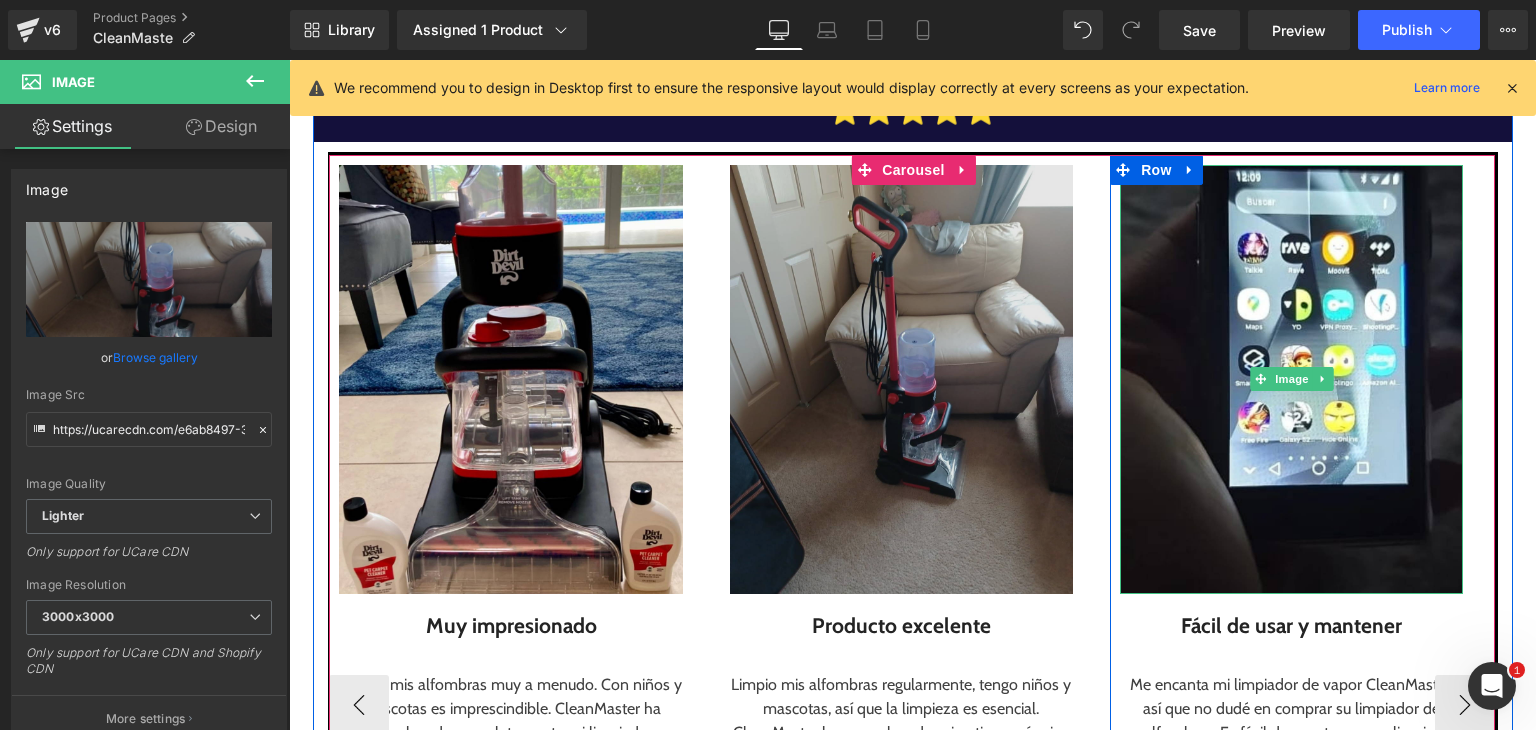 click at bounding box center [1291, 379] 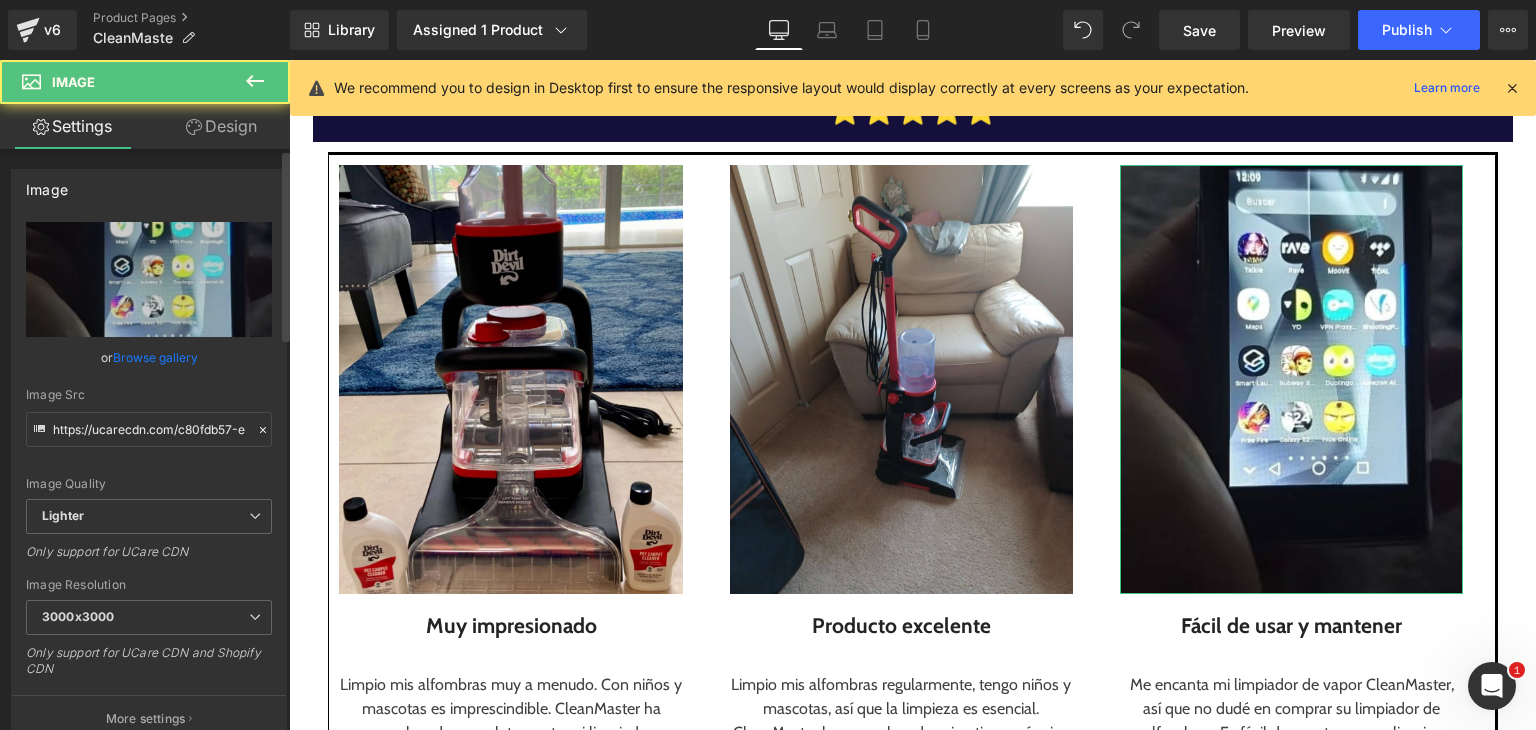click on "Browse gallery" at bounding box center (155, 357) 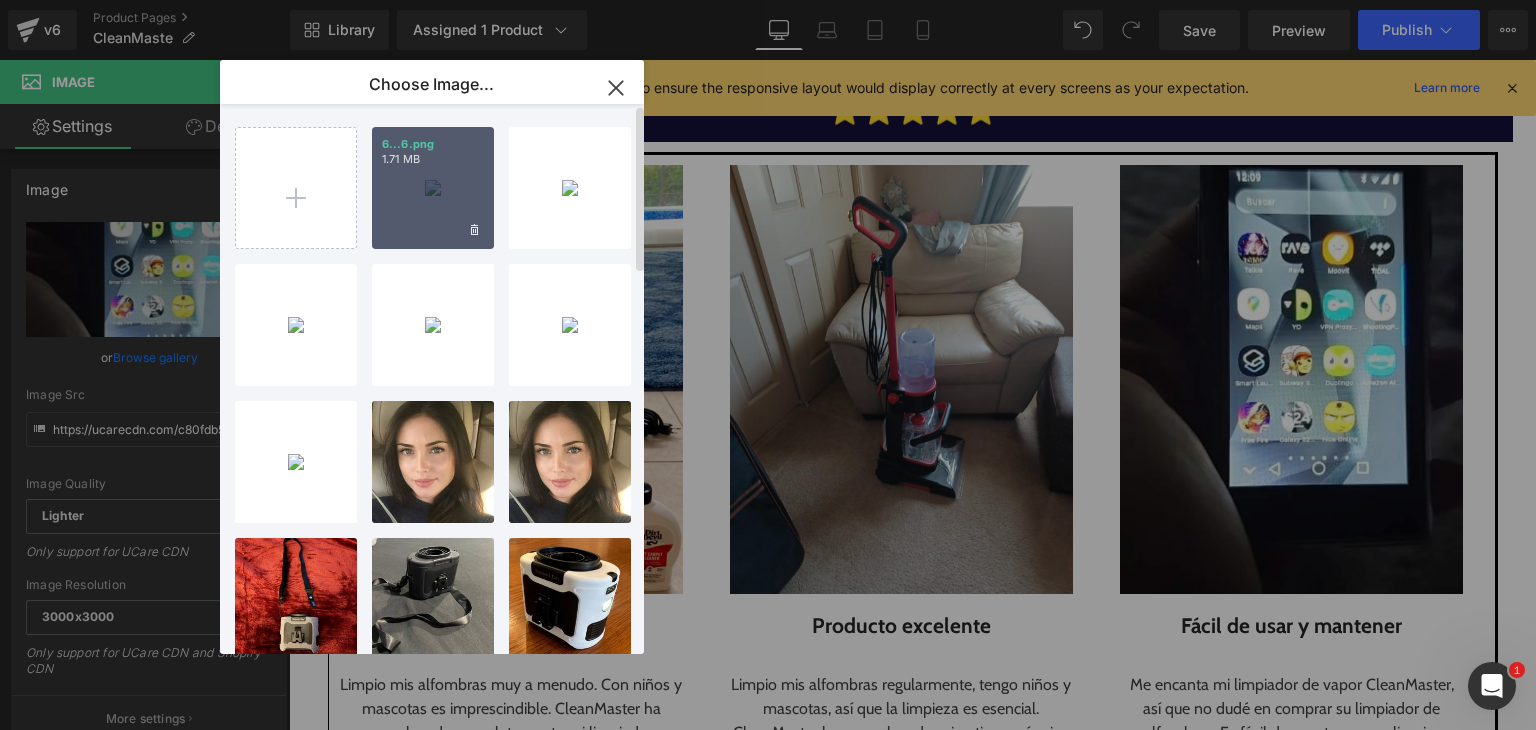 drag, startPoint x: 460, startPoint y: 188, endPoint x: 170, endPoint y: 128, distance: 296.14185 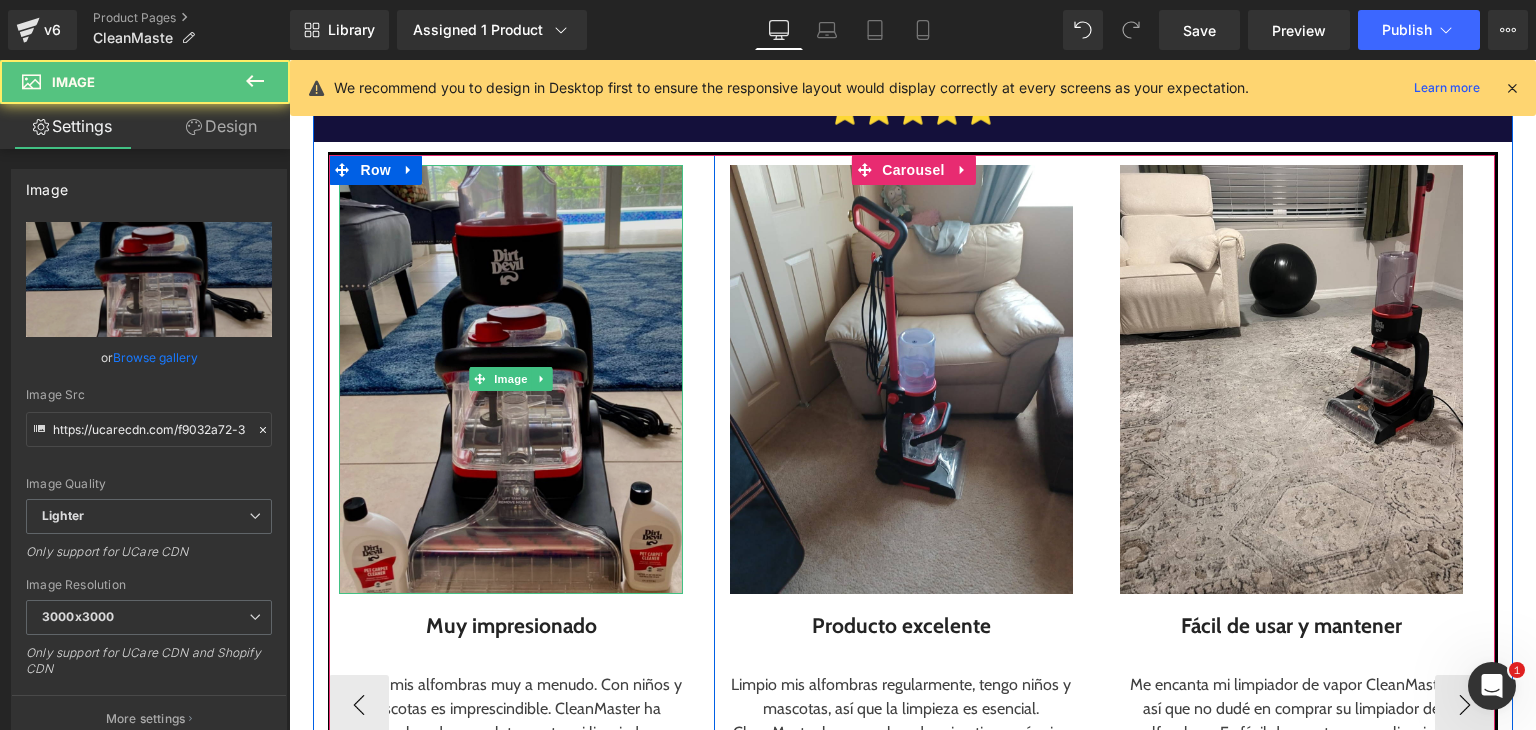 click at bounding box center [510, 379] 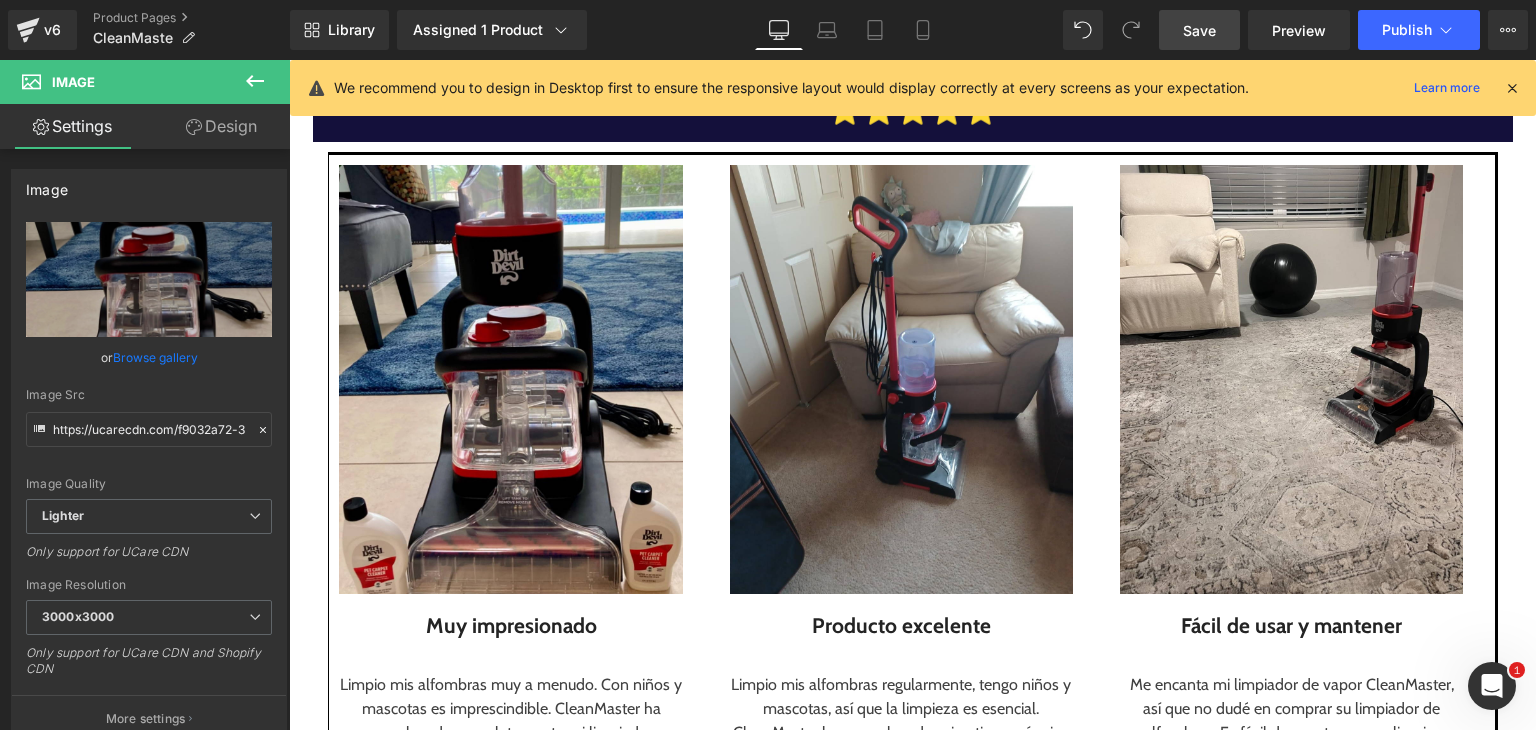 drag, startPoint x: 1198, startPoint y: 13, endPoint x: 603, endPoint y: 601, distance: 836.522 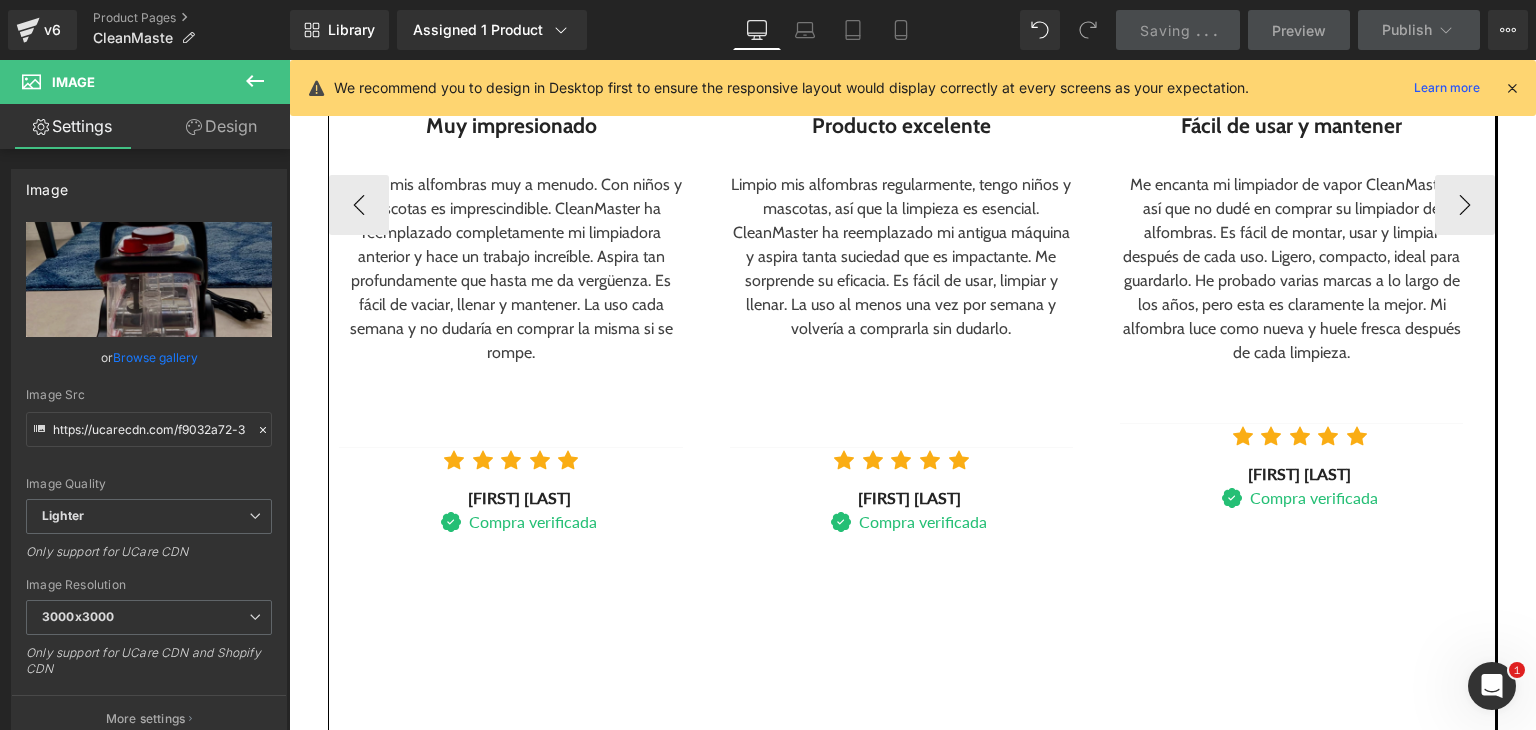 scroll, scrollTop: 2700, scrollLeft: 0, axis: vertical 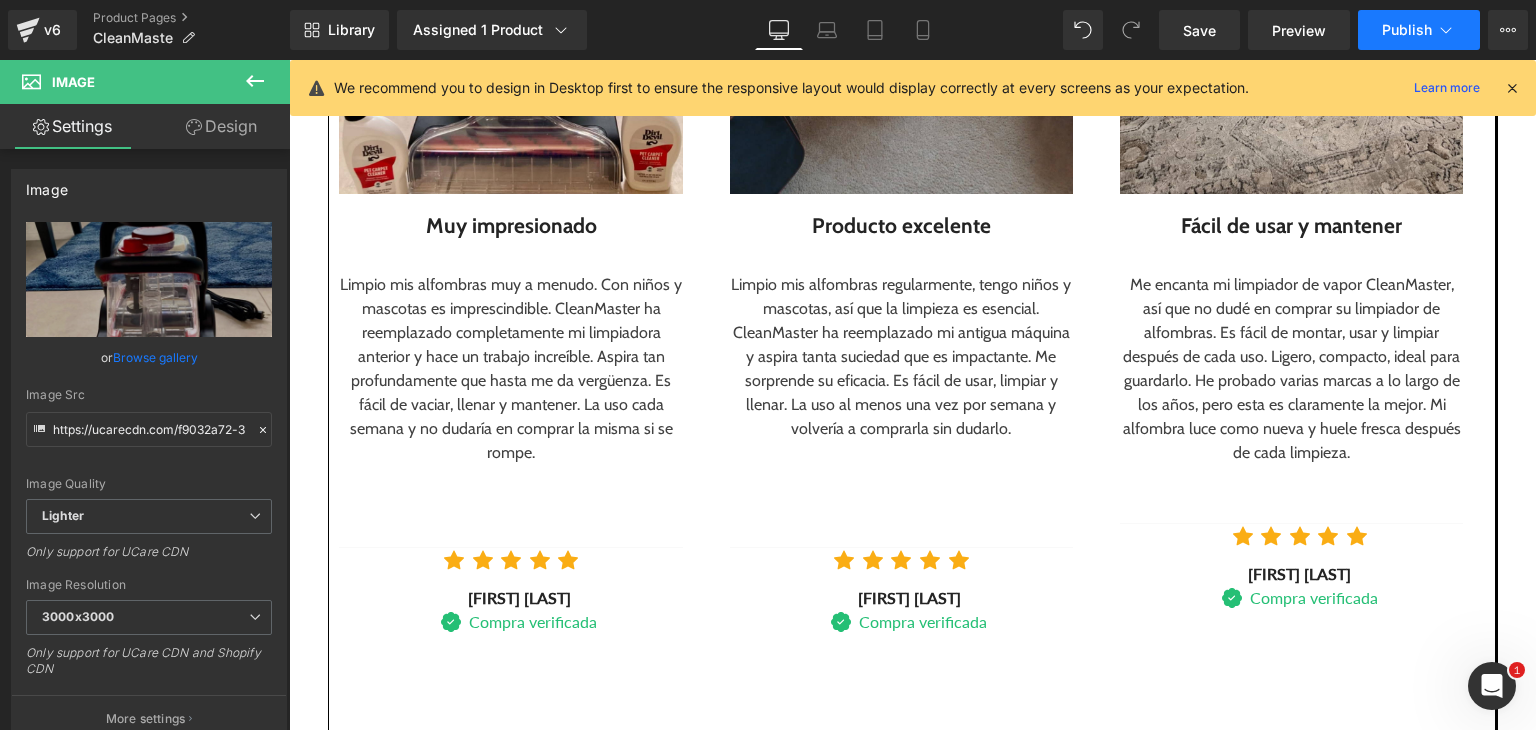 click on "Publish" at bounding box center (1407, 30) 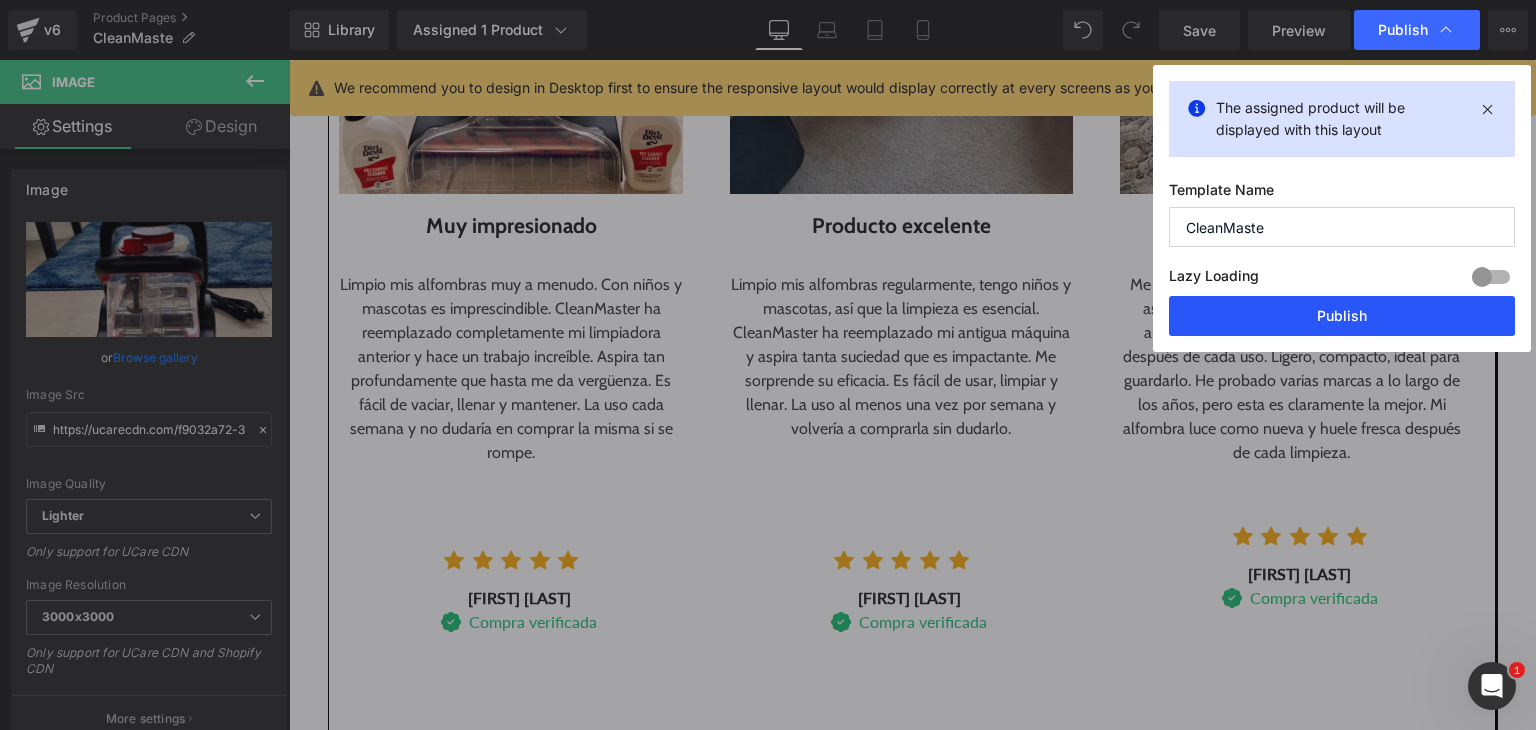 click on "Publish" at bounding box center (1342, 316) 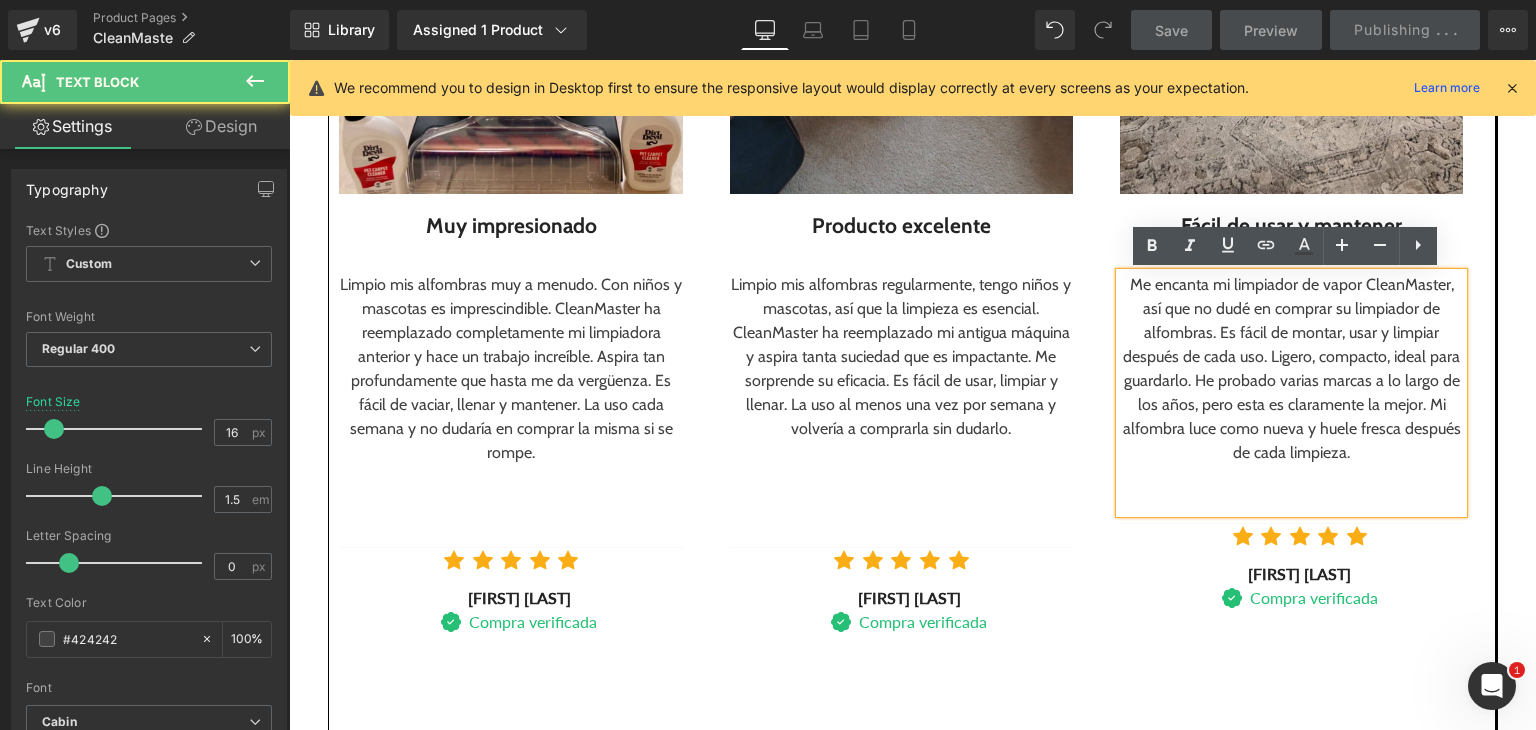 click on "Me encanta mi limpiador de vapor CleanMaster, así que no dudé en comprar su limpiador de alfombras. Es fácil de montar, usar y limpiar después de cada uso. Ligero, compacto, ideal para guardarlo. He probado varias marcas a lo largo de los años, pero esta es claramente la mejor. Mi alfombra luce como nueva y huele fresca después de cada limpieza." at bounding box center [1291, 369] 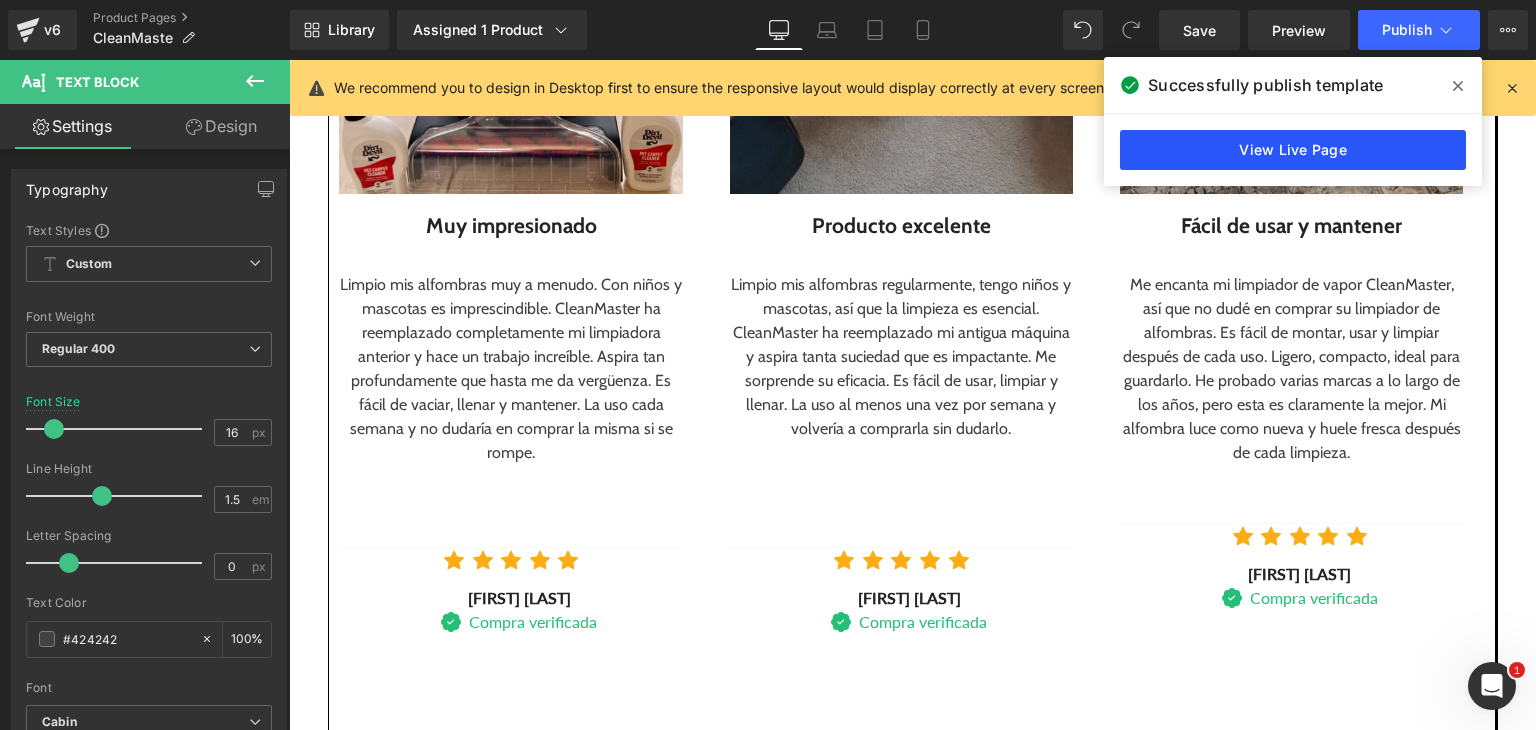 click on "View Live Page" at bounding box center (1293, 150) 